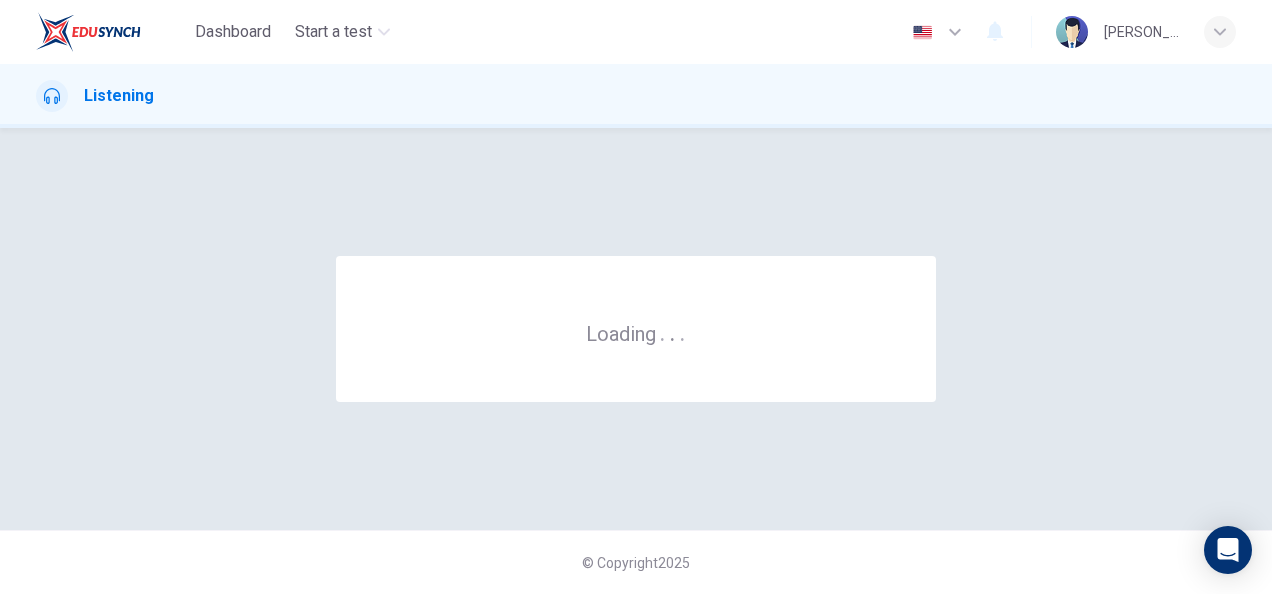 scroll, scrollTop: 0, scrollLeft: 0, axis: both 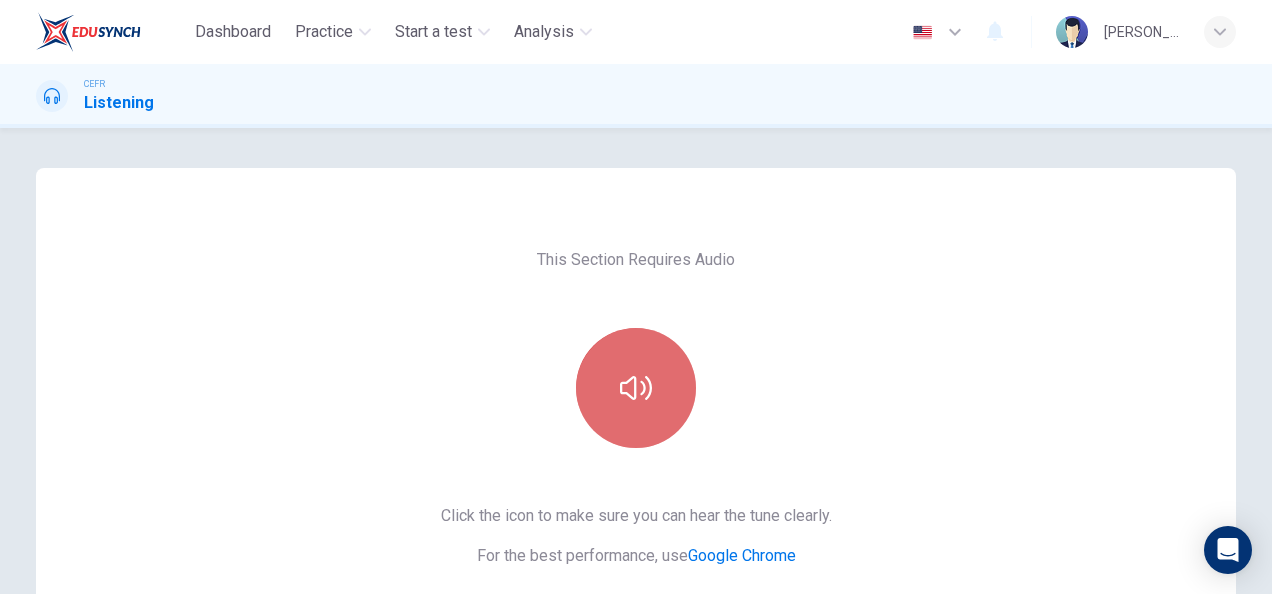 click at bounding box center (636, 388) 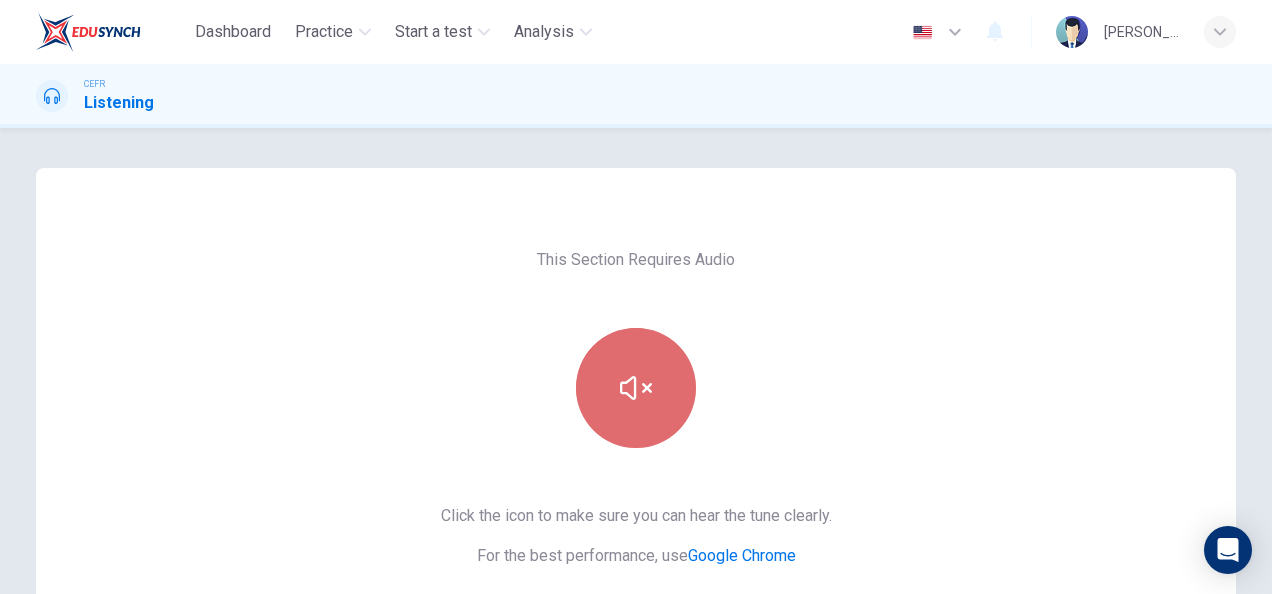 click at bounding box center (636, 388) 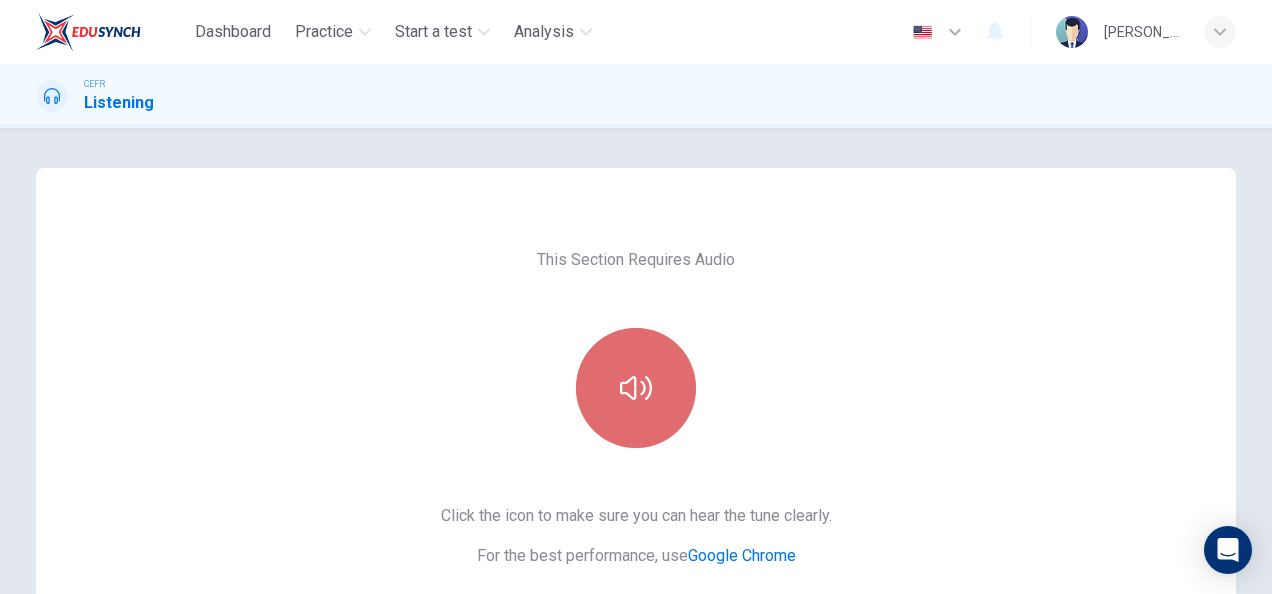 click at bounding box center [636, 388] 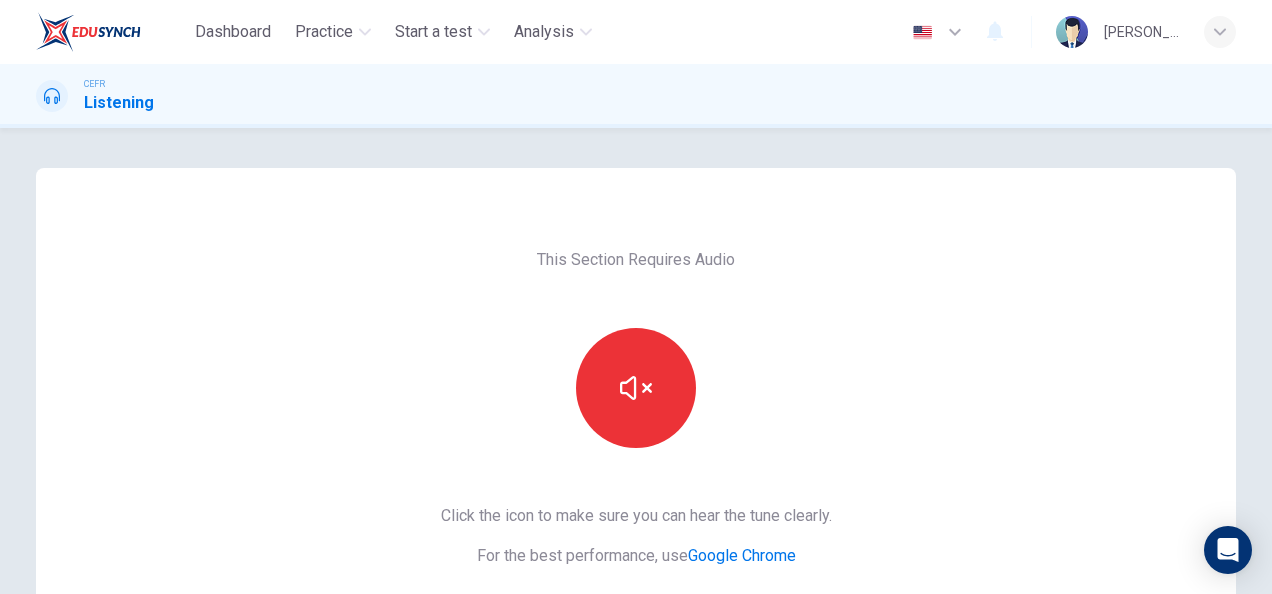 click on "This Section Requires Audio Click the icon to make sure you can hear the tune clearly. For the best performance, use  Google Chrome Sounds good!" at bounding box center (636, 515) 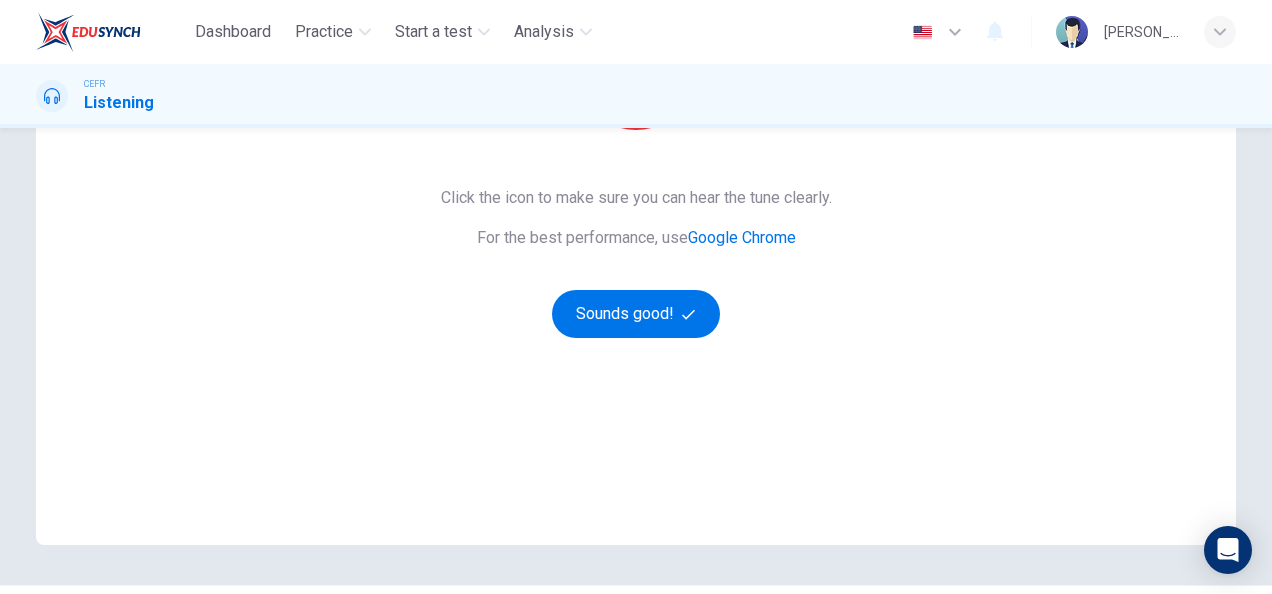 scroll, scrollTop: 320, scrollLeft: 0, axis: vertical 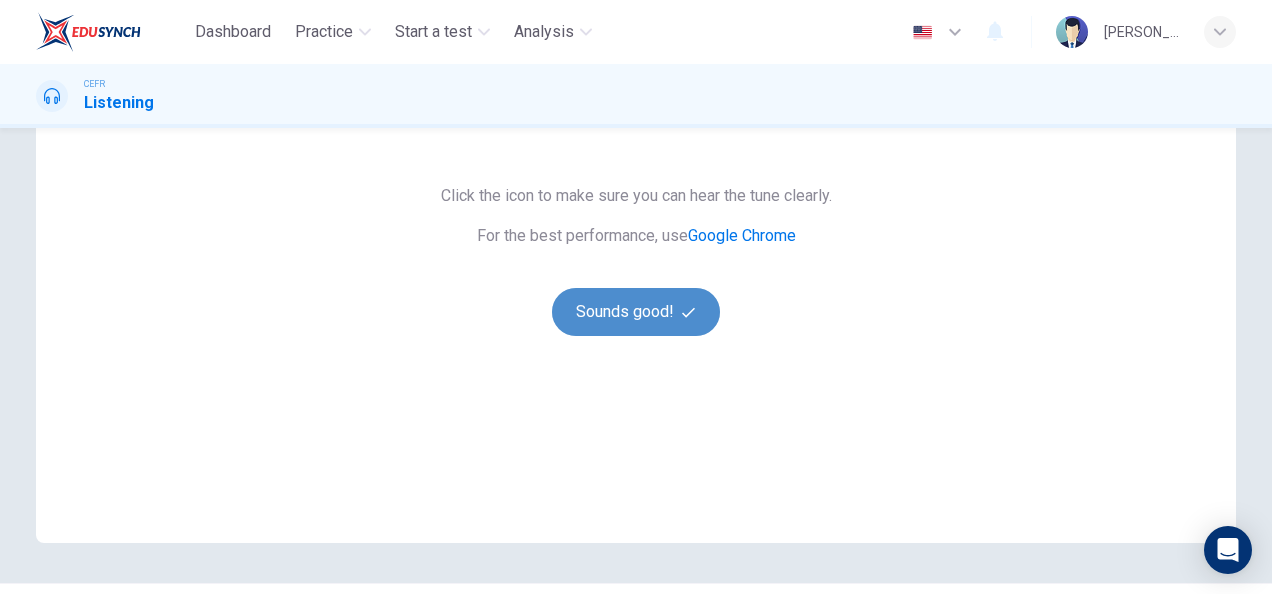 click on "Sounds good!" at bounding box center [636, 312] 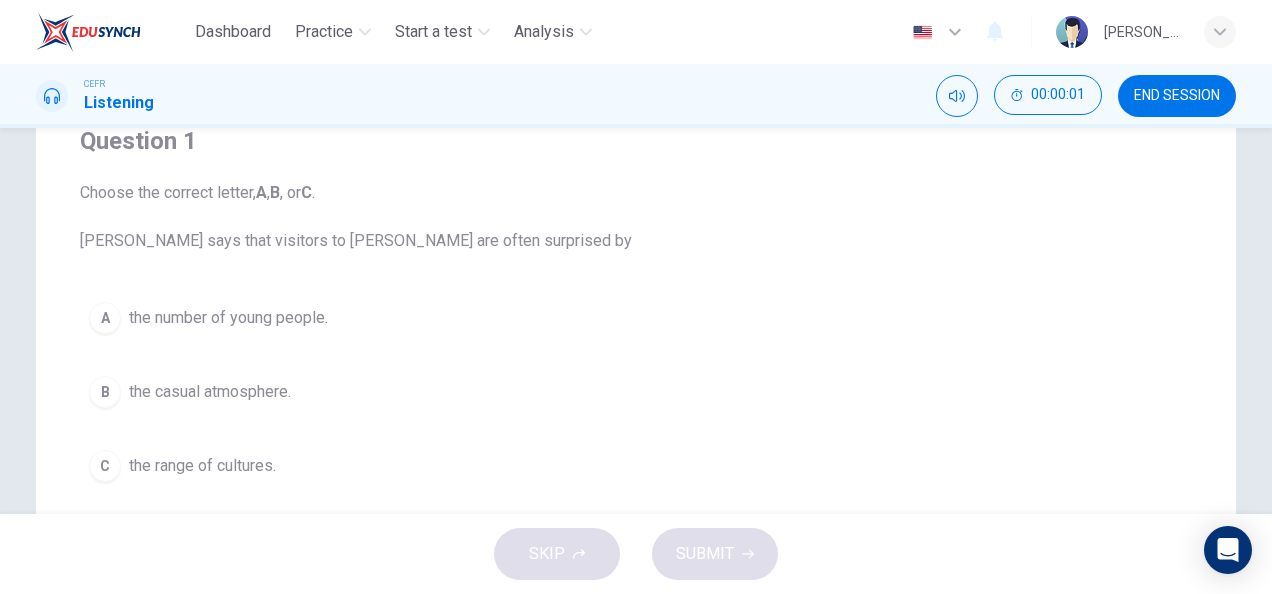 scroll, scrollTop: 176, scrollLeft: 0, axis: vertical 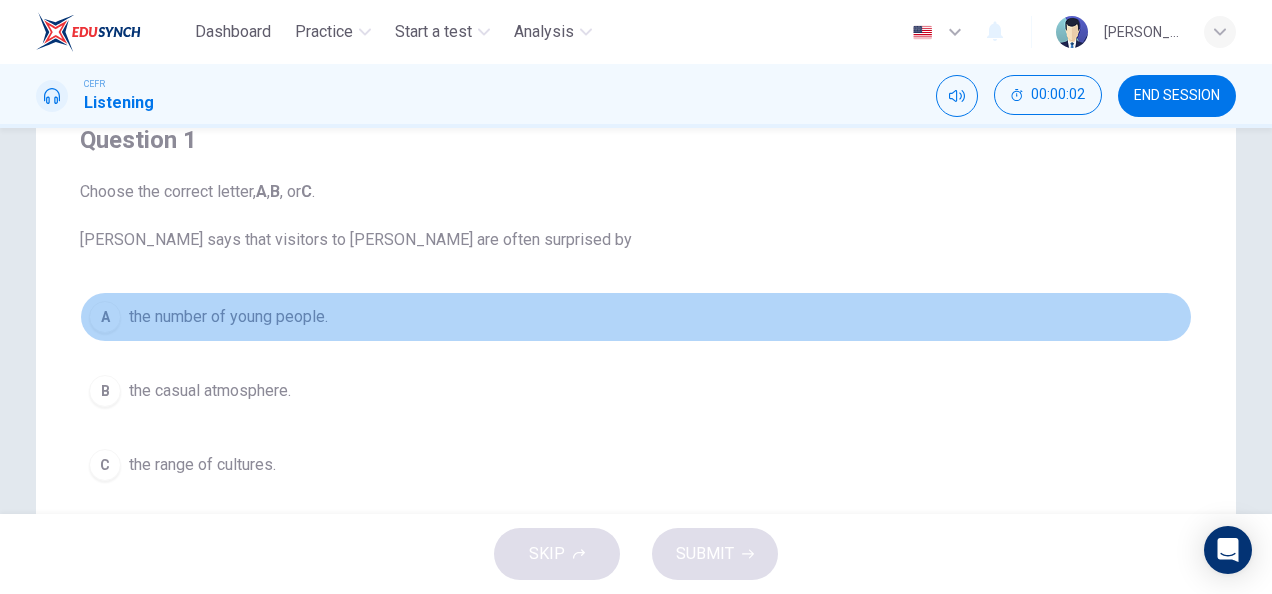 drag, startPoint x: 252, startPoint y: 300, endPoint x: 346, endPoint y: 357, distance: 109.9318 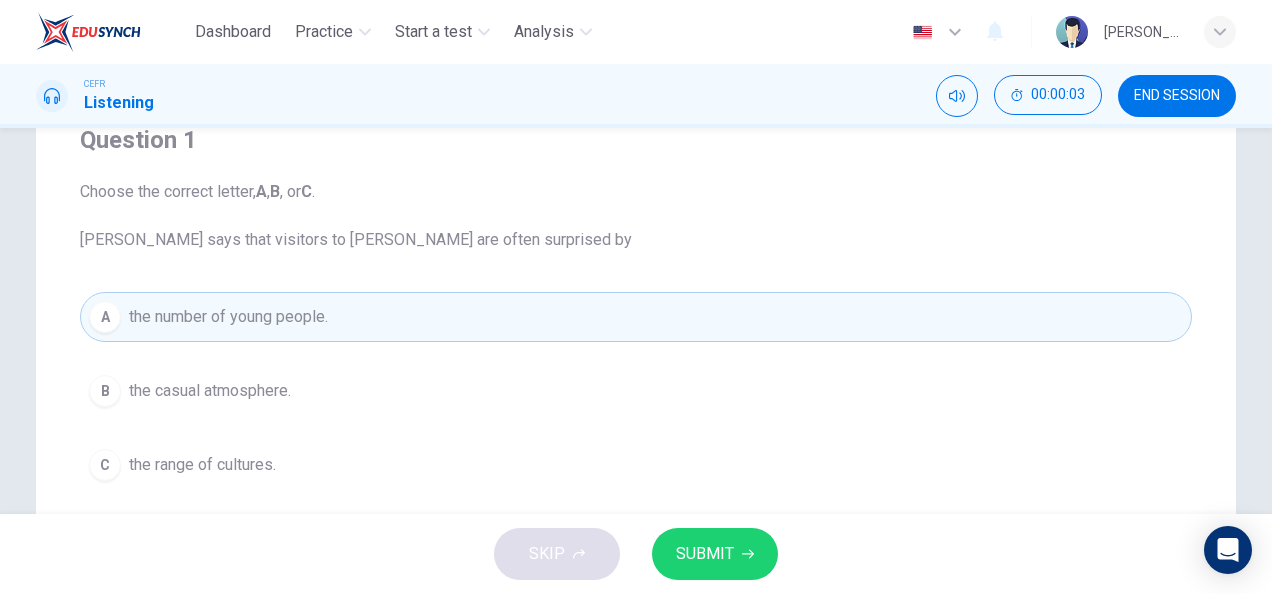 click on "SUBMIT" at bounding box center [715, 554] 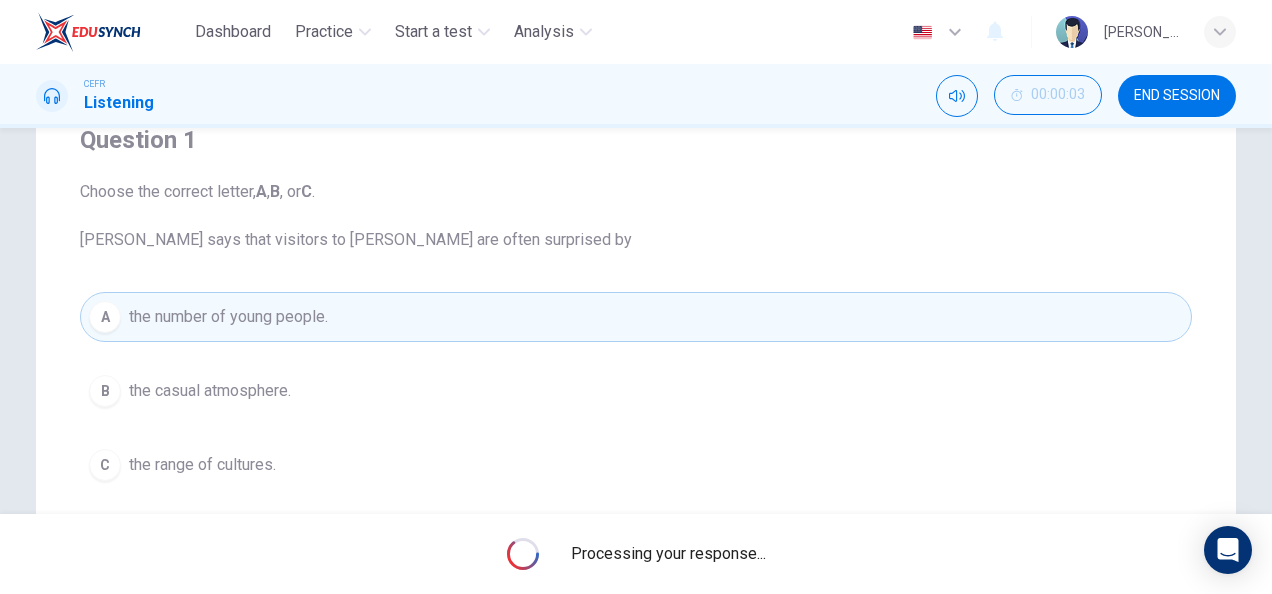 click on "Processing your response..." at bounding box center [636, 554] 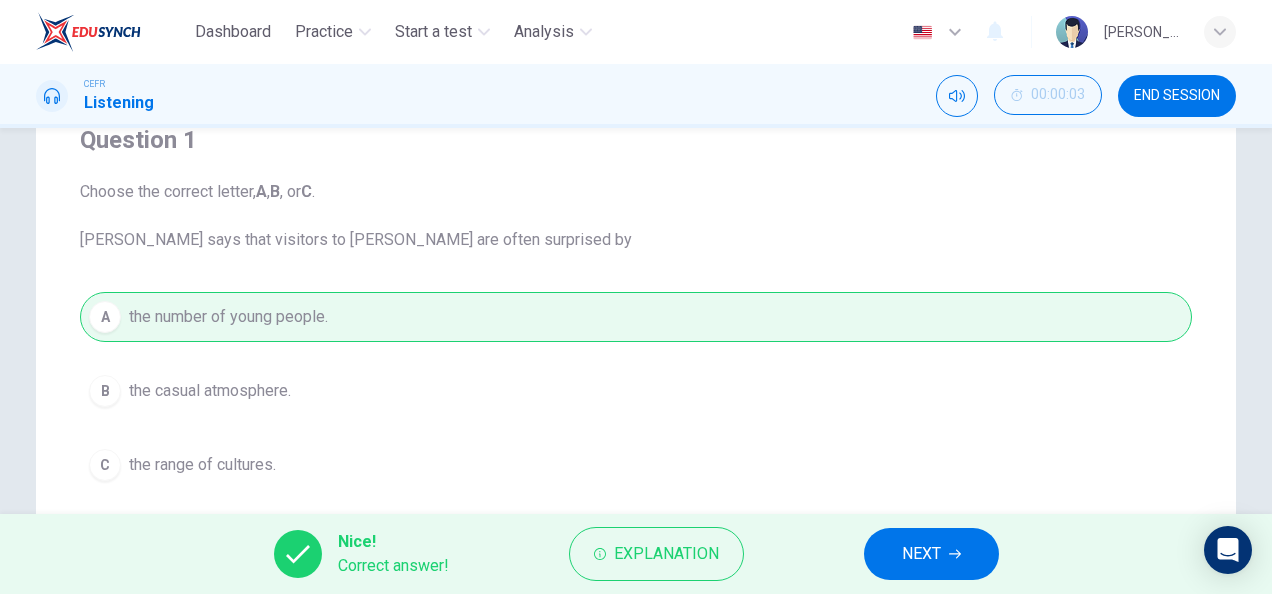 click on "NEXT" at bounding box center [931, 554] 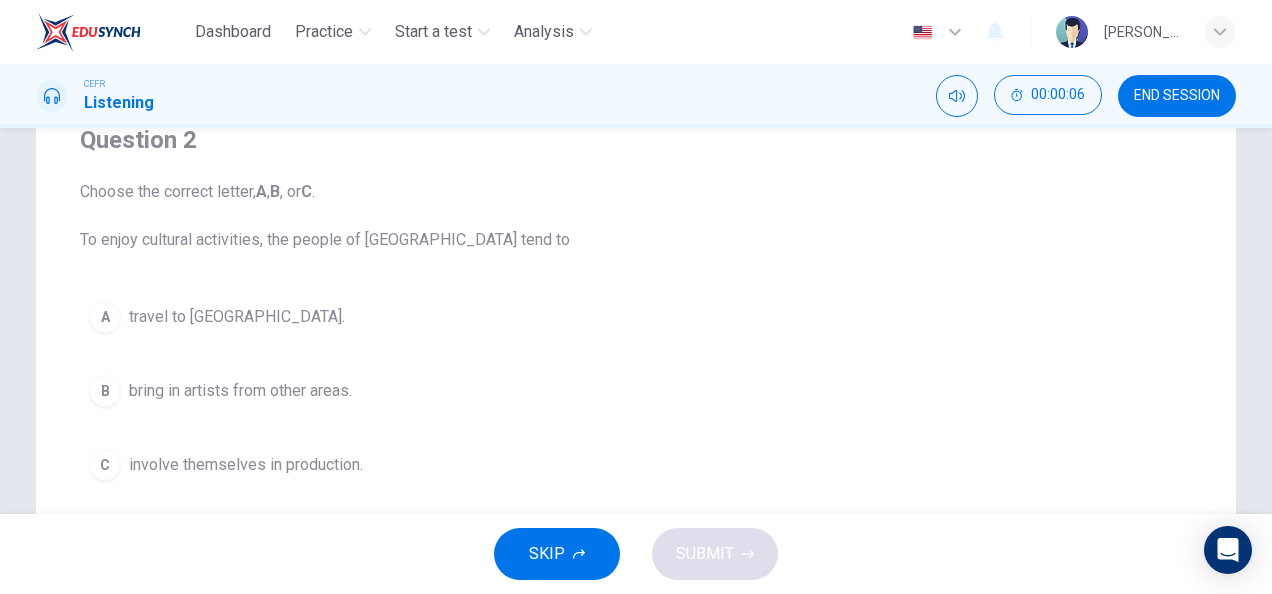 click on "C involve themselves in production." at bounding box center (636, 465) 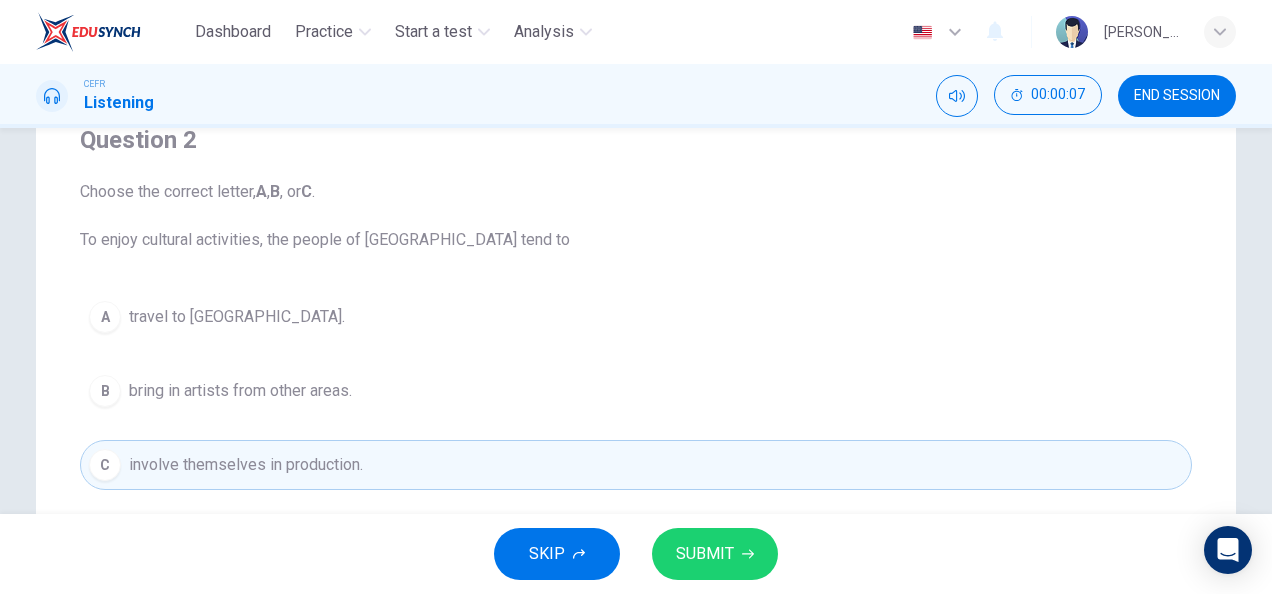 click on "SUBMIT" at bounding box center [705, 554] 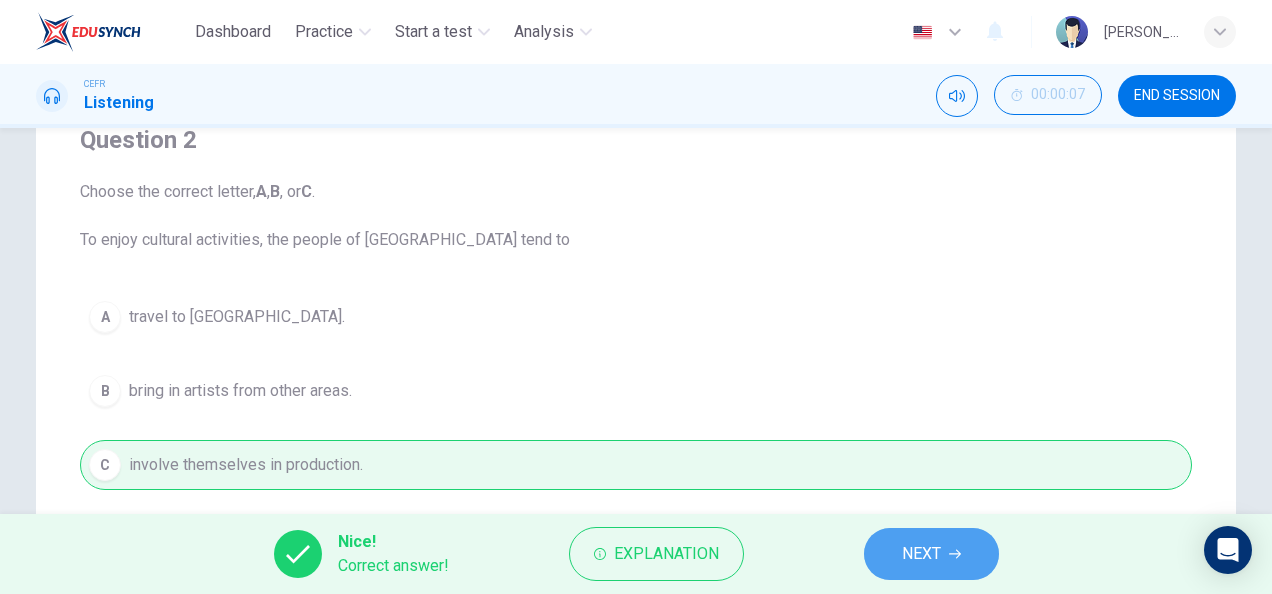 click on "NEXT" at bounding box center [931, 554] 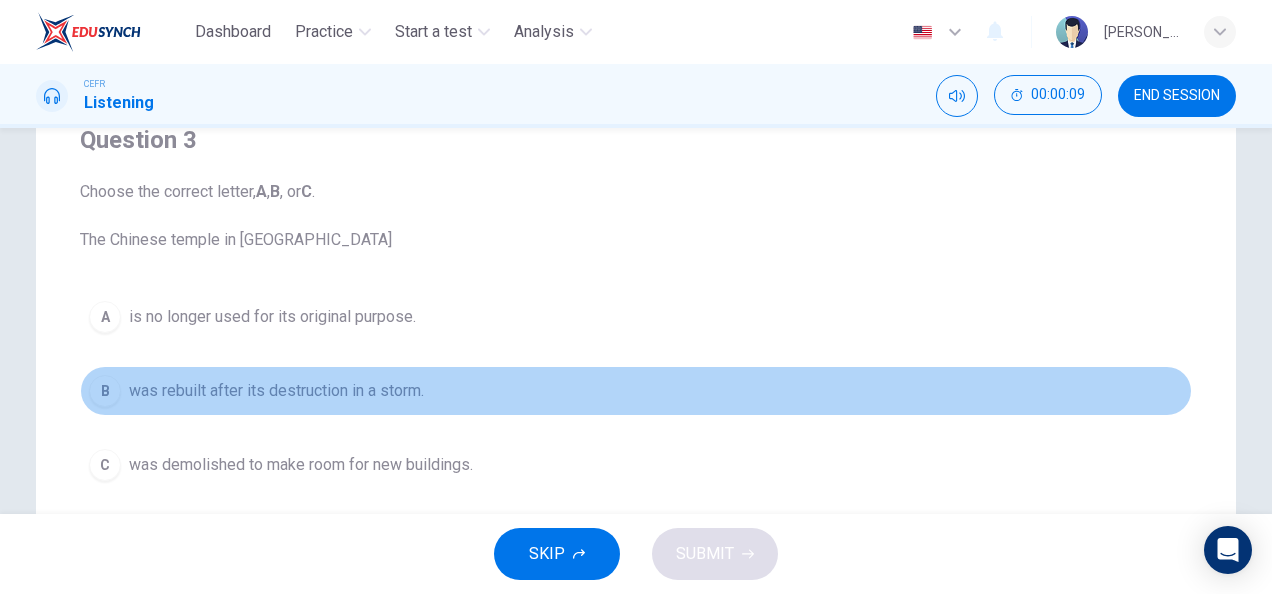click on "was rebuilt after its destruction in a storm." at bounding box center (276, 391) 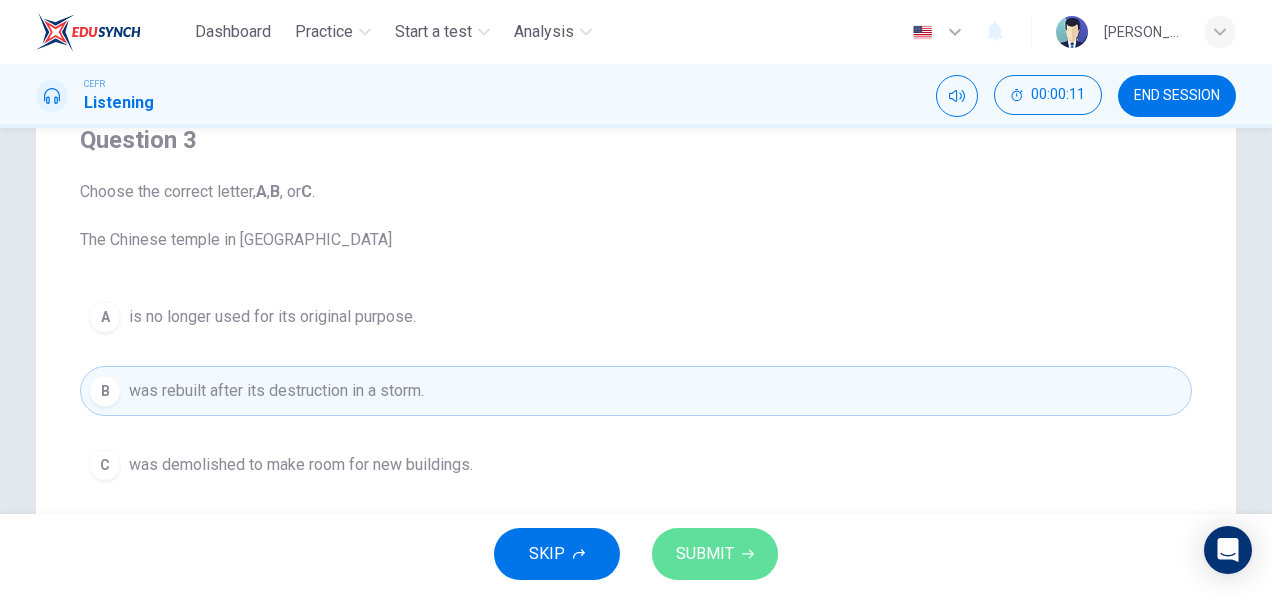 click on "SUBMIT" at bounding box center [705, 554] 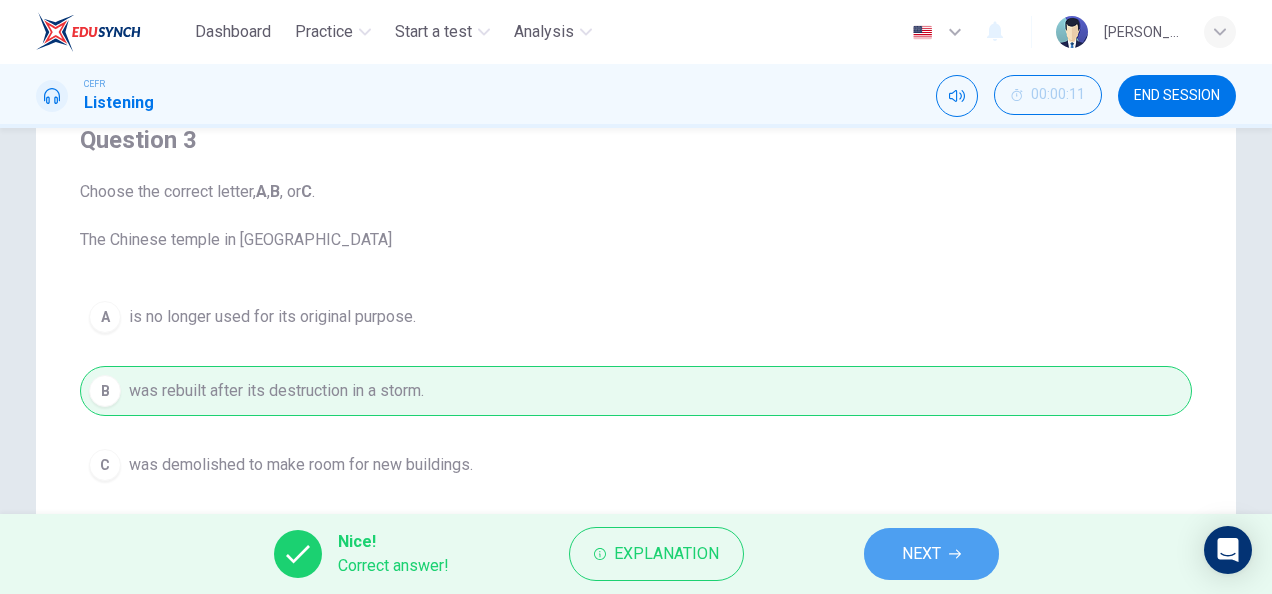 click on "NEXT" at bounding box center (931, 554) 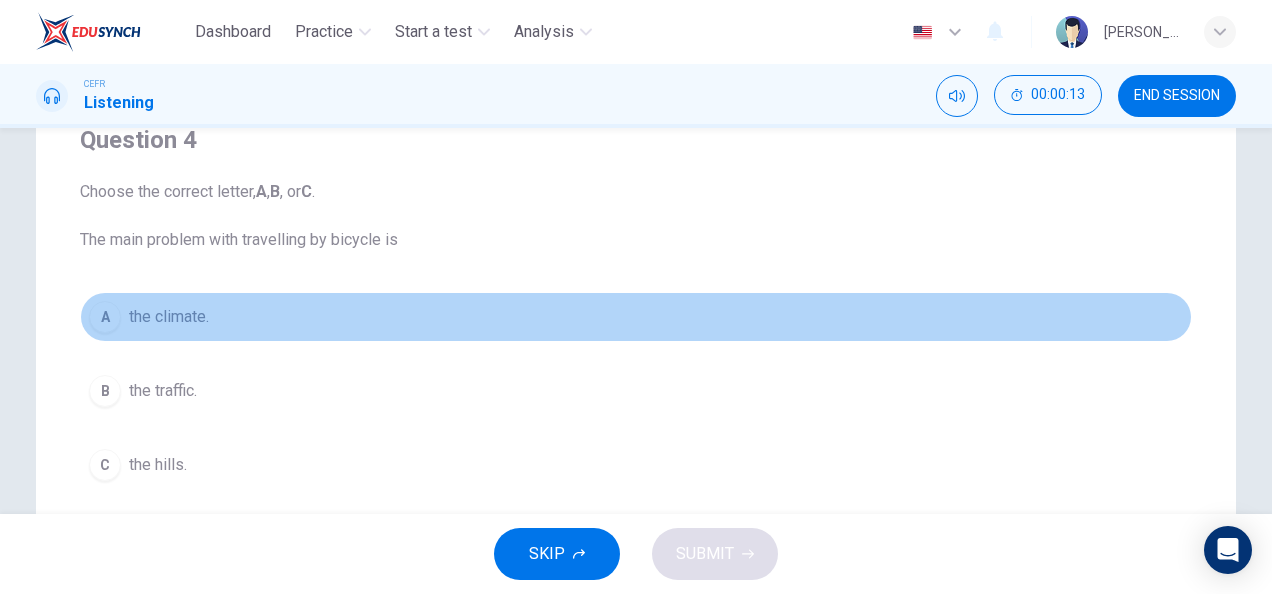 click on "the climate." at bounding box center [169, 317] 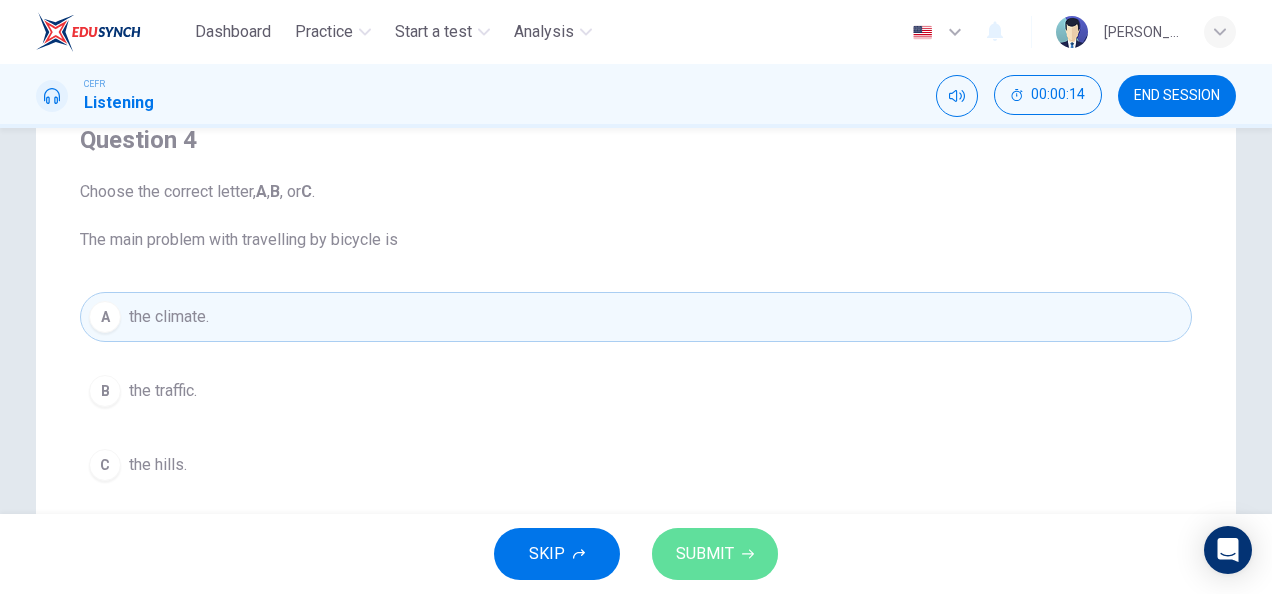 click on "SUBMIT" at bounding box center [715, 554] 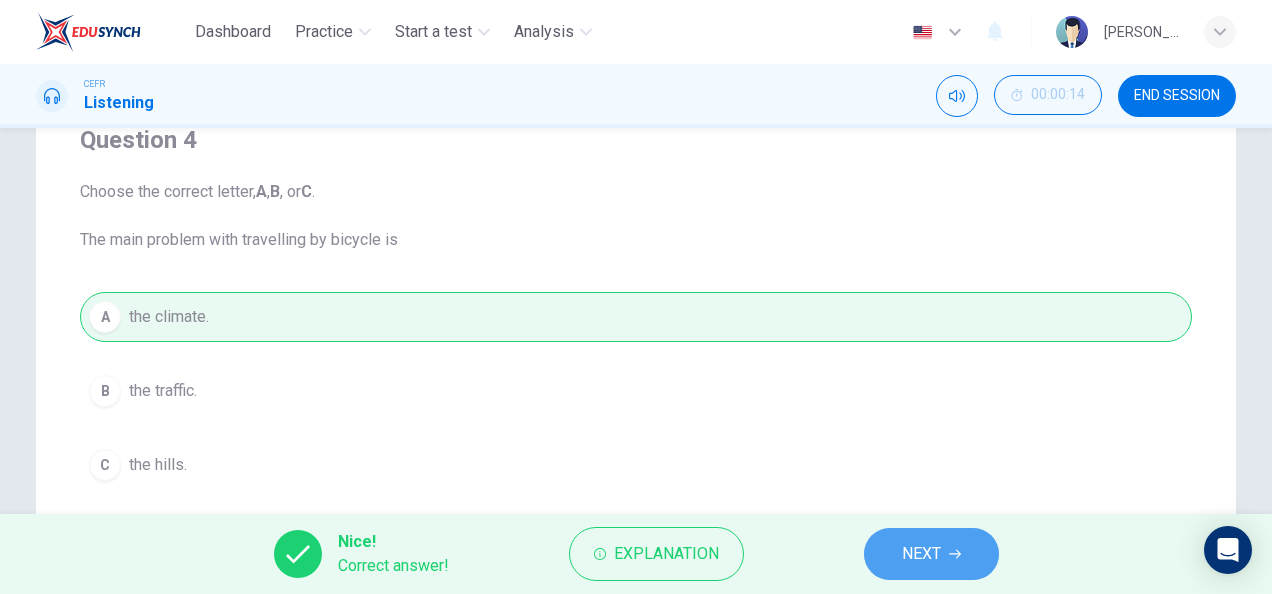 click on "NEXT" at bounding box center (921, 554) 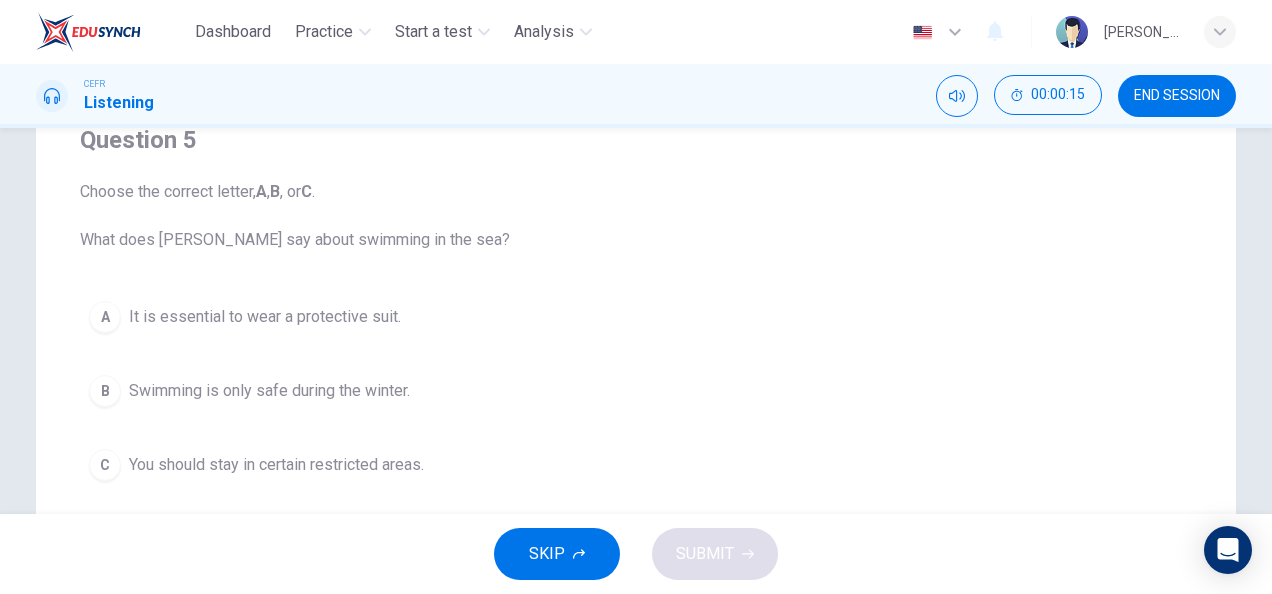 click on "You should stay in certain restricted areas." at bounding box center [276, 465] 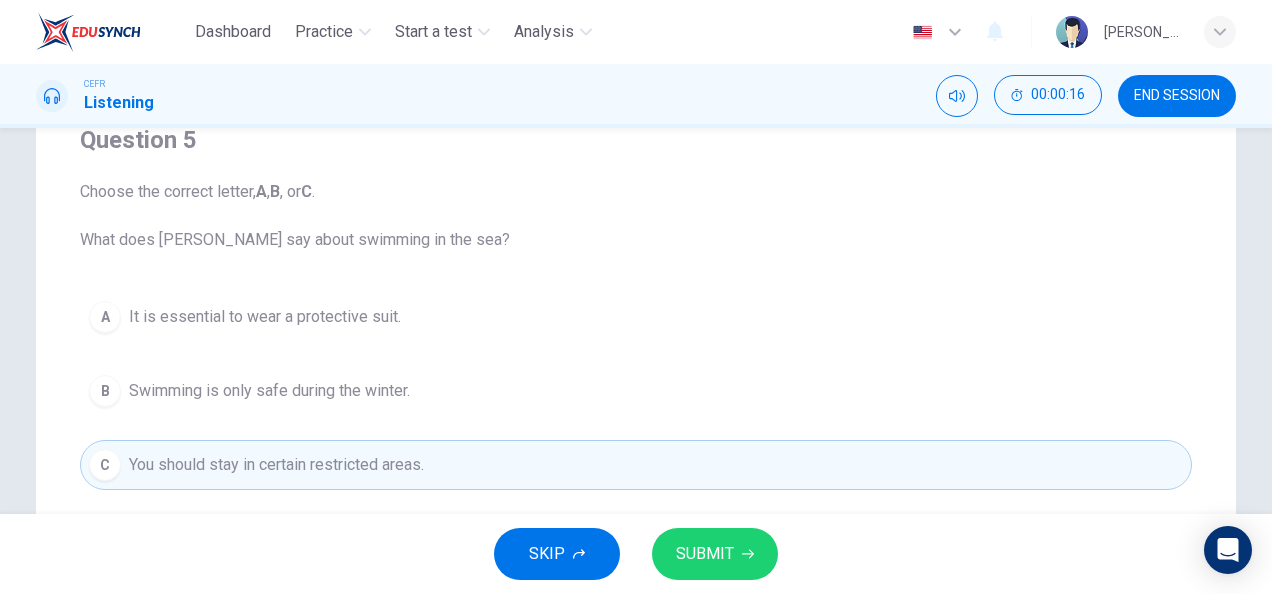 click on "SUBMIT" at bounding box center (705, 554) 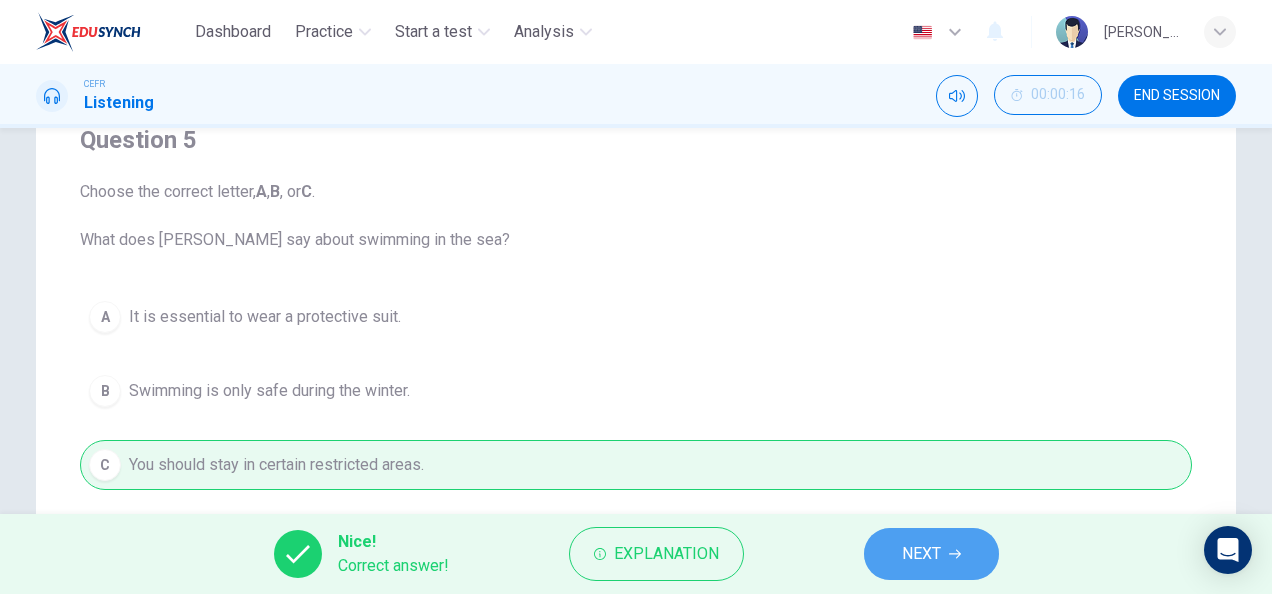 click on "NEXT" at bounding box center (931, 554) 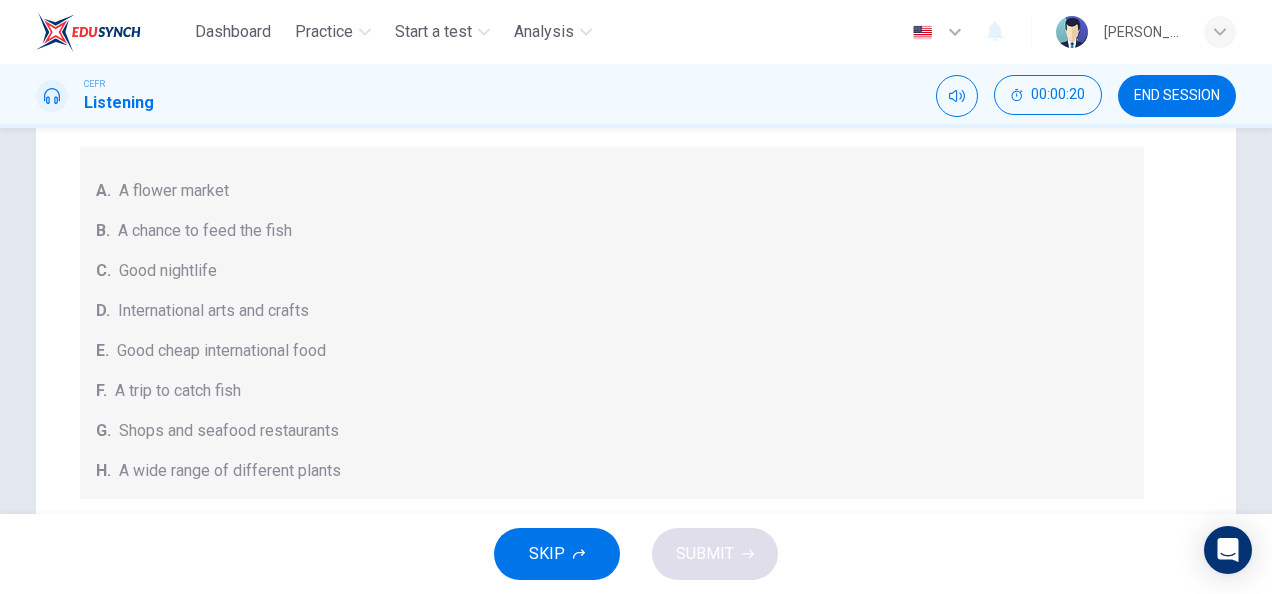 scroll, scrollTop: 220, scrollLeft: 0, axis: vertical 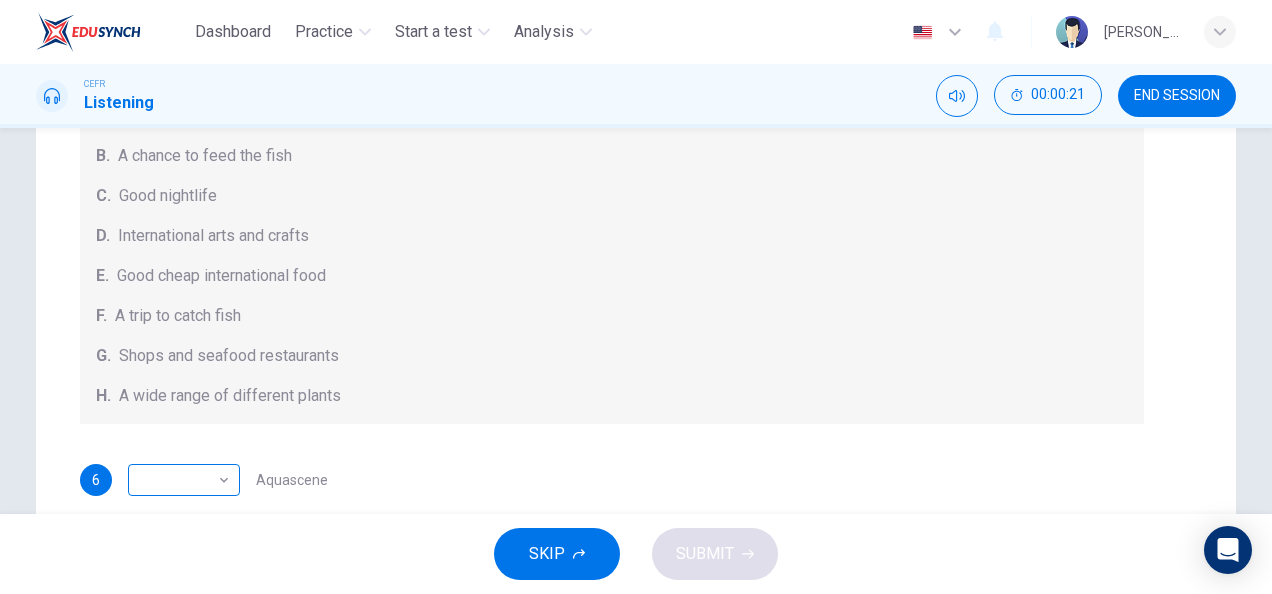 click on "Dashboard Practice Start a test Analysis English en ​ [PERSON_NAME] IZZATI [PERSON_NAME] CEFR Listening 00:00:21 END SESSION Questions 6 - 10 Choose your answers from the box and write the correct letter  A-H  next to the questions below.
What can you find at each of the places below? A. A flower market B. A chance to feed the fish C. Good nightlife D. International arts and crafts E. Good cheap international food F. A trip to catch fish G. Shops and seafood restaurants H. A wide range of different plants 6 ​ ​ Aquascene 7 ​ ​ [PERSON_NAME][GEOGRAPHIC_DATA] 8 ​ ​ [GEOGRAPHIC_DATA] 9 ​ ​ [PERSON_NAME][GEOGRAPHIC_DATA] 10 ​ ​ [PERSON_NAME][GEOGRAPHIC_DATA] 05m 44s SKIP SUBMIT Dashboard Practice Start a test Analysis Notifications © Copyright  2025" at bounding box center [636, 297] 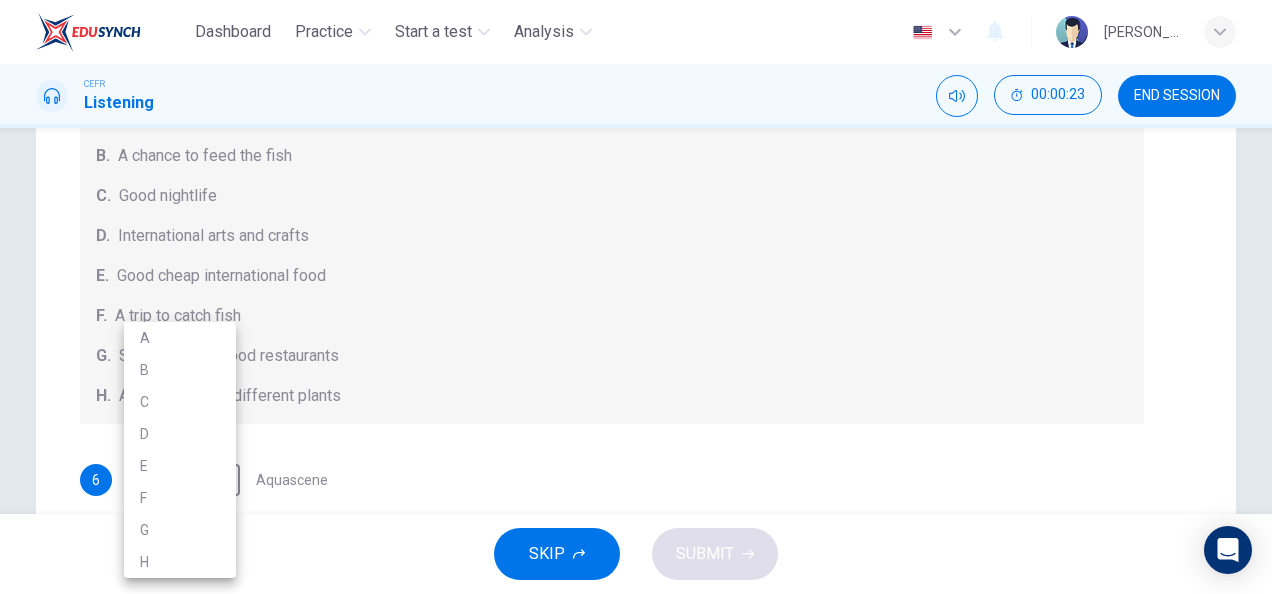 click on "B" at bounding box center [180, 370] 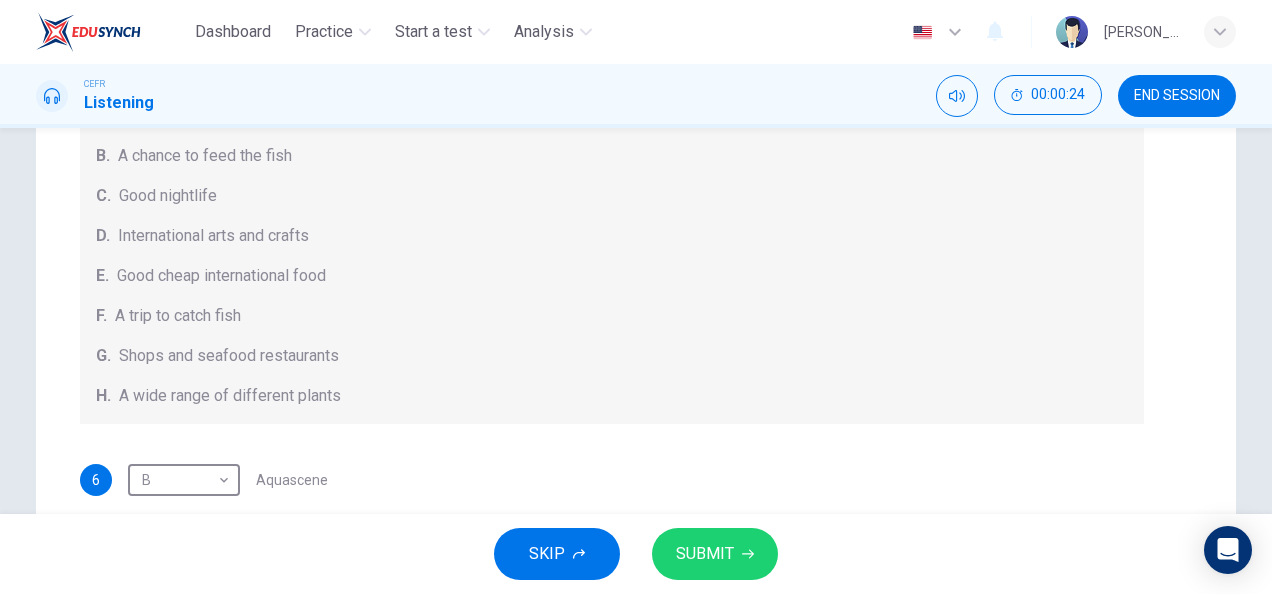 scroll, scrollTop: 283, scrollLeft: 0, axis: vertical 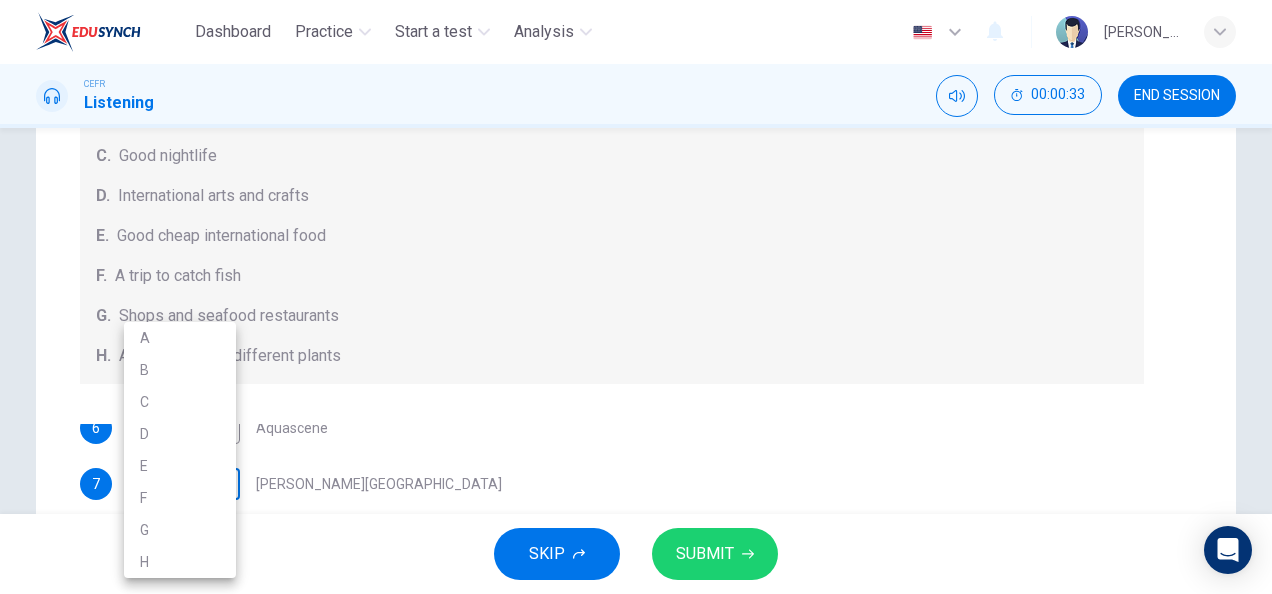 click on "Dashboard Practice Start a test Analysis English en ​ [PERSON_NAME] IZZATI [PERSON_NAME] CEFR Listening 00:00:33 END SESSION Questions 6 - 10 Choose your answers from the box and write the correct letter  A-H  next to the questions below.
What can you find at each of the places below? A. A flower market B. A chance to feed the fish C. Good nightlife D. International arts and crafts E. Good cheap international food F. A trip to catch fish G. Shops and seafood restaurants H. A wide range of different plants 6 B B ​ Aquascene 7 ​ ​ [PERSON_NAME][GEOGRAPHIC_DATA] 8 ​ ​ [GEOGRAPHIC_DATA] 9 ​ ​ [PERSON_NAME][GEOGRAPHIC_DATA] 10 ​ ​ [PERSON_NAME][GEOGRAPHIC_DATA], [GEOGRAPHIC_DATA] 05m 44s SKIP SUBMIT Dashboard Practice Start a test Analysis Notifications © Copyright  2025
A B C D E F G H" at bounding box center (636, 297) 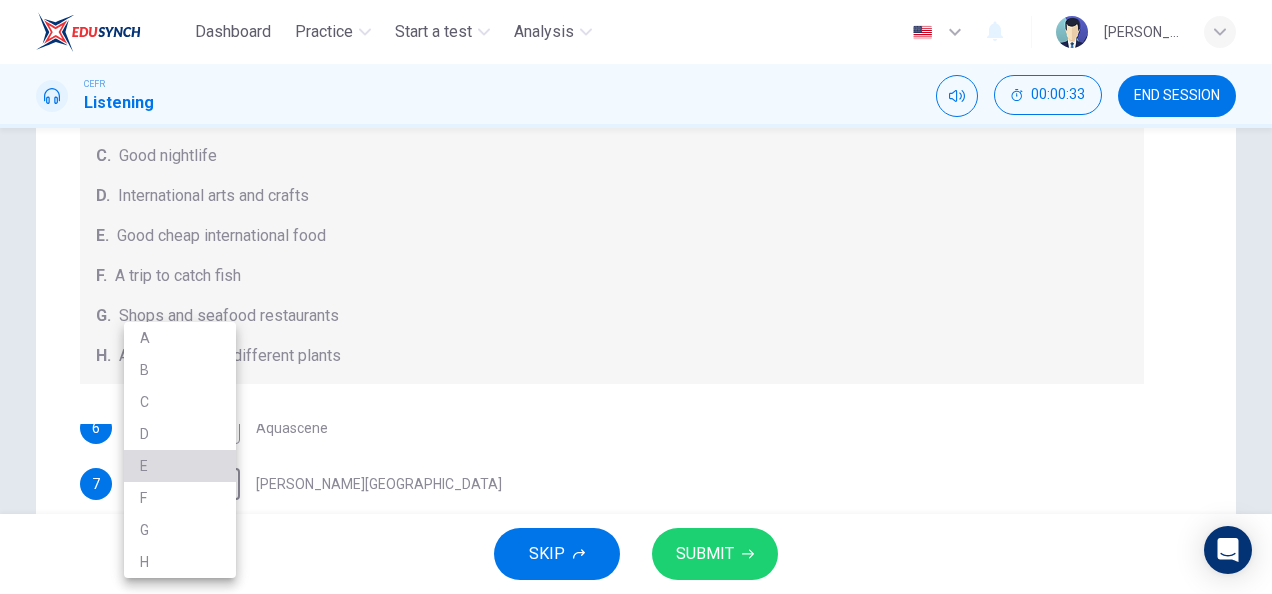 click on "E" at bounding box center [180, 466] 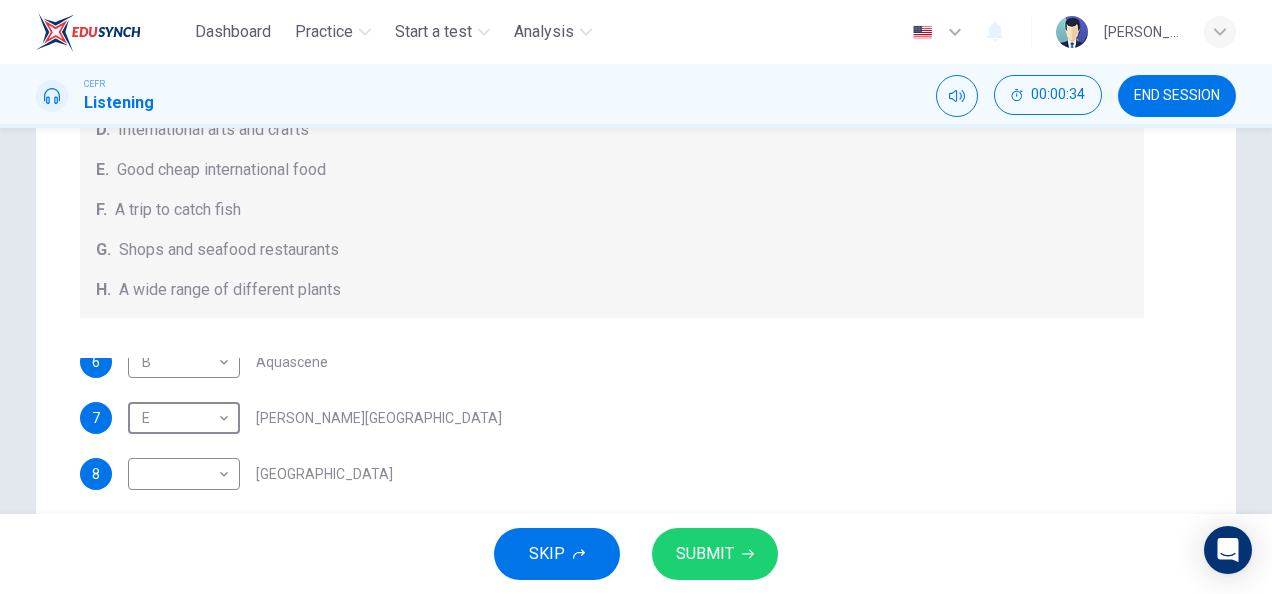 scroll, scrollTop: 220, scrollLeft: 0, axis: vertical 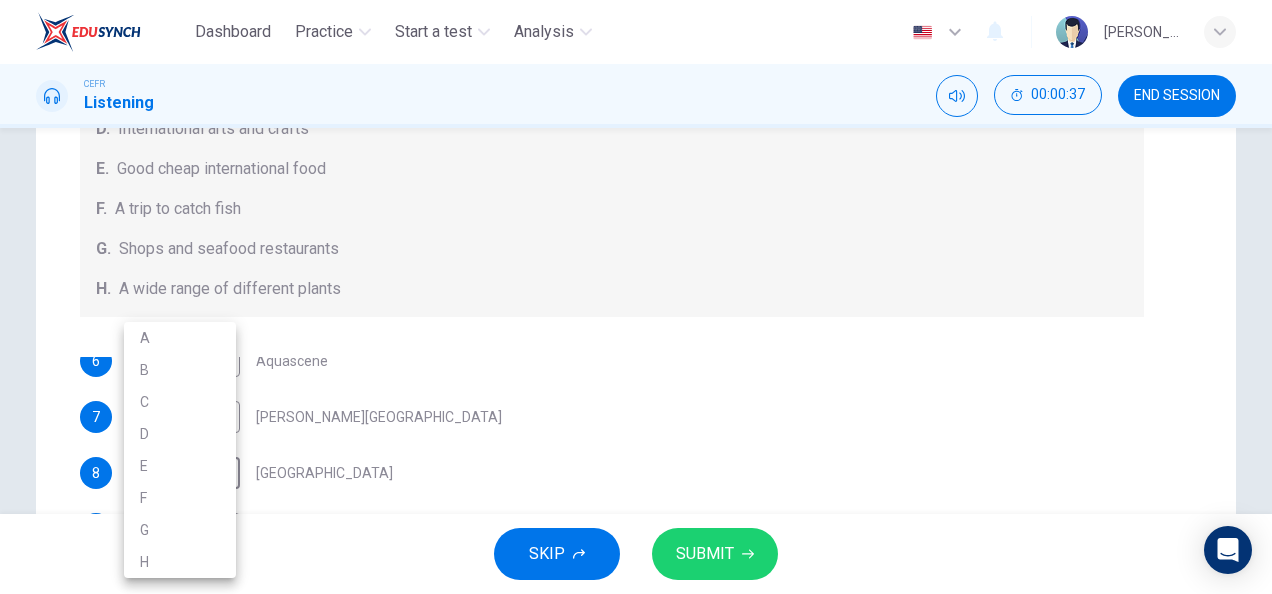 click on "Dashboard Practice Start a test Analysis English en ​ [PERSON_NAME] IZZATI [PERSON_NAME] CEFR Listening 00:00:37 END SESSION Questions 6 - 10 Choose your answers from the box and write the correct letter  A-H  next to the questions below.
What can you find at each of the places below? A. A flower market B. A chance to feed the fish C. Good nightlife D. International arts and crafts E. Good cheap international food F. A trip to catch fish G. Shops and seafood restaurants H. A wide range of different plants 6 B B ​ Aquascene 7 E E ​ [PERSON_NAME][GEOGRAPHIC_DATA] 8 ​ ​ [GEOGRAPHIC_DATA] 9 ​ ​ [PERSON_NAME][GEOGRAPHIC_DATA] 10 ​ ​ [PERSON_NAME][GEOGRAPHIC_DATA], [GEOGRAPHIC_DATA] 05m 44s SKIP SUBMIT Dashboard Practice Start a test Analysis Notifications © Copyright  2025
A B C D E F G H" at bounding box center [636, 297] 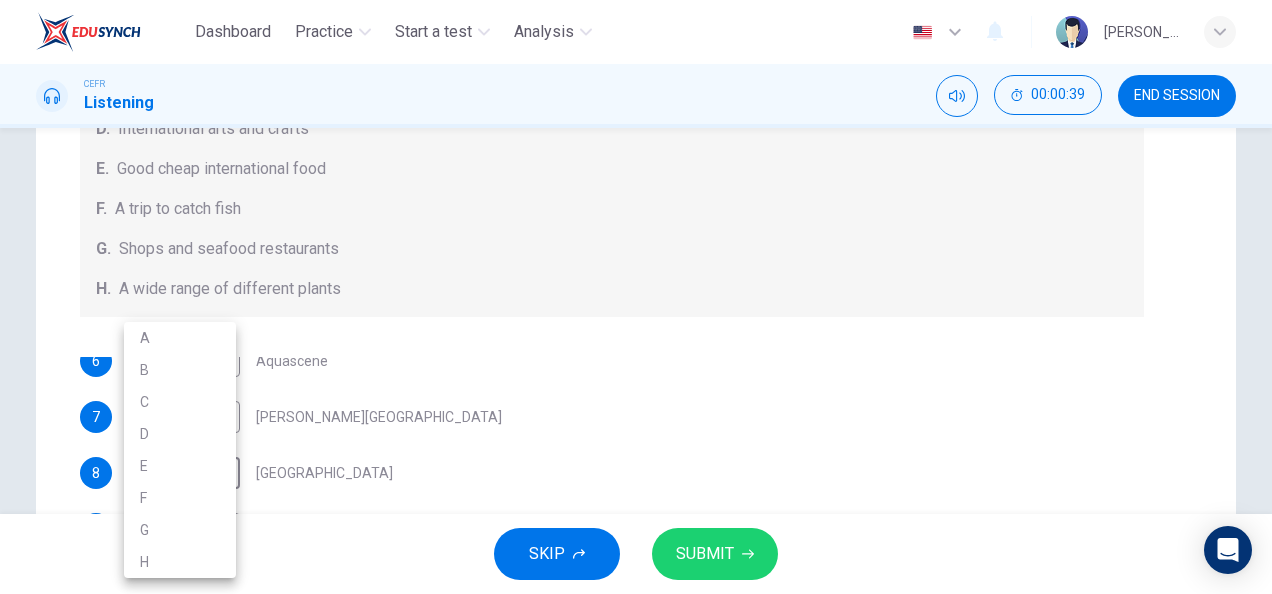 click on "G" at bounding box center (180, 530) 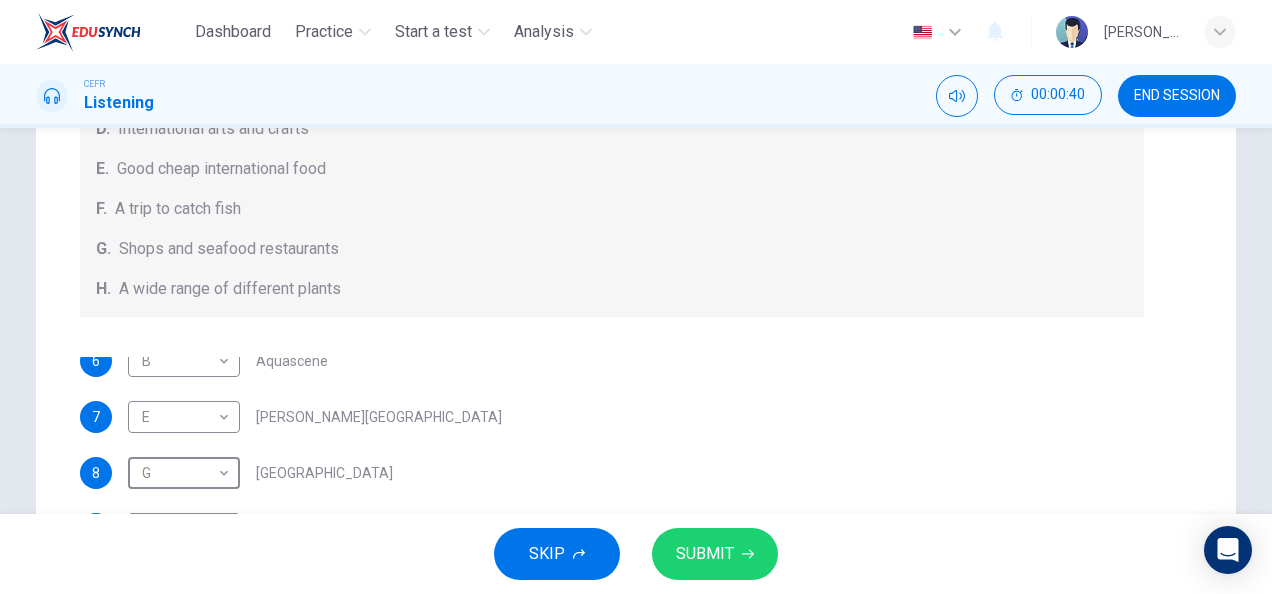 scroll, scrollTop: 360, scrollLeft: 0, axis: vertical 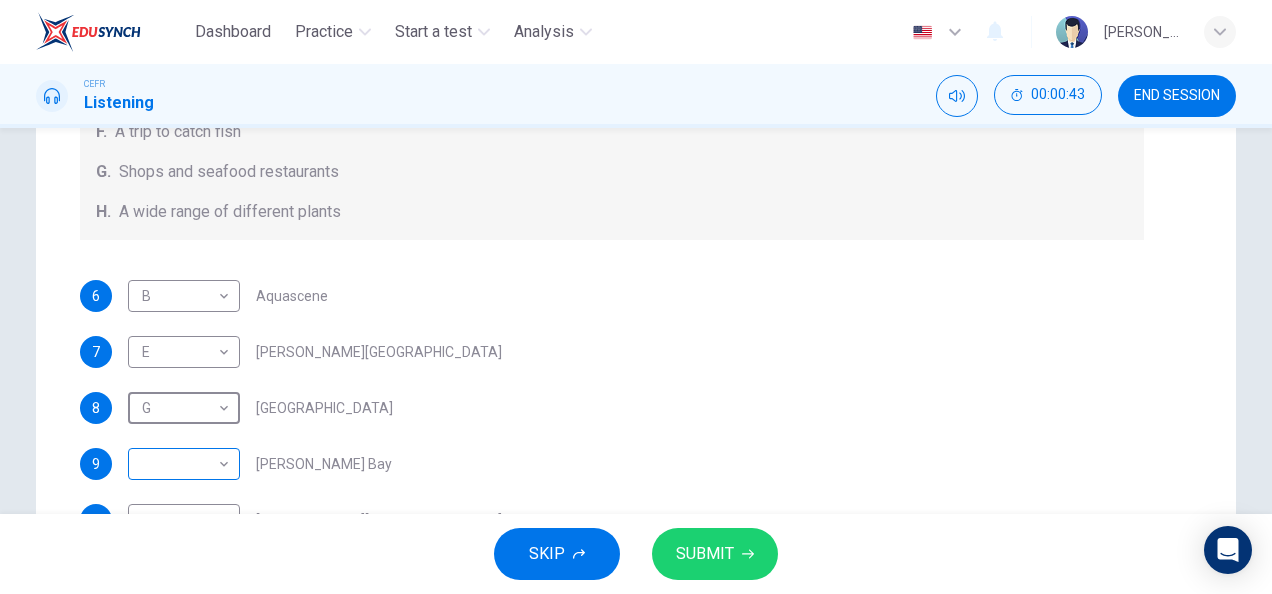 click on "Dashboard Practice Start a test Analysis English en ​ [PERSON_NAME] IZZATI [PERSON_NAME] CEFR Listening 00:00:43 END SESSION Questions 6 - 10 Choose your answers from the box and write the correct letter  A-H  next to the questions below.
What can you find at each of the places below? A. A flower market B. A chance to feed the fish C. Good nightlife D. International arts and crafts E. Good cheap international food F. A trip to catch fish G. Shops and seafood restaurants H. A wide range of different plants 6 B B ​ Aquascene 7 E E ​ [PERSON_NAME][GEOGRAPHIC_DATA] 8 G G ​ [GEOGRAPHIC_DATA] 9 ​ ​ [PERSON_NAME][GEOGRAPHIC_DATA] 10 ​ ​ [PERSON_NAME][GEOGRAPHIC_DATA], [GEOGRAPHIC_DATA] 05m 44s SKIP SUBMIT Dashboard Practice Start a test Analysis Notifications © Copyright  2025" at bounding box center [636, 297] 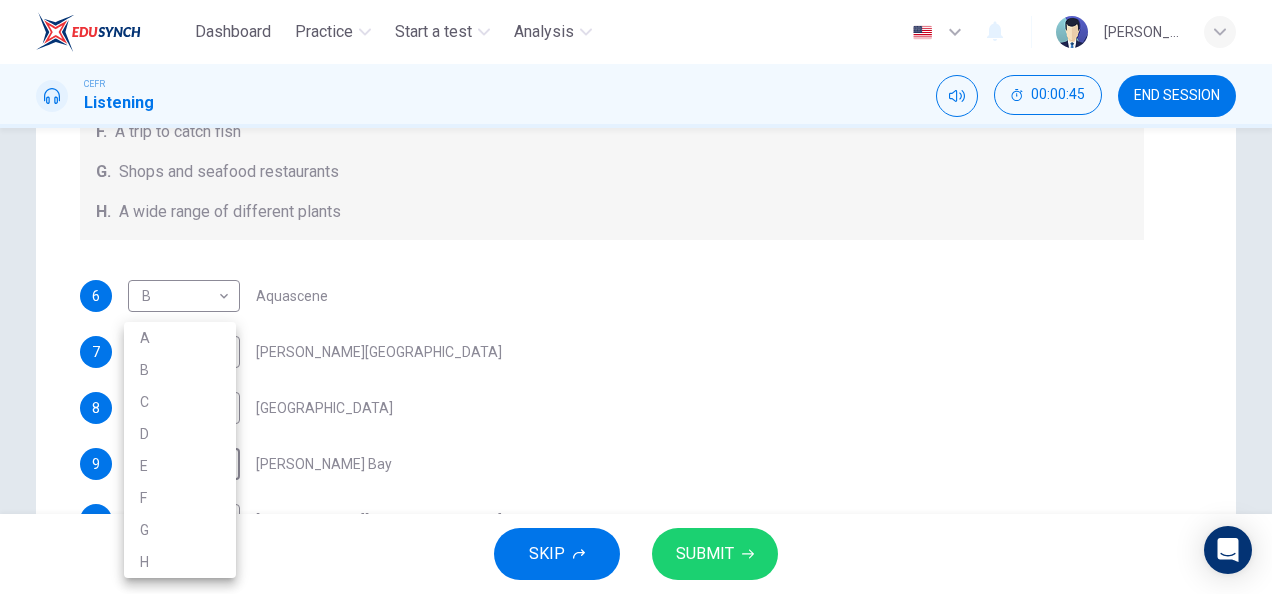 click on "H" at bounding box center [180, 562] 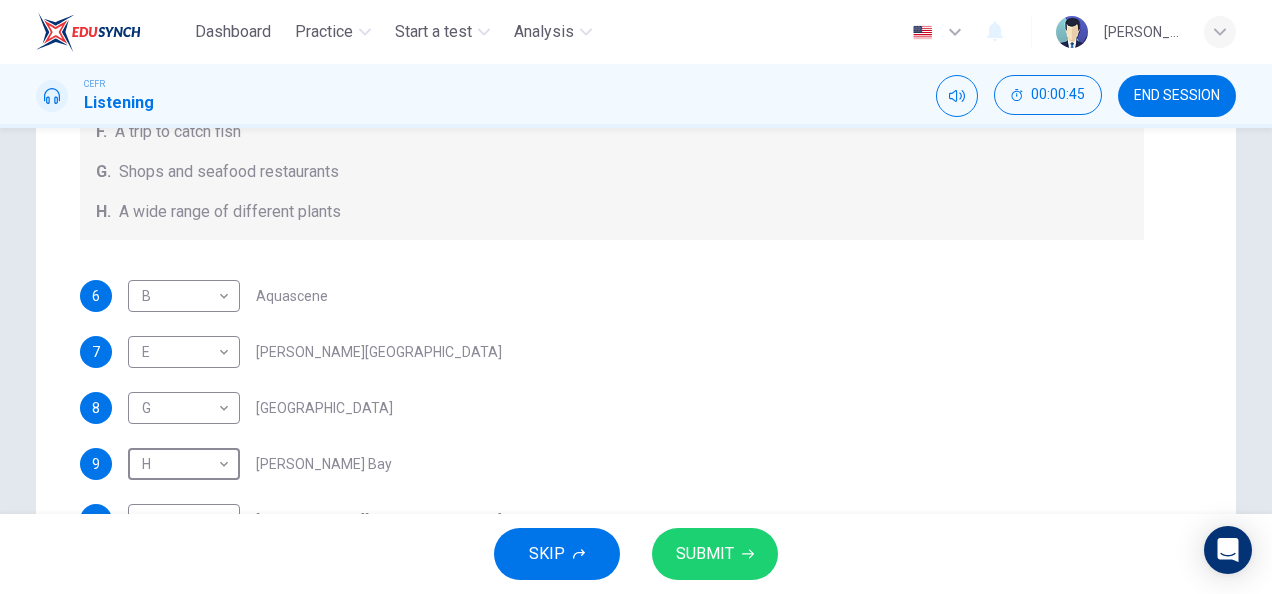 type on "H" 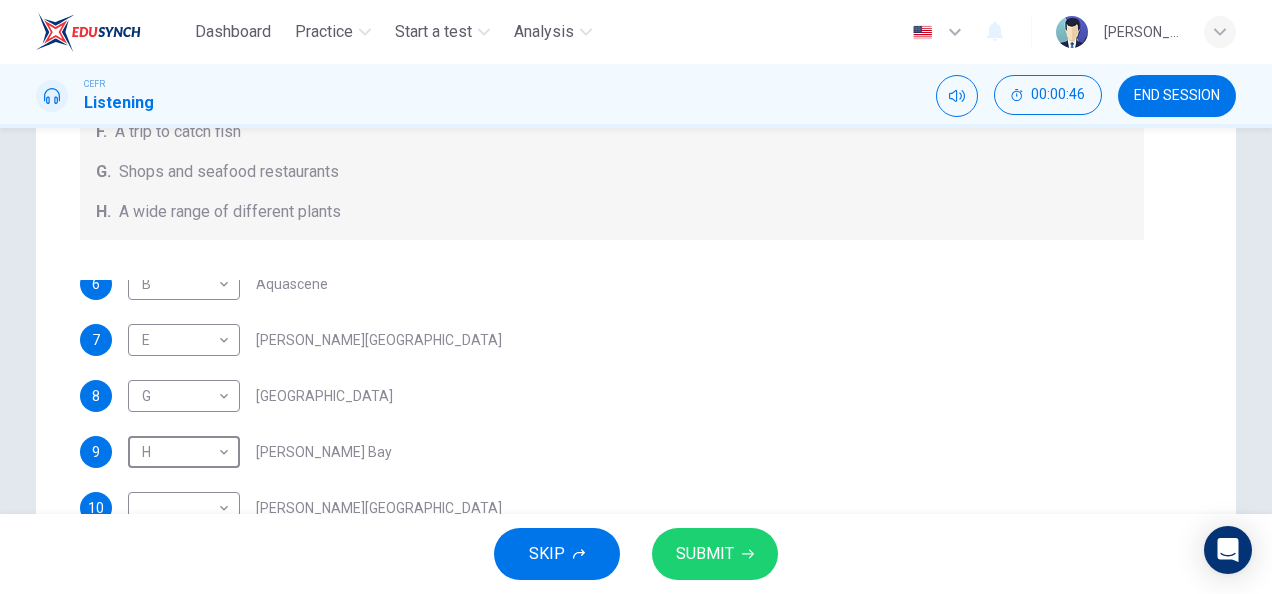 scroll, scrollTop: 12, scrollLeft: 0, axis: vertical 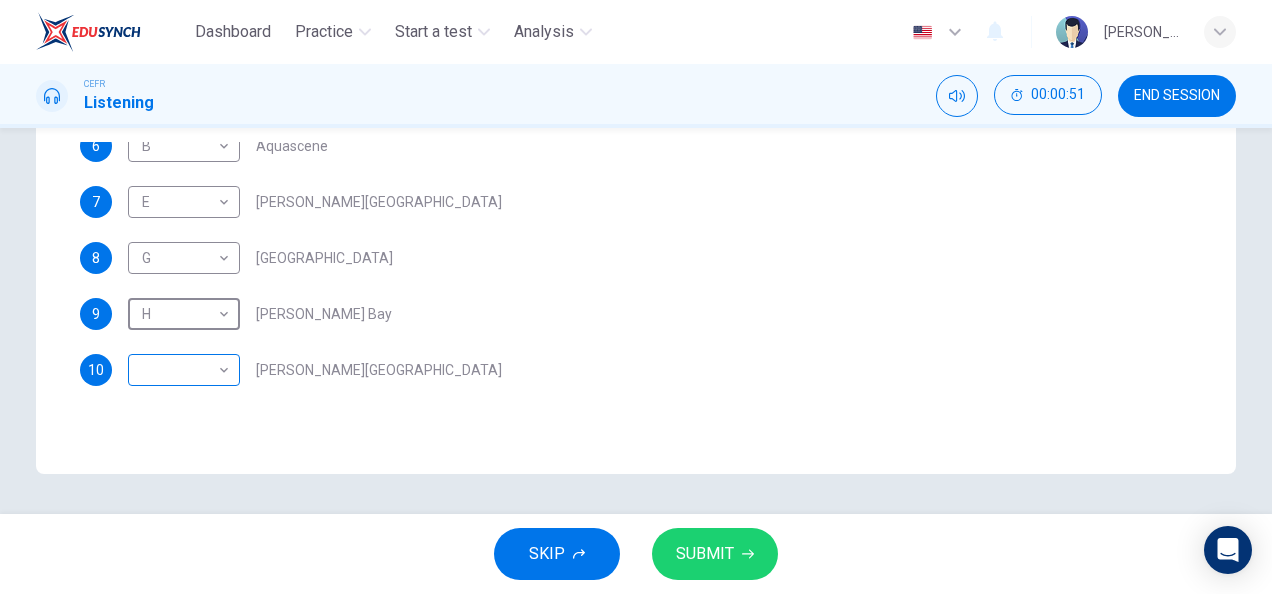 click on "Dashboard Practice Start a test Analysis English en ​ [PERSON_NAME] IZZATI [PERSON_NAME] CEFR Listening 00:00:51 END SESSION Questions 6 - 10 Choose your answers from the box and write the correct letter  A-H  next to the questions below.
What can you find at each of the places below? A. A flower market B. A chance to feed the fish C. Good nightlife D. International arts and crafts E. Good cheap international food F. A trip to catch fish G. Shops and seafood restaurants H. A wide range of different plants 6 B B ​ Aquascene 7 E E ​ [PERSON_NAME][GEOGRAPHIC_DATA] 8 G G ​ [GEOGRAPHIC_DATA] 9 H H ​ [PERSON_NAME][GEOGRAPHIC_DATA] 10 ​ ​ [PERSON_NAME][GEOGRAPHIC_DATA], [GEOGRAPHIC_DATA] 05m 44s SKIP SUBMIT Dashboard Practice Start a test Analysis Notifications © Copyright  2025" at bounding box center [636, 297] 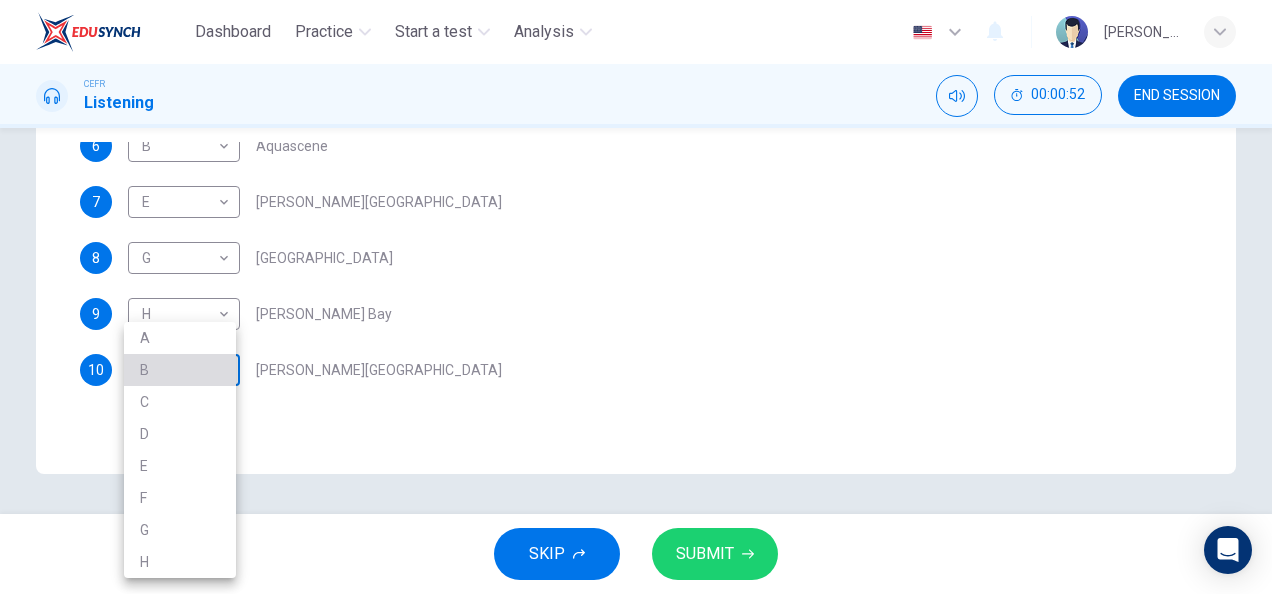 click on "B" at bounding box center (180, 370) 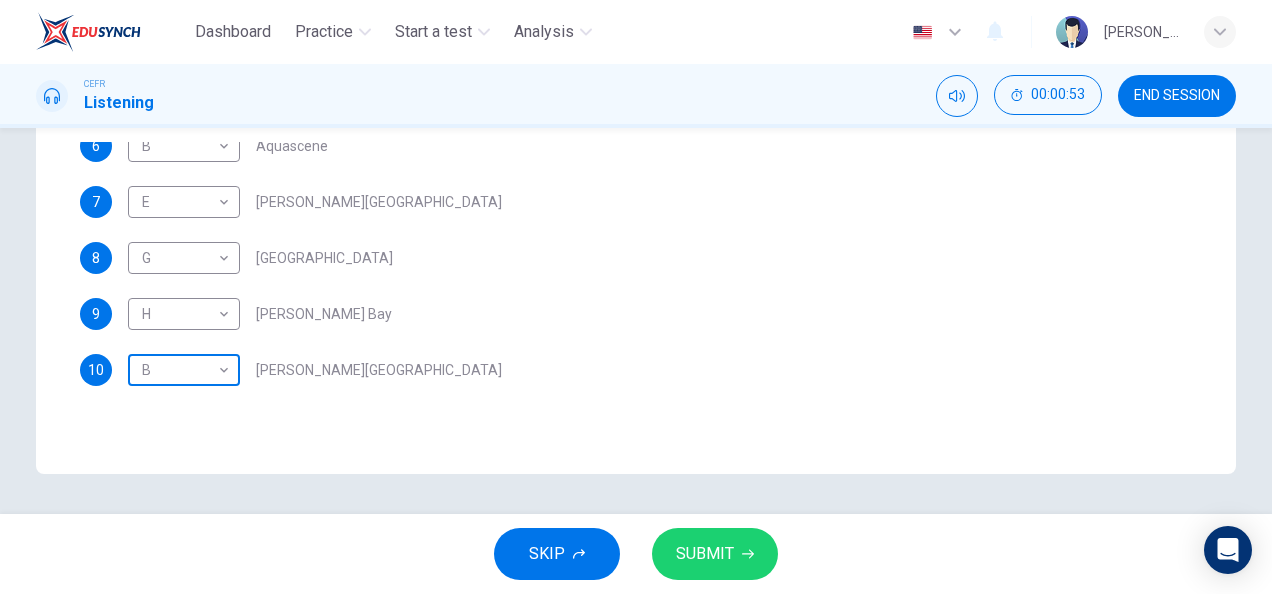 click on "Dashboard Practice Start a test Analysis English en ​ [PERSON_NAME] IZZATI [PERSON_NAME] CEFR Listening 00:00:53 END SESSION Questions 6 - 10 Choose your answers from the box and write the correct letter  A-H  next to the questions below.
What can you find at each of the places below? A. A flower market B. A chance to feed the fish C. Good nightlife D. International arts and crafts E. Good cheap international food F. A trip to catch fish G. Shops and seafood restaurants H. A wide range of different plants 6 B B ​ Aquascene 7 E E ​ [PERSON_NAME][GEOGRAPHIC_DATA] 8 G G ​ [GEOGRAPHIC_DATA] 9 H H ​ [PERSON_NAME][GEOGRAPHIC_DATA] [STREET_ADDRESS][PERSON_NAME] 05m 44s SKIP SUBMIT Dashboard Practice Start a test Analysis Notifications © Copyright  2025" at bounding box center [636, 297] 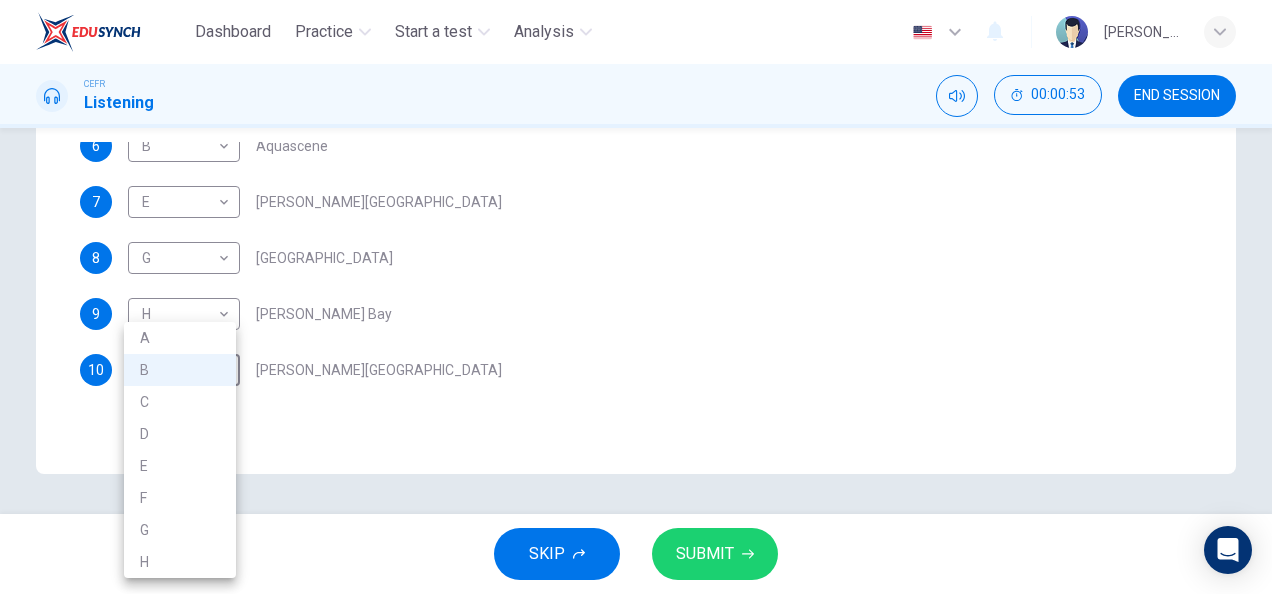 click on "C" at bounding box center [180, 402] 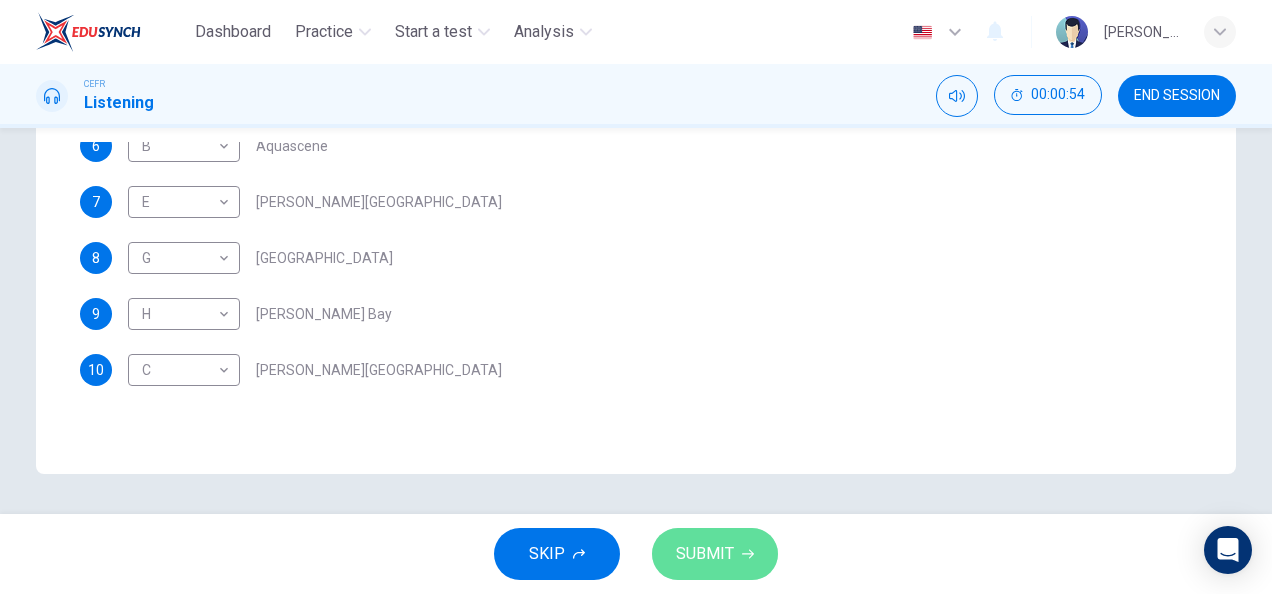 click on "SUBMIT" at bounding box center (715, 554) 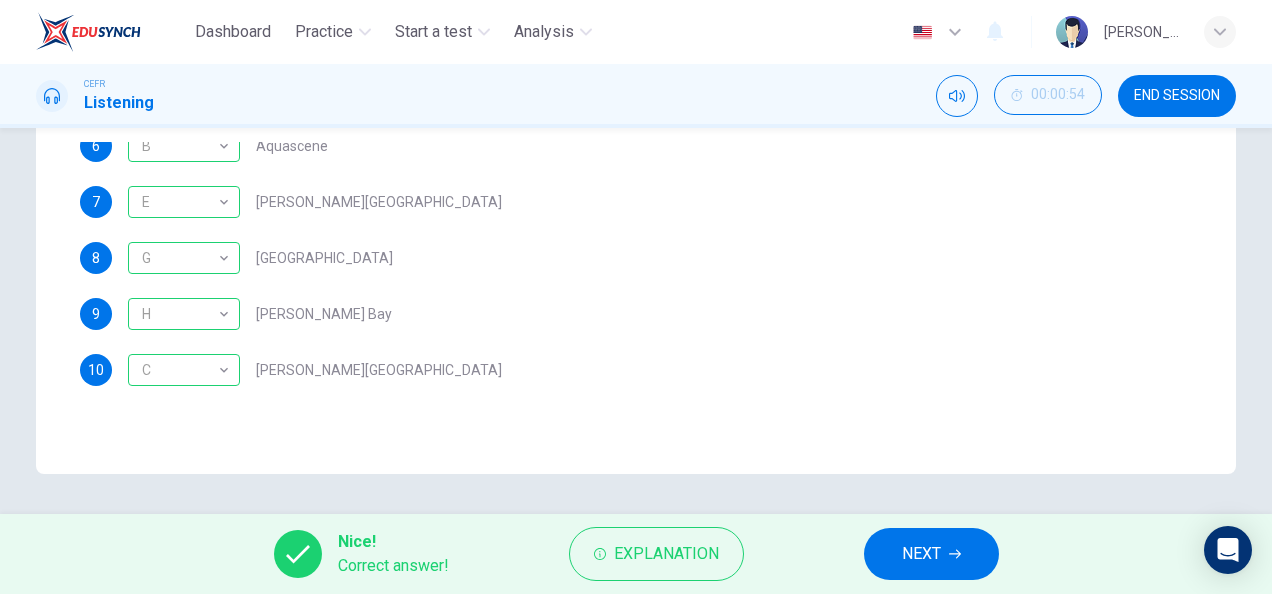 scroll, scrollTop: 0, scrollLeft: 0, axis: both 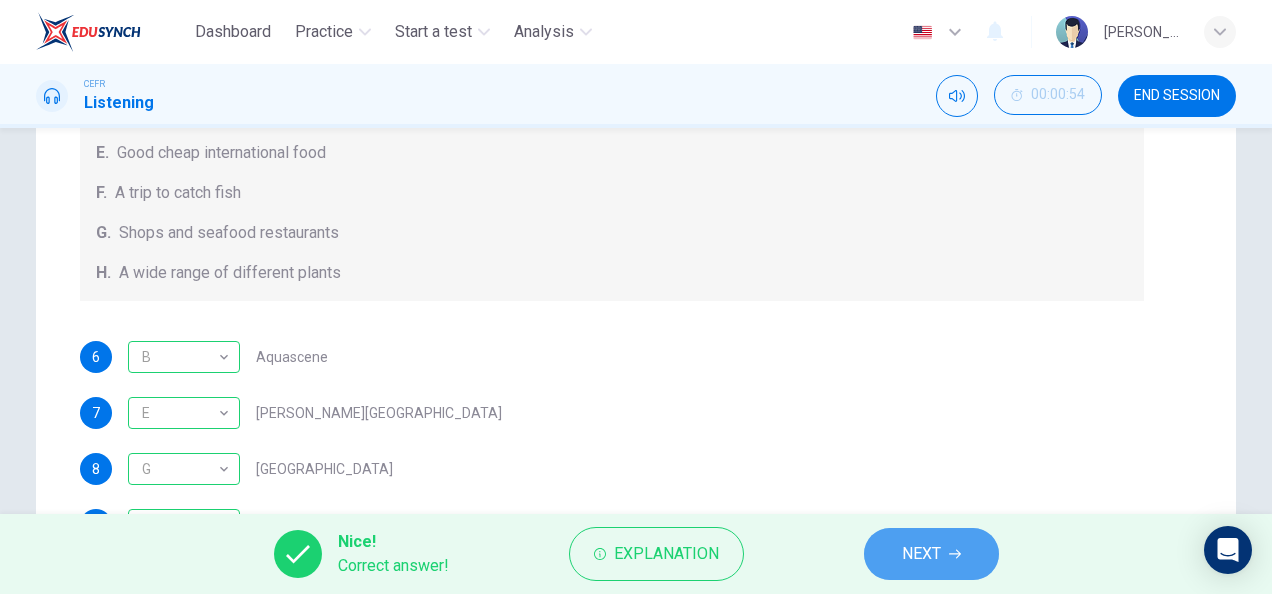 click on "NEXT" at bounding box center [931, 554] 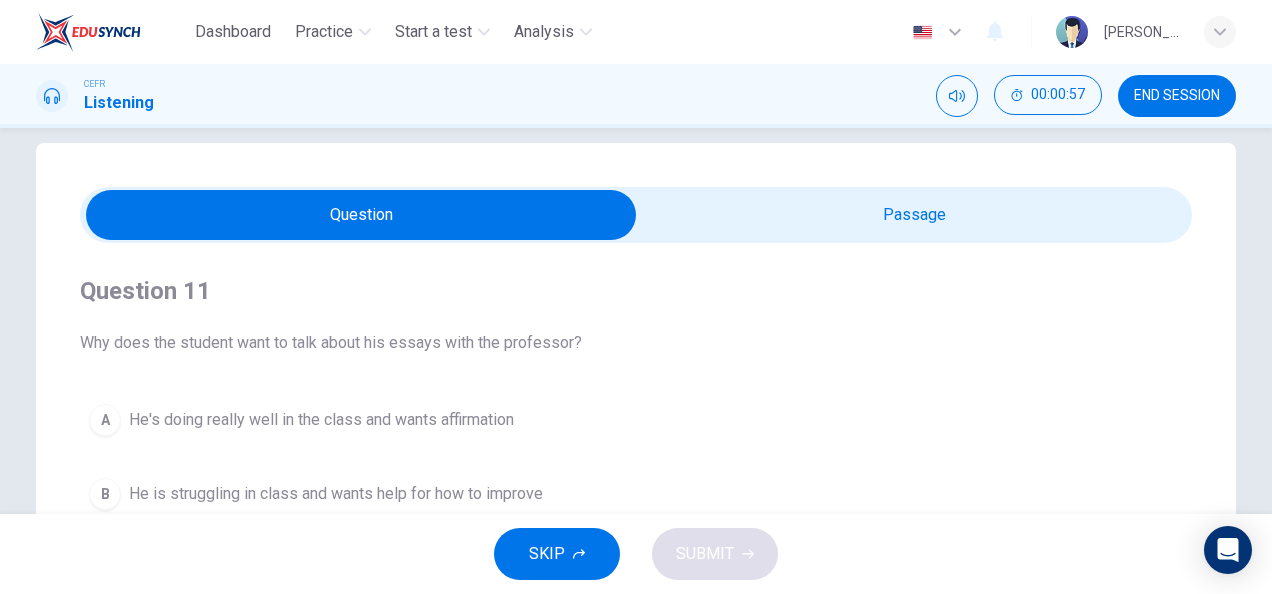 scroll, scrollTop: 0, scrollLeft: 0, axis: both 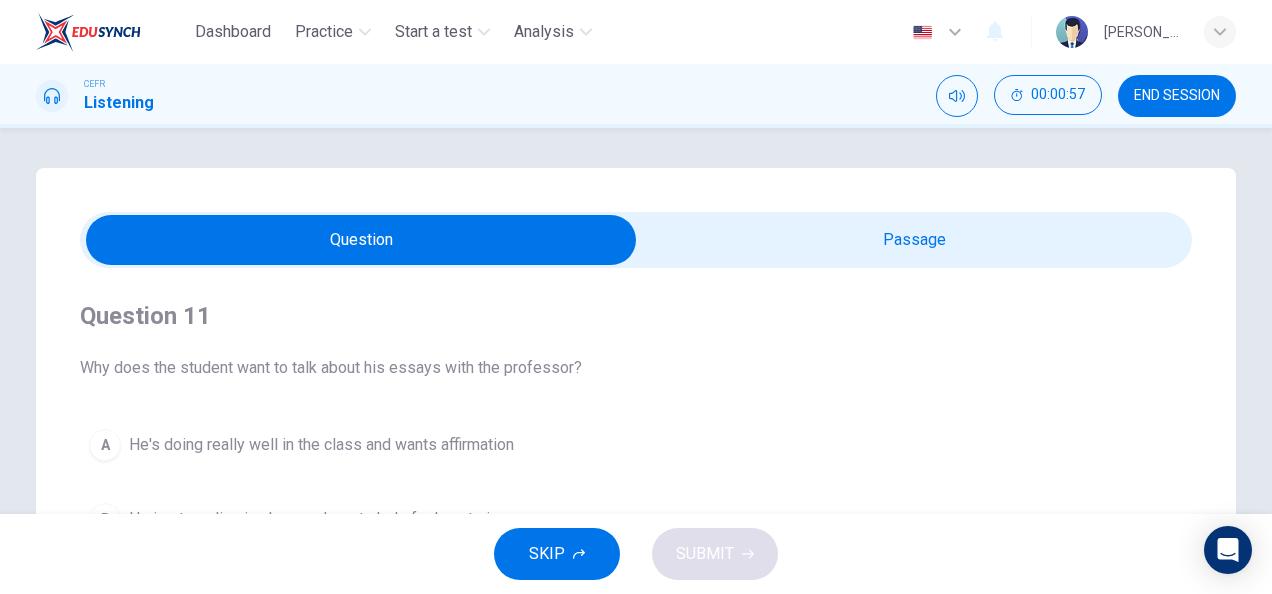 click at bounding box center (361, 240) 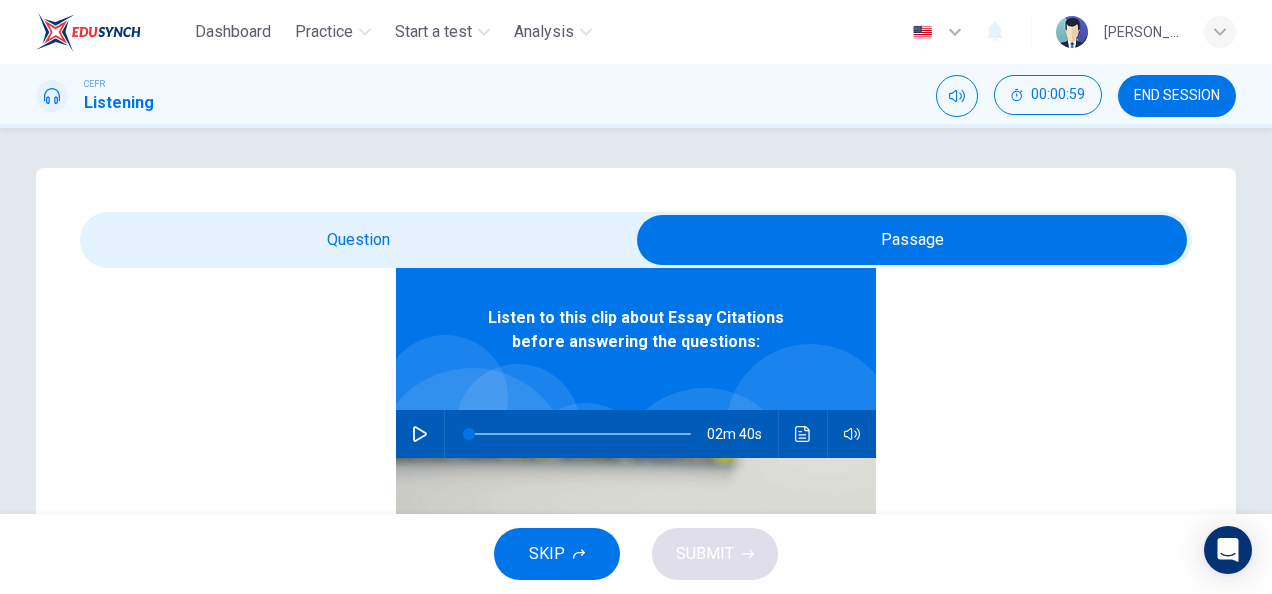 scroll, scrollTop: 111, scrollLeft: 0, axis: vertical 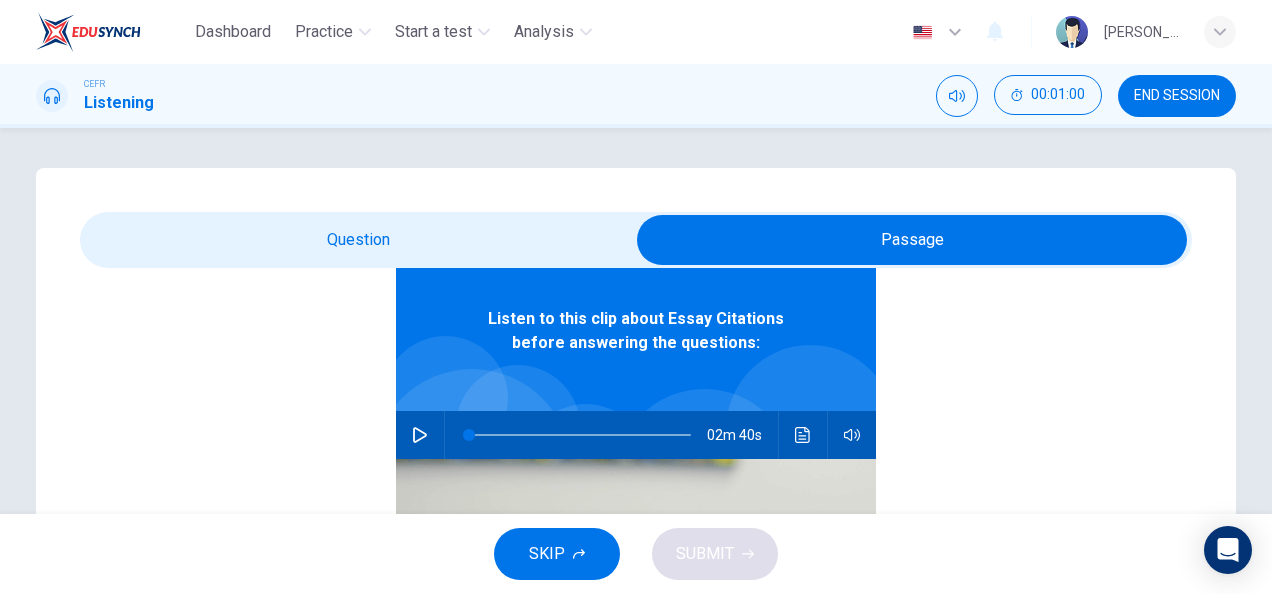 click on "02m 40s" at bounding box center (636, 435) 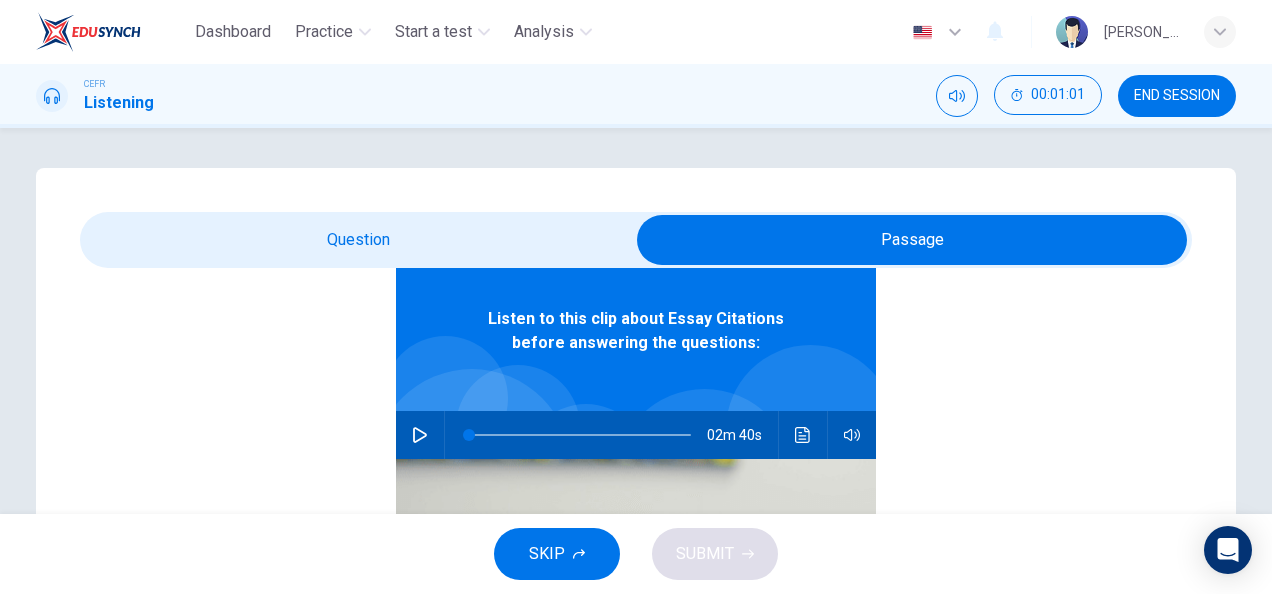 click on "02m 40s" at bounding box center [636, 435] 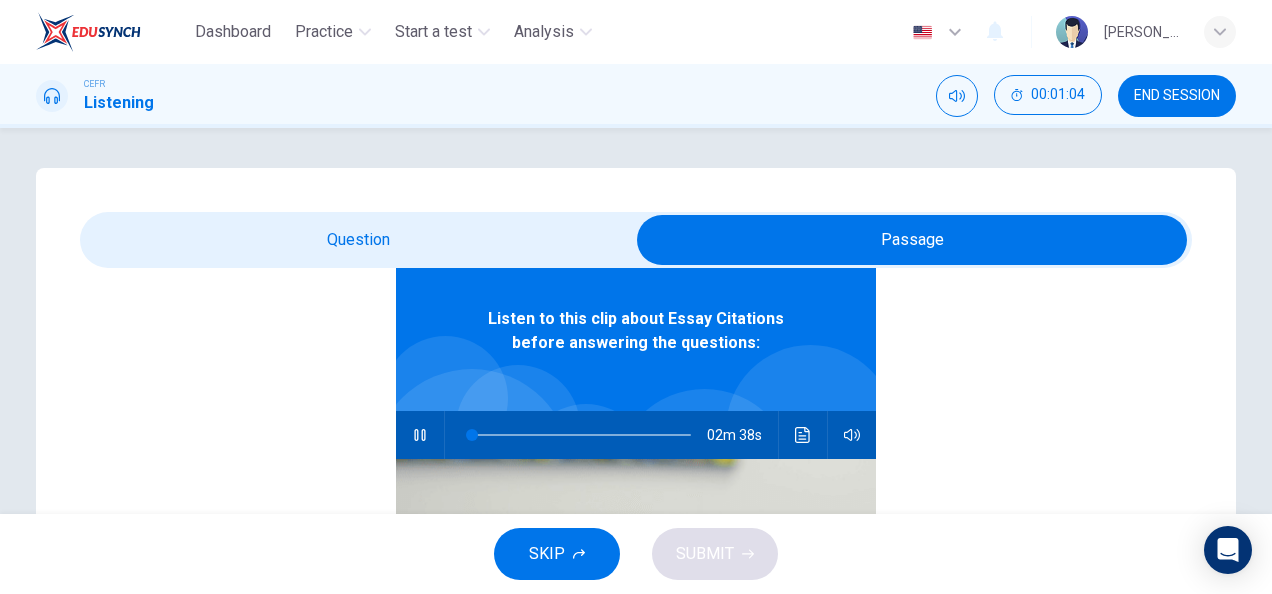 type on "2" 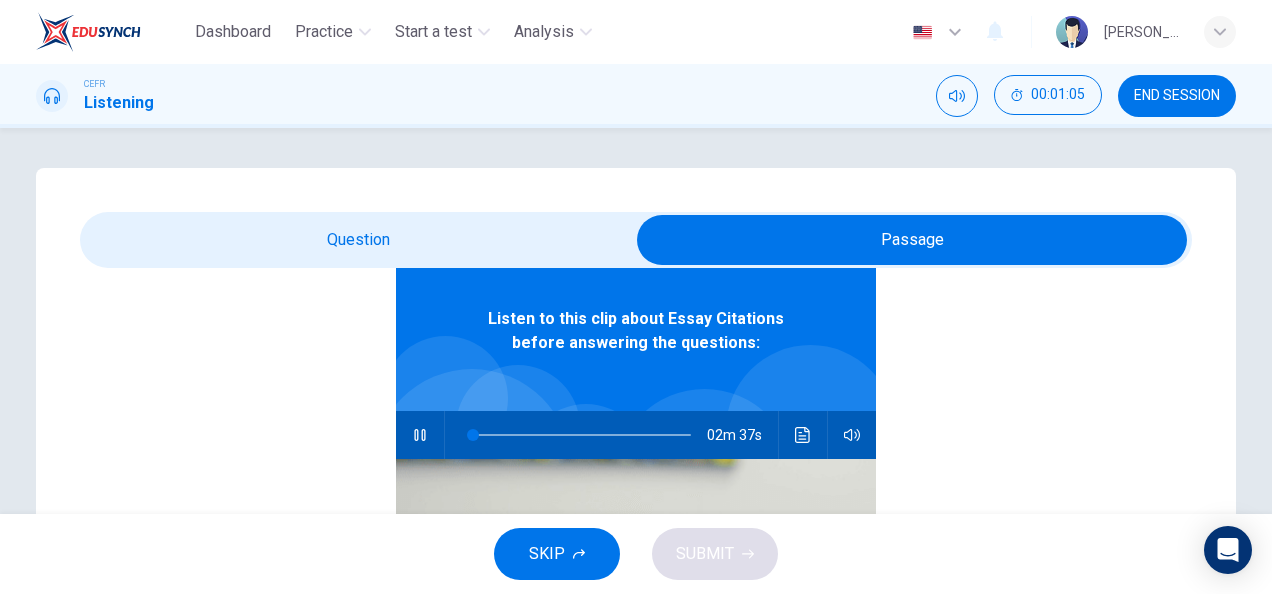 click at bounding box center [912, 240] 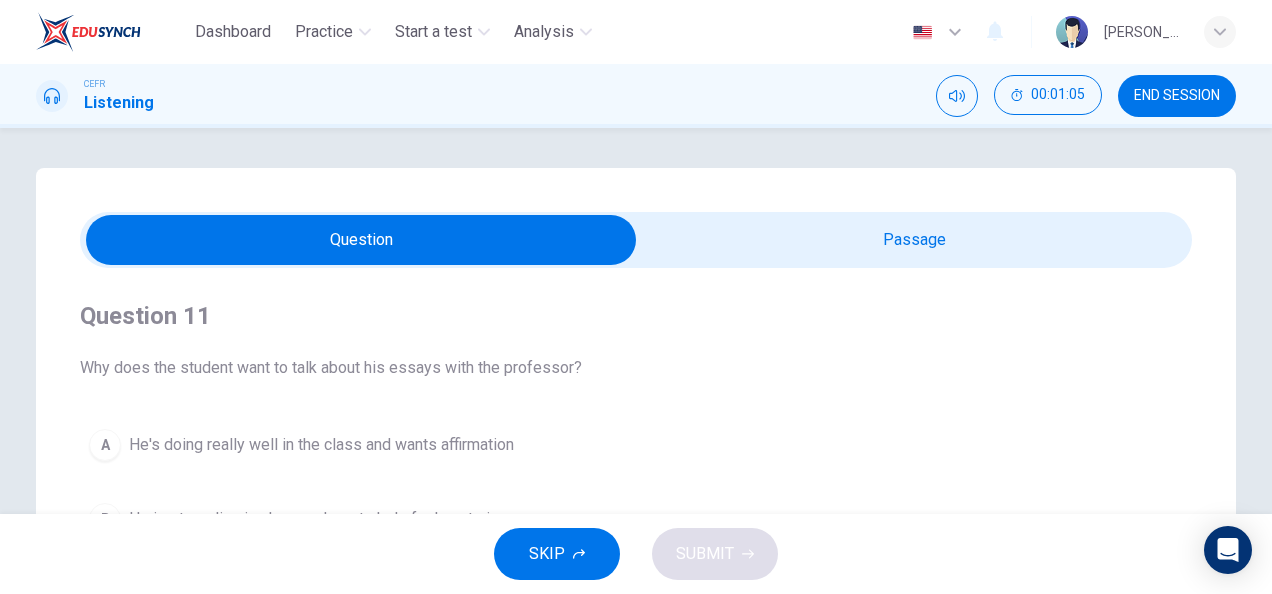 scroll, scrollTop: 0, scrollLeft: 0, axis: both 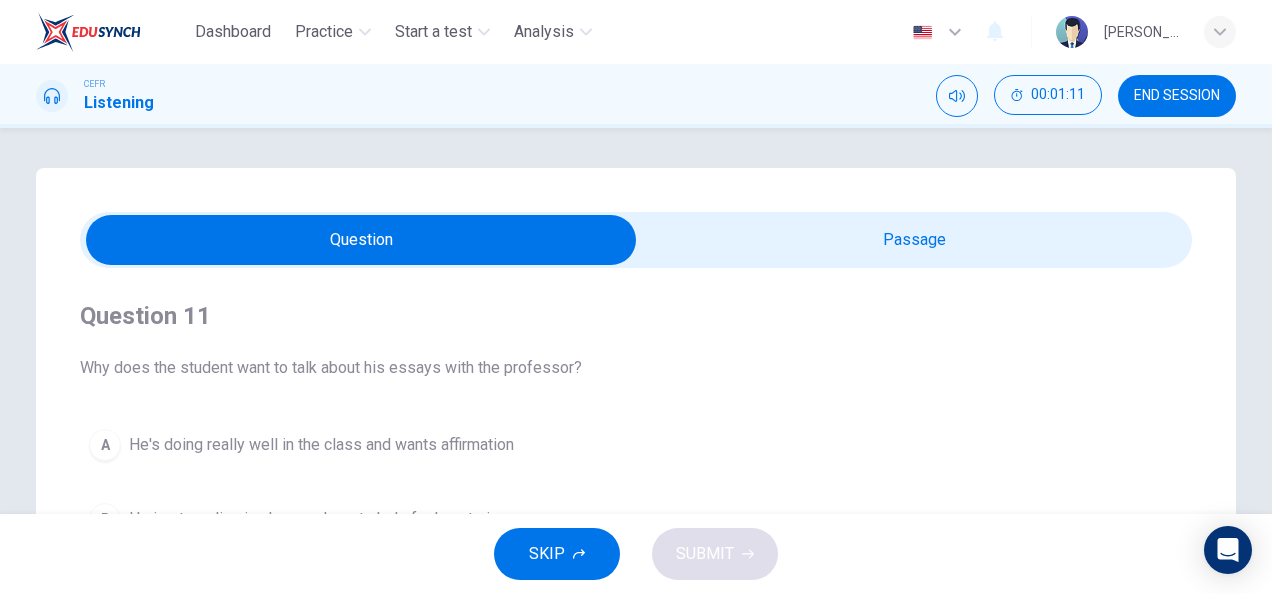 click on "Question 11 Why does the student want to talk about his essays with the professor? A He's doing really well in the class and wants affirmation B He is struggling in class and wants help for how to improve C He just wants to know what his grades are D He wants an extension on an upcoming assignment Listen to this clip about Essay Citations before answering the questions:  02m 30s" at bounding box center (636, 321) 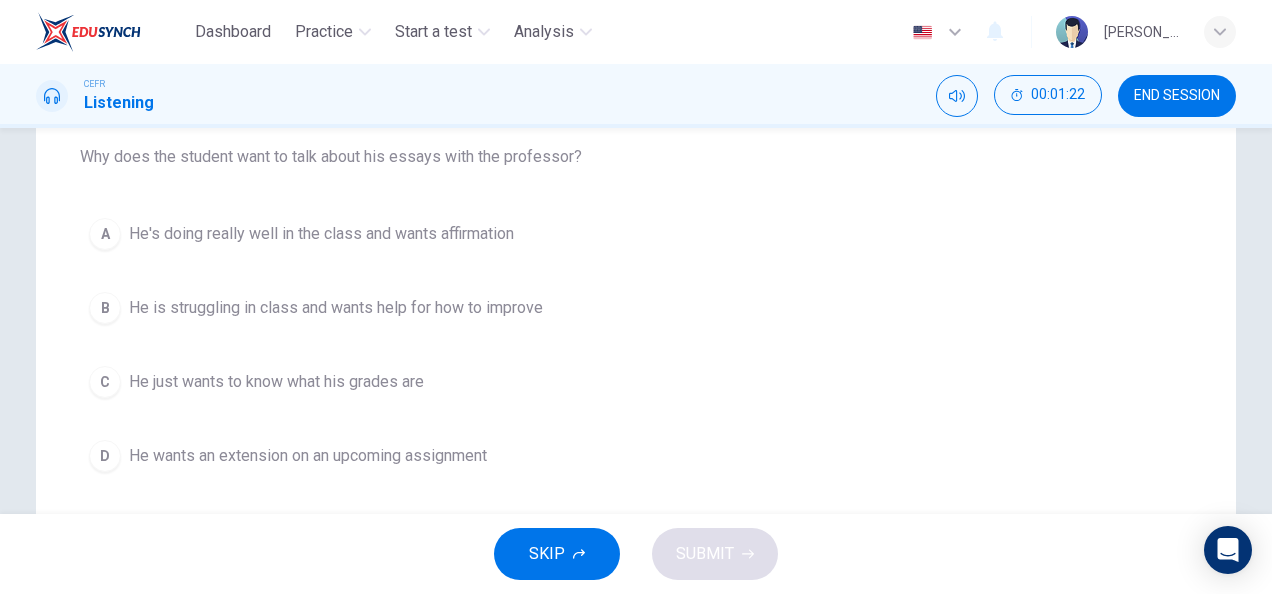 scroll, scrollTop: 212, scrollLeft: 0, axis: vertical 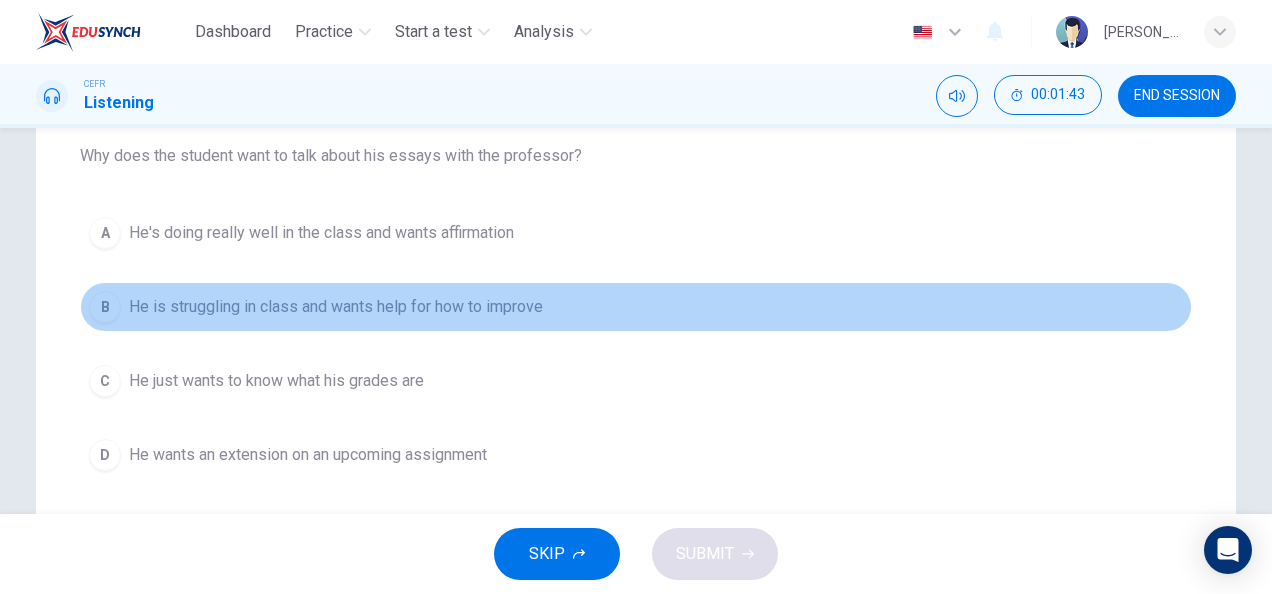 click on "B He is struggling in class and wants help for how to improve" at bounding box center (636, 307) 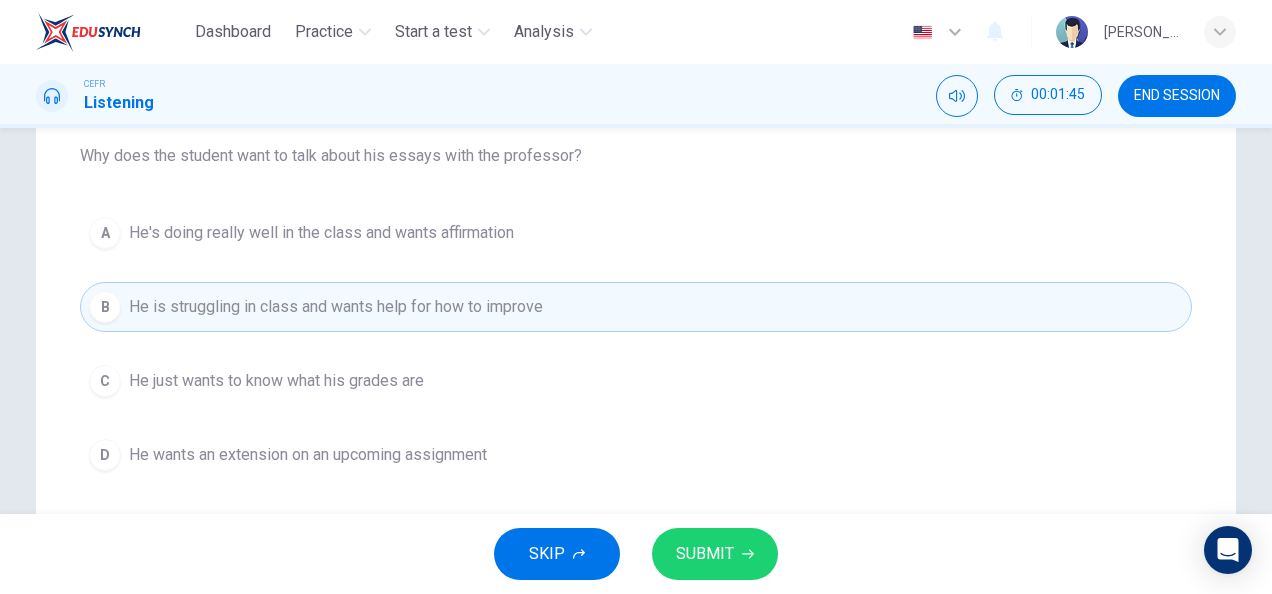 scroll, scrollTop: 33, scrollLeft: 0, axis: vertical 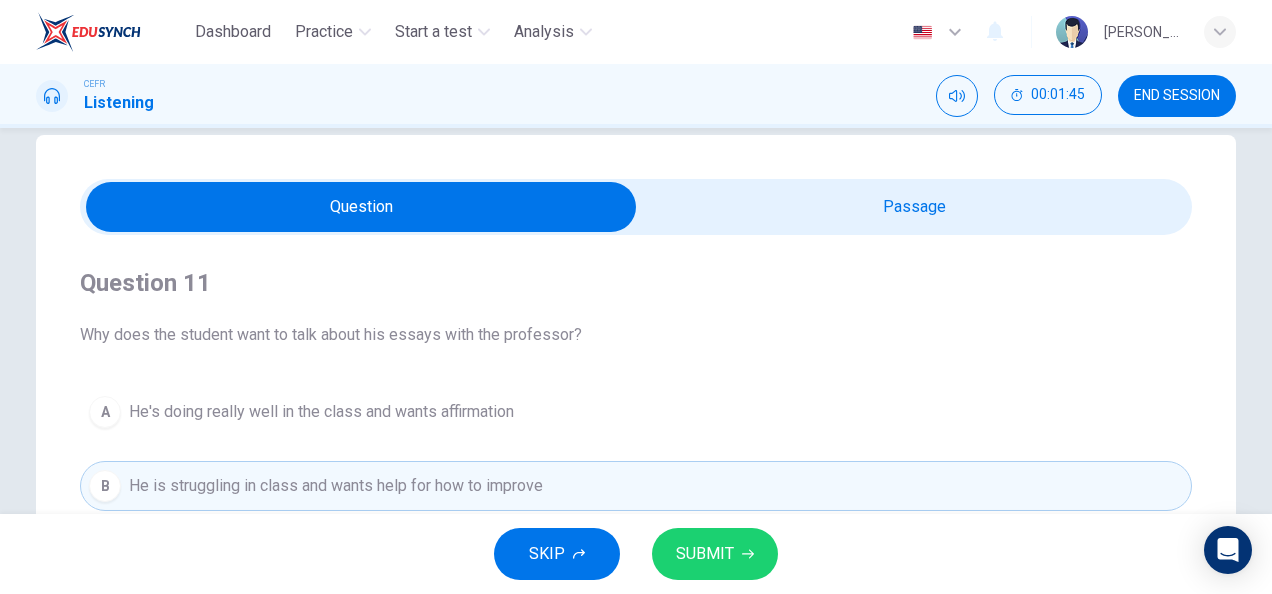 type on "27" 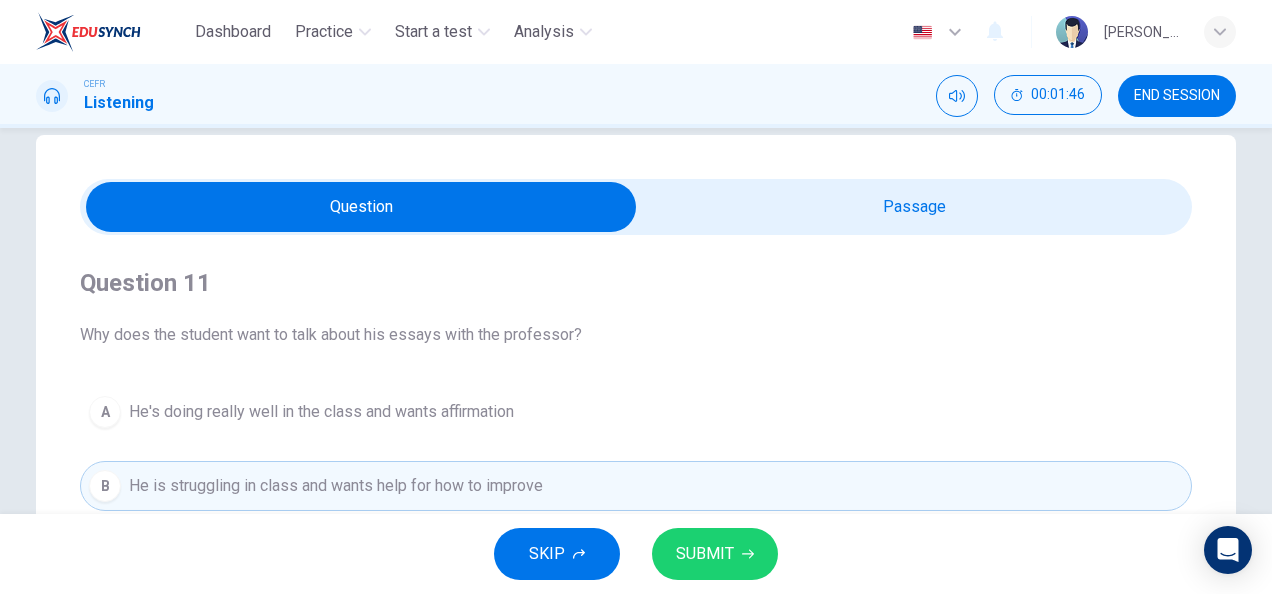 click at bounding box center [361, 207] 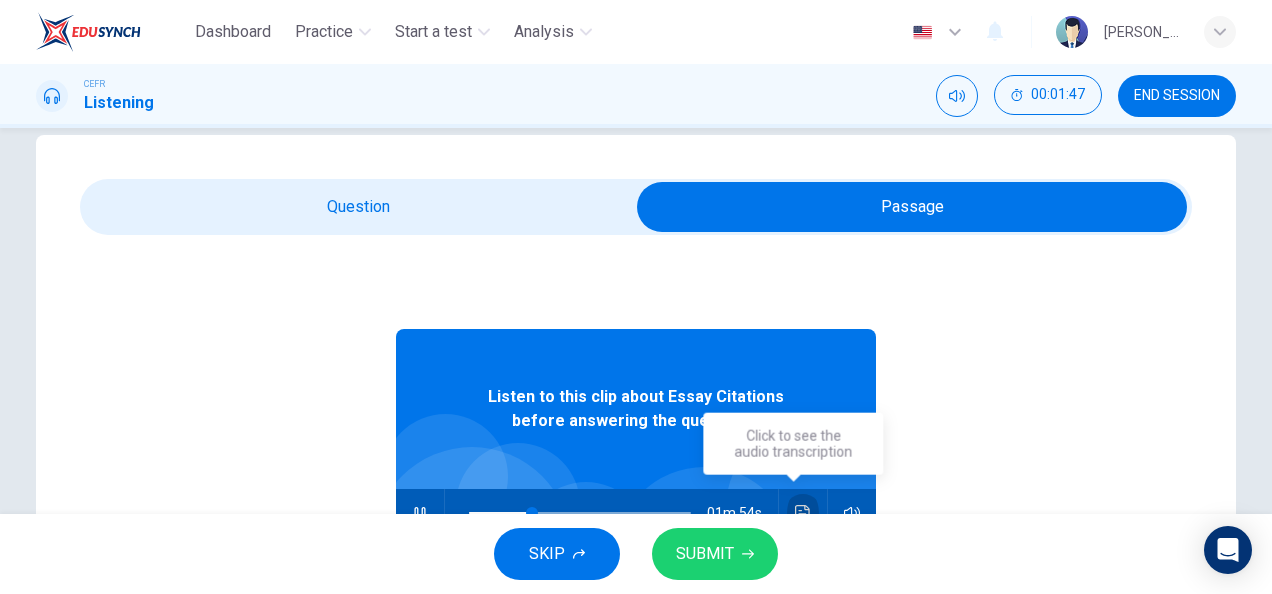 click 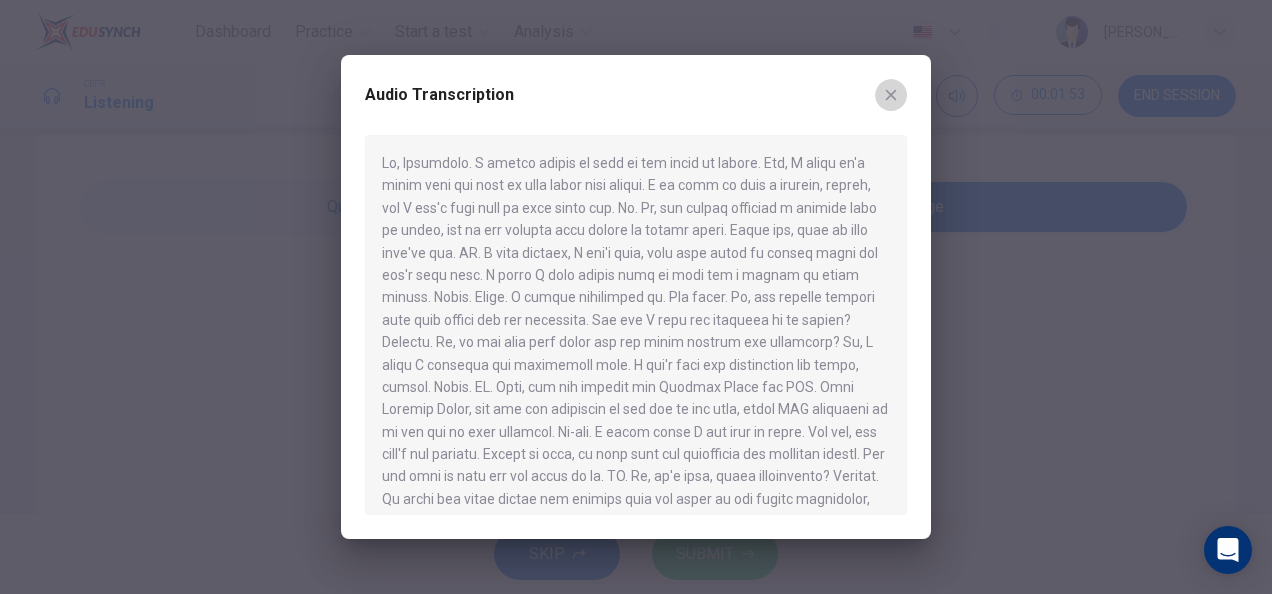 click at bounding box center [891, 95] 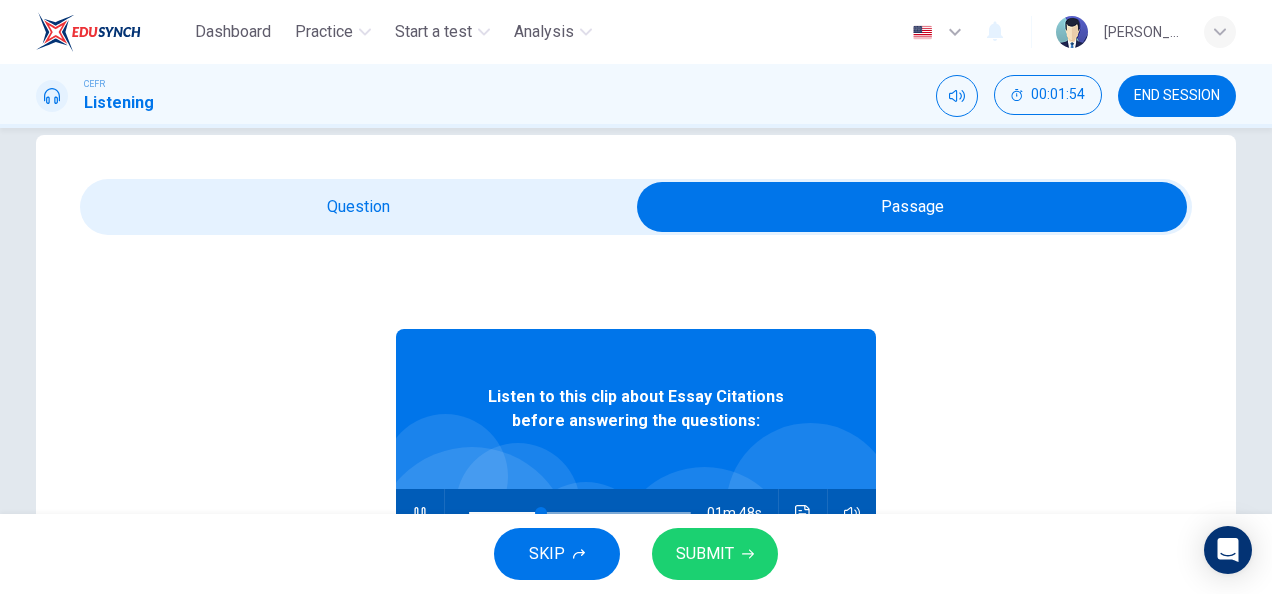 type on "33" 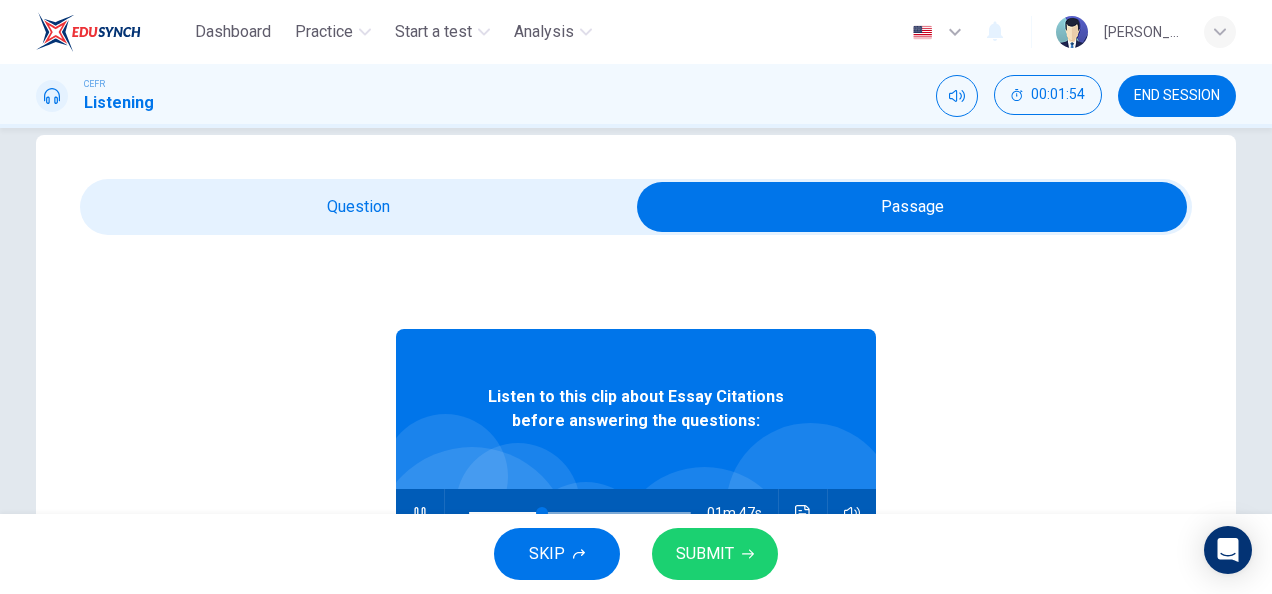 click at bounding box center [912, 207] 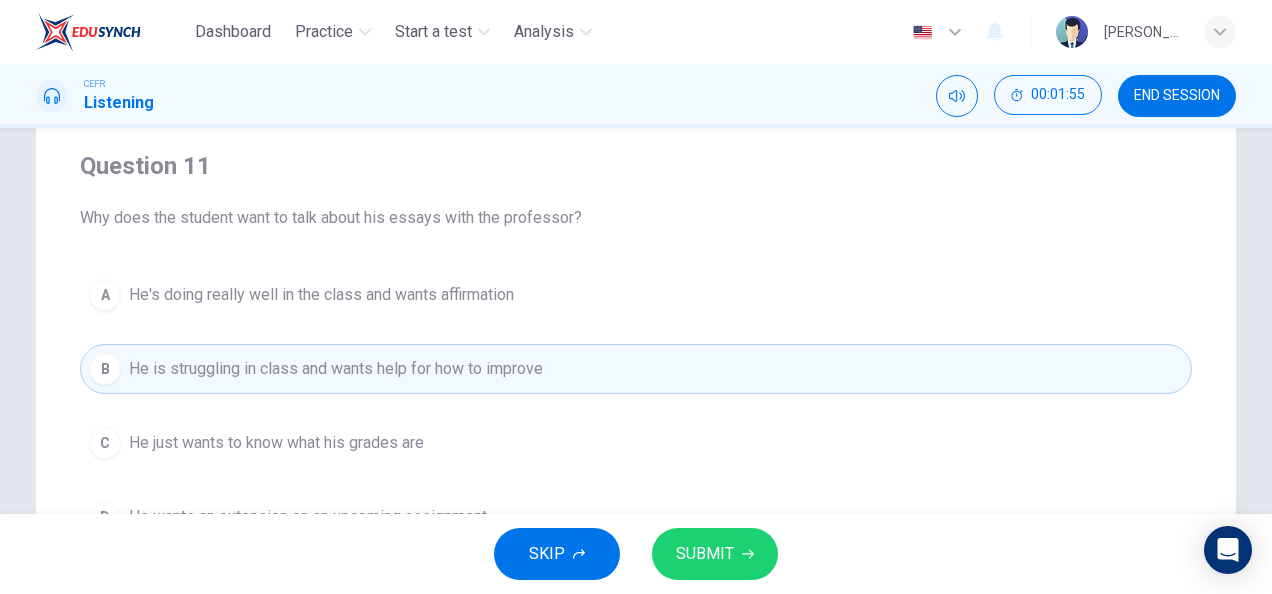 scroll, scrollTop: 151, scrollLeft: 0, axis: vertical 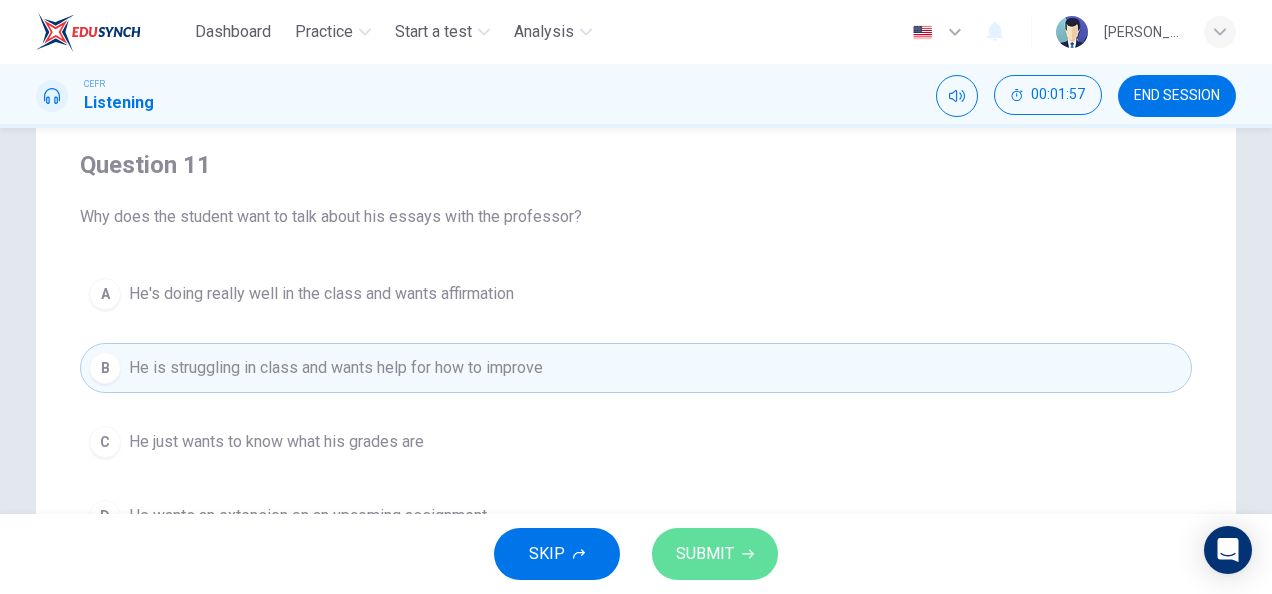 click on "SUBMIT" at bounding box center [715, 554] 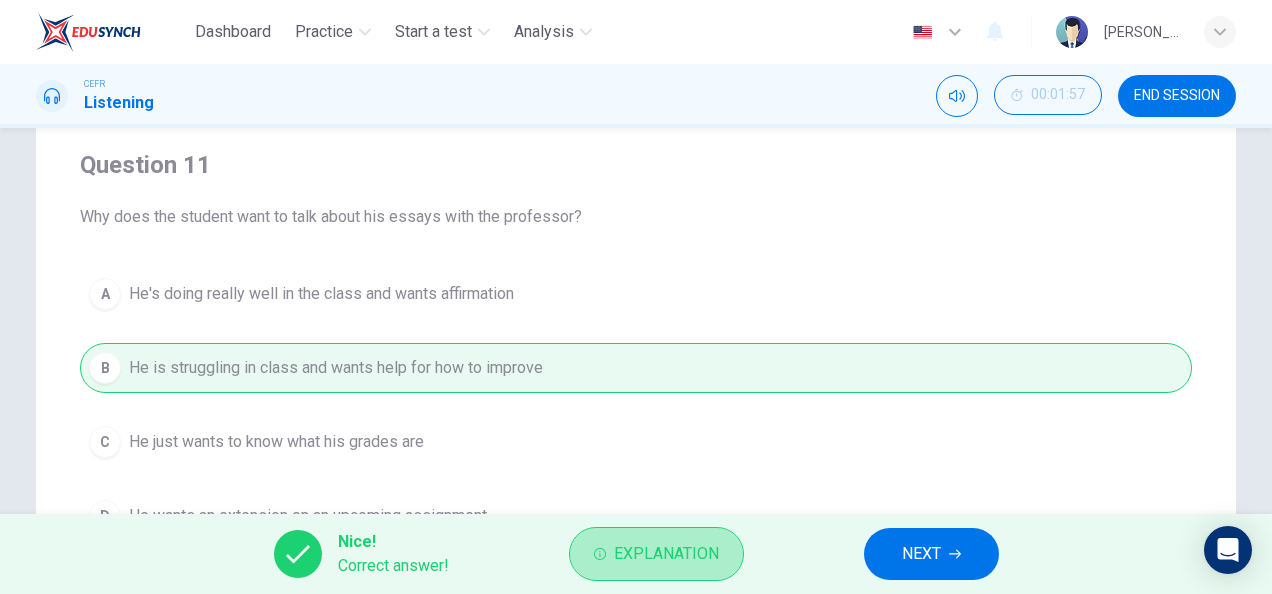 click on "Explanation" at bounding box center [656, 554] 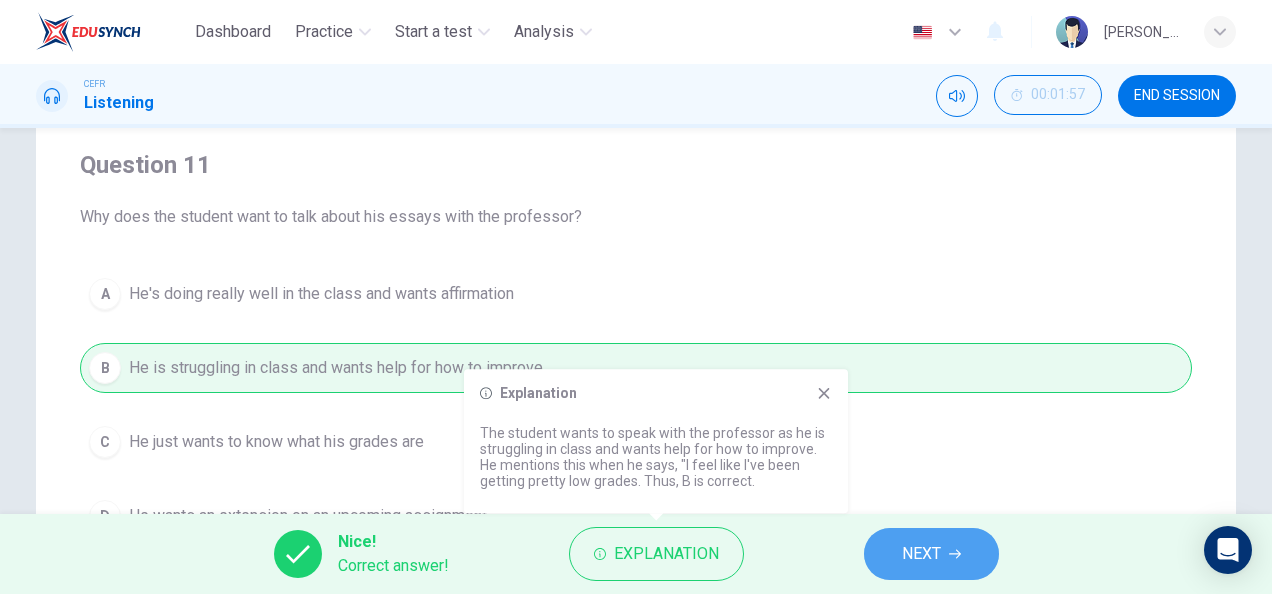 click on "NEXT" at bounding box center [931, 554] 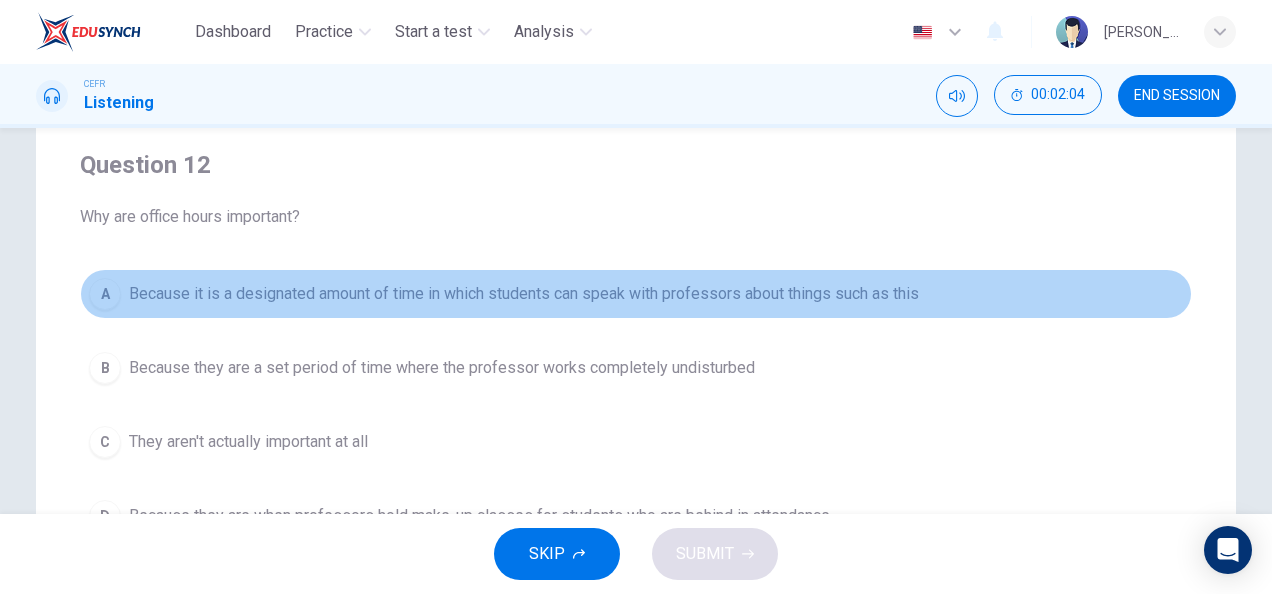click on "Because it is a designated amount of time in which students can speak with professors about things such as this" at bounding box center (524, 294) 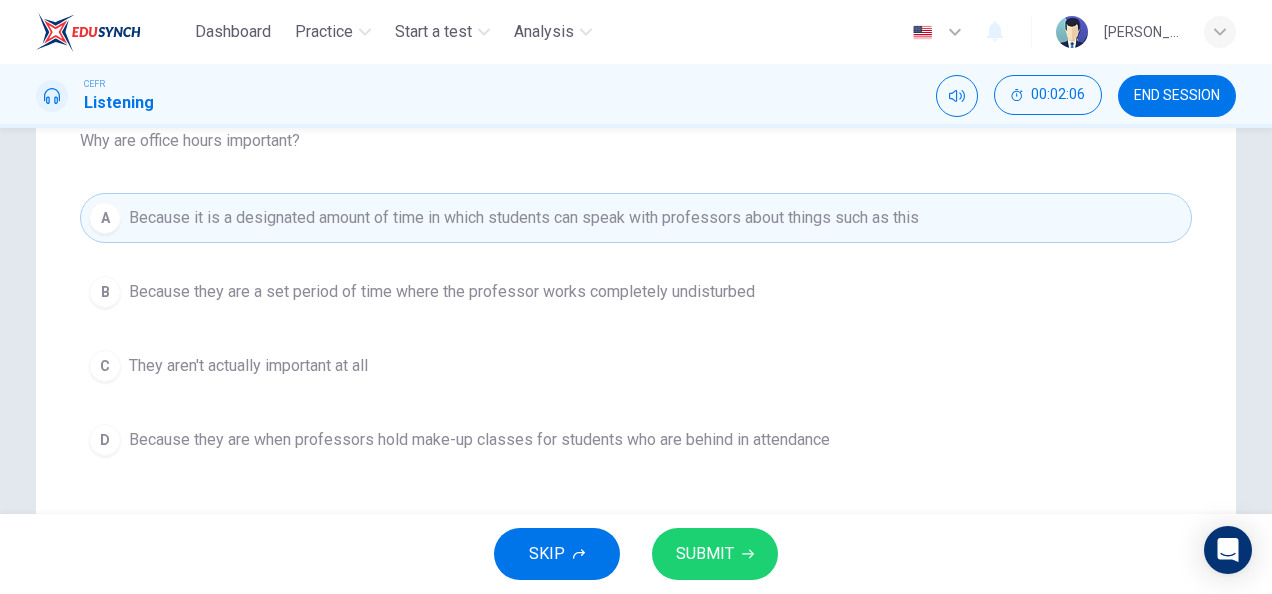 scroll, scrollTop: 229, scrollLeft: 0, axis: vertical 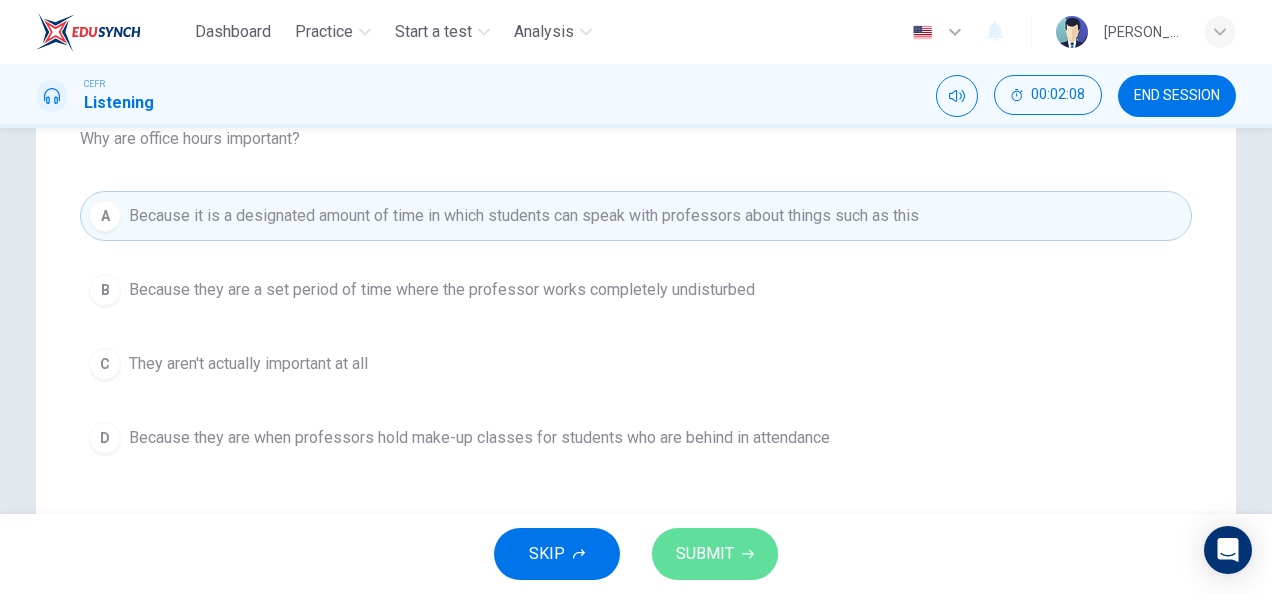 click on "SUBMIT" at bounding box center [705, 554] 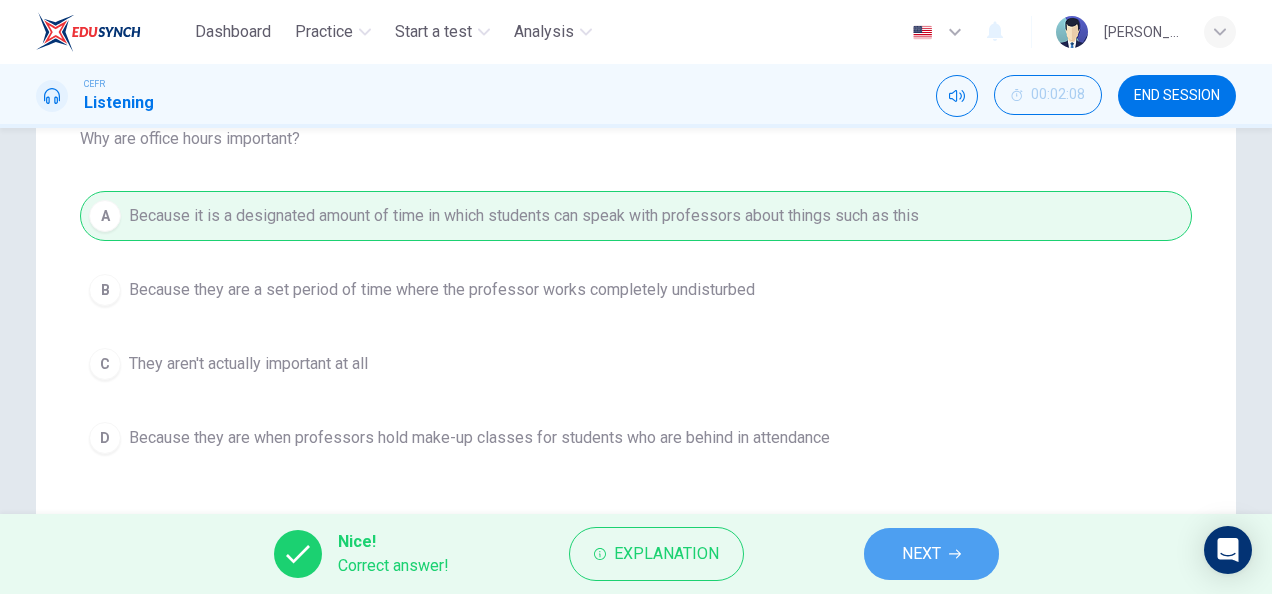 click on "NEXT" at bounding box center (931, 554) 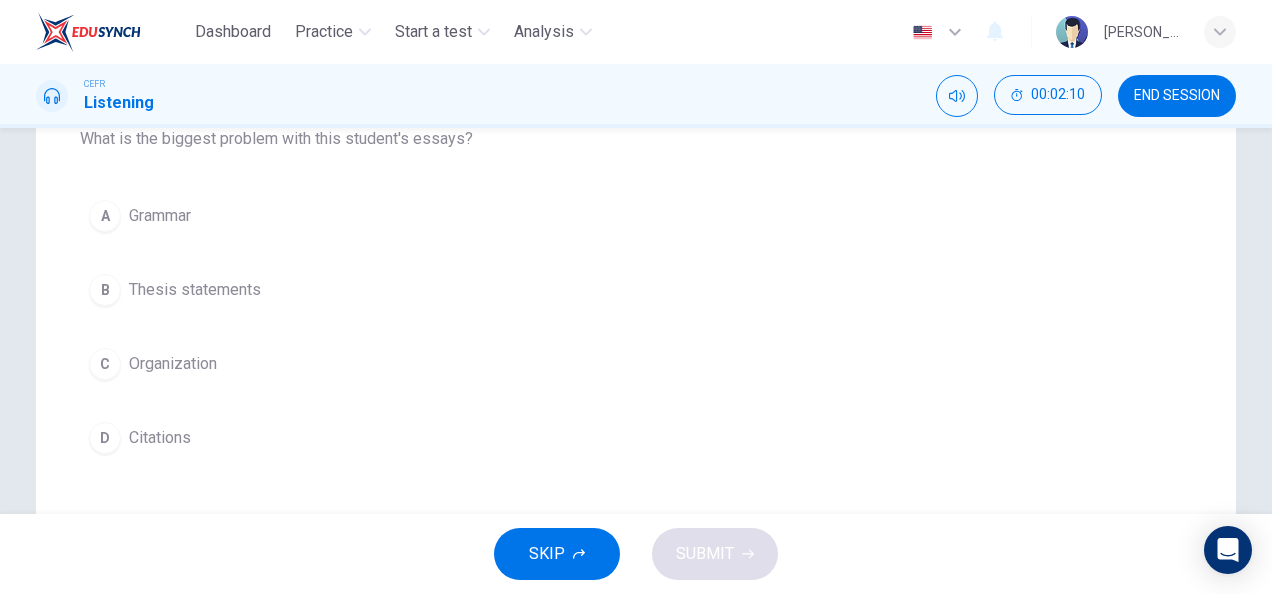 click on "D Citations" at bounding box center [636, 438] 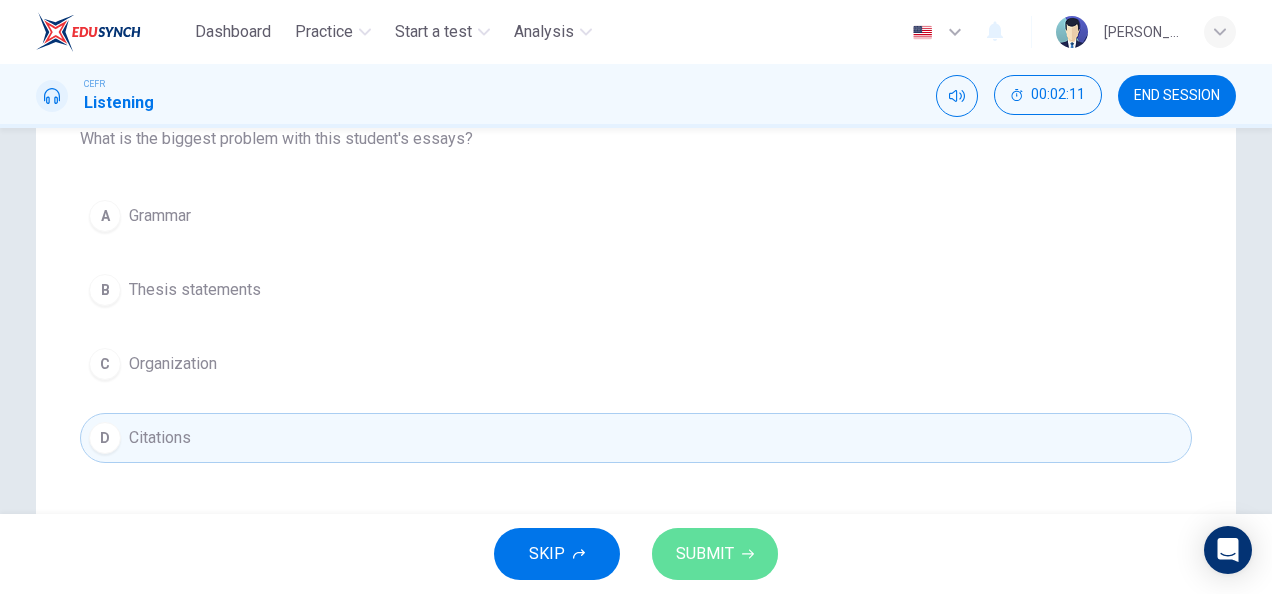 click on "SUBMIT" at bounding box center [705, 554] 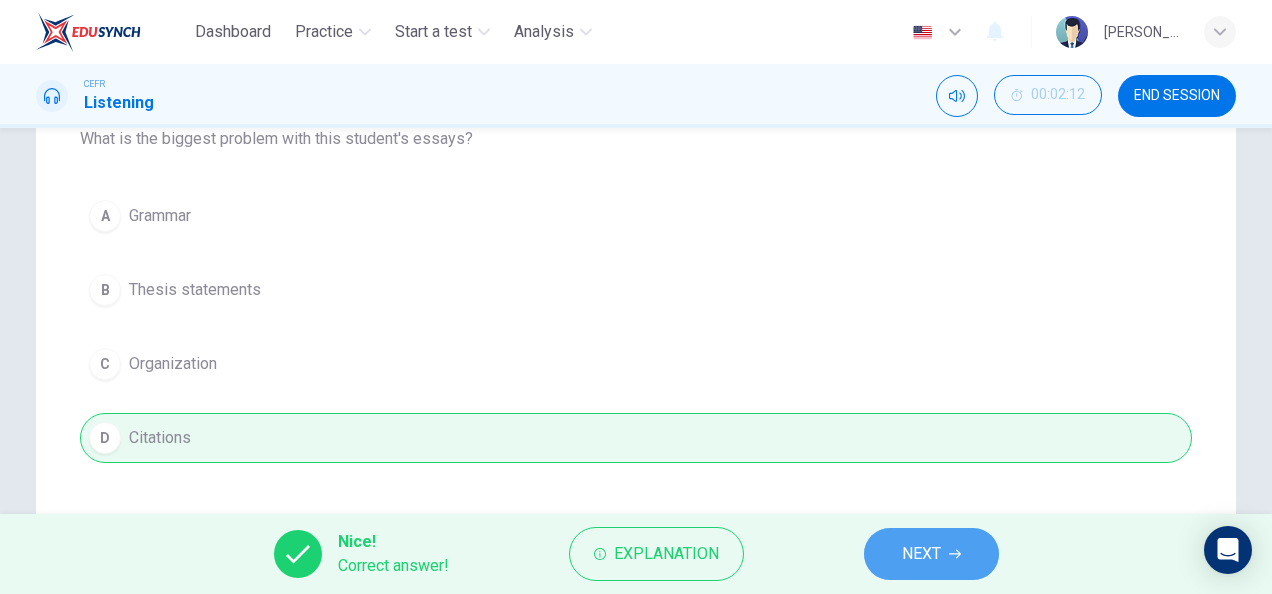 click on "NEXT" at bounding box center (931, 554) 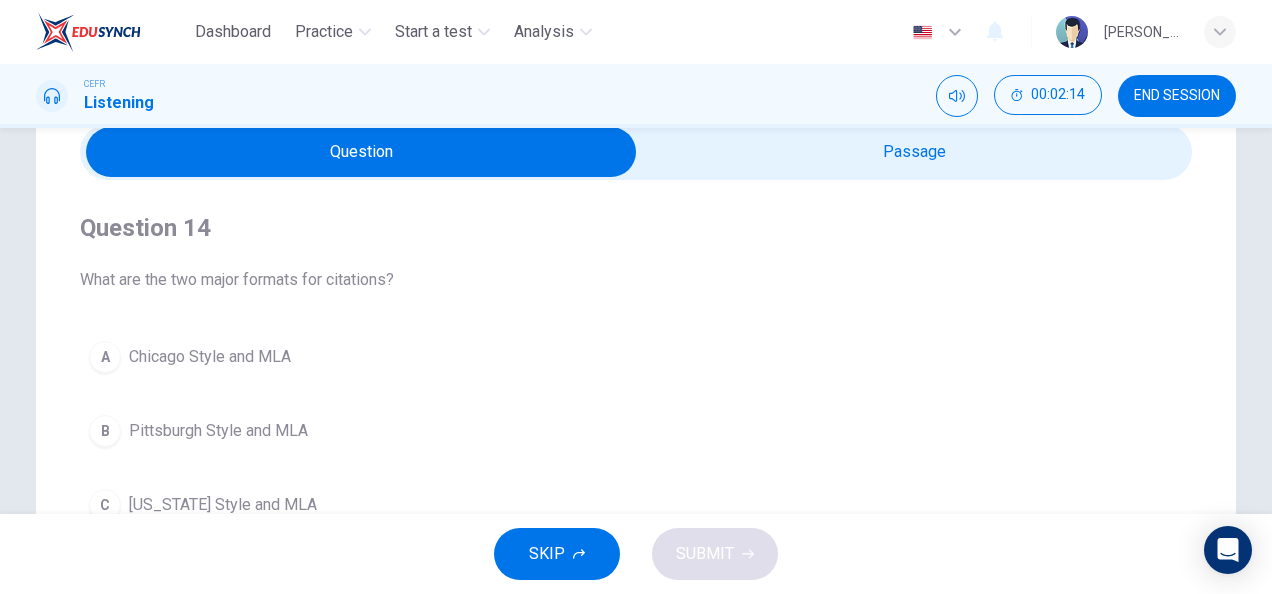 scroll, scrollTop: 0, scrollLeft: 0, axis: both 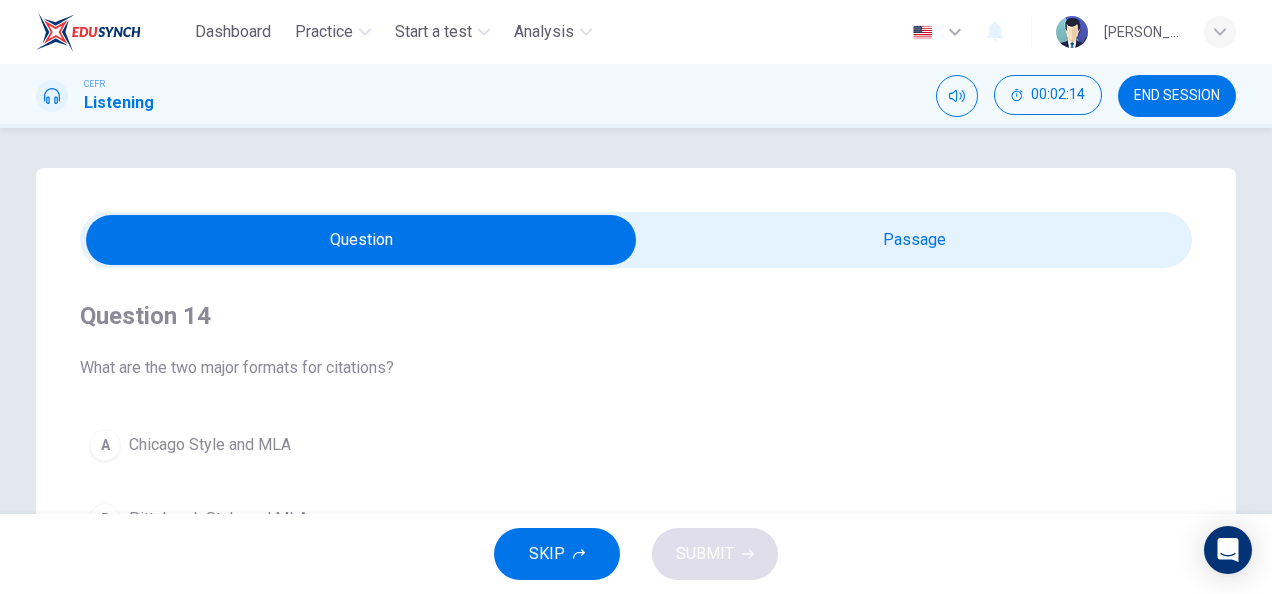 type on "52" 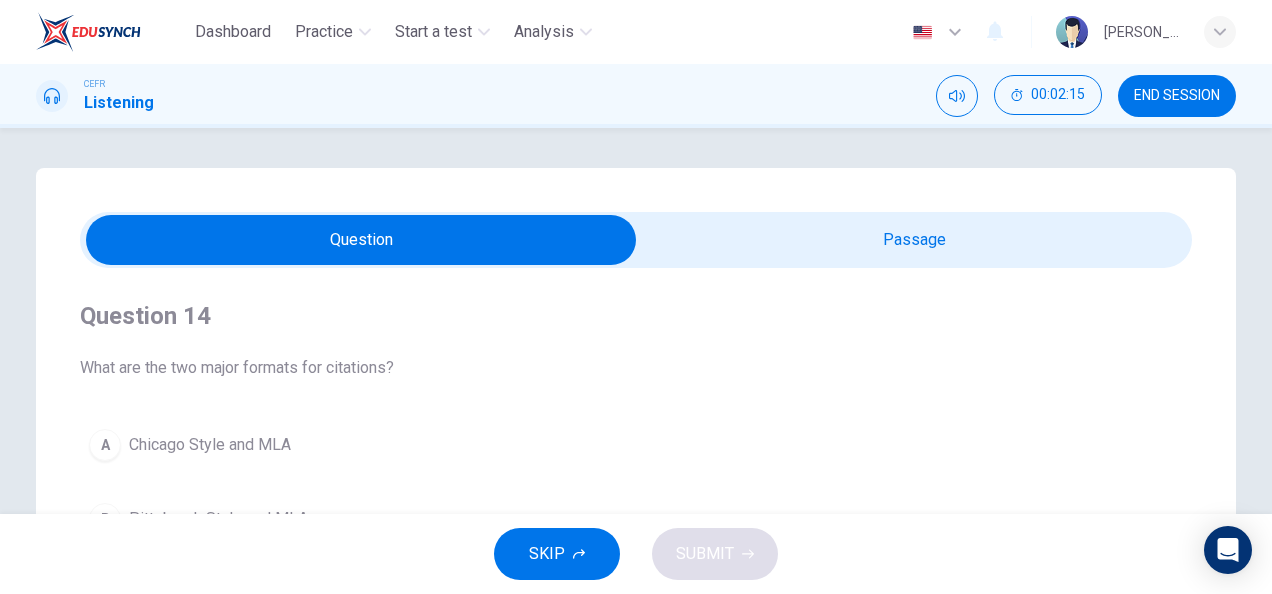 click at bounding box center [361, 240] 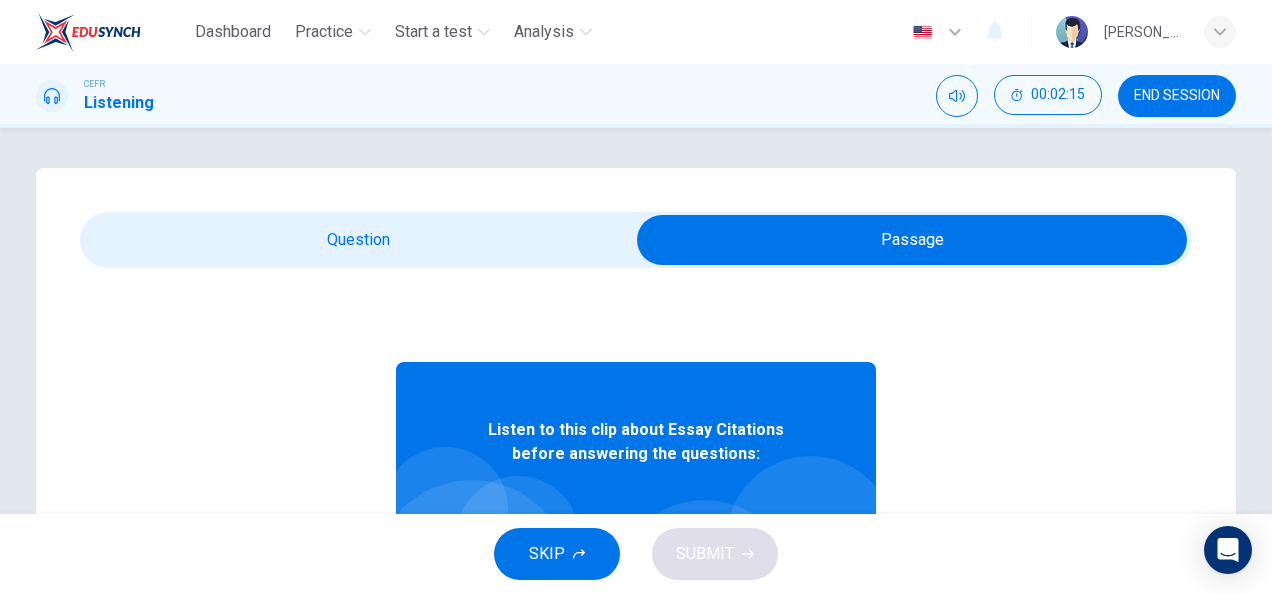 scroll, scrollTop: 112, scrollLeft: 0, axis: vertical 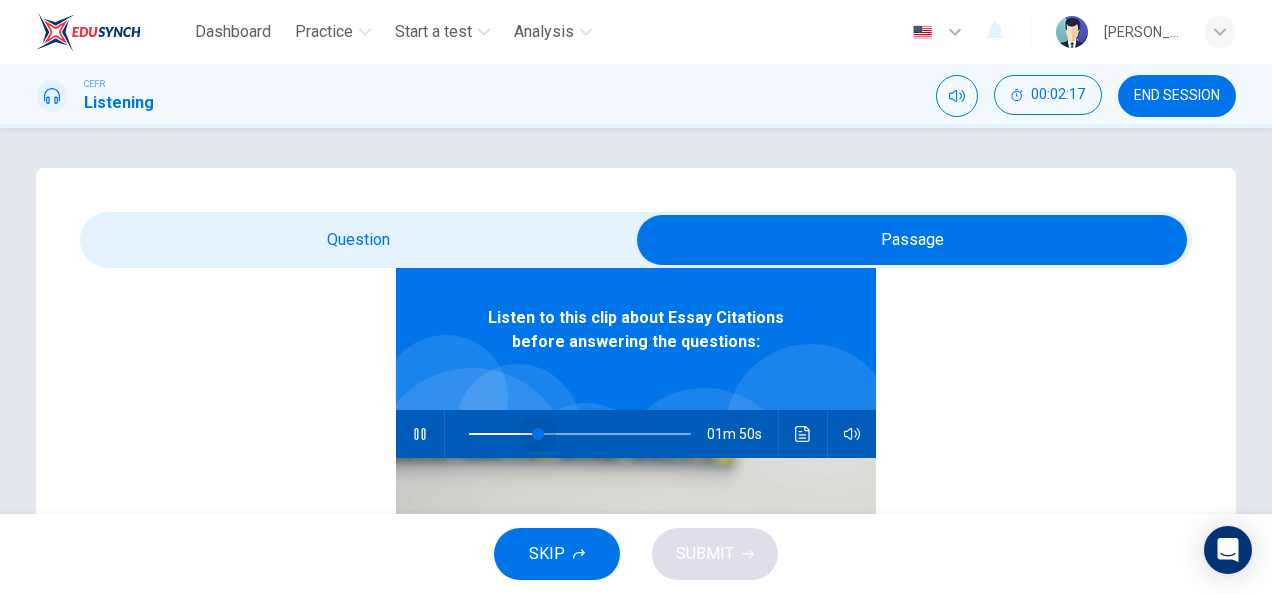 click at bounding box center [580, 434] 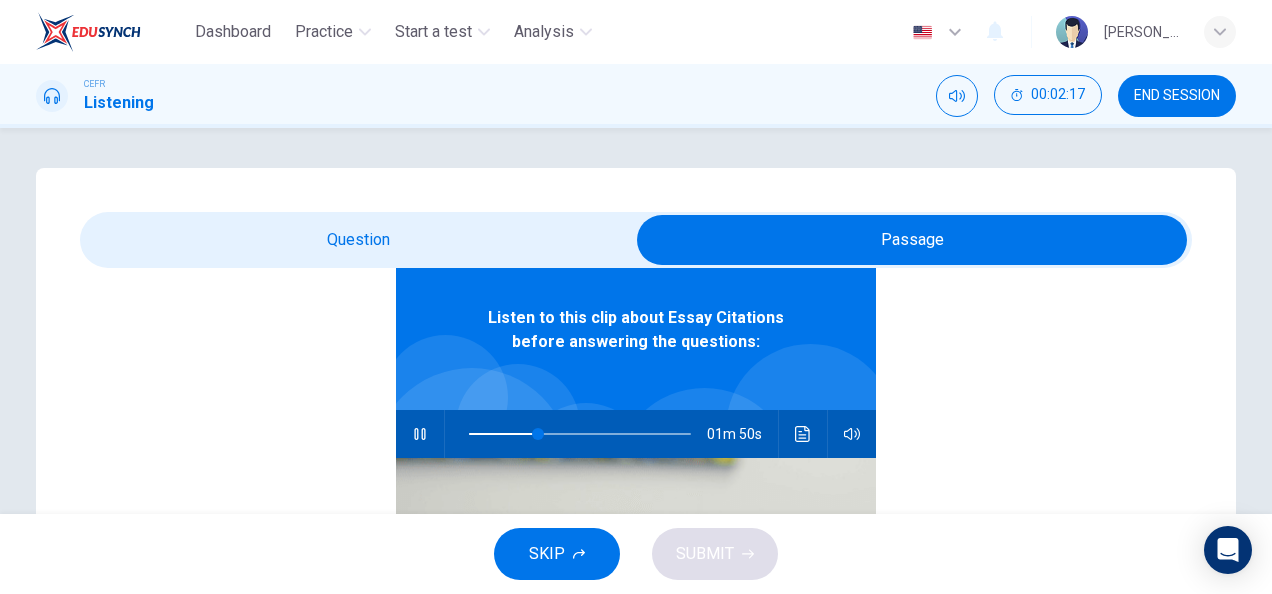 type on "31" 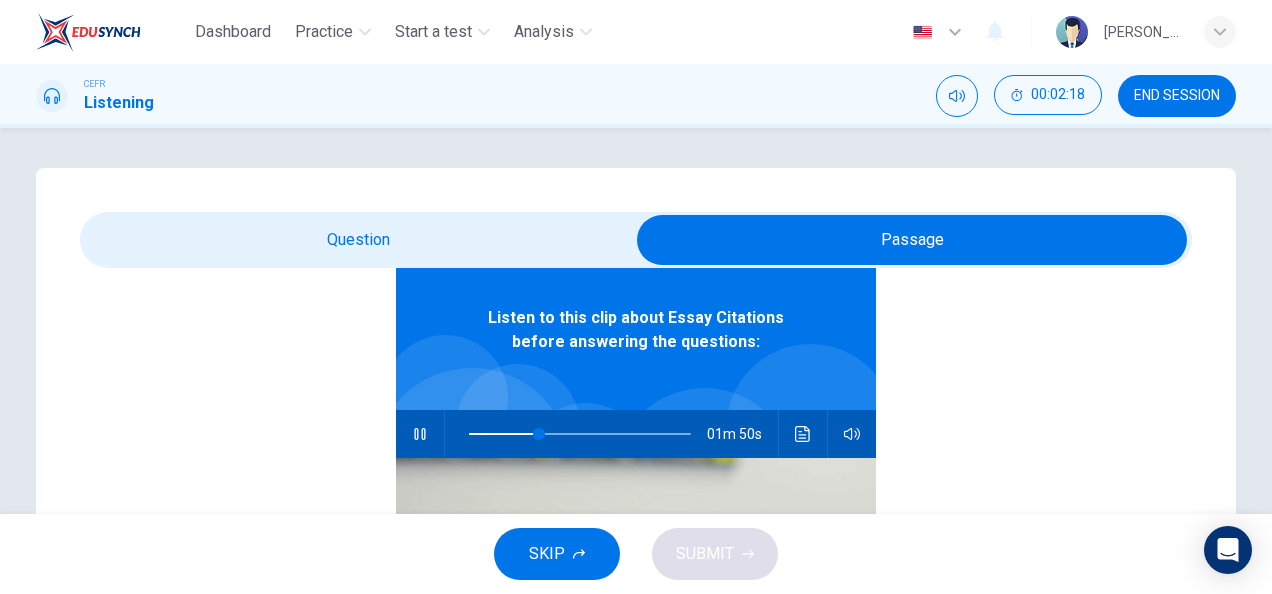 click at bounding box center [912, 240] 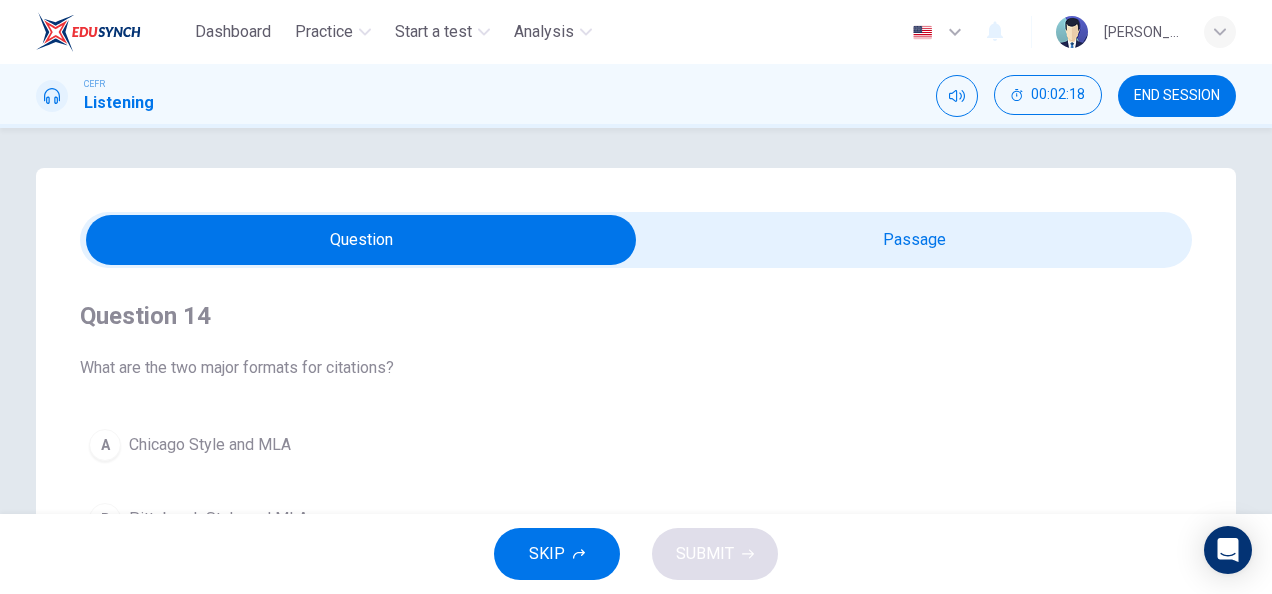 scroll, scrollTop: 0, scrollLeft: 0, axis: both 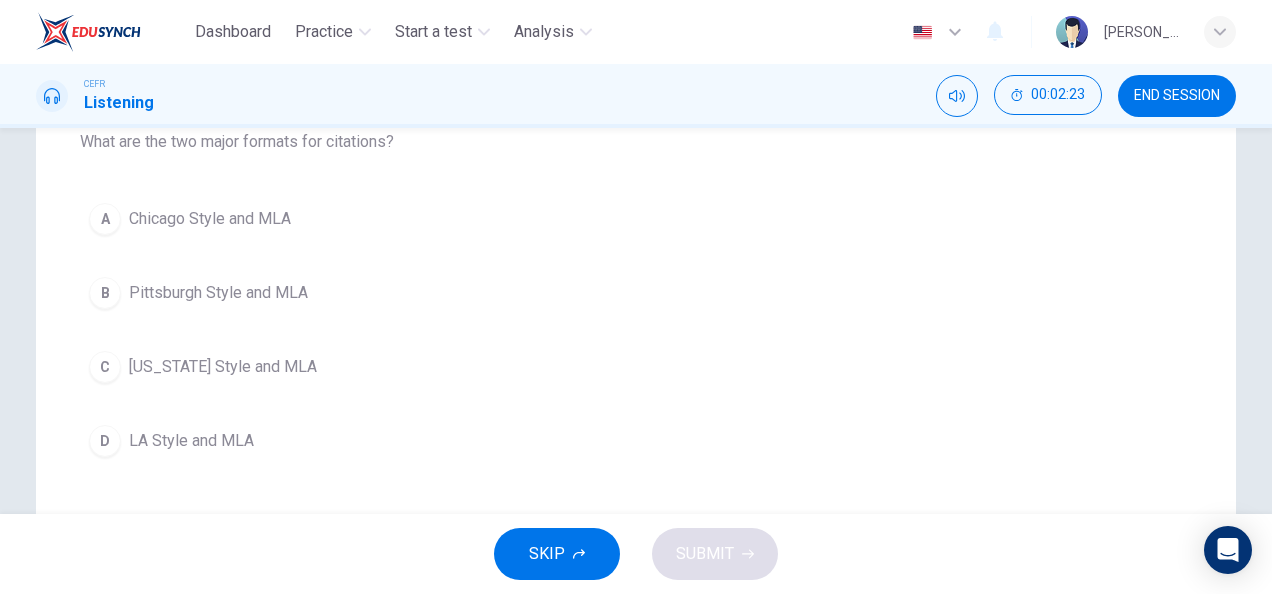 click on "Question 14 What are the two major formats for citations? A Chicago Style and MLA B Pittsburgh Style and MLA C [US_STATE] Style and MLA D LA Style and MLA" at bounding box center [636, 270] 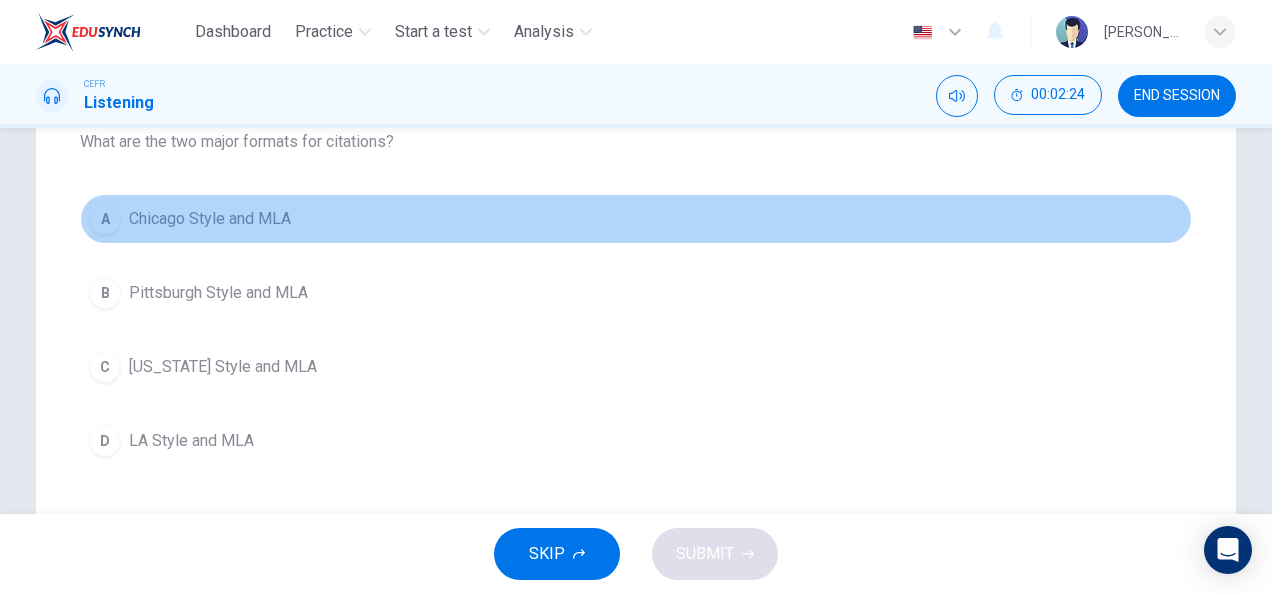 click on "Chicago Style and MLA" at bounding box center (210, 219) 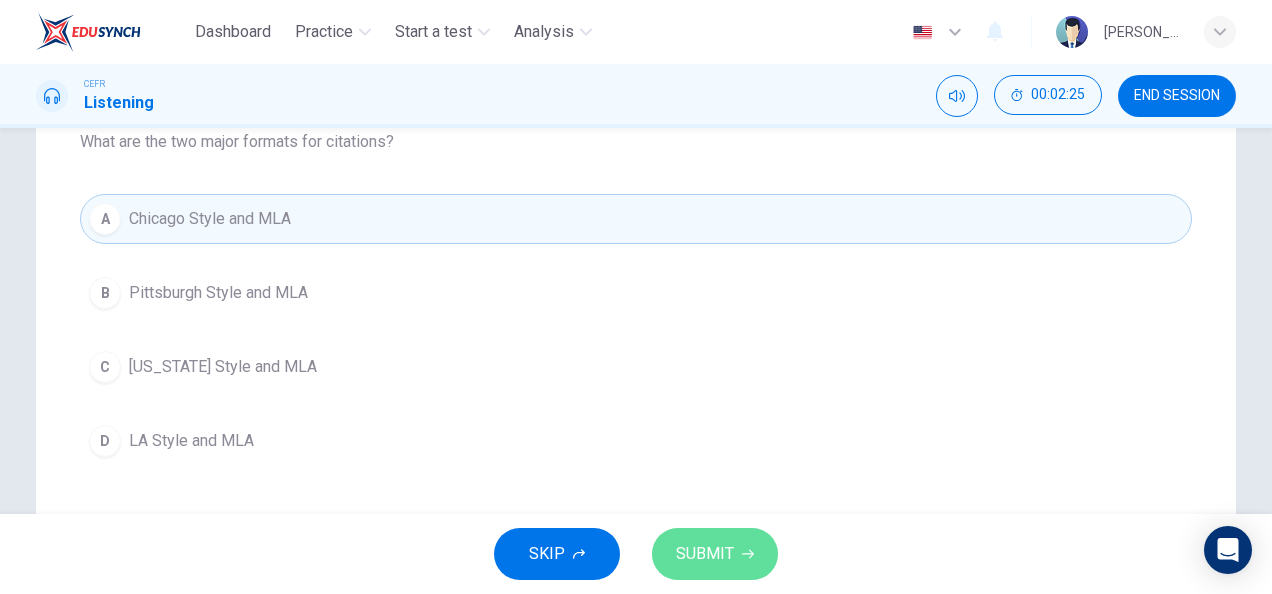 click on "SUBMIT" at bounding box center [705, 554] 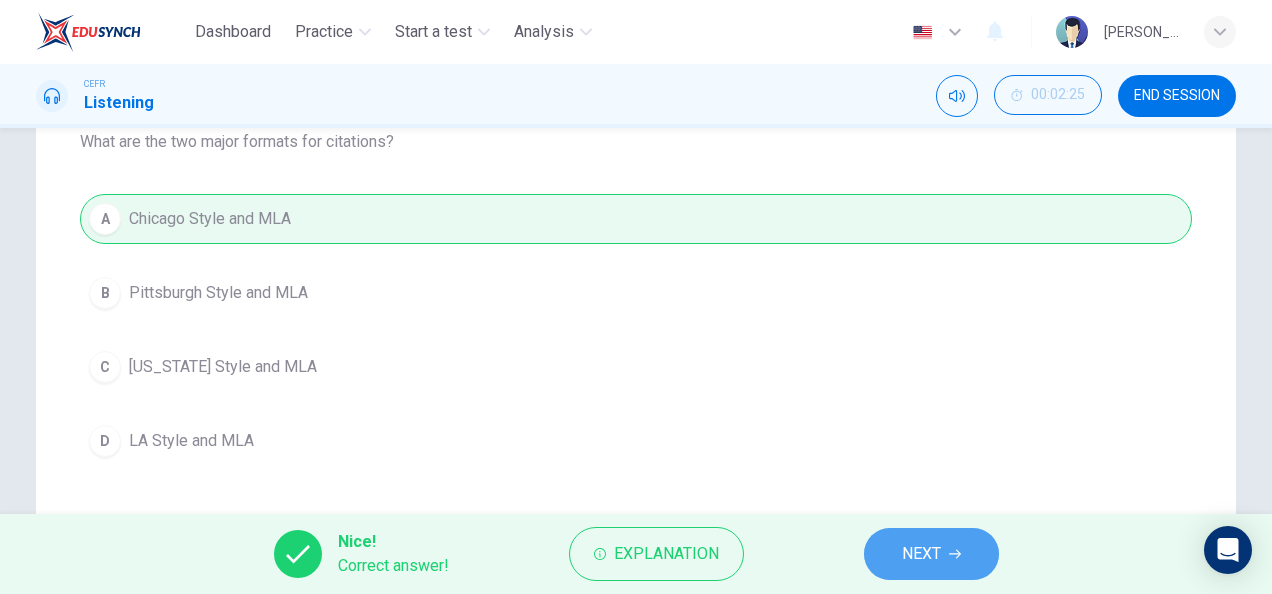 click on "NEXT" at bounding box center [931, 554] 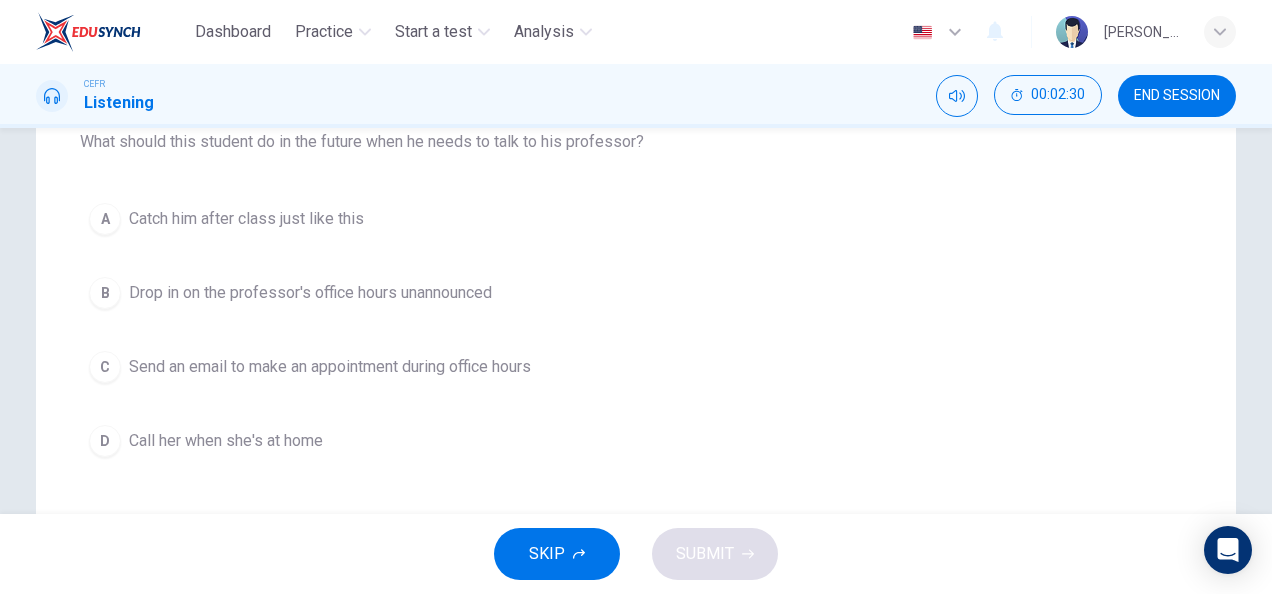 click on "C Send an email to make an appointment during office hours" at bounding box center (636, 367) 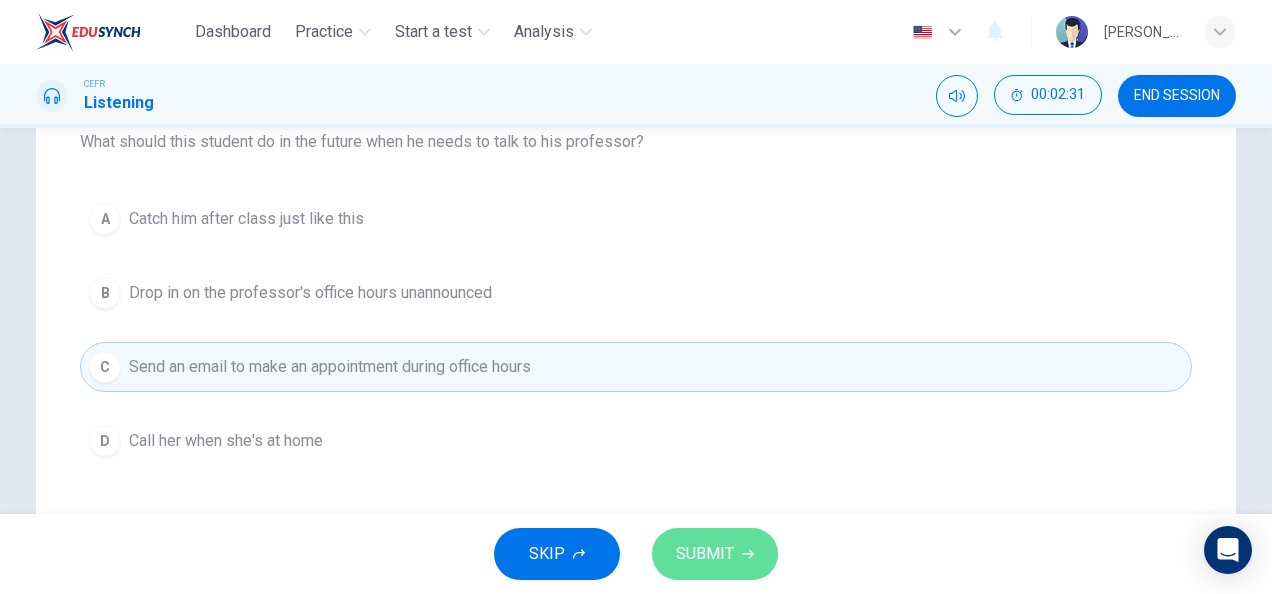 click on "SUBMIT" at bounding box center [715, 554] 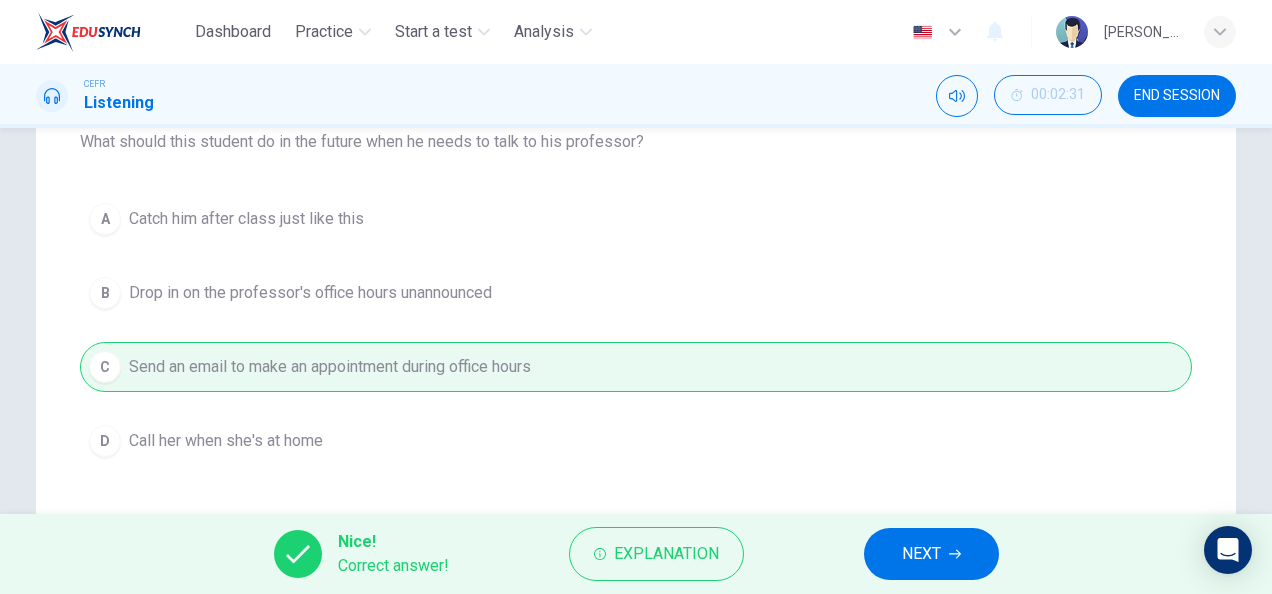 click on "NEXT" at bounding box center (931, 554) 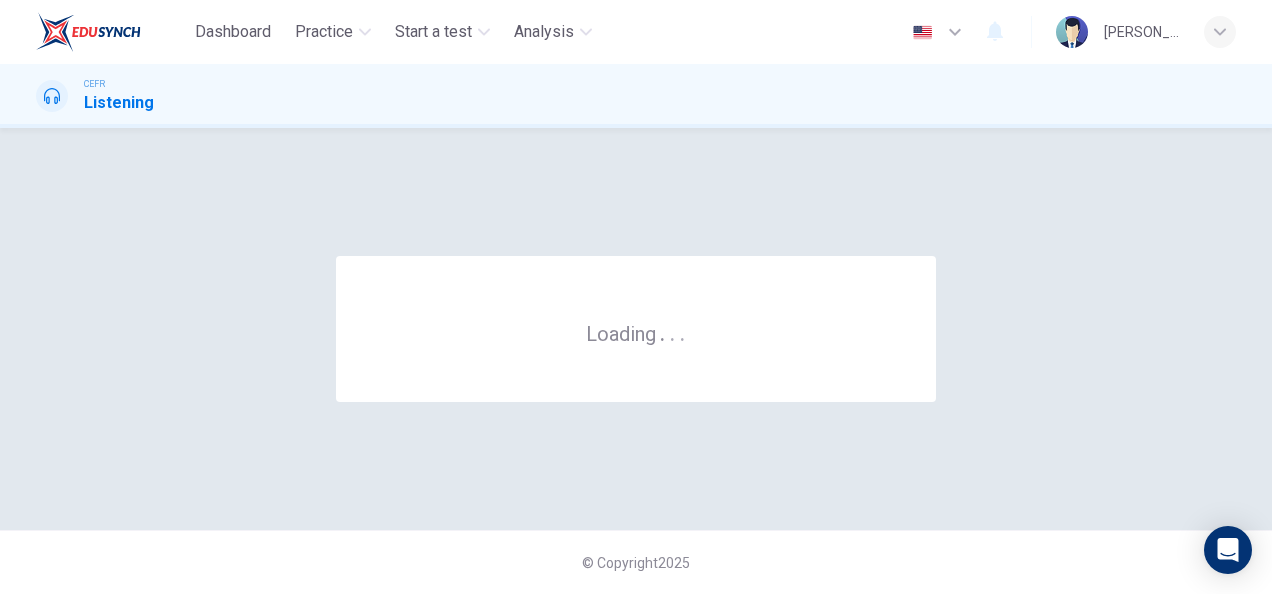 scroll, scrollTop: 0, scrollLeft: 0, axis: both 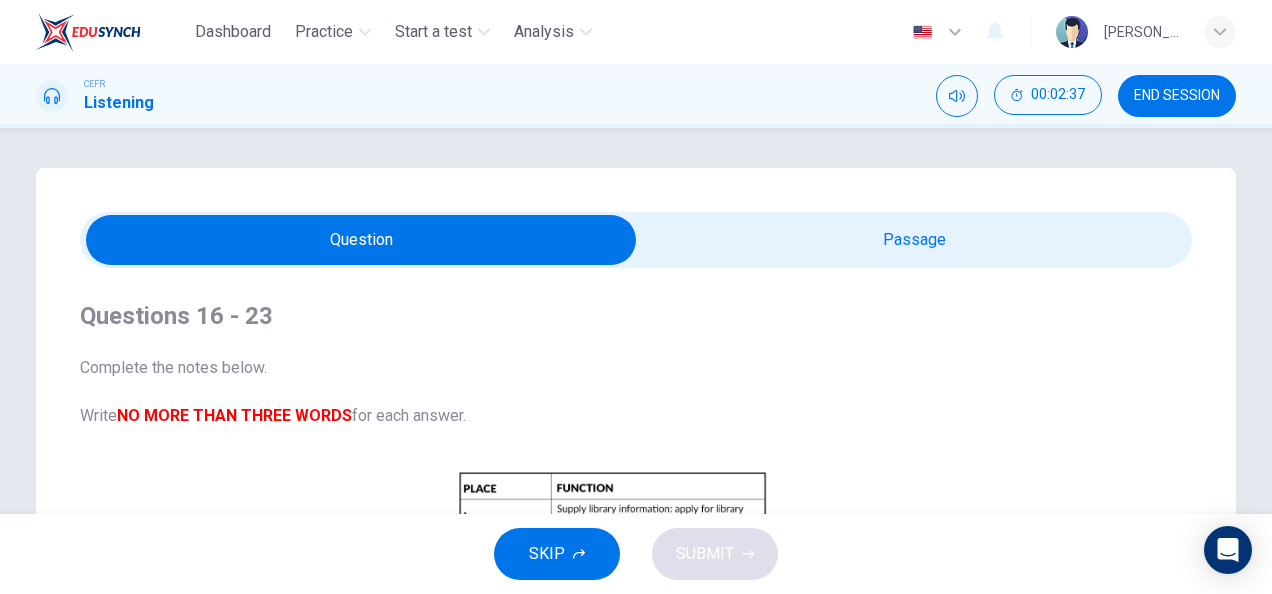 click at bounding box center [361, 240] 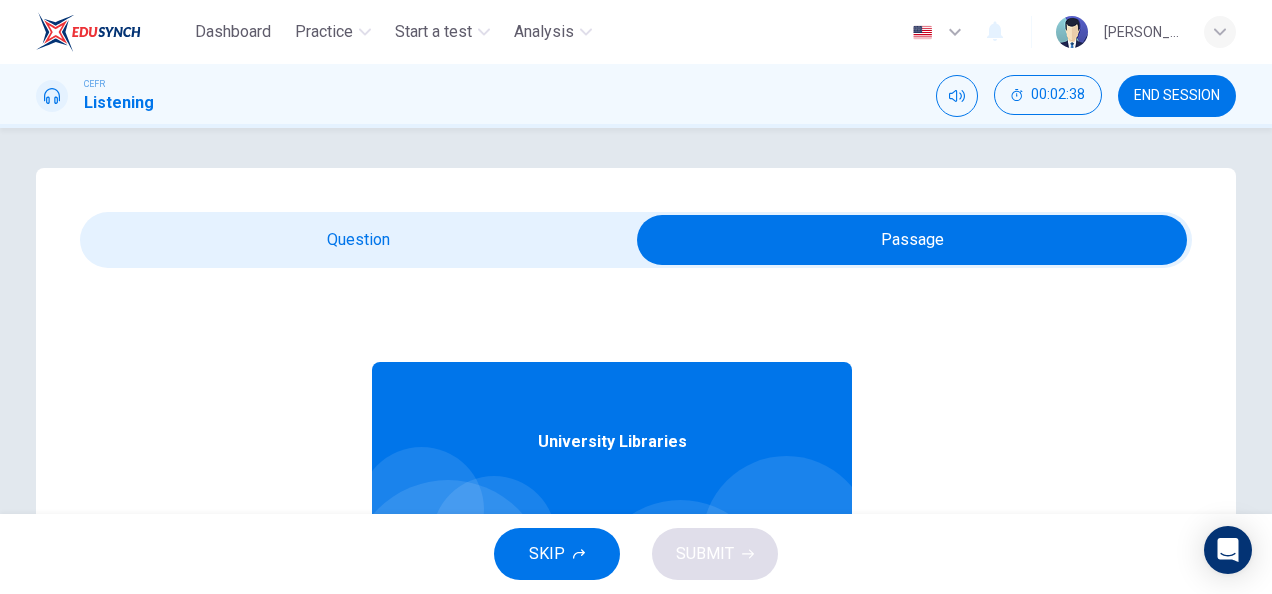 scroll, scrollTop: 112, scrollLeft: 0, axis: vertical 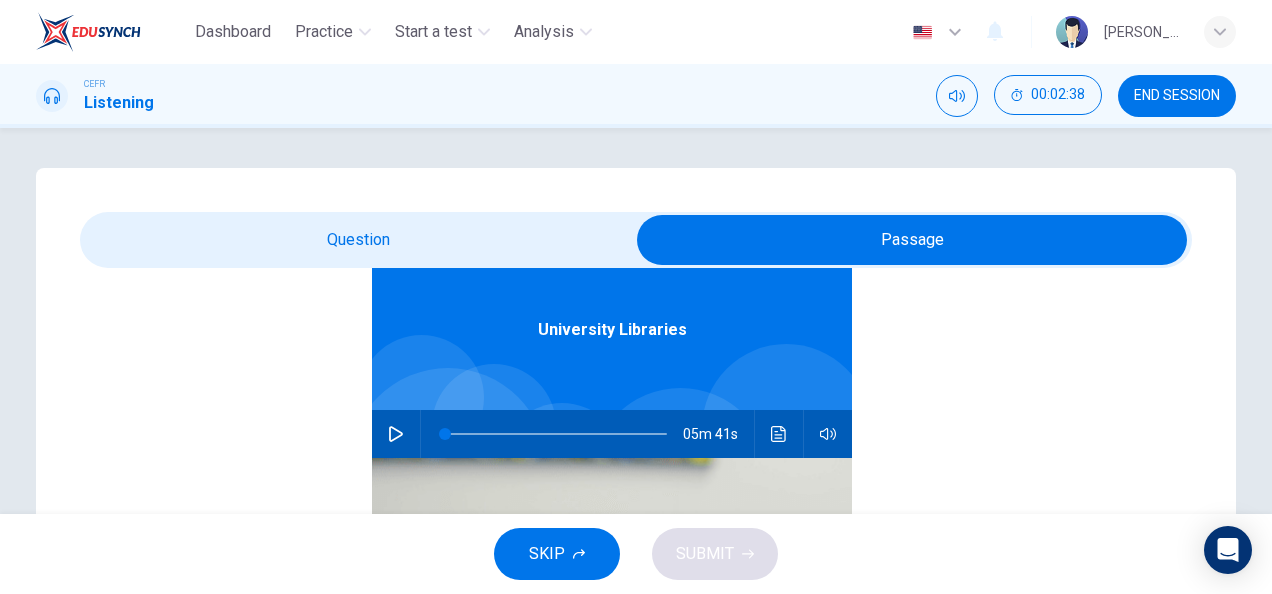 click 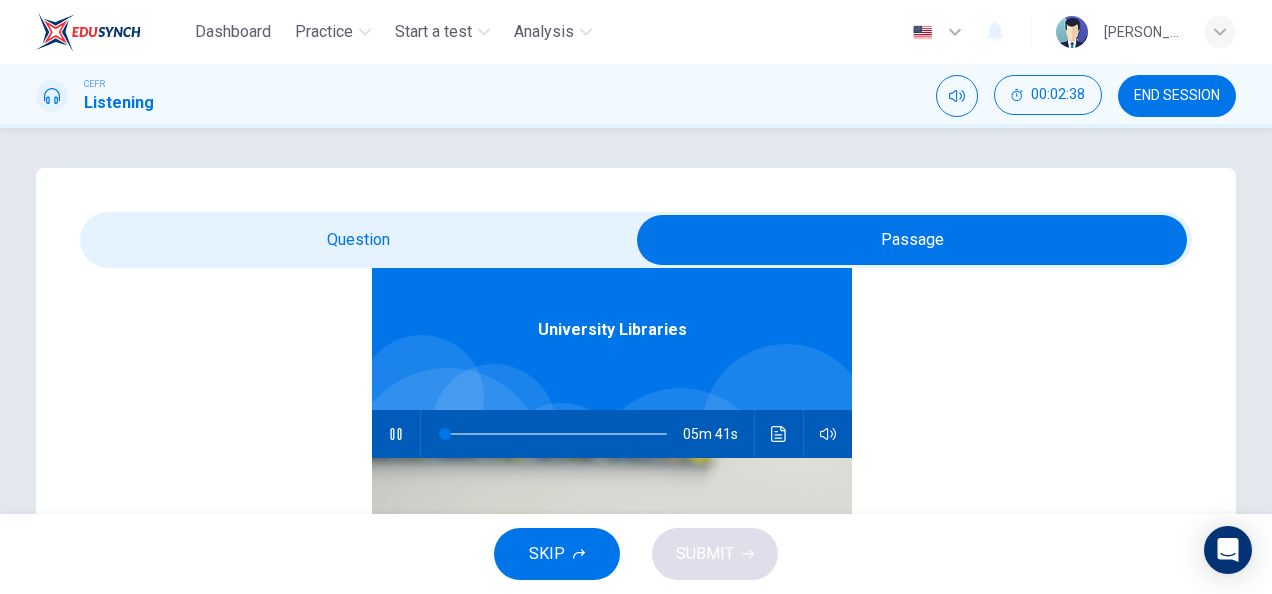 type on "0" 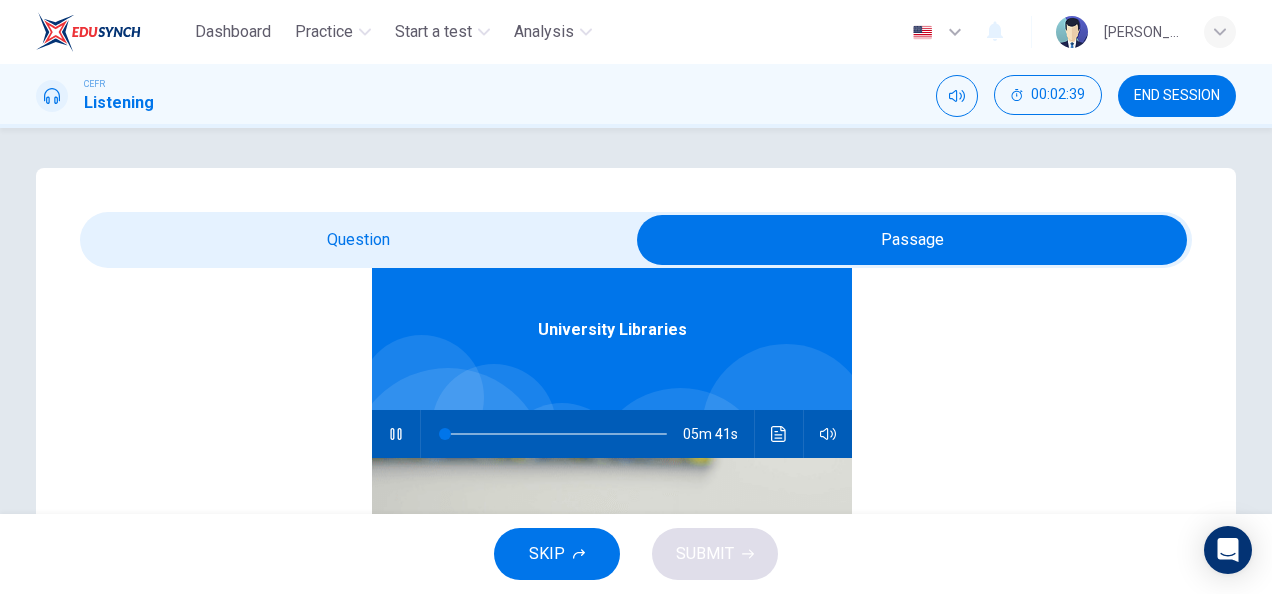 click at bounding box center (912, 240) 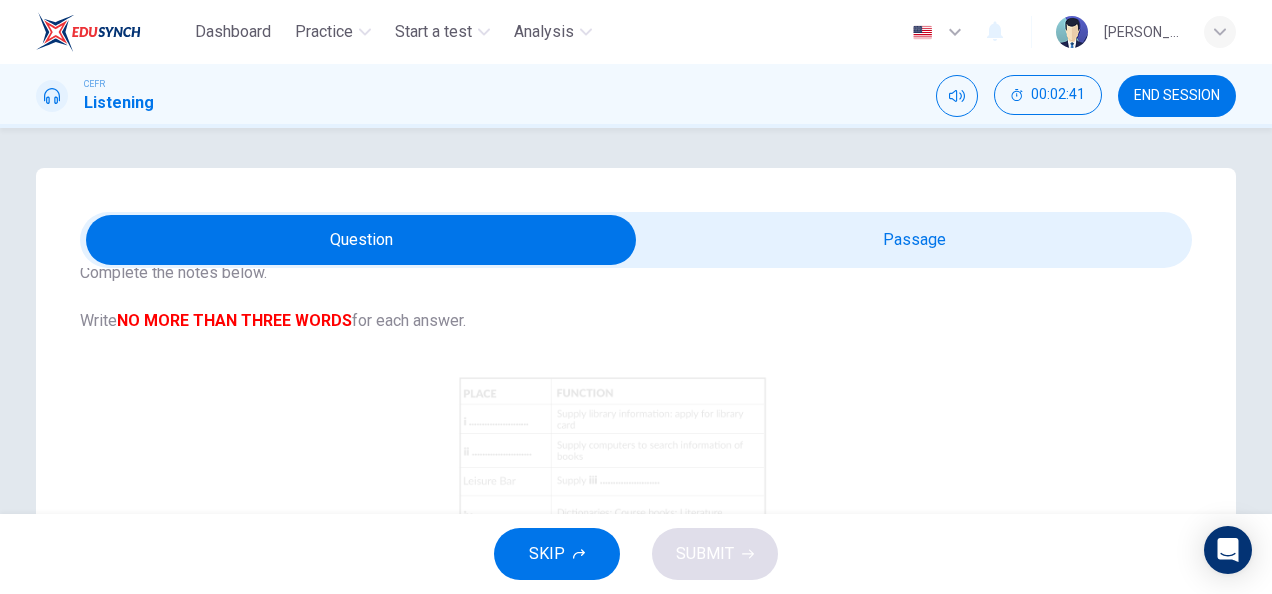 scroll, scrollTop: 381, scrollLeft: 0, axis: vertical 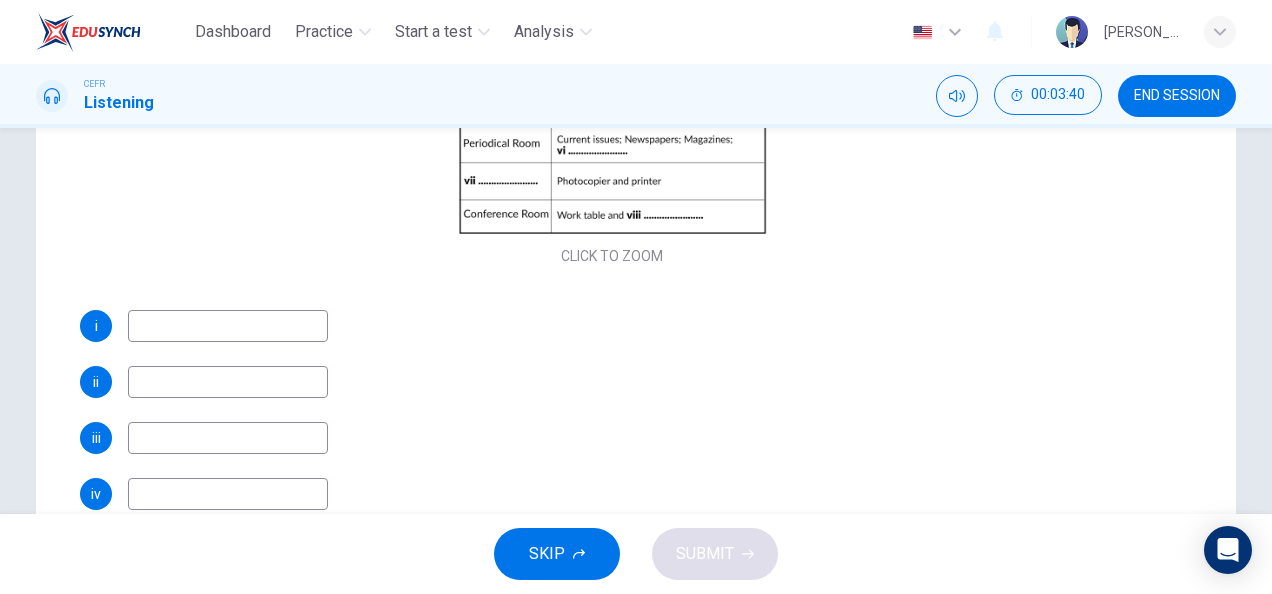 click at bounding box center [228, 326] 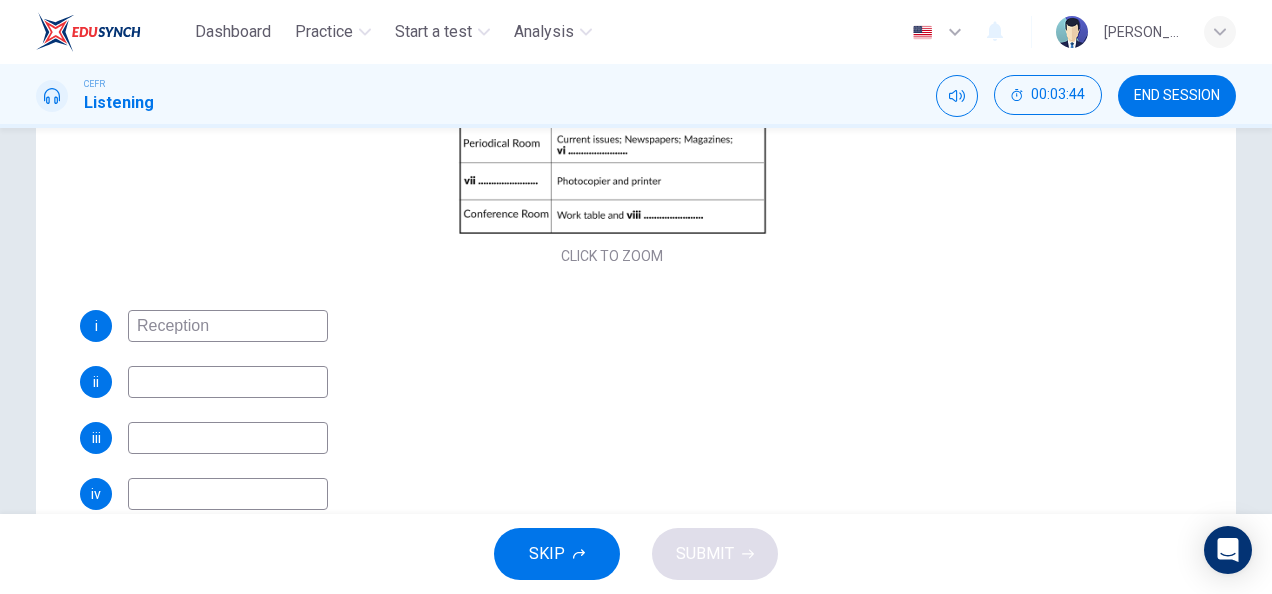 type on "Reception" 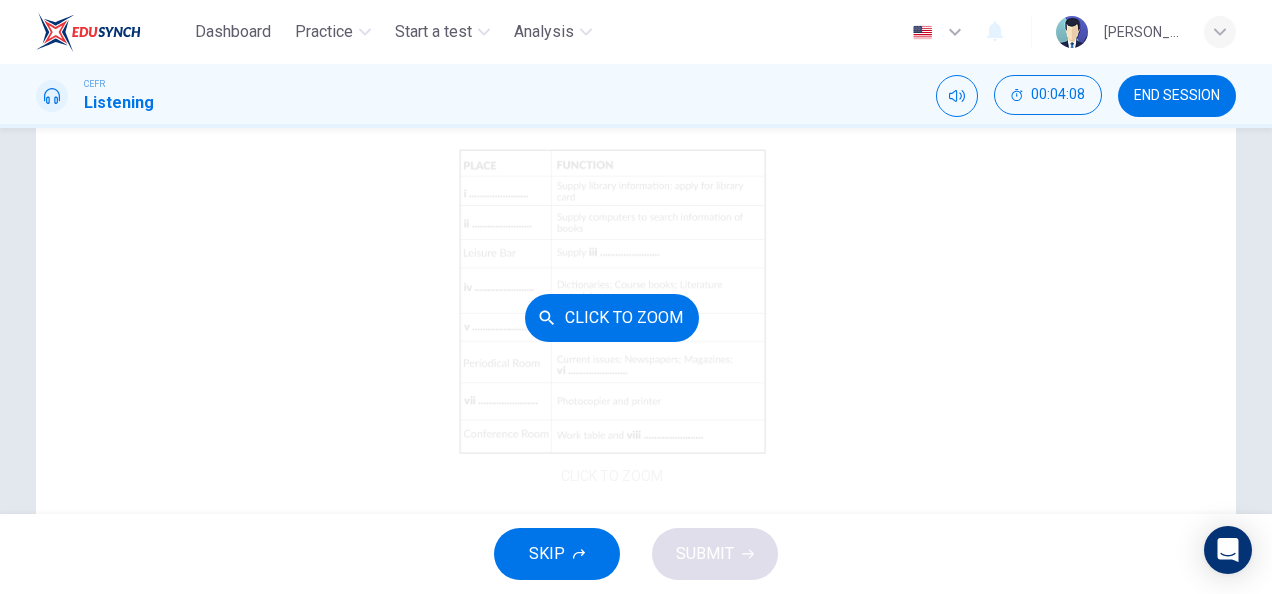 scroll, scrollTop: 381, scrollLeft: 0, axis: vertical 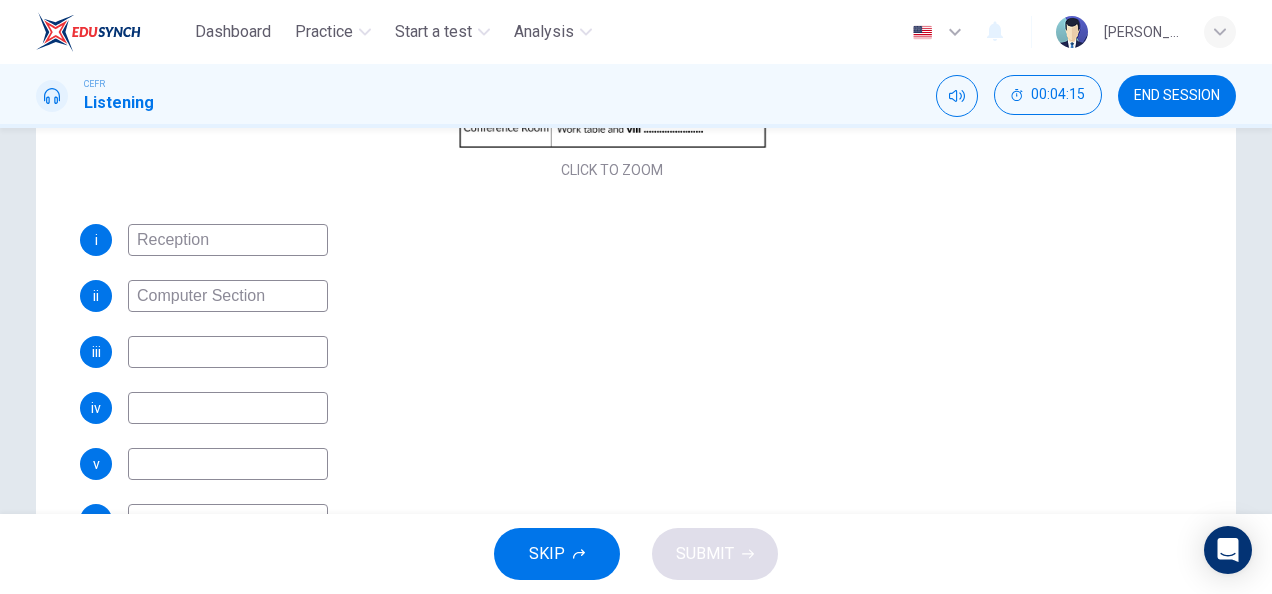 type on "Computer Section" 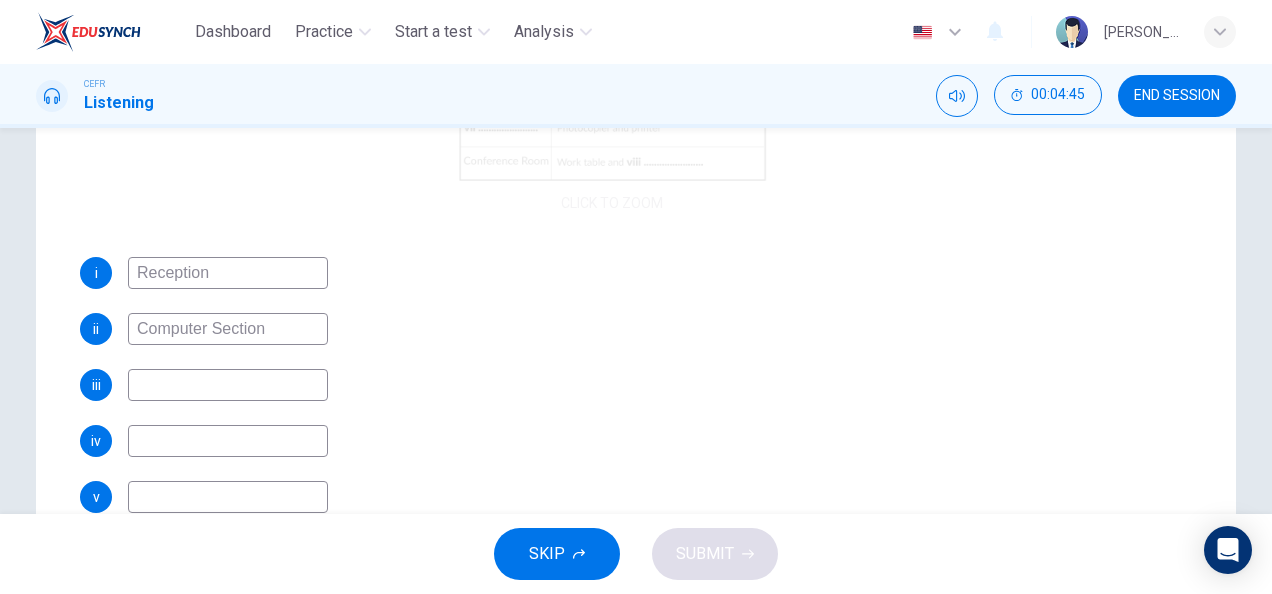 scroll, scrollTop: 381, scrollLeft: 0, axis: vertical 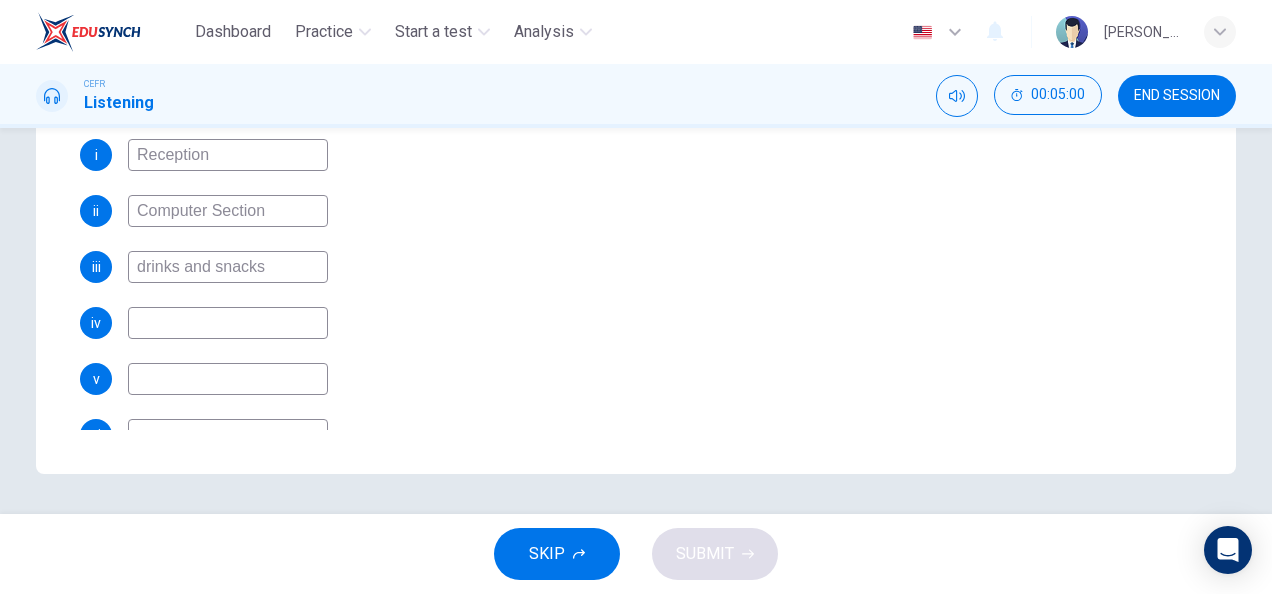 type on "drinks and snacks" 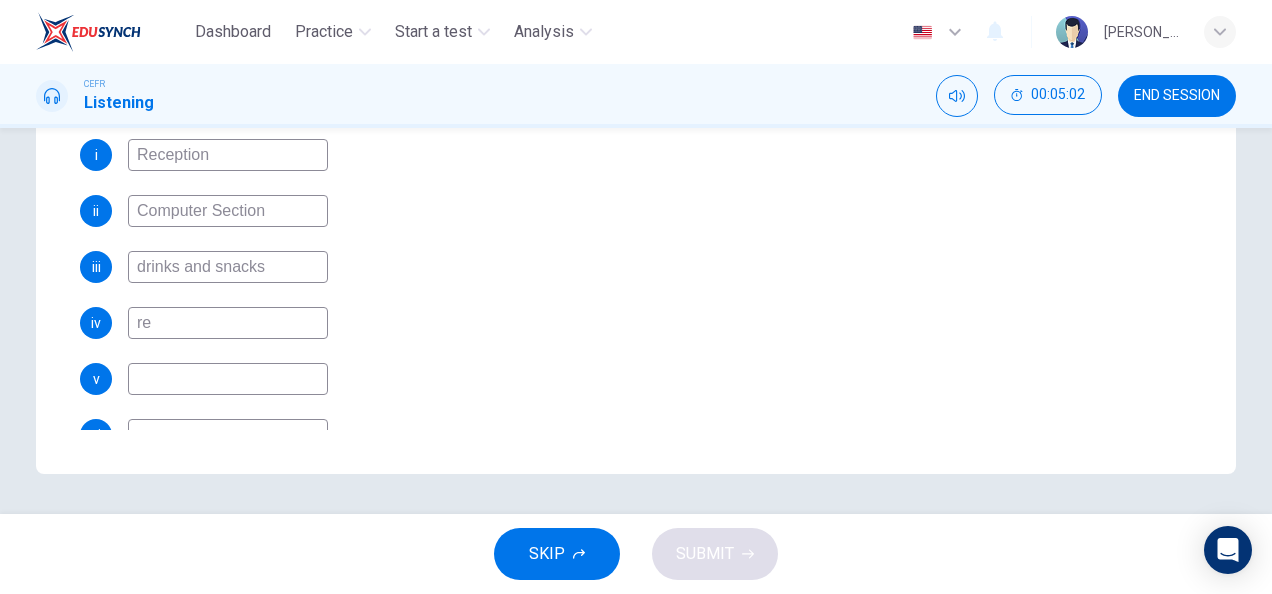 type on "r" 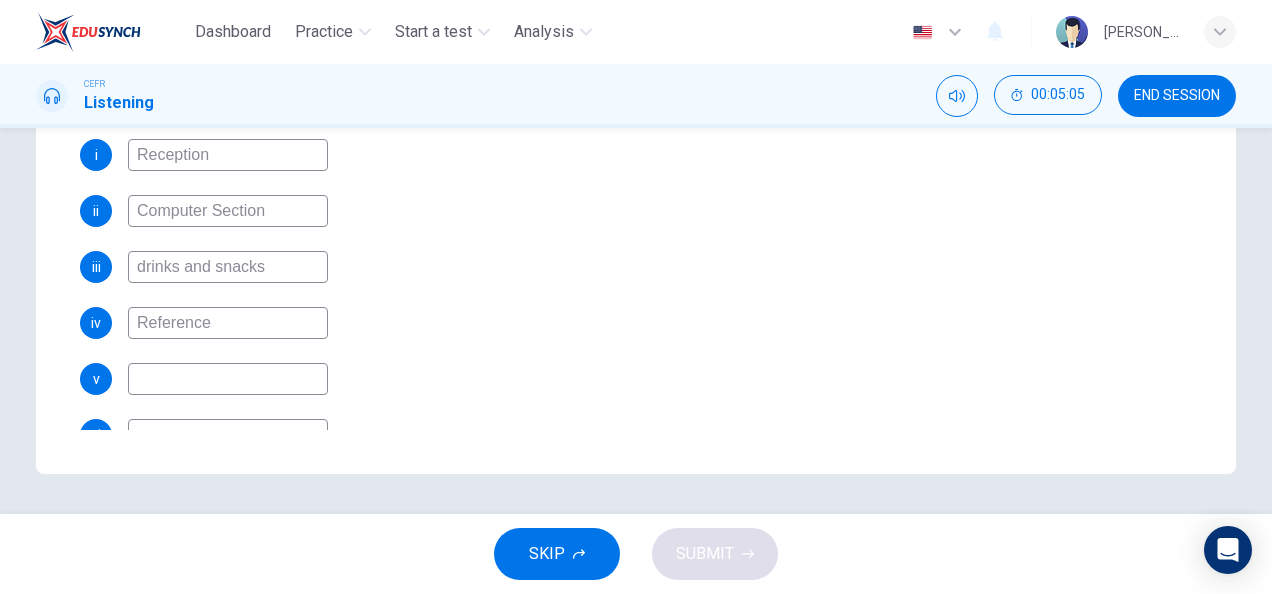 type on "Referenced" 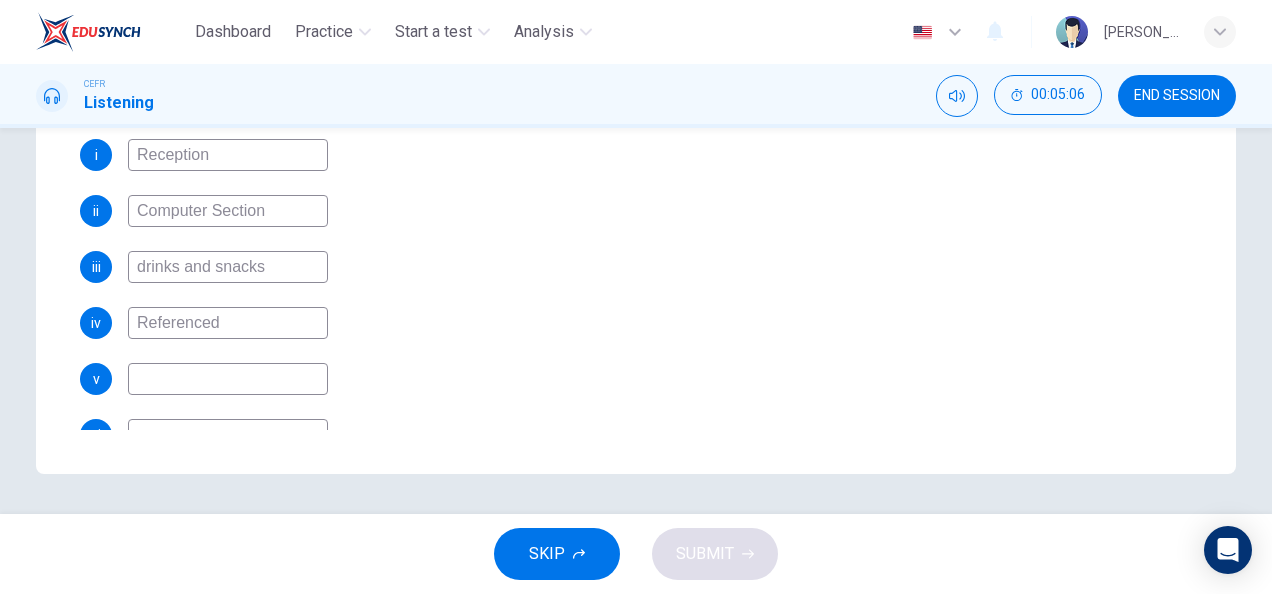 scroll, scrollTop: 0, scrollLeft: 0, axis: both 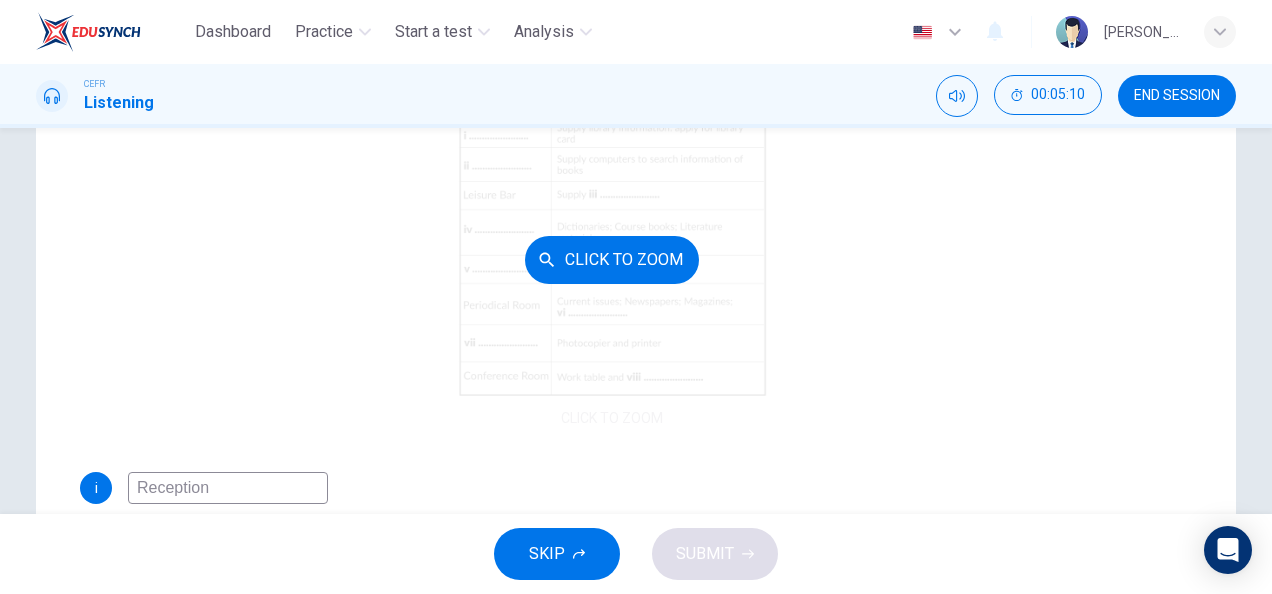 type on "44" 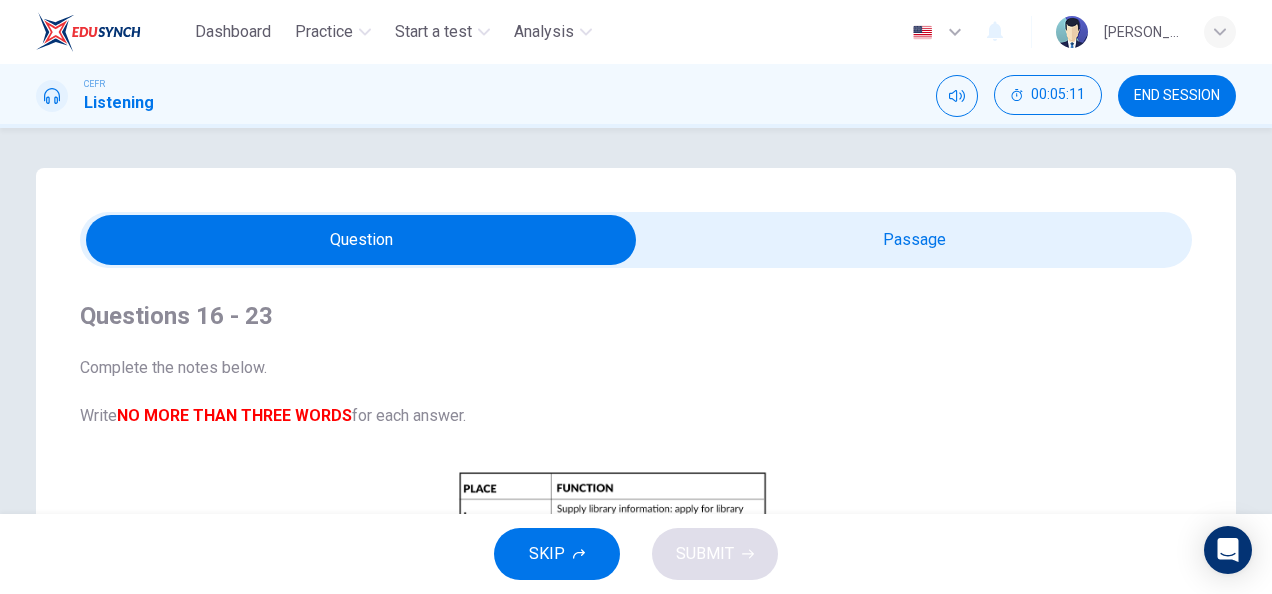 type on "Referenced" 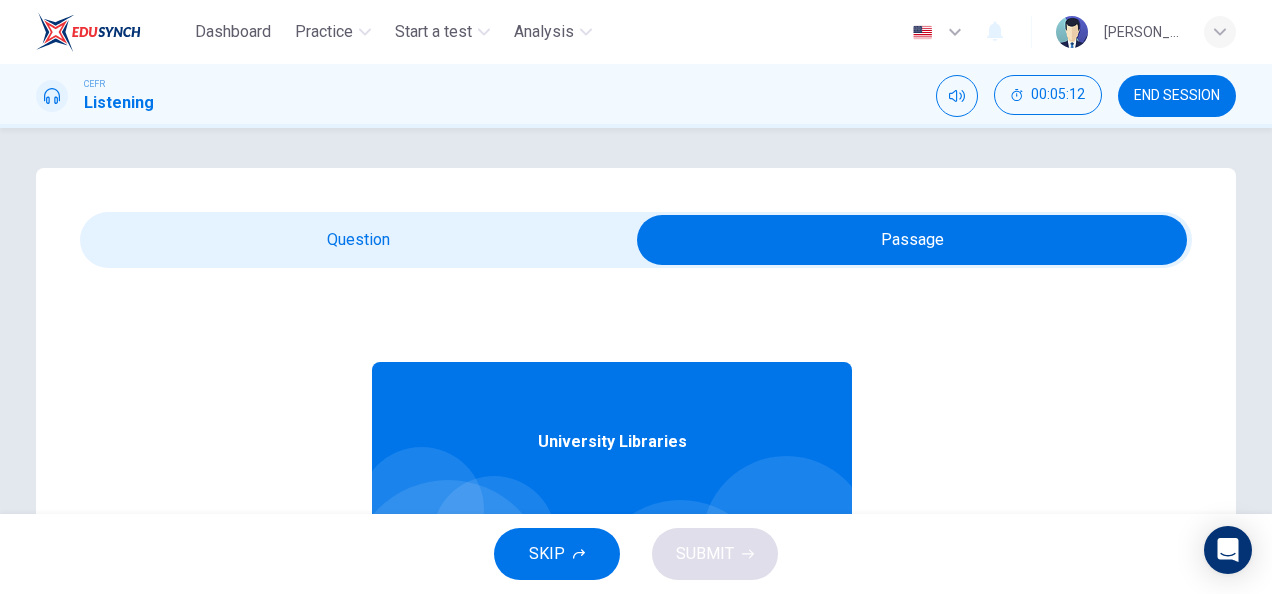 scroll, scrollTop: 112, scrollLeft: 0, axis: vertical 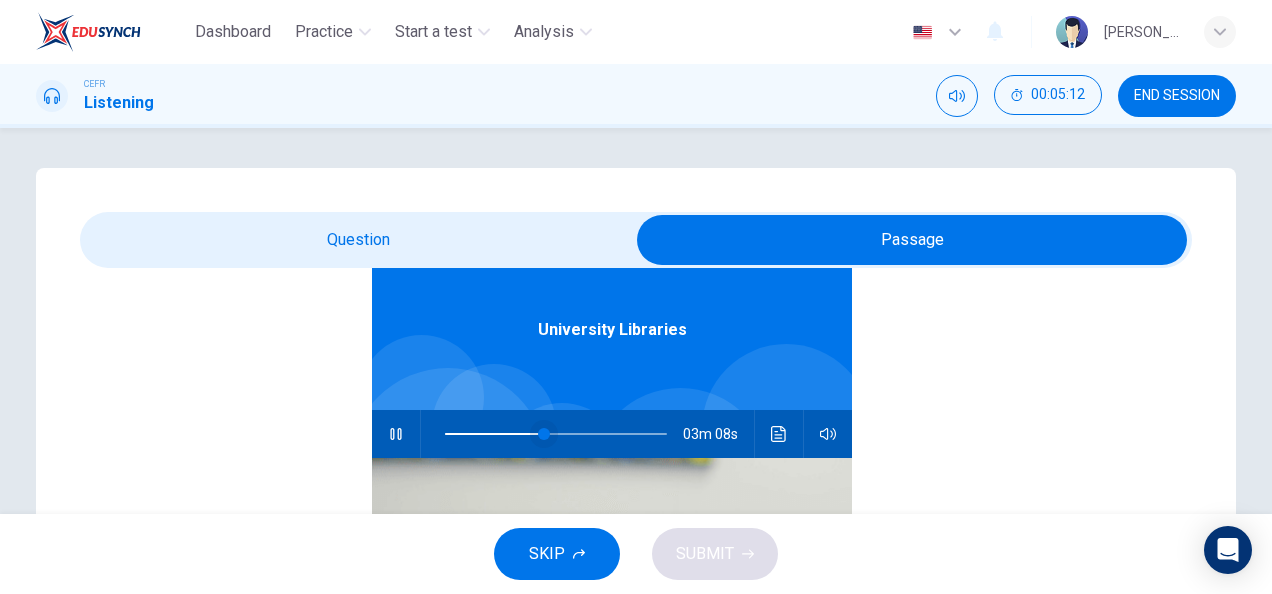 type on "35" 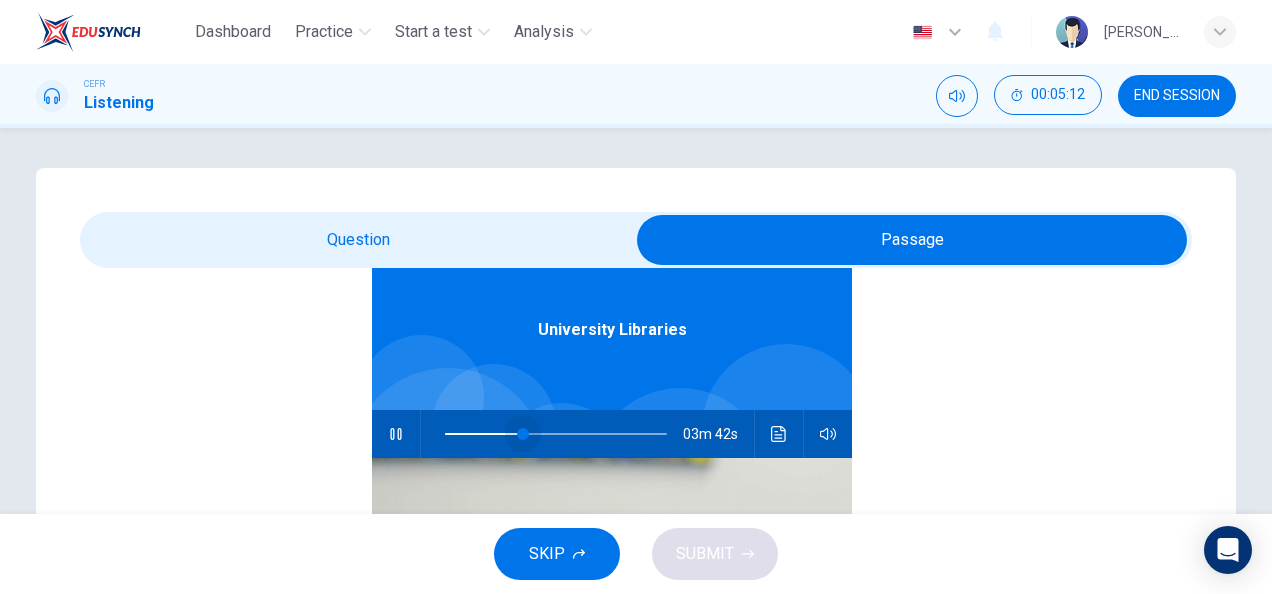 click at bounding box center (556, 434) 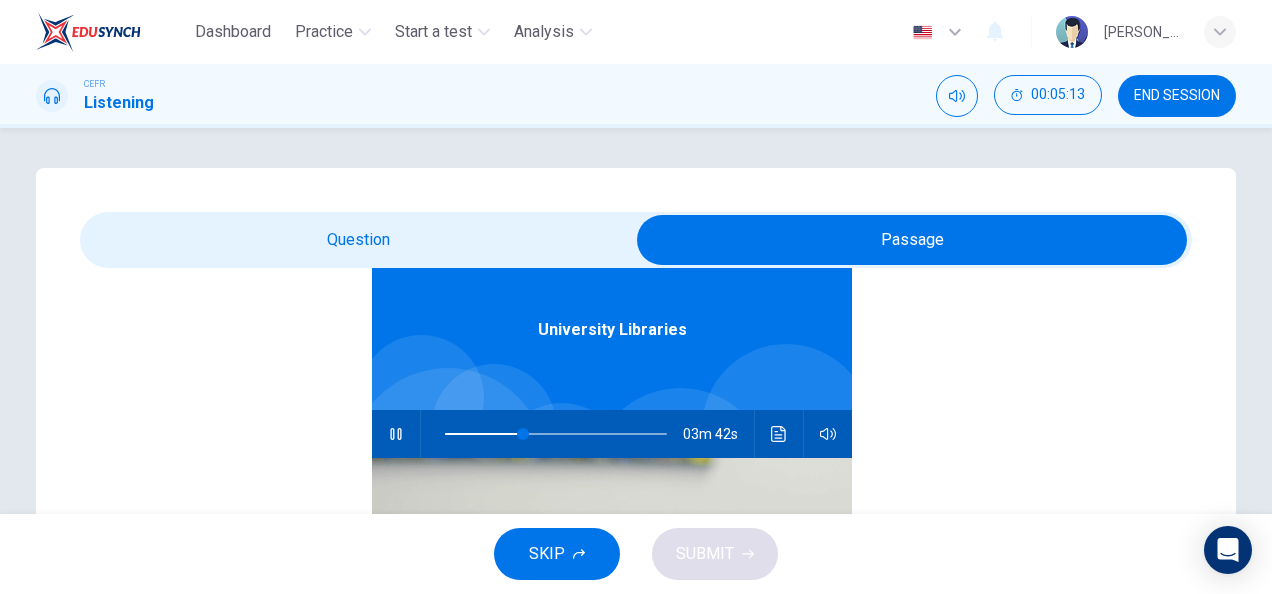 click at bounding box center (912, 240) 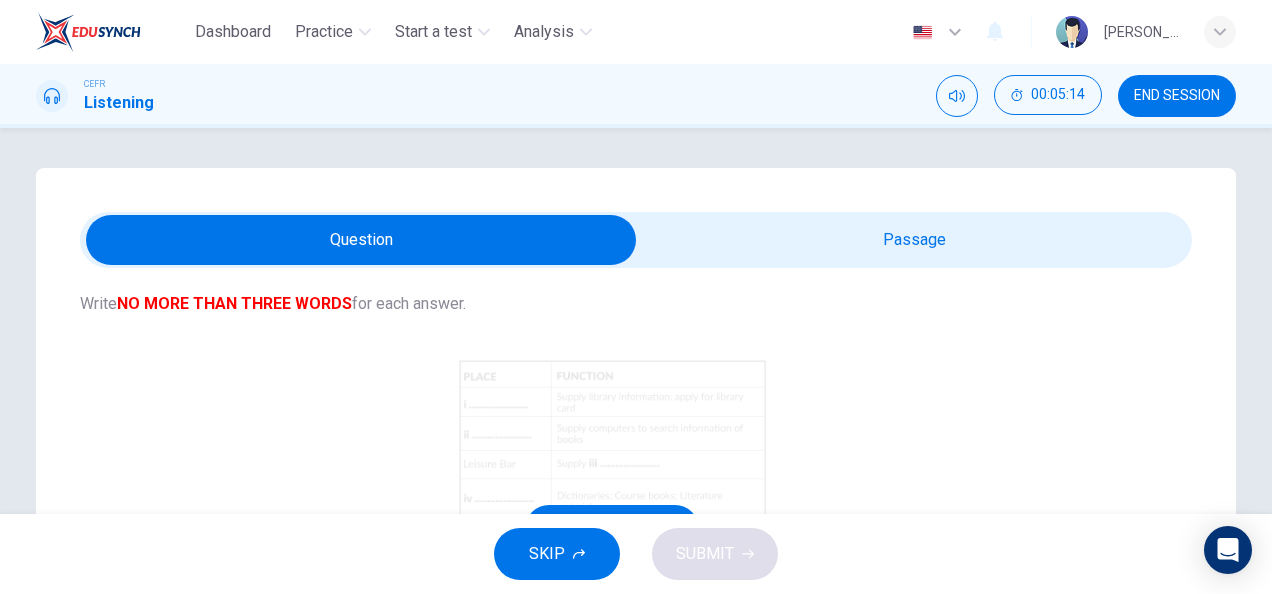 scroll, scrollTop: 381, scrollLeft: 0, axis: vertical 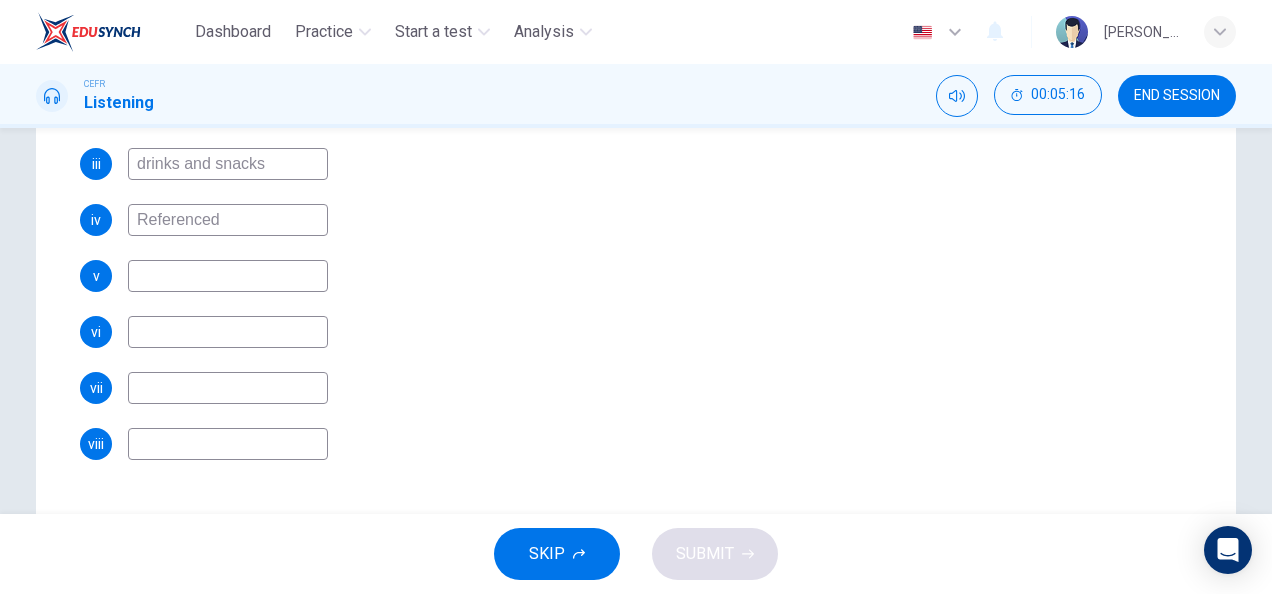 click on "Referenced" at bounding box center [228, 220] 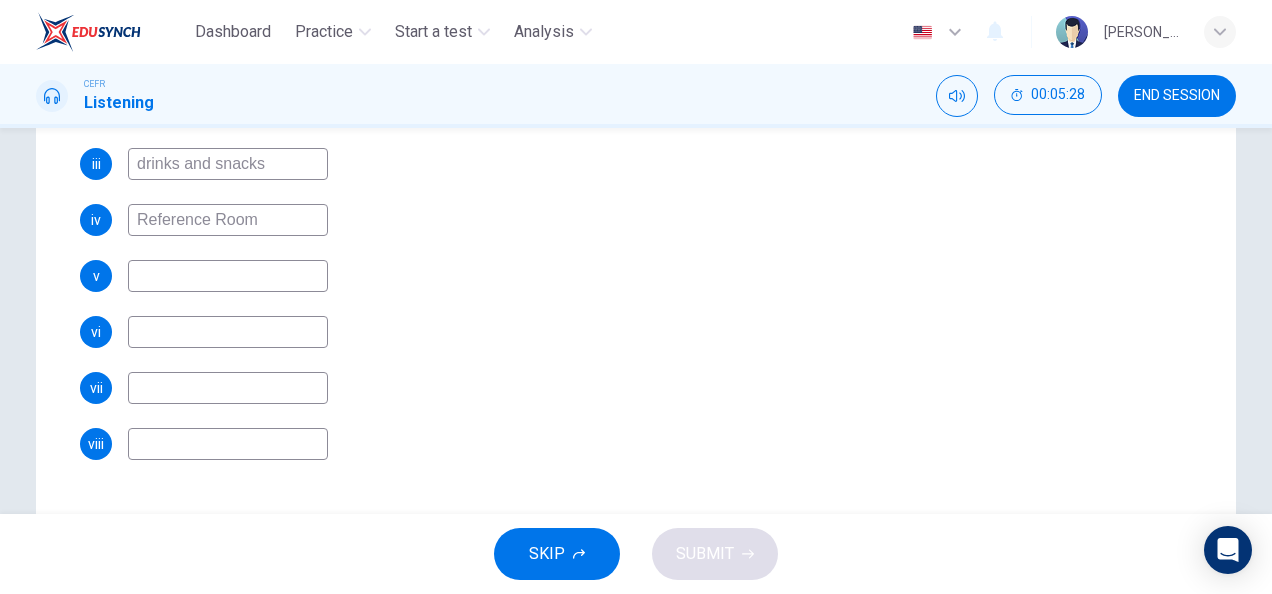 type on "Reference Room" 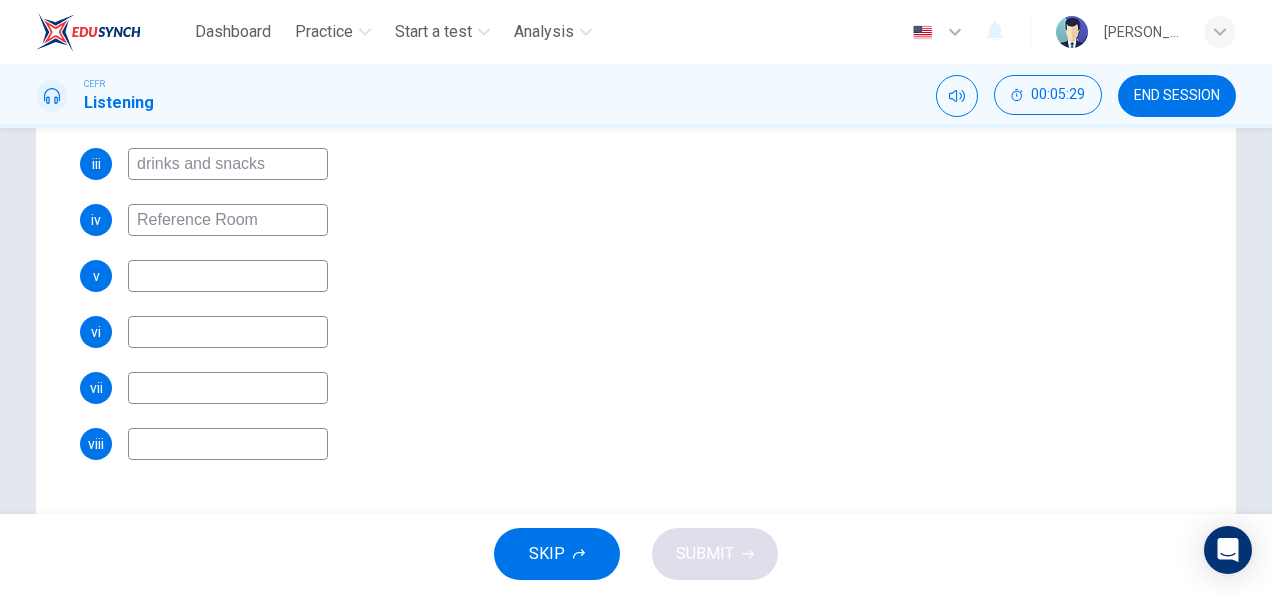 click at bounding box center [228, 276] 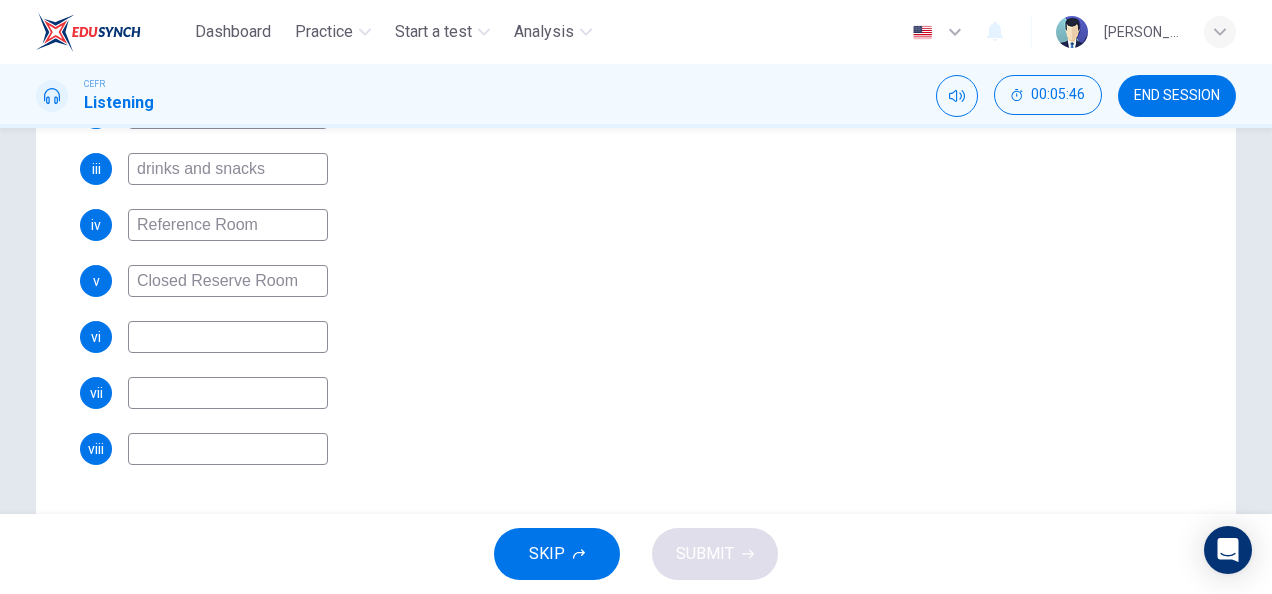 scroll, scrollTop: 0, scrollLeft: 0, axis: both 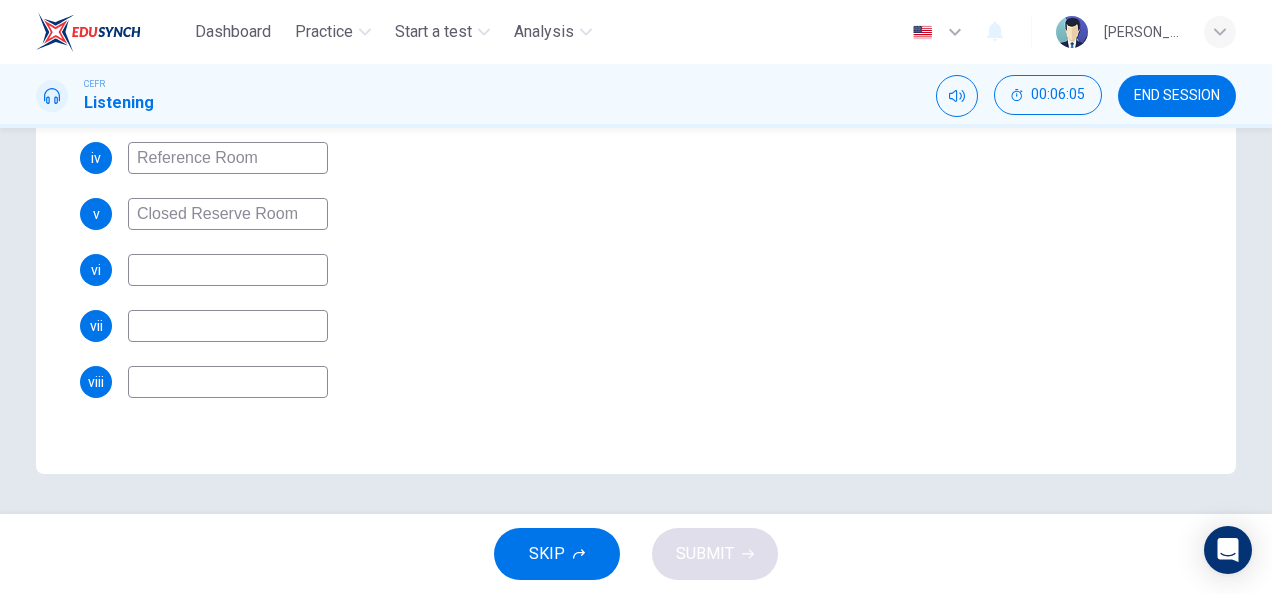 type on "Closed Reserve Room" 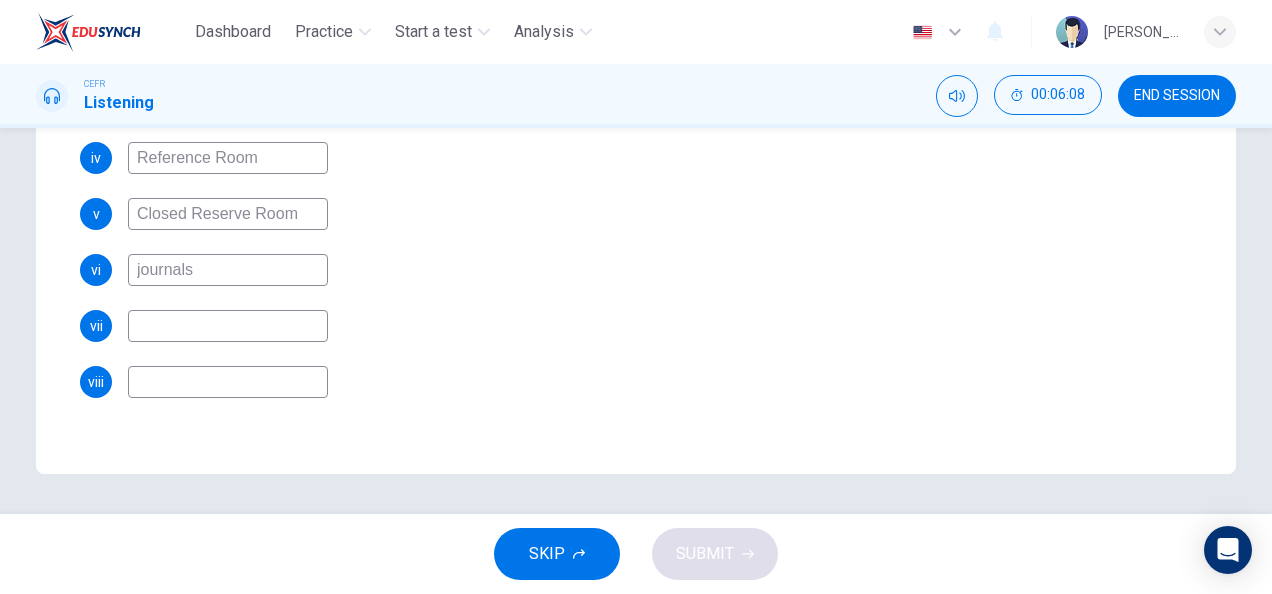 scroll, scrollTop: 0, scrollLeft: 0, axis: both 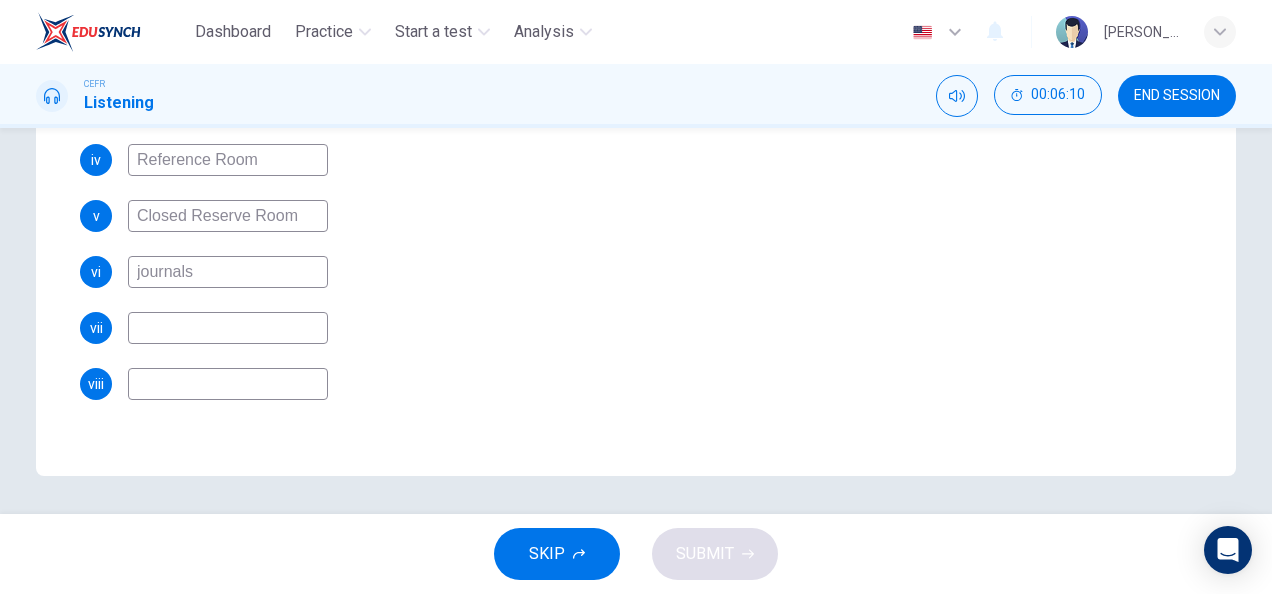 type on "journals" 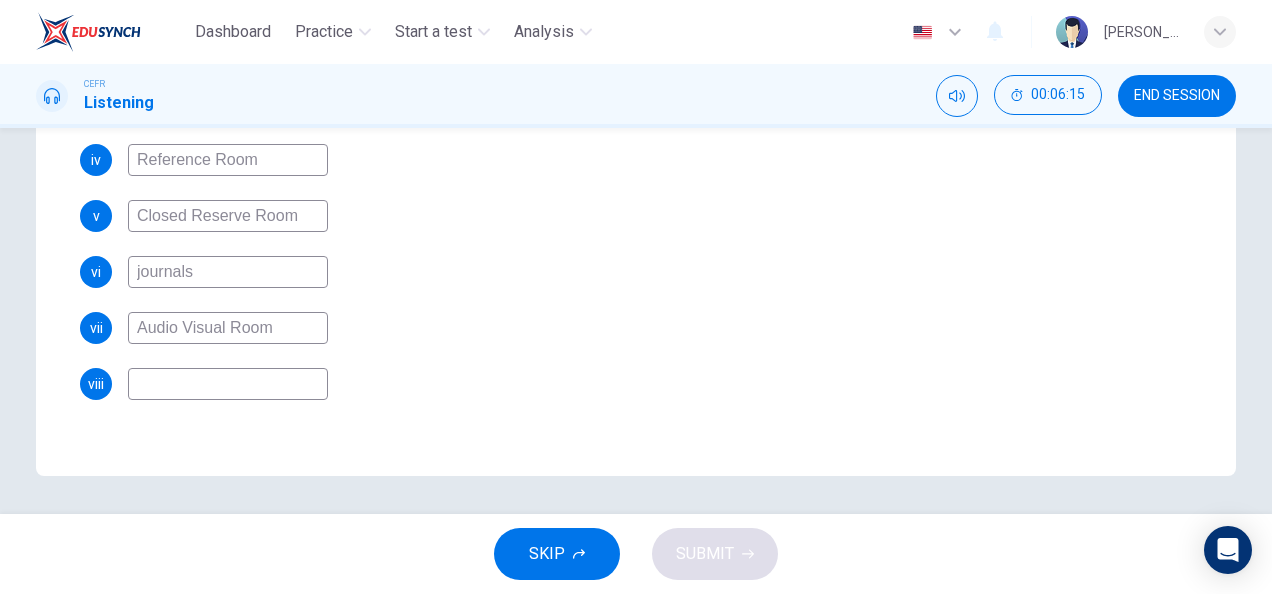 click at bounding box center [228, 384] 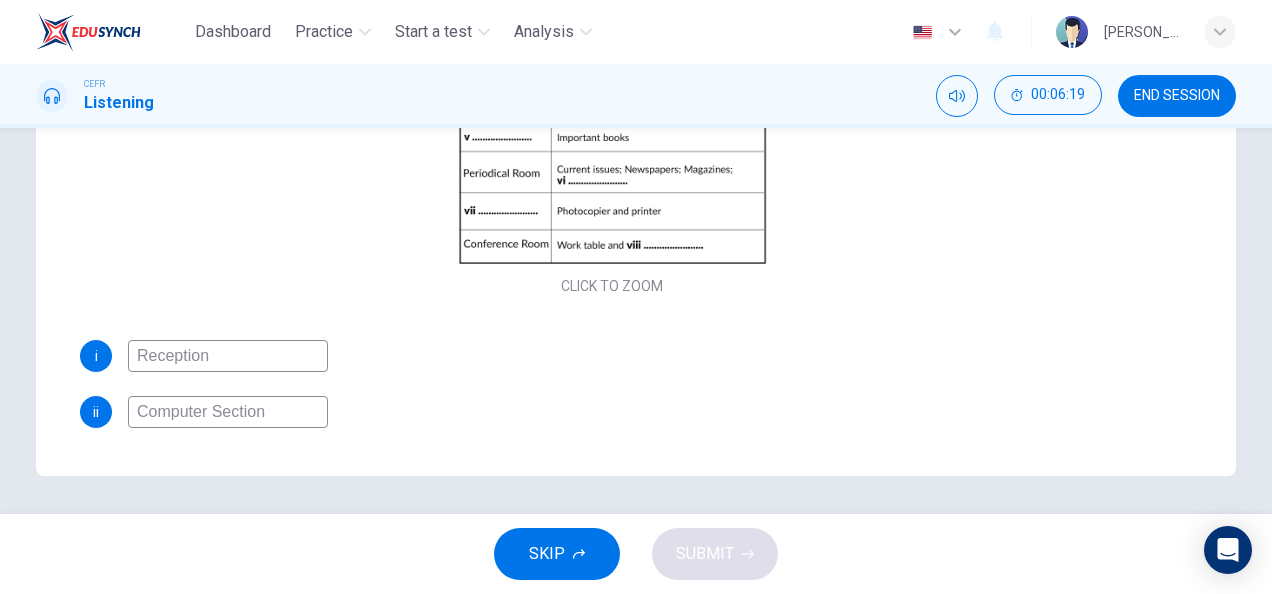 scroll, scrollTop: 381, scrollLeft: 0, axis: vertical 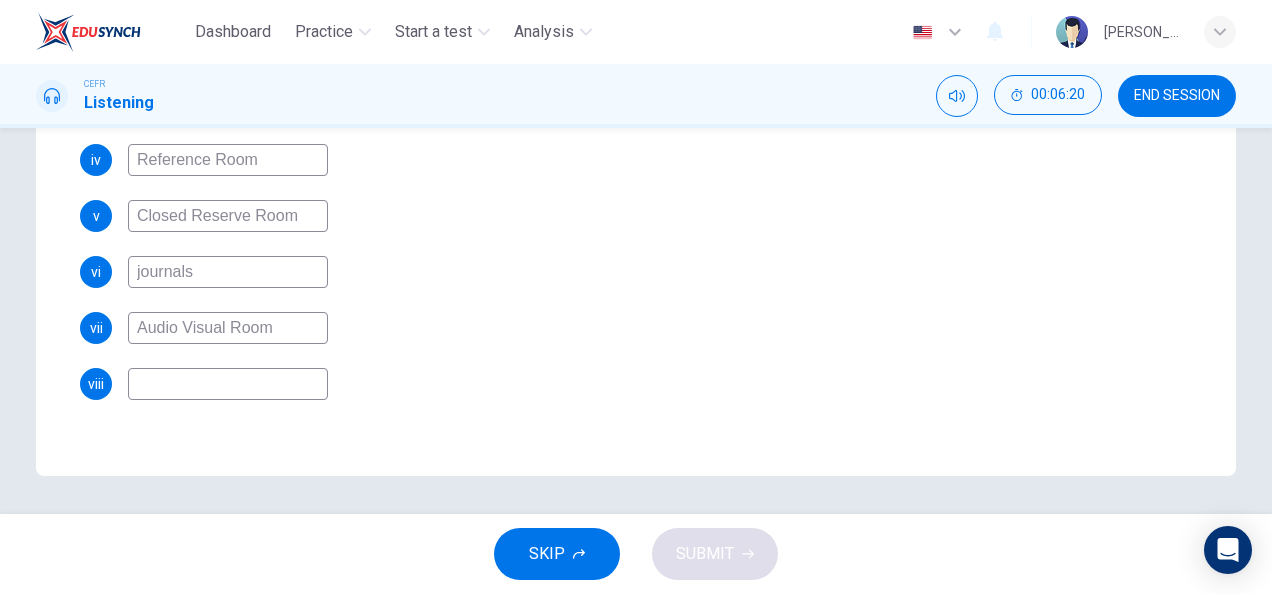 drag, startPoint x: 274, startPoint y: 324, endPoint x: 160, endPoint y: 326, distance: 114.01754 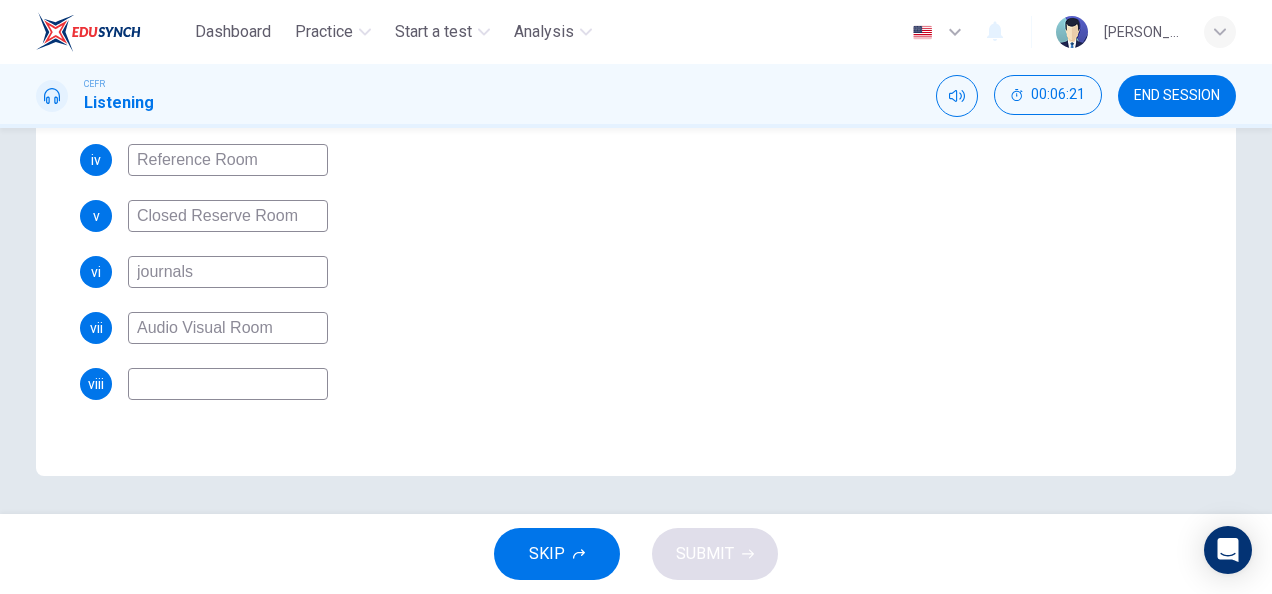 click on "Audio Visual Room" at bounding box center [228, 328] 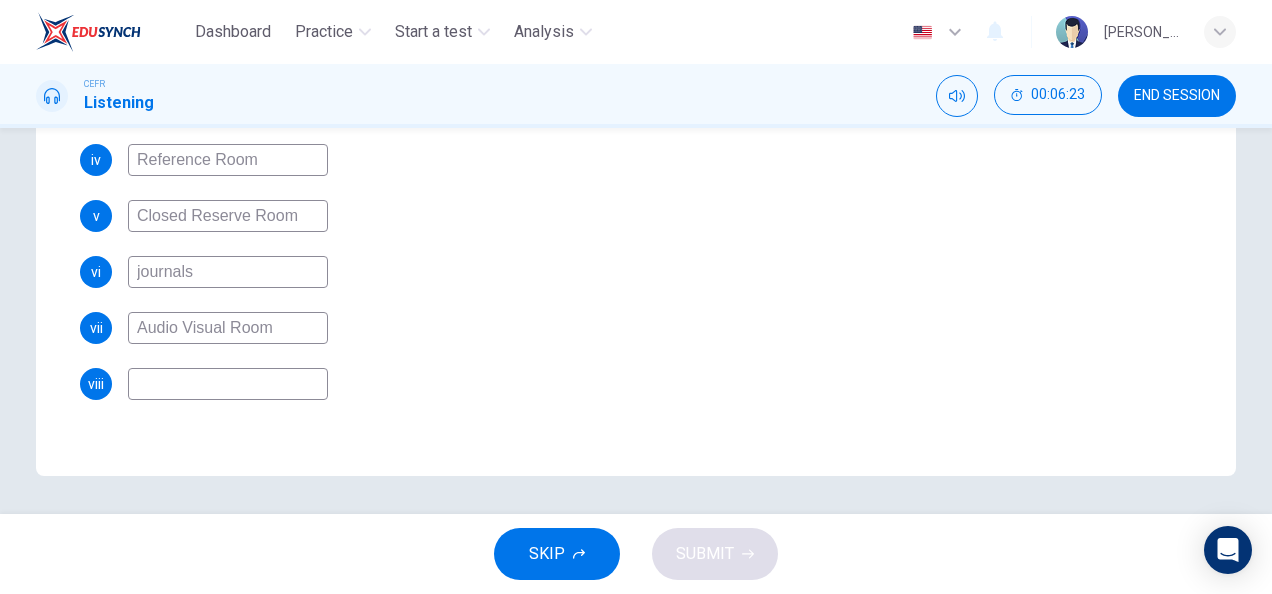 drag, startPoint x: 218, startPoint y: 336, endPoint x: 131, endPoint y: 336, distance: 87 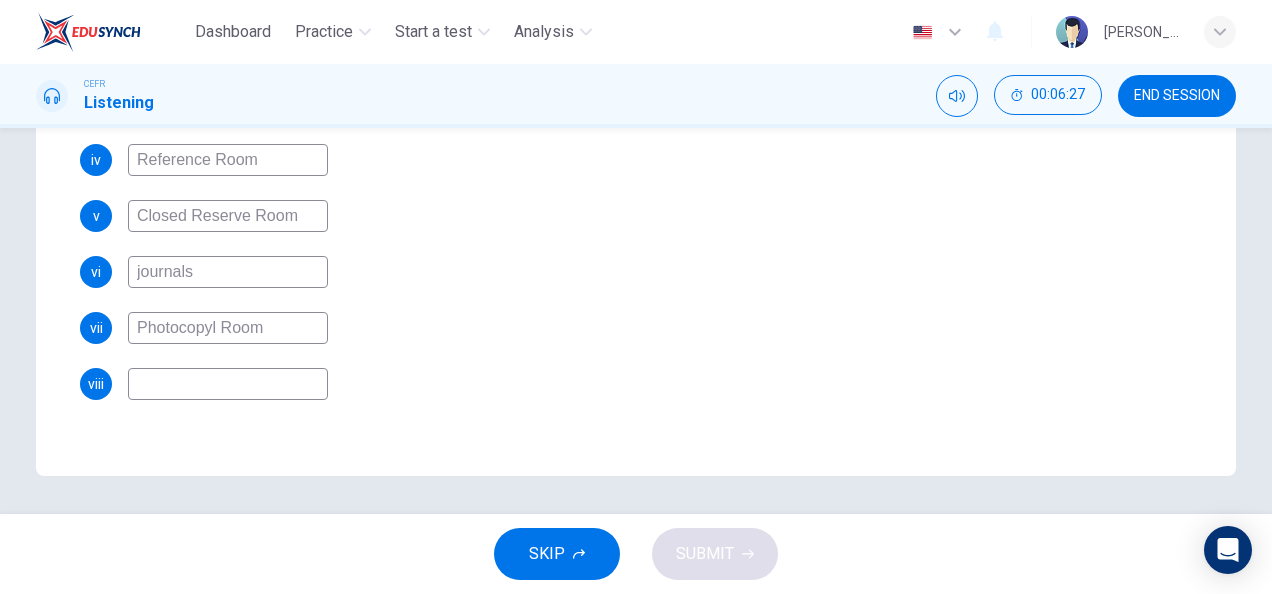 type on "Photocopy Room" 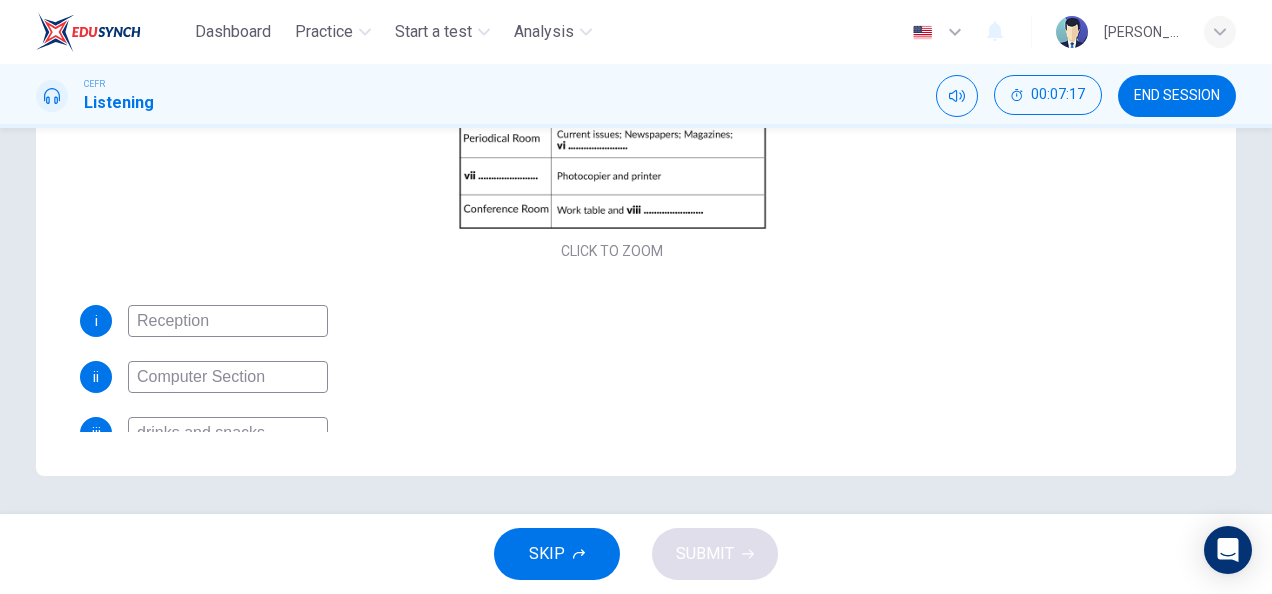 scroll, scrollTop: 0, scrollLeft: 0, axis: both 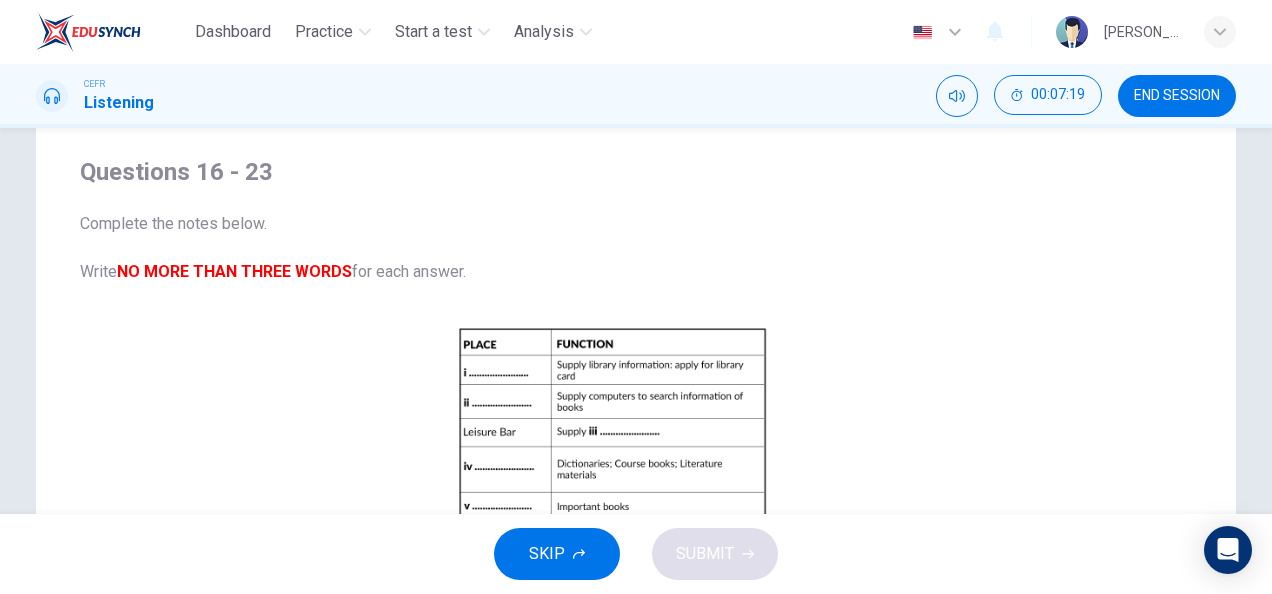 type on "72" 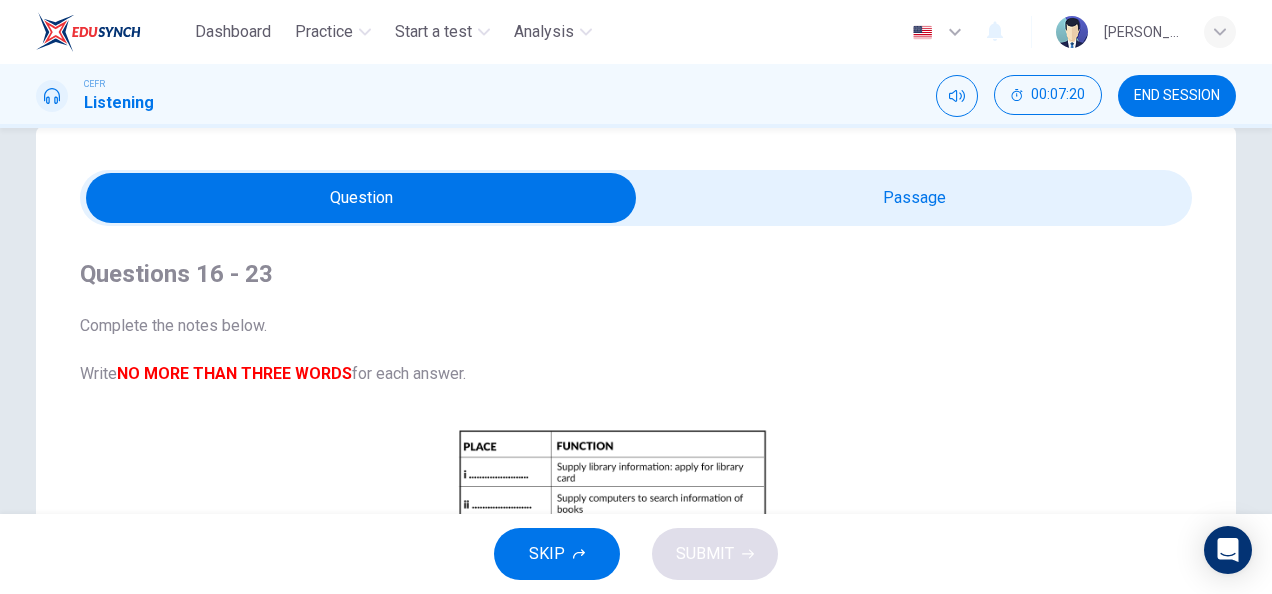 scroll, scrollTop: 34, scrollLeft: 0, axis: vertical 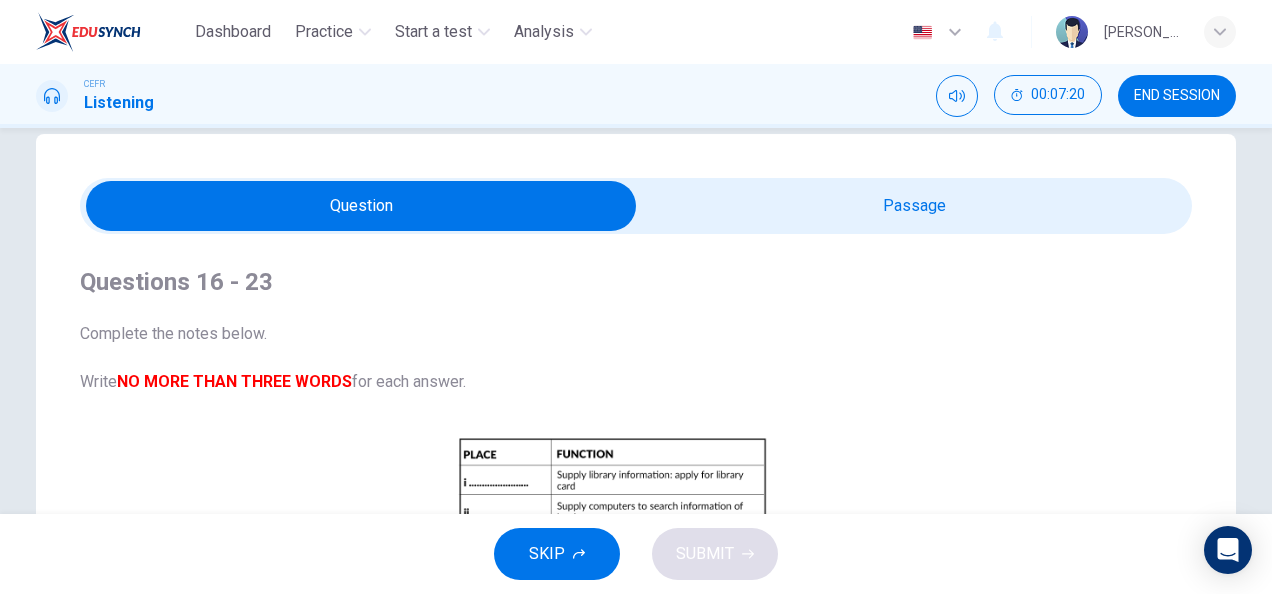 type on "Photocopy Room" 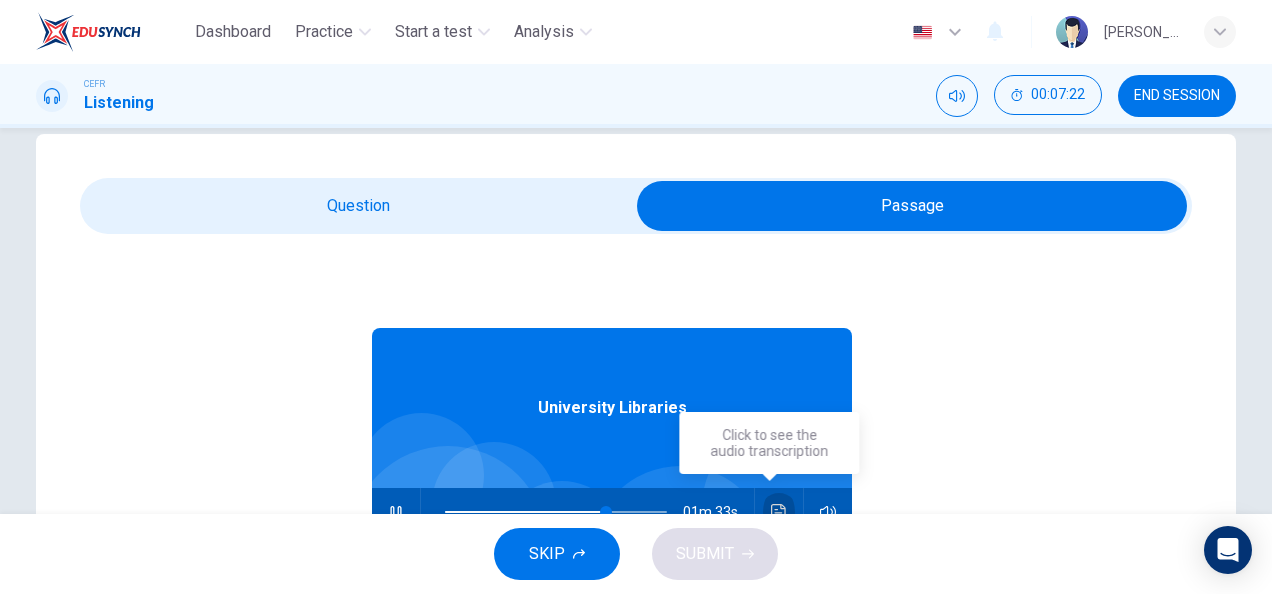 click at bounding box center (779, 512) 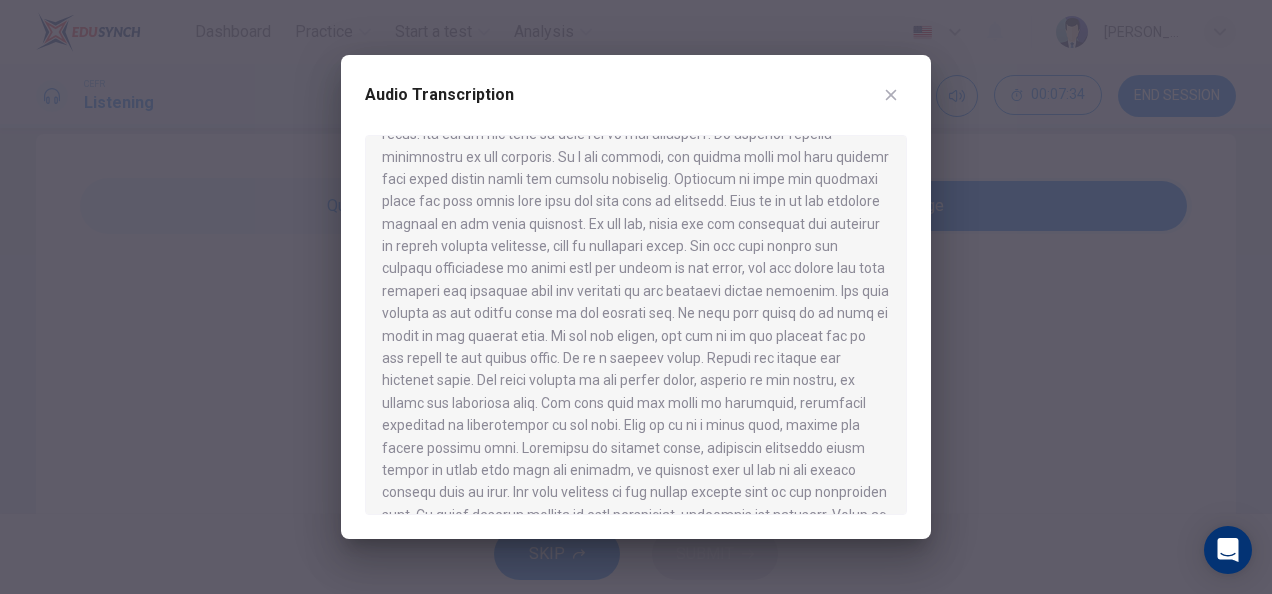 scroll, scrollTop: 210, scrollLeft: 0, axis: vertical 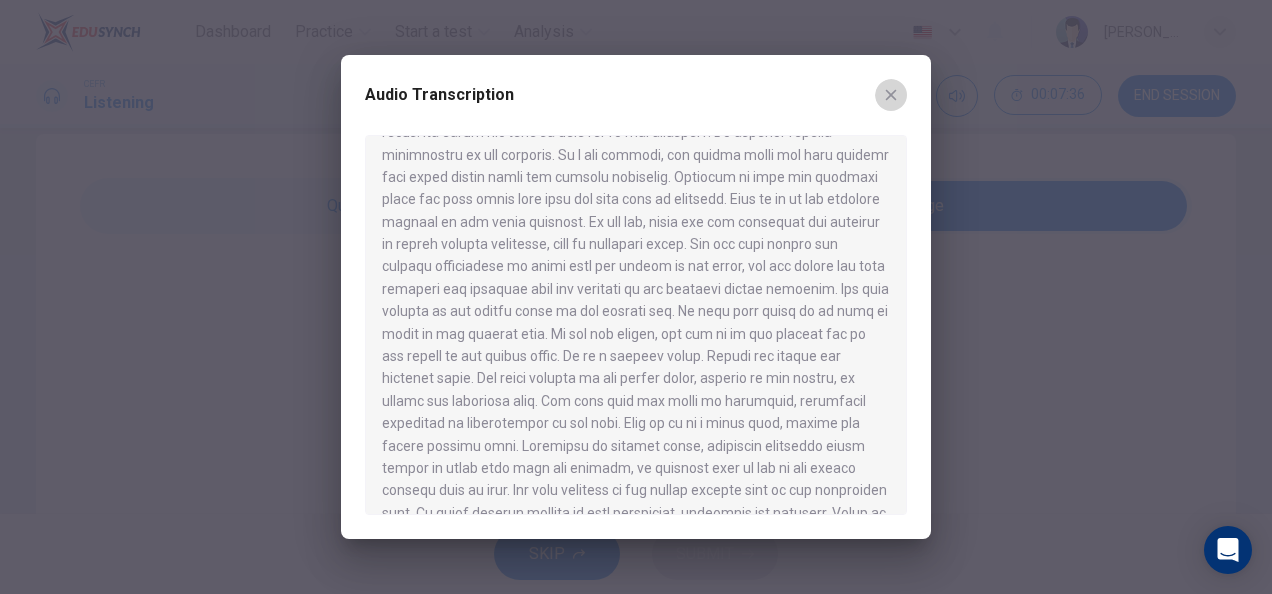 click 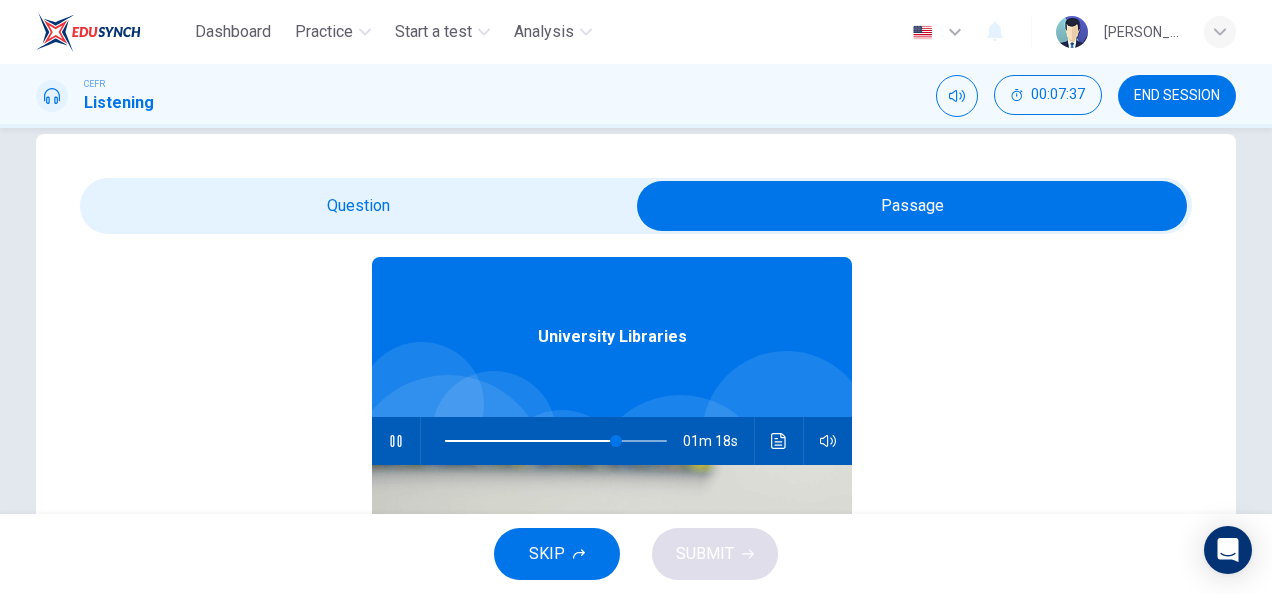 scroll, scrollTop: 70, scrollLeft: 0, axis: vertical 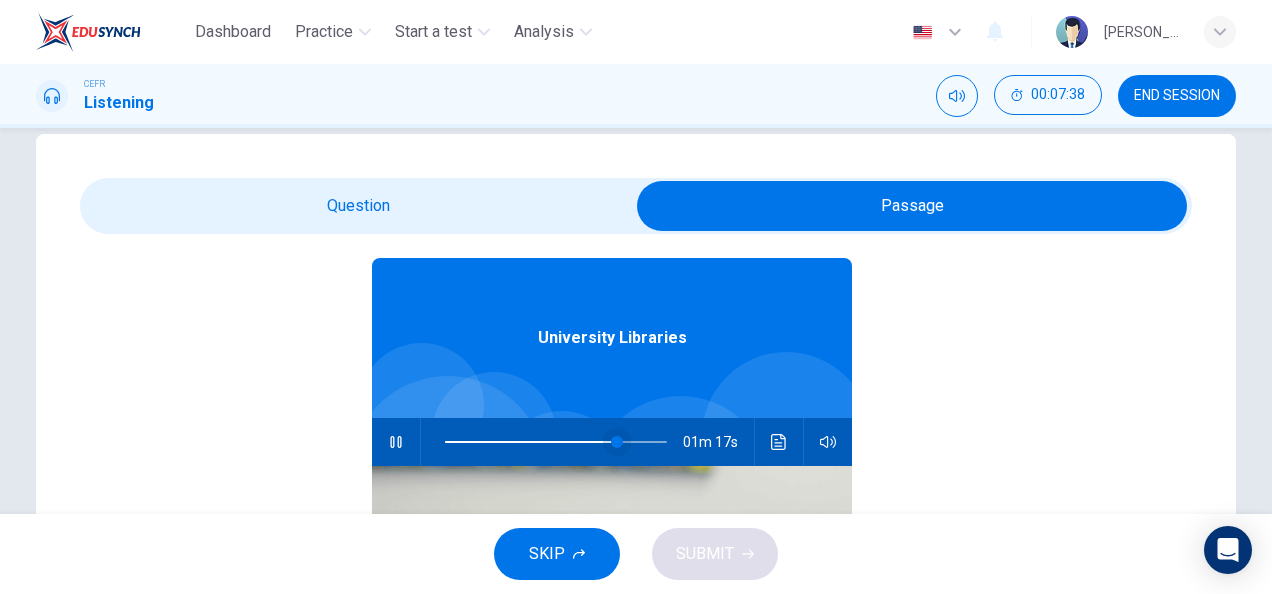 click at bounding box center [617, 442] 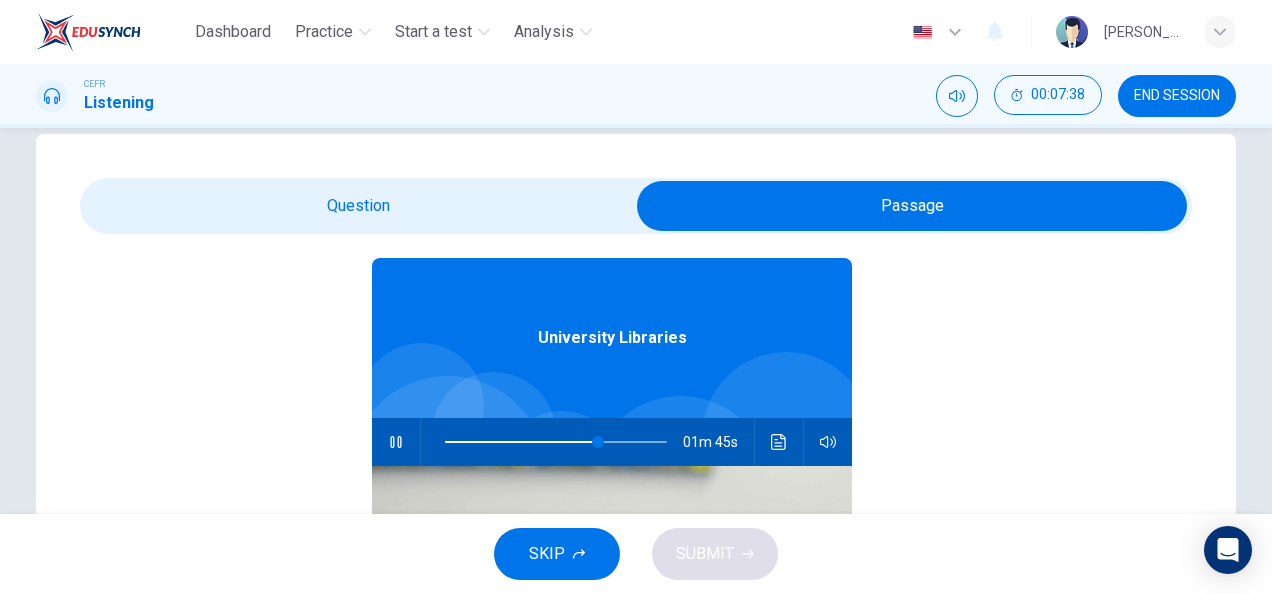 type on "69" 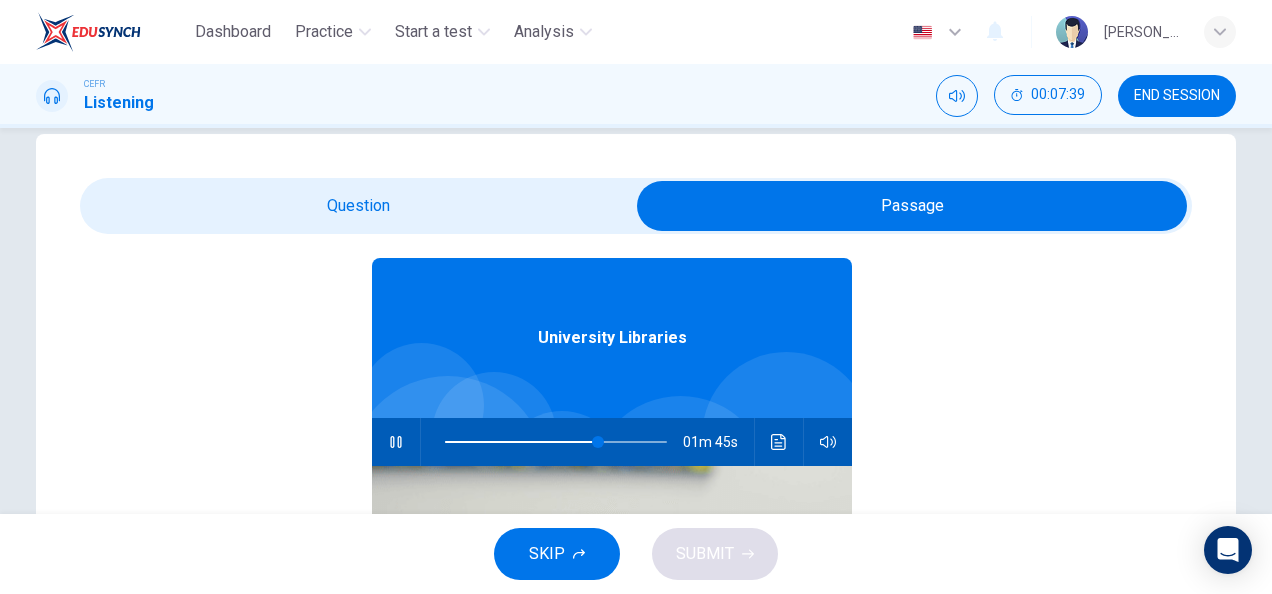 click at bounding box center [912, 206] 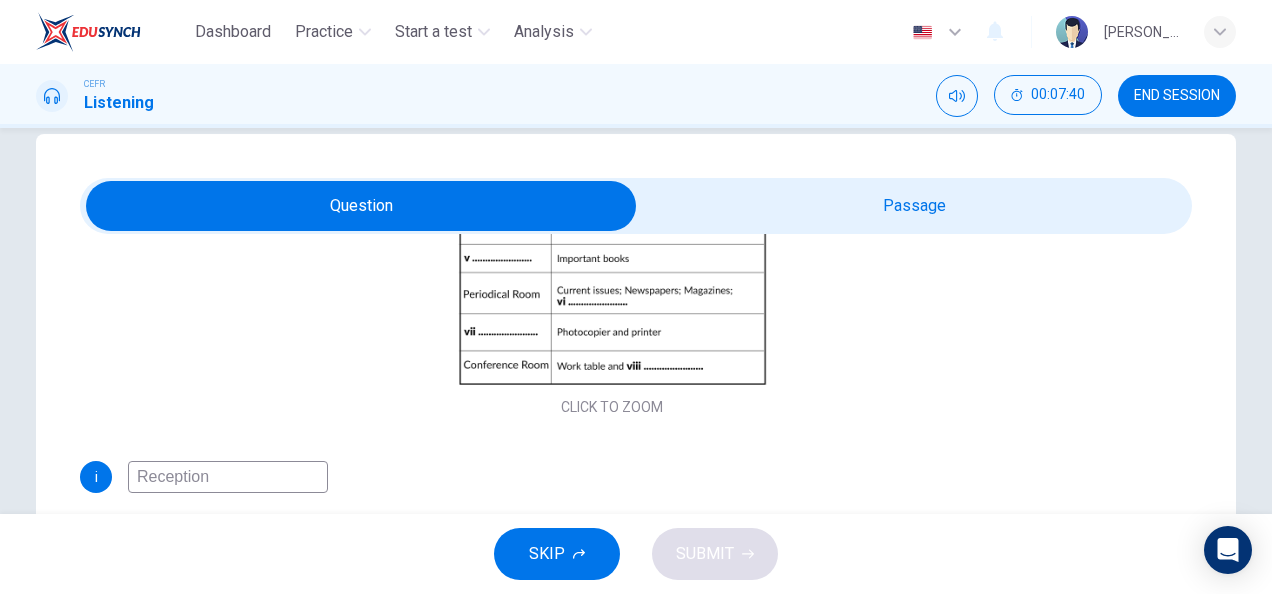 scroll, scrollTop: 381, scrollLeft: 0, axis: vertical 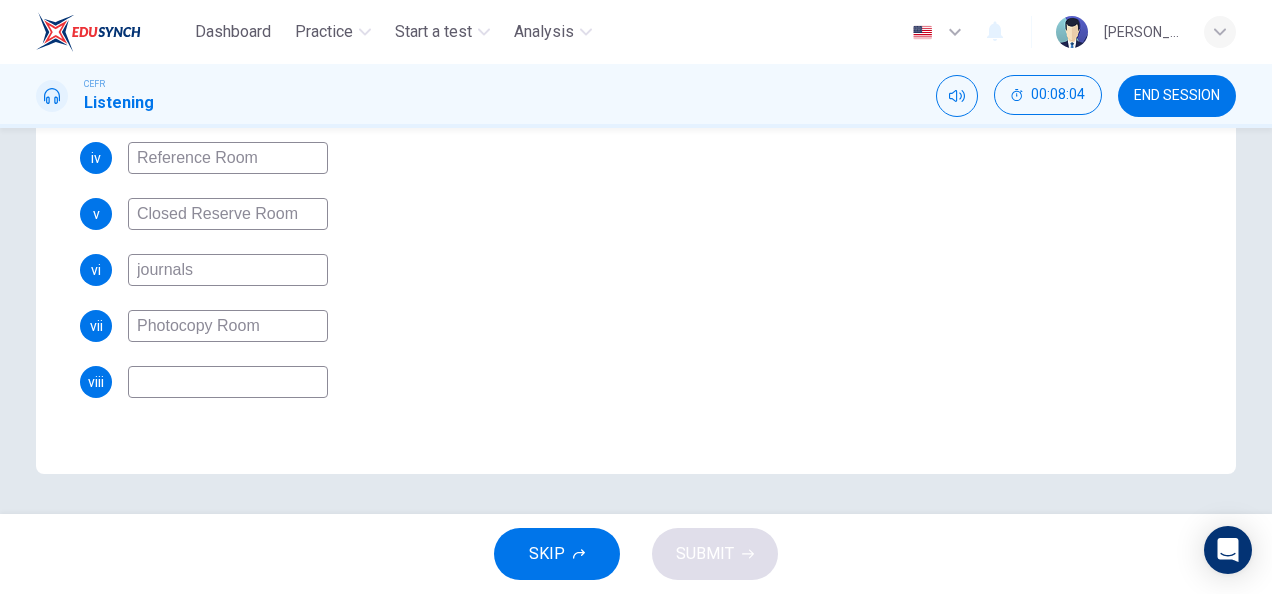 click at bounding box center (228, 382) 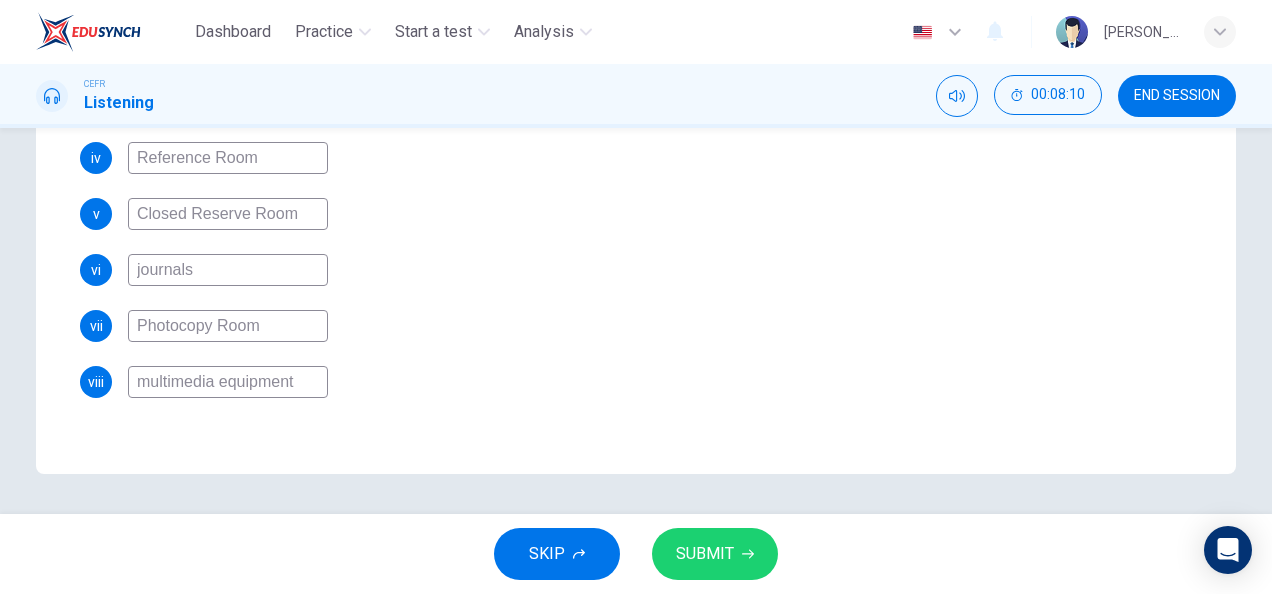 type on "multimedia equipment" 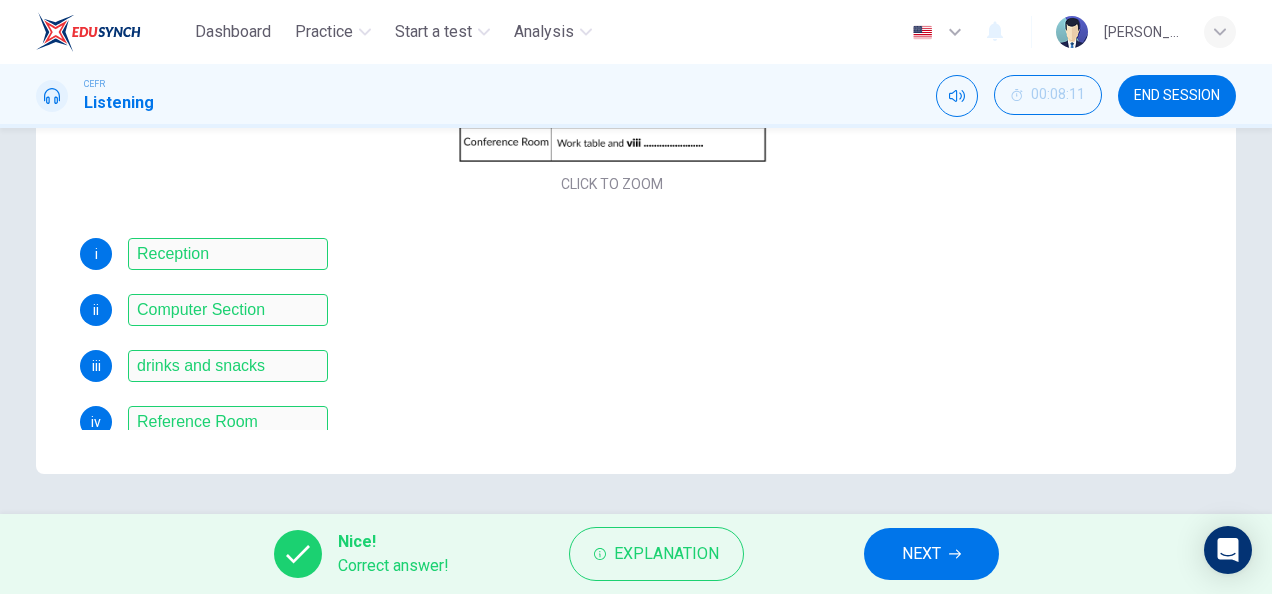 scroll, scrollTop: 114, scrollLeft: 0, axis: vertical 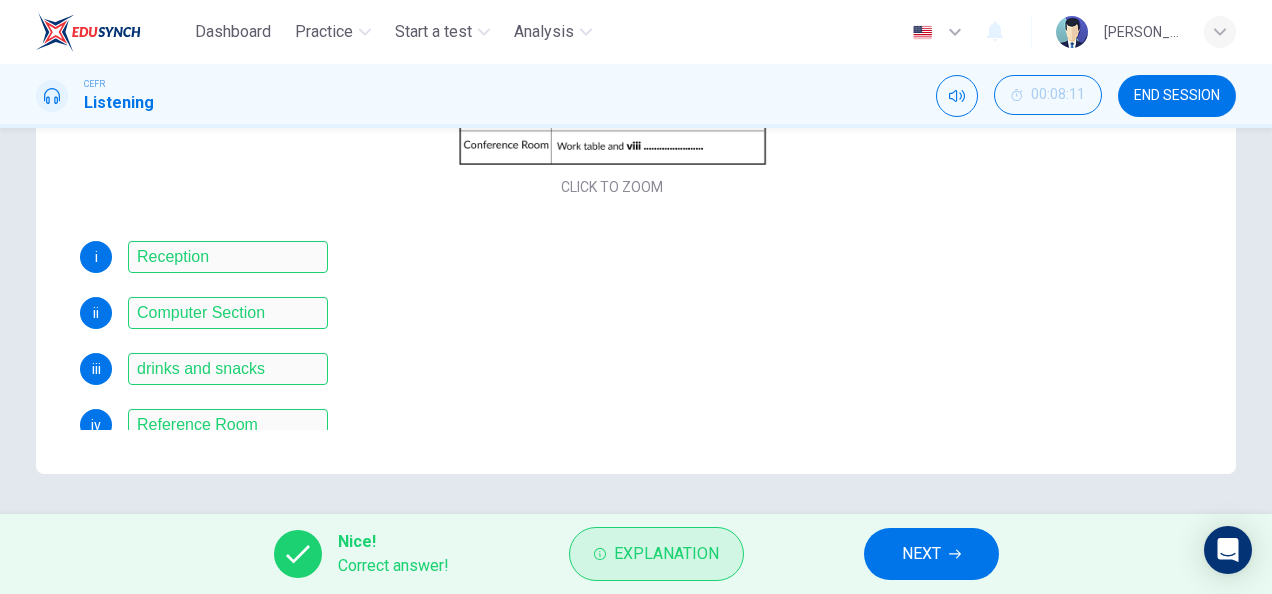 click on "Explanation" at bounding box center [666, 554] 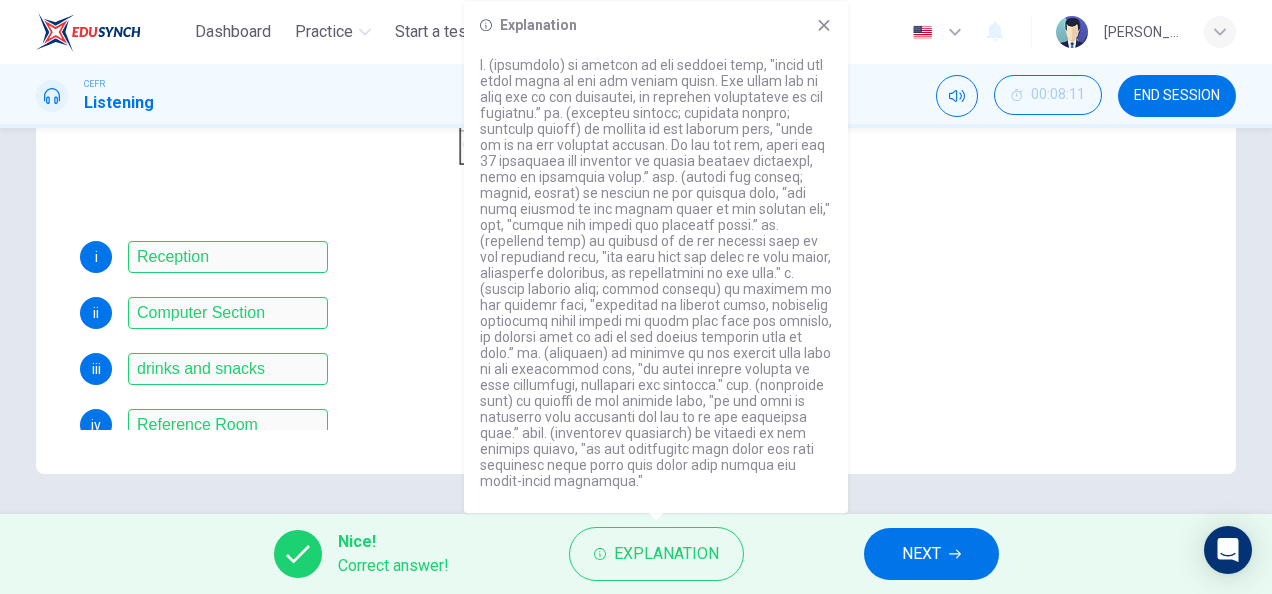 click on "i Reception ii Computer Section iii drinks and snacks iv Reference Room v Closed Reserve Room vi journals vii Photocopy Room viii multimedia equipment" at bounding box center [612, 453] 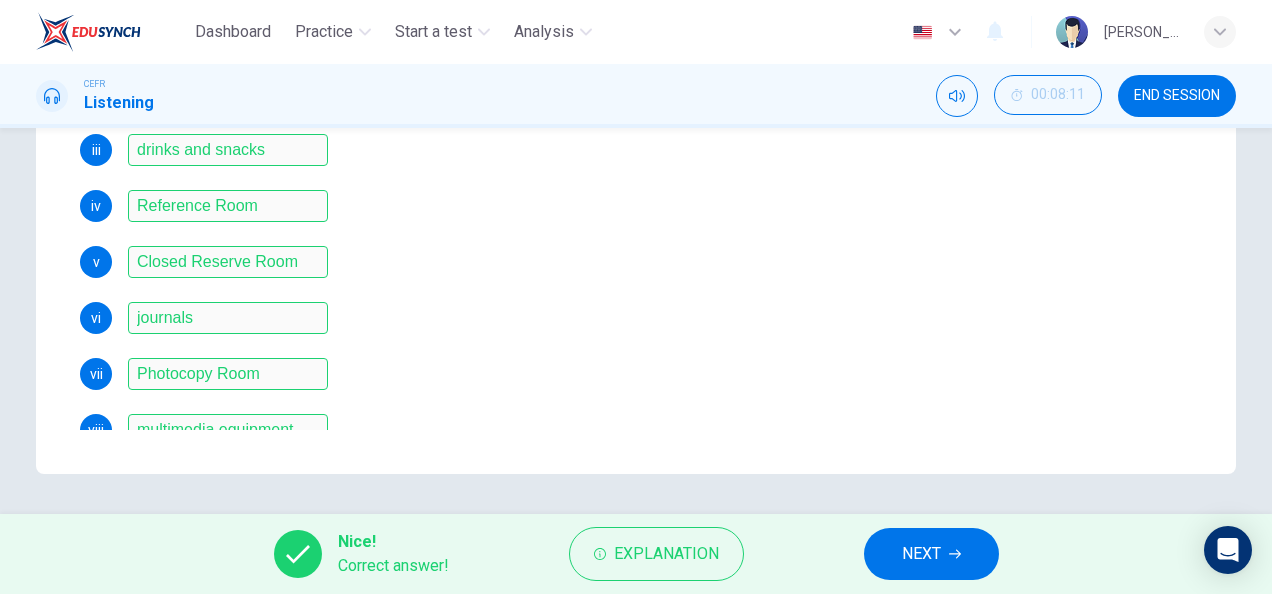 scroll, scrollTop: 381, scrollLeft: 0, axis: vertical 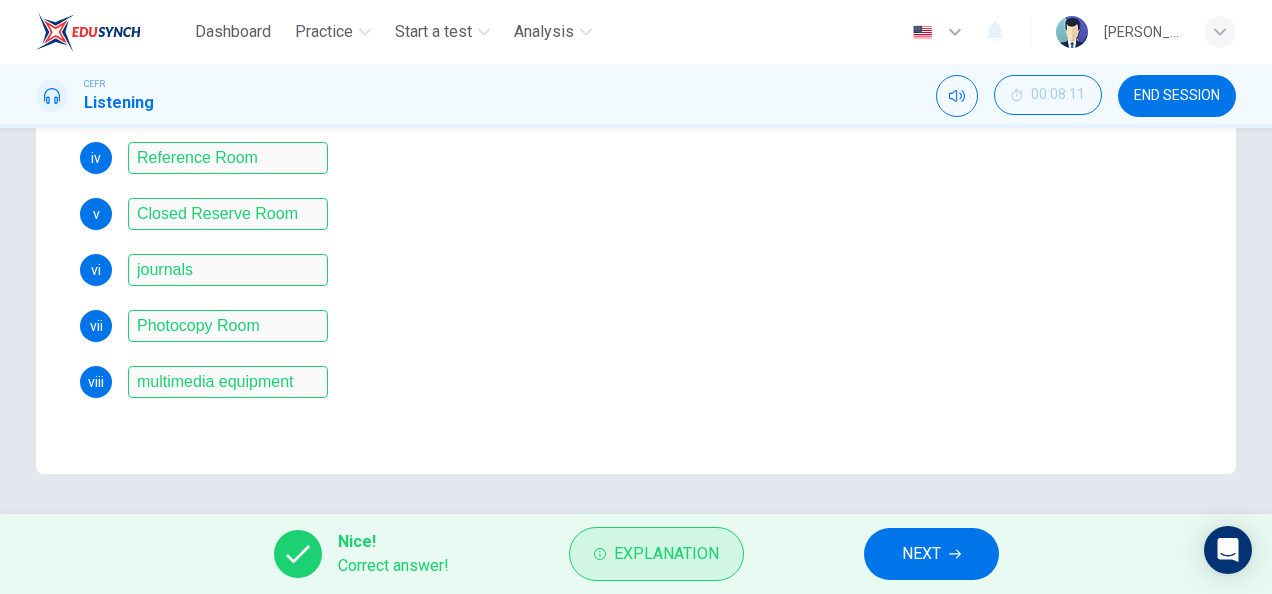click on "Explanation" at bounding box center (666, 554) 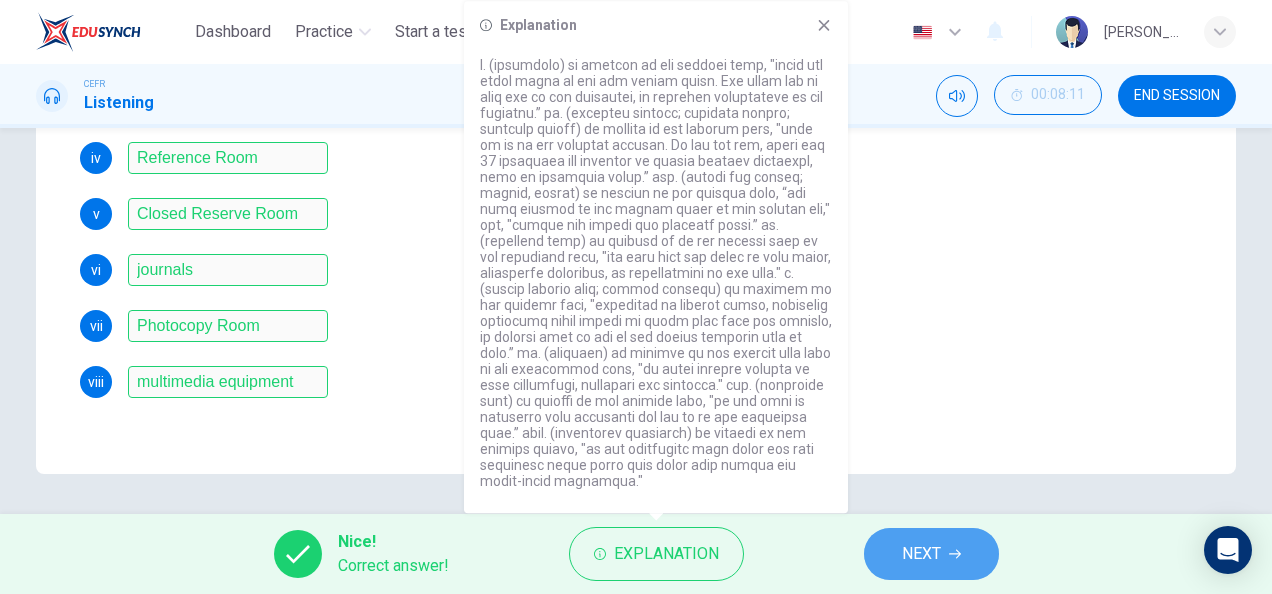 click on "NEXT" at bounding box center [931, 554] 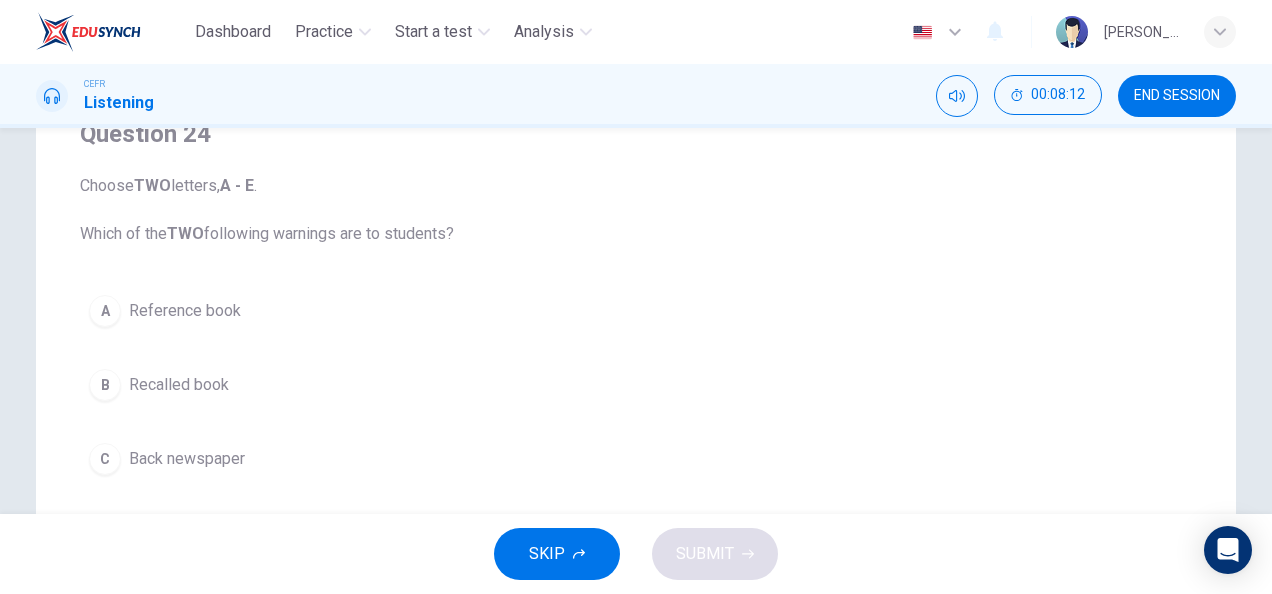 scroll, scrollTop: 56, scrollLeft: 0, axis: vertical 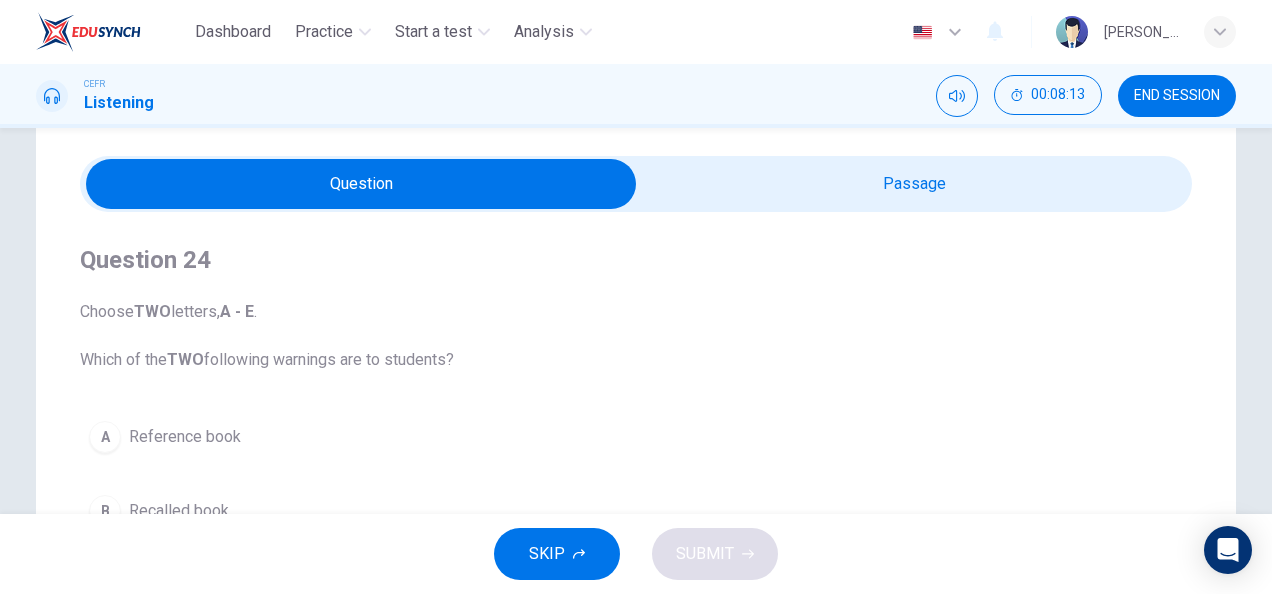 click at bounding box center [361, 184] 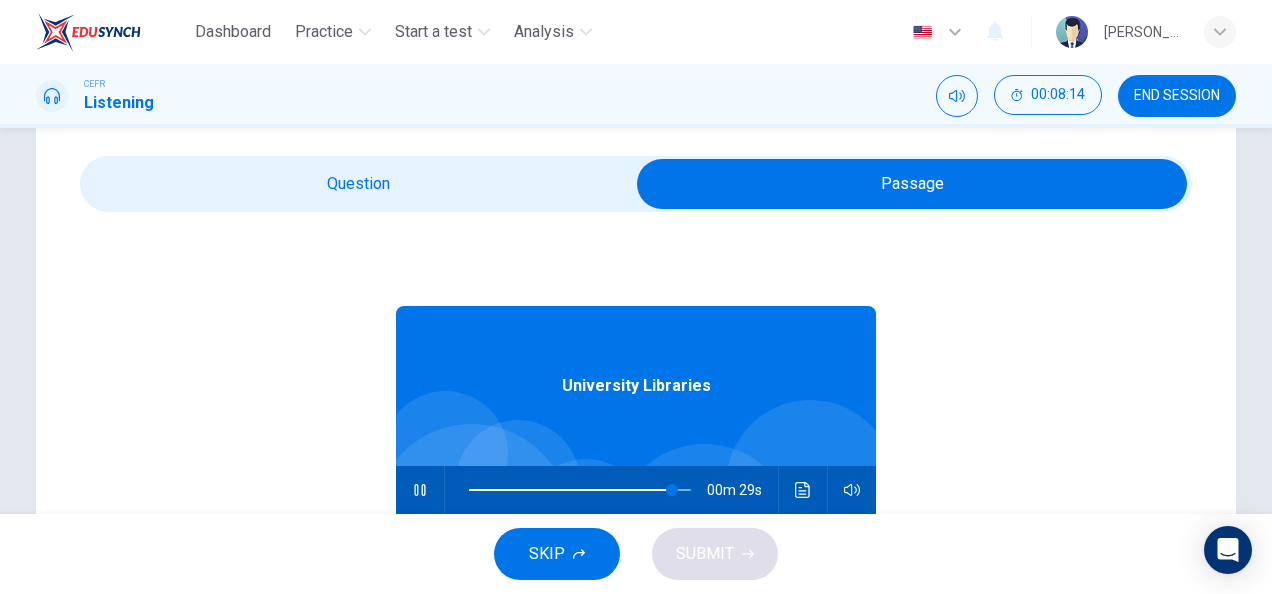 scroll, scrollTop: 112, scrollLeft: 0, axis: vertical 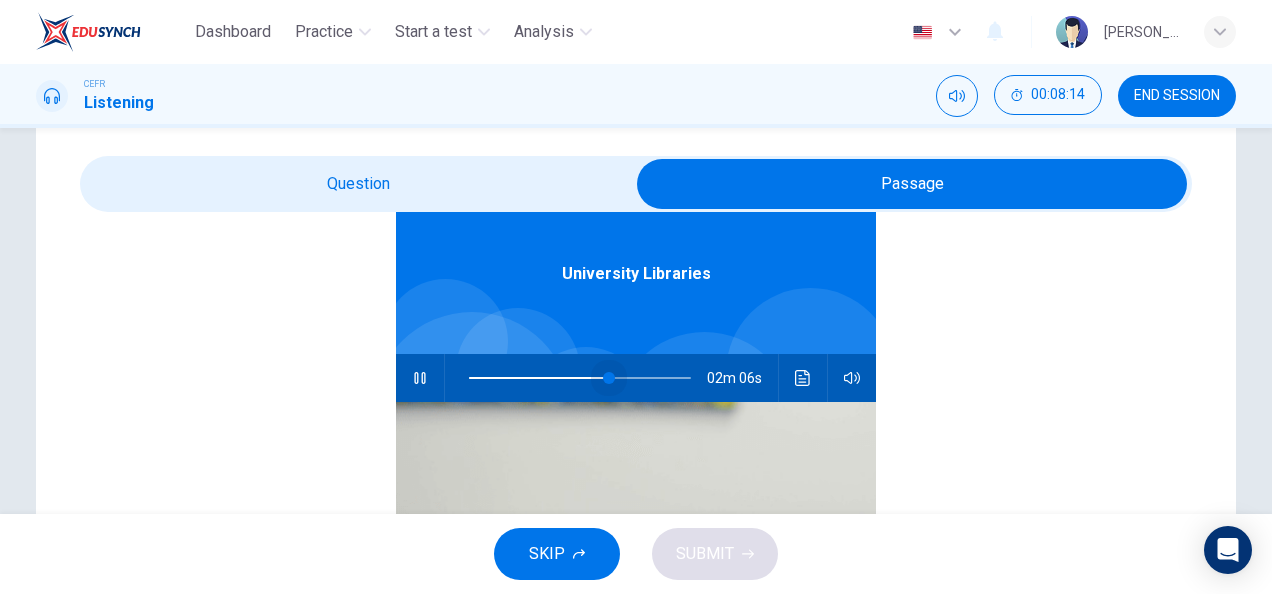 type on "63" 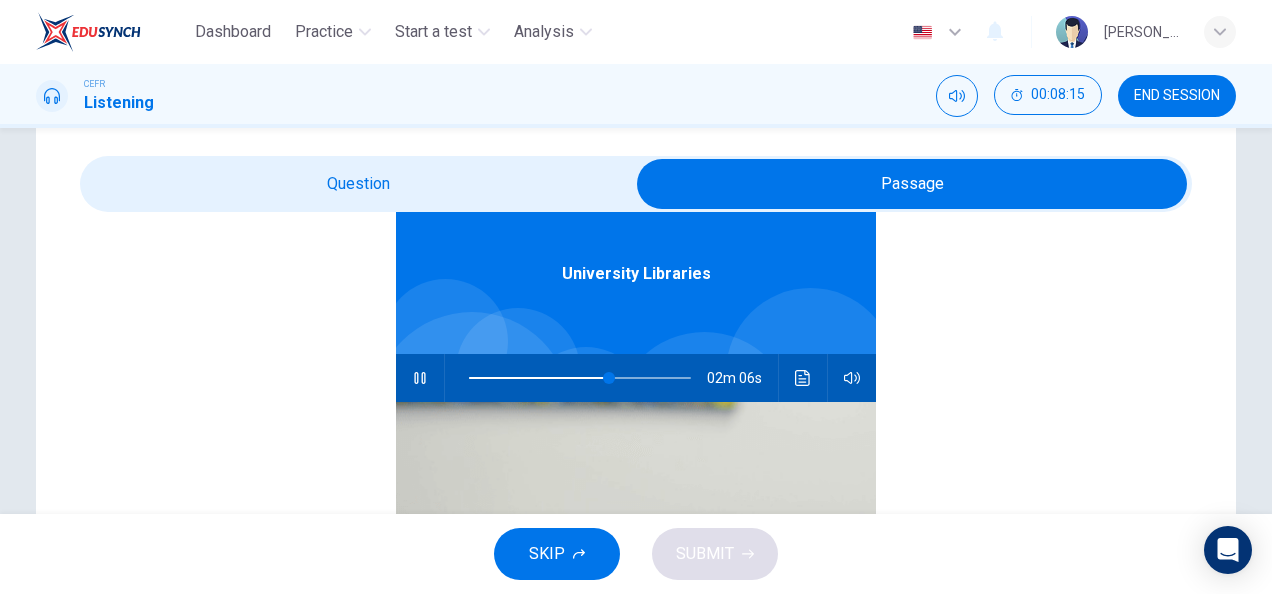 click at bounding box center (912, 184) 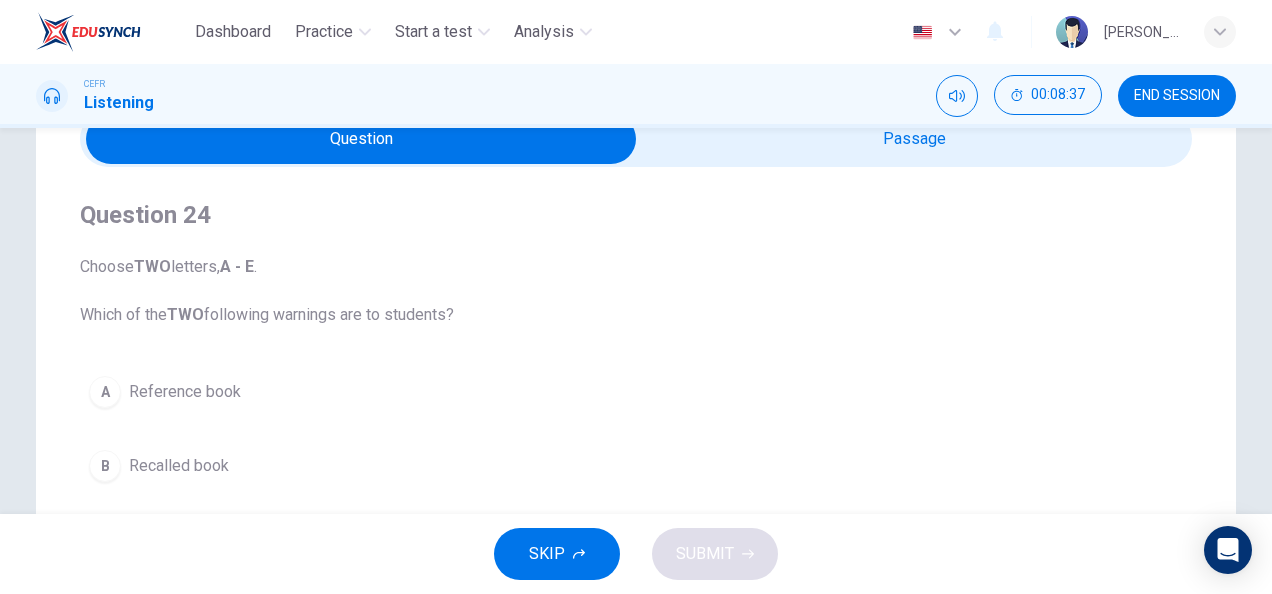 scroll, scrollTop: 93, scrollLeft: 0, axis: vertical 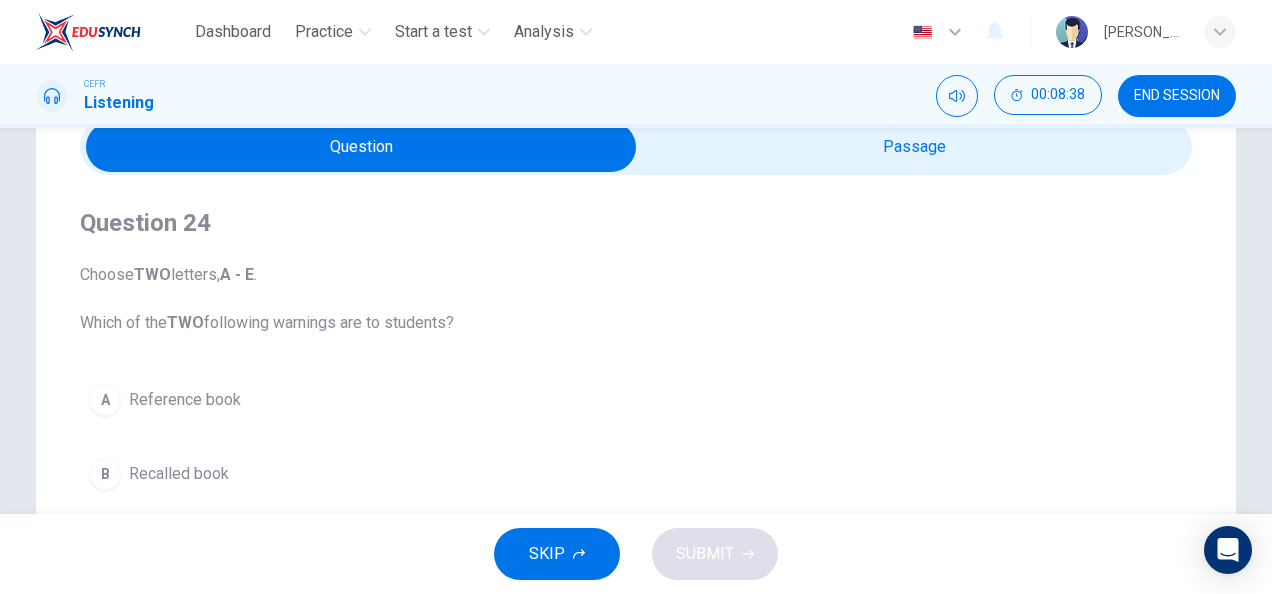 click on "Question 24 Choose  TWO  letters,  A - E . Which of the  TWO  following warnings are to students? A Reference book B Recalled book C Back newspaper D Library Card E Student locker" at bounding box center (636, 464) 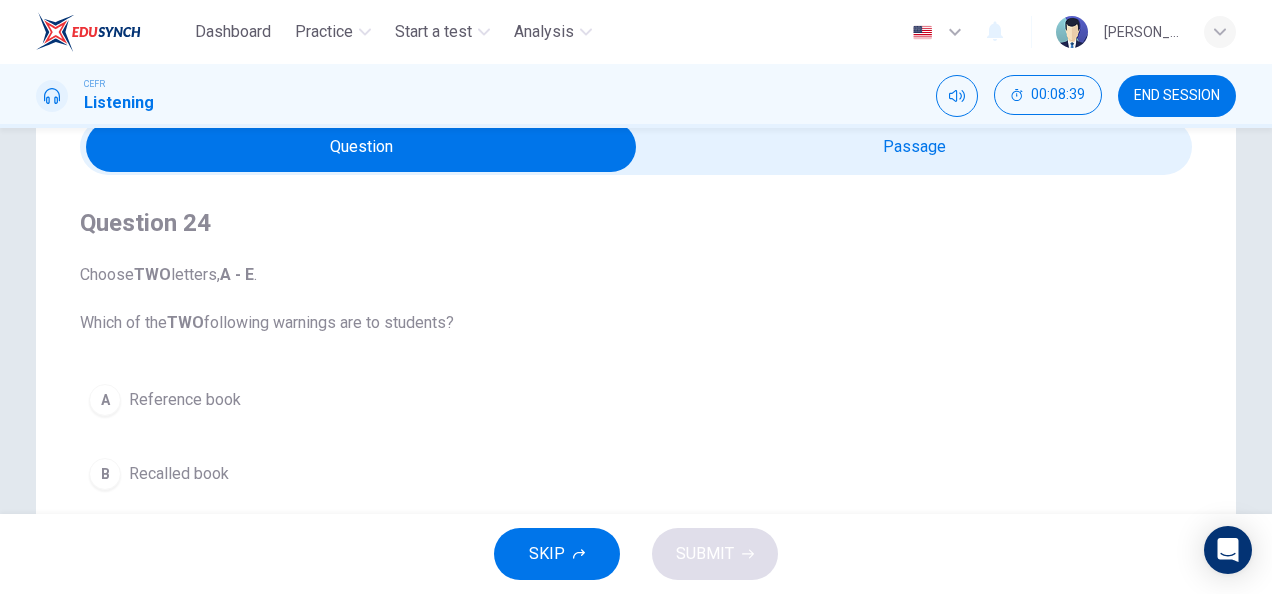 click at bounding box center (361, 147) 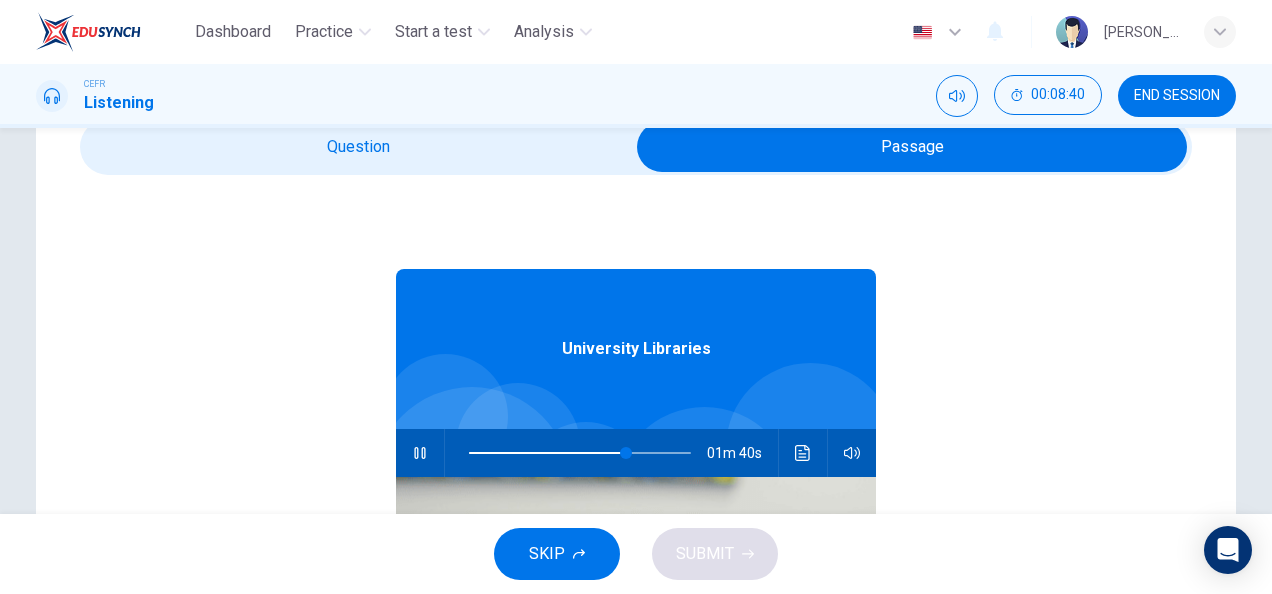 type on "71" 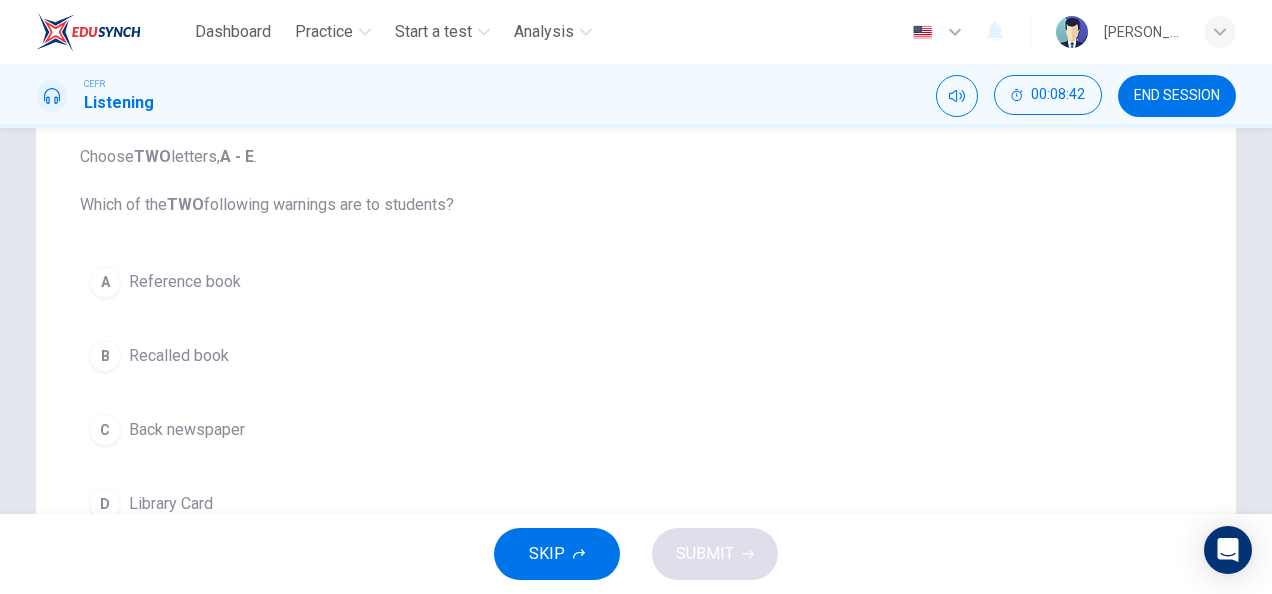 scroll, scrollTop: 210, scrollLeft: 0, axis: vertical 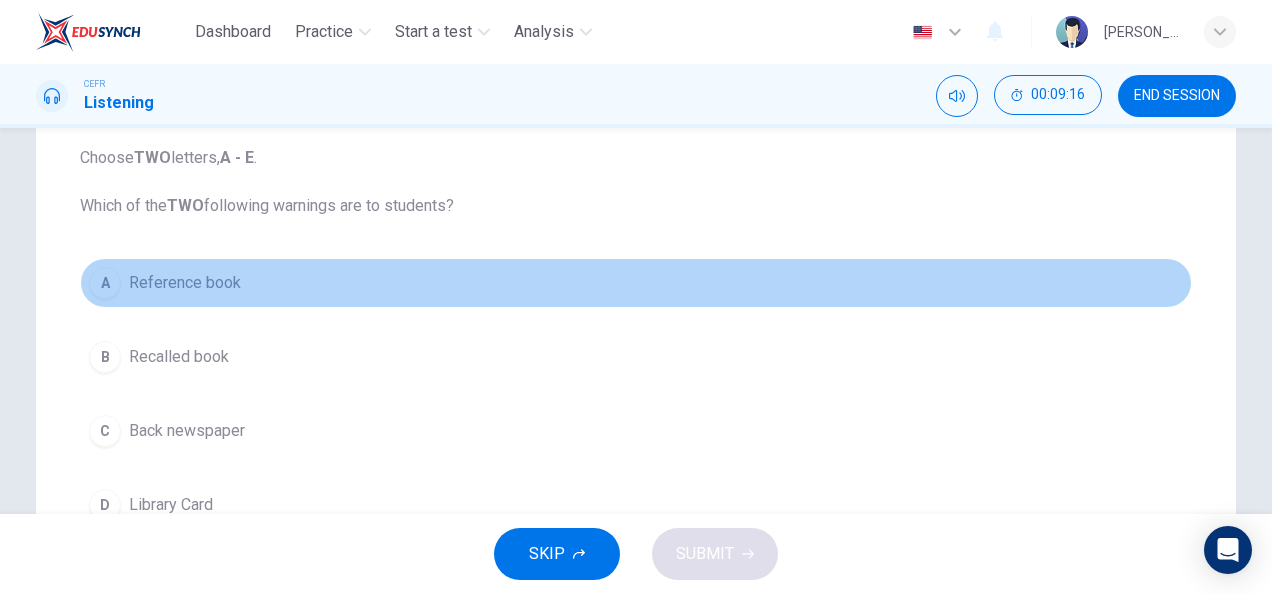 click on "A Reference book" at bounding box center (636, 283) 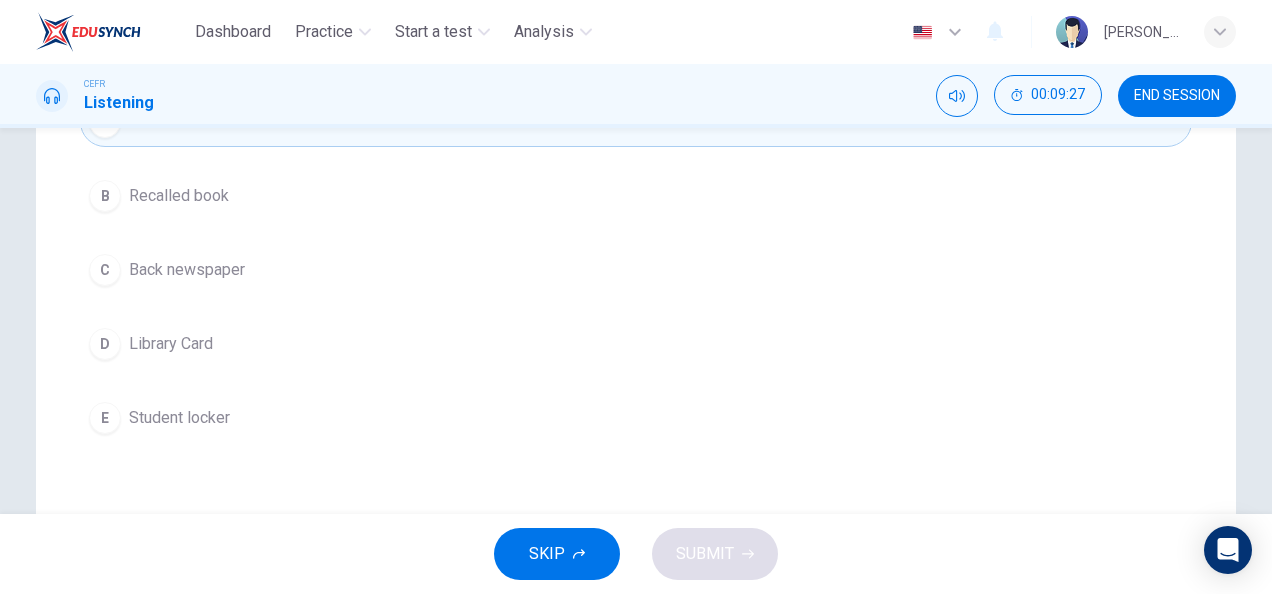scroll, scrollTop: 370, scrollLeft: 0, axis: vertical 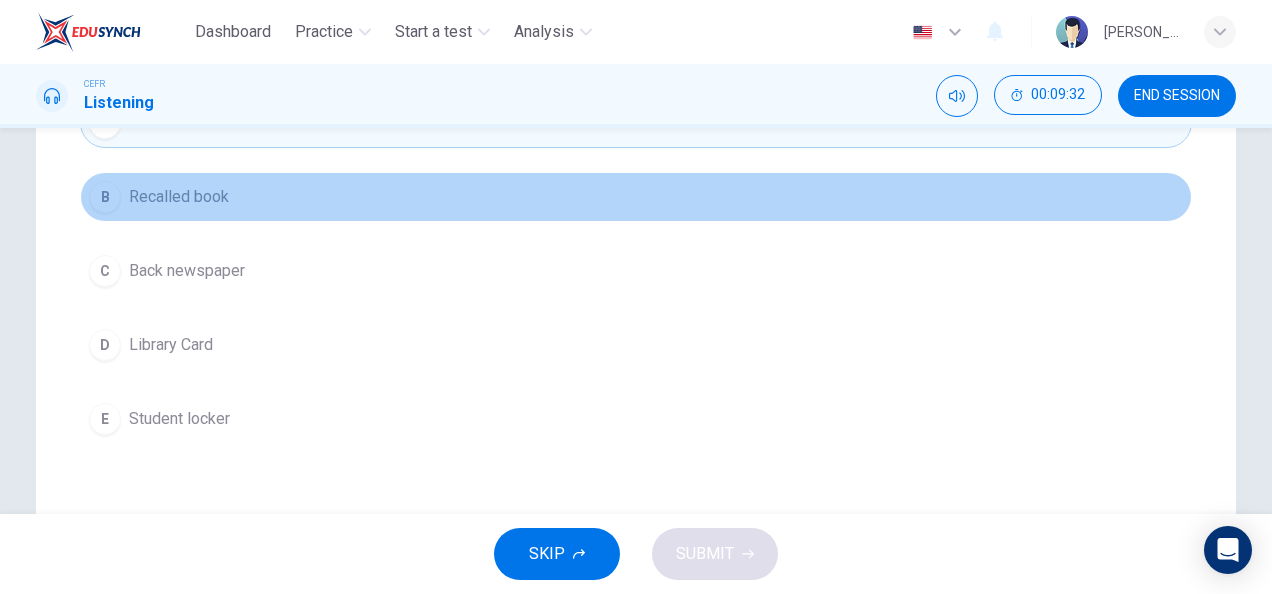 click on "B Recalled book" at bounding box center (636, 197) 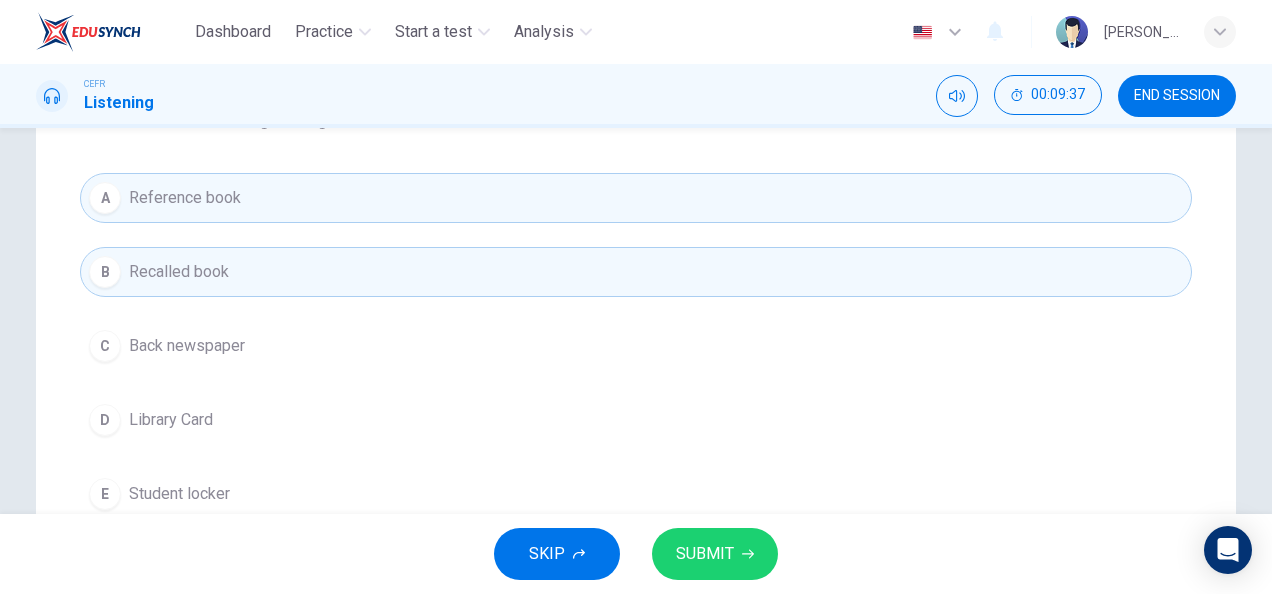 scroll, scrollTop: 317, scrollLeft: 0, axis: vertical 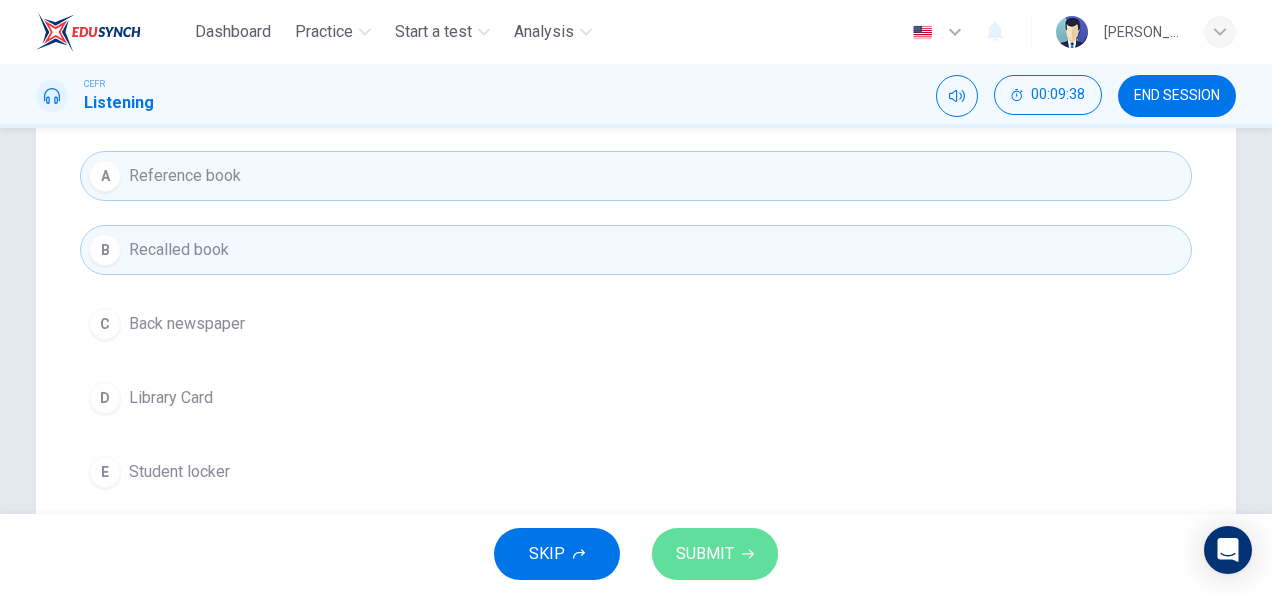 click on "SUBMIT" at bounding box center (715, 554) 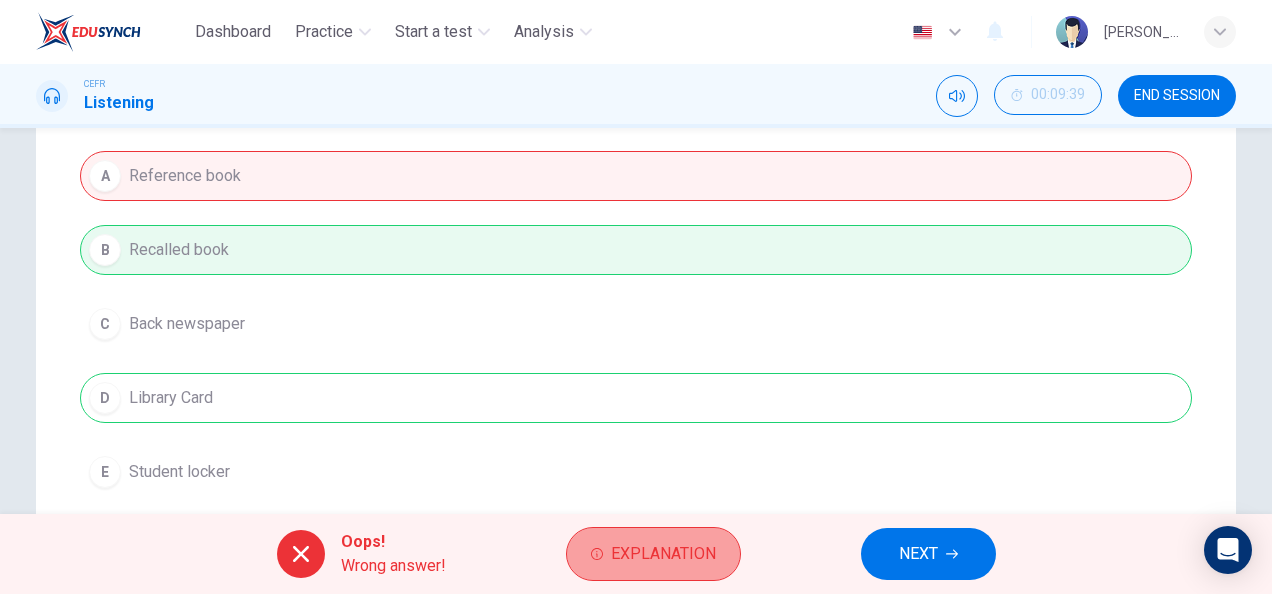 click on "Explanation" at bounding box center (663, 554) 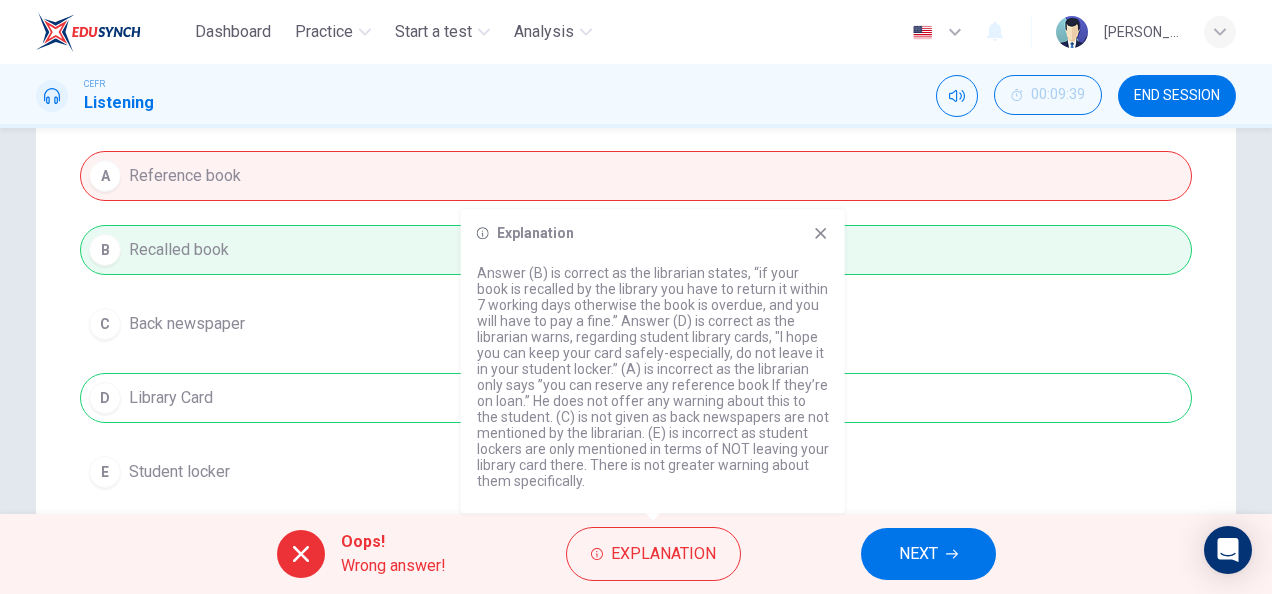 click on "NEXT" at bounding box center [918, 554] 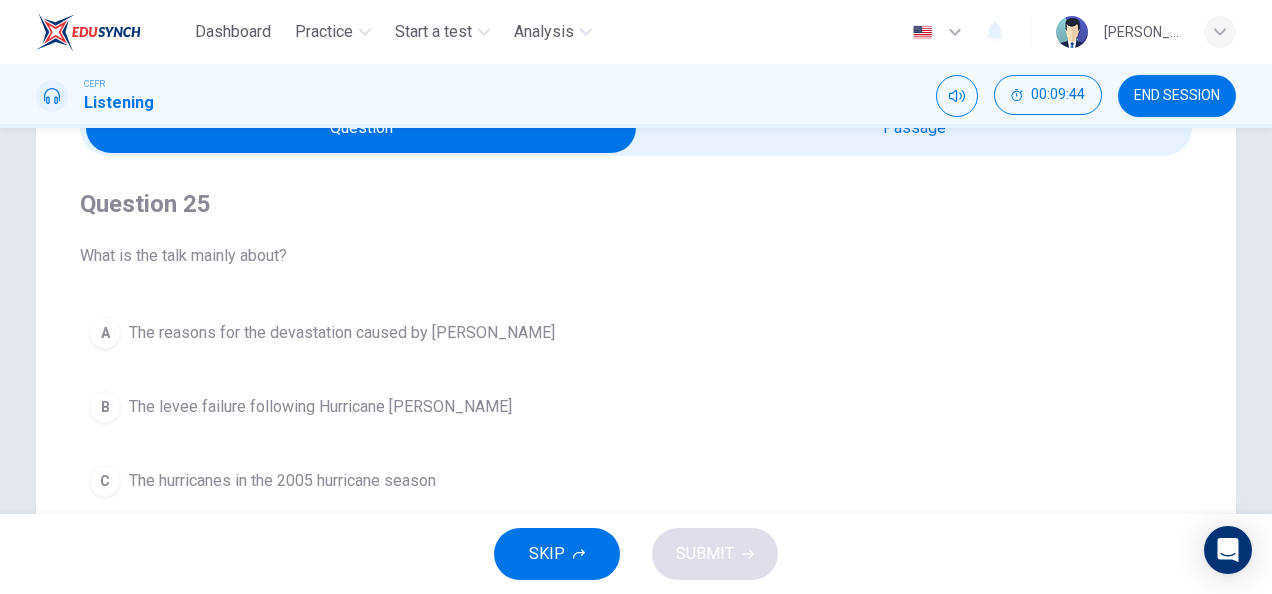 scroll, scrollTop: 63, scrollLeft: 0, axis: vertical 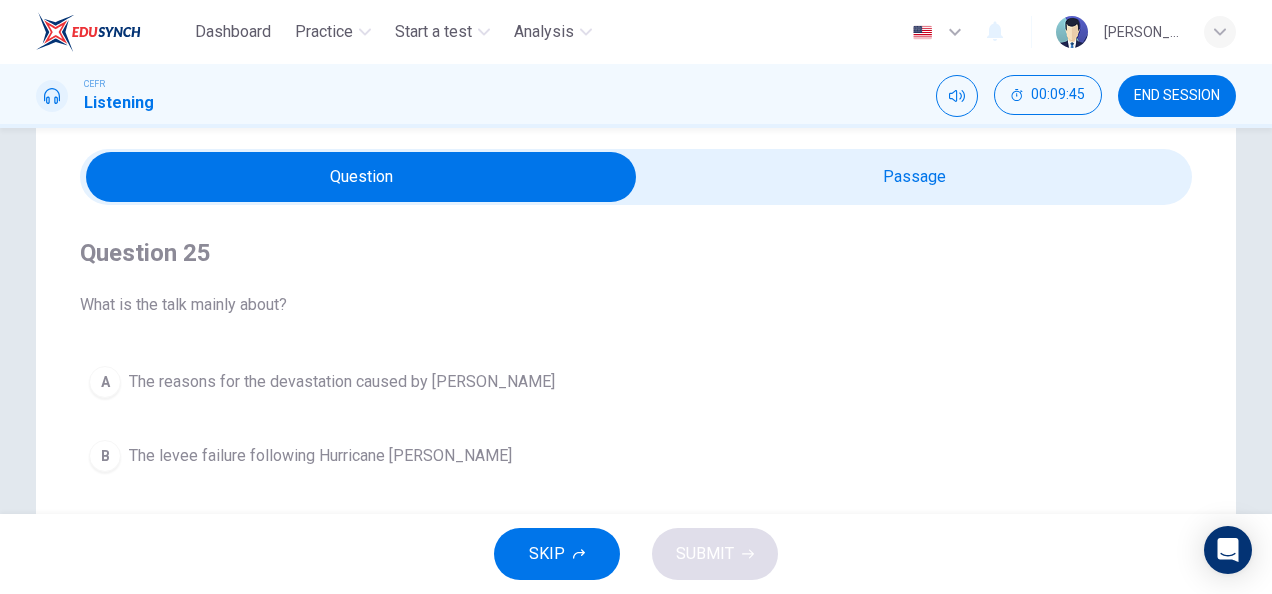 click at bounding box center [361, 177] 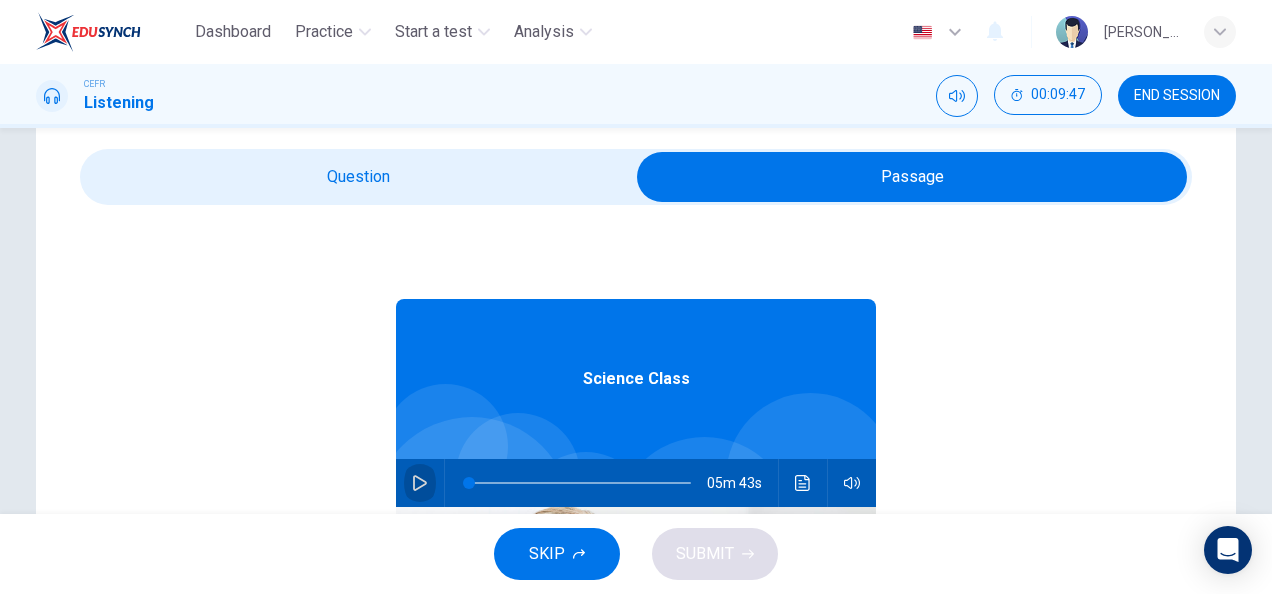 click 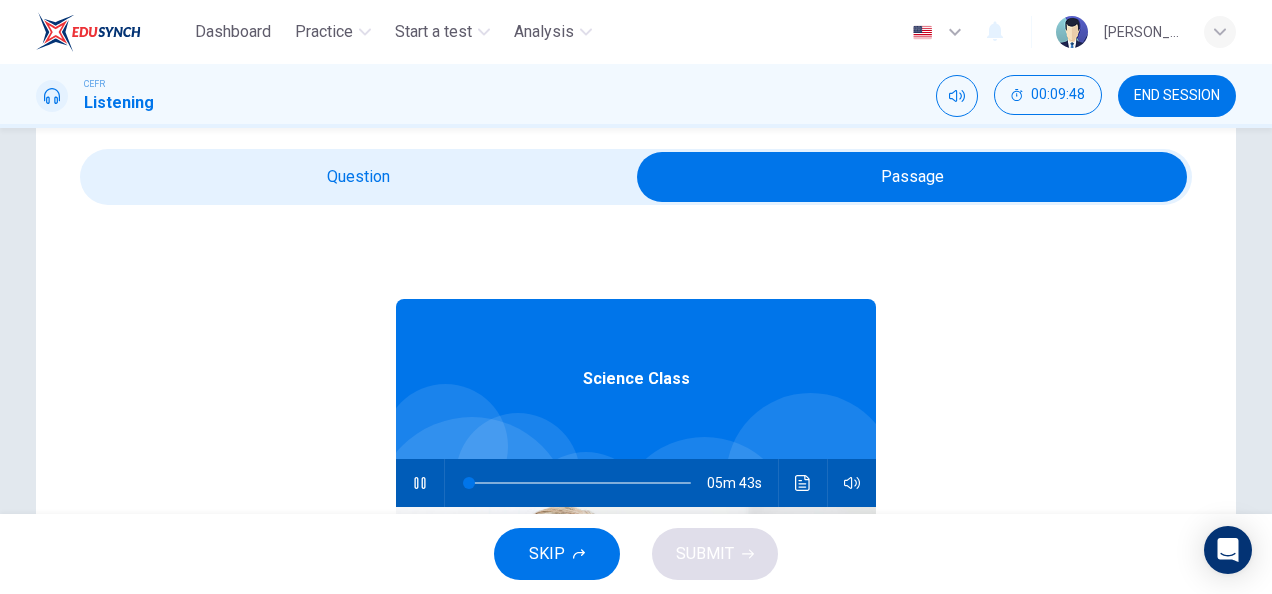 type on "0" 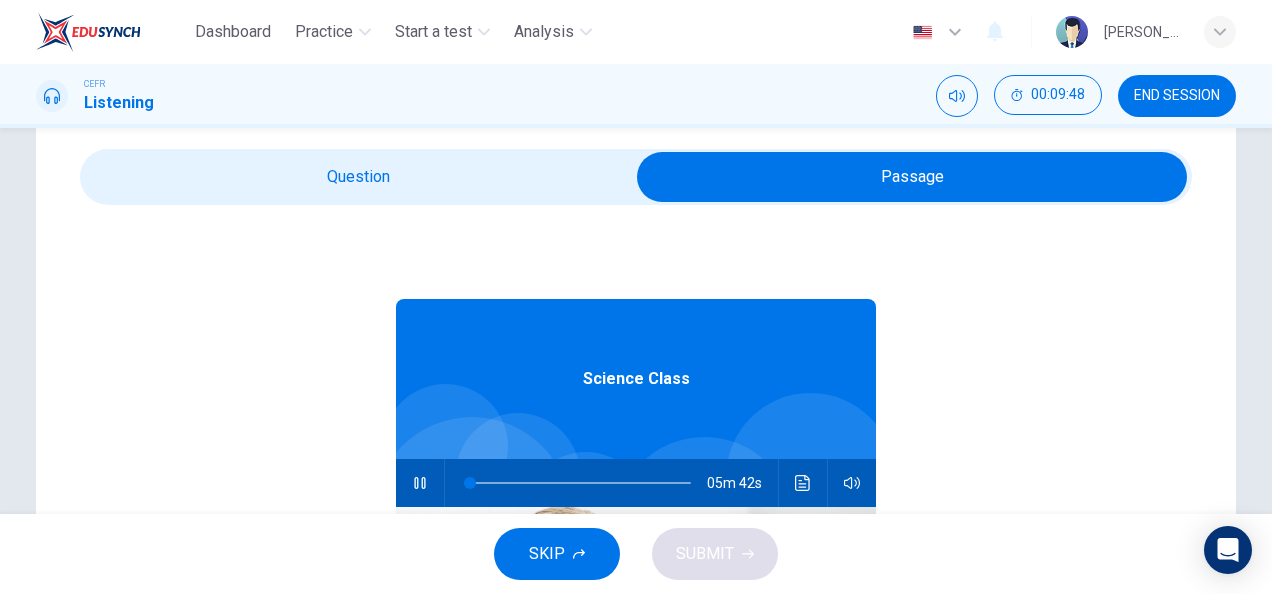 click at bounding box center (912, 177) 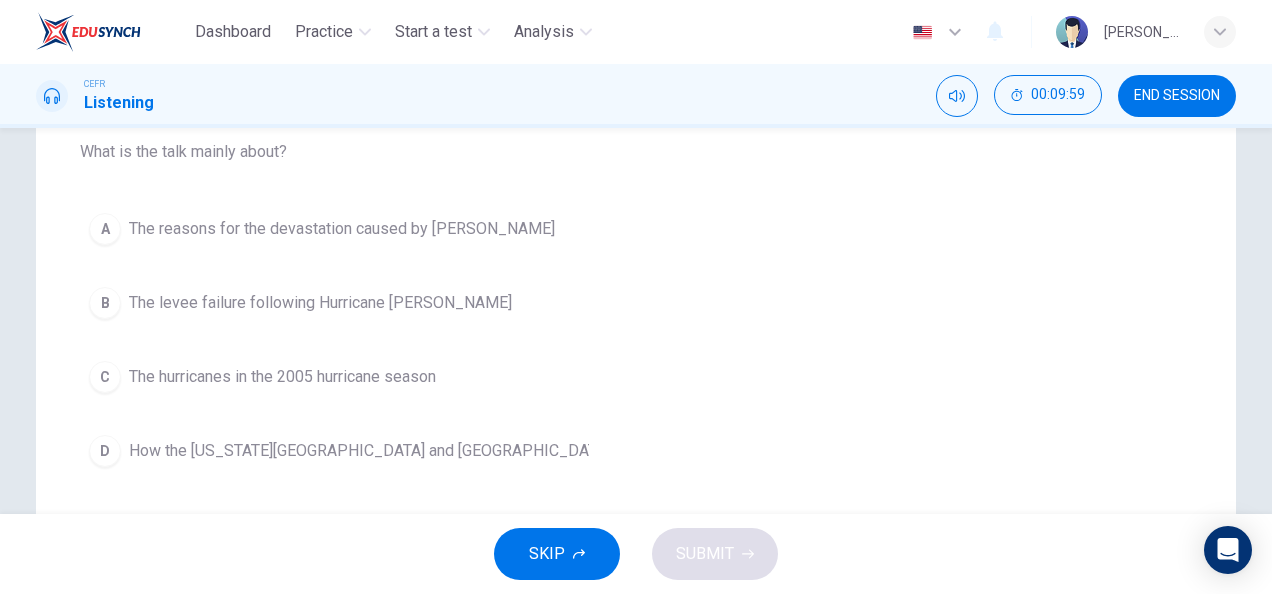 scroll, scrollTop: 217, scrollLeft: 0, axis: vertical 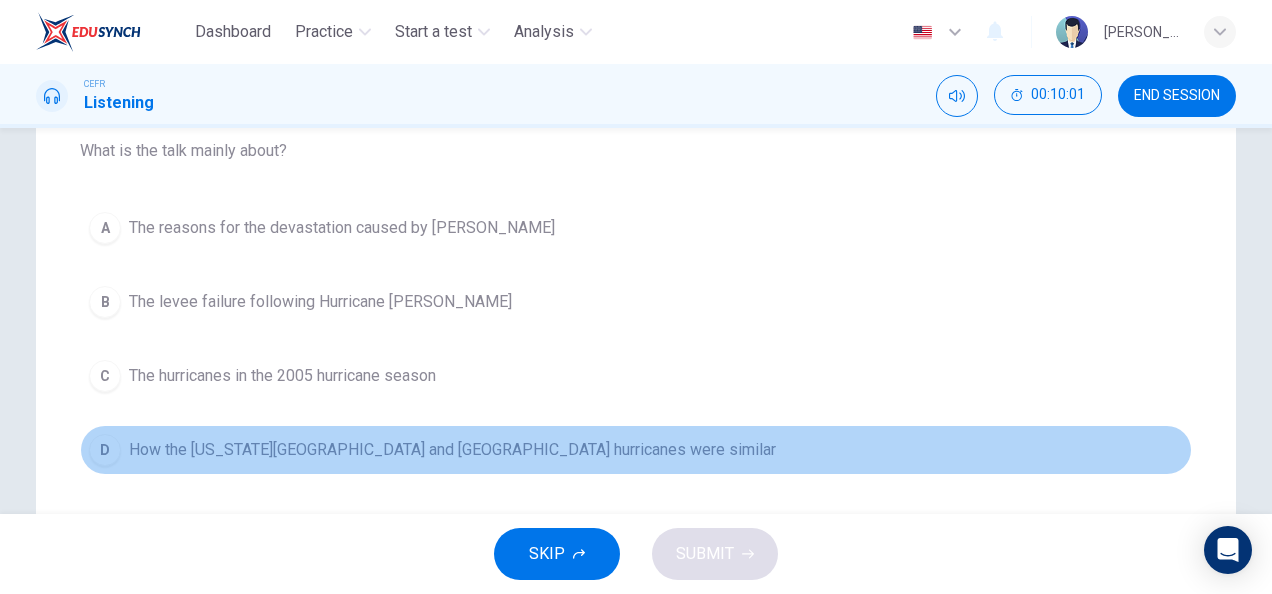 click on "How the [US_STATE][GEOGRAPHIC_DATA] and [GEOGRAPHIC_DATA] hurricanes were similar" at bounding box center [452, 450] 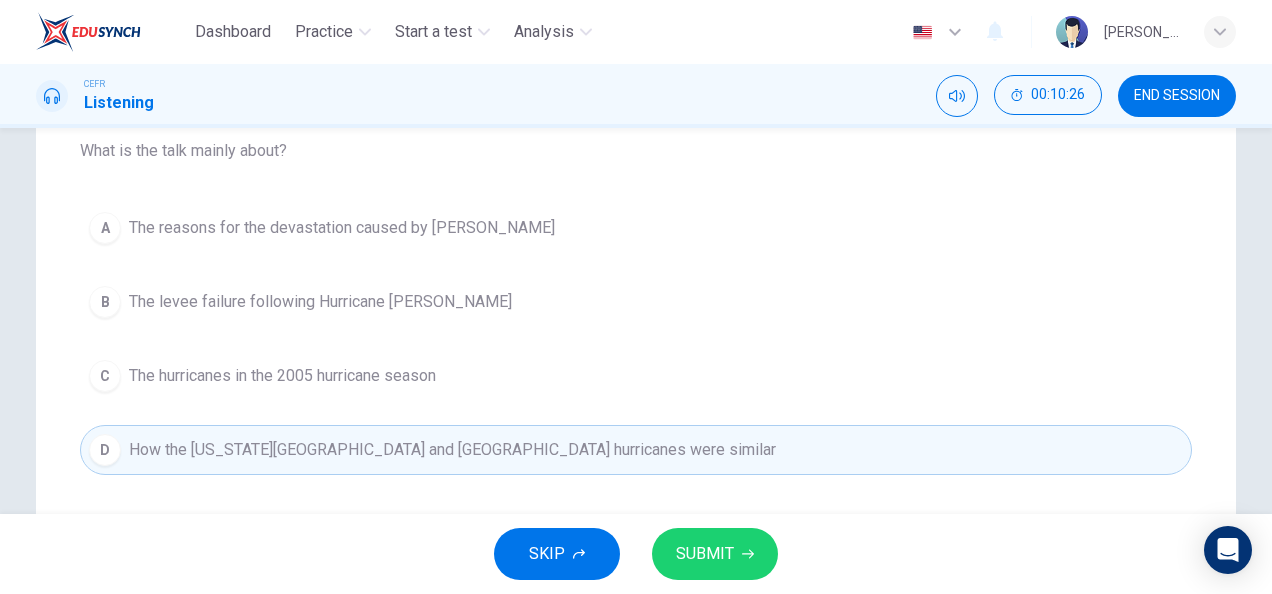 click on "The reasons for the devastation caused by [PERSON_NAME]" at bounding box center (342, 228) 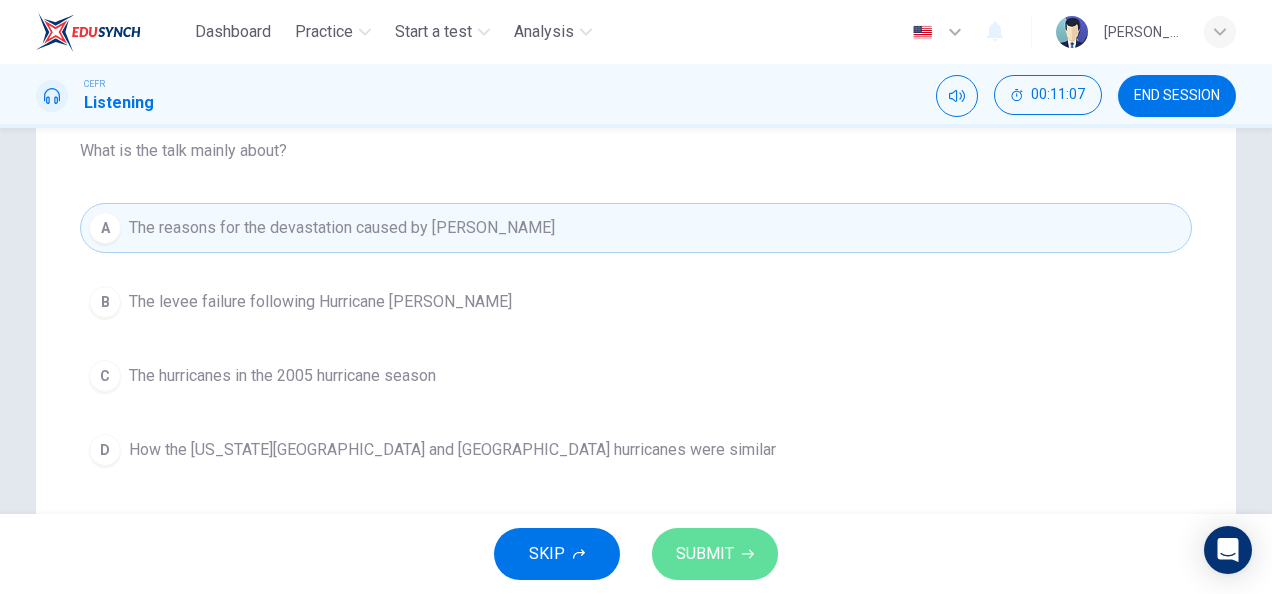click on "SUBMIT" at bounding box center [705, 554] 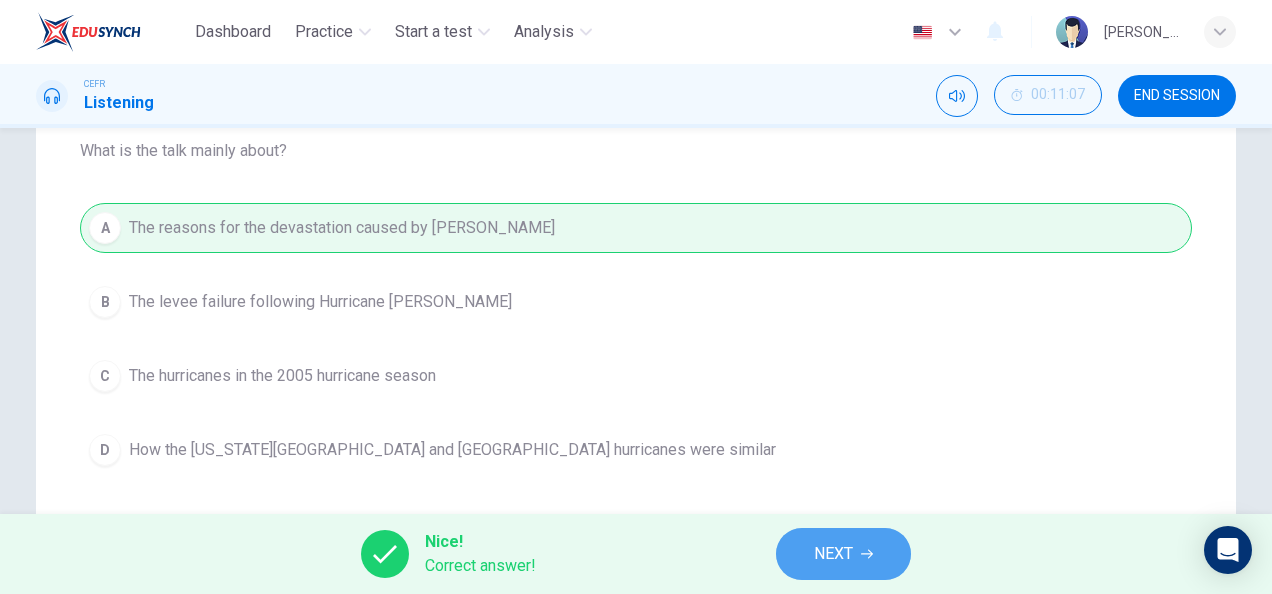 click on "NEXT" at bounding box center [833, 554] 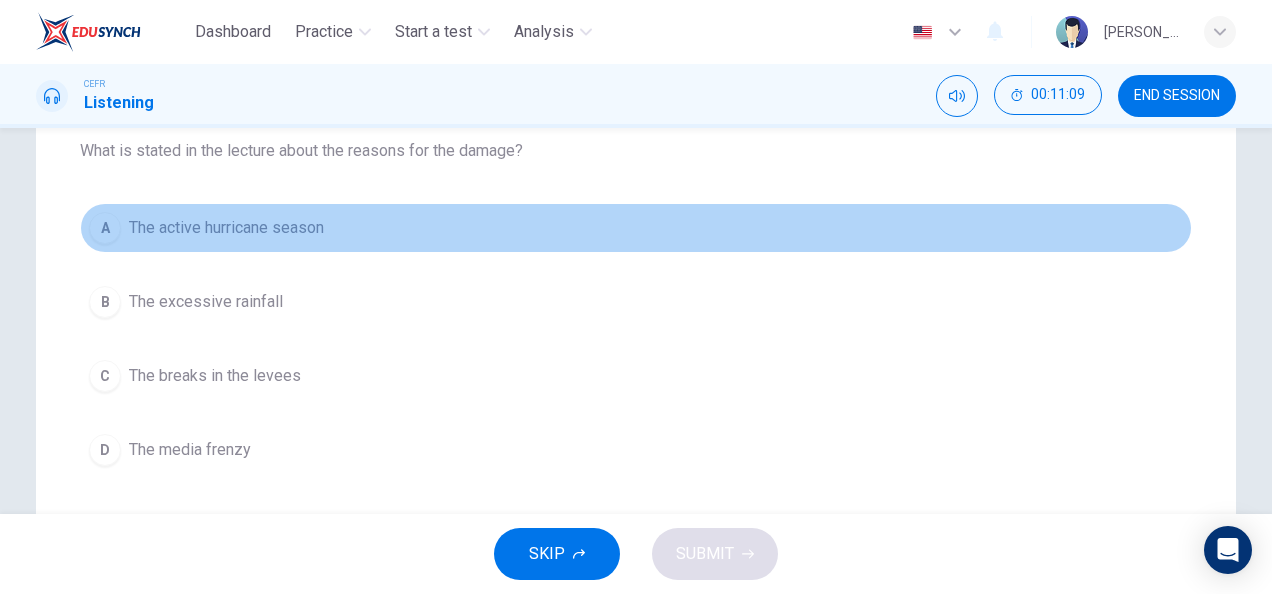 click on "The active hurricane season" at bounding box center (226, 228) 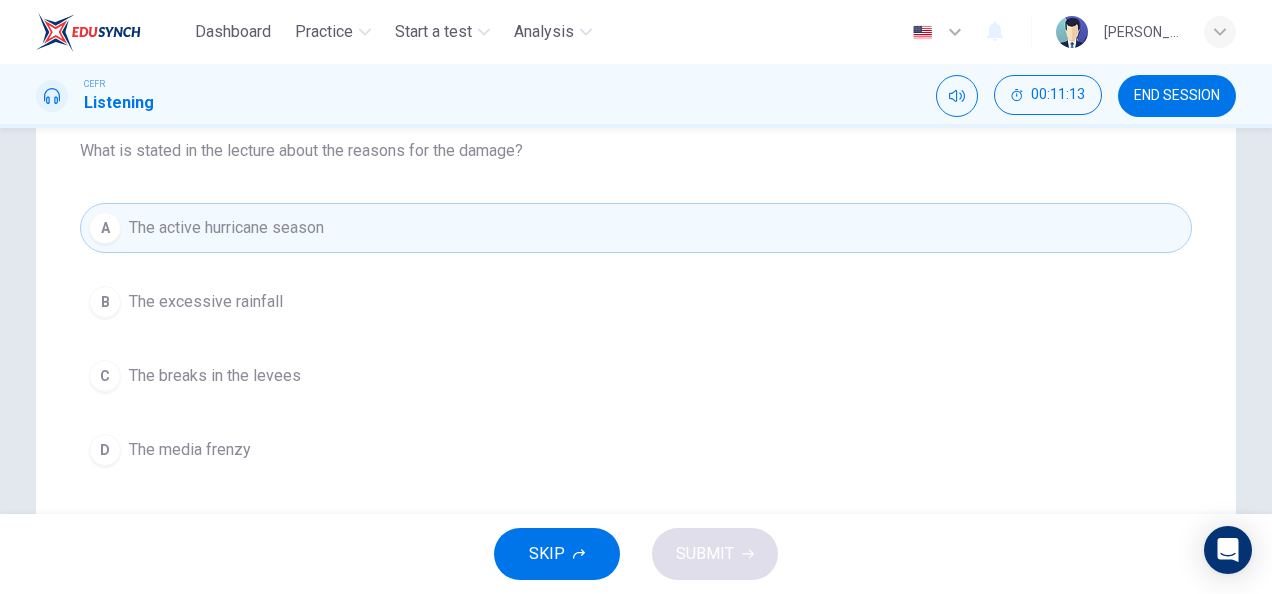 scroll, scrollTop: 219, scrollLeft: 0, axis: vertical 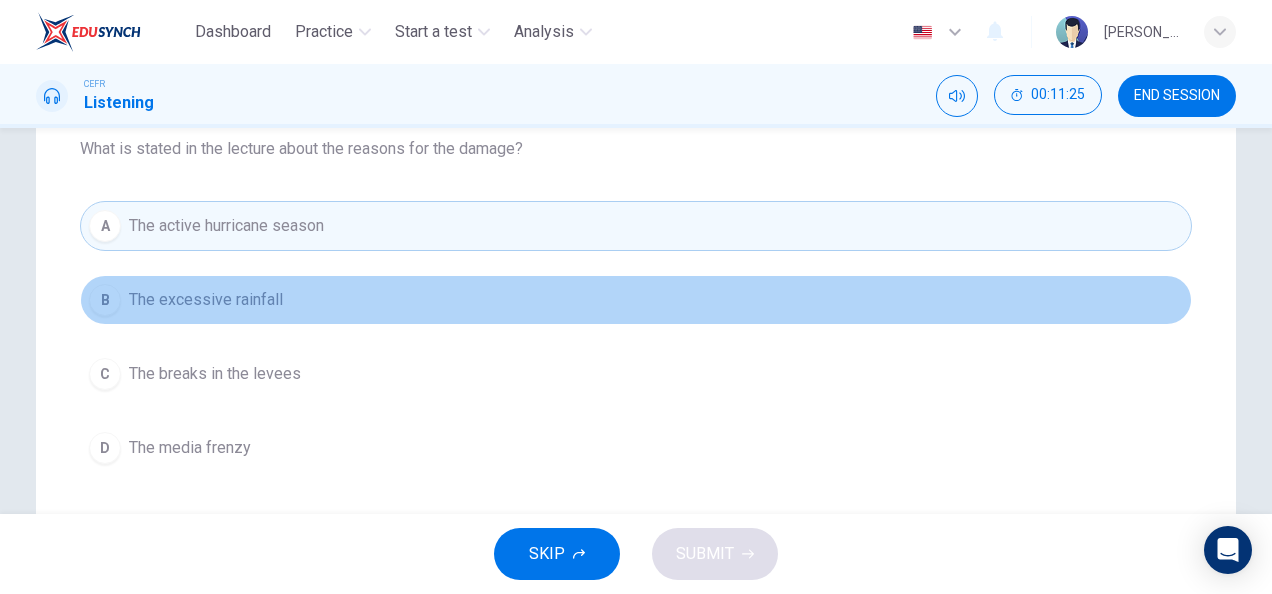 click on "B The excessive rainfall" at bounding box center [636, 300] 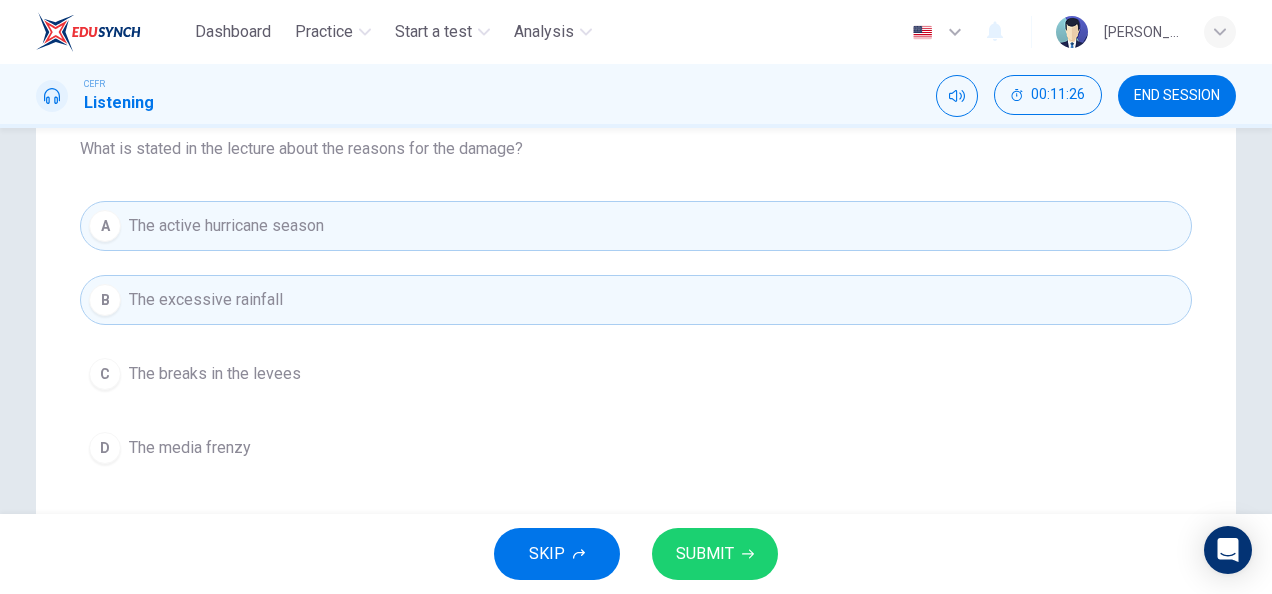 click on "A The active hurricane season" at bounding box center (636, 226) 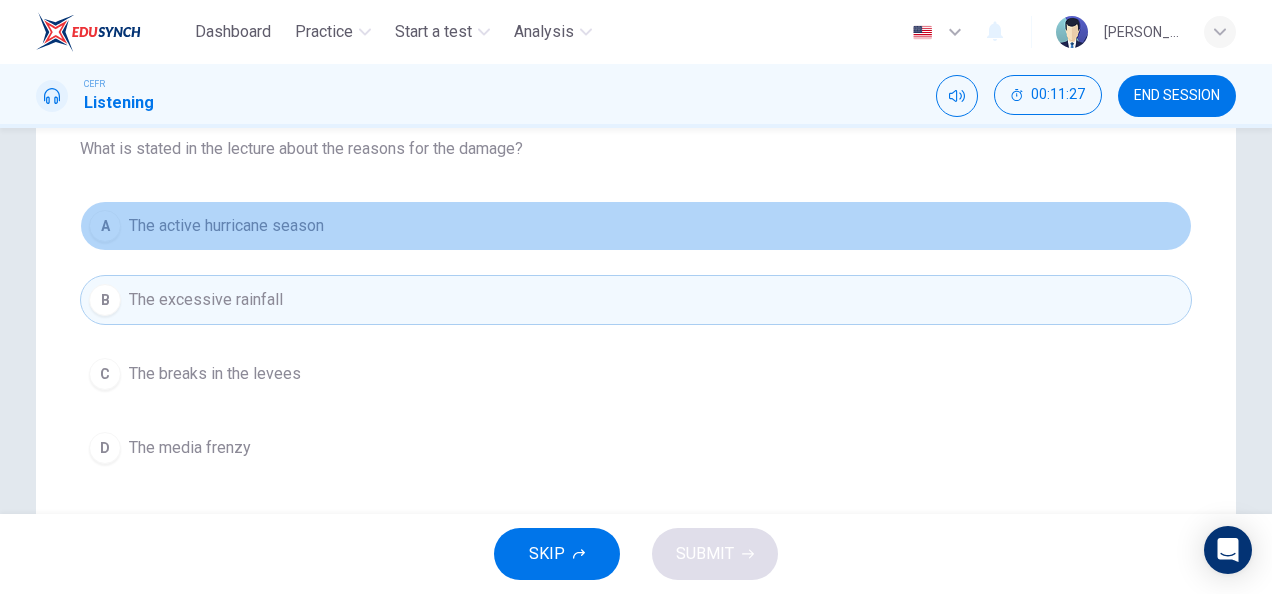 click on "A The active hurricane season" at bounding box center (636, 226) 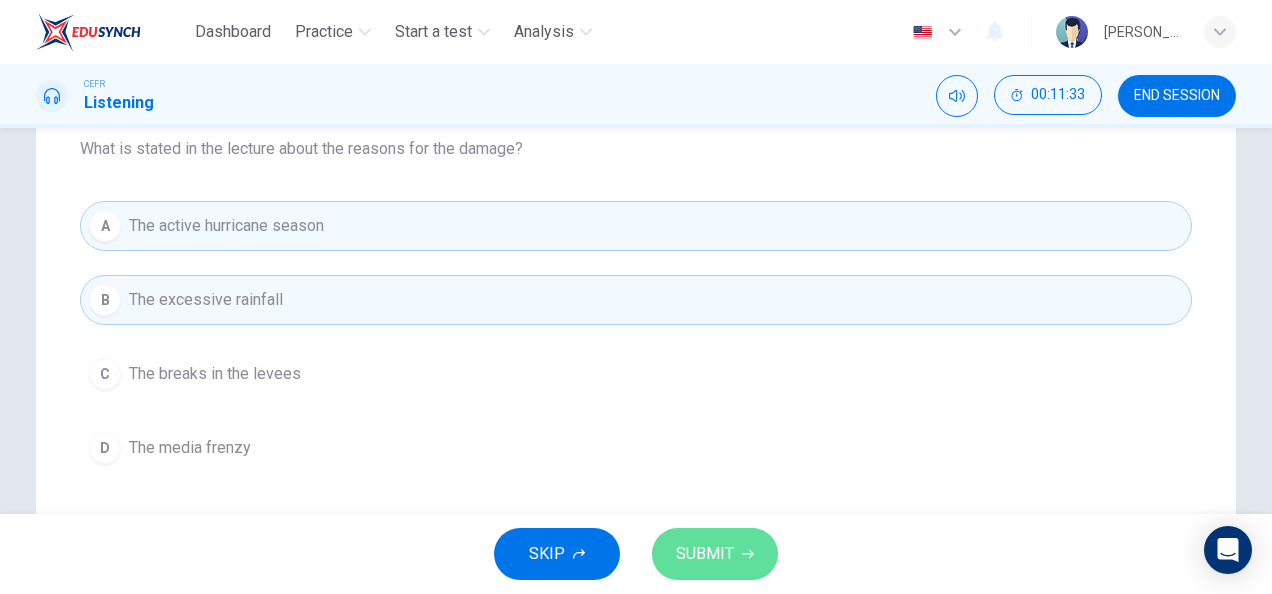 click on "SUBMIT" at bounding box center (705, 554) 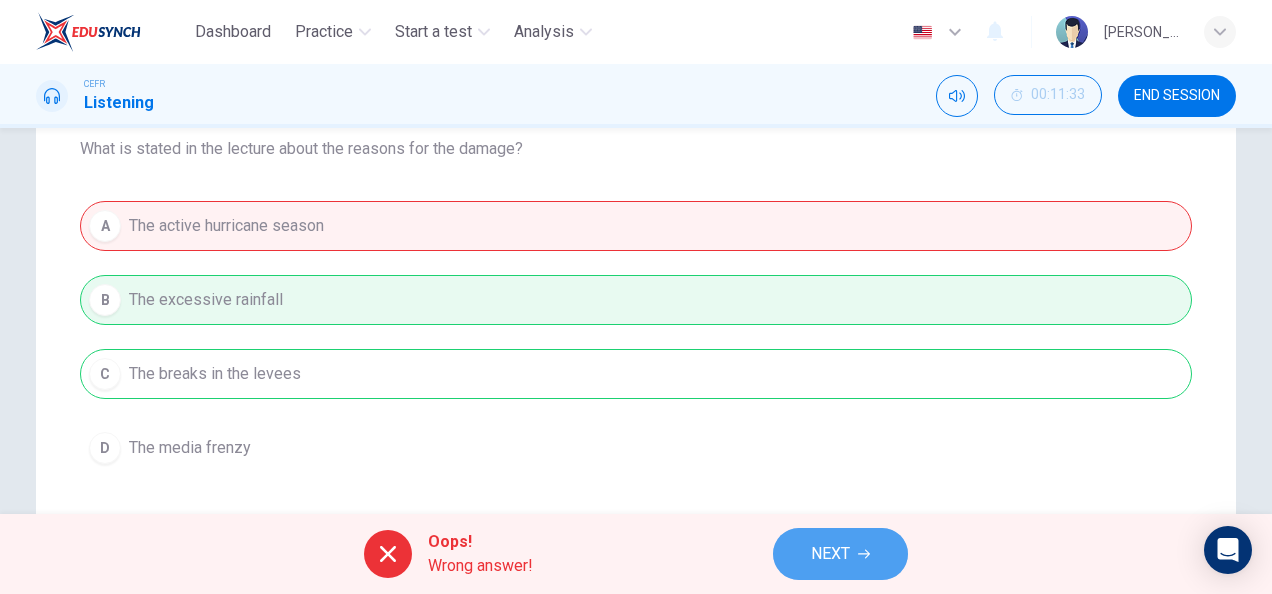 click on "NEXT" at bounding box center (840, 554) 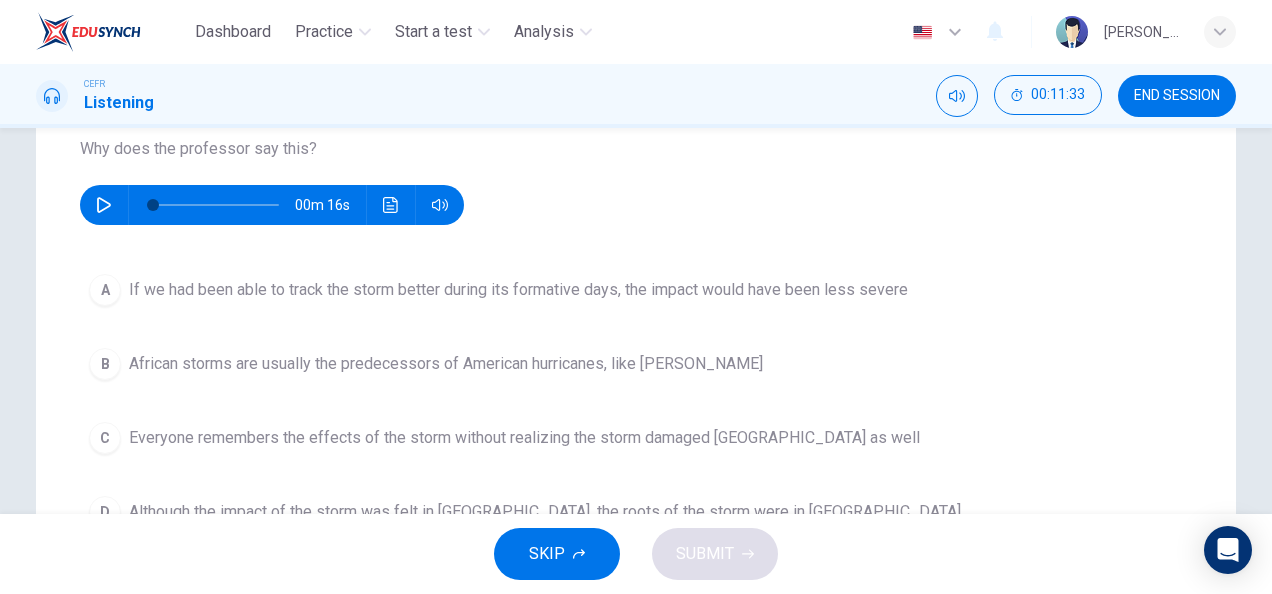 scroll, scrollTop: 0, scrollLeft: 0, axis: both 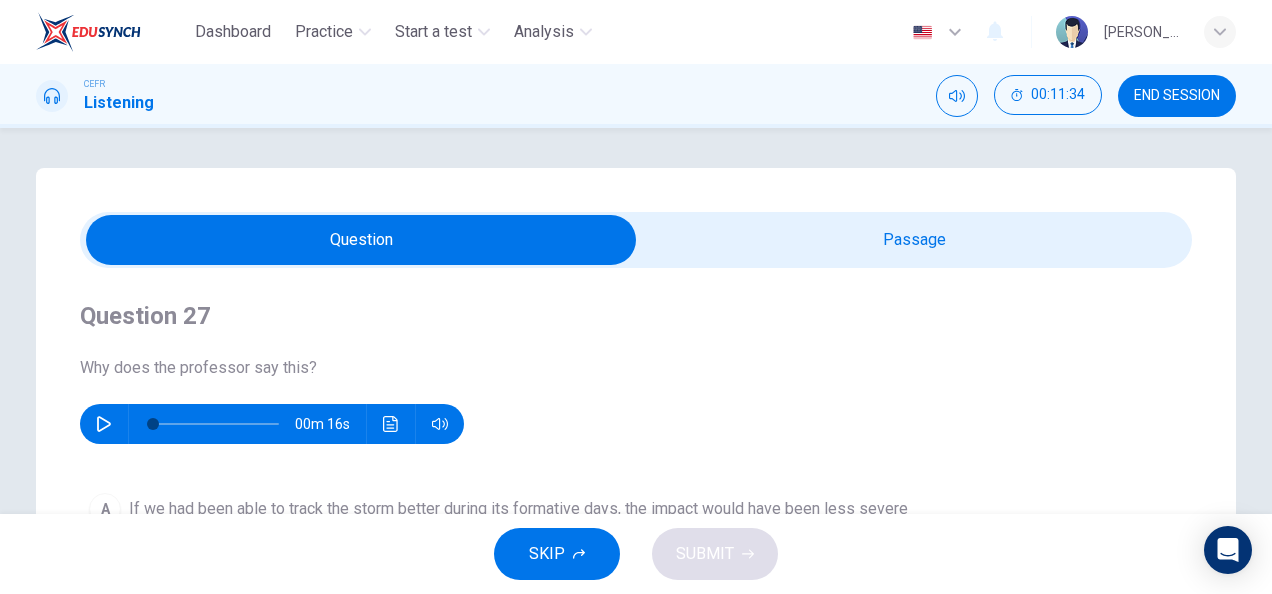 click on "Question 27 Why does the professor say this? 00m 16s A If we had been able to track the storm better during its formative days, the impact would have been less severe B African storms are usually the predecessors of American hurricanes, like [PERSON_NAME] Everyone remembers the effects of the storm without realizing the storm damaged [GEOGRAPHIC_DATA] as well D Although the impact of the storm was felt in [GEOGRAPHIC_DATA], the roots of the storm were in [GEOGRAPHIC_DATA]" at bounding box center (636, 528) 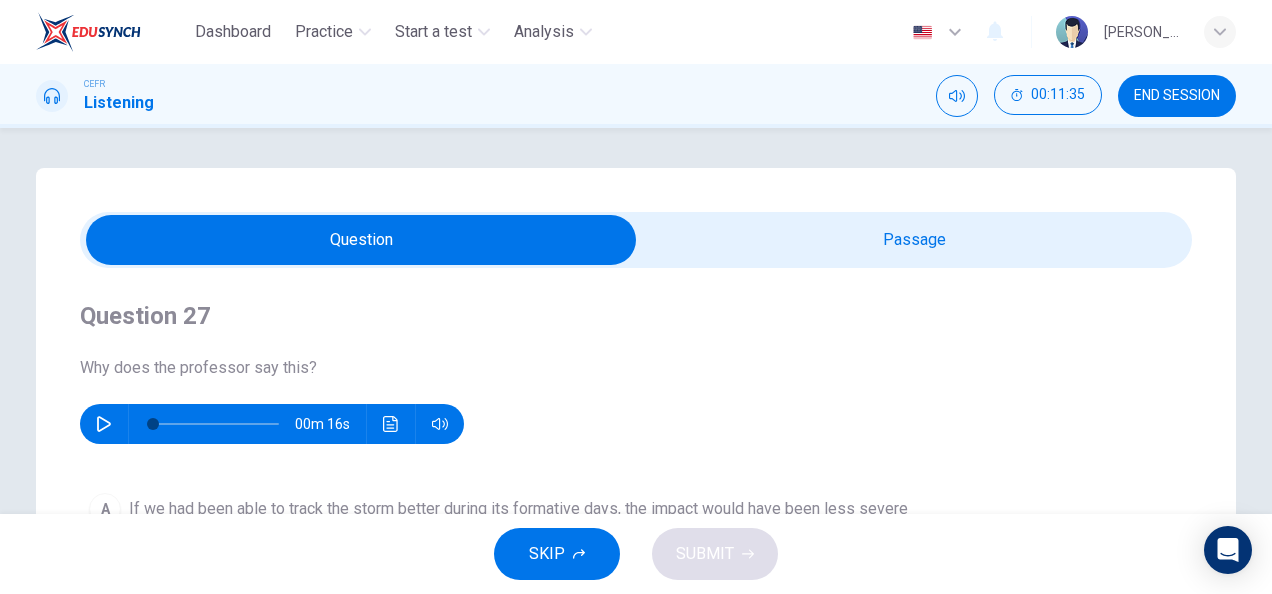 click at bounding box center [361, 240] 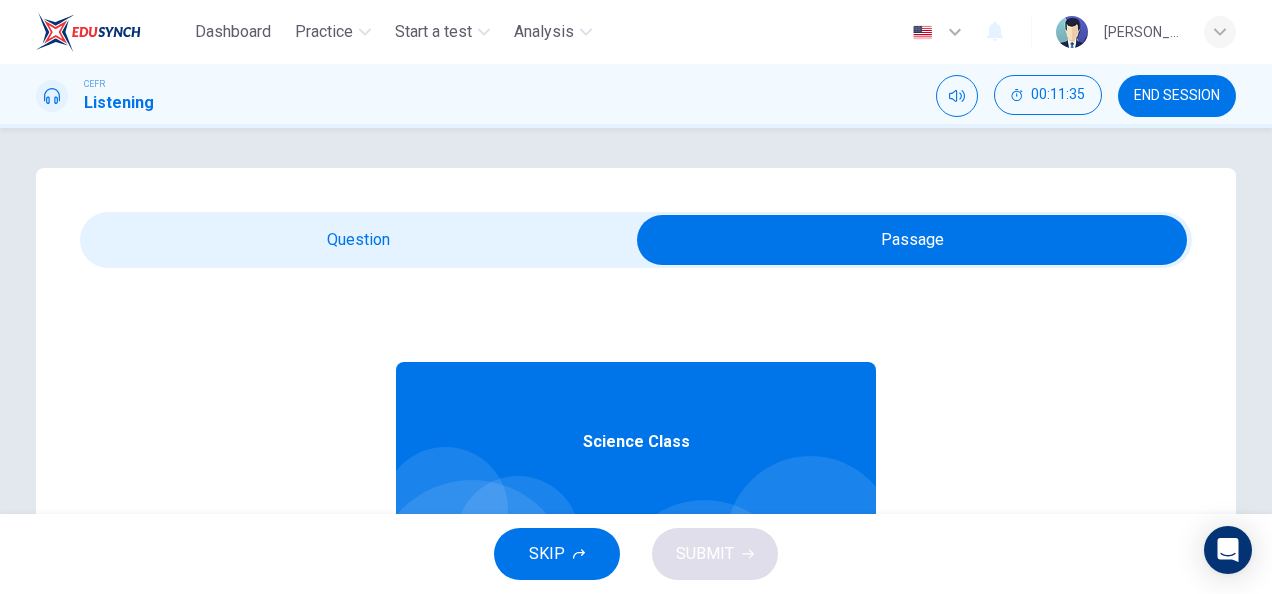 click on "Science Class 03m 38s" at bounding box center (636, 654) 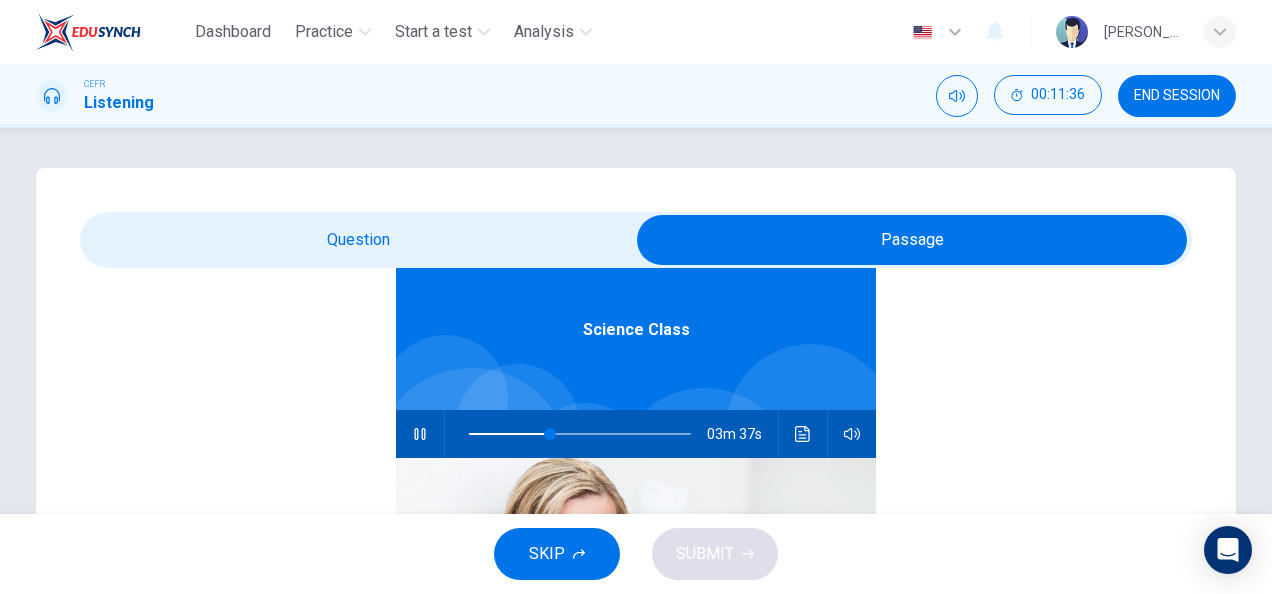 click at bounding box center (420, 434) 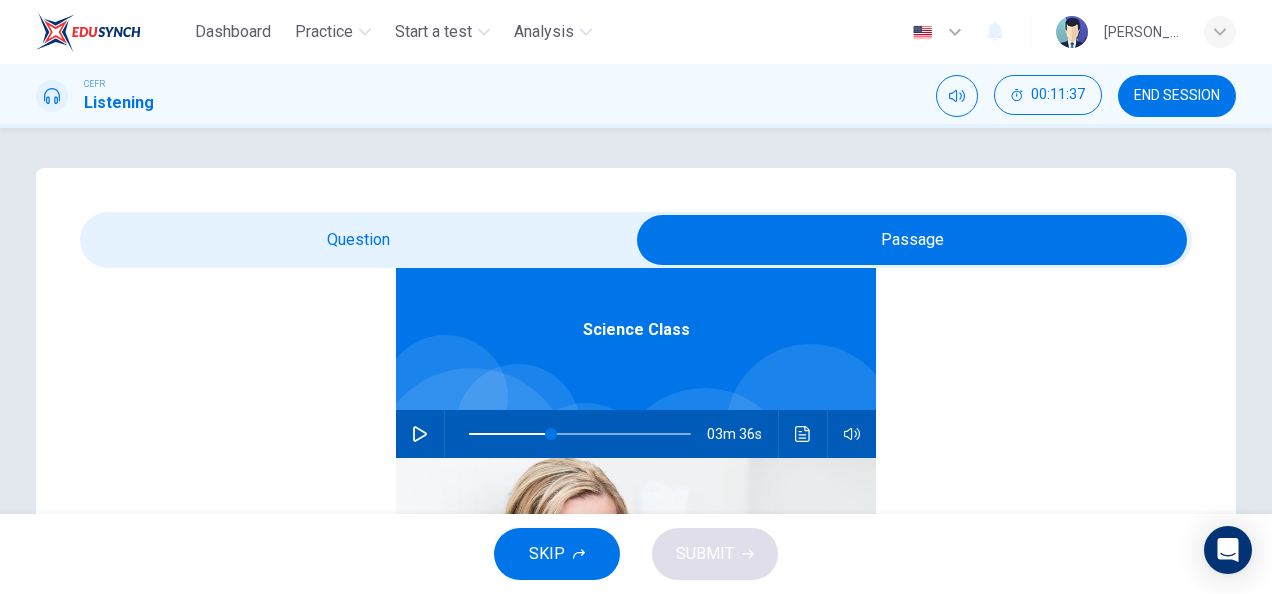 click at bounding box center (912, 240) 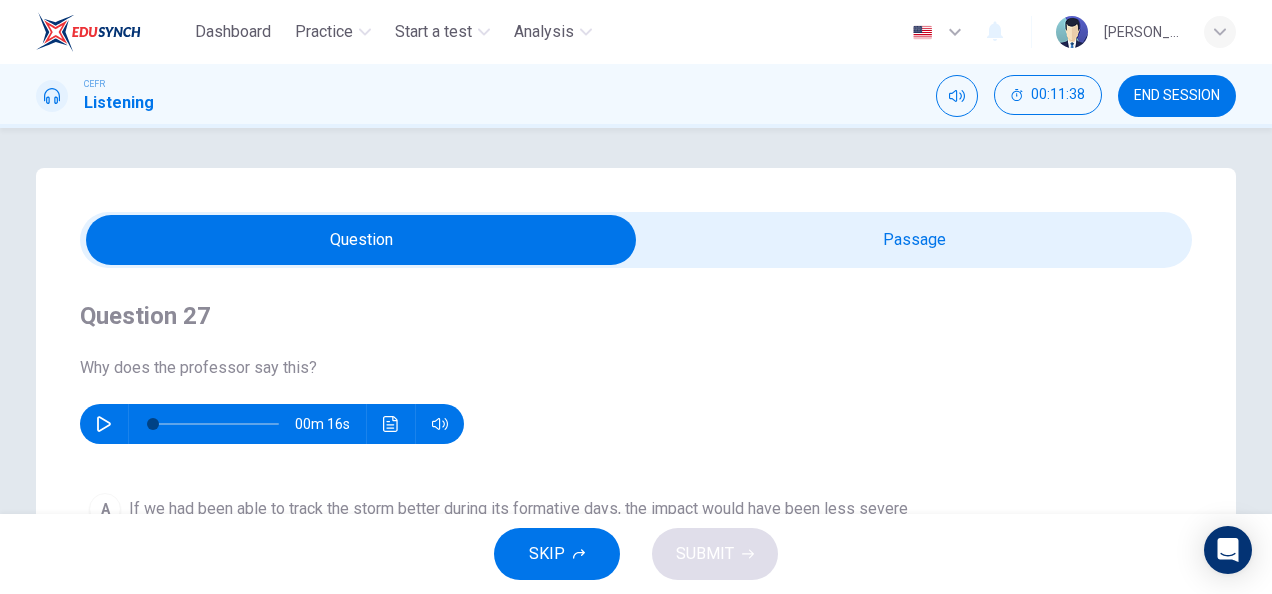 click at bounding box center (104, 424) 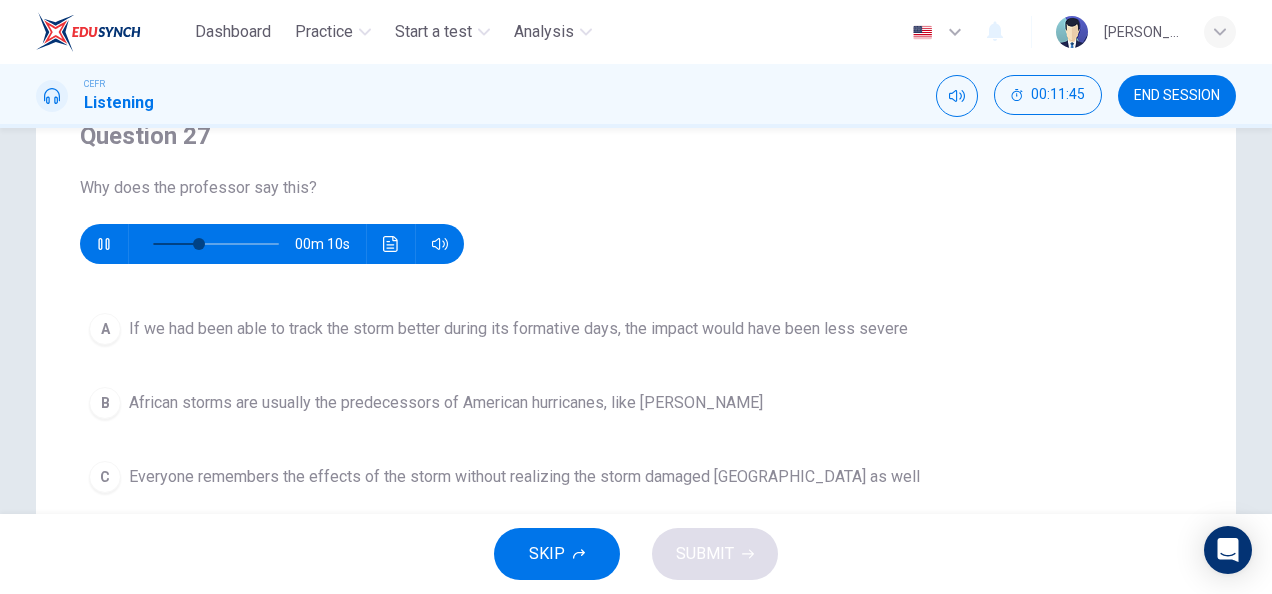 scroll, scrollTop: 181, scrollLeft: 0, axis: vertical 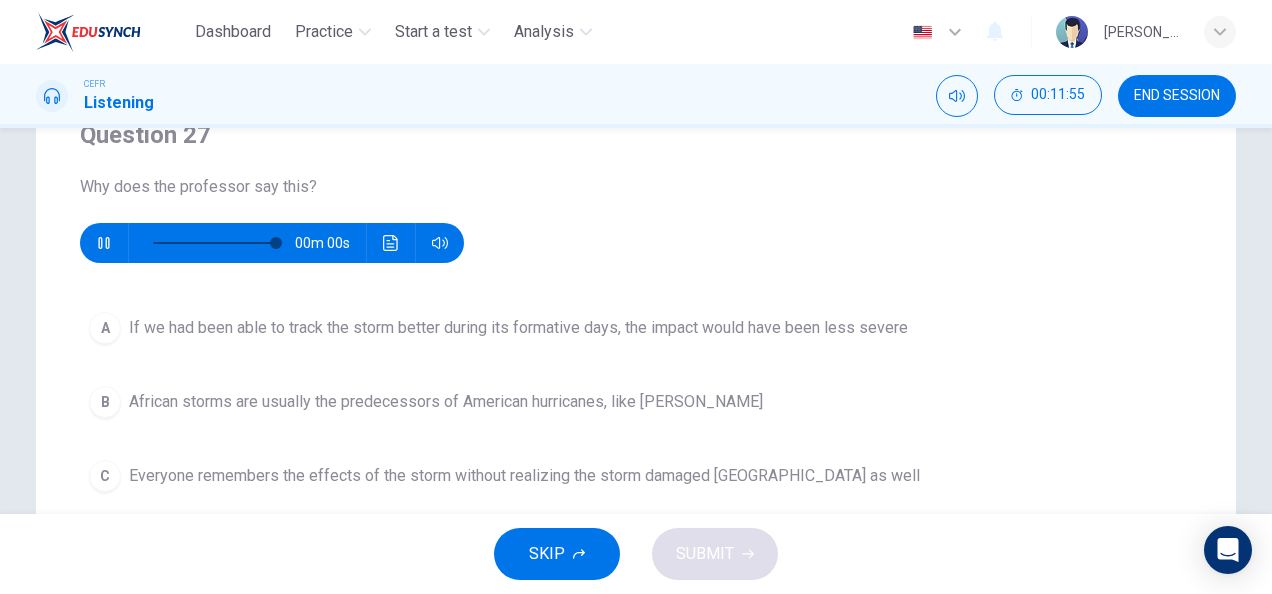 type on "0" 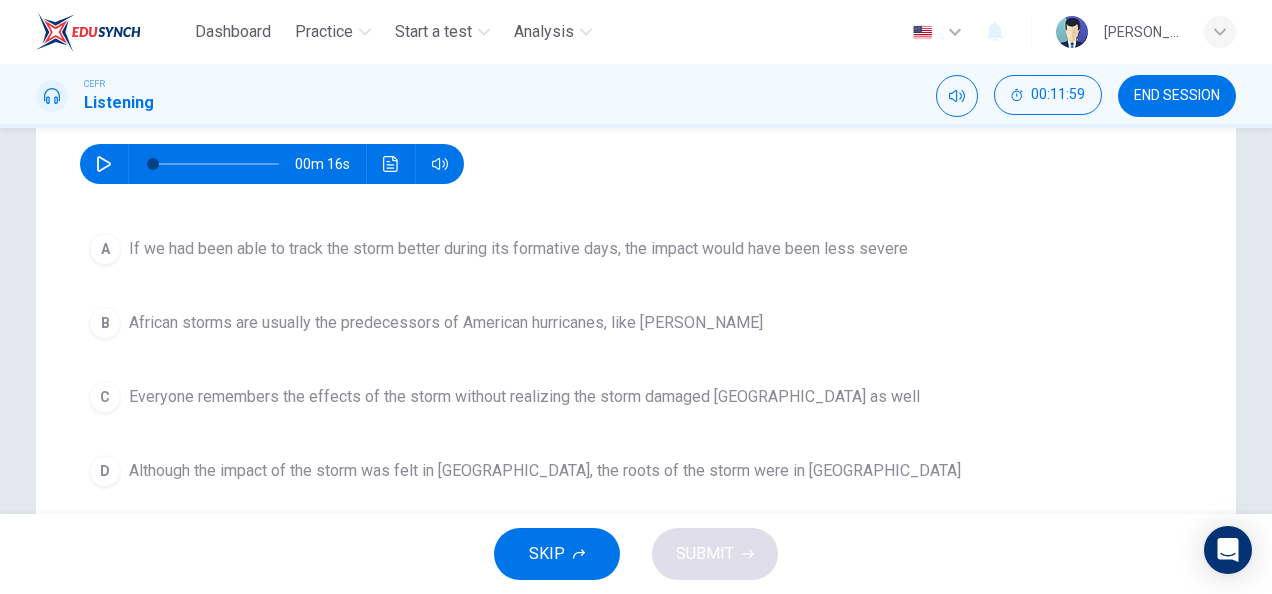 scroll, scrollTop: 261, scrollLeft: 0, axis: vertical 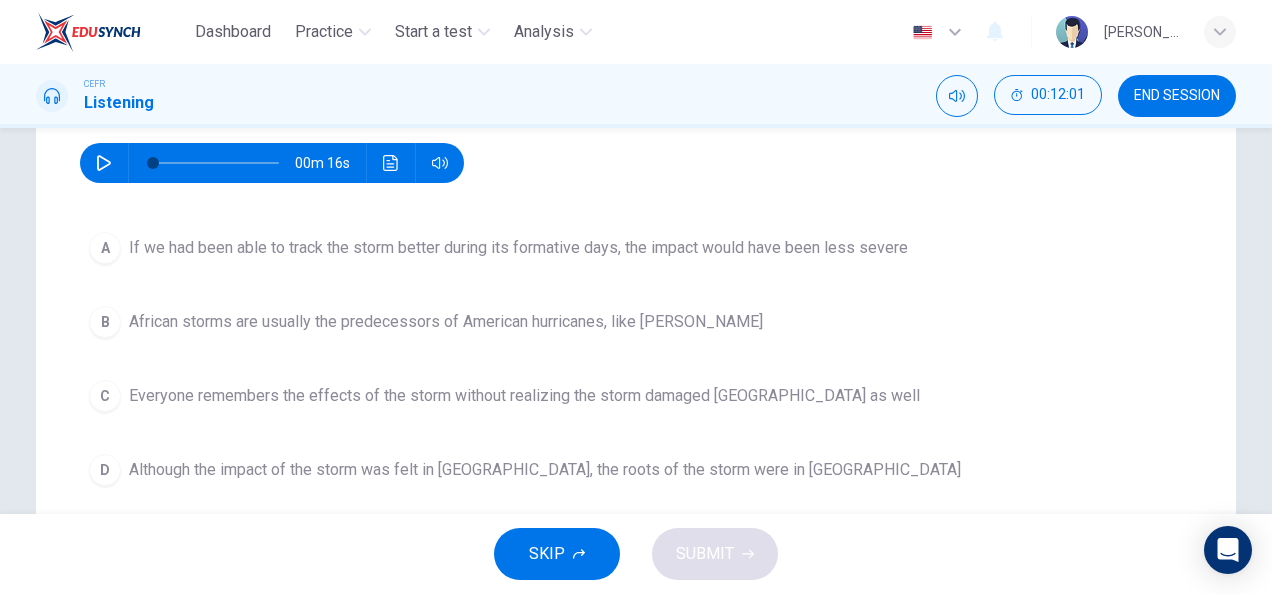 click on "A If we had been able to track the storm better during its formative days, the impact would have been less severe B African storms are usually the predecessors of American hurricanes, like [PERSON_NAME] Everyone remembers the effects of the storm without realizing the storm damaged [GEOGRAPHIC_DATA] as well D Although the impact of the storm was felt in [GEOGRAPHIC_DATA], the roots of the storm were in [GEOGRAPHIC_DATA]" at bounding box center [636, 359] 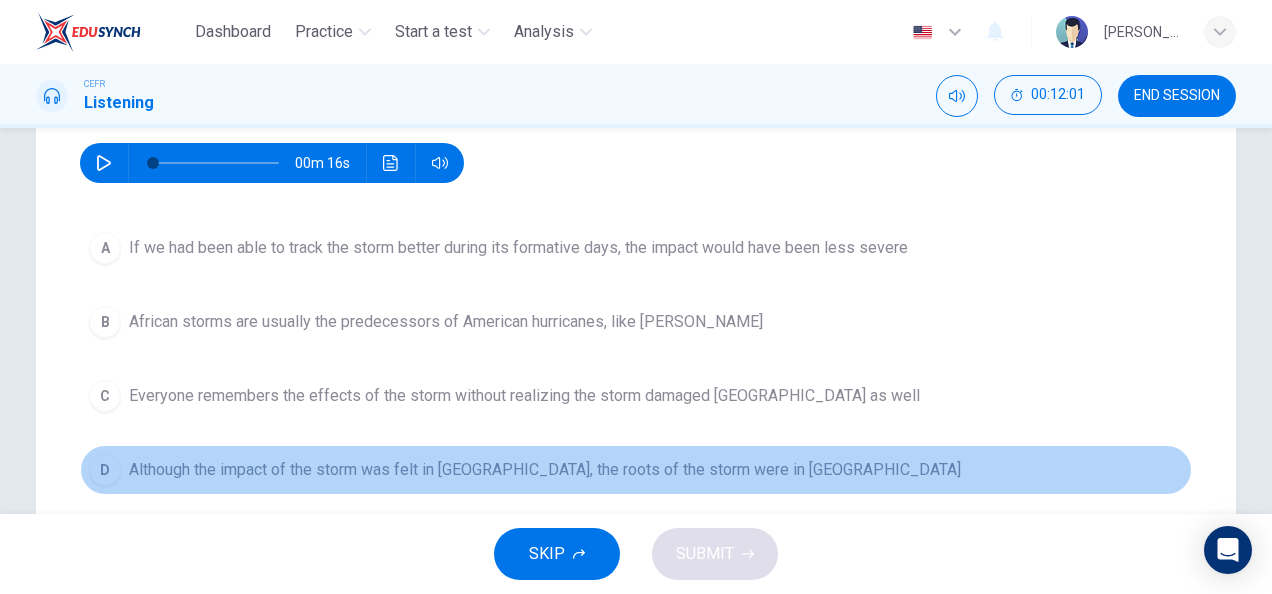 click on "Although the impact of the storm was felt in [GEOGRAPHIC_DATA], the roots of the storm were in [GEOGRAPHIC_DATA]" at bounding box center (545, 470) 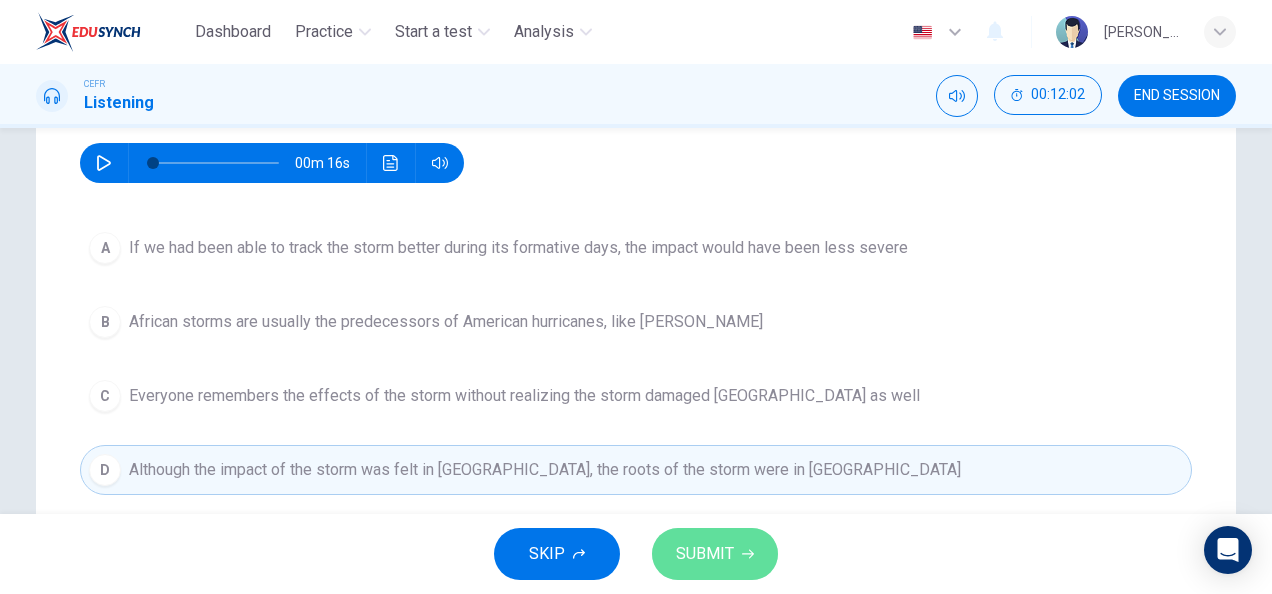 click on "SUBMIT" at bounding box center (705, 554) 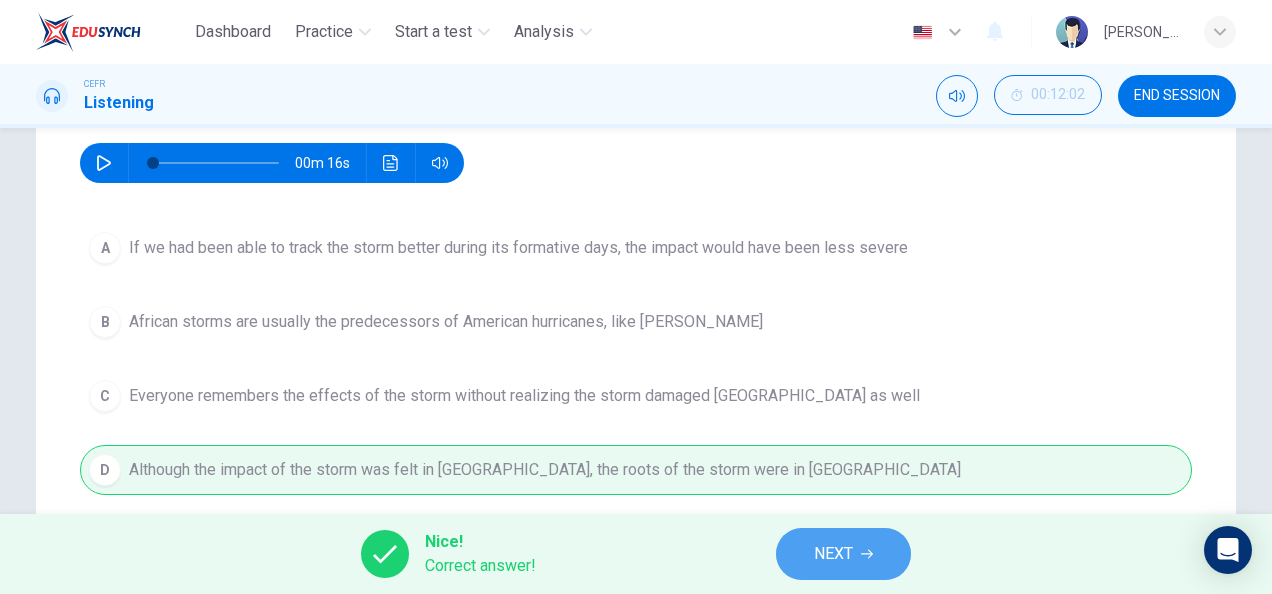 click on "NEXT" at bounding box center [833, 554] 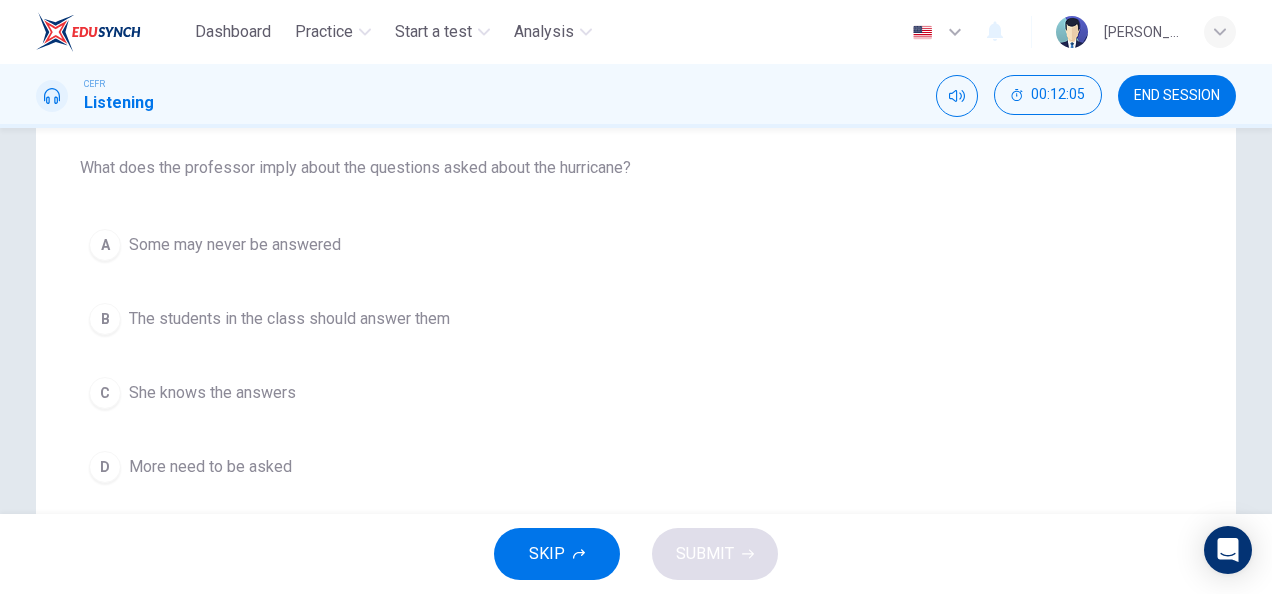 scroll, scrollTop: 198, scrollLeft: 0, axis: vertical 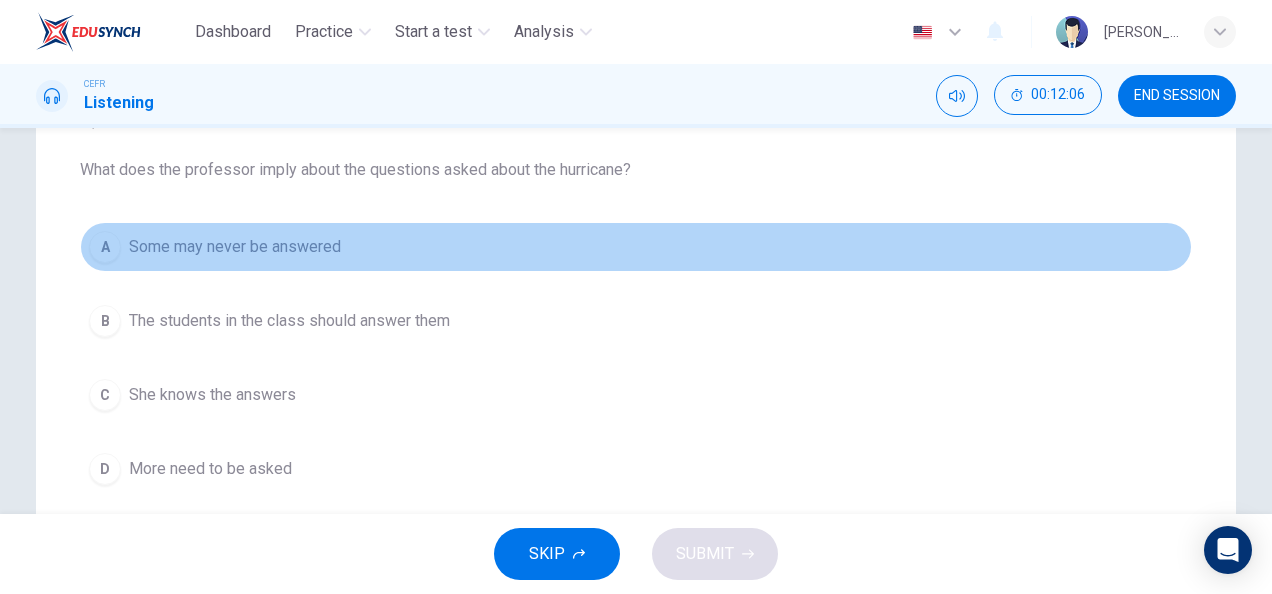 click on "A Some may never be answered" at bounding box center (636, 247) 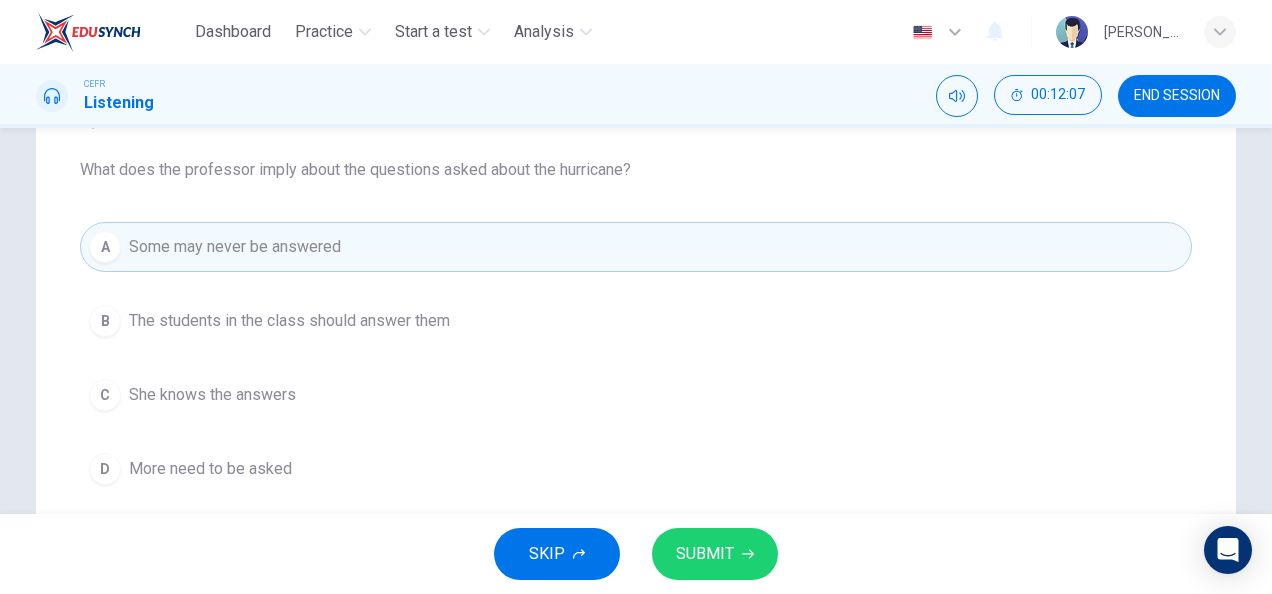 click on "SUBMIT" at bounding box center (705, 554) 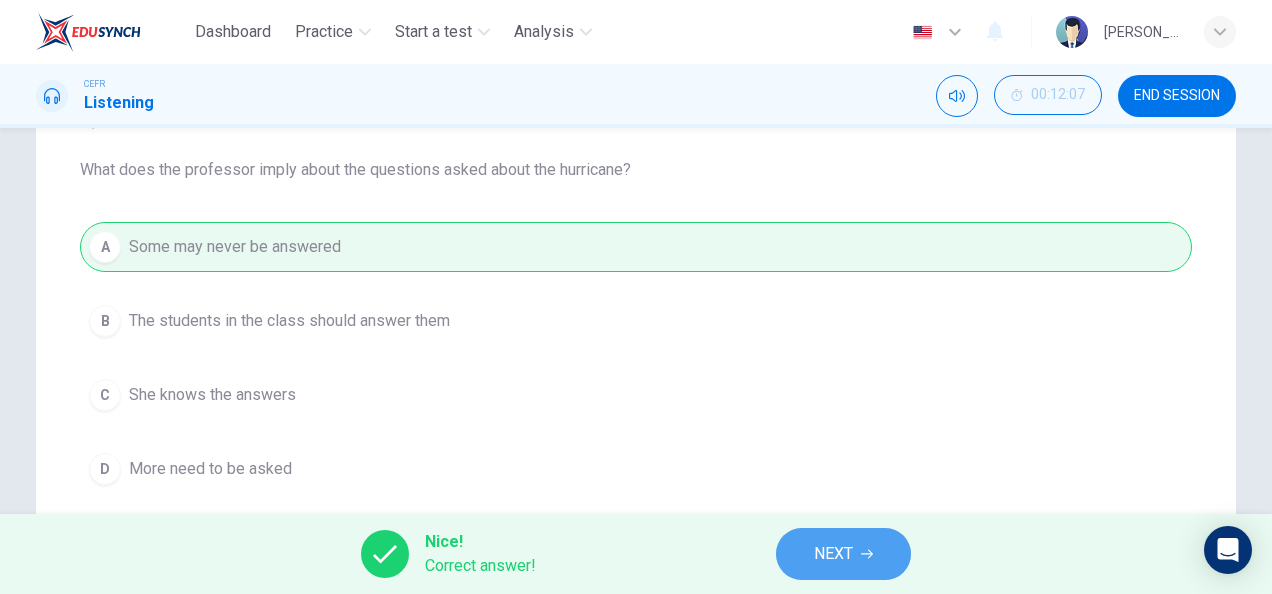 click on "NEXT" at bounding box center [833, 554] 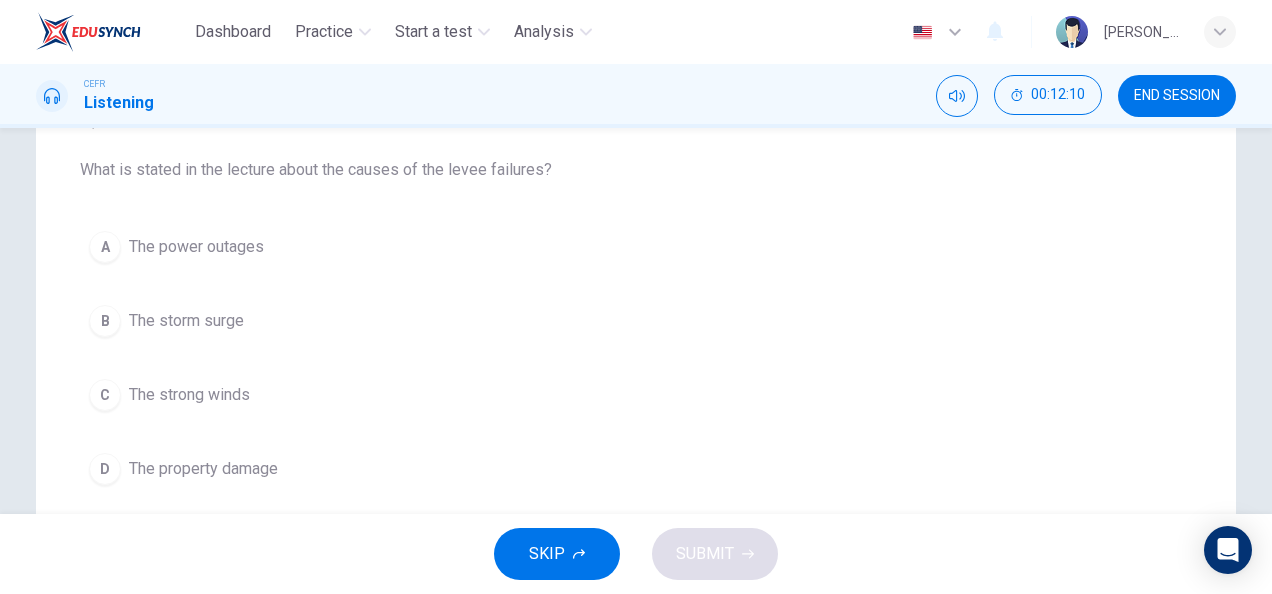 click on "The strong winds" at bounding box center [189, 395] 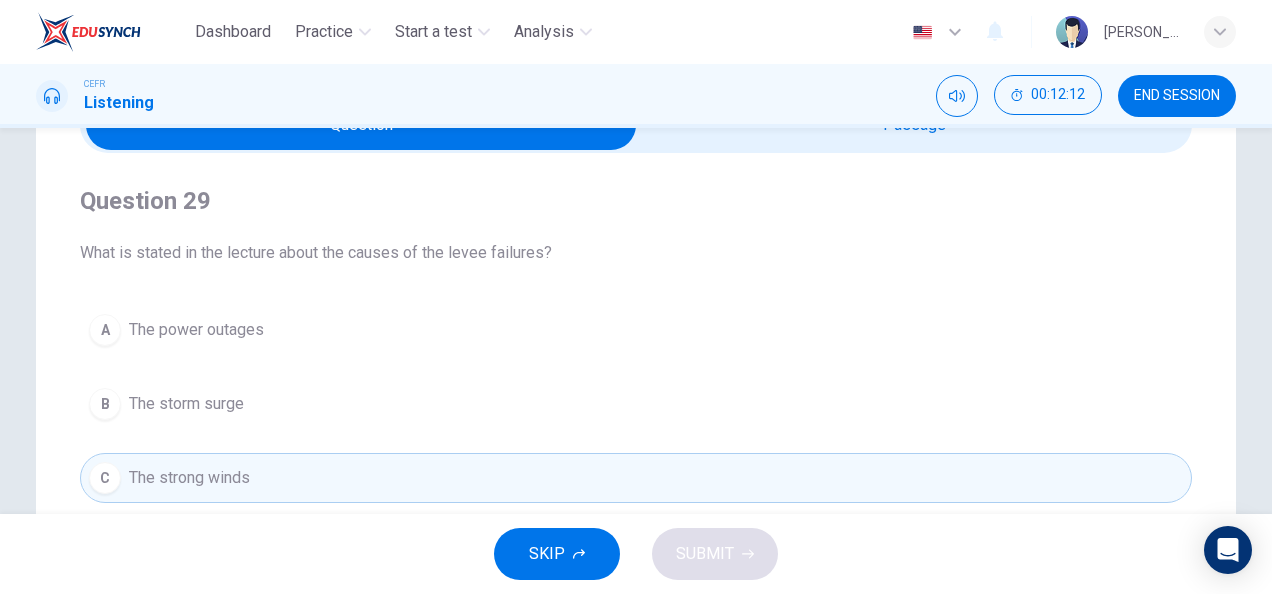 scroll, scrollTop: 114, scrollLeft: 0, axis: vertical 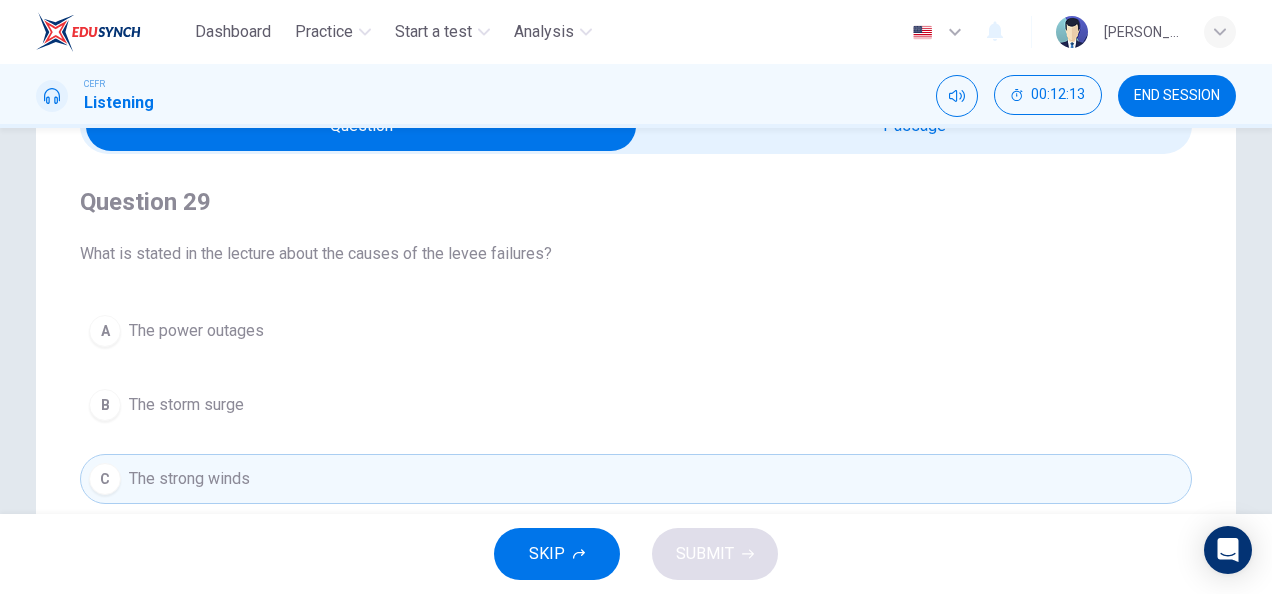 click at bounding box center [361, 126] 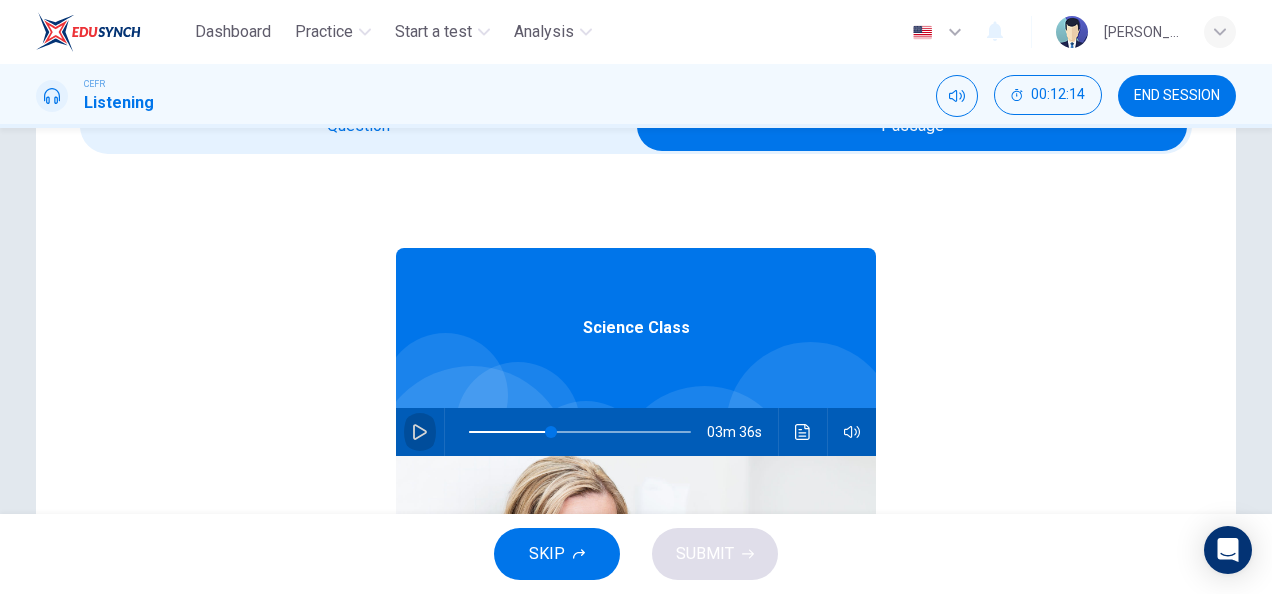 click 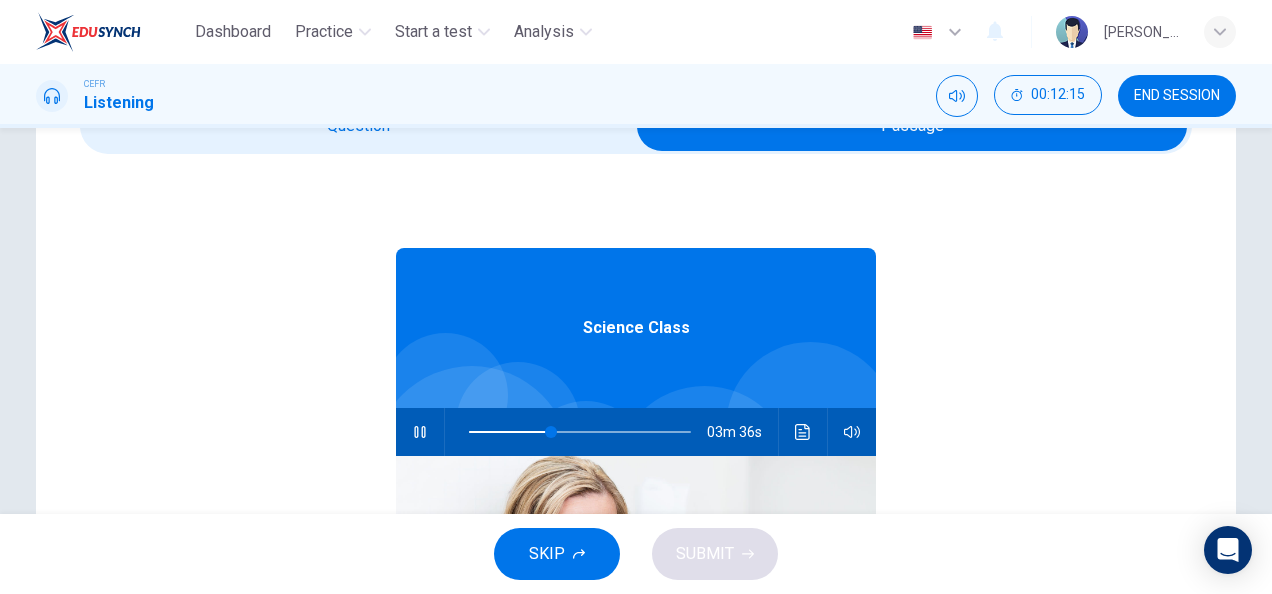 click at bounding box center (912, 126) 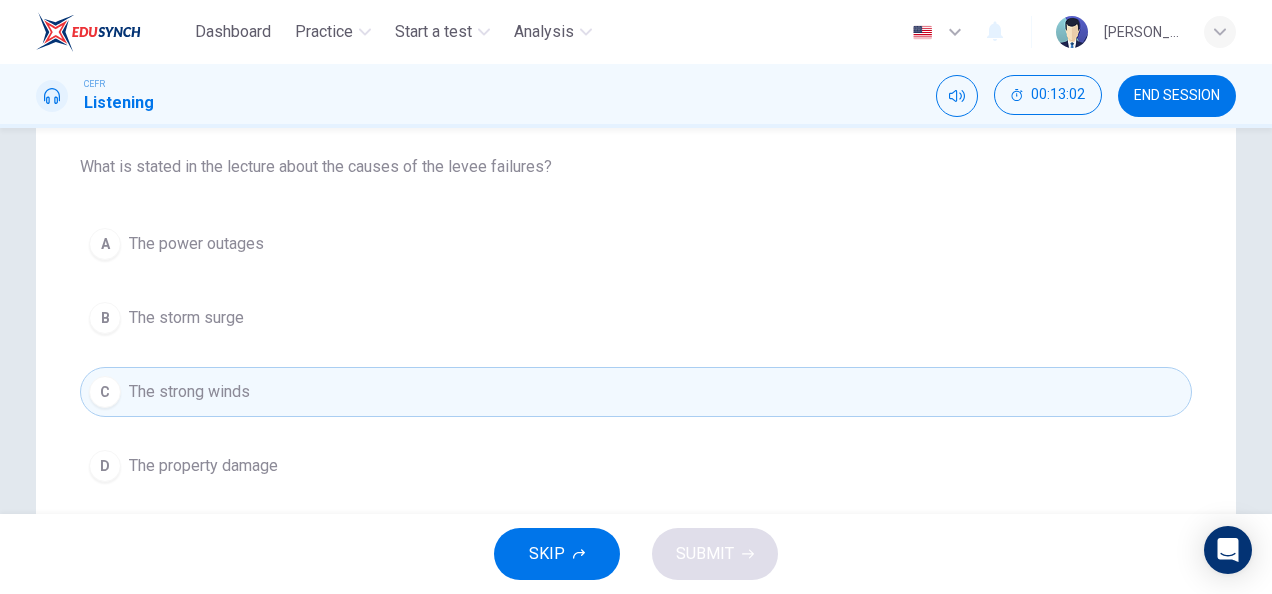 scroll, scrollTop: 202, scrollLeft: 0, axis: vertical 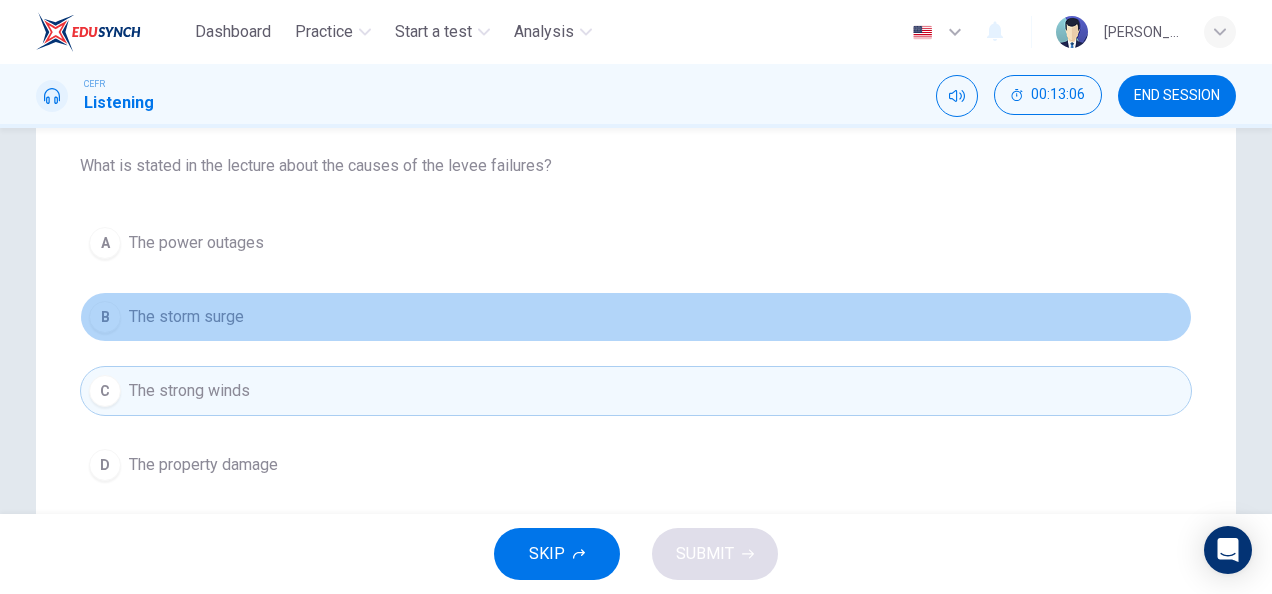 click on "B The storm surge" at bounding box center [636, 317] 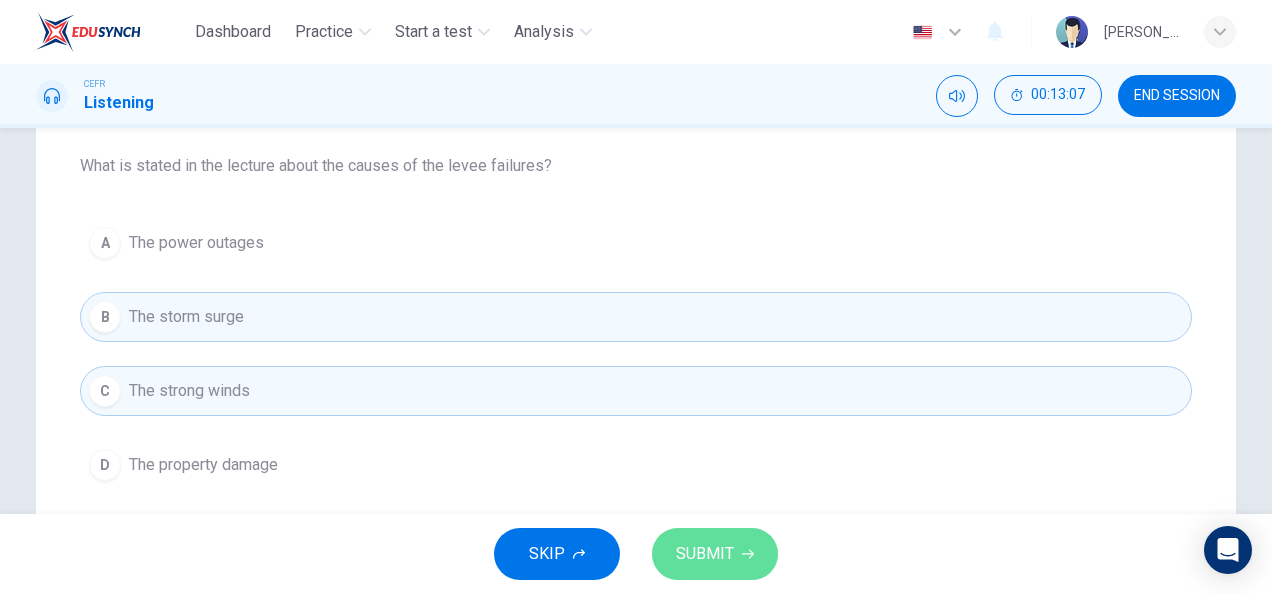 click on "SUBMIT" at bounding box center (705, 554) 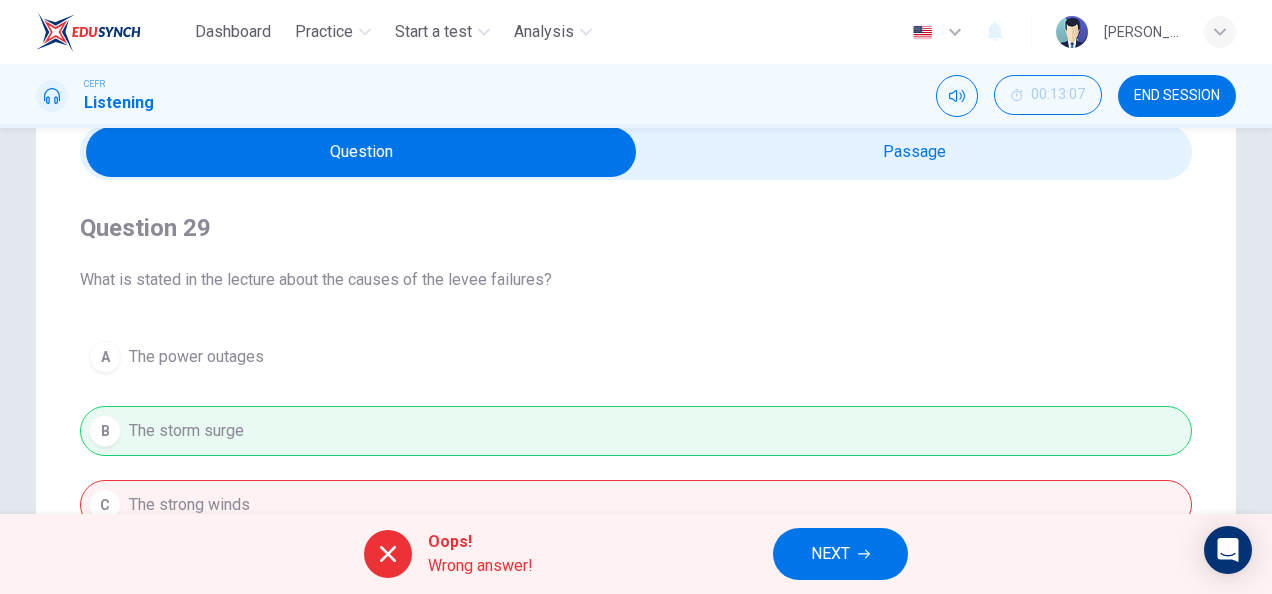 scroll, scrollTop: 176, scrollLeft: 0, axis: vertical 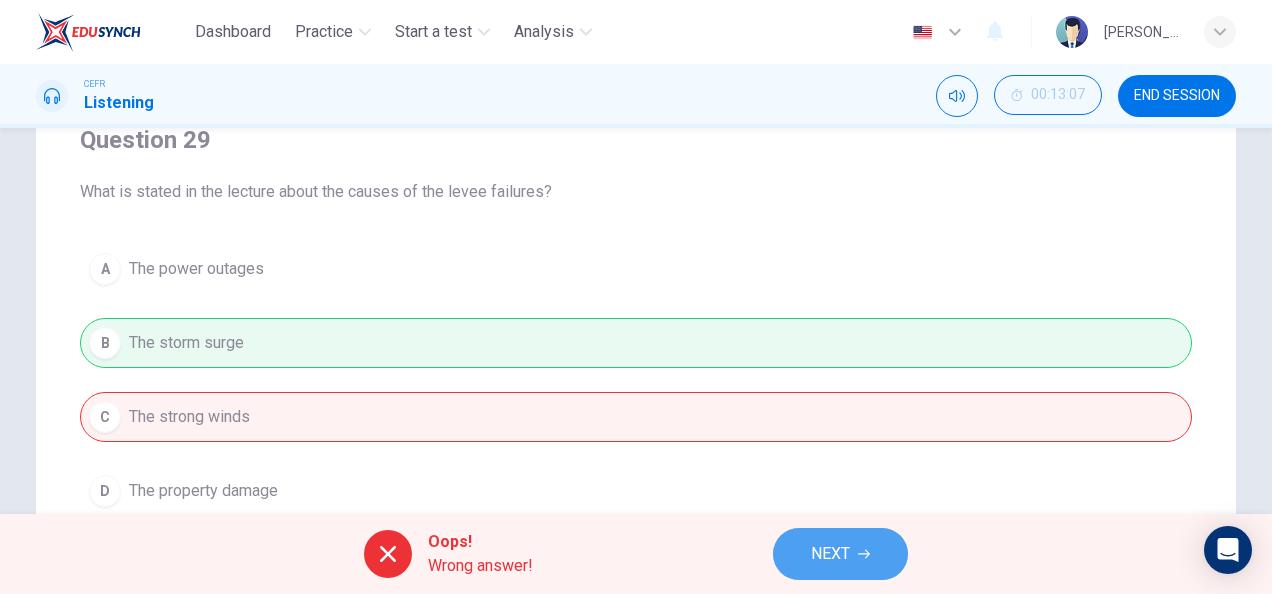 click on "NEXT" at bounding box center (840, 554) 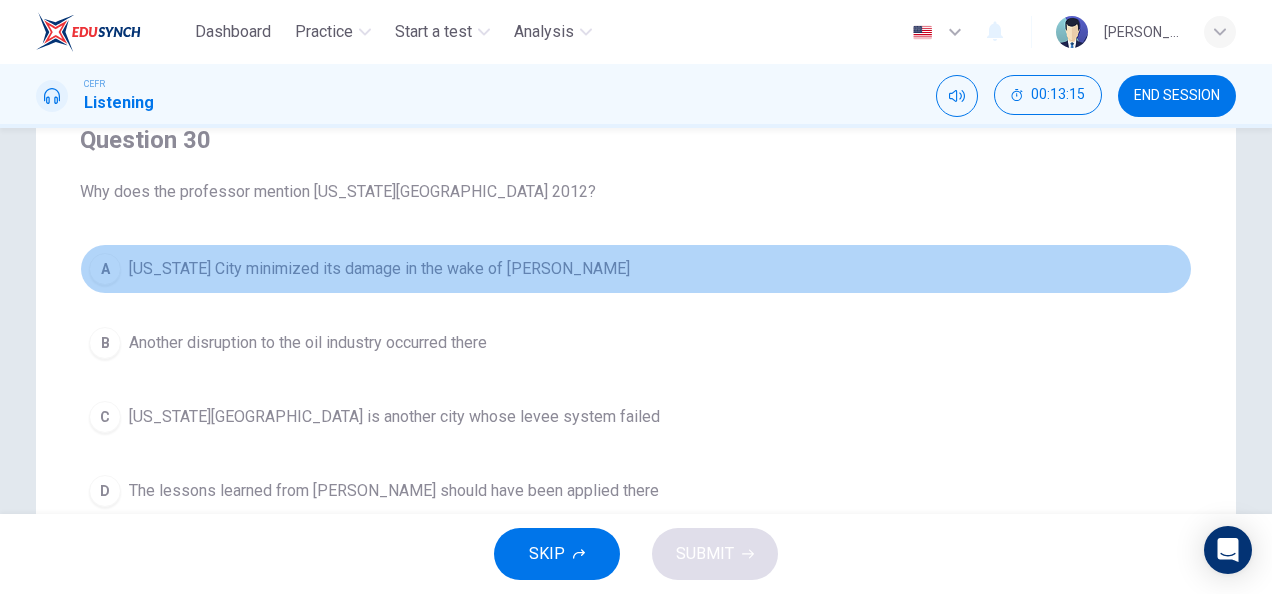 click on "[US_STATE] City minimized its damage in the wake of [PERSON_NAME]" at bounding box center (379, 269) 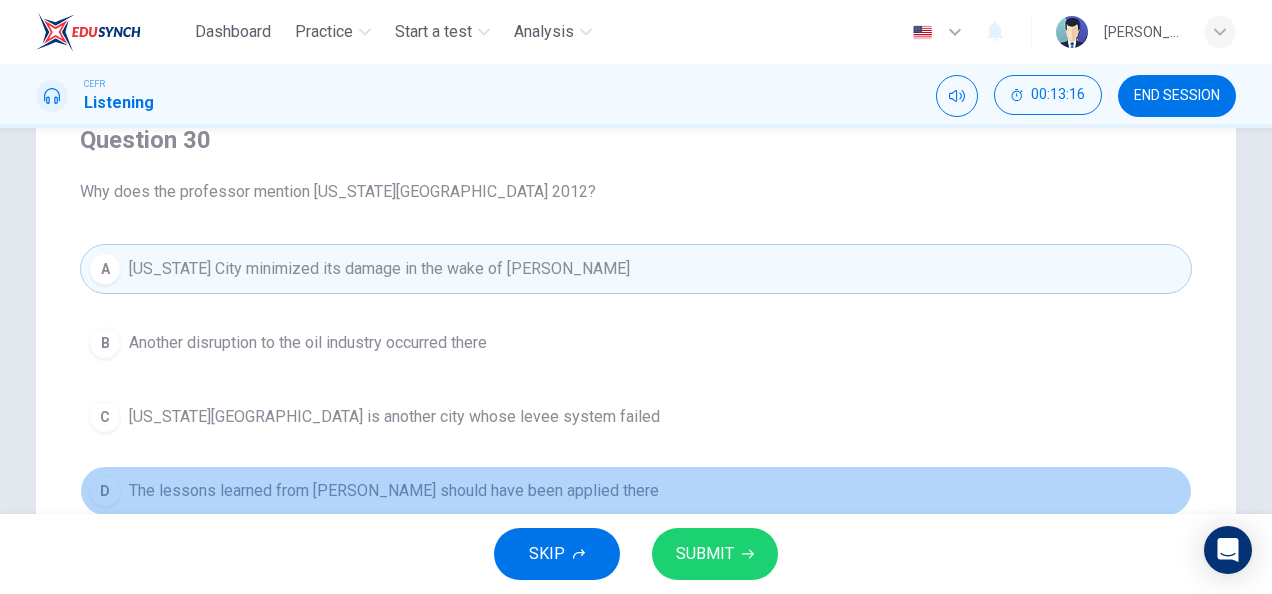 click on "The lessons learned from [PERSON_NAME] should have been applied there" at bounding box center [394, 491] 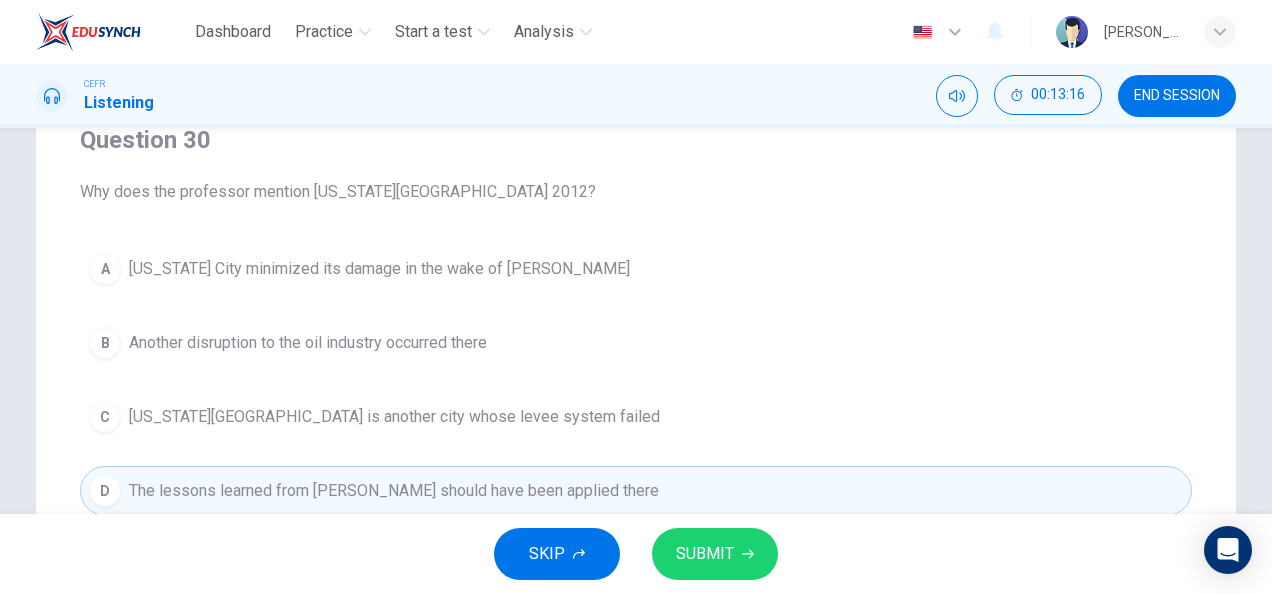 click on "SUBMIT" at bounding box center (705, 554) 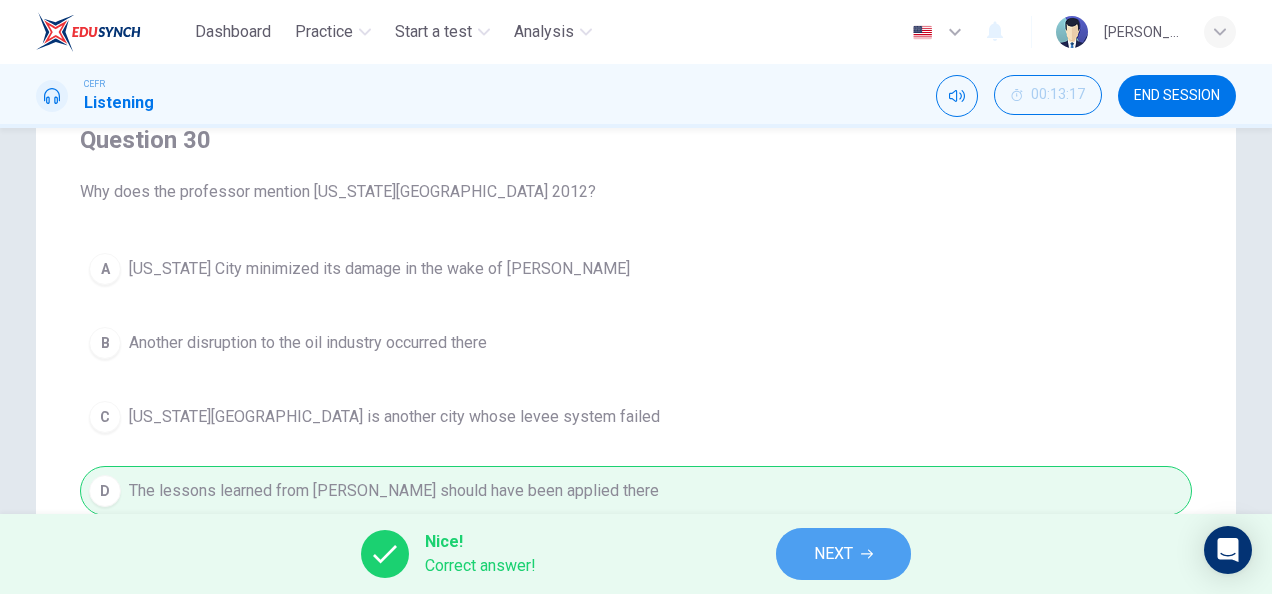 click on "NEXT" at bounding box center (833, 554) 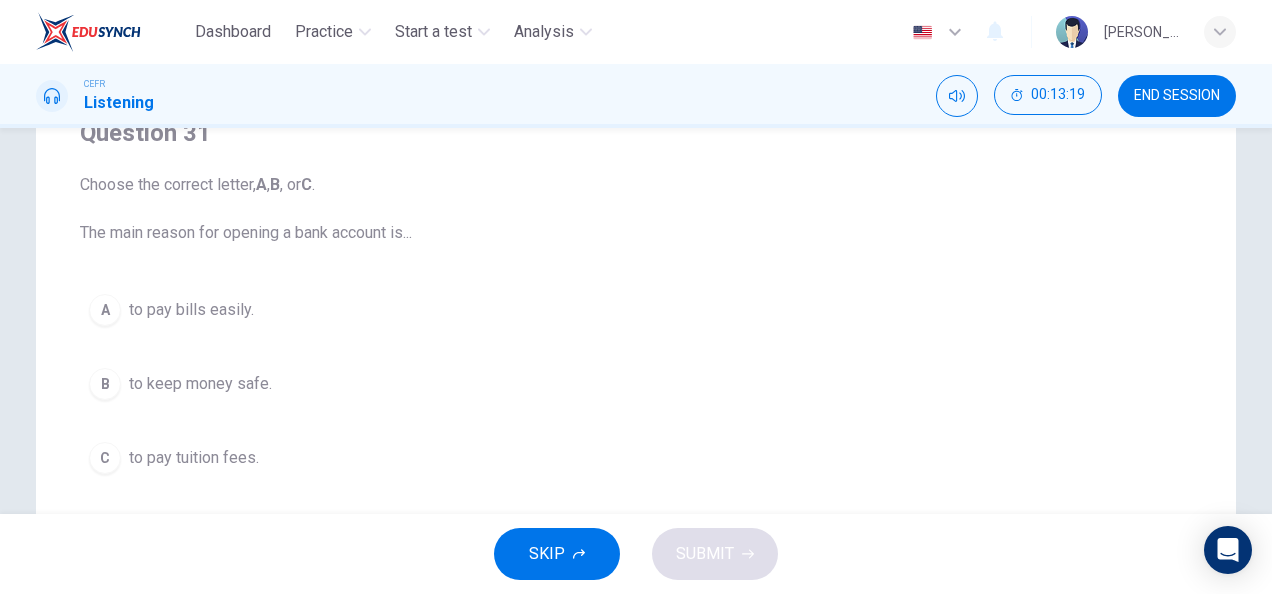 scroll, scrollTop: 192, scrollLeft: 0, axis: vertical 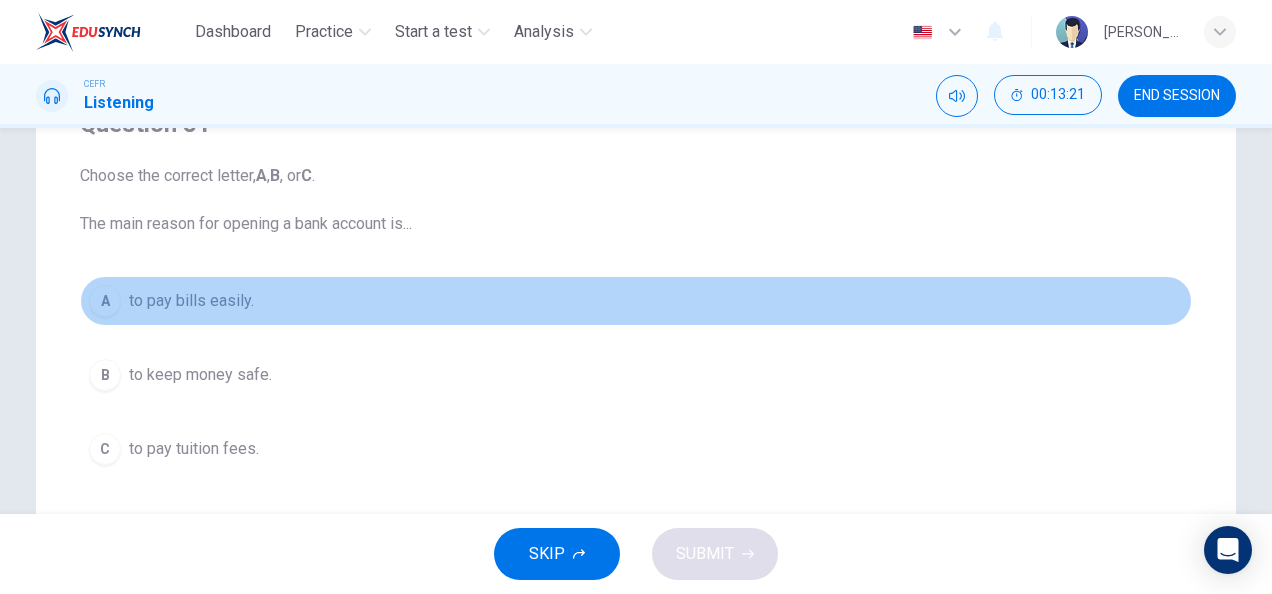 click on "to pay bills easily." at bounding box center [191, 301] 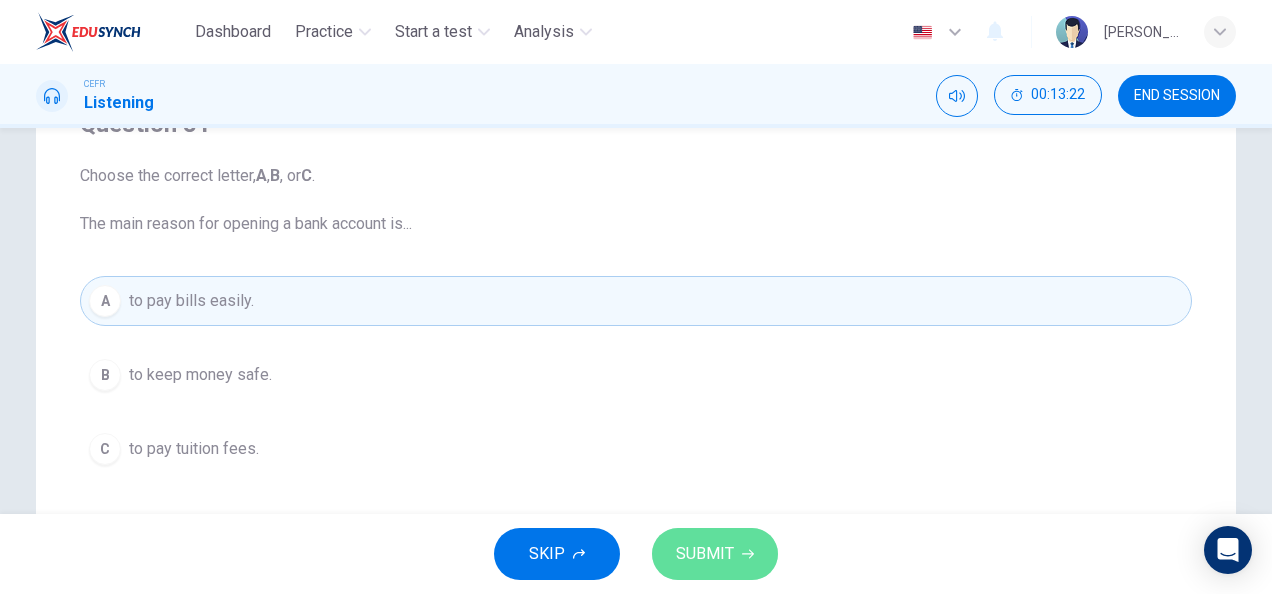 click on "SUBMIT" at bounding box center (705, 554) 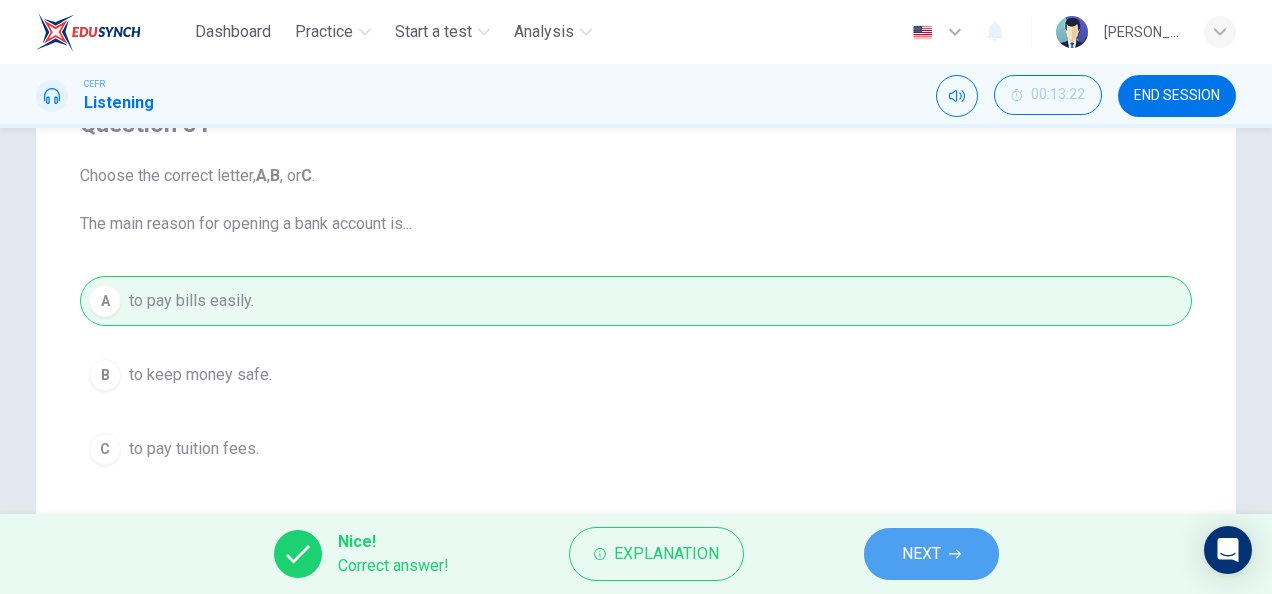 click on "NEXT" at bounding box center [931, 554] 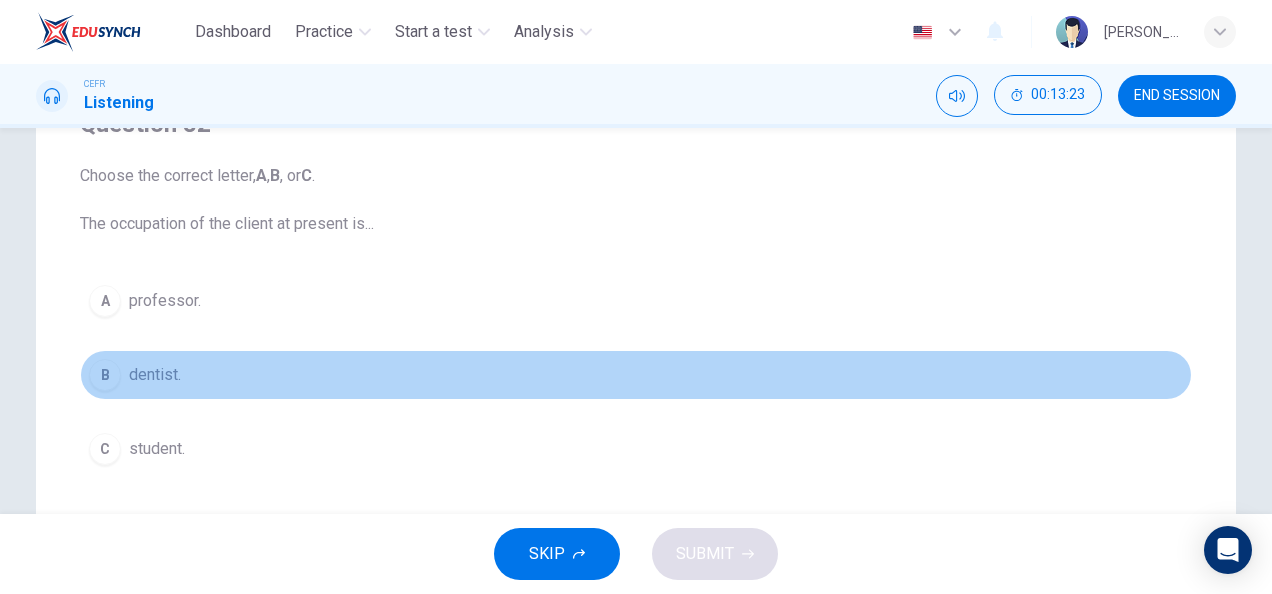click on "dentist." at bounding box center [155, 375] 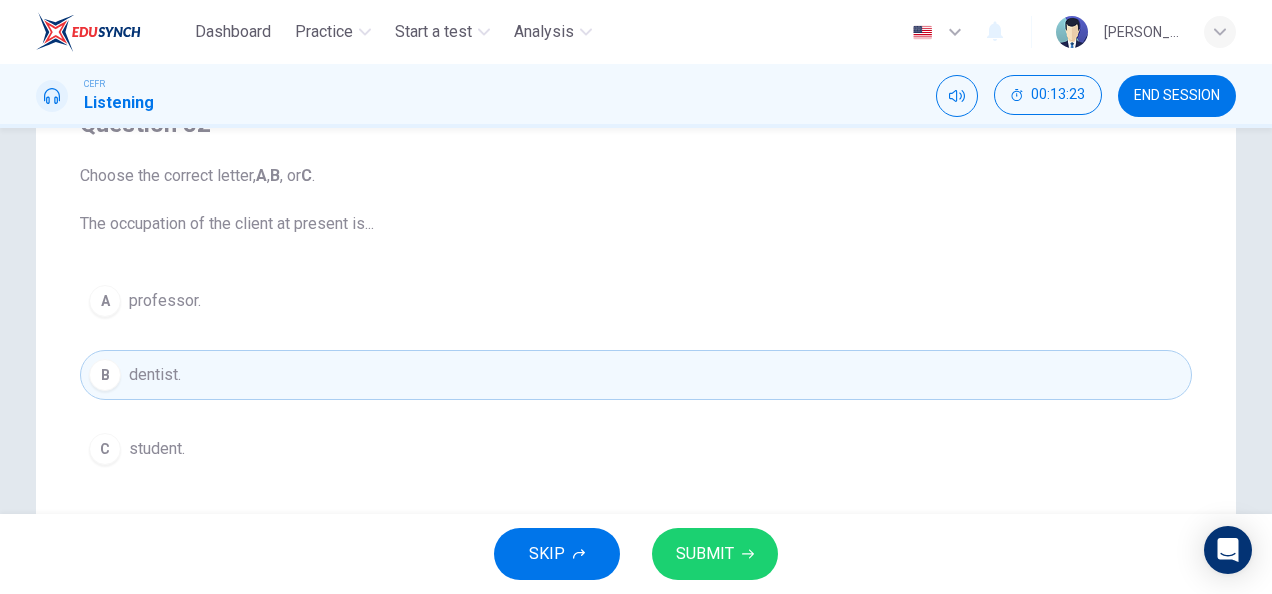 click on "C student." at bounding box center [636, 449] 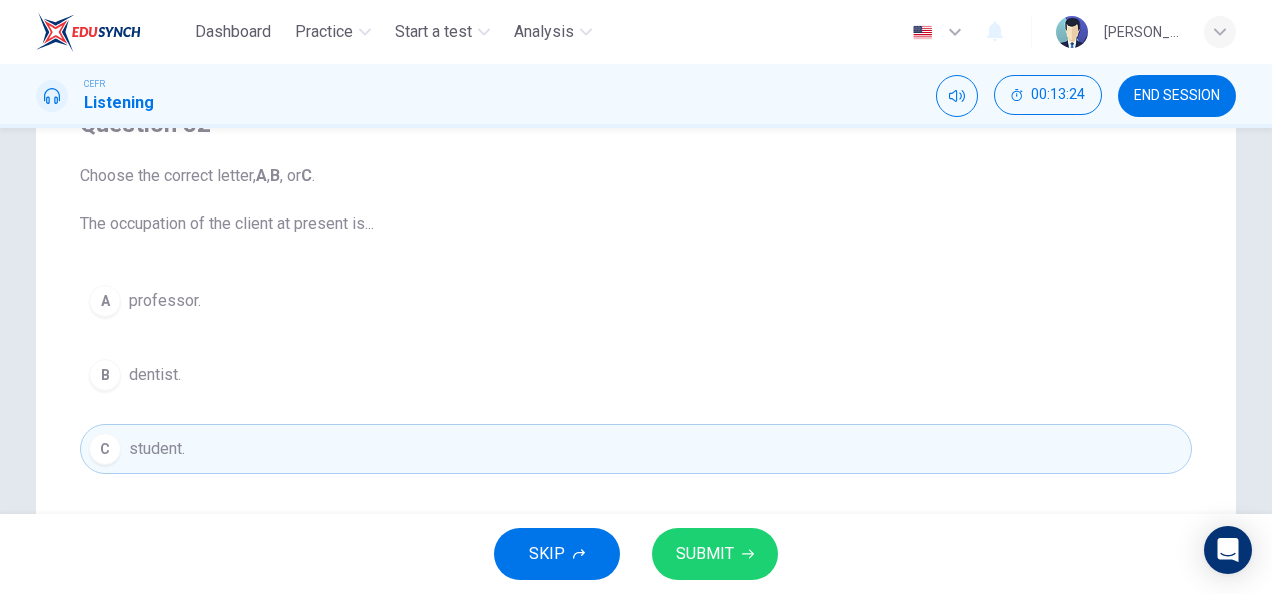 click on "SUBMIT" at bounding box center (705, 554) 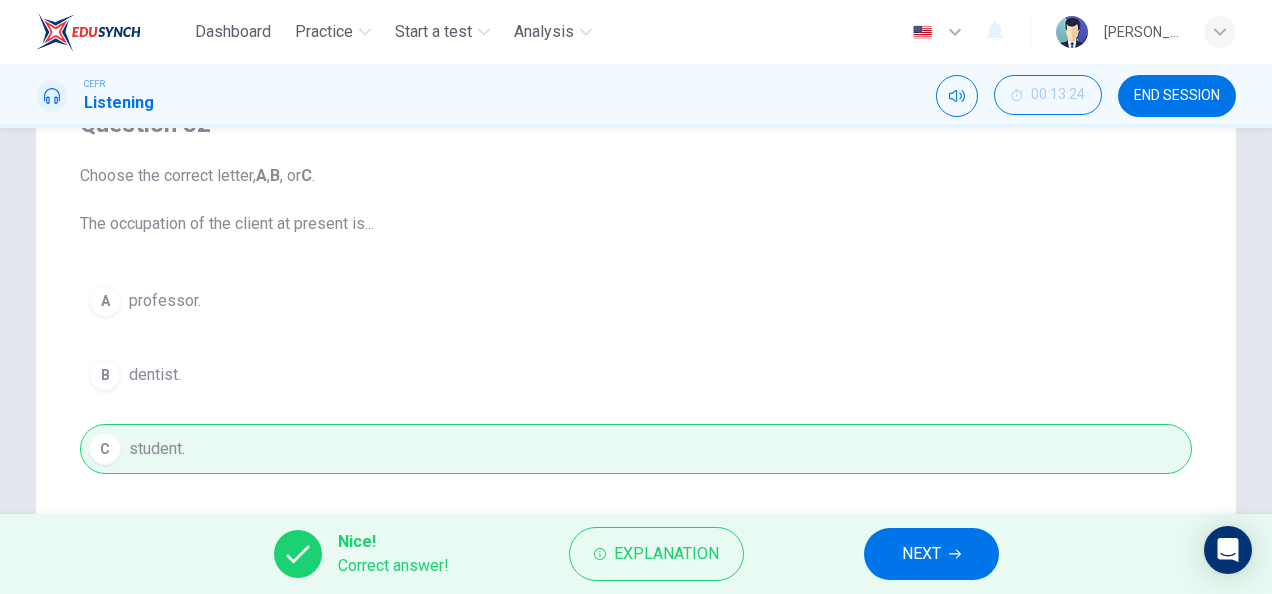 click on "NEXT" at bounding box center [931, 554] 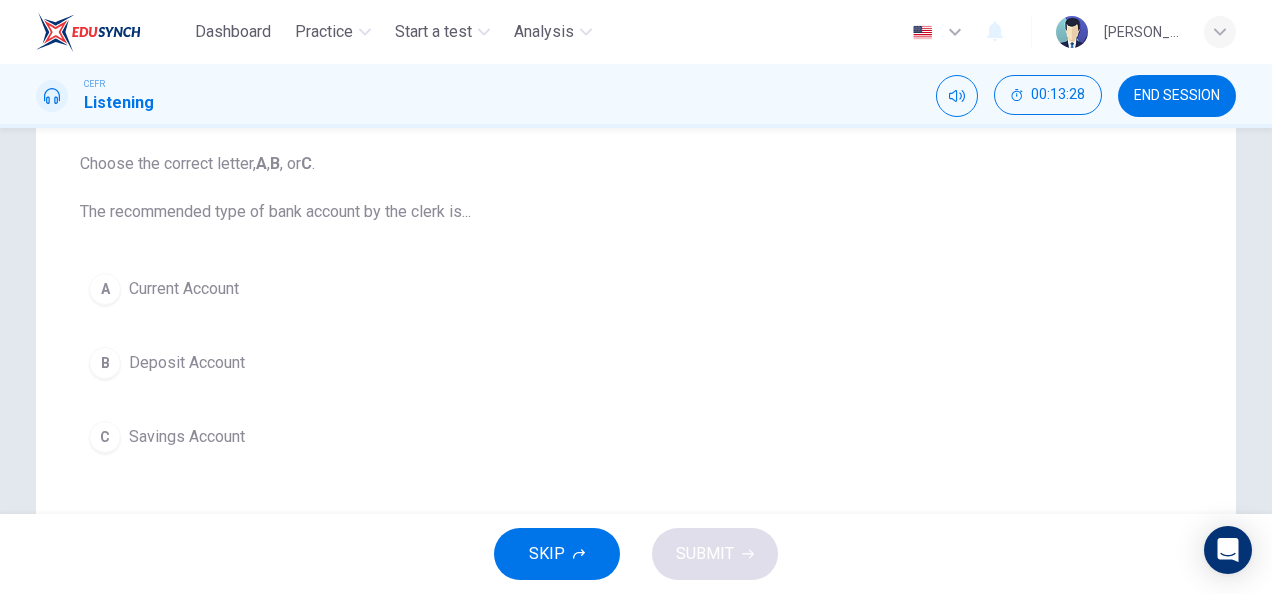 scroll, scrollTop: 201, scrollLeft: 0, axis: vertical 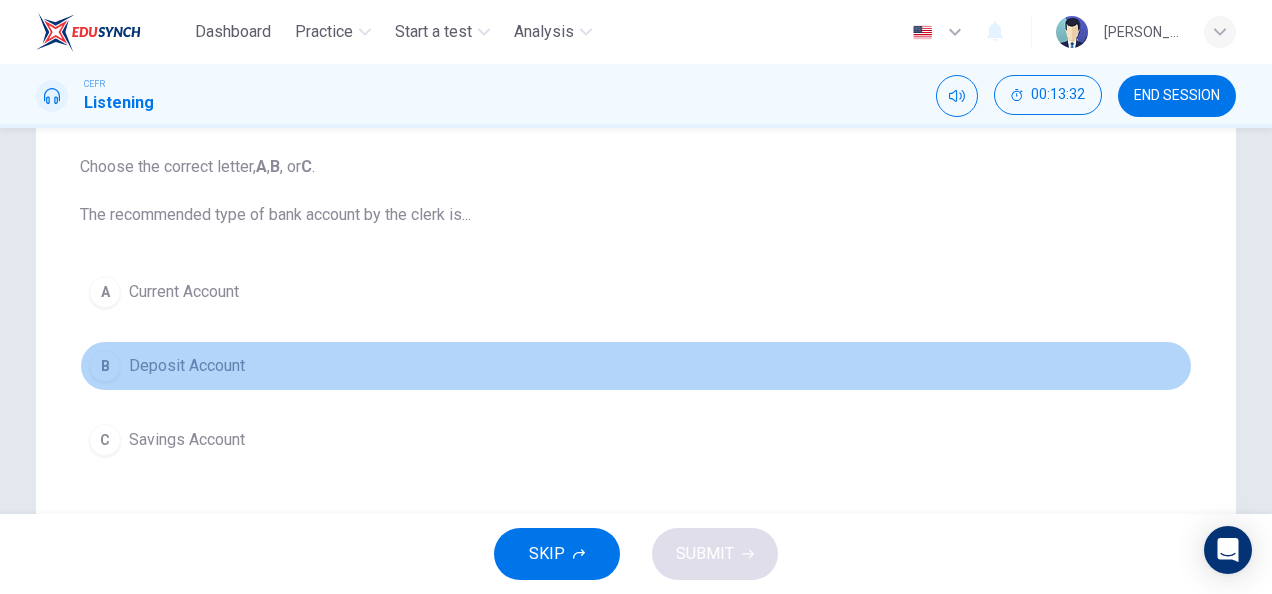 click on "Deposit Account" at bounding box center (187, 366) 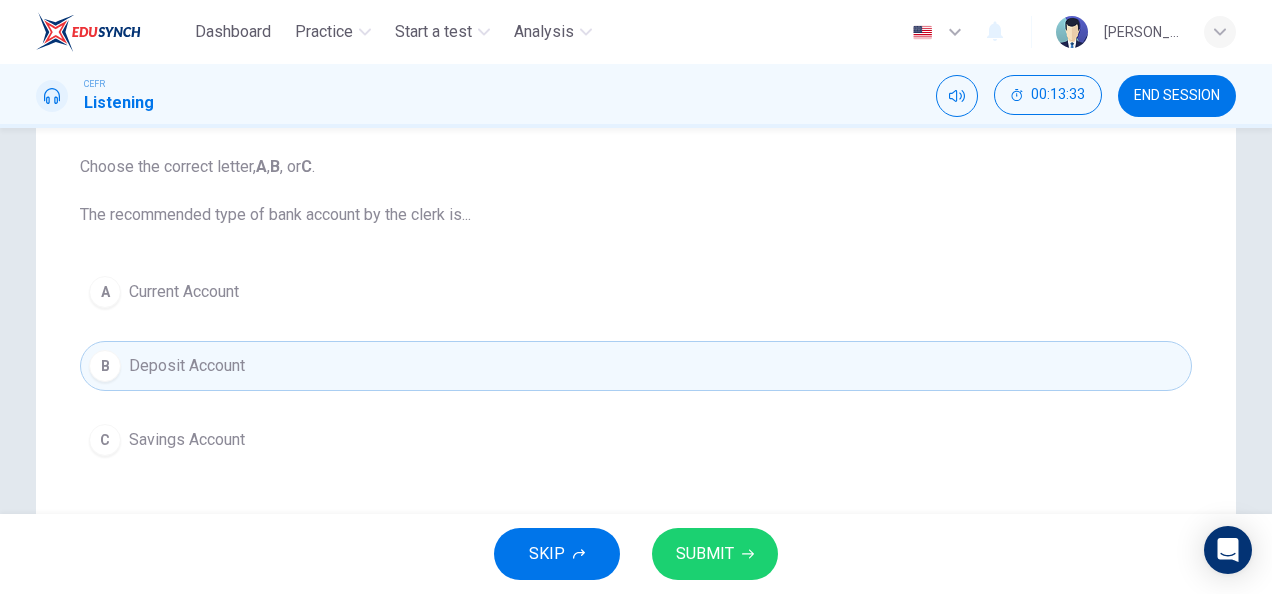 click on "SUBMIT" at bounding box center (715, 554) 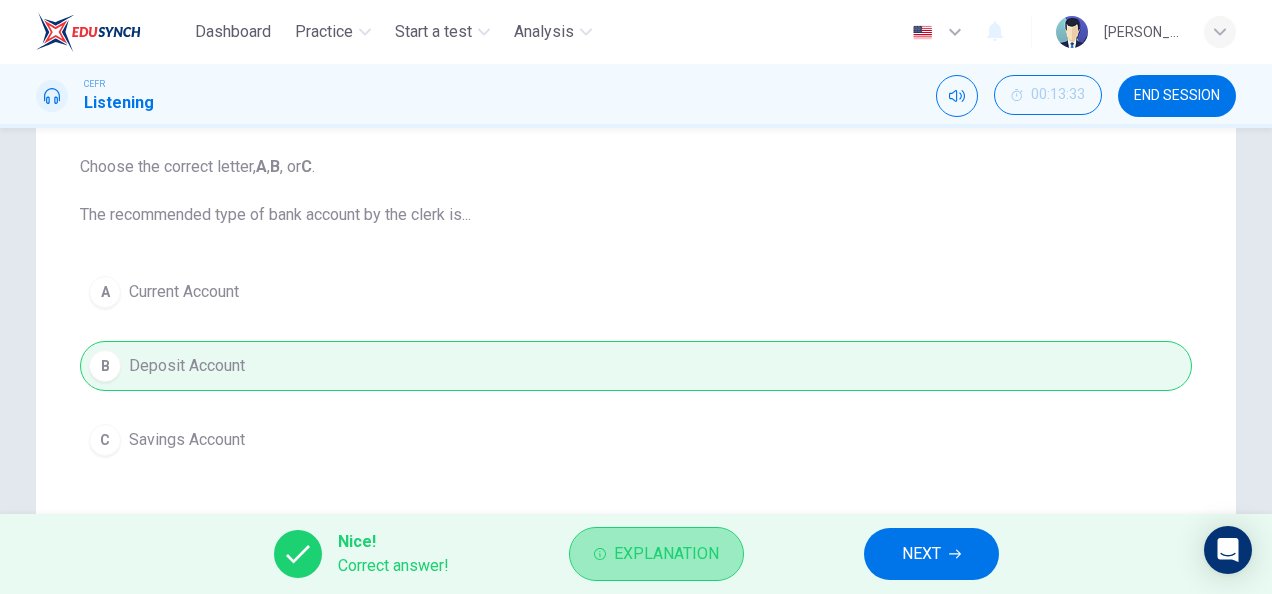click on "Explanation" at bounding box center [666, 554] 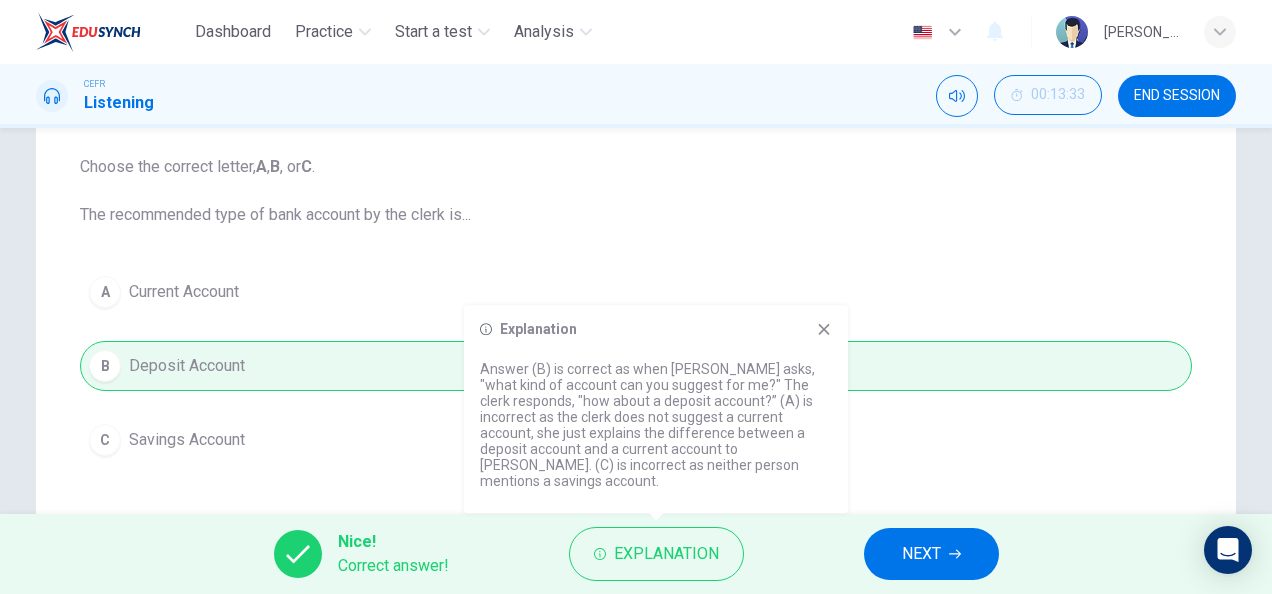 drag, startPoint x: 895, startPoint y: 551, endPoint x: 988, endPoint y: 570, distance: 94.92102 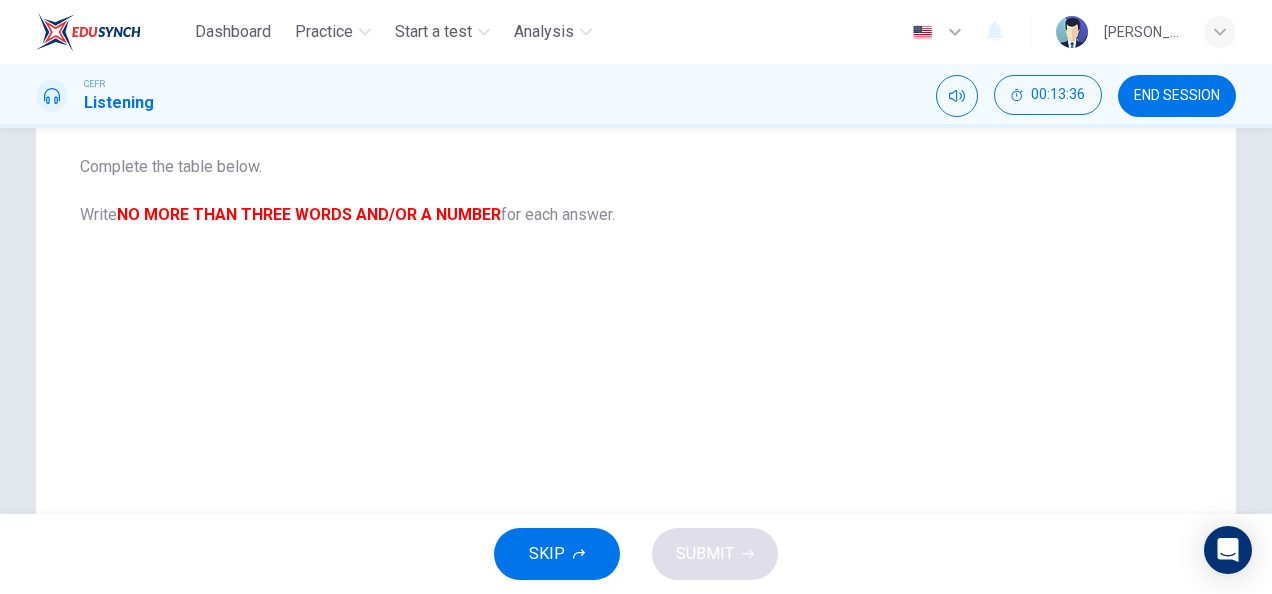 click on "Complete the table below. Write  NO MORE THAN THREE WORDS AND/OR A NUMBER  for each answer. CLICK TO ZOOM Click to Zoom" at bounding box center (612, 383) 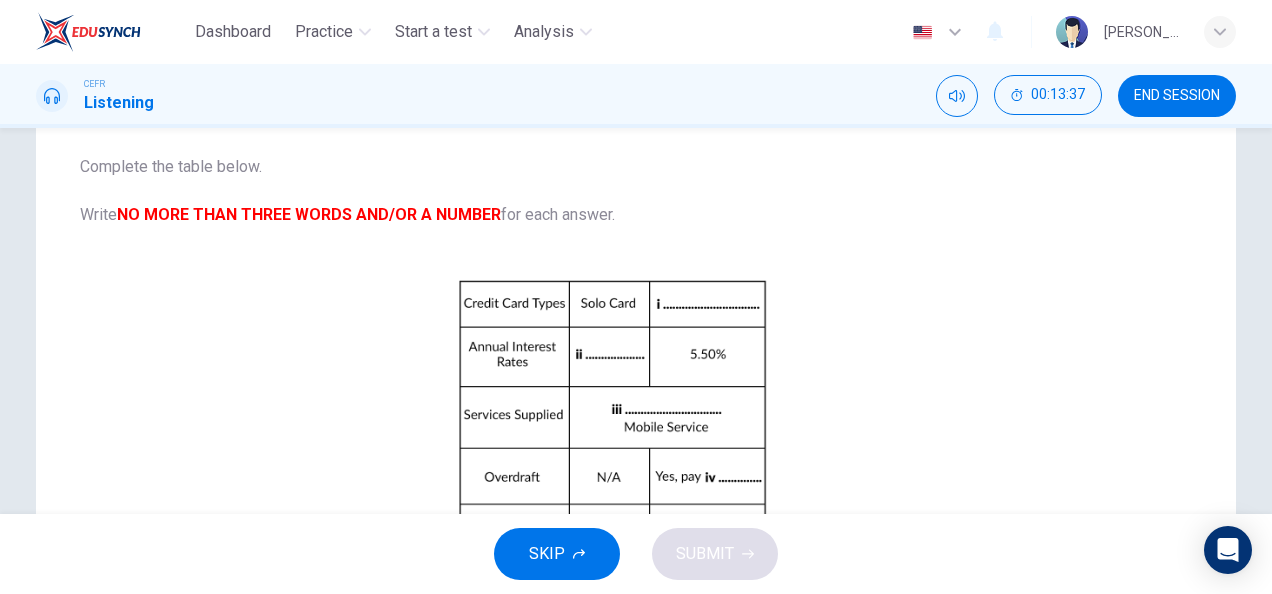 scroll, scrollTop: 0, scrollLeft: 0, axis: both 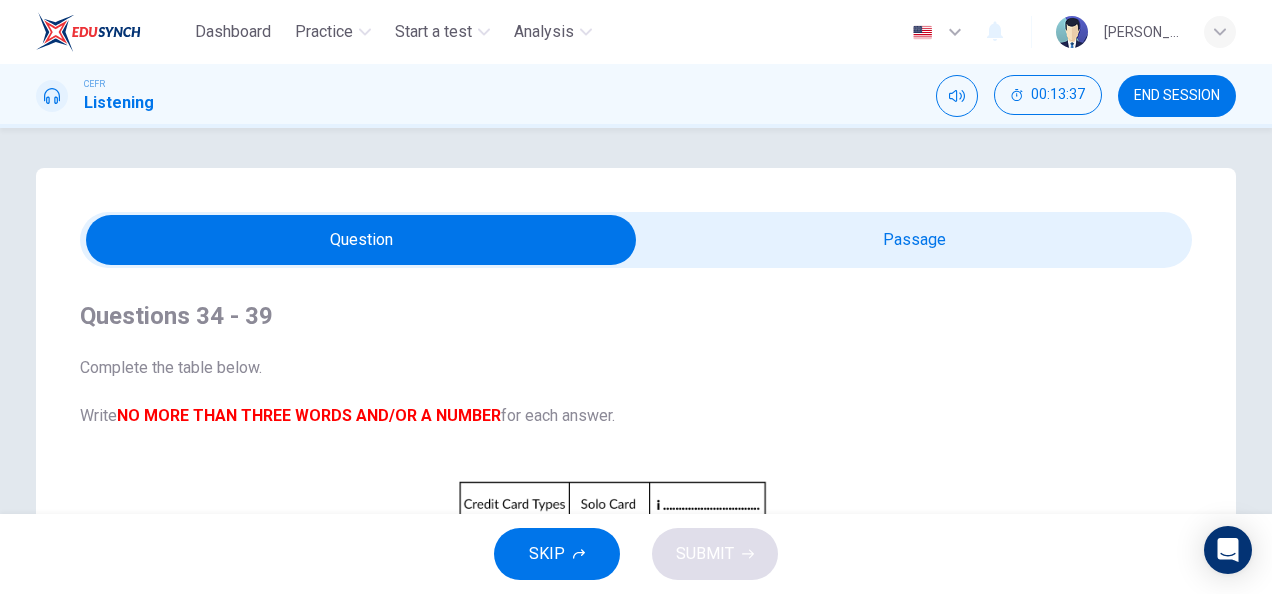 click at bounding box center (361, 240) 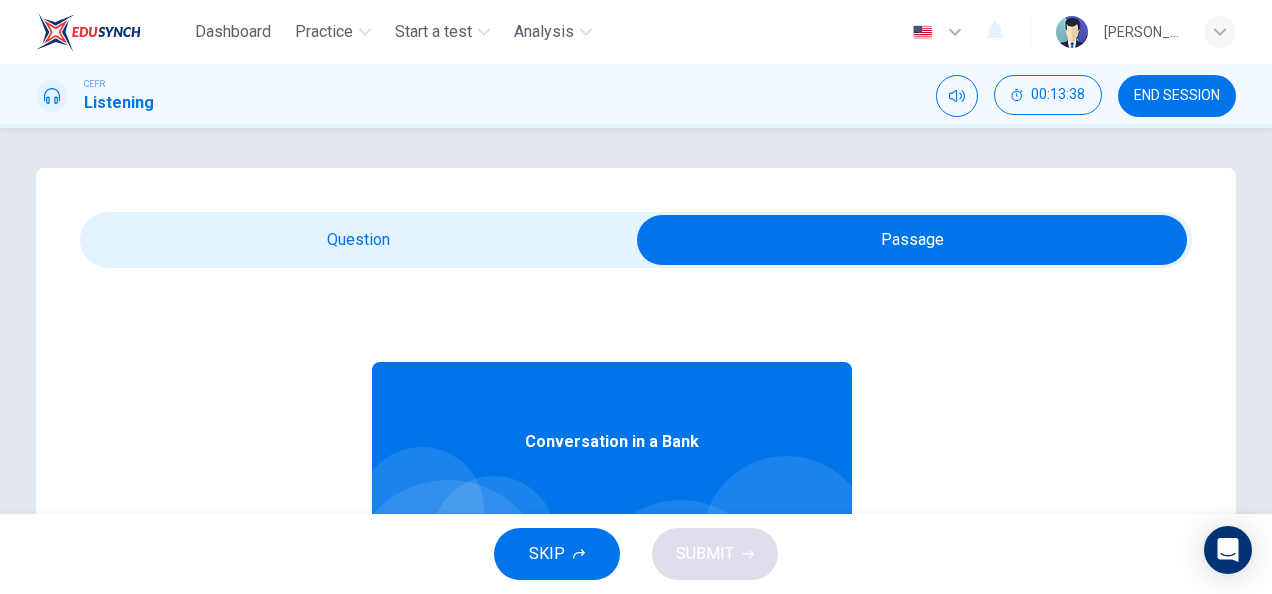 scroll, scrollTop: 106, scrollLeft: 0, axis: vertical 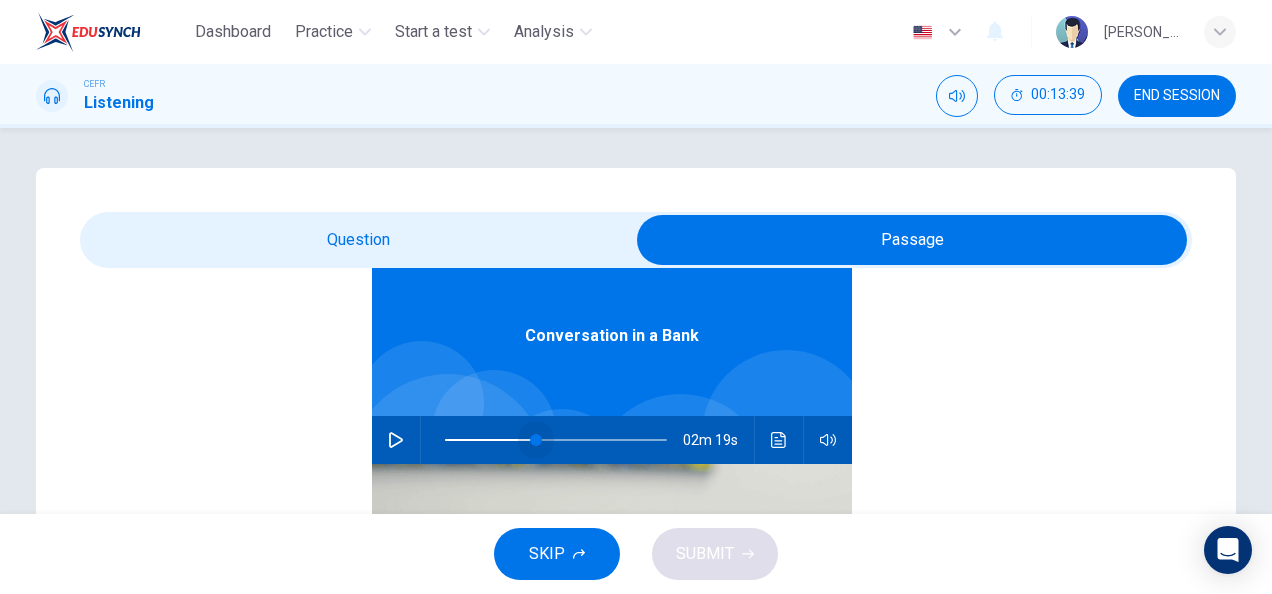 click at bounding box center (556, 440) 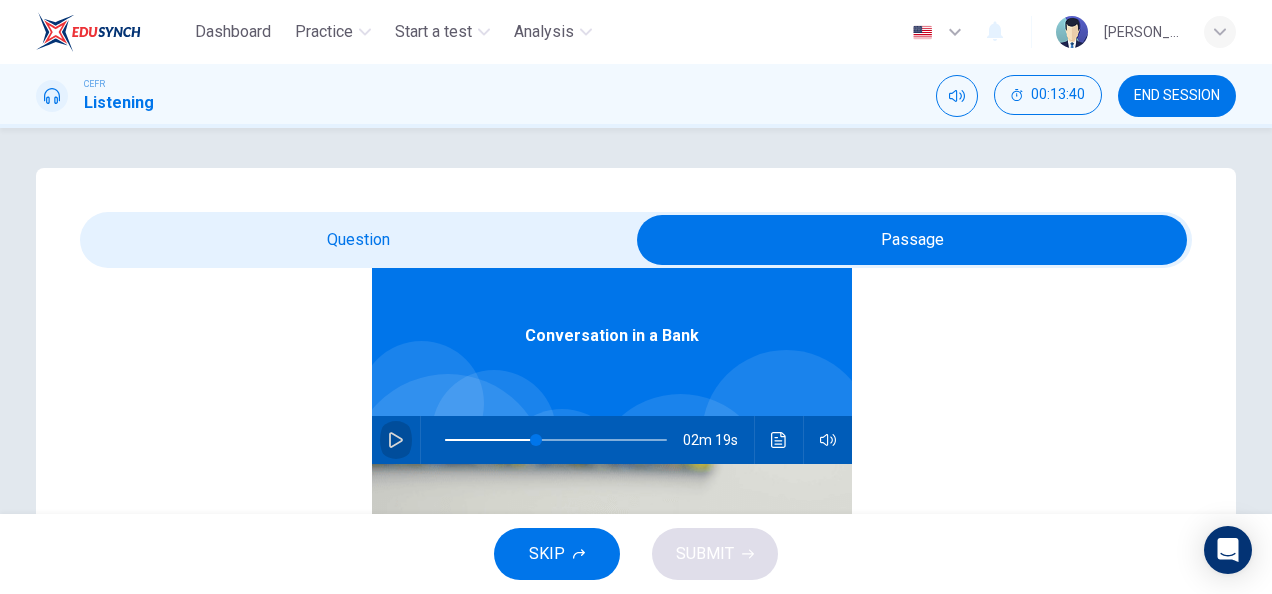 click at bounding box center [396, 440] 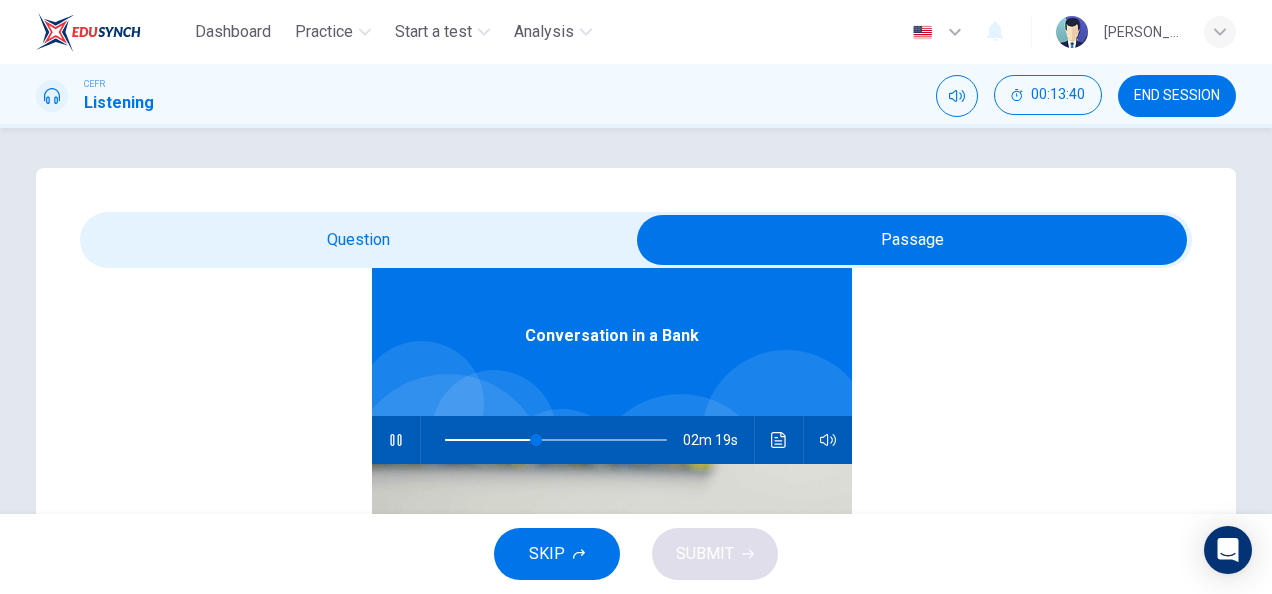 click at bounding box center (912, 240) 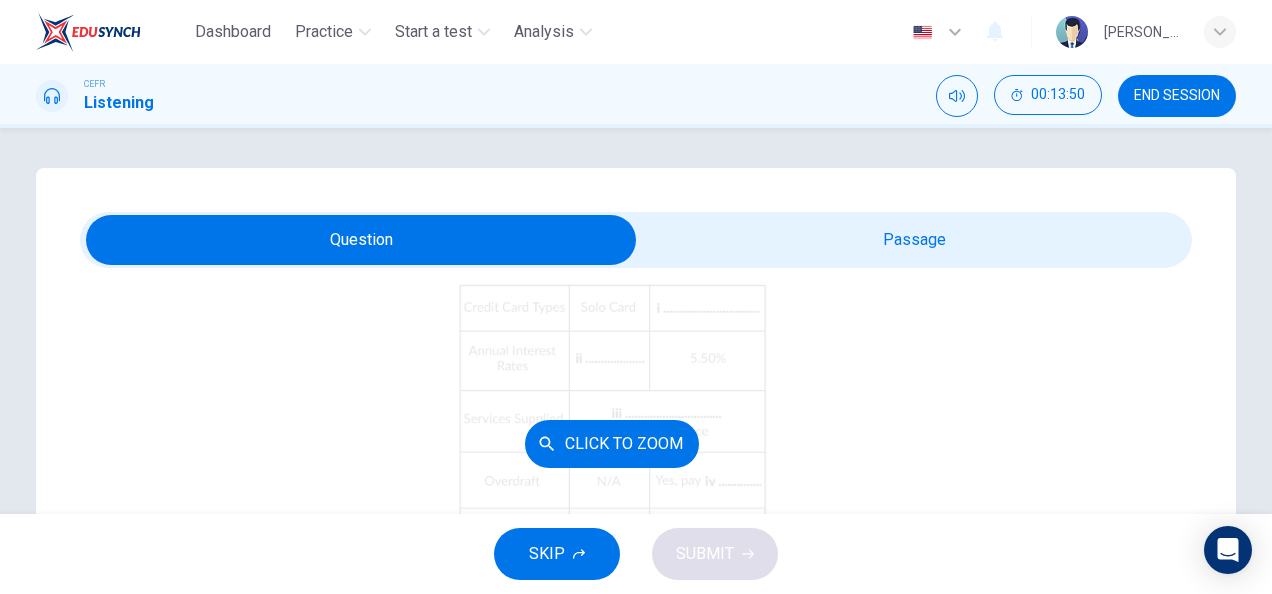 scroll, scrollTop: 269, scrollLeft: 0, axis: vertical 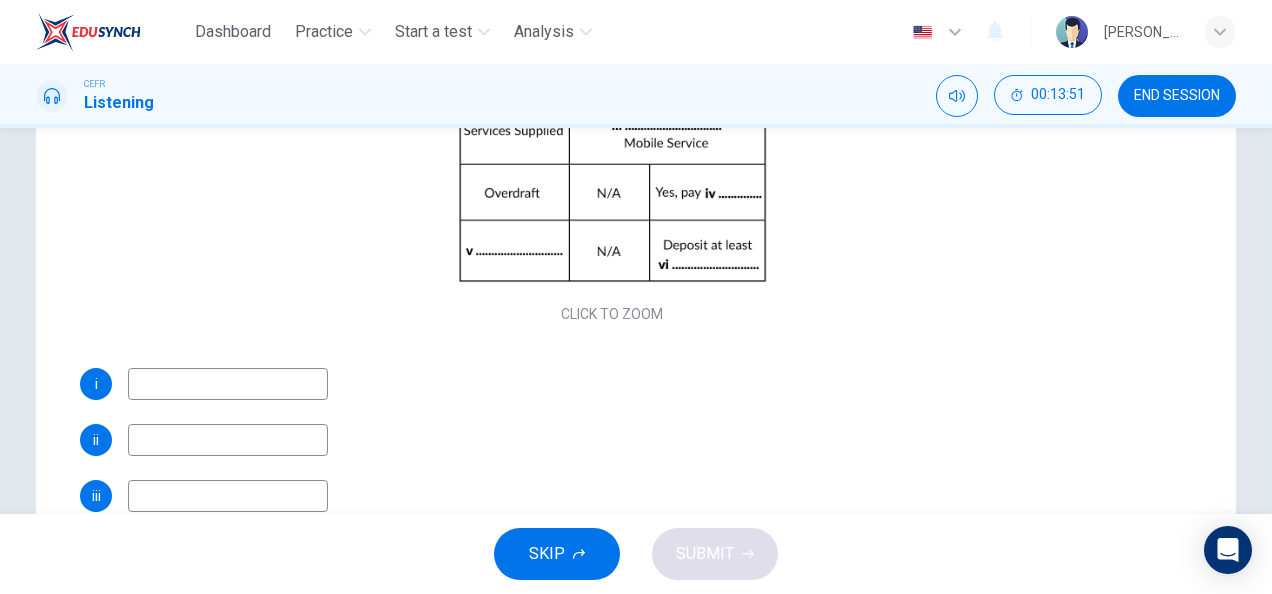 click at bounding box center (228, 384) 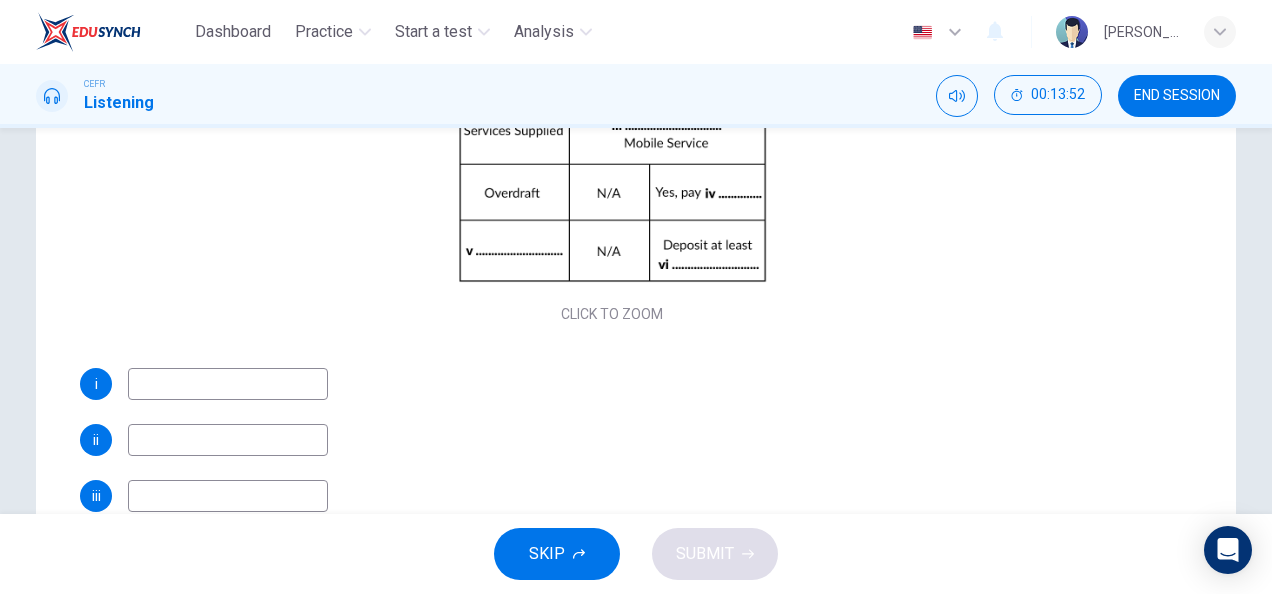 click at bounding box center (228, 440) 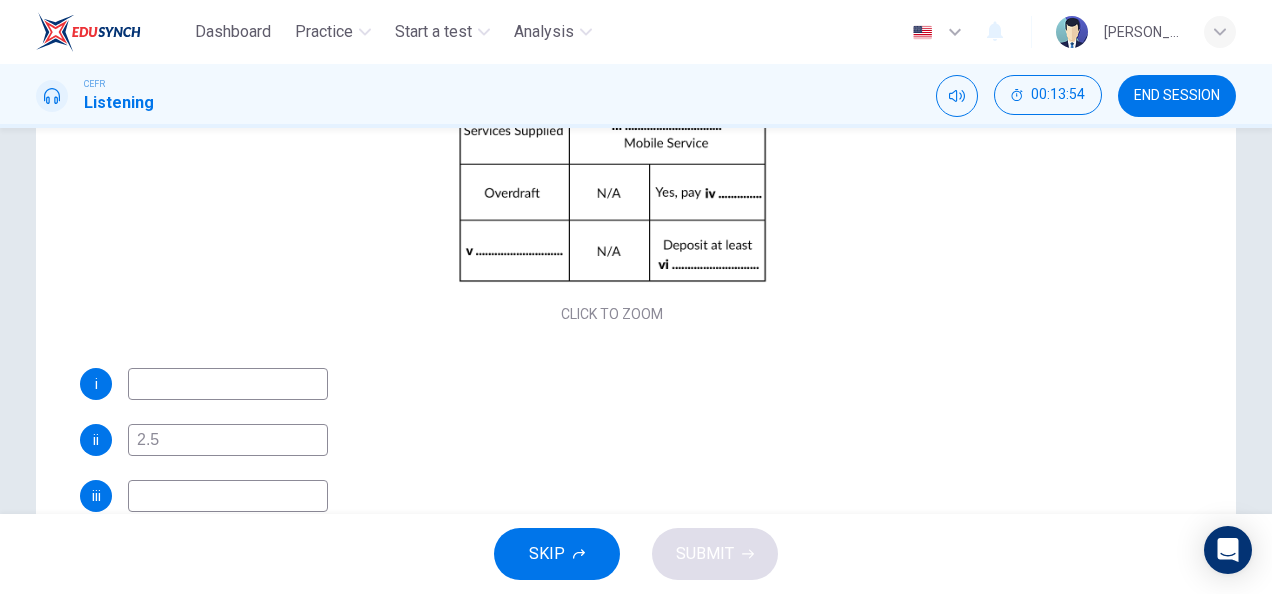 type on "2.5" 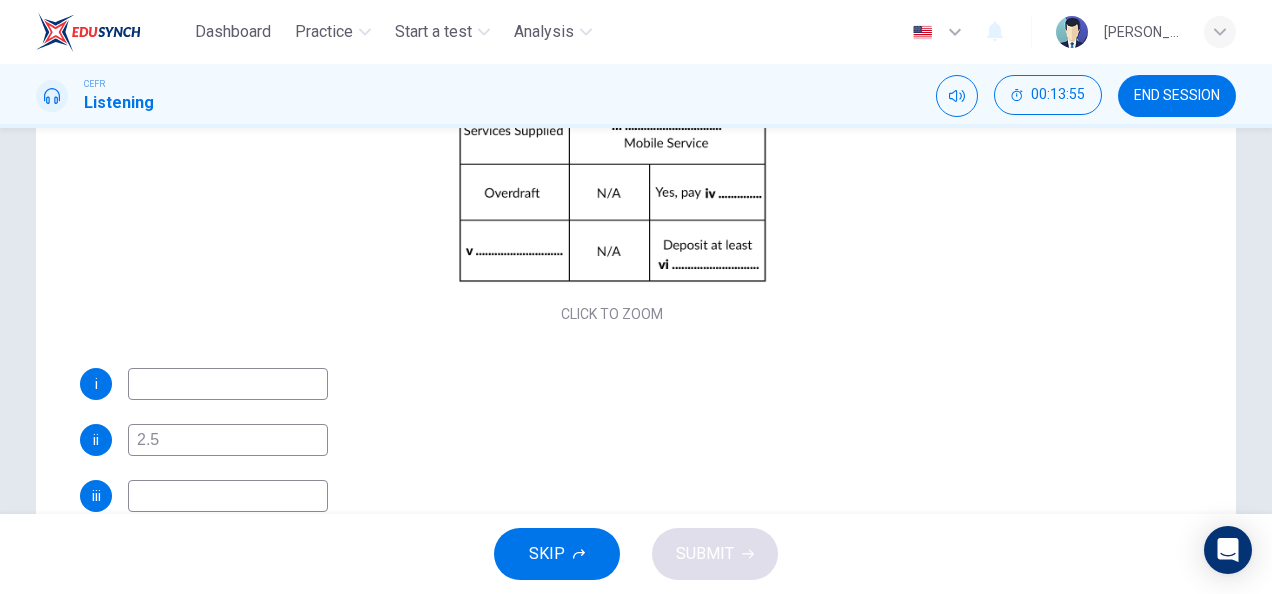 click at bounding box center (228, 384) 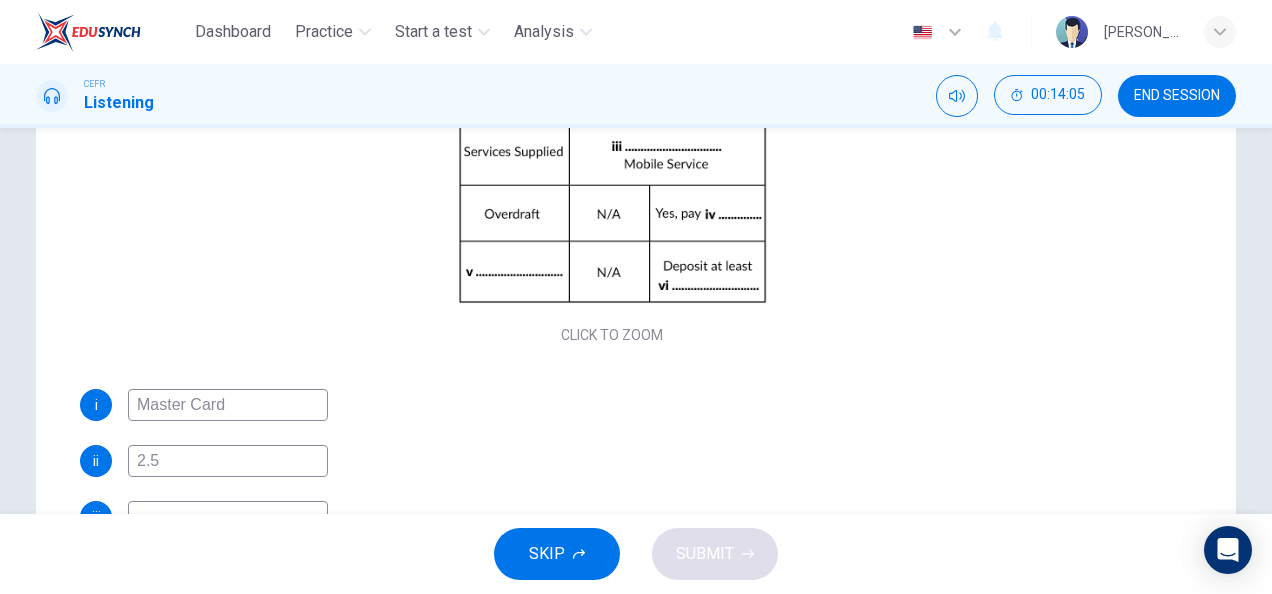 scroll, scrollTop: 269, scrollLeft: 0, axis: vertical 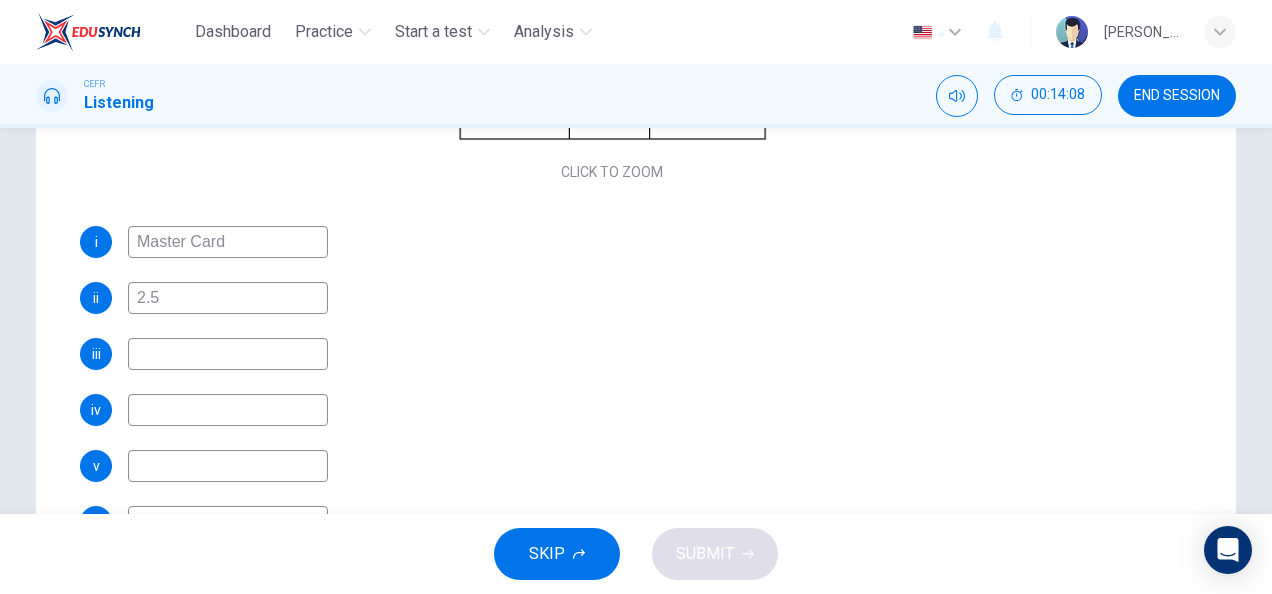 type on "Master Card" 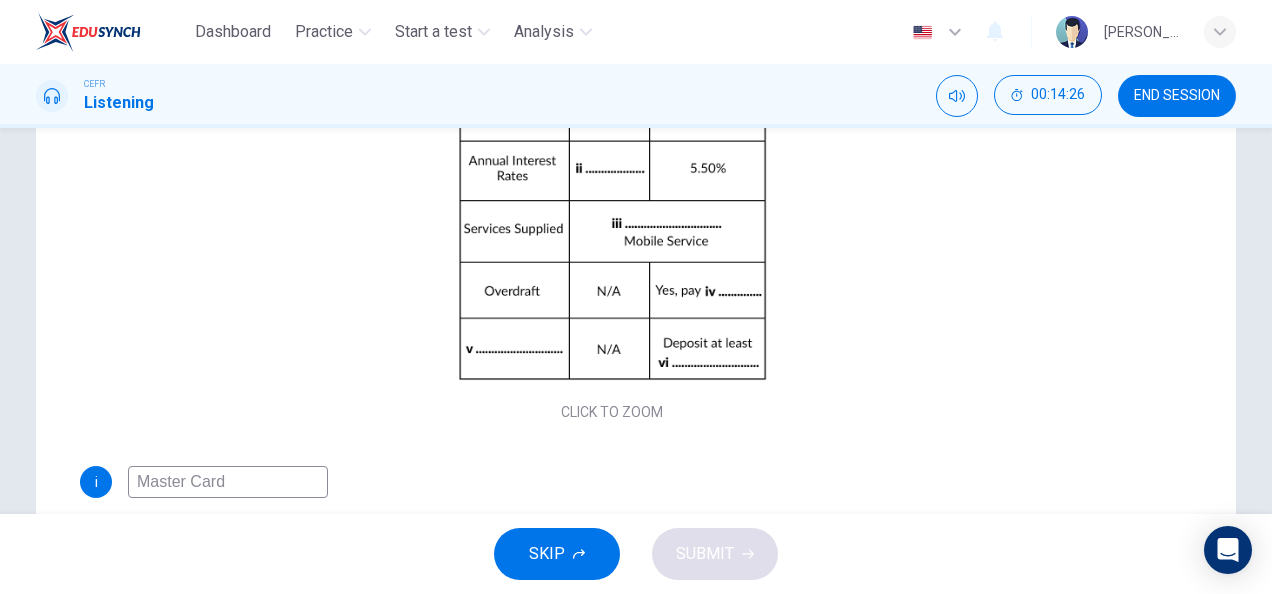 scroll, scrollTop: 0, scrollLeft: 0, axis: both 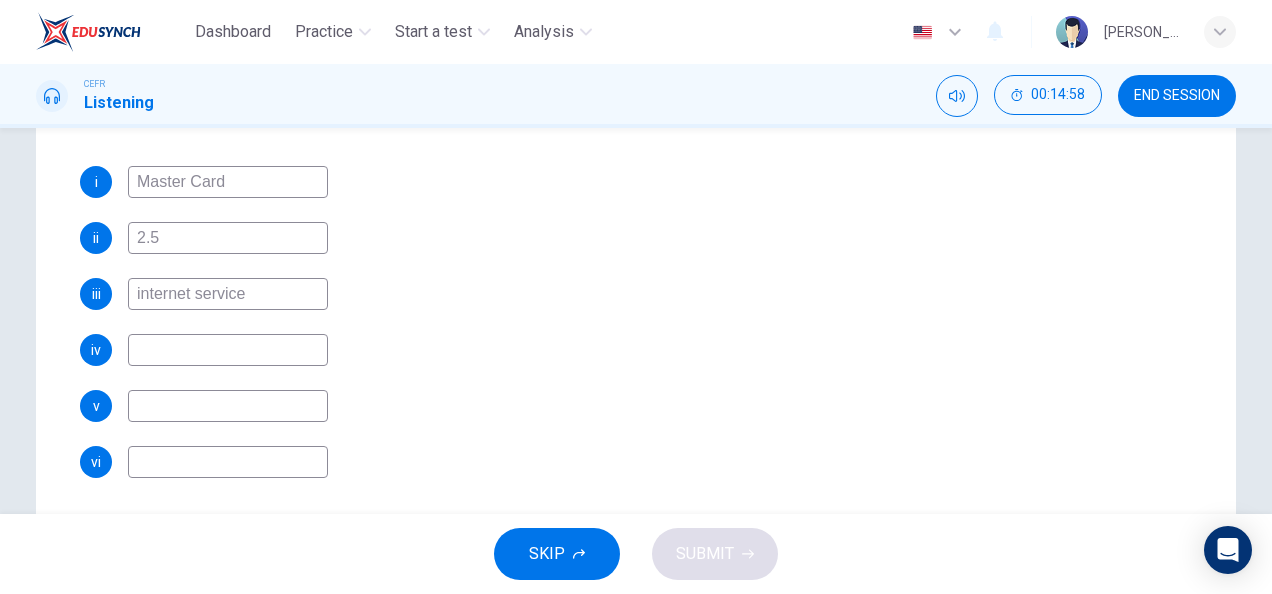 type on "internet service" 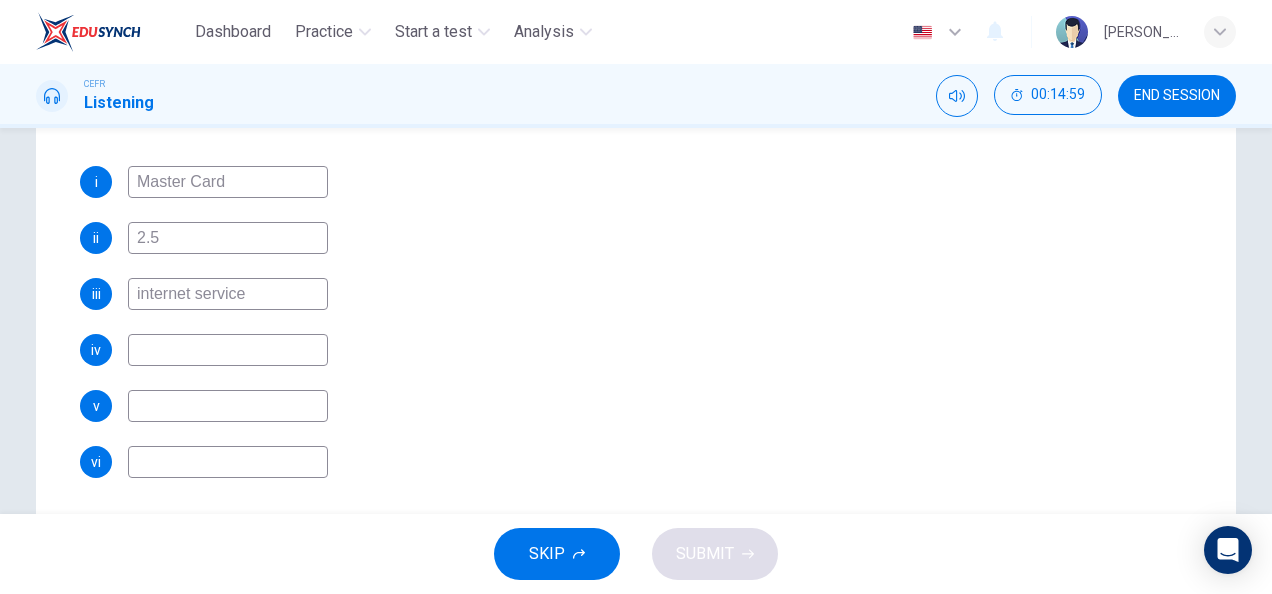 click at bounding box center (228, 350) 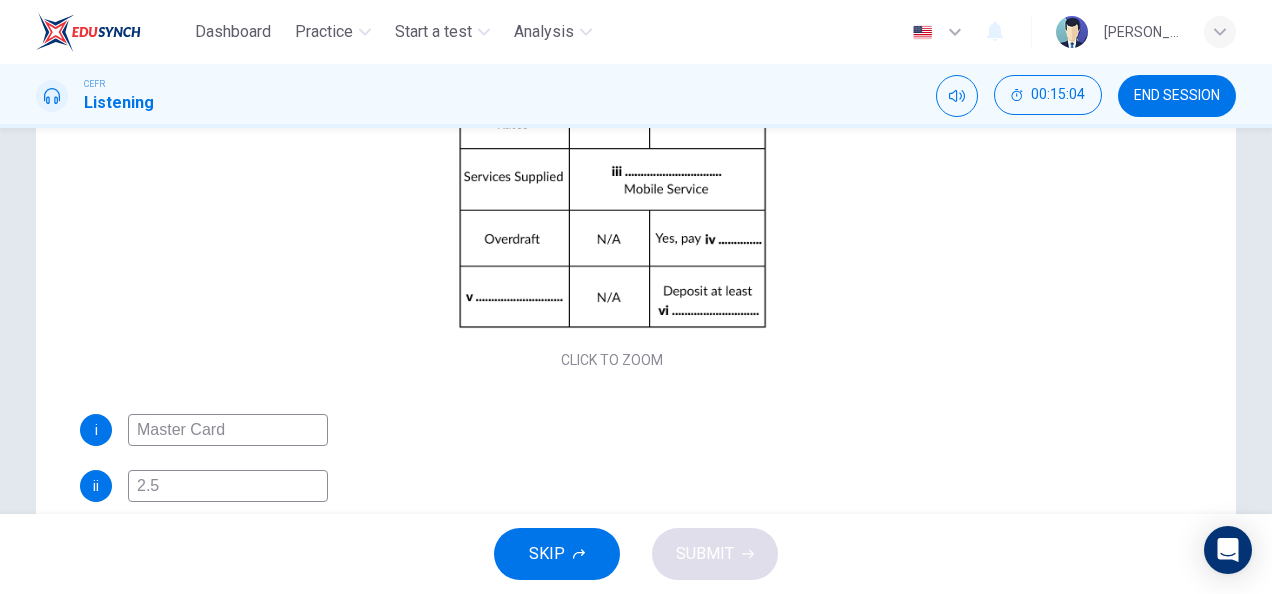 scroll, scrollTop: 0, scrollLeft: 0, axis: both 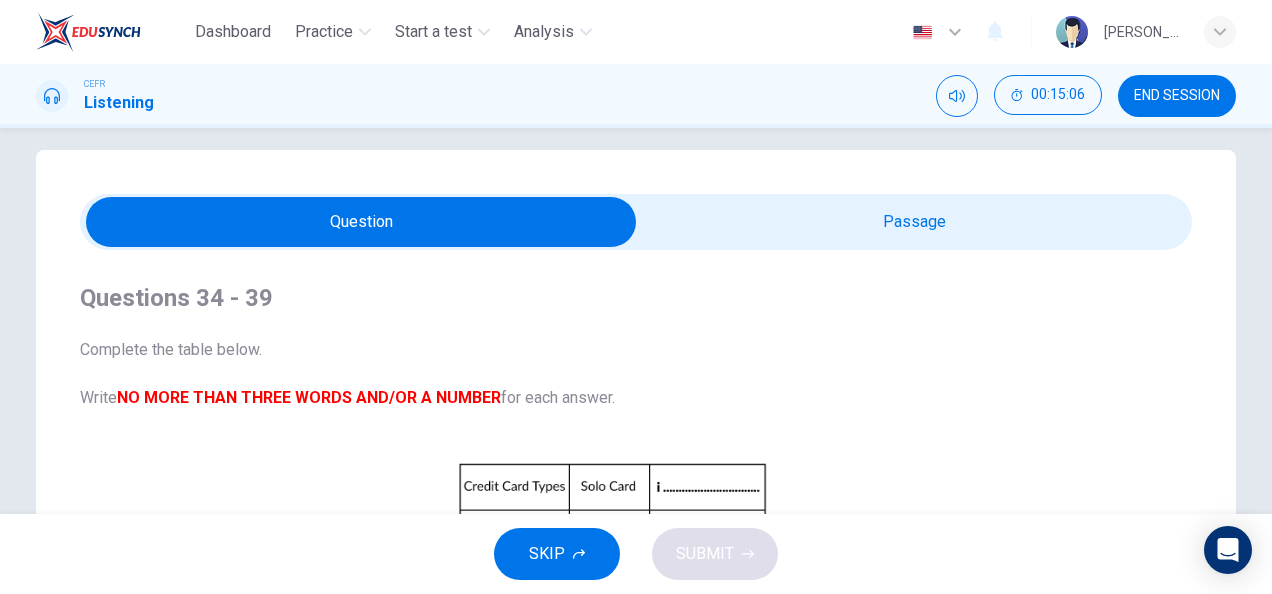 type on "2%" 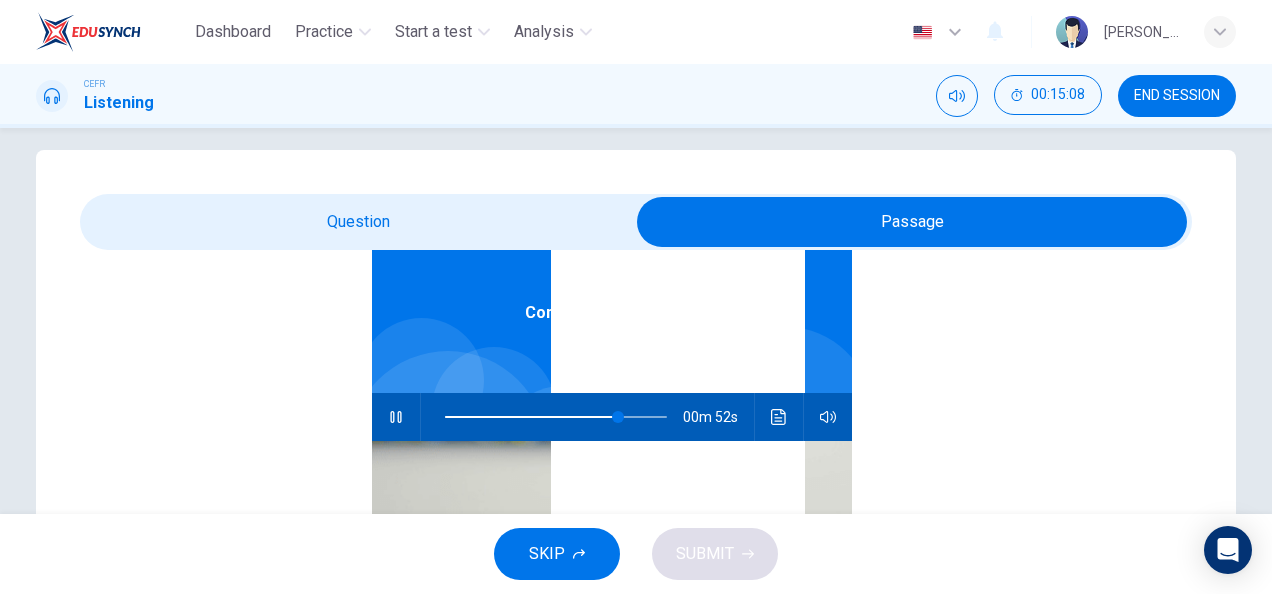 scroll, scrollTop: 112, scrollLeft: 0, axis: vertical 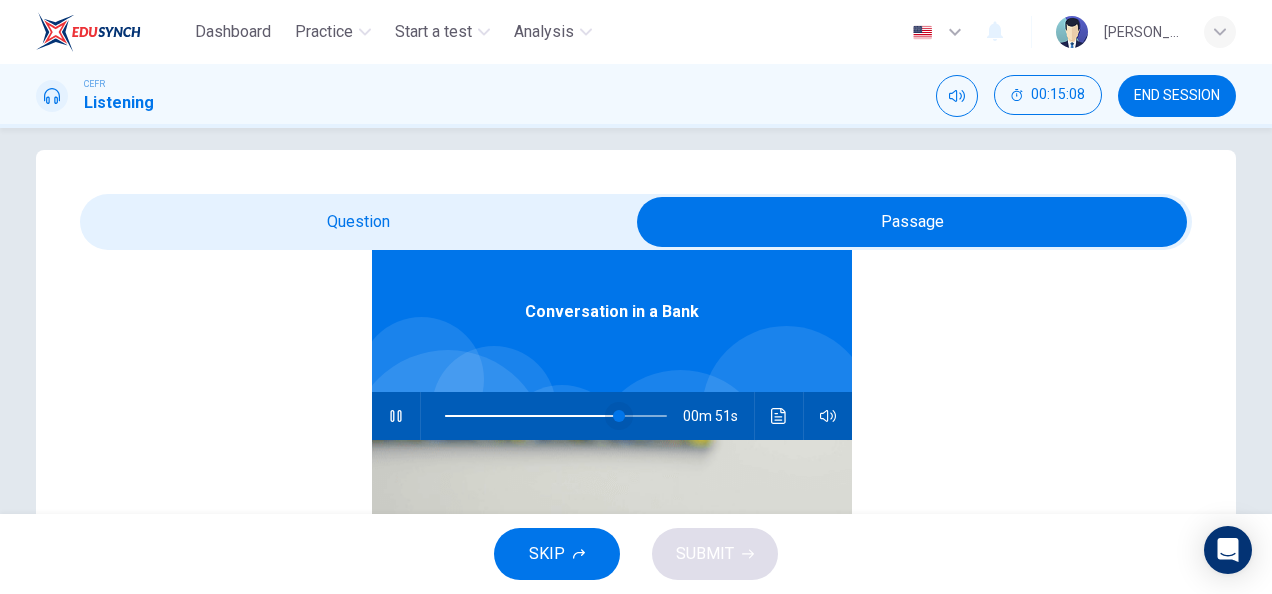 click at bounding box center [619, 416] 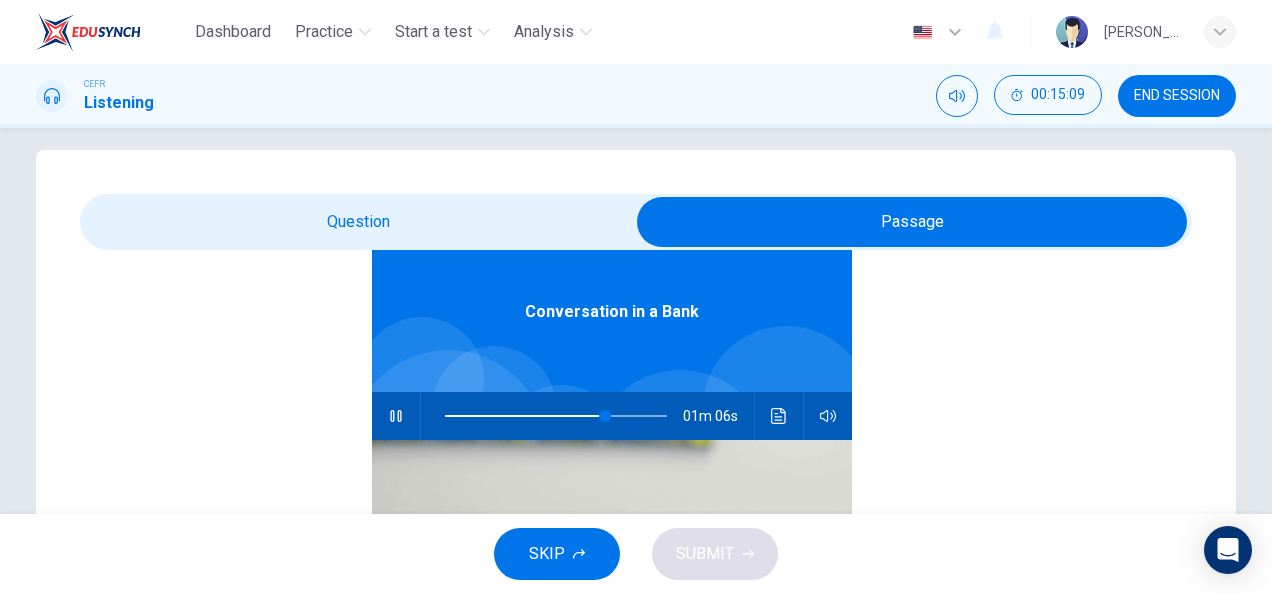 type on "72" 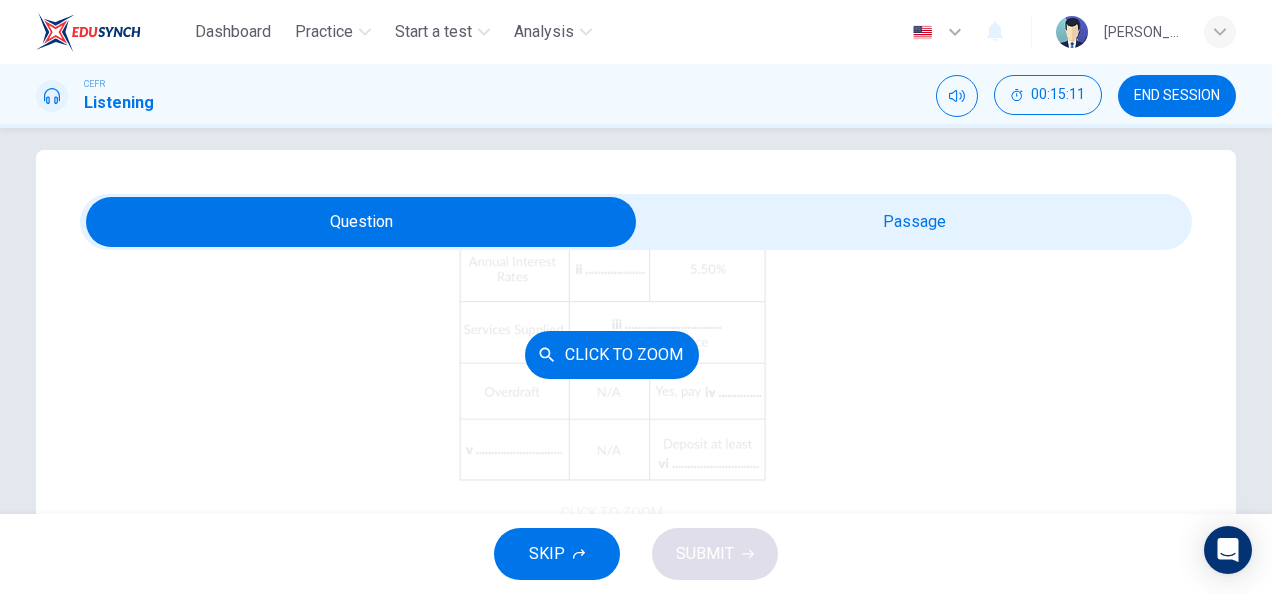 scroll, scrollTop: 269, scrollLeft: 0, axis: vertical 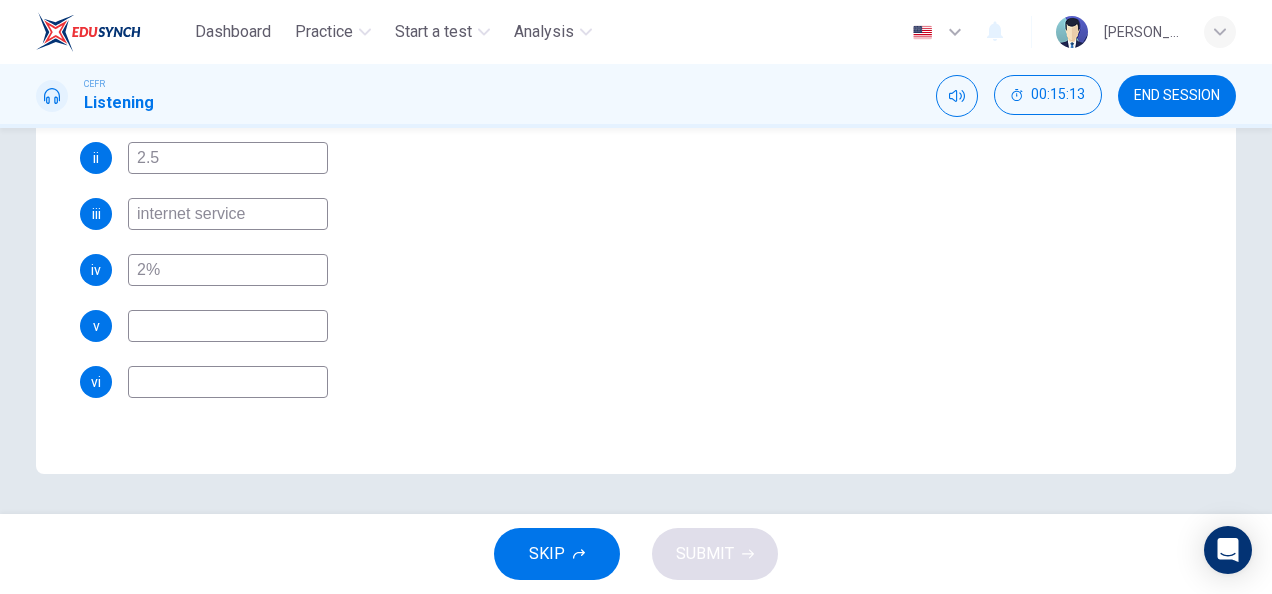 click at bounding box center (228, 326) 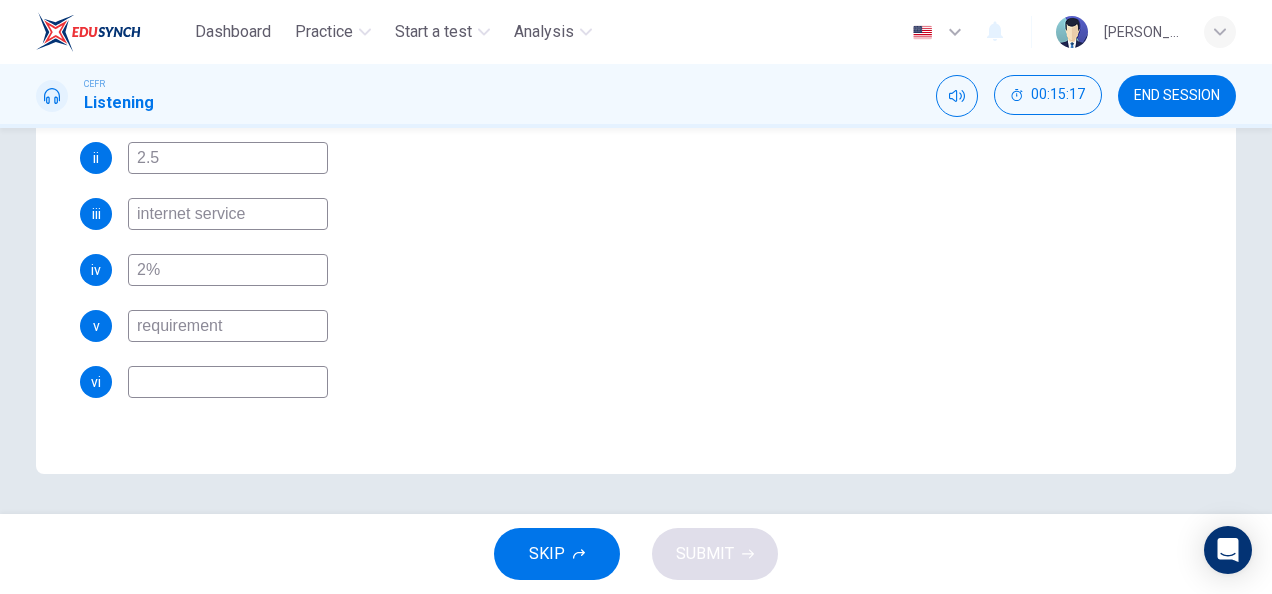 type on "requirement" 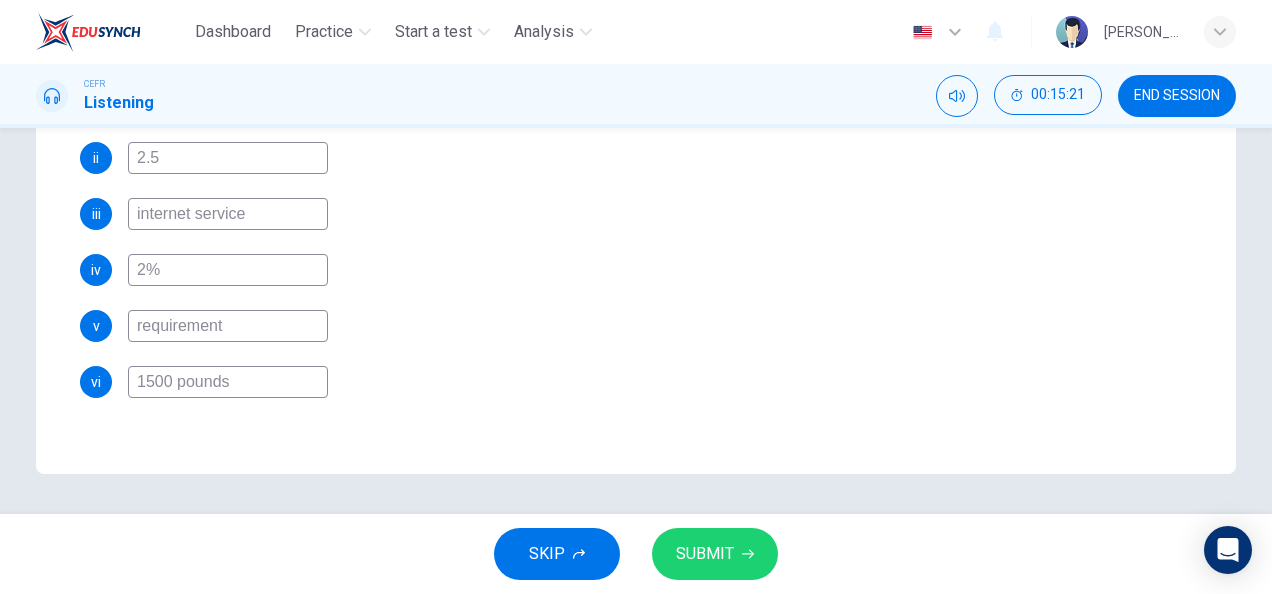 type on "1500 pounds" 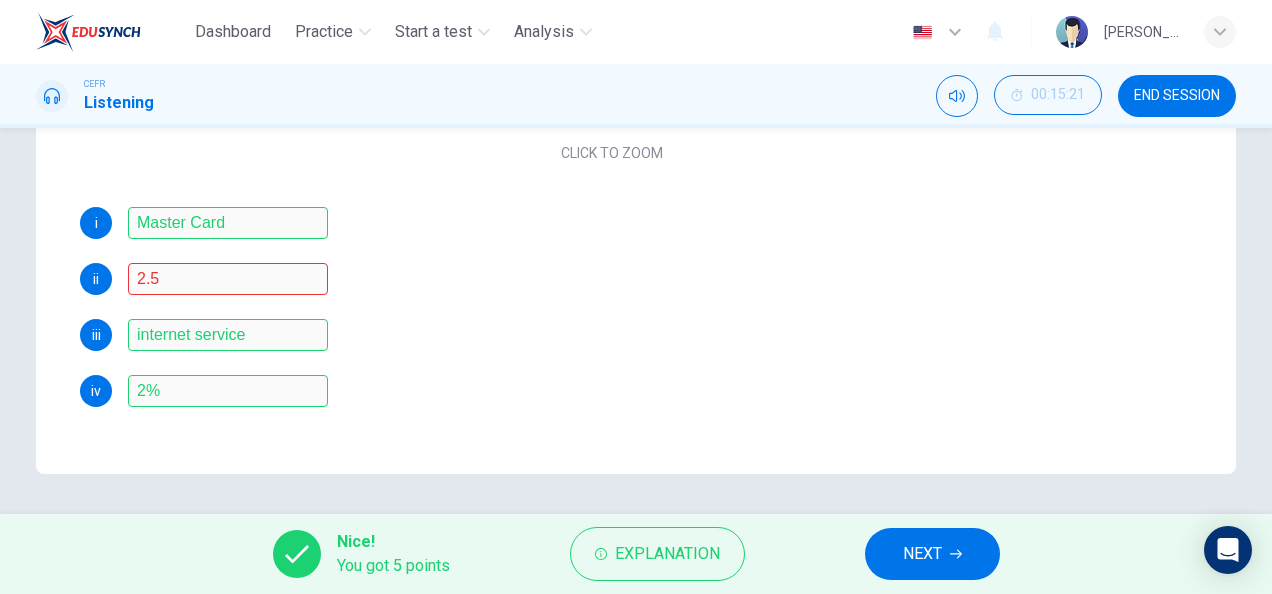 scroll, scrollTop: 149, scrollLeft: 0, axis: vertical 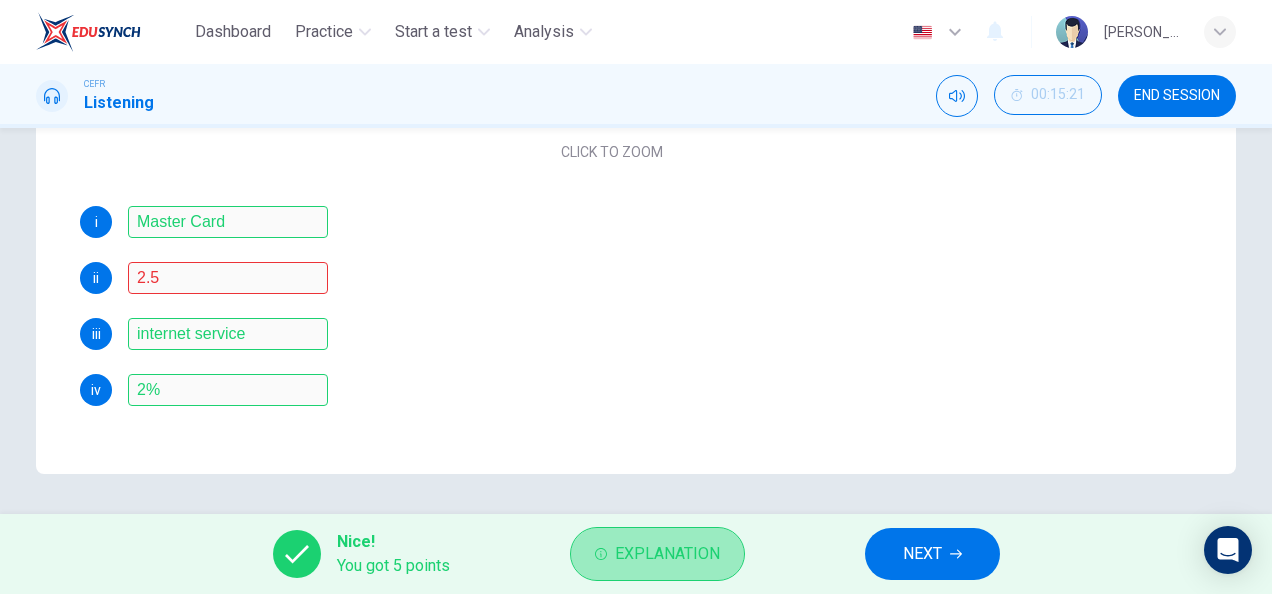 click on "Explanation" at bounding box center (667, 554) 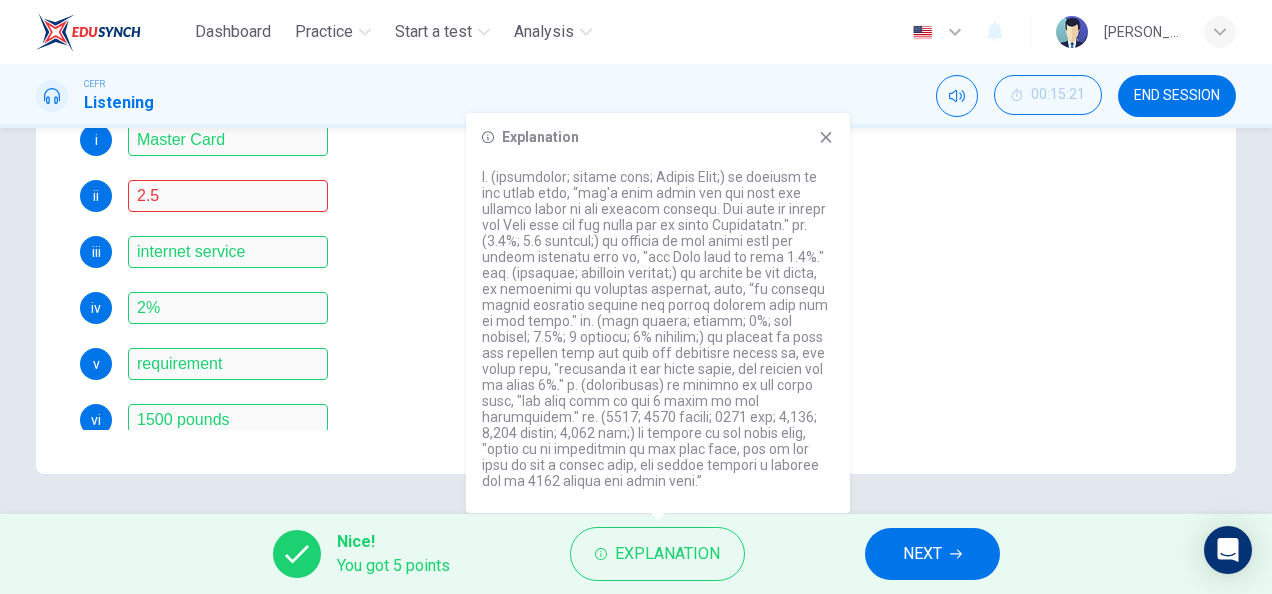 scroll, scrollTop: 269, scrollLeft: 0, axis: vertical 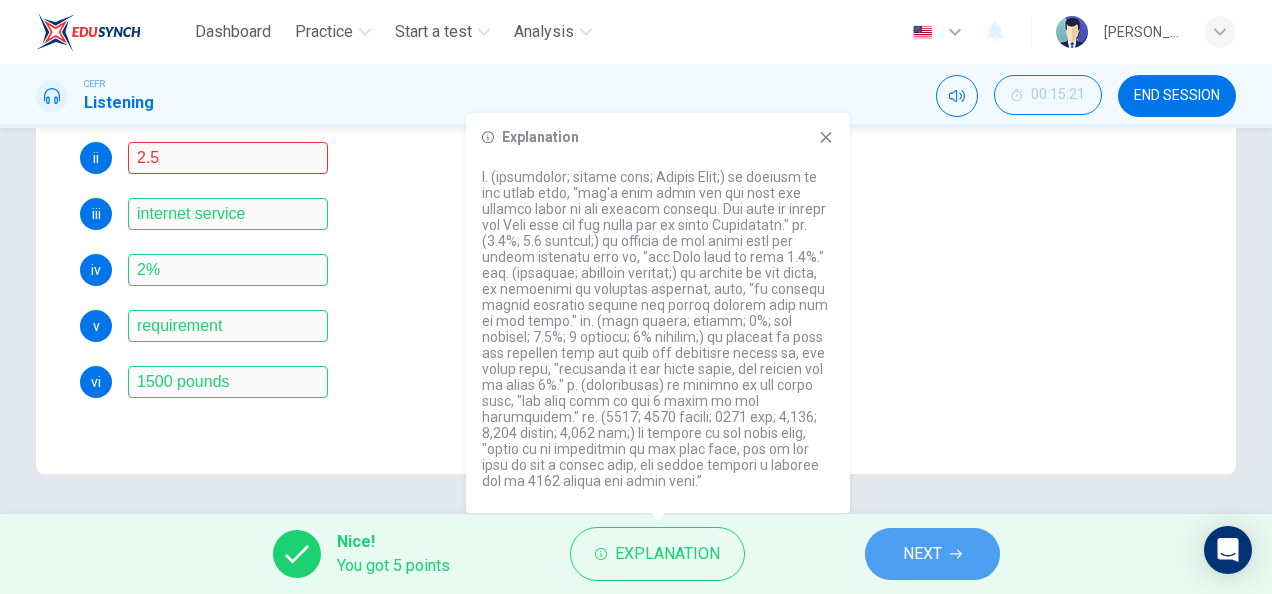 click on "NEXT" at bounding box center (922, 554) 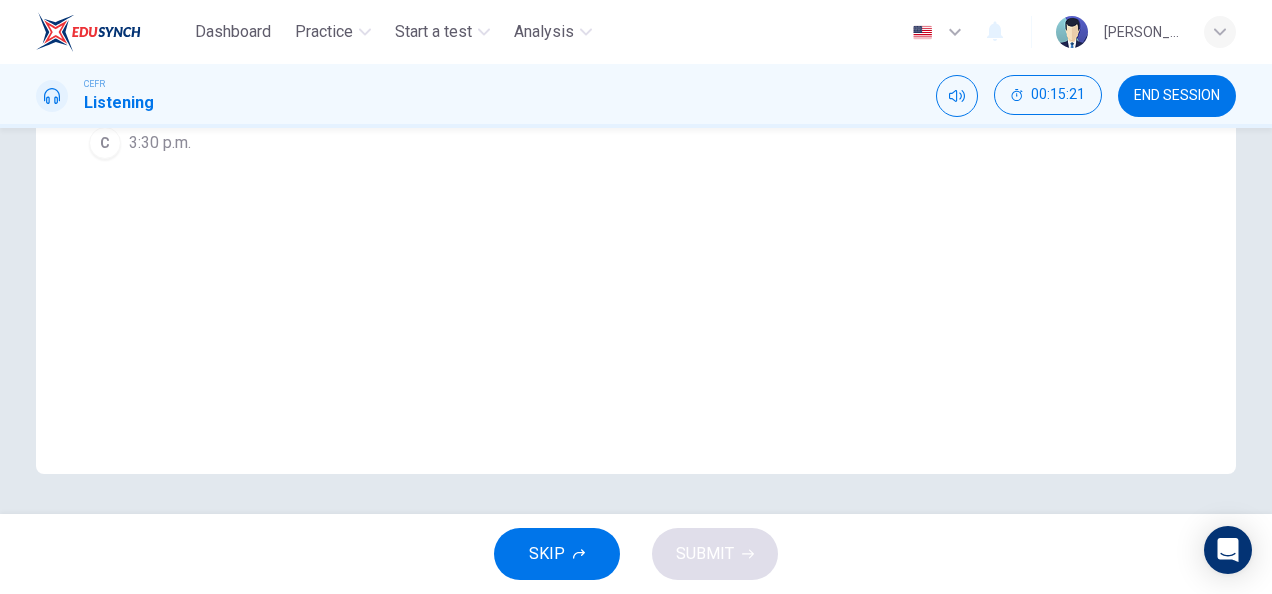 scroll, scrollTop: 0, scrollLeft: 0, axis: both 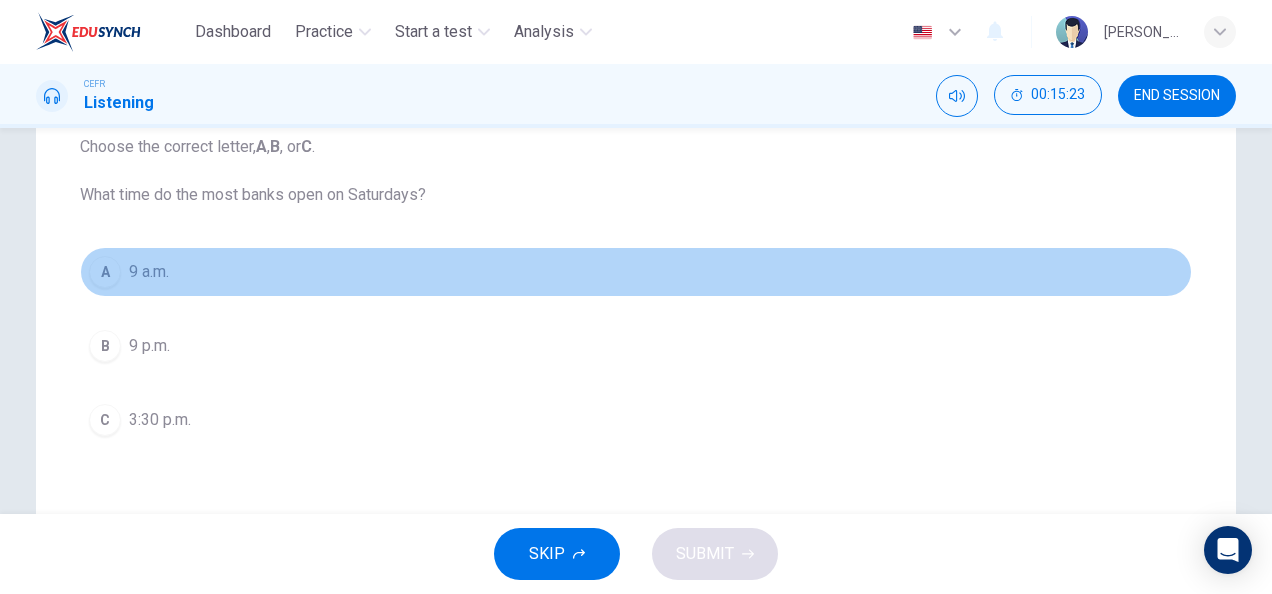click on "A 9 a.m." at bounding box center [636, 272] 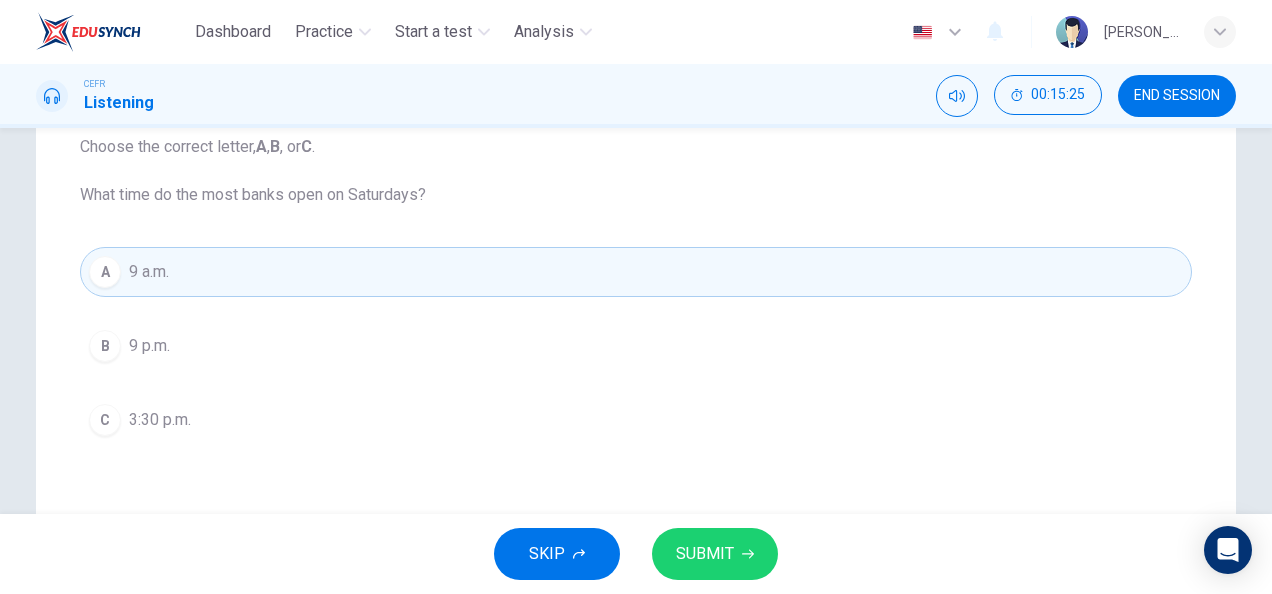 click on "SUBMIT" at bounding box center (705, 554) 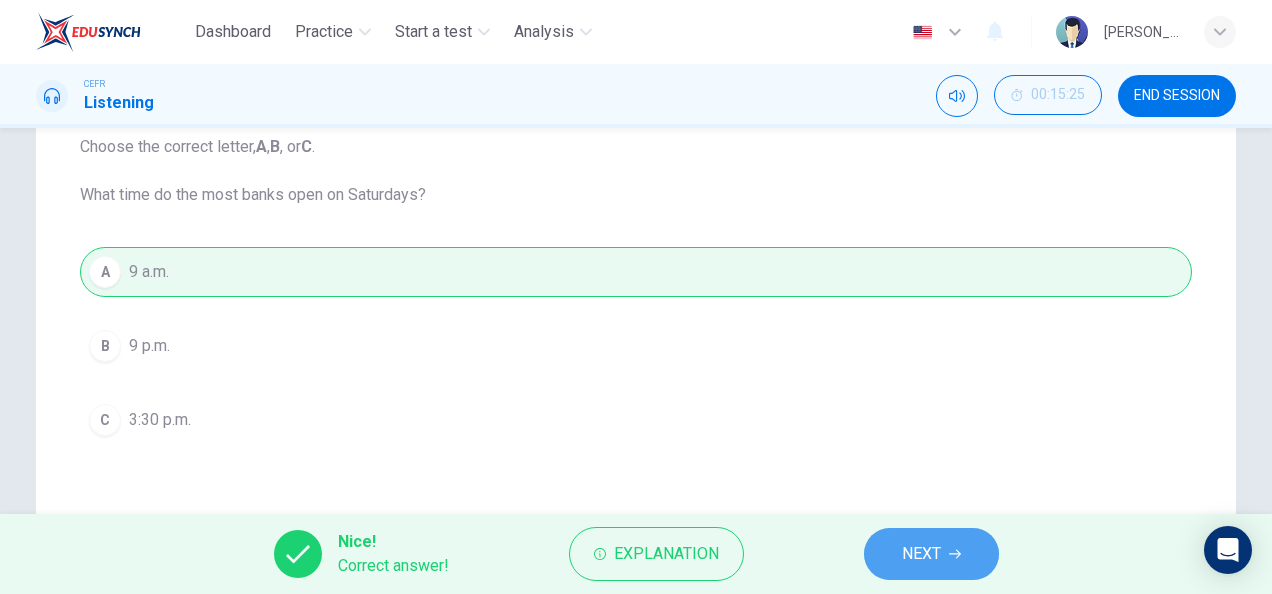 click on "NEXT" at bounding box center (931, 554) 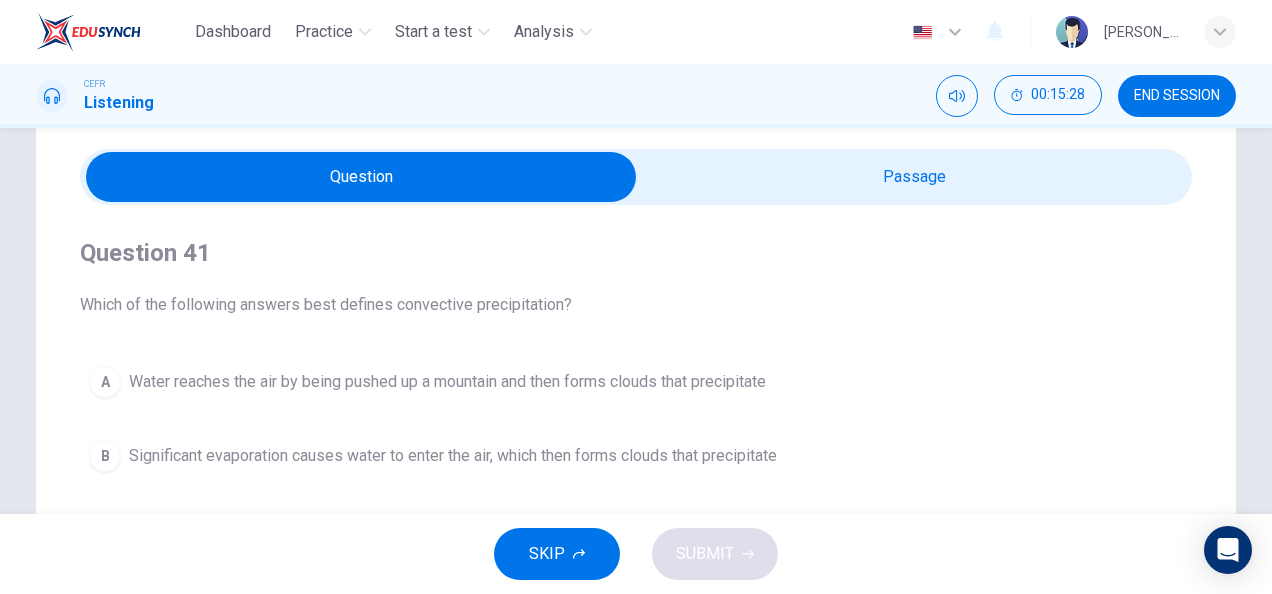 scroll, scrollTop: 61, scrollLeft: 0, axis: vertical 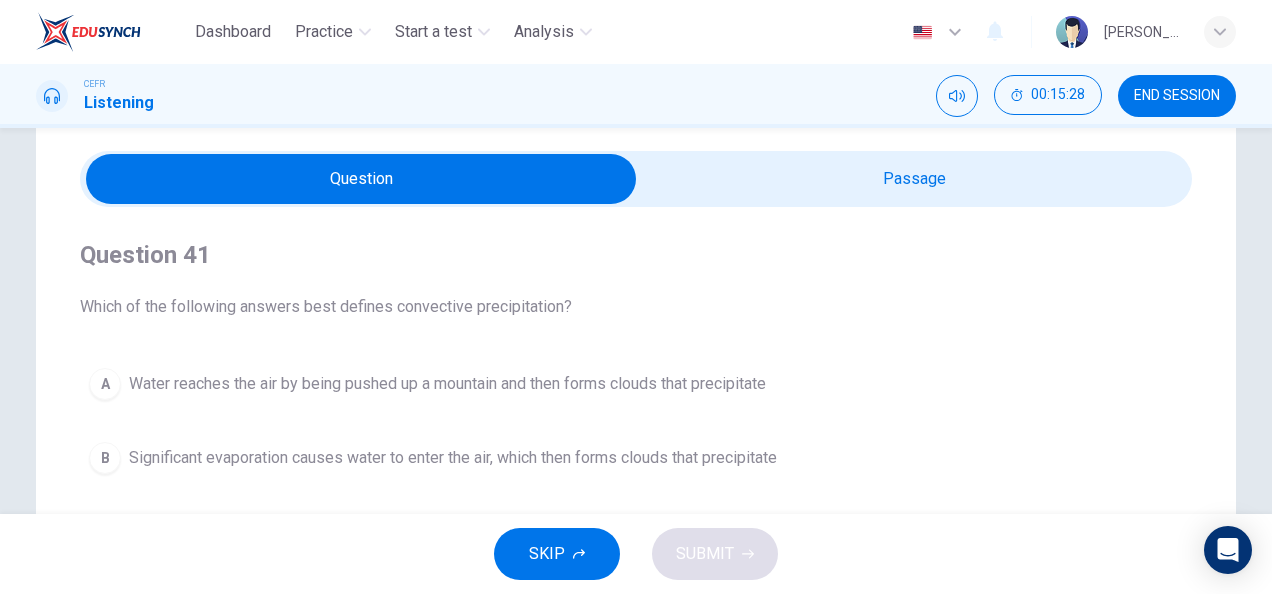 click at bounding box center [361, 179] 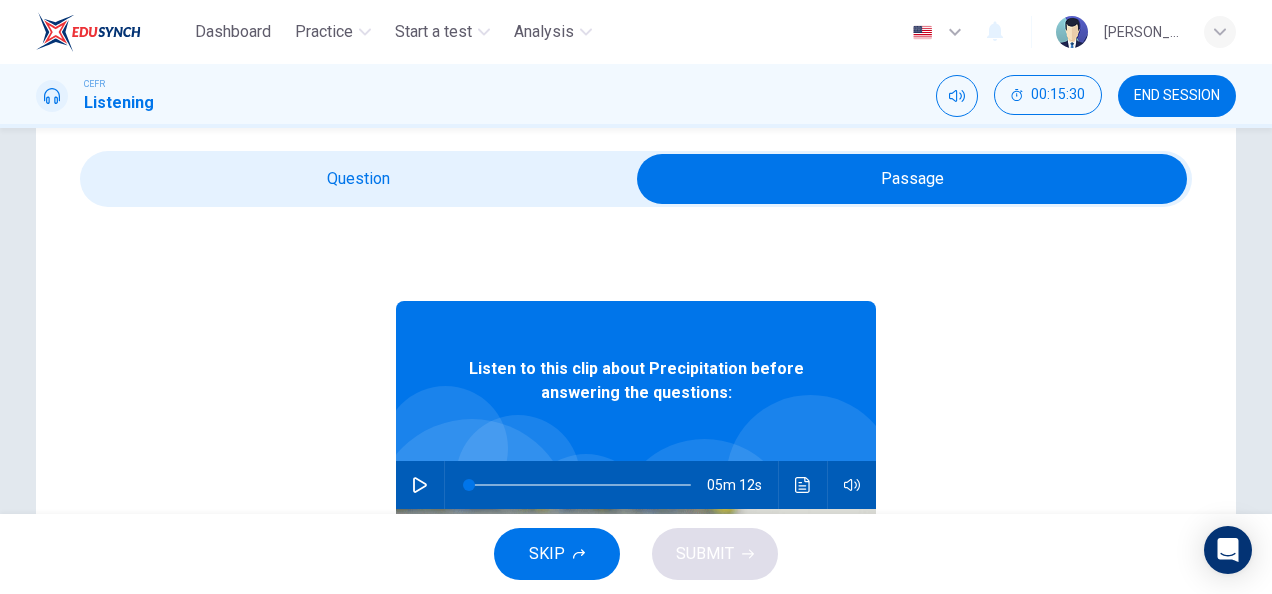 click 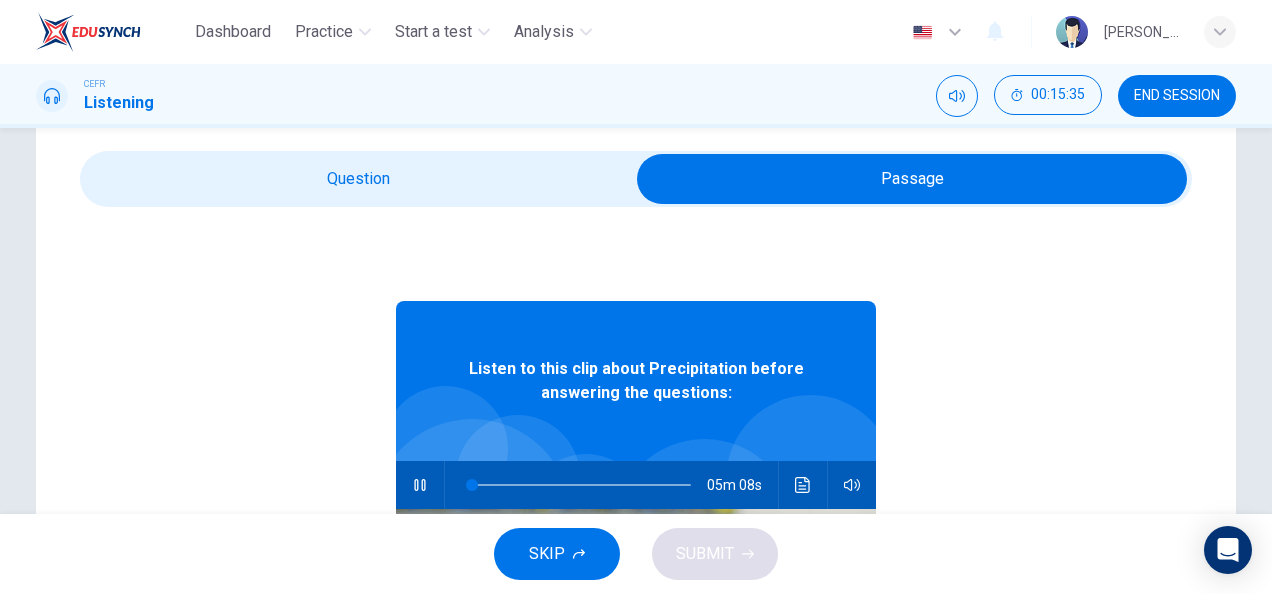 type on "2" 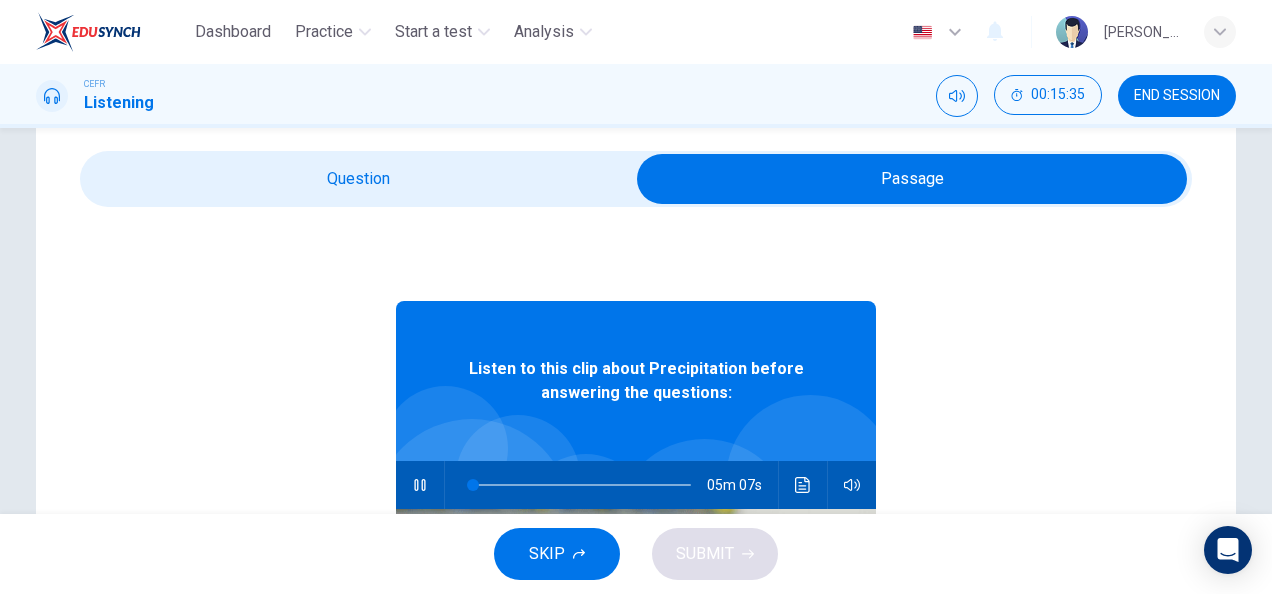 click at bounding box center [912, 179] 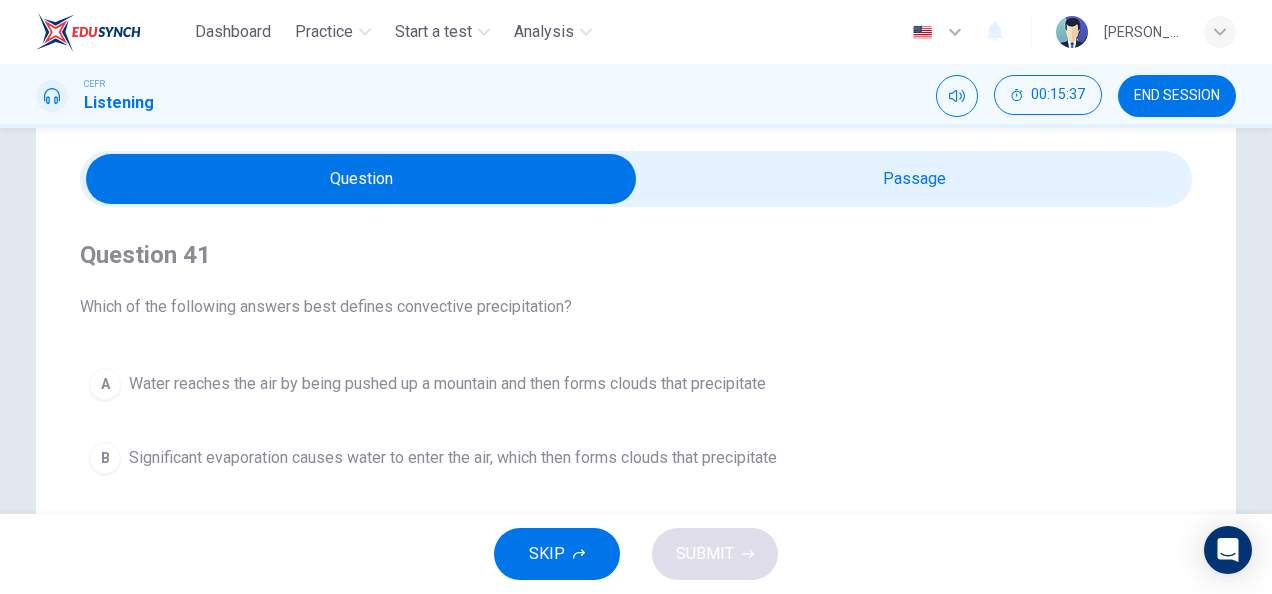 scroll, scrollTop: 152, scrollLeft: 0, axis: vertical 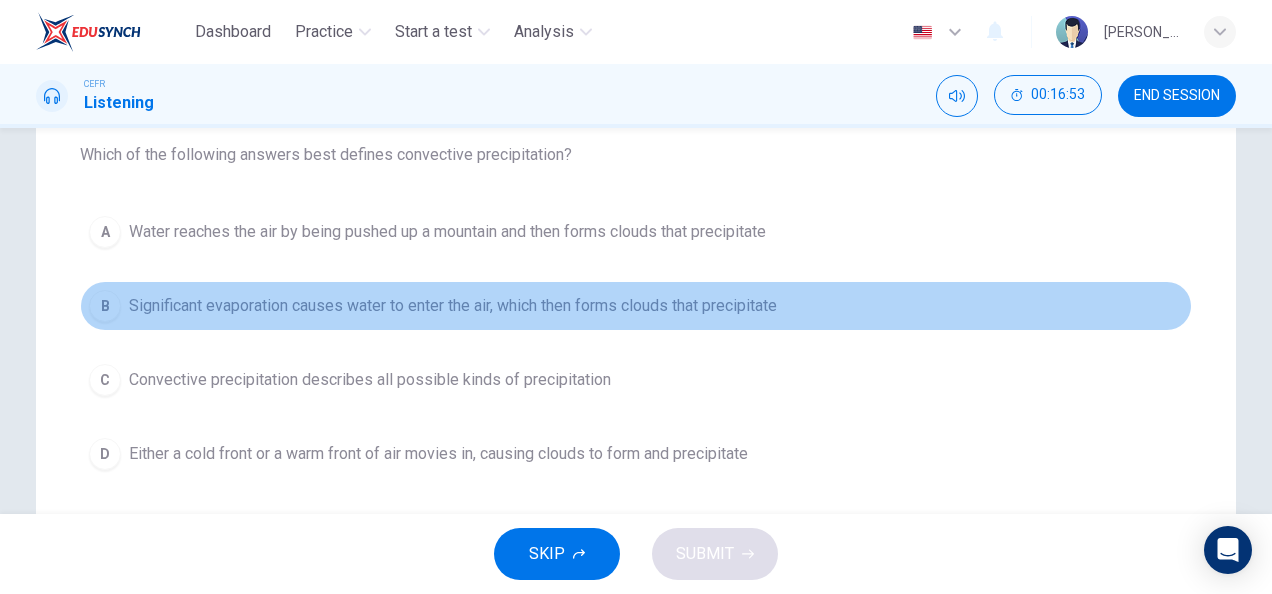 click on "B Significant evaporation causes water to enter the air, which then forms clouds that precipitate" at bounding box center [636, 306] 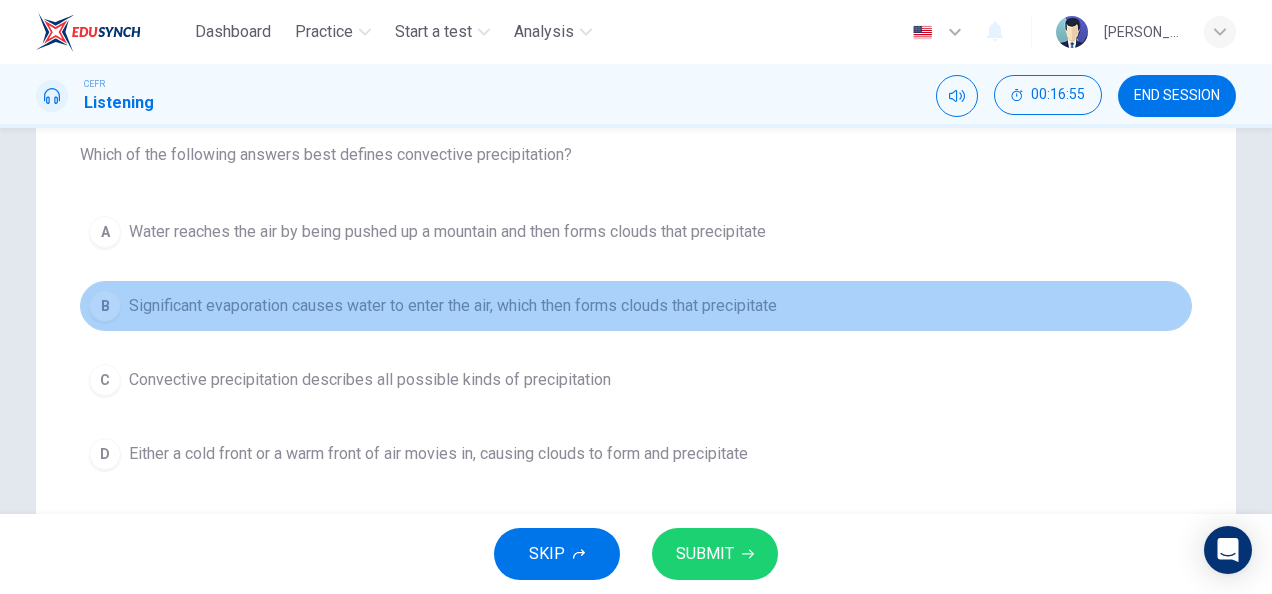 click on "B Significant evaporation causes water to enter the air, which then forms clouds that precipitate" at bounding box center [636, 306] 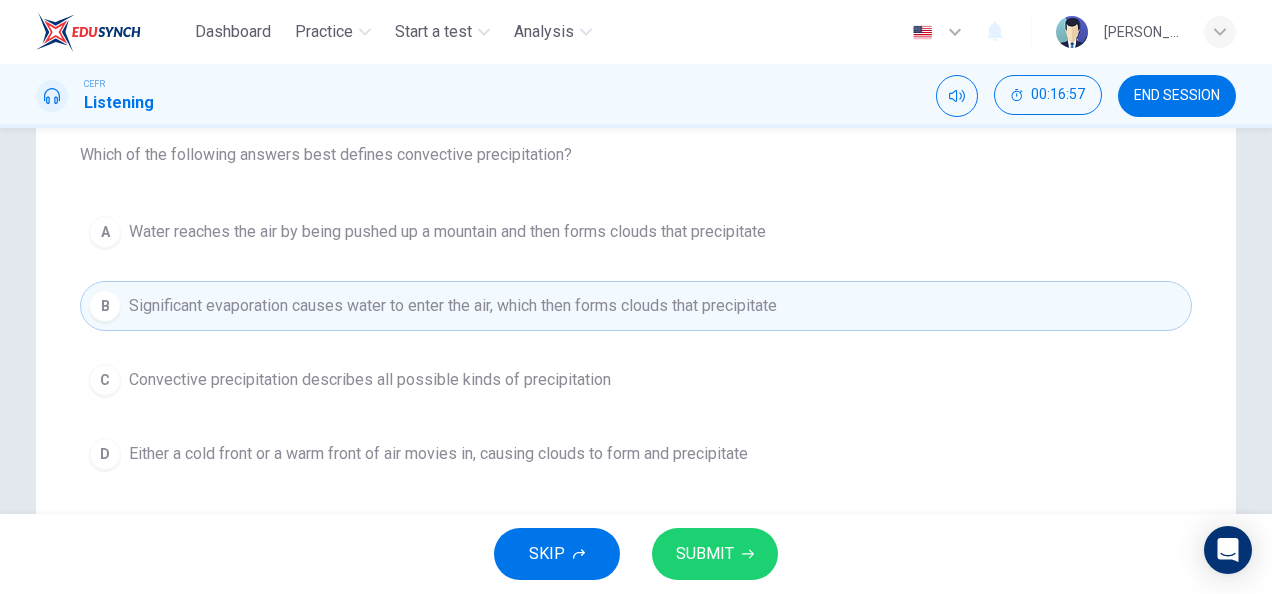 click on "C Convective precipitation describes all possible kinds of precipitation" at bounding box center (636, 380) 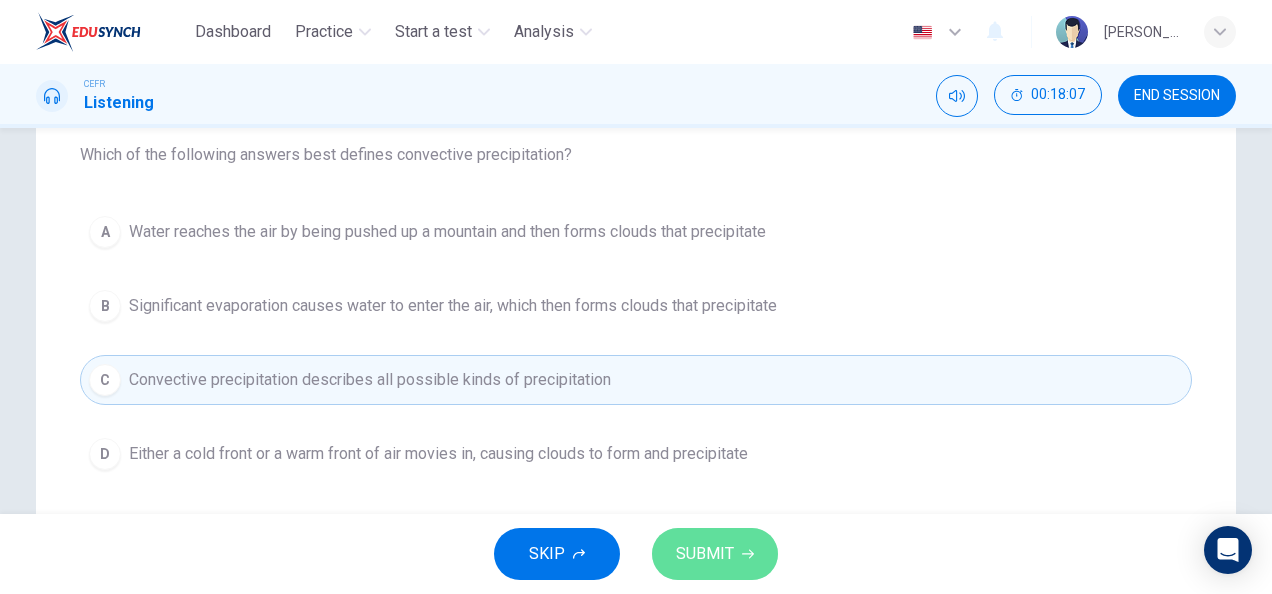 click on "SUBMIT" at bounding box center (705, 554) 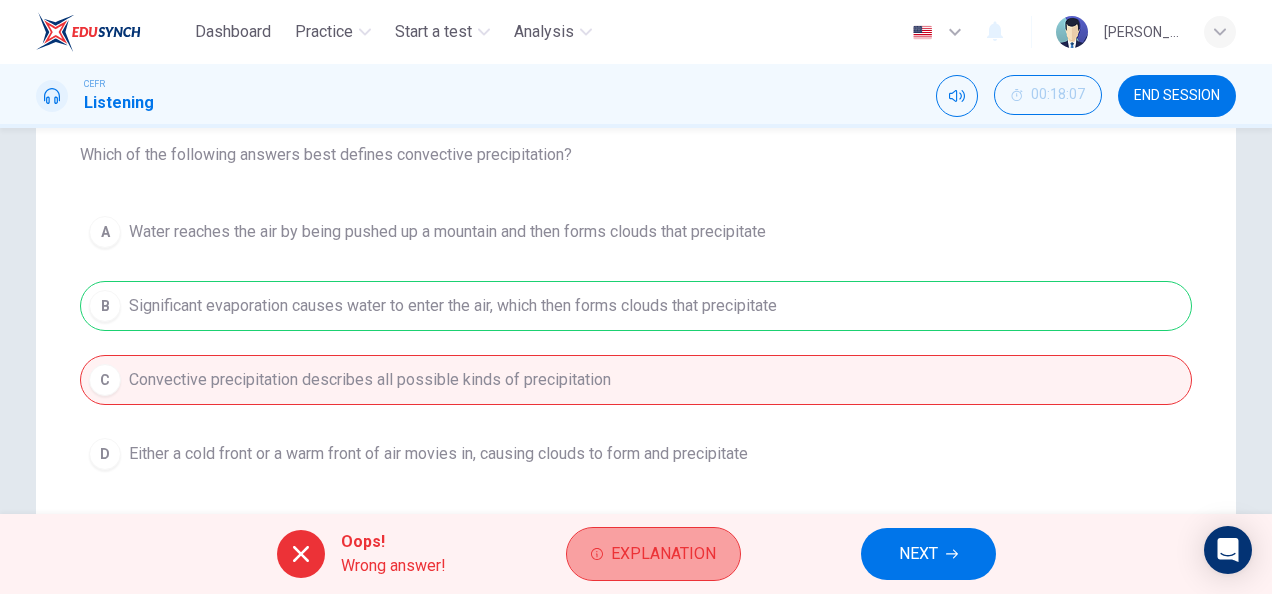 click on "Explanation" at bounding box center (663, 554) 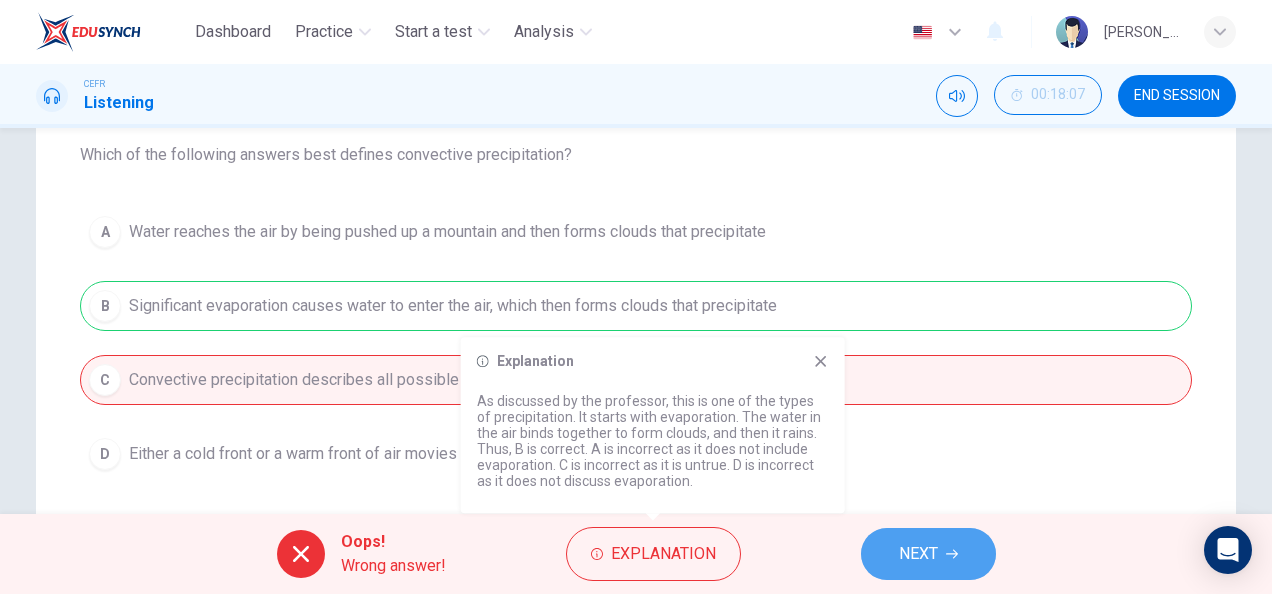 click on "NEXT" at bounding box center [928, 554] 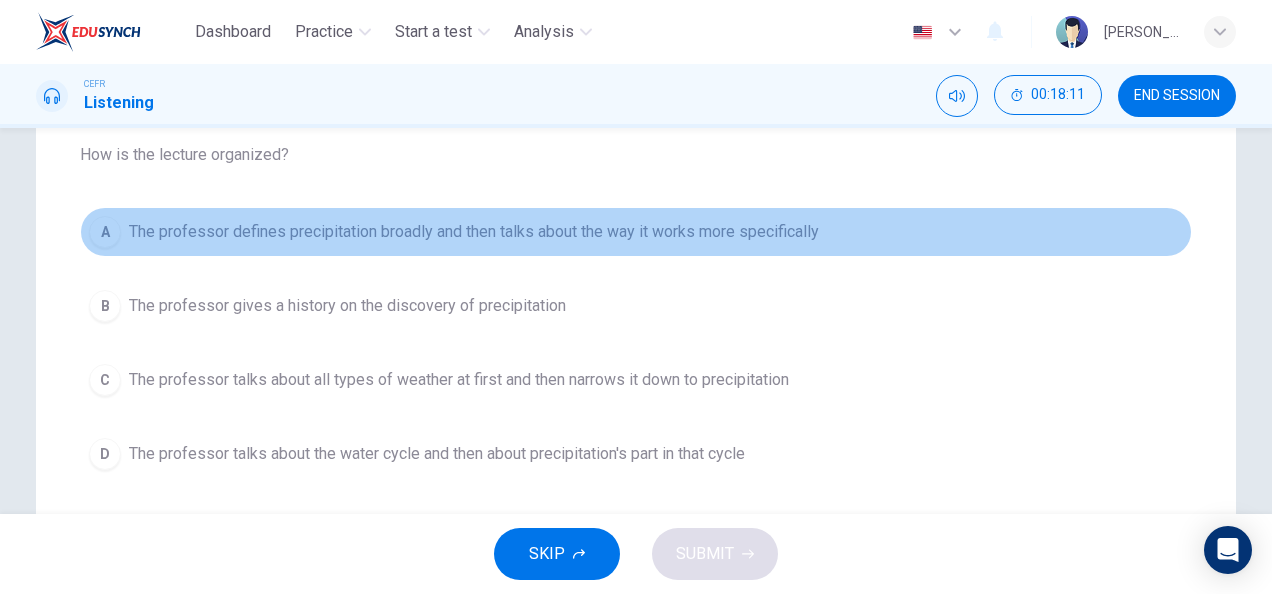 click on "The professor defines precipitation broadly and then talks about the way it works more specifically" at bounding box center [474, 232] 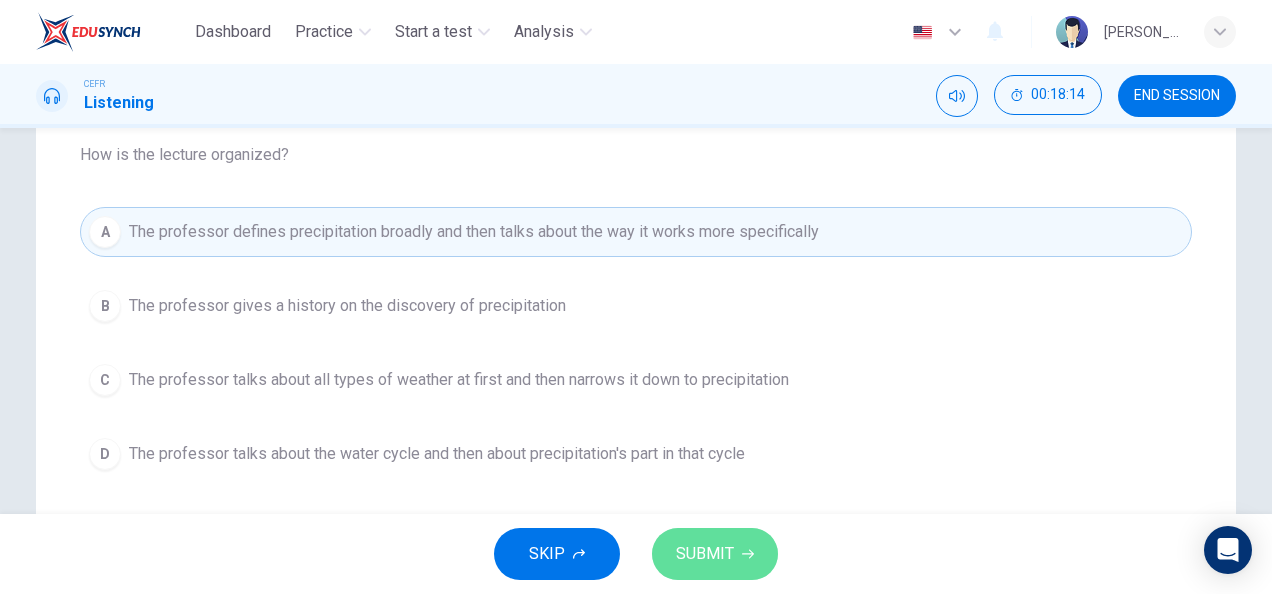 click on "SUBMIT" at bounding box center (715, 554) 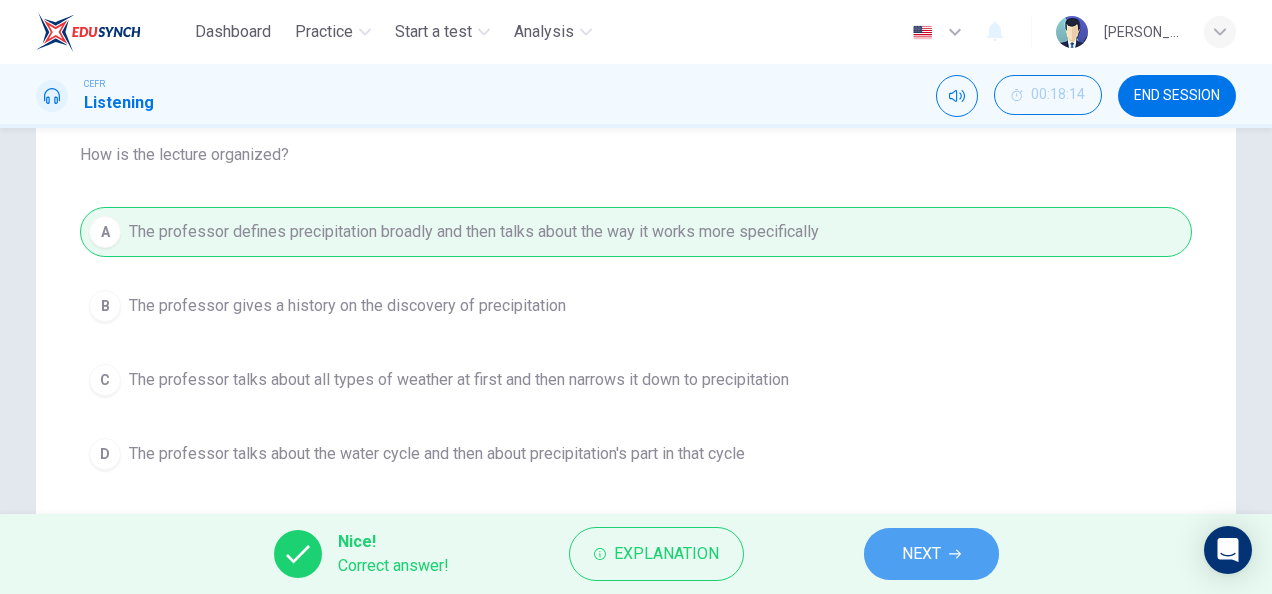 click on "NEXT" at bounding box center (921, 554) 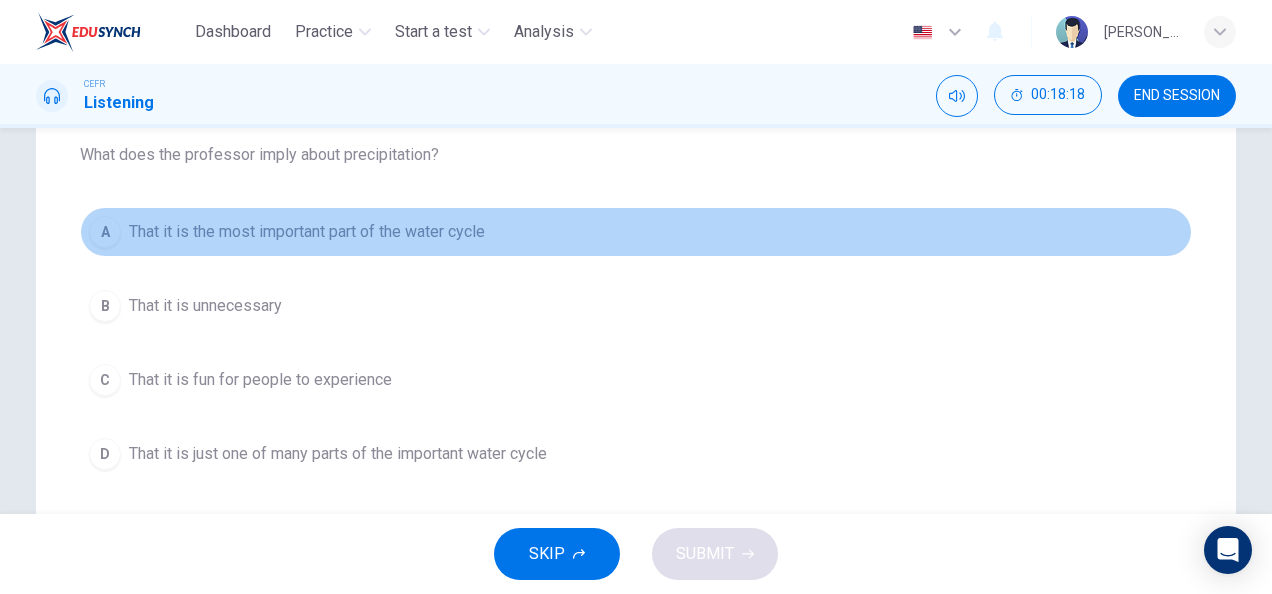 click on "That it is the most important part of the water cycle" at bounding box center [307, 232] 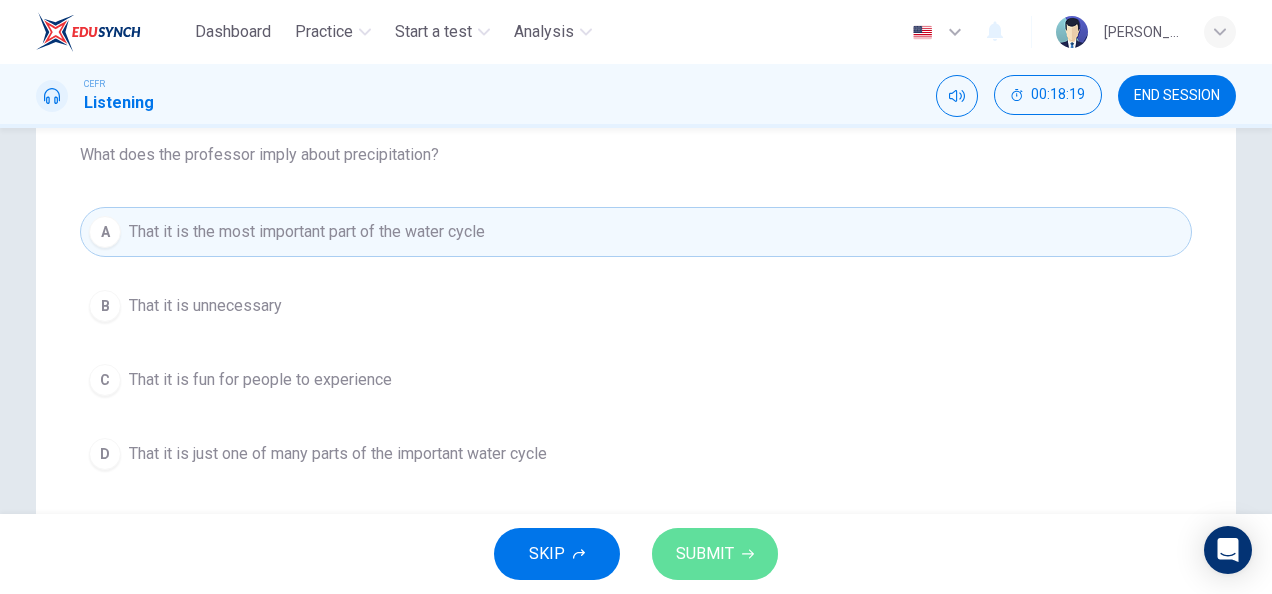 click on "SUBMIT" at bounding box center [705, 554] 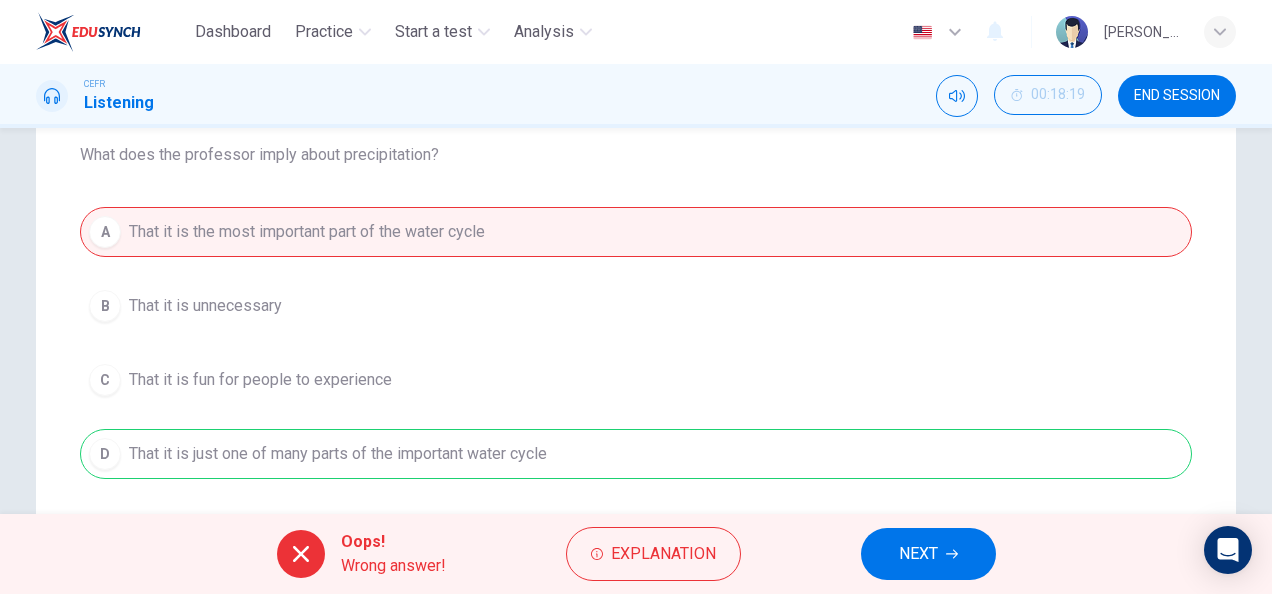 click on "Oops! Wrong answer! Explanation NEXT" at bounding box center (636, 554) 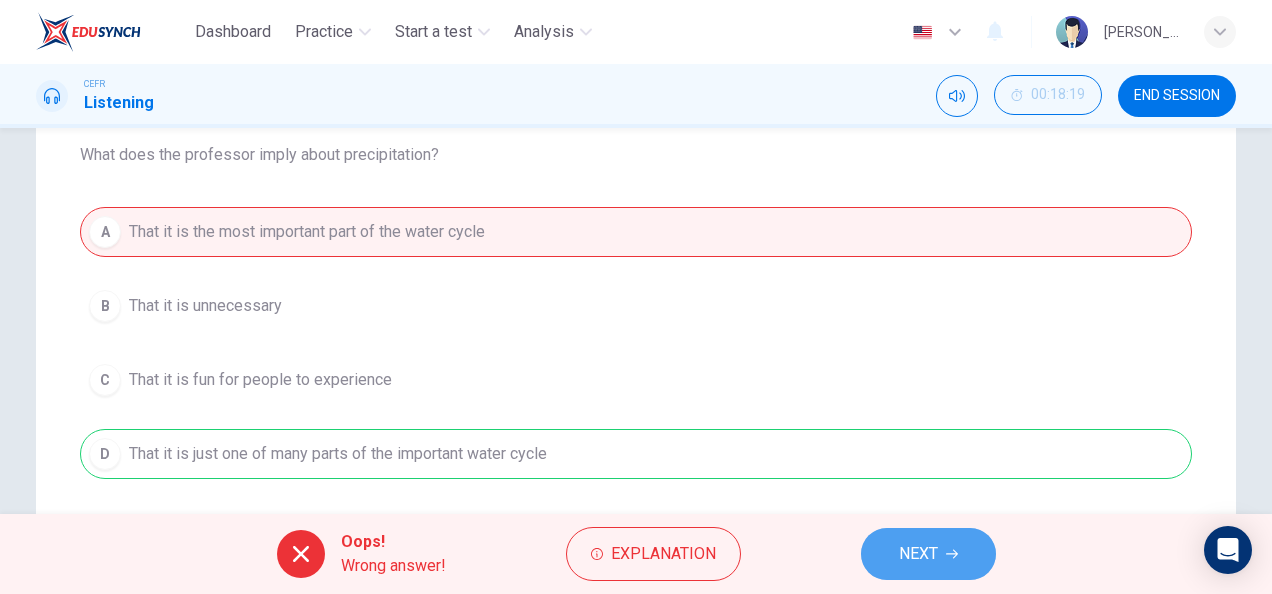 click on "NEXT" at bounding box center [928, 554] 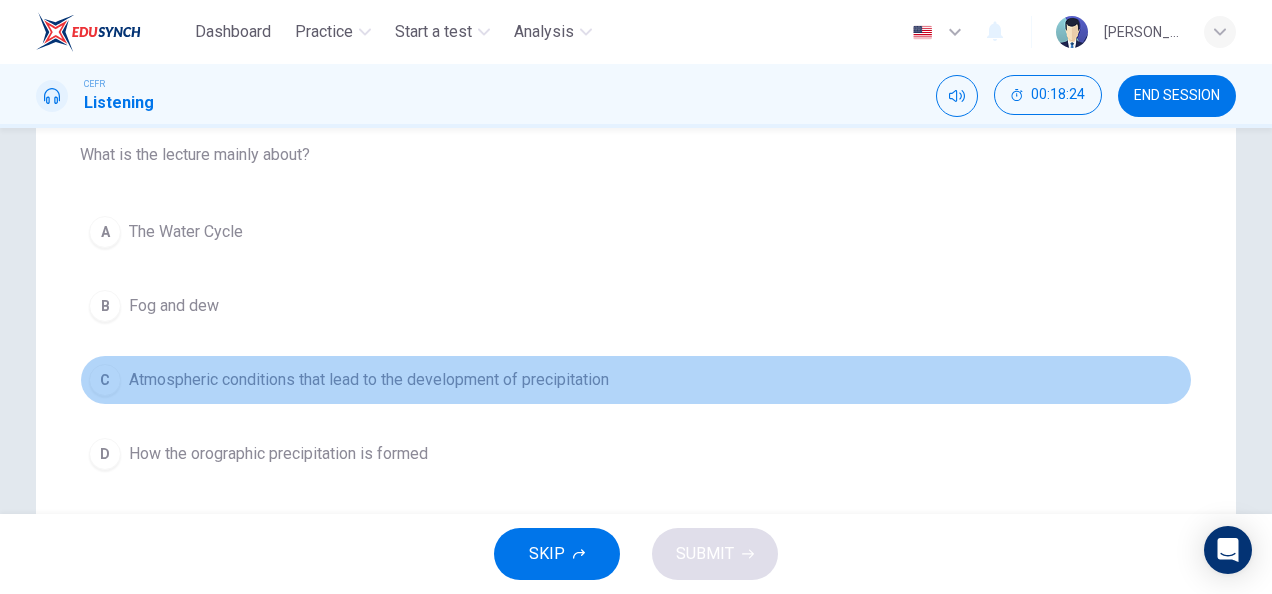 click on "Atmospheric conditions that lead to the development of precipitation" at bounding box center [369, 380] 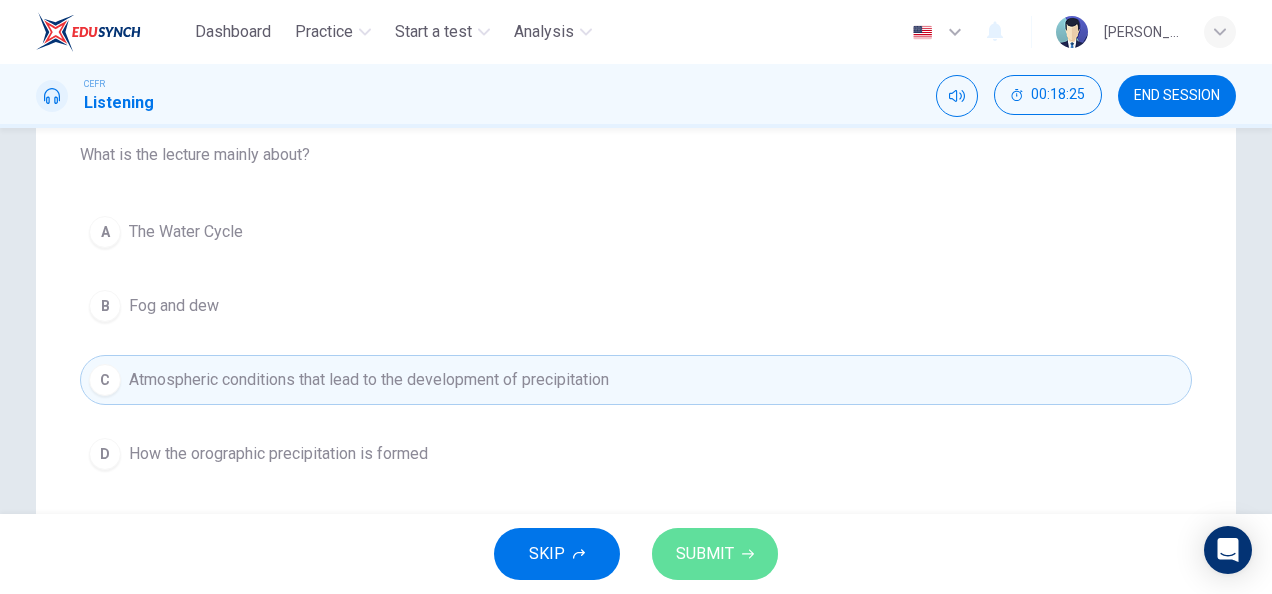 click on "SUBMIT" at bounding box center (705, 554) 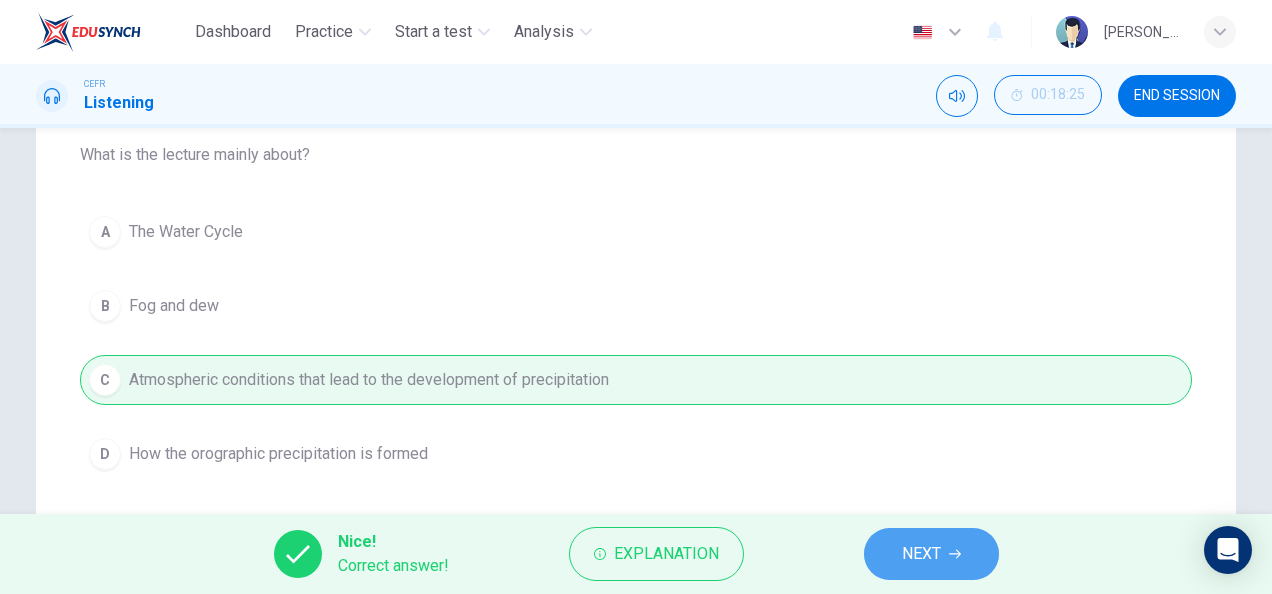 click on "NEXT" at bounding box center [931, 554] 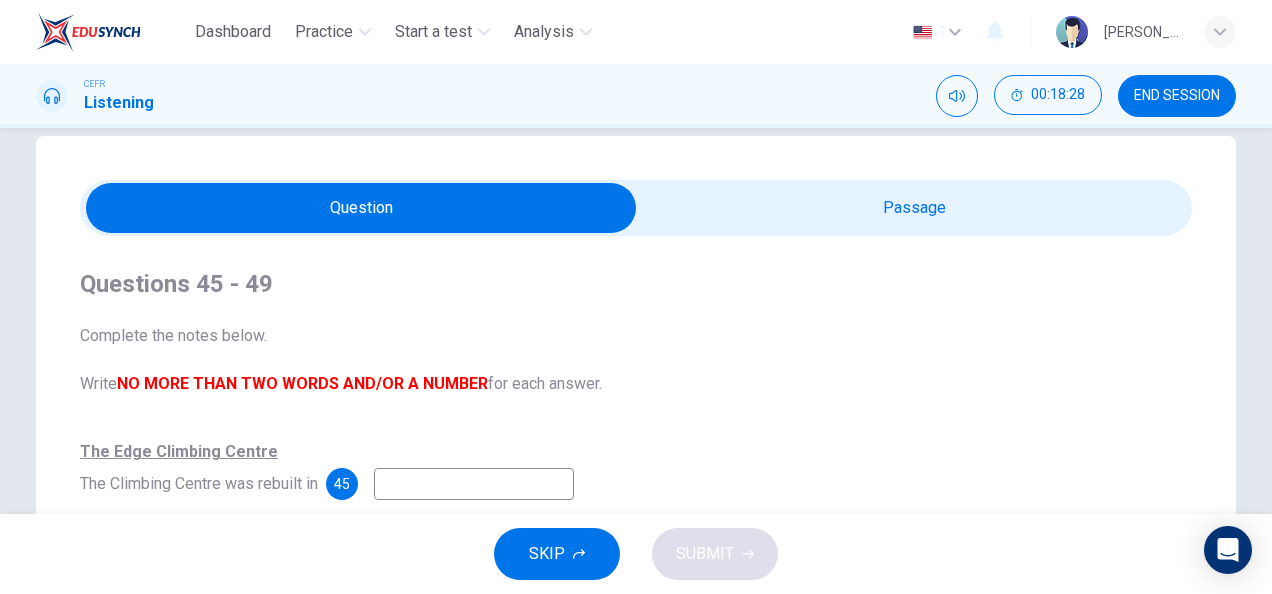 scroll, scrollTop: 28, scrollLeft: 0, axis: vertical 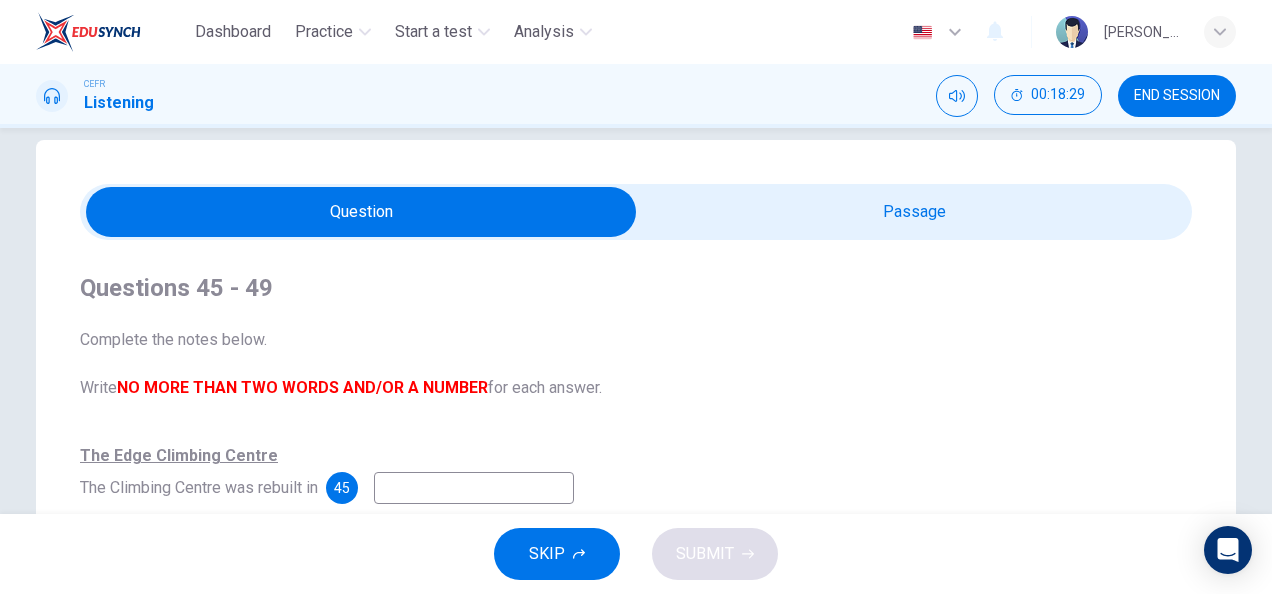 click at bounding box center (361, 212) 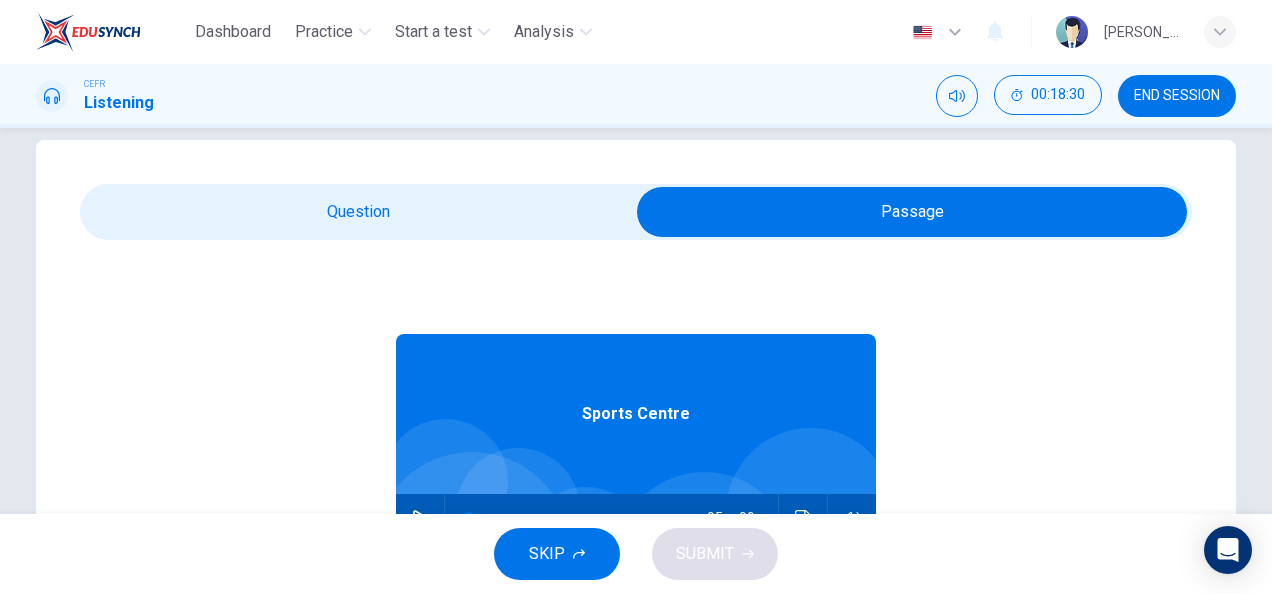 scroll, scrollTop: 40, scrollLeft: 0, axis: vertical 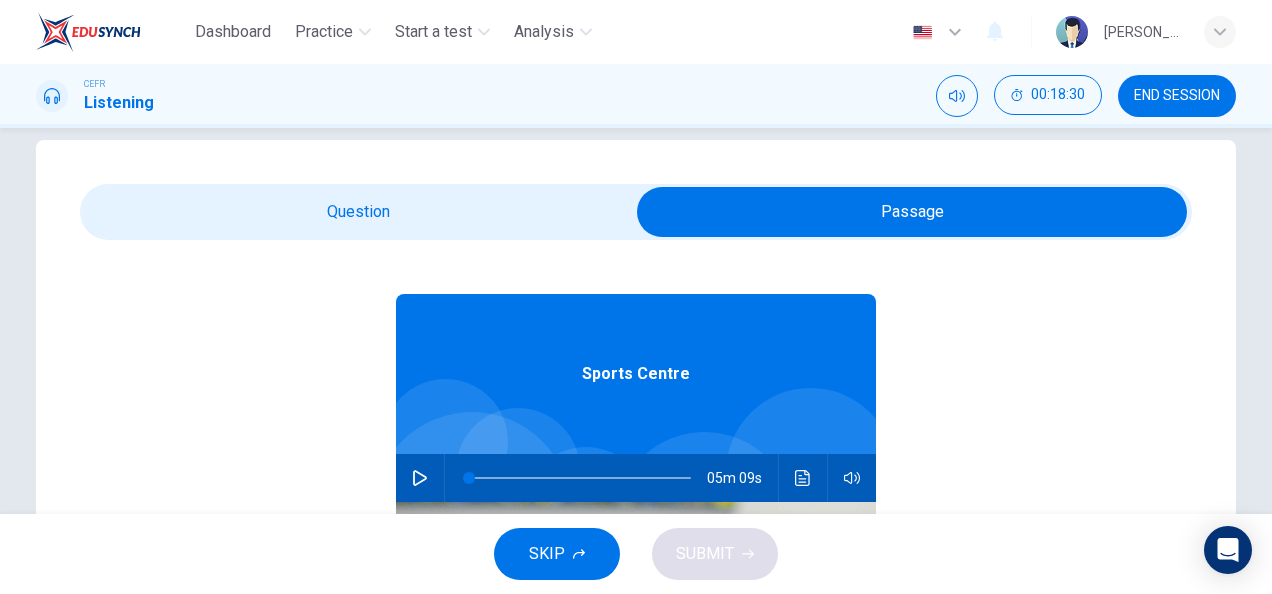 click 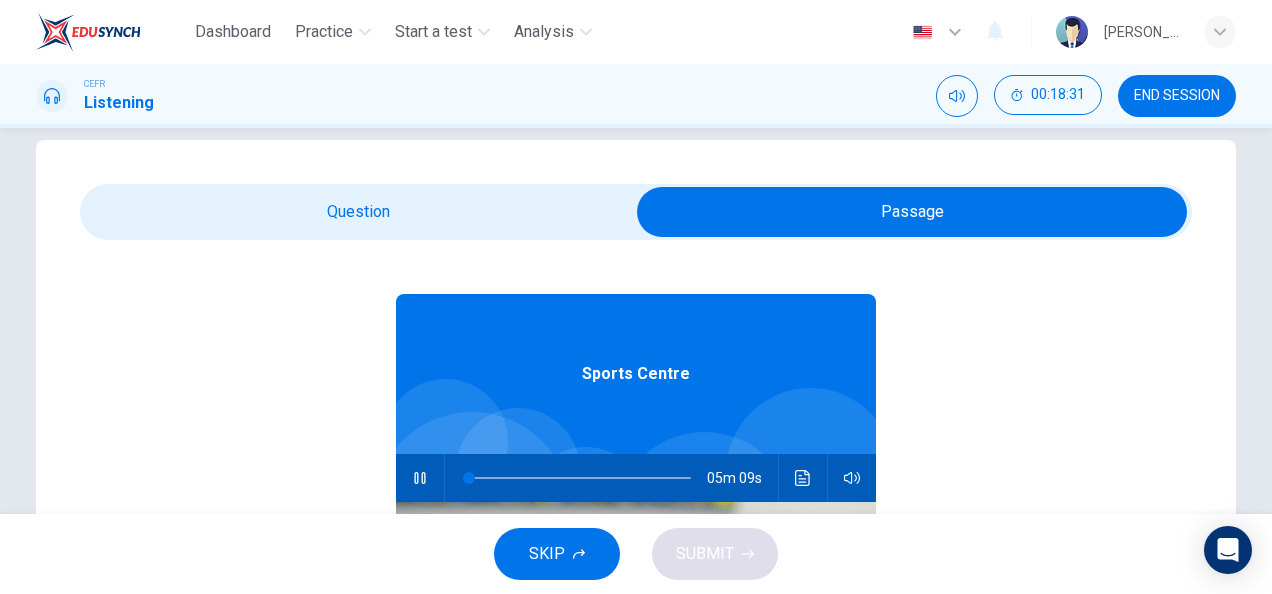 click on "Questions 45 - 49 Complete the notes below. Write  NO MORE THAN TWO WORDS AND/OR A NUMBER  for each answer. The Edge Climbing Centre The Climbing Centre was rebuilt in  45 Facilities 46 : 13 metre articulated wall; minus 45 degrees rotation;  Bouldering area: a mixture of flat panels and featured walls. A small  47 : easy standard 48 : relaxing place; offers coffee, tea, soft drinks and cakes Changing areas: on the upper floor. Locker keys: get from  49 Sports Centre 05m 09s" at bounding box center [636, 542] 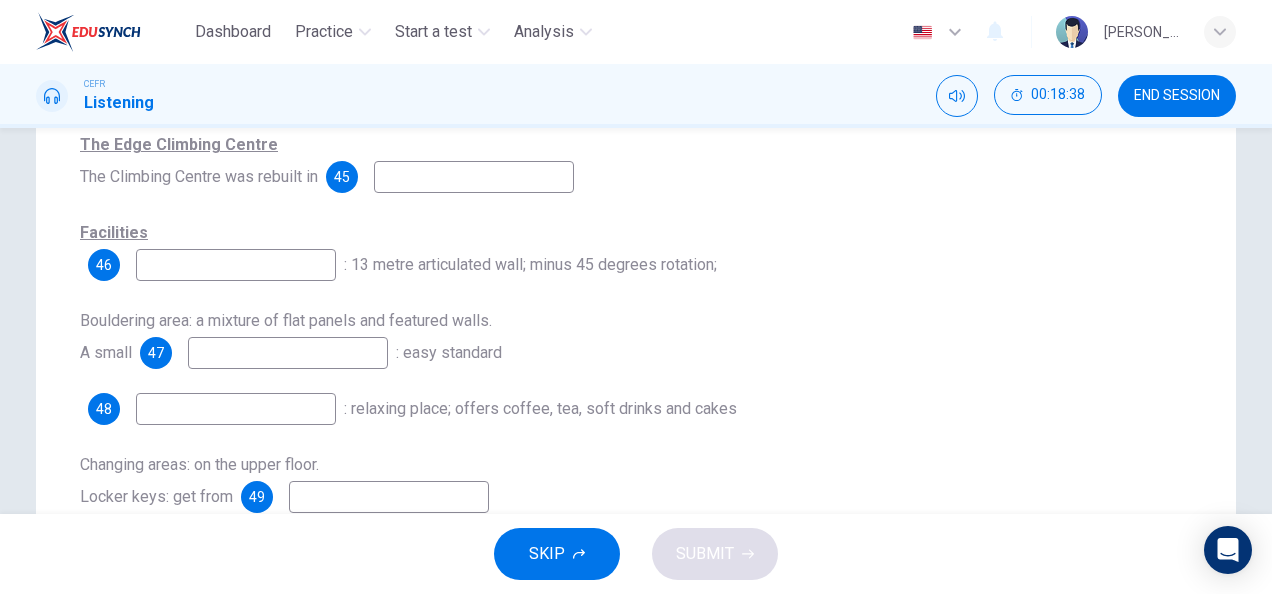 scroll, scrollTop: 283, scrollLeft: 0, axis: vertical 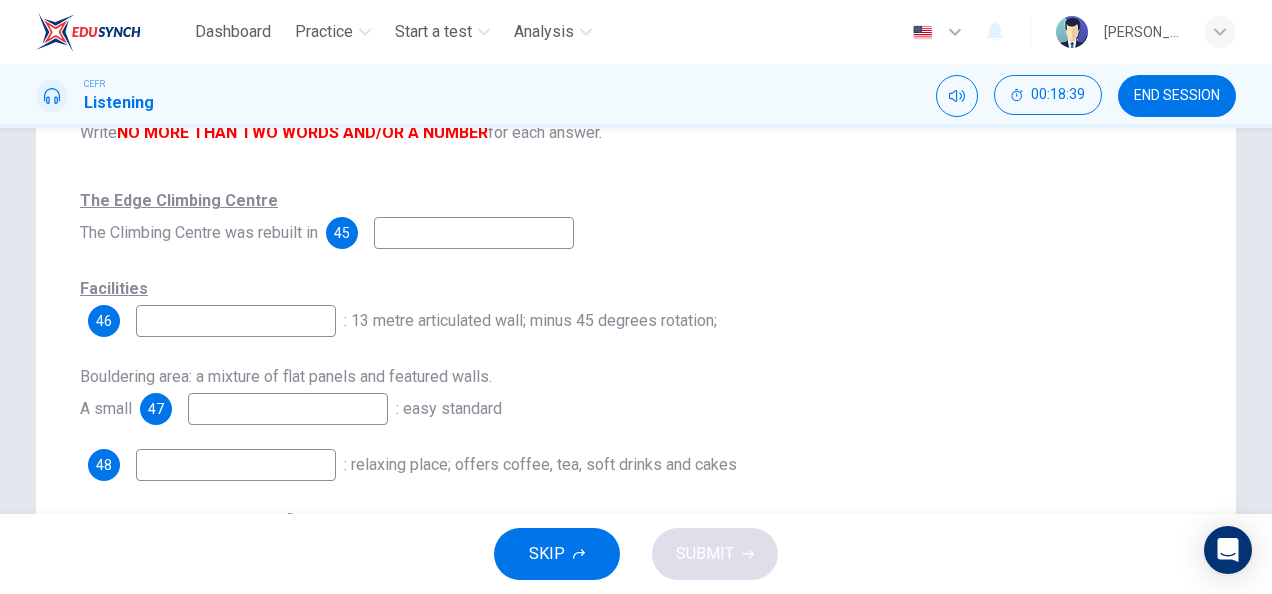 click at bounding box center [474, 233] 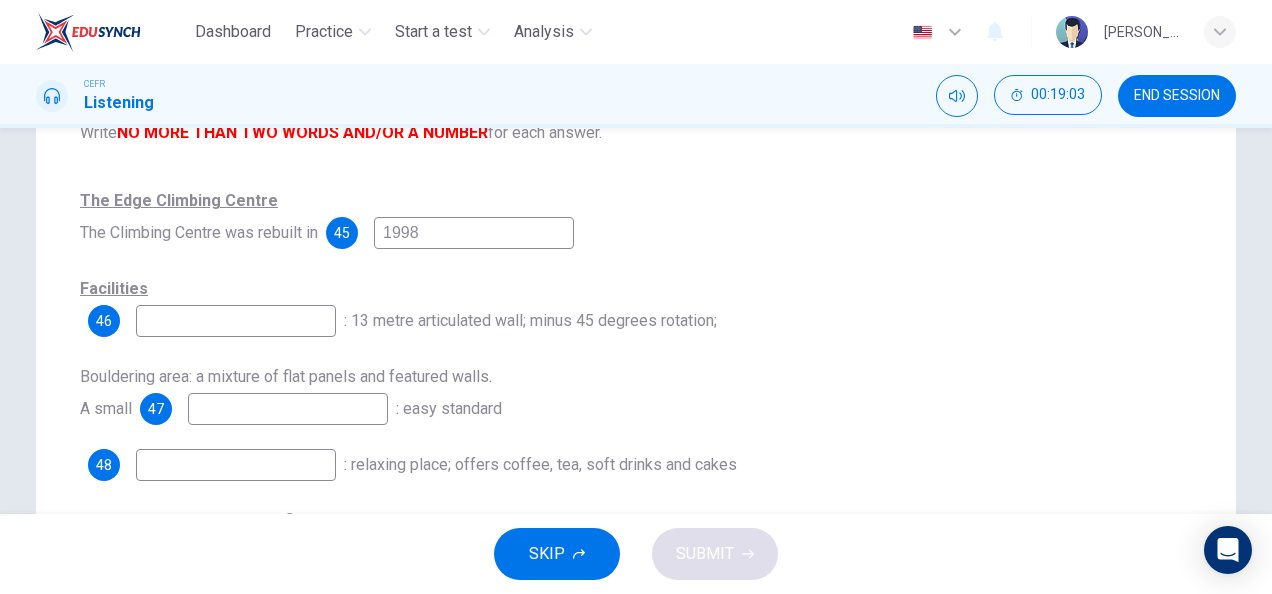 type on "1998" 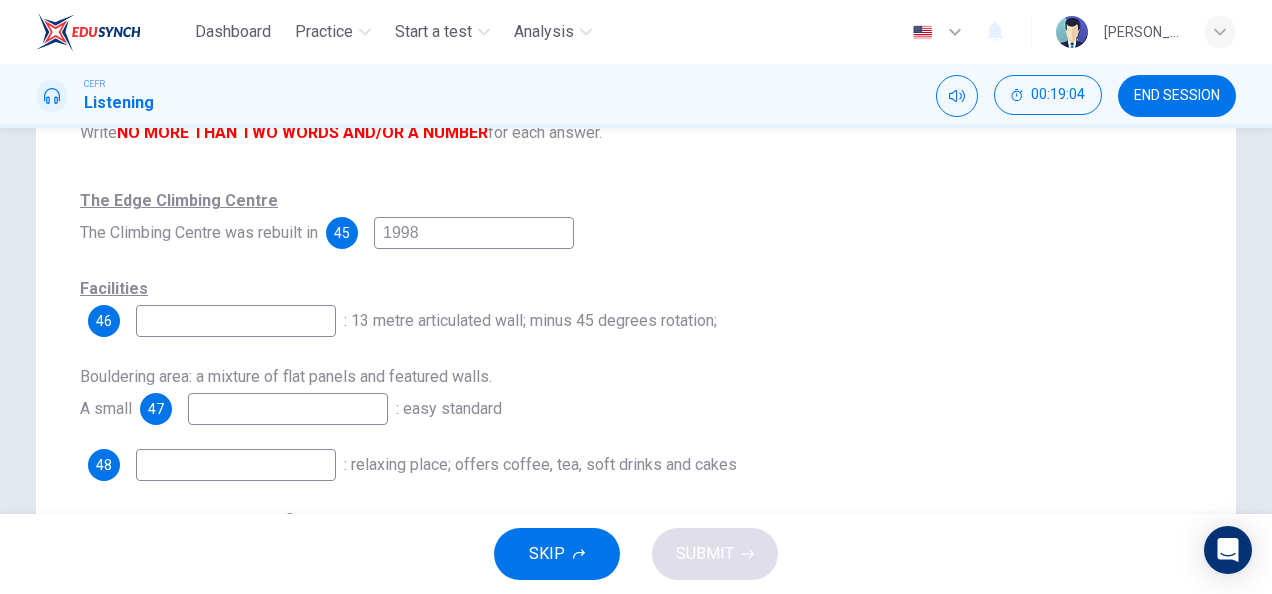 click at bounding box center (236, 321) 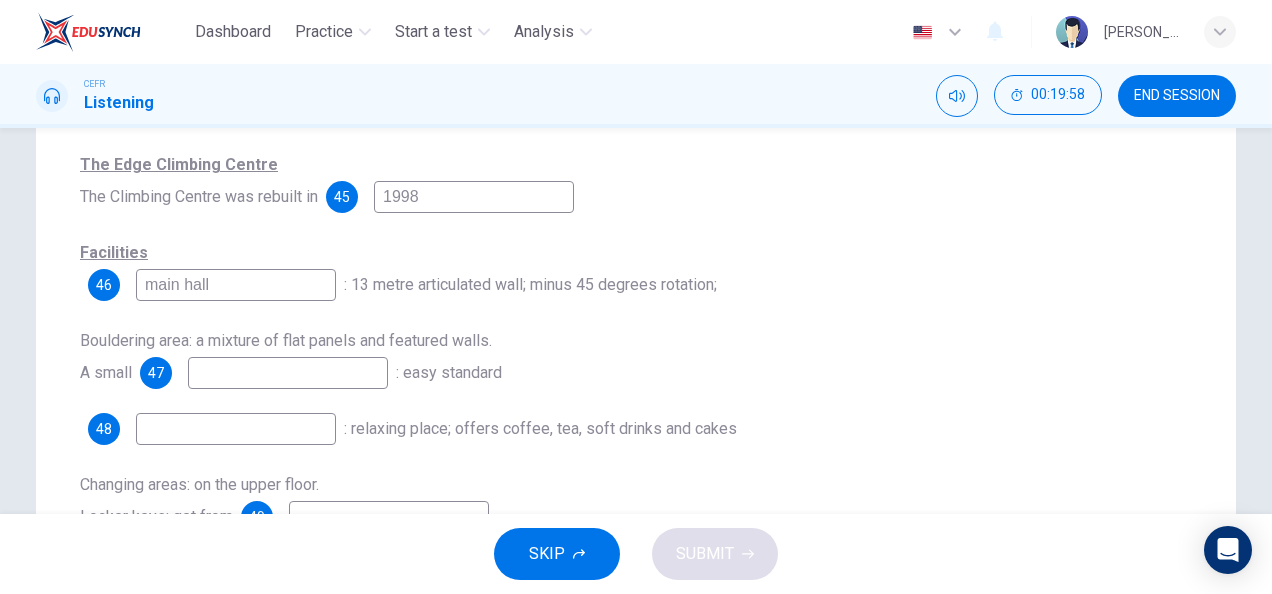scroll, scrollTop: 320, scrollLeft: 0, axis: vertical 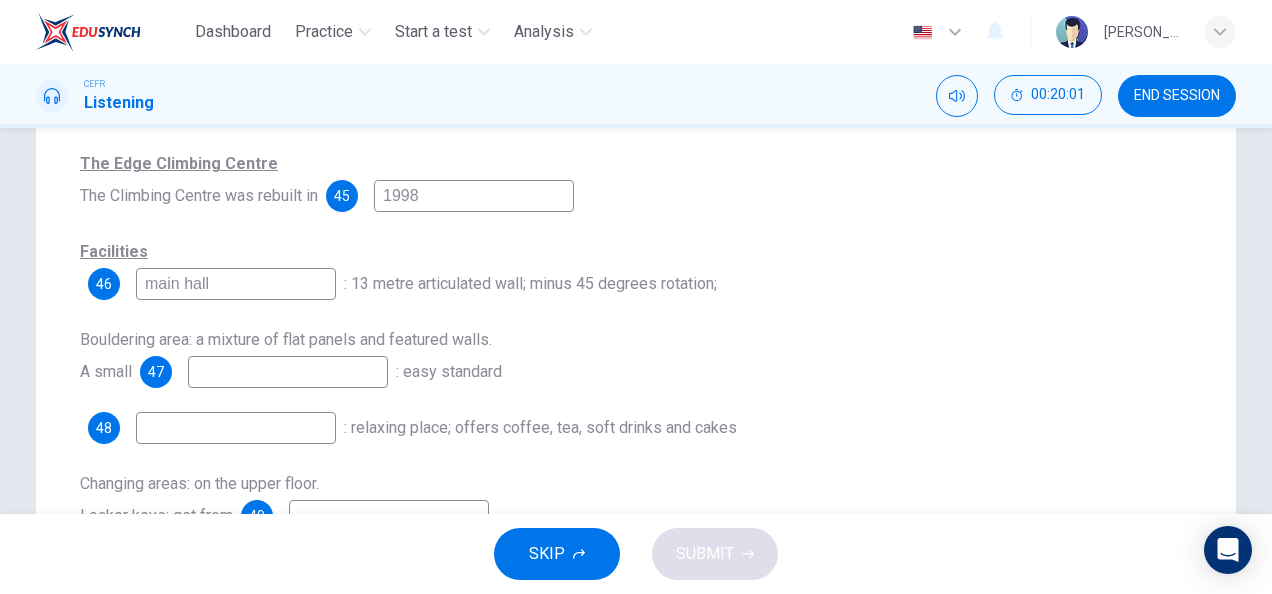 type on "main hall" 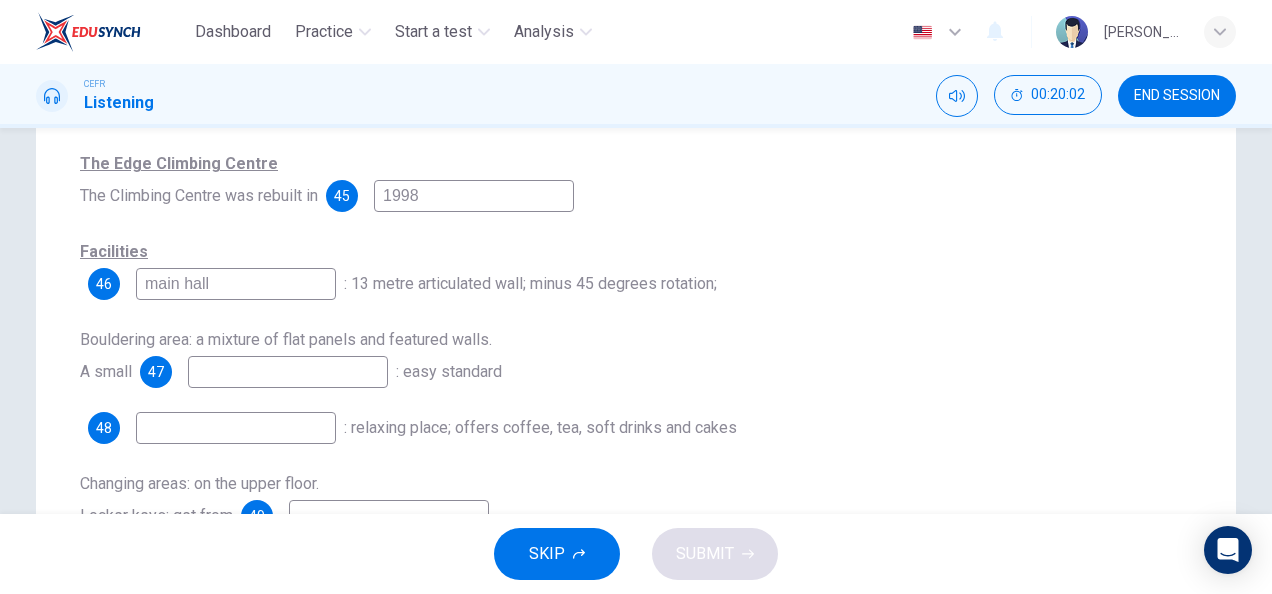 click at bounding box center (288, 372) 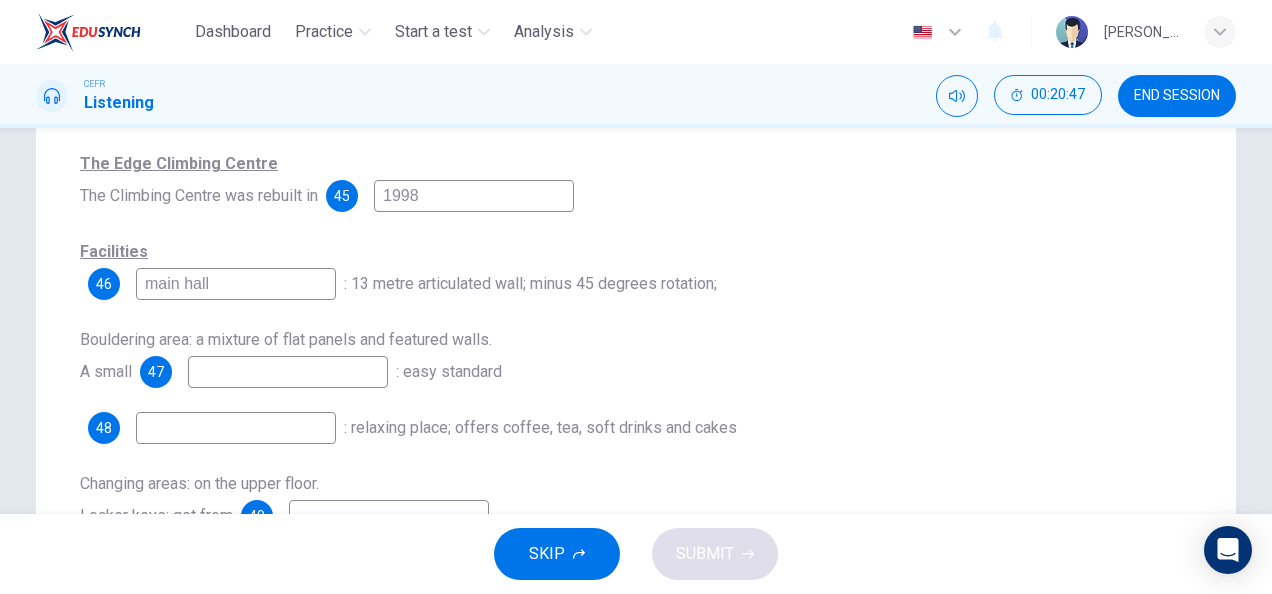 type on "w" 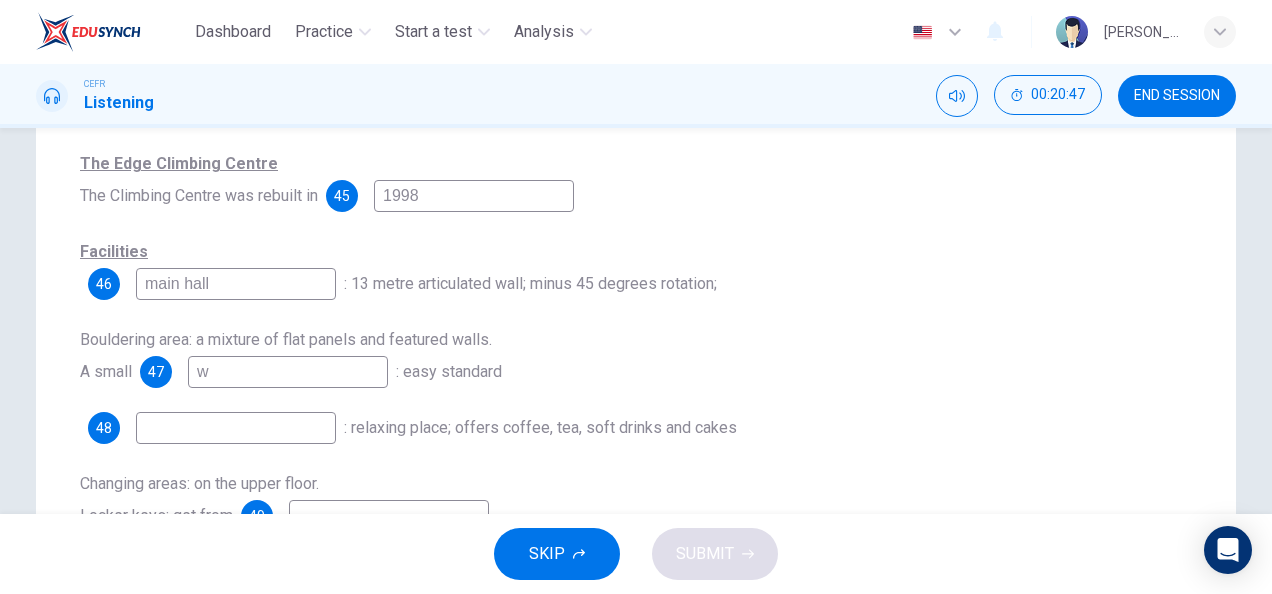type on "44" 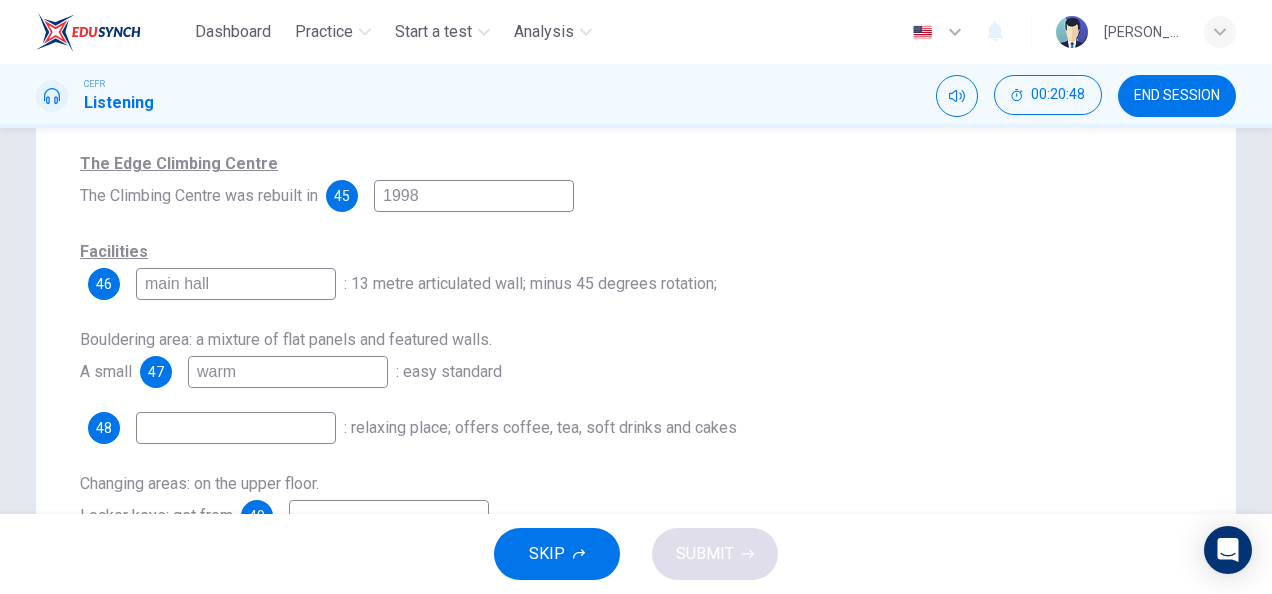 type on "warm" 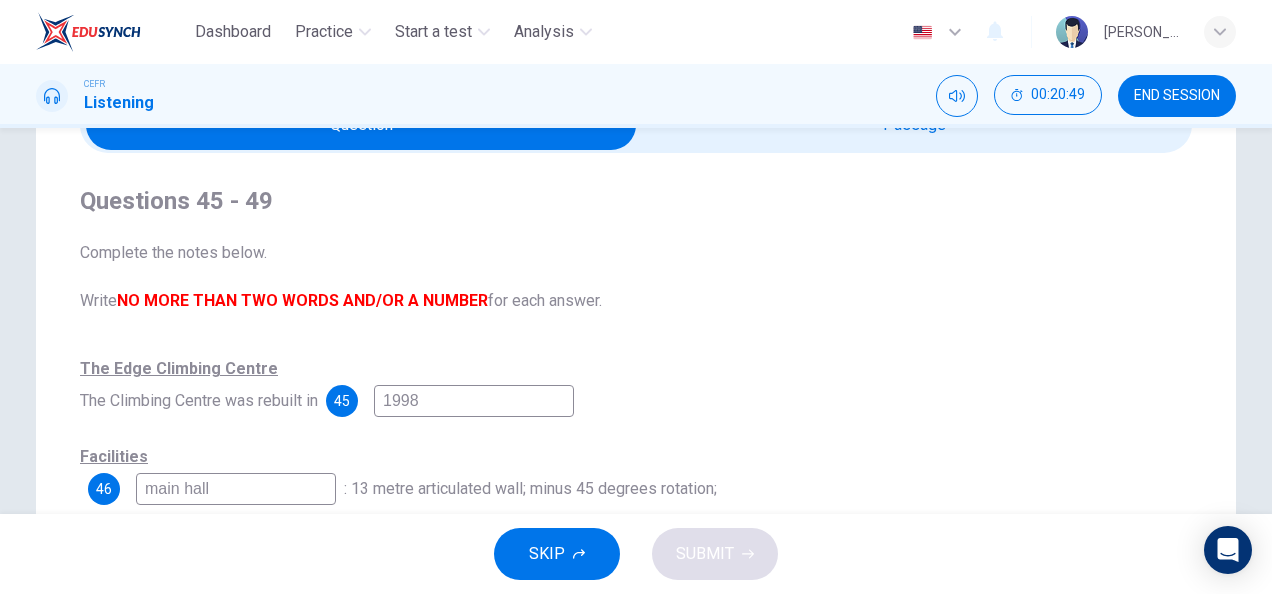 type on "45" 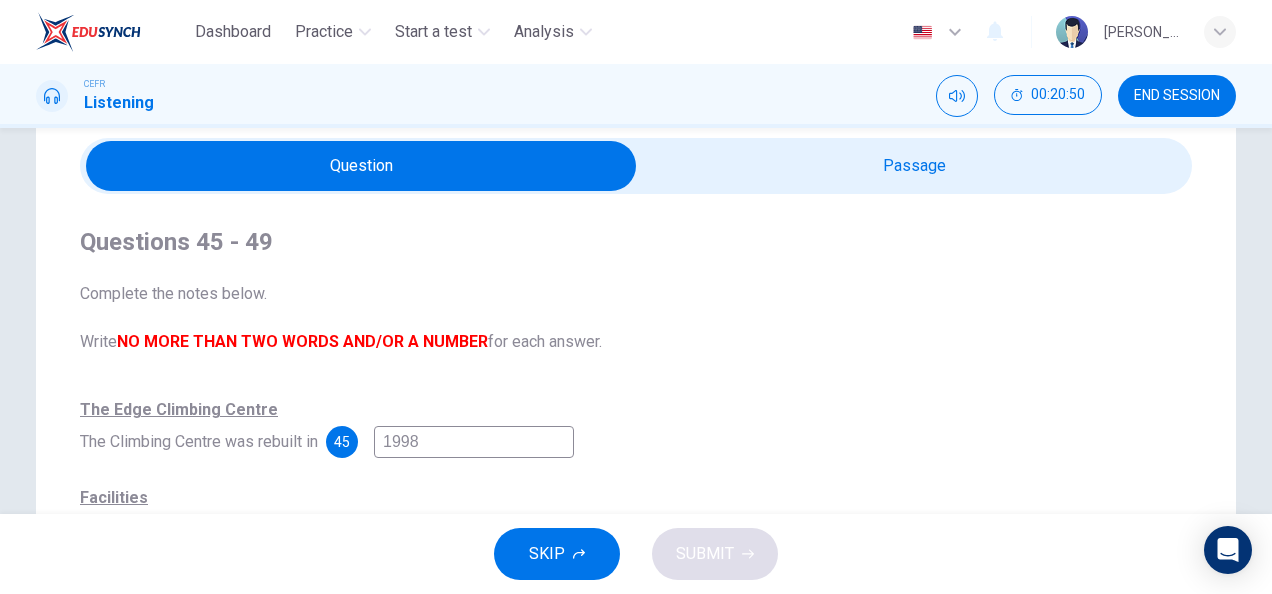 scroll, scrollTop: 63, scrollLeft: 0, axis: vertical 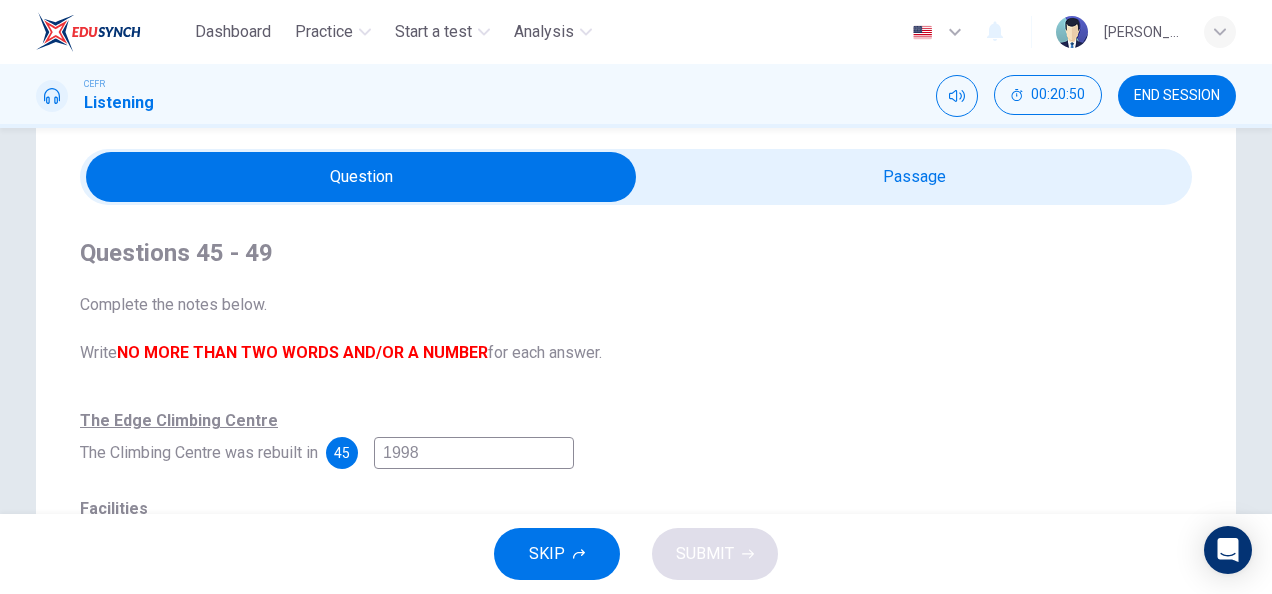 type on "warm" 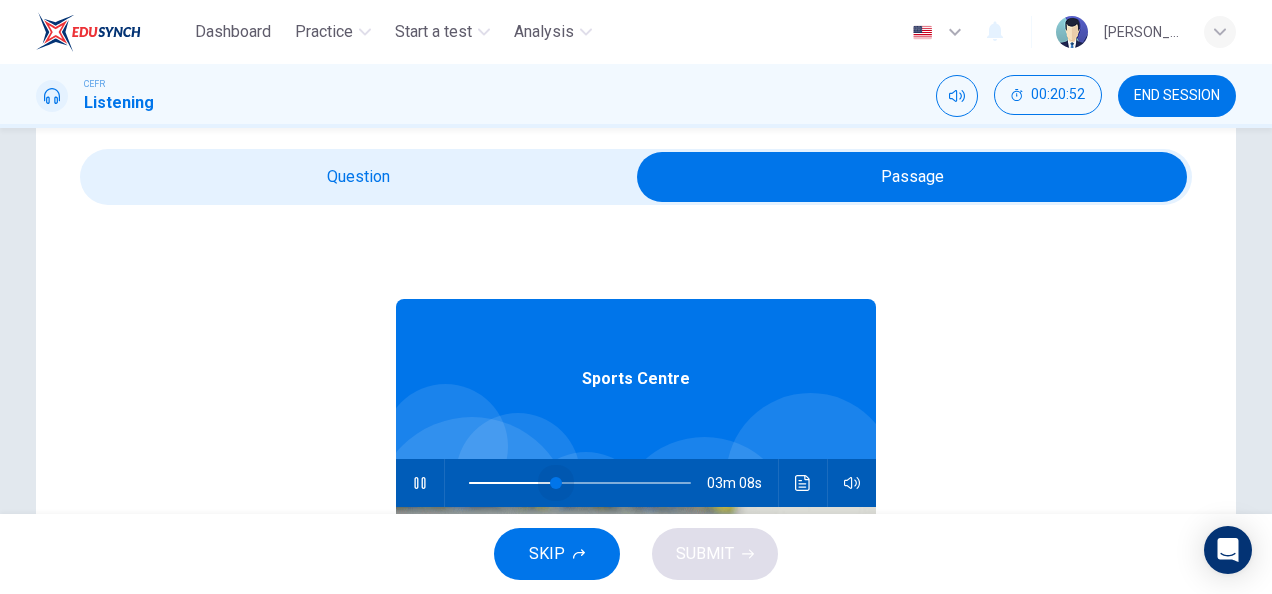 click at bounding box center [556, 483] 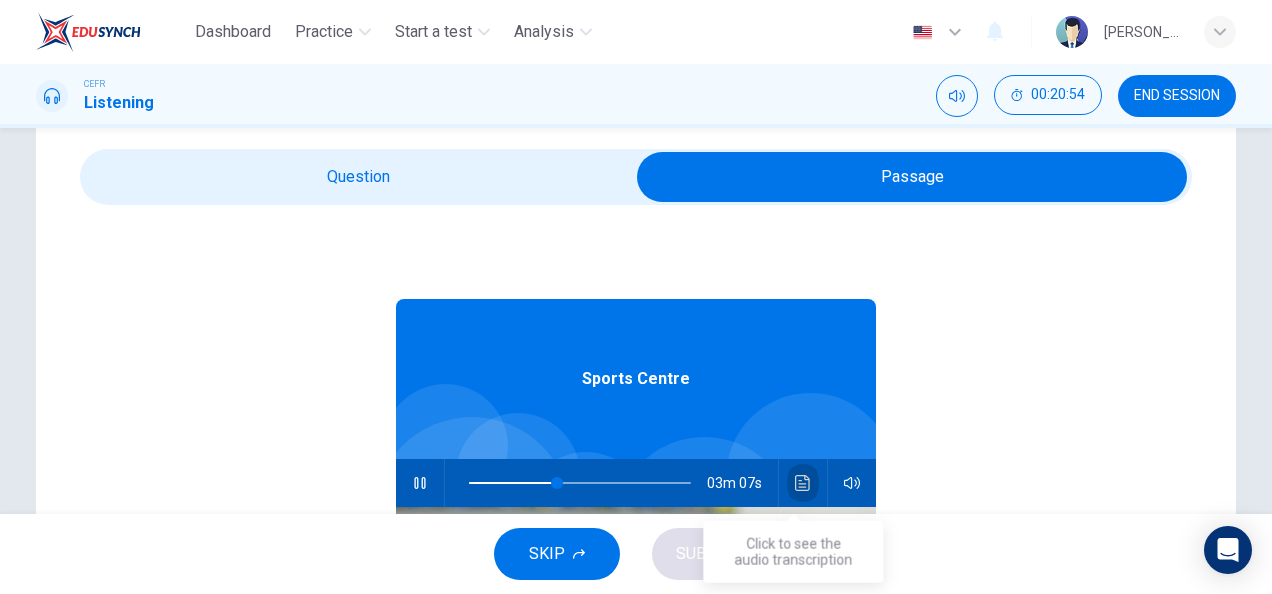 click 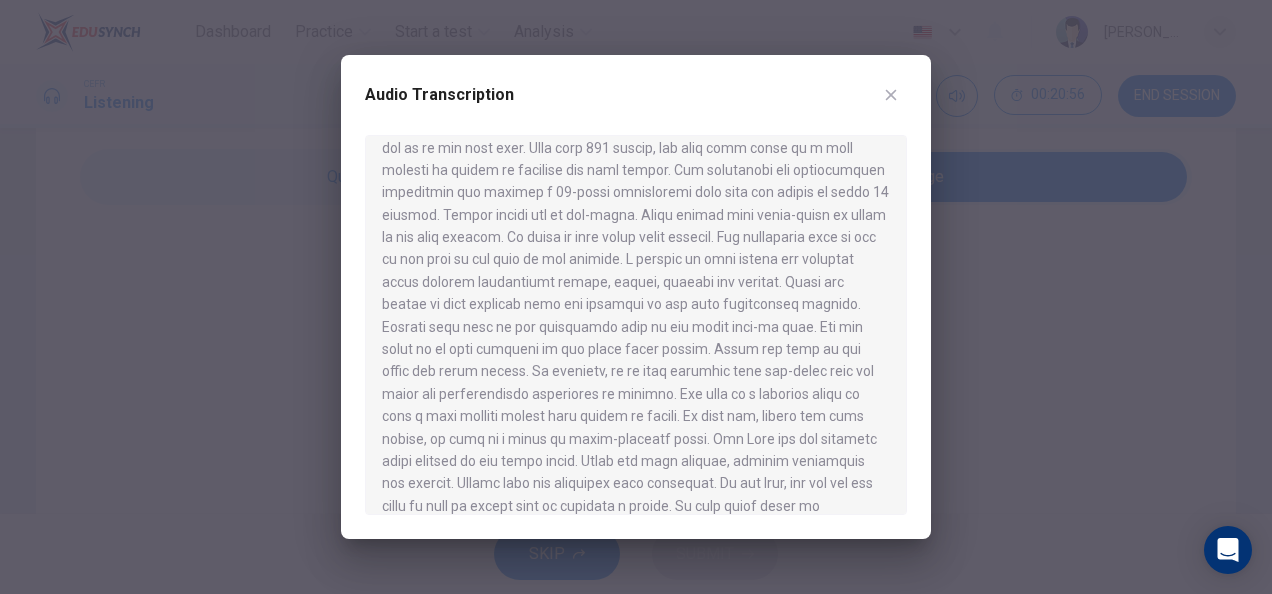 scroll, scrollTop: 218, scrollLeft: 0, axis: vertical 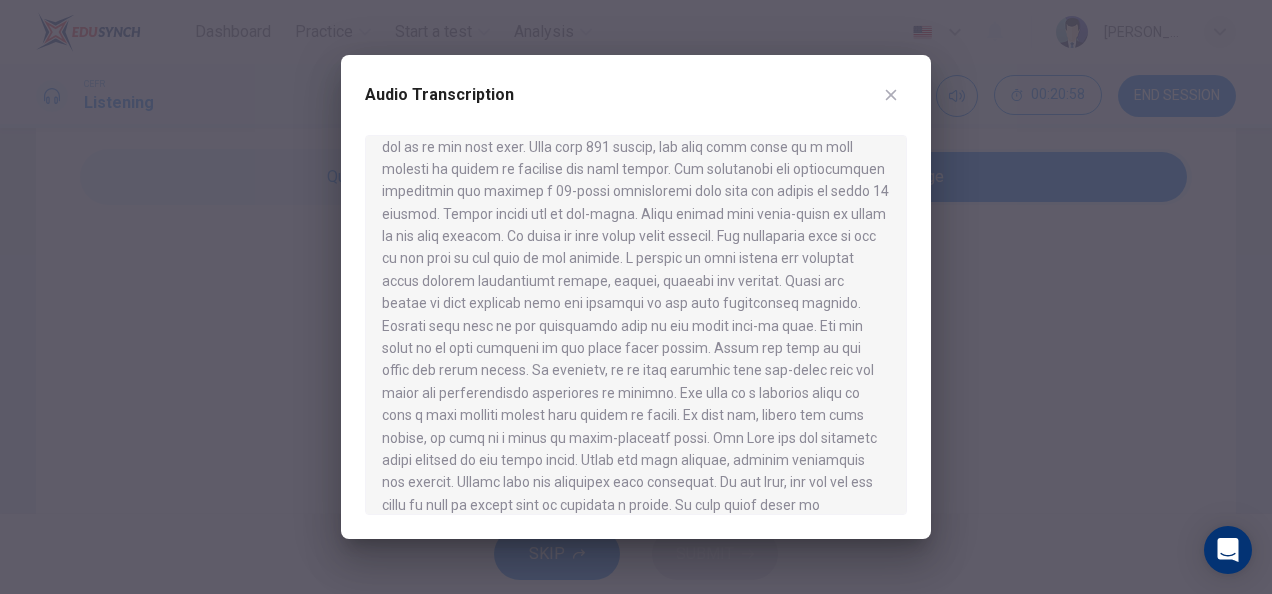 click at bounding box center [891, 95] 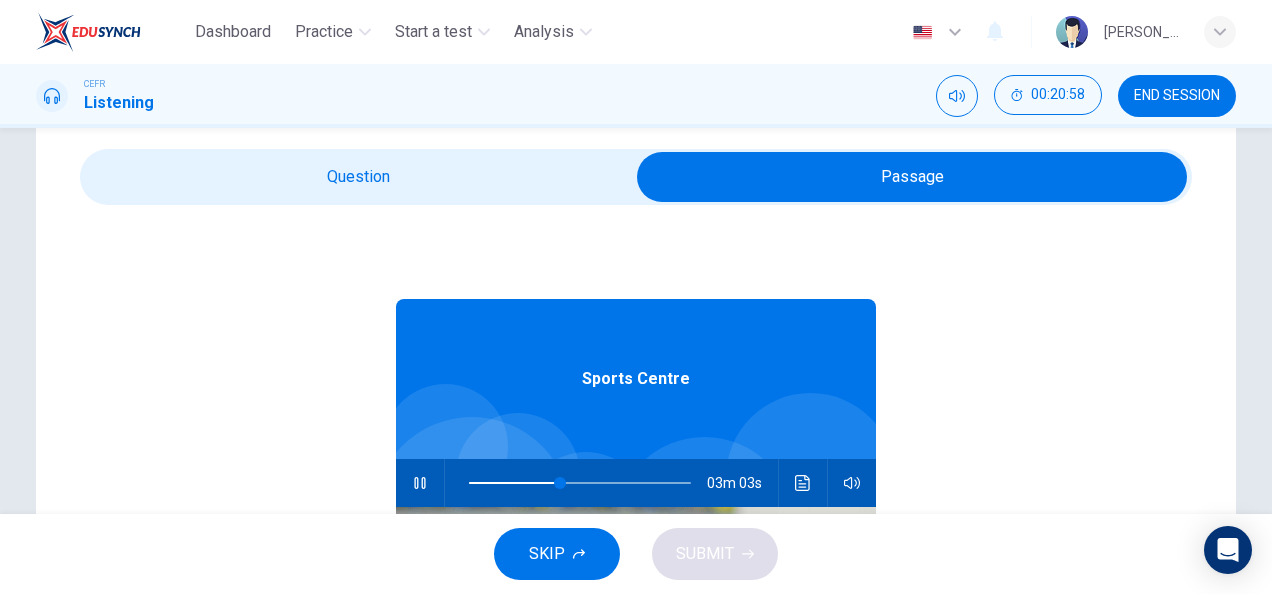 type on "41" 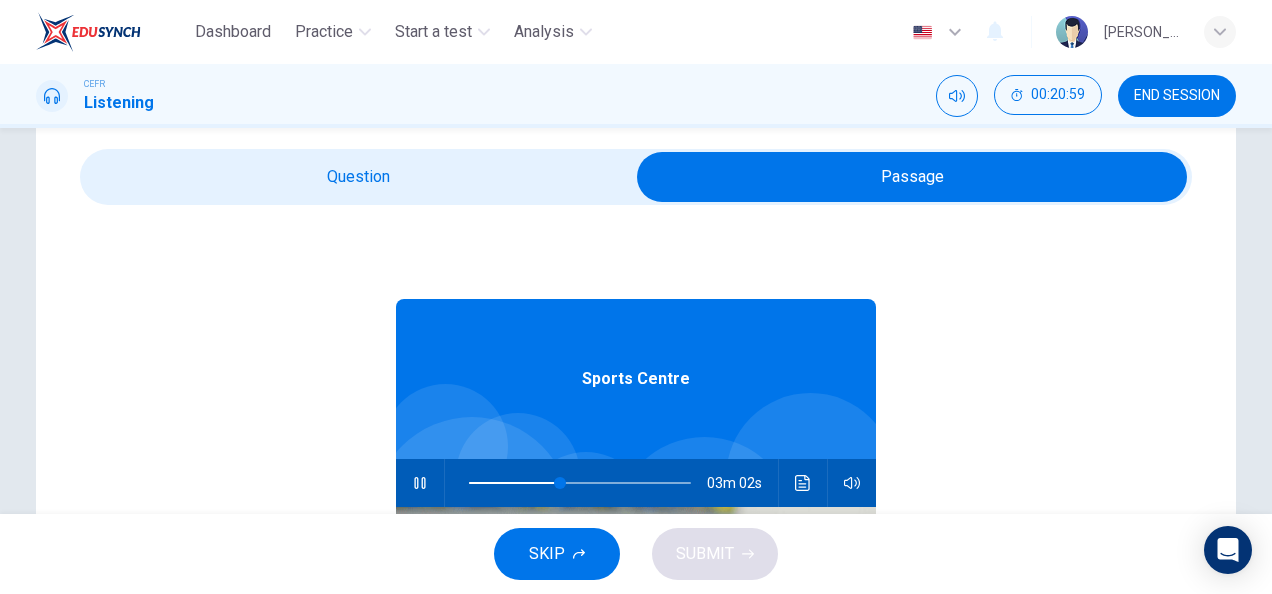 click at bounding box center (912, 177) 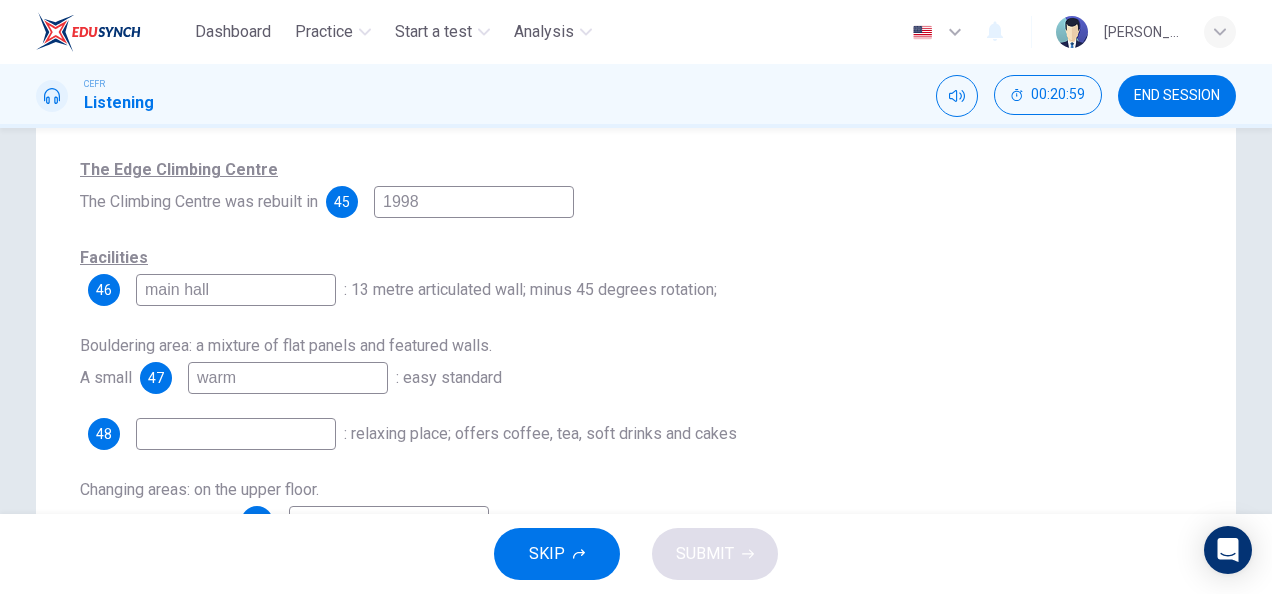 scroll, scrollTop: 315, scrollLeft: 0, axis: vertical 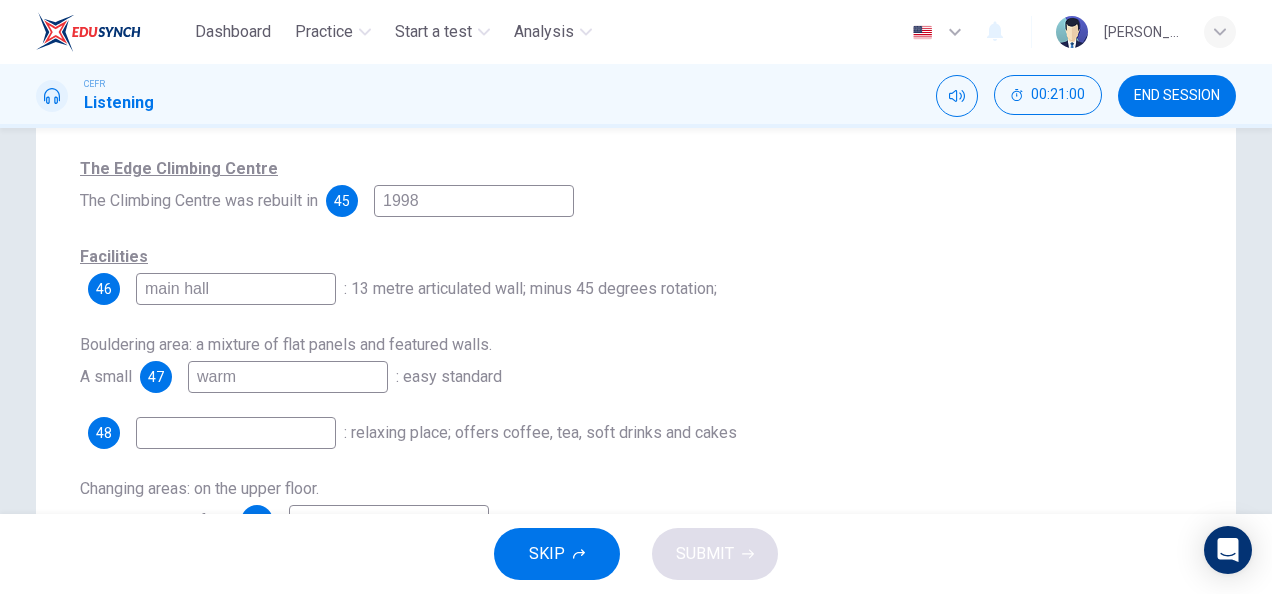 click on "warm" at bounding box center (288, 377) 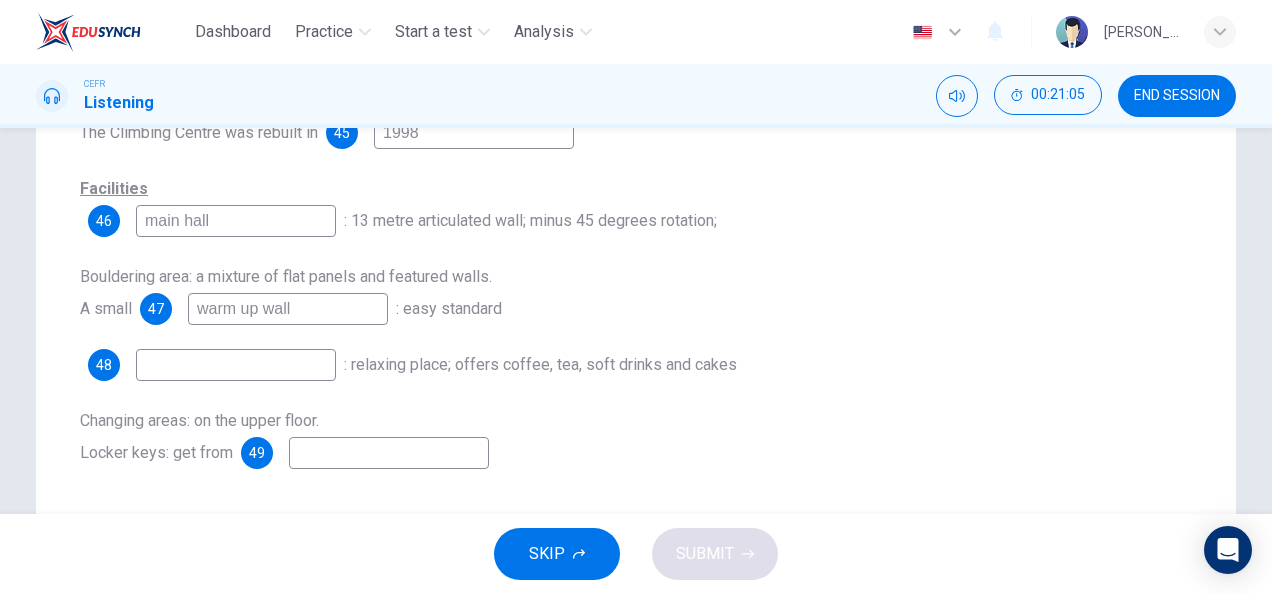 scroll, scrollTop: 385, scrollLeft: 0, axis: vertical 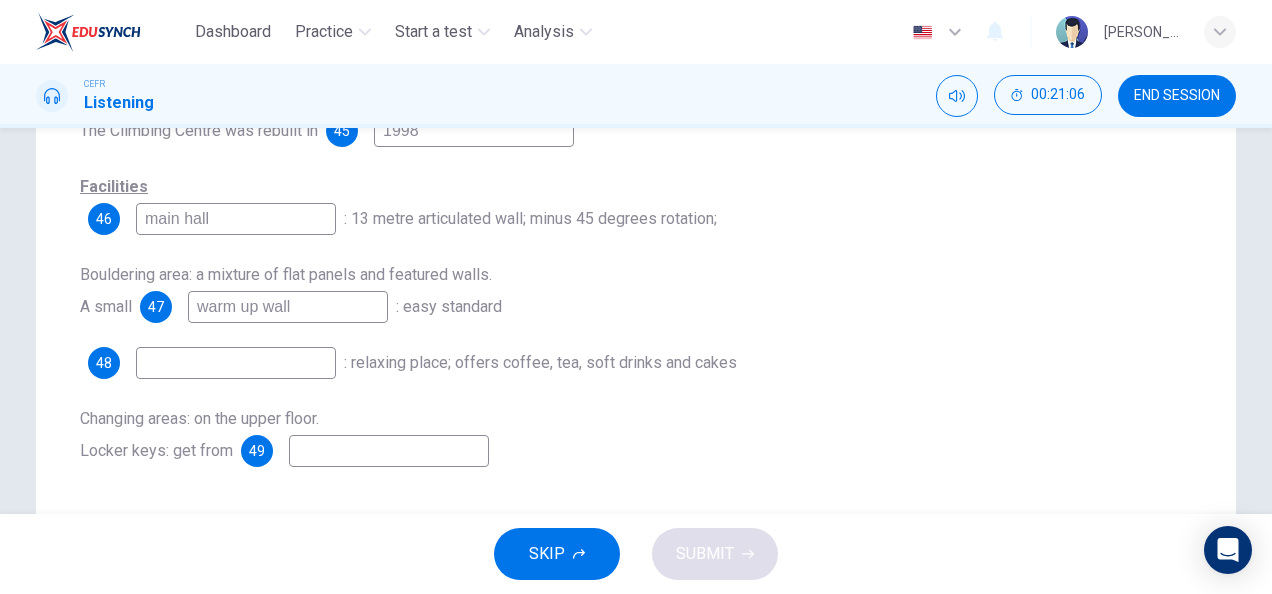 type on "warm up wall" 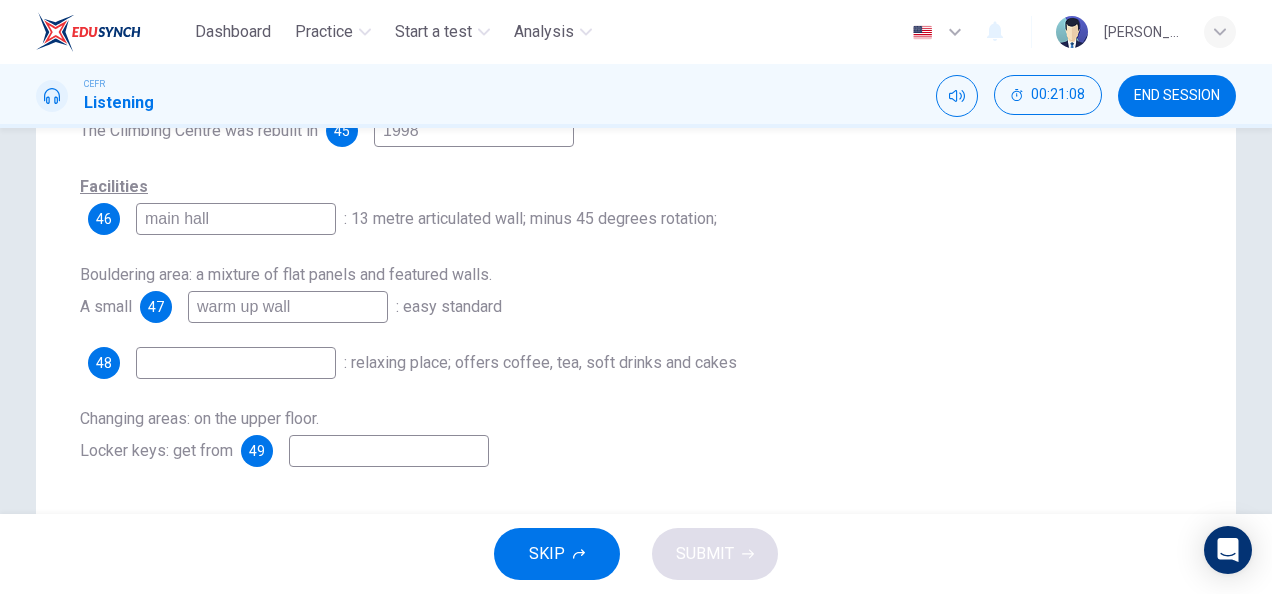 scroll, scrollTop: 450, scrollLeft: 0, axis: vertical 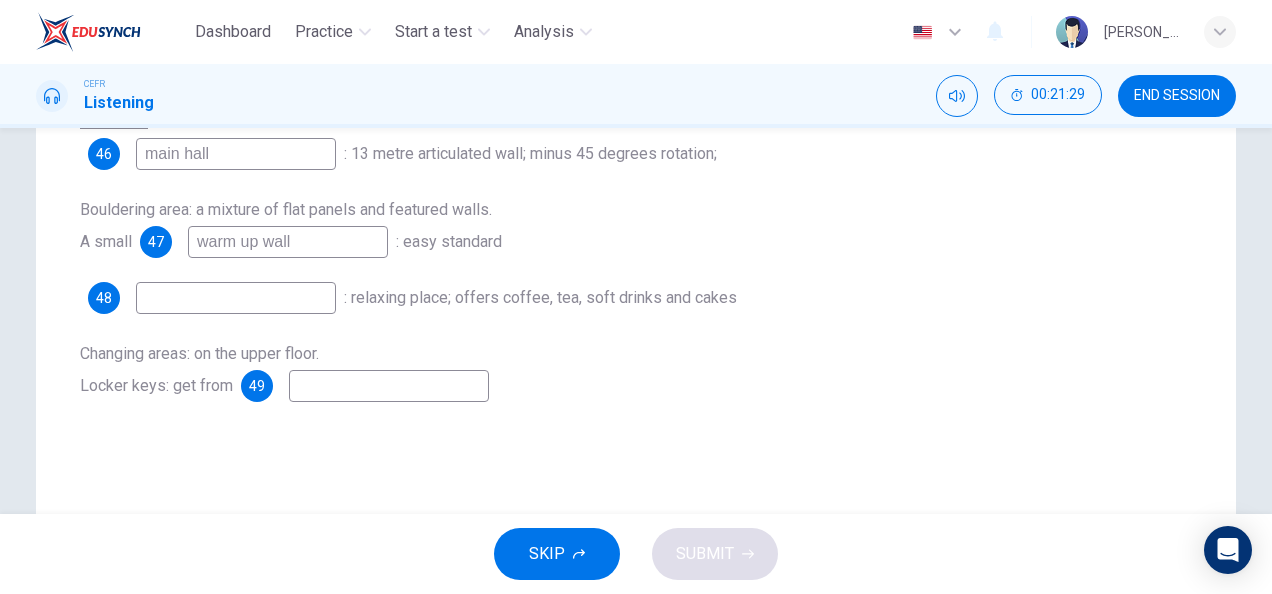 type on "a" 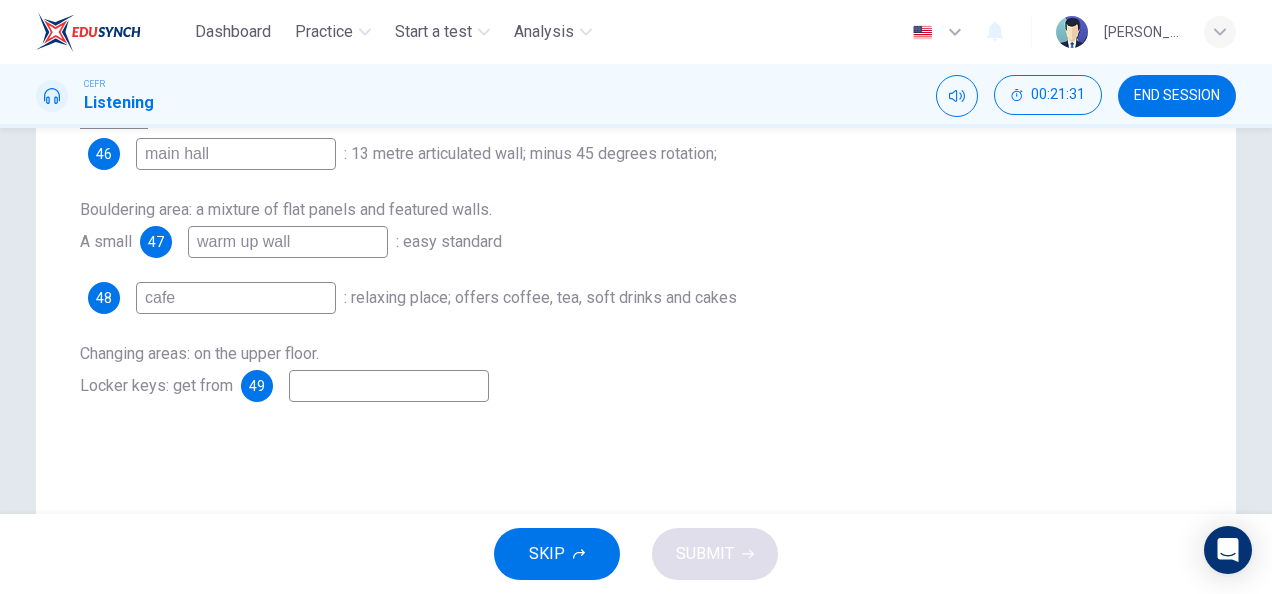 click at bounding box center (389, 386) 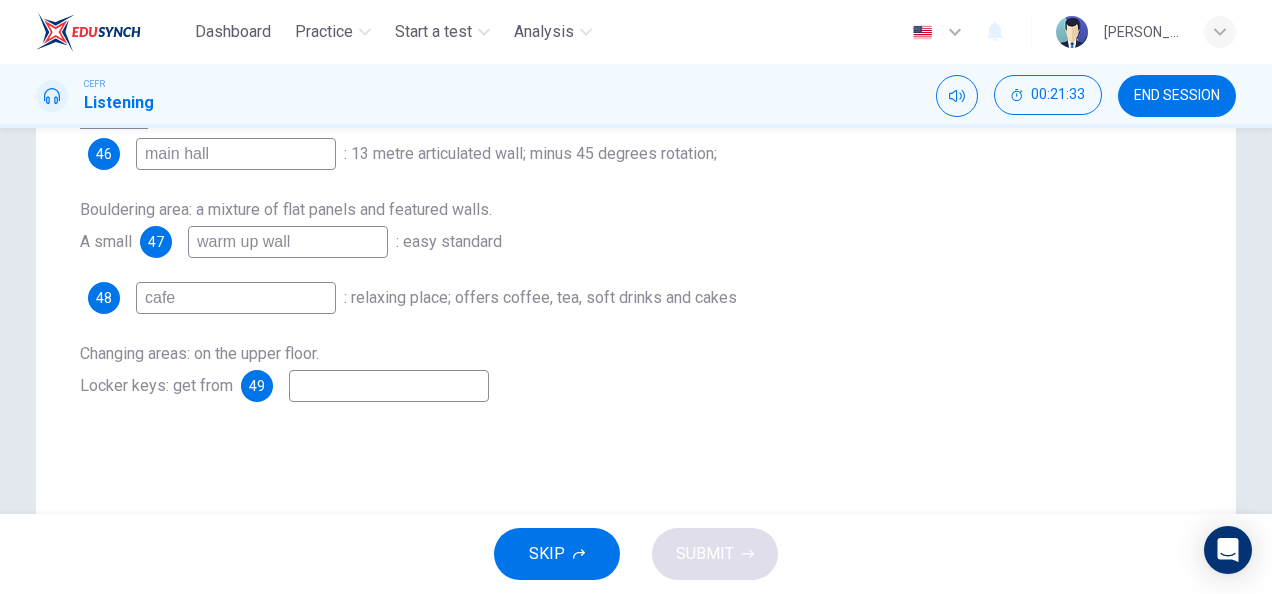 click on "cafe" at bounding box center [236, 298] 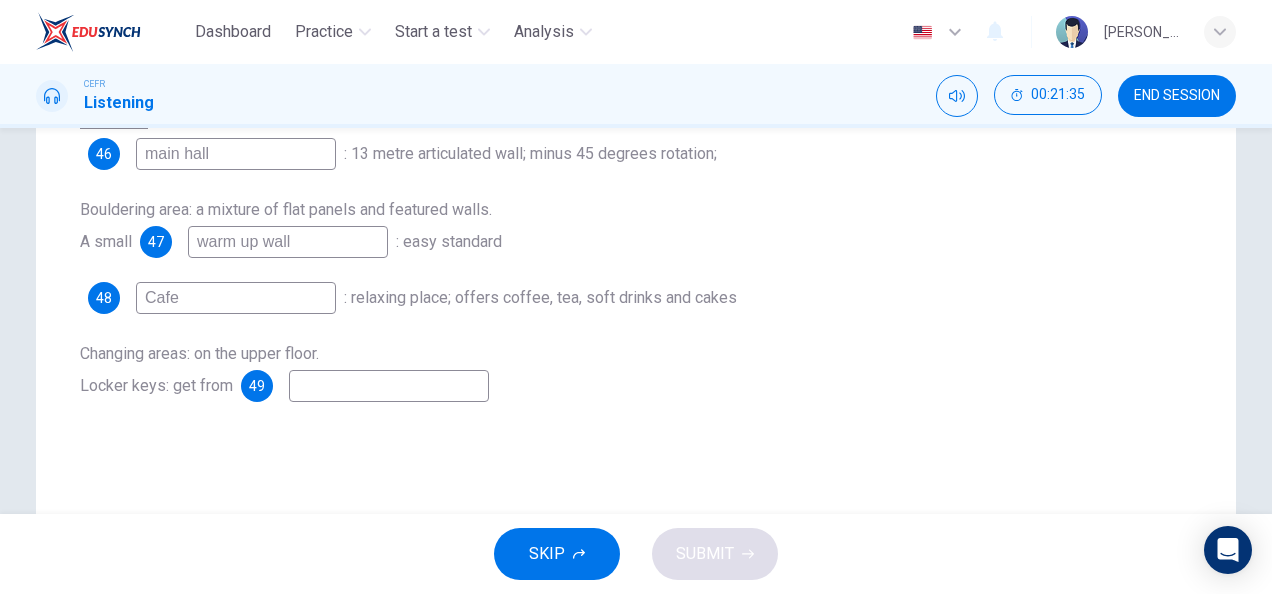 type on "Cafe" 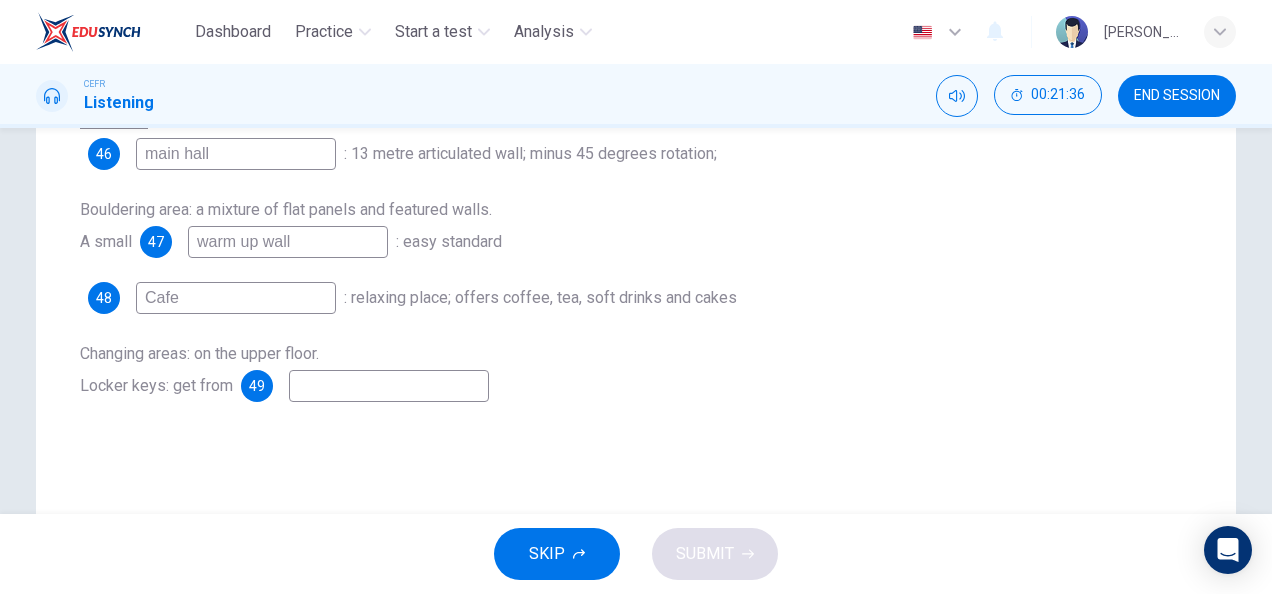 click at bounding box center (389, 386) 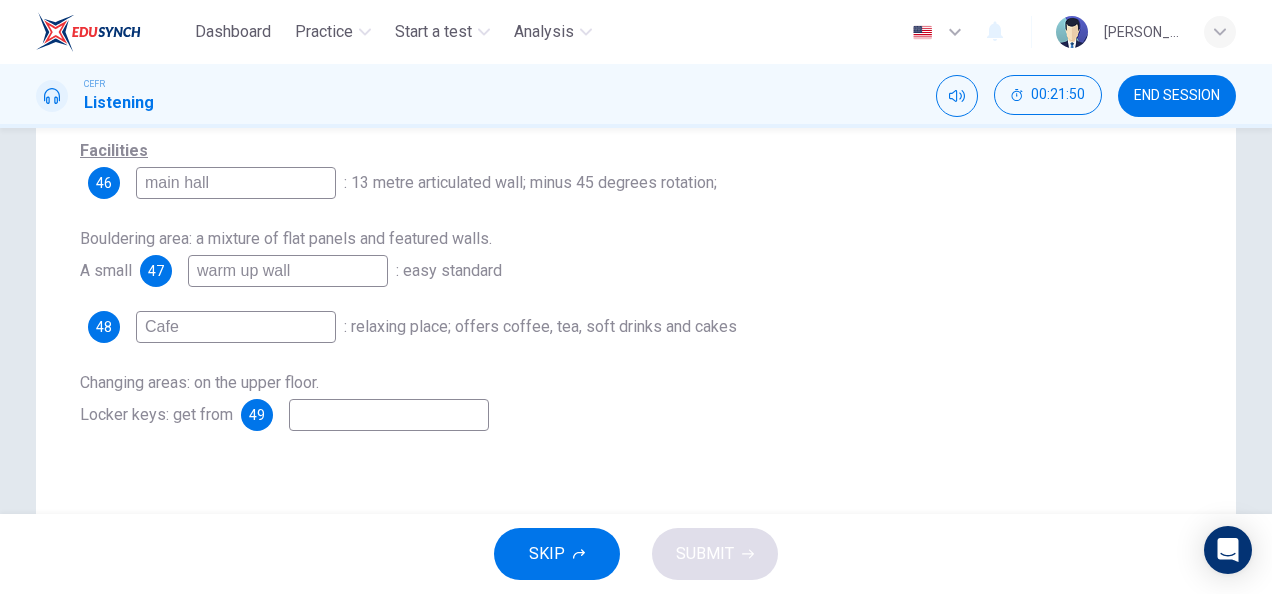 scroll, scrollTop: 422, scrollLeft: 0, axis: vertical 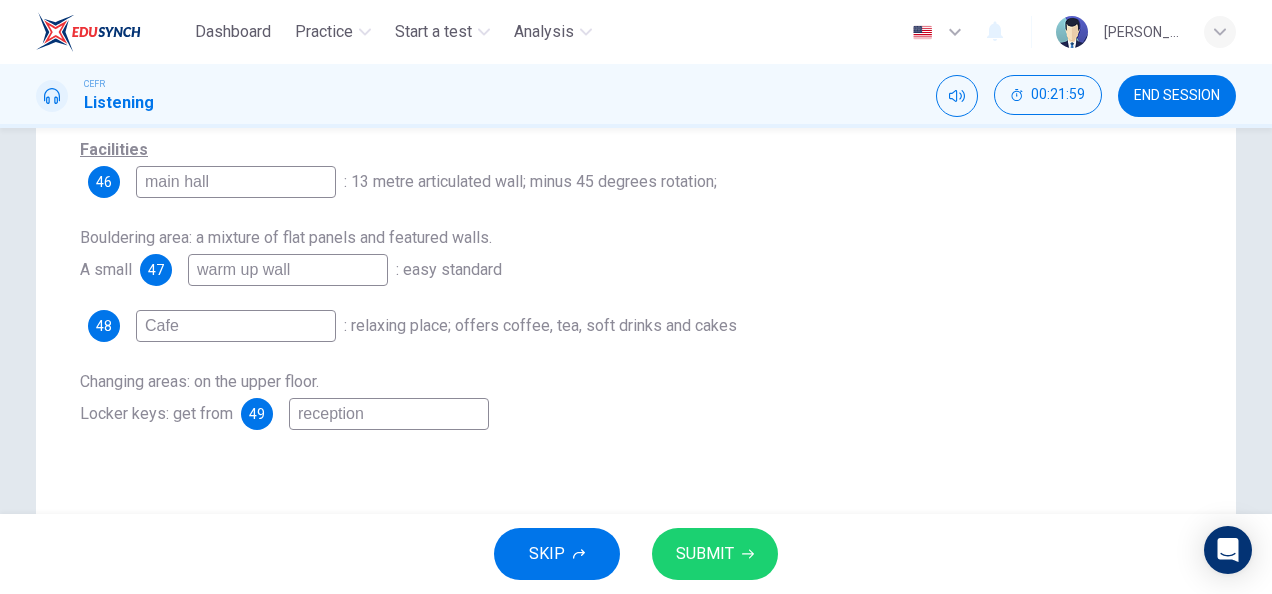 type on "reception" 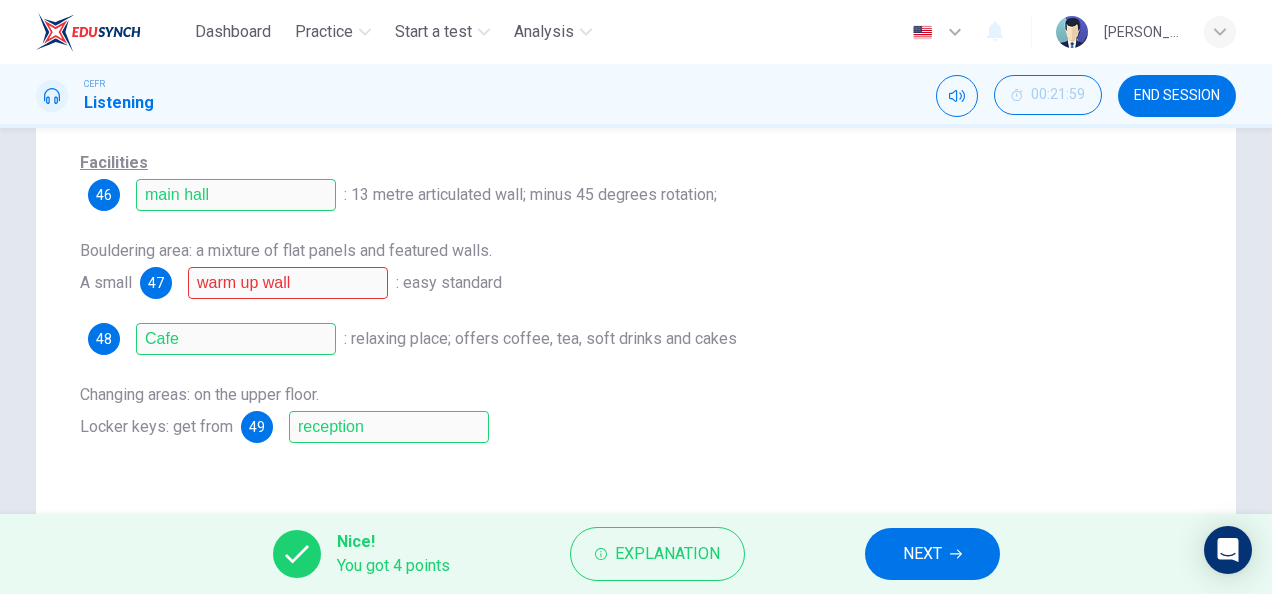 scroll, scrollTop: 406, scrollLeft: 0, axis: vertical 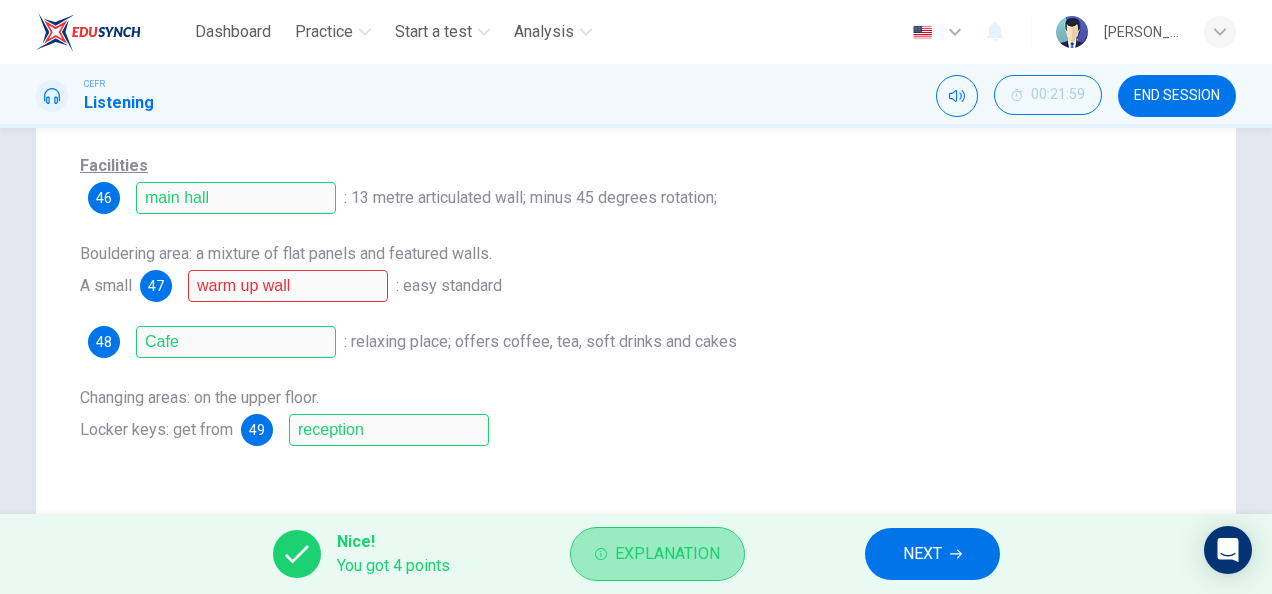 click on "Explanation" at bounding box center (657, 554) 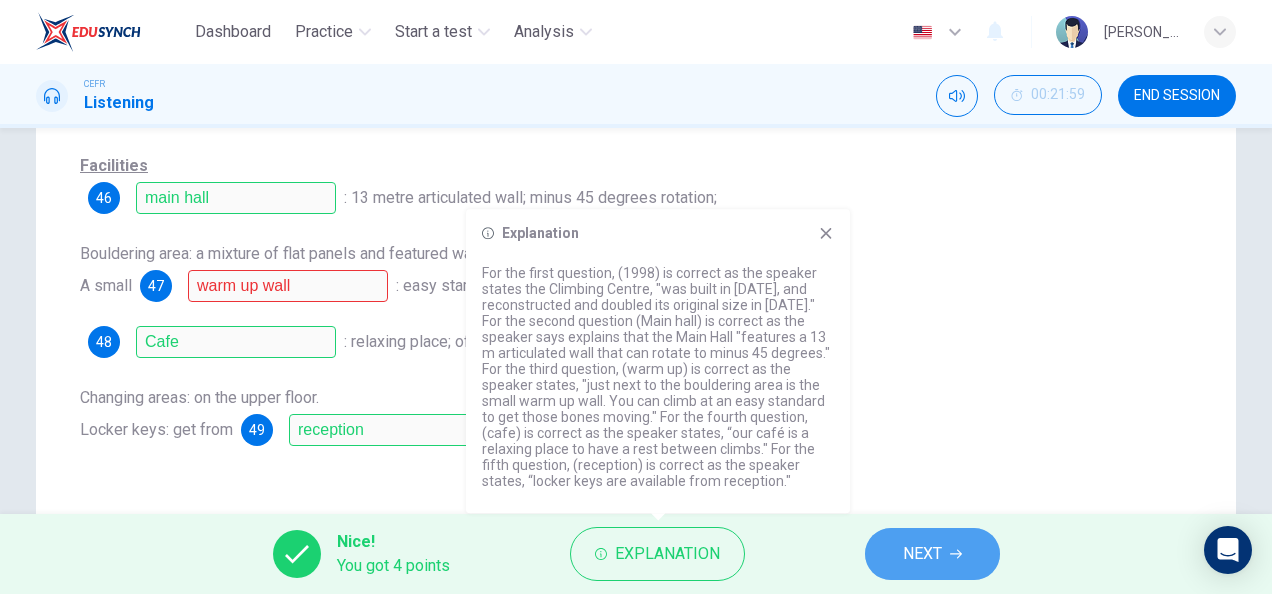 click on "NEXT" at bounding box center [932, 554] 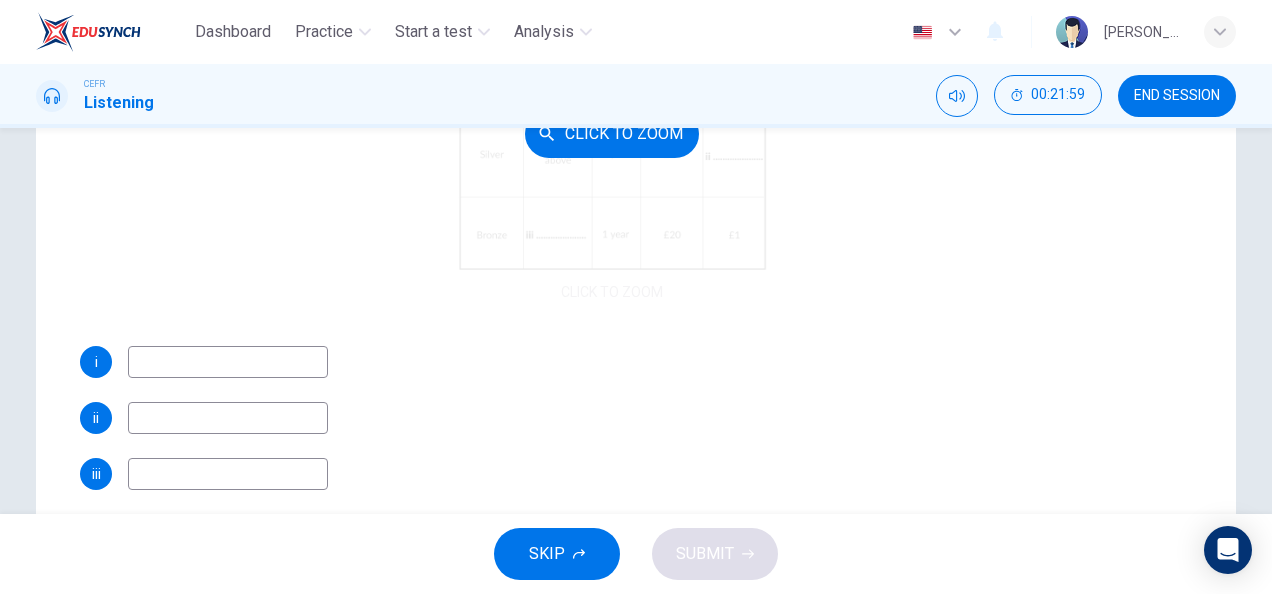 scroll, scrollTop: 101, scrollLeft: 0, axis: vertical 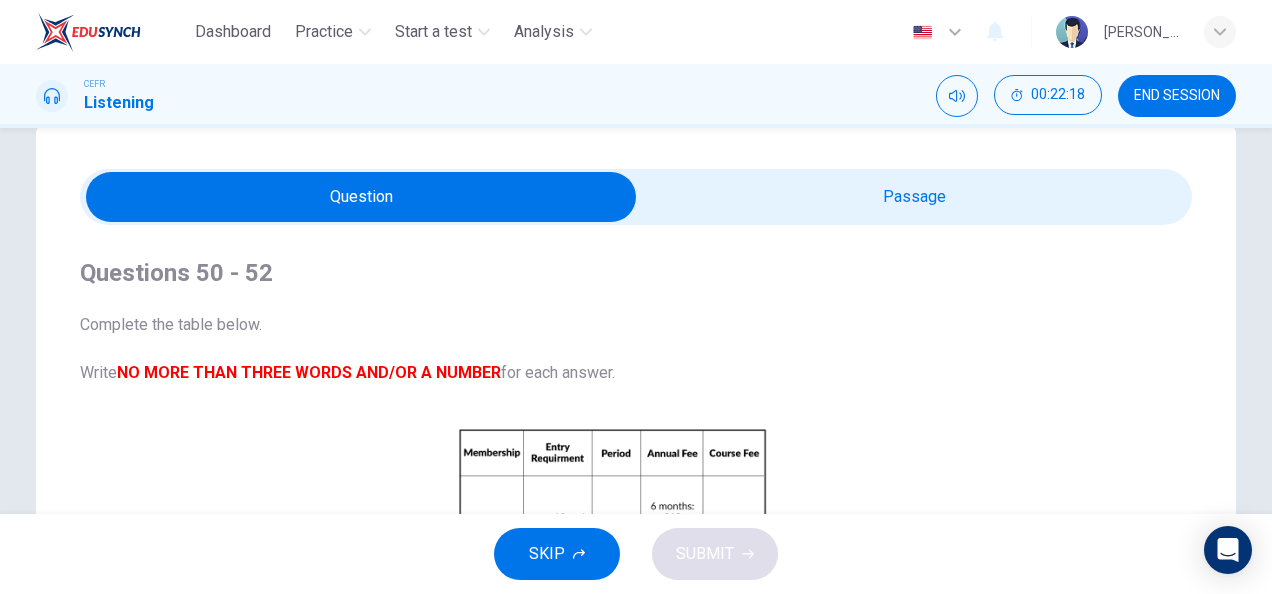 click on "Questions 50 - 52 Complete the table below. Write  NO MORE THAN THREE WORDS AND/OR A NUMBER  for each answer.
CLICK TO ZOOM Click to Zoom i ii iii" at bounding box center (612, 605) 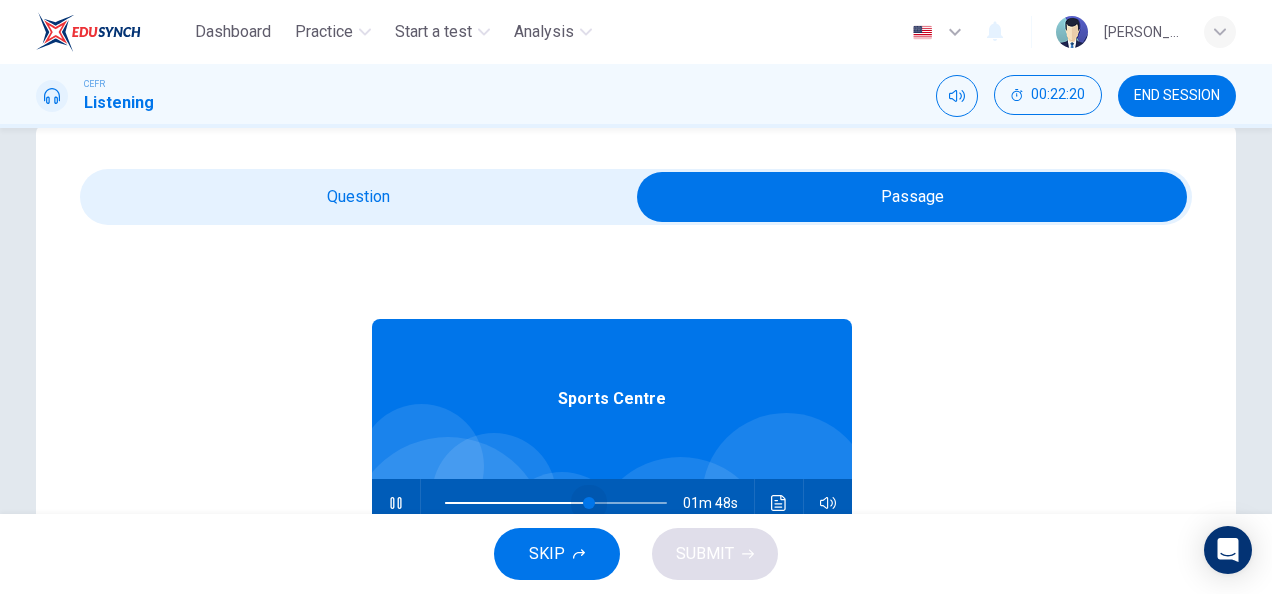 click at bounding box center [589, 503] 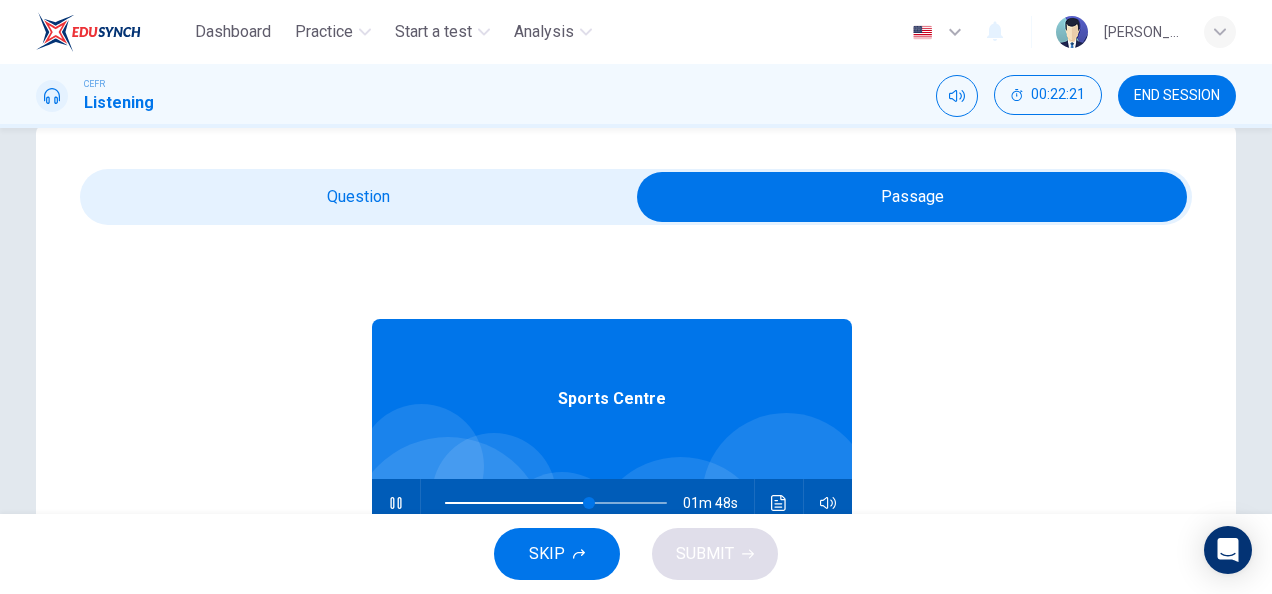 click at bounding box center (912, 197) 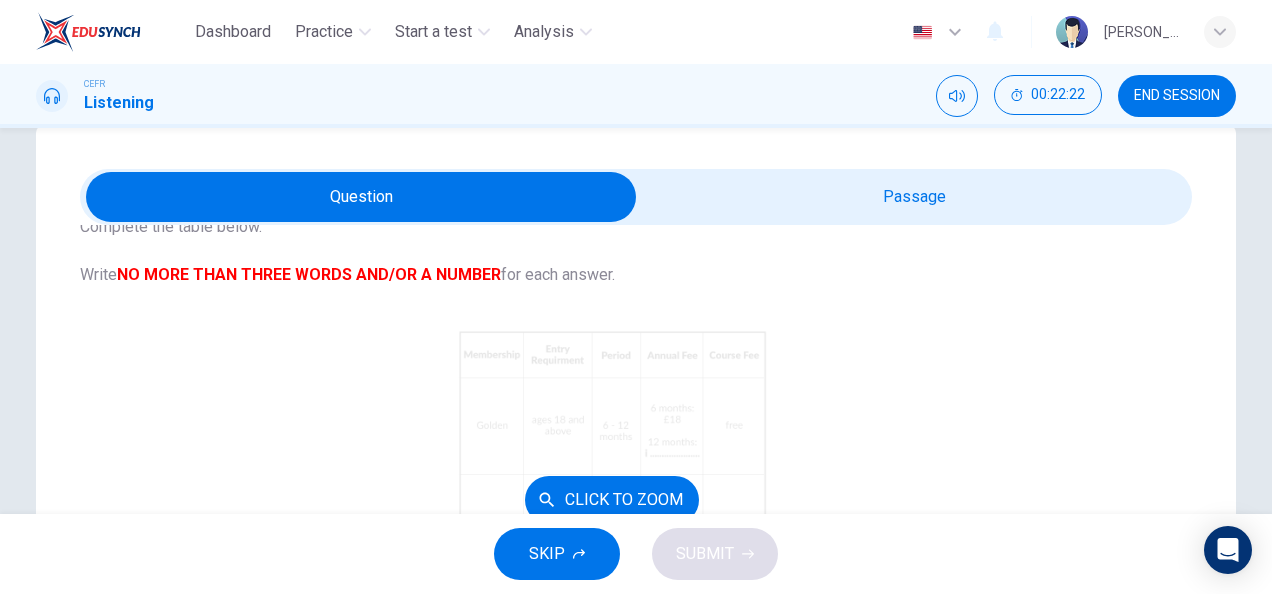 scroll, scrollTop: 101, scrollLeft: 0, axis: vertical 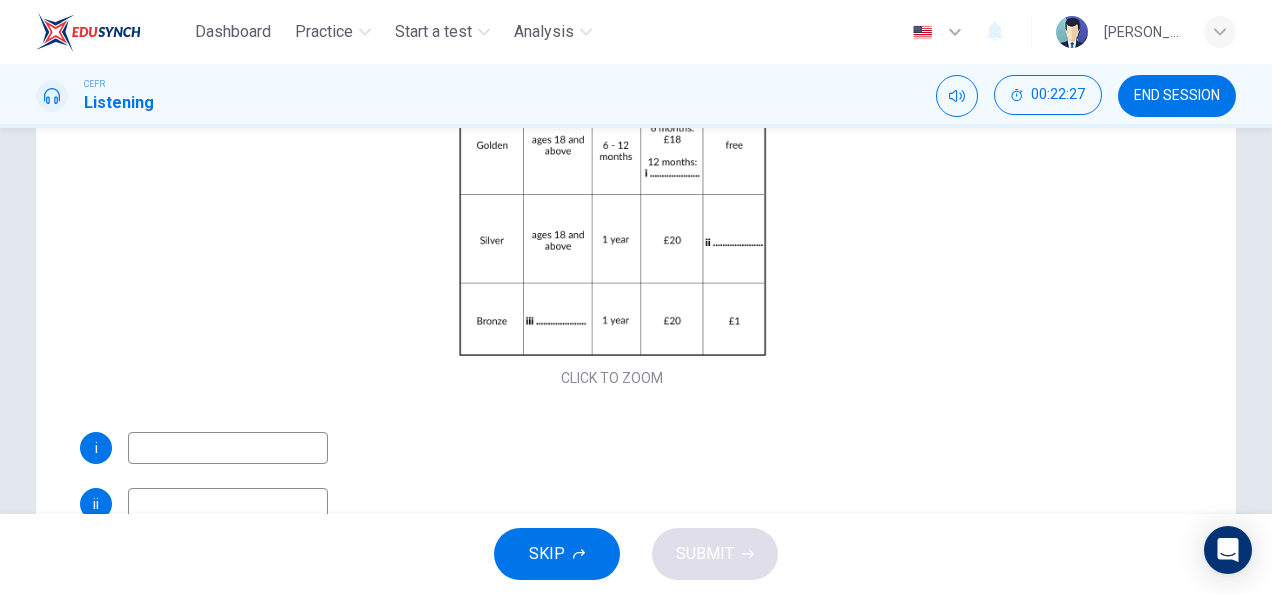 click at bounding box center (228, 448) 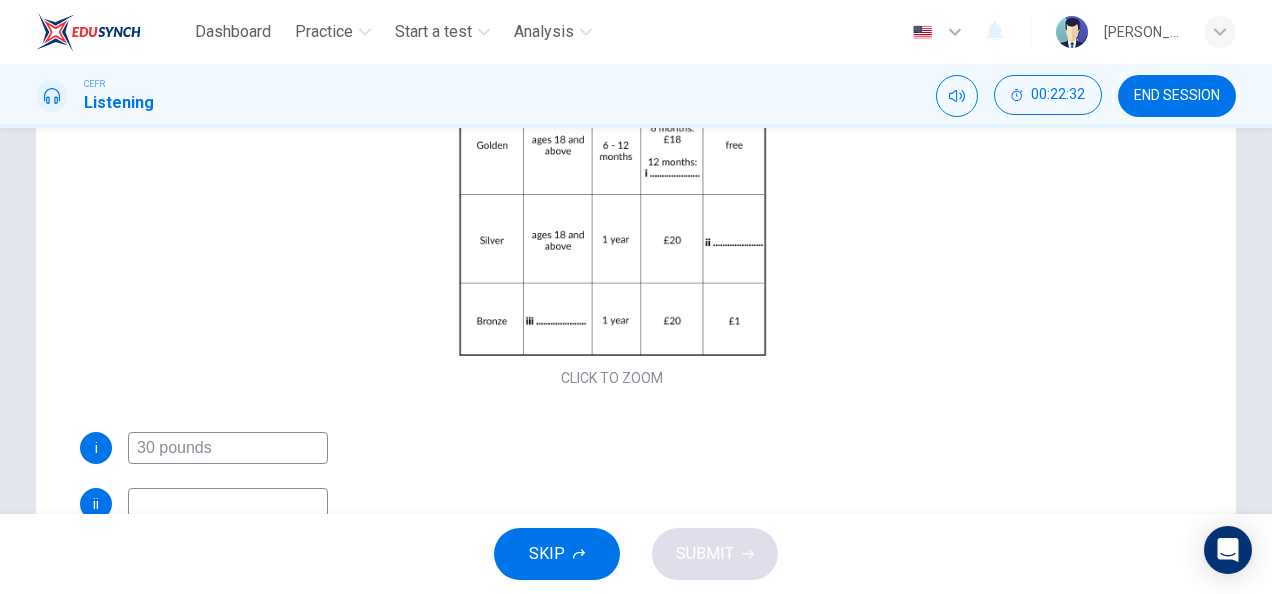 type on "30 pounds" 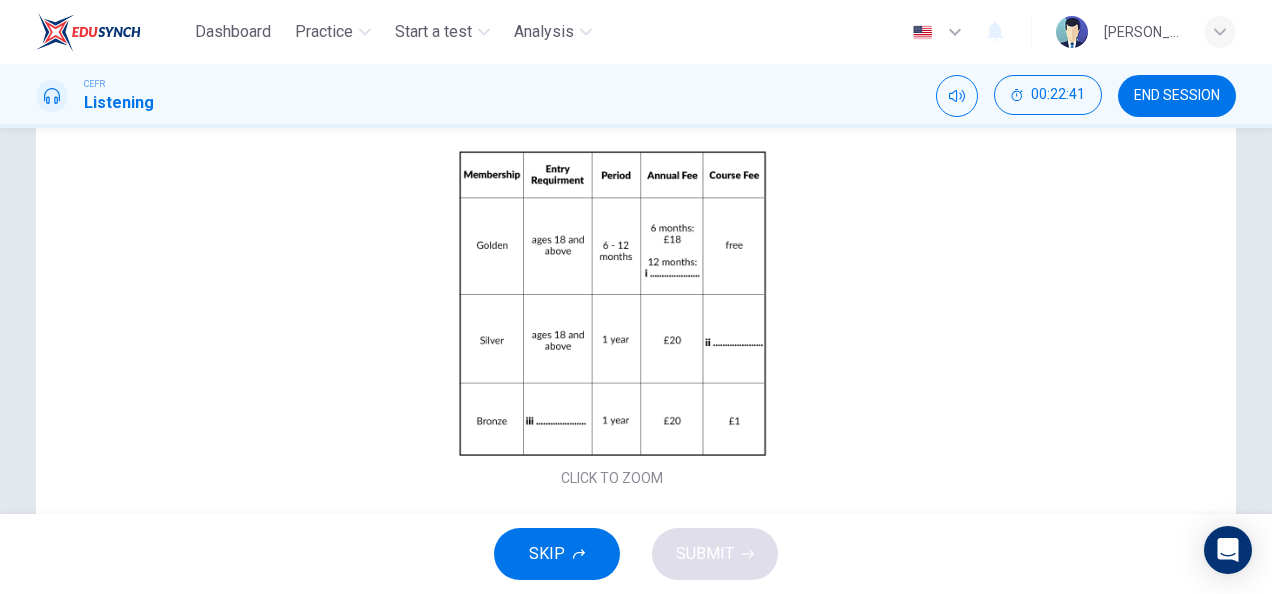 scroll, scrollTop: 101, scrollLeft: 0, axis: vertical 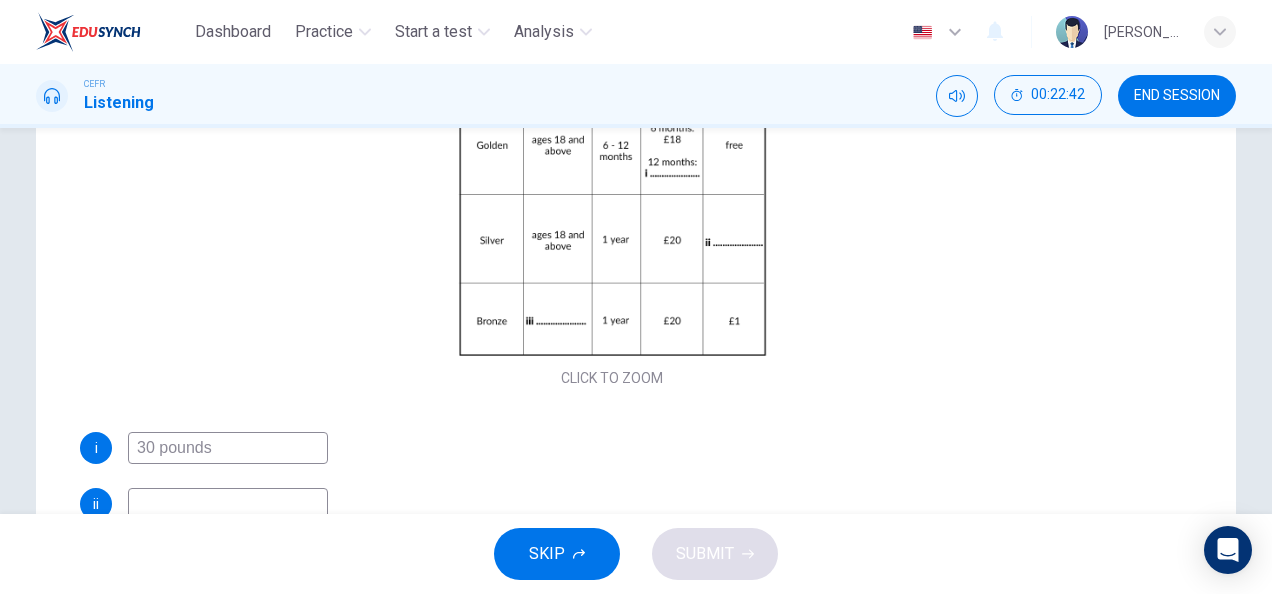 click at bounding box center (228, 504) 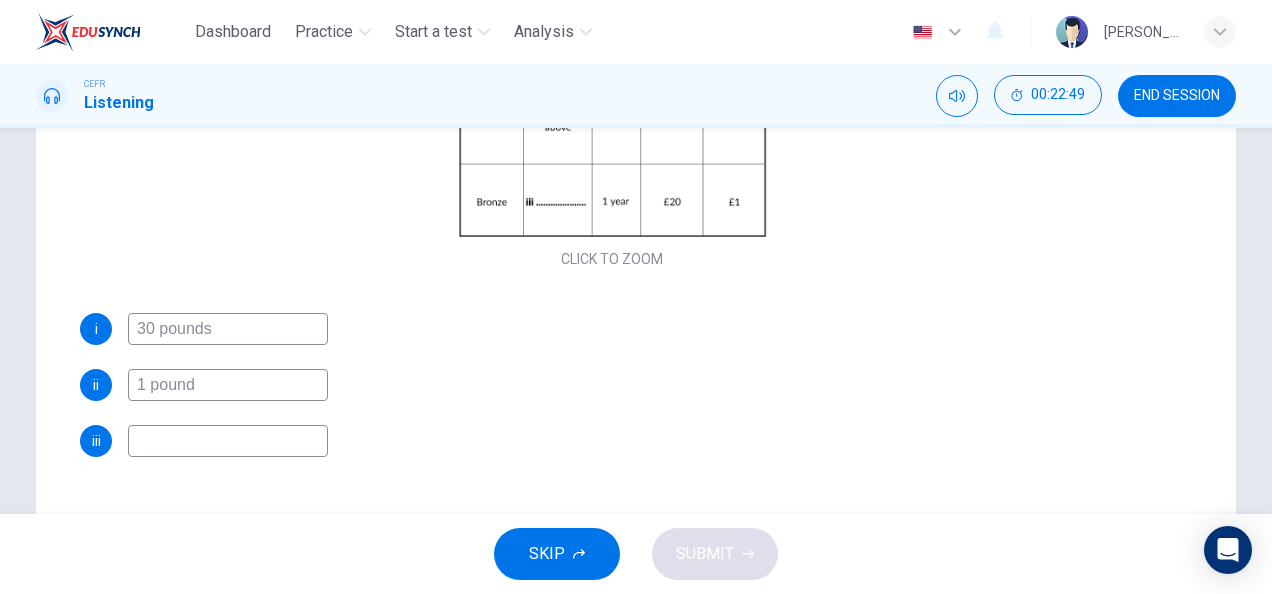 scroll, scrollTop: 437, scrollLeft: 0, axis: vertical 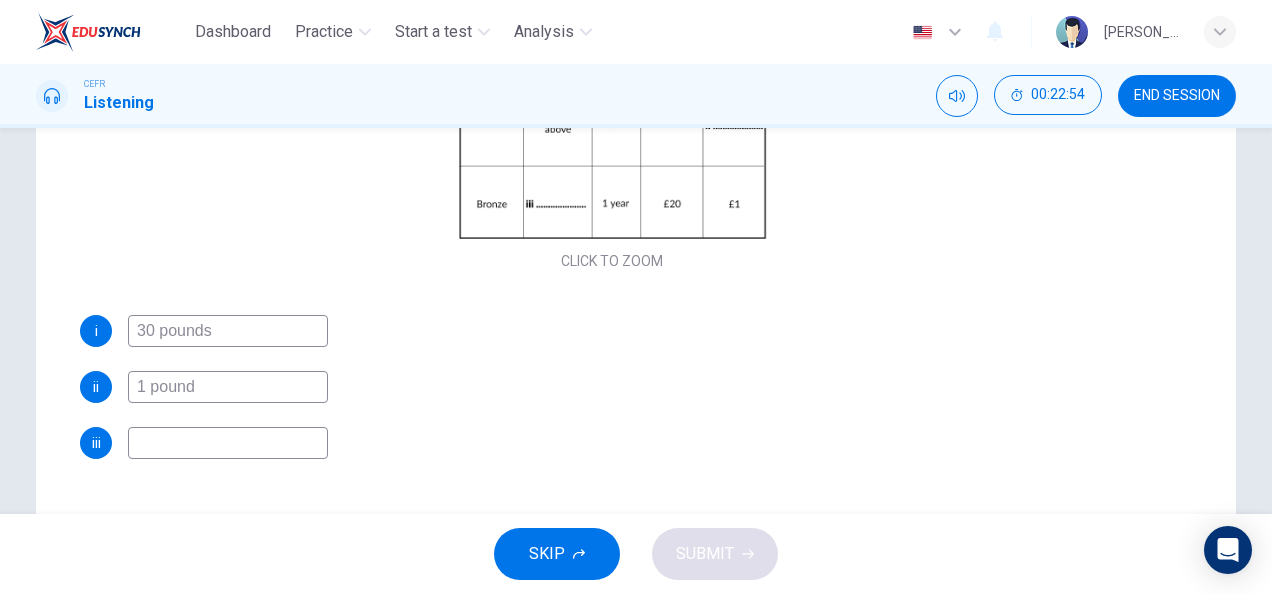 type on "1 pound" 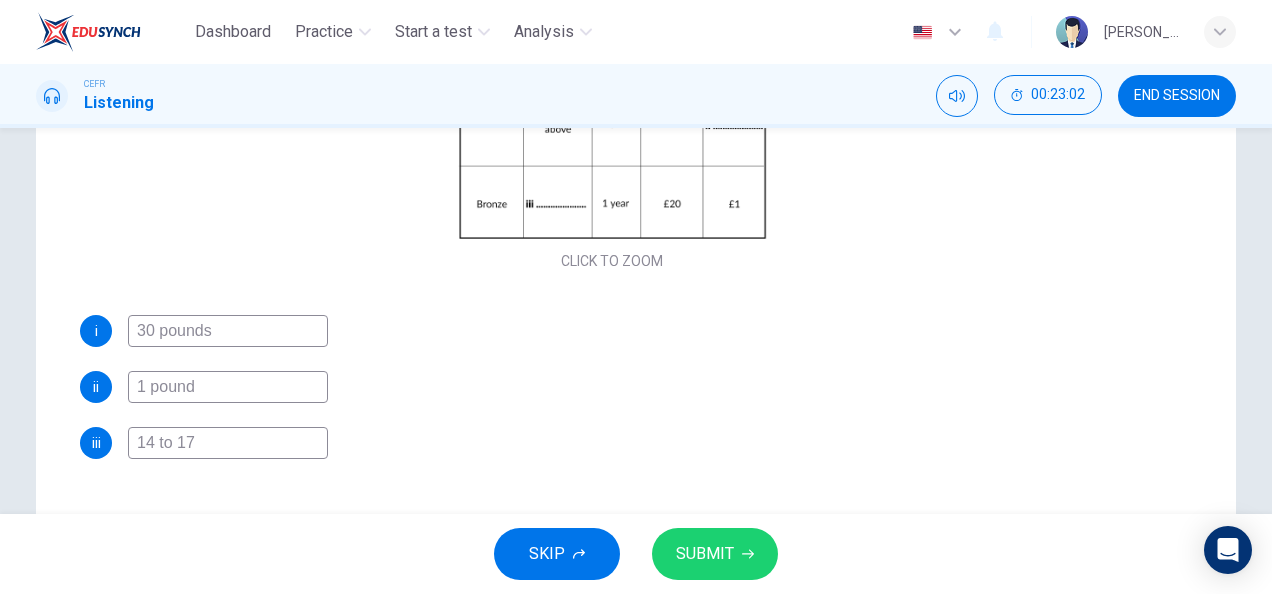 type on "14 to 17" 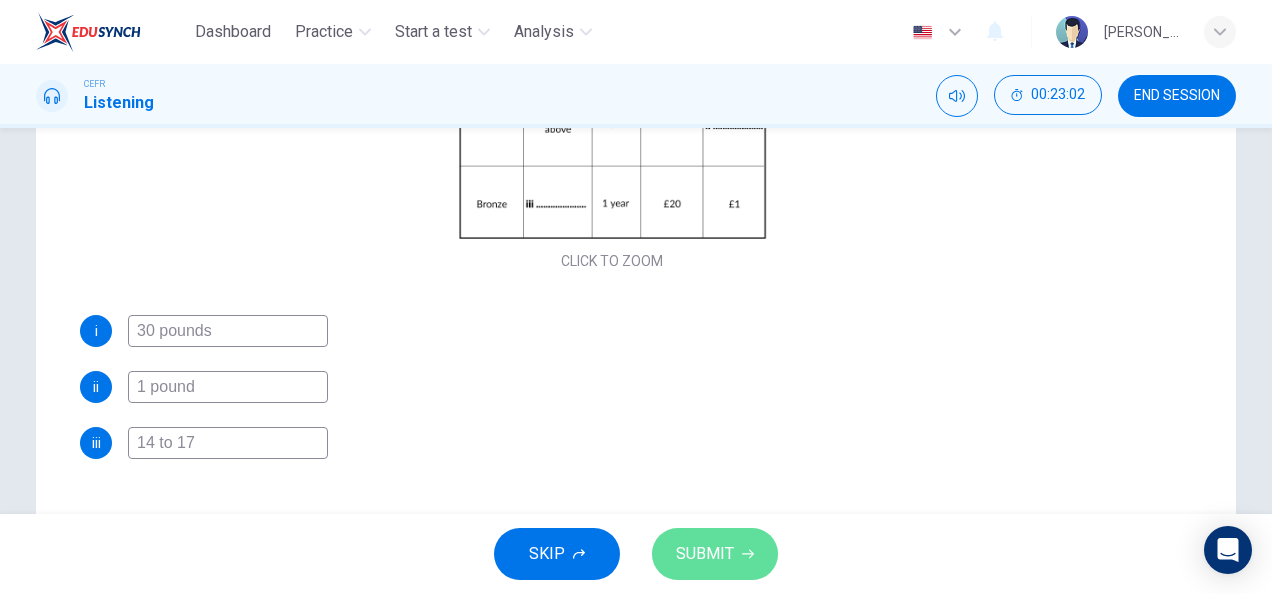 click on "SUBMIT" at bounding box center [715, 554] 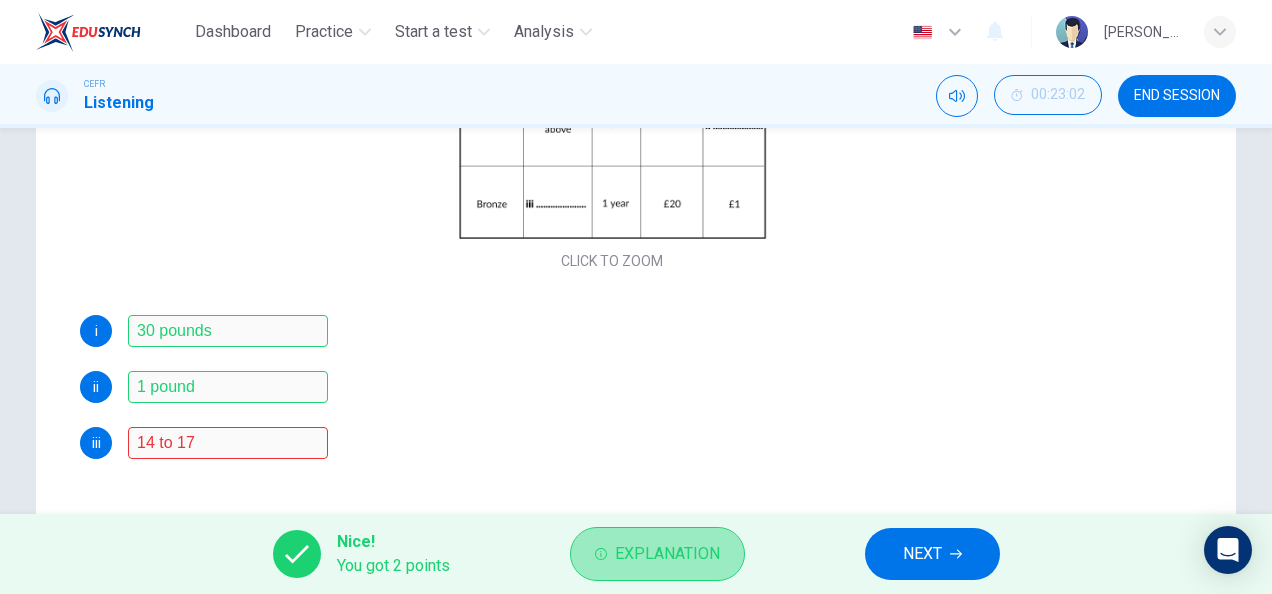 click on "Explanation" at bounding box center (667, 554) 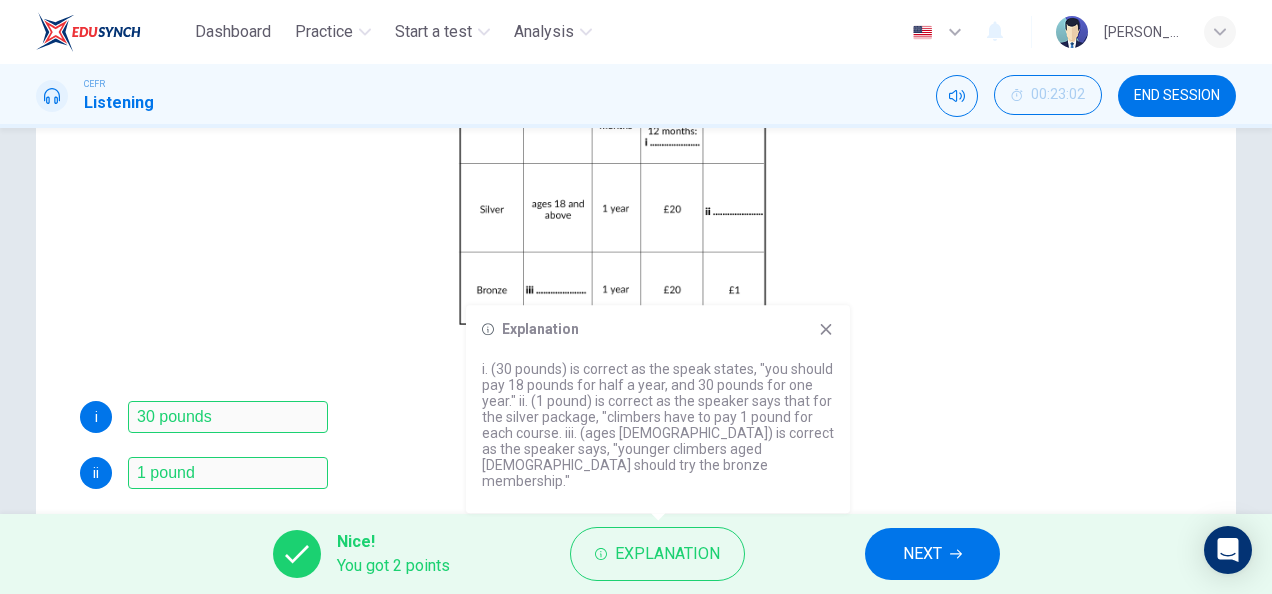 scroll, scrollTop: 0, scrollLeft: 0, axis: both 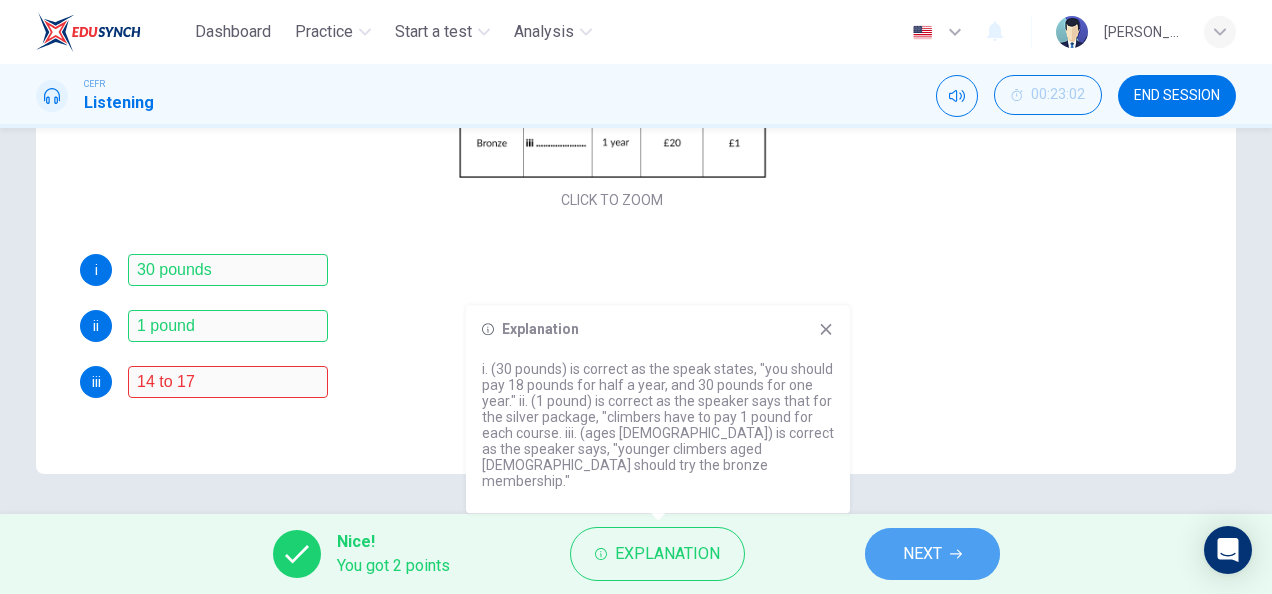 click on "NEXT" at bounding box center (932, 554) 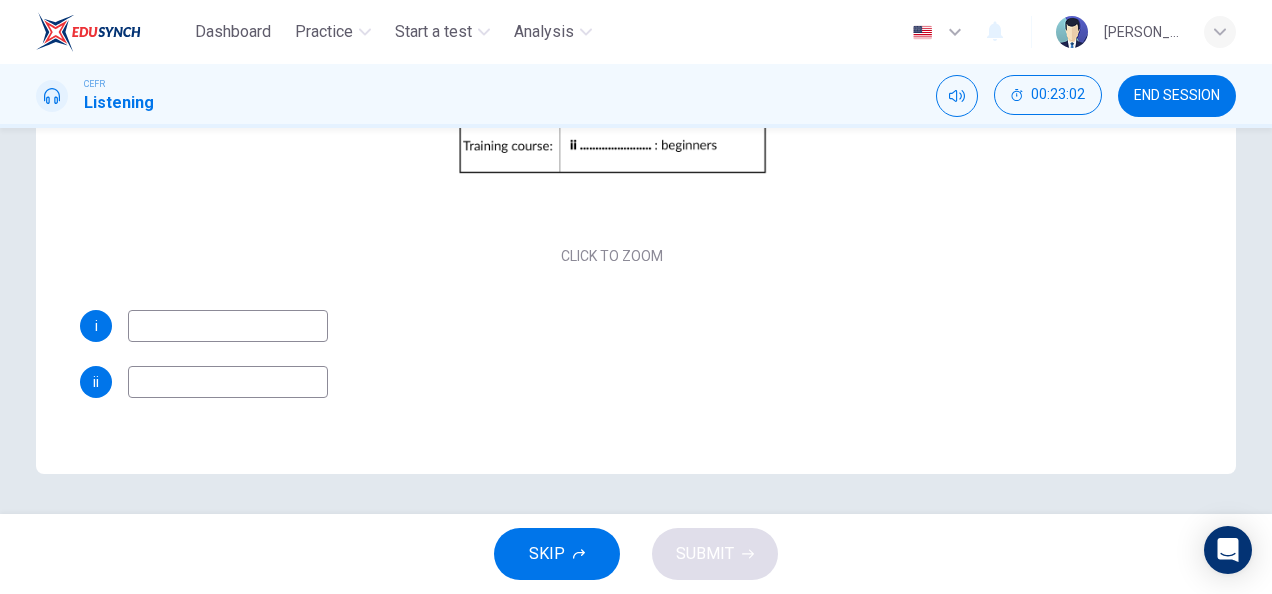 scroll, scrollTop: 0, scrollLeft: 0, axis: both 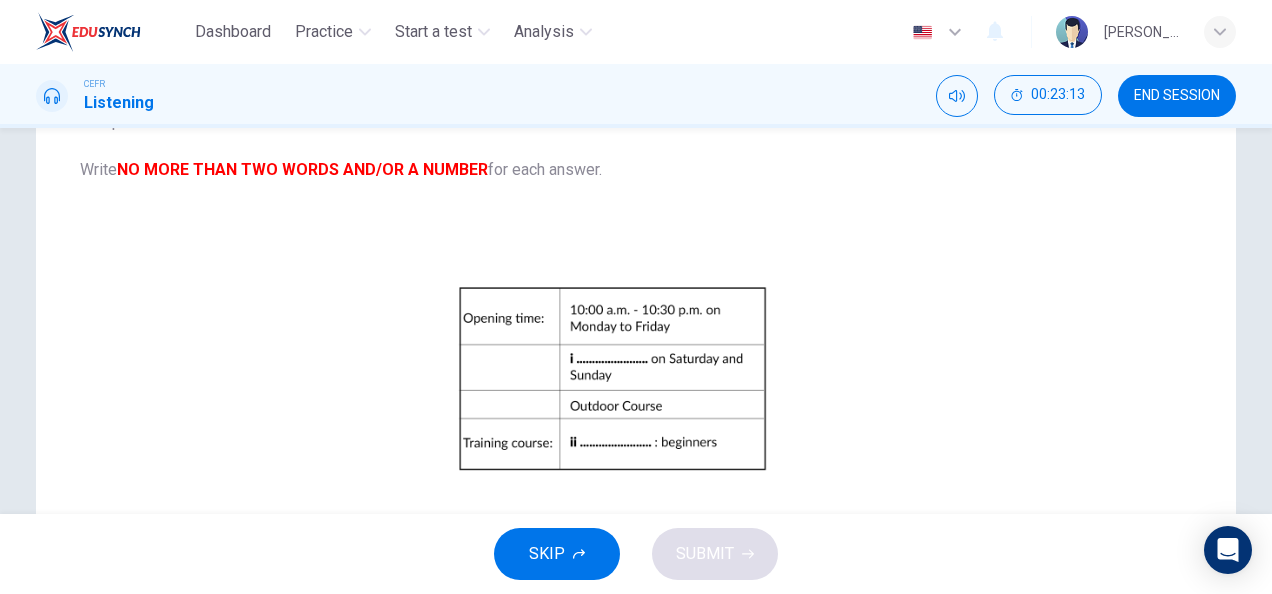 type on "87" 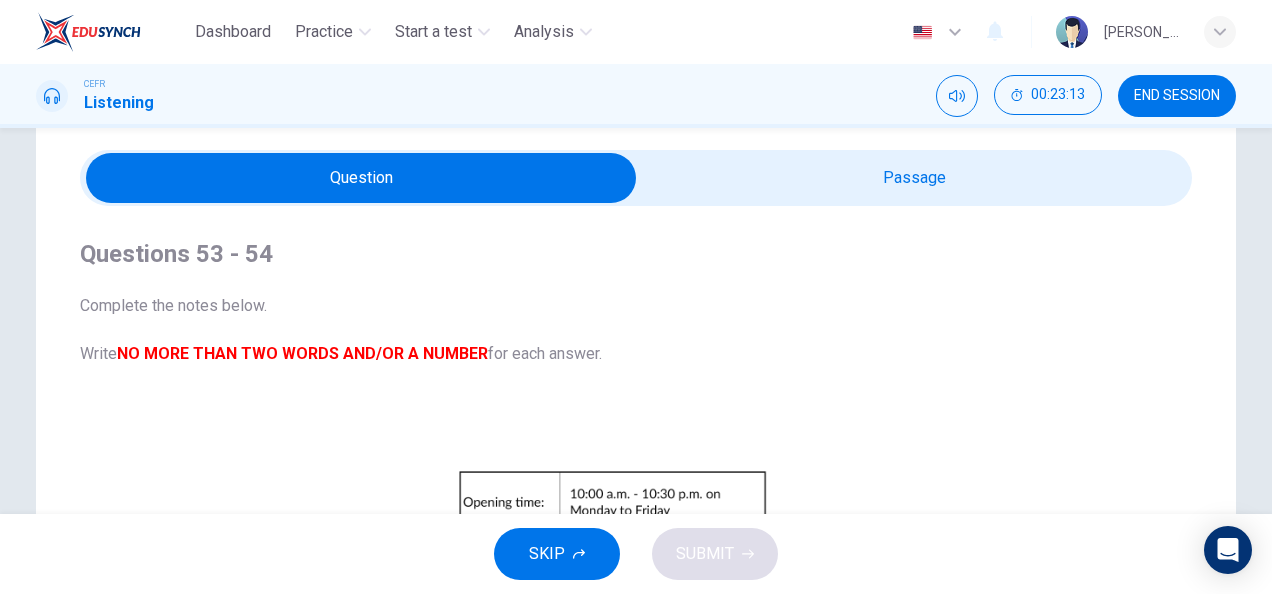 scroll, scrollTop: 0, scrollLeft: 0, axis: both 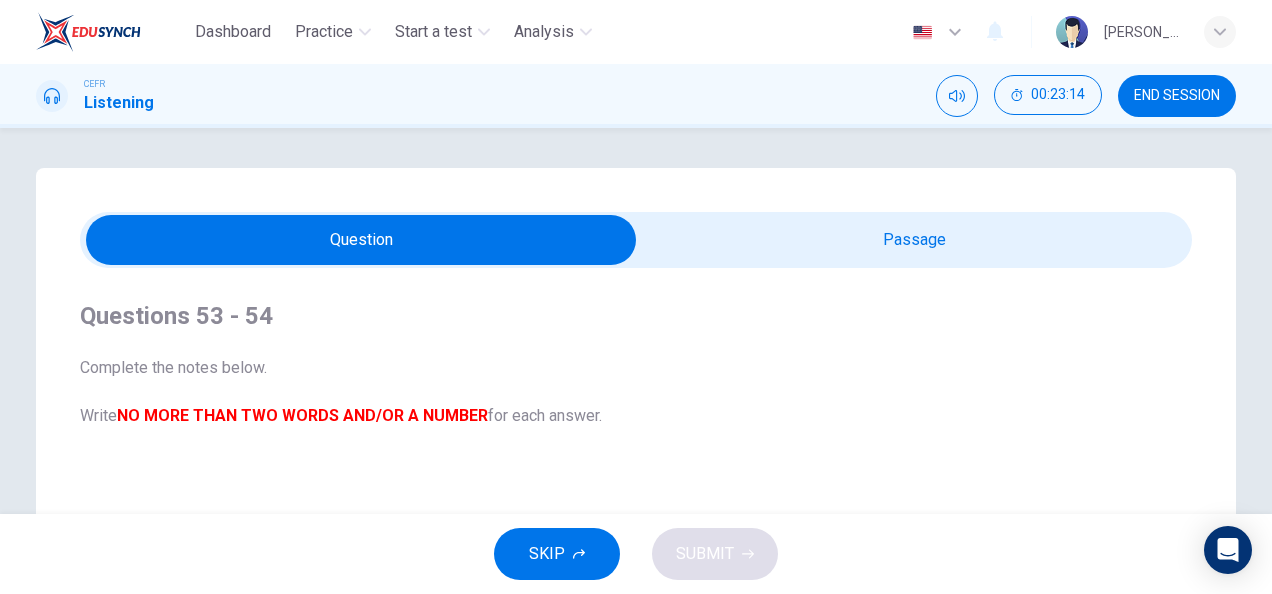 click at bounding box center [361, 240] 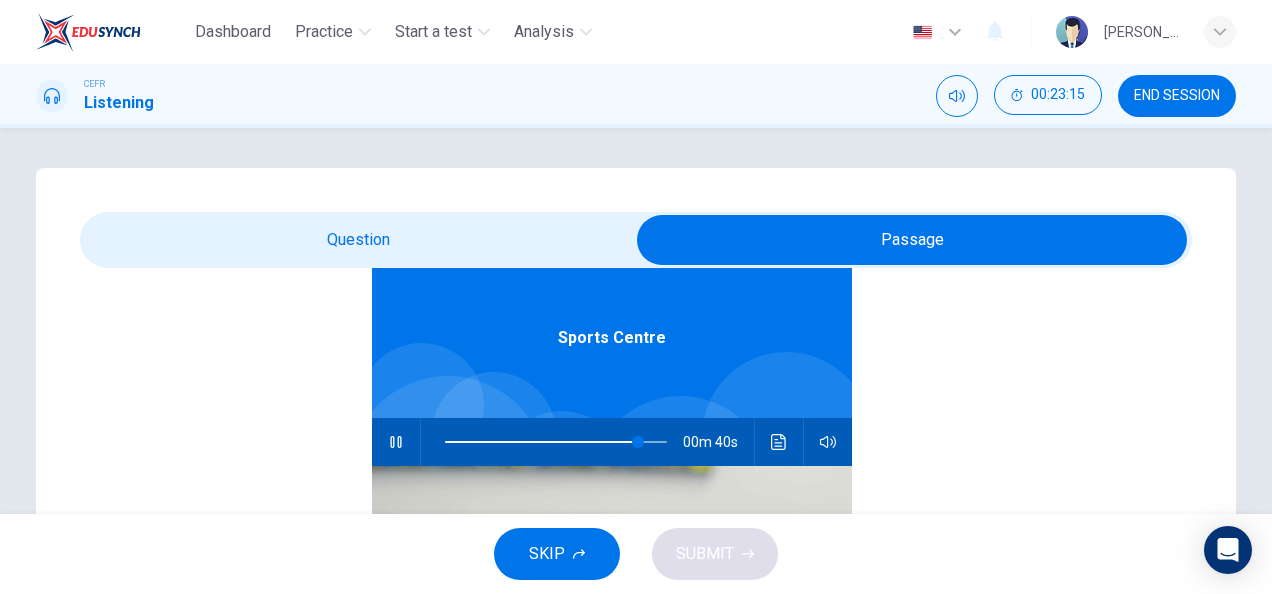 scroll, scrollTop: 105, scrollLeft: 0, axis: vertical 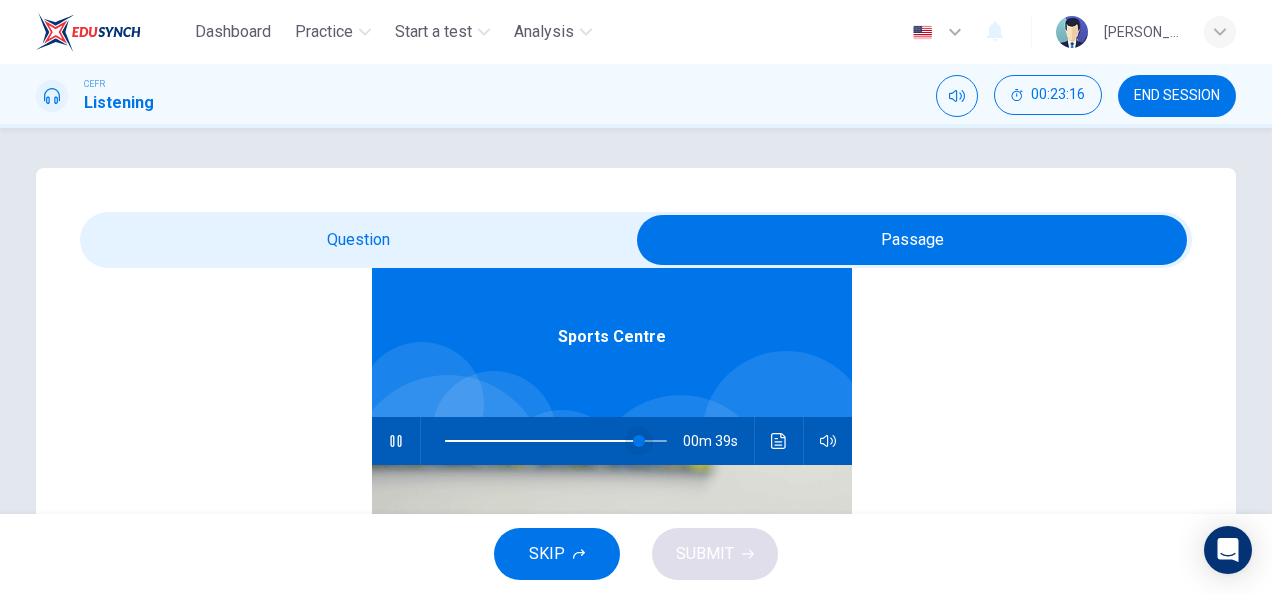 click at bounding box center [639, 441] 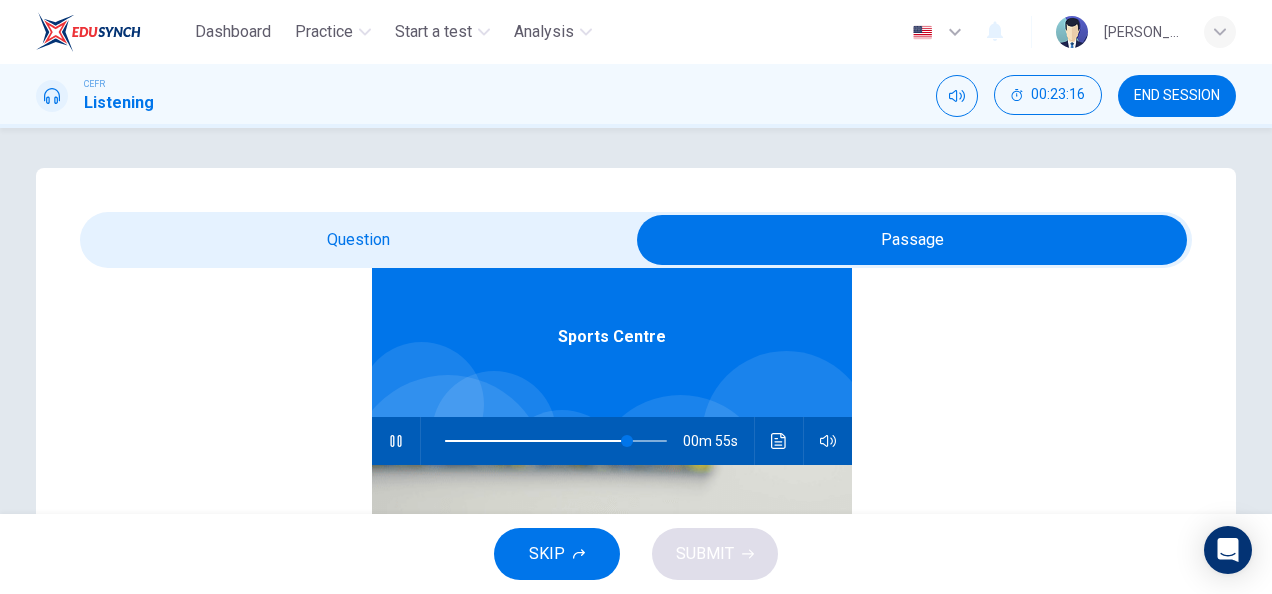type on "82" 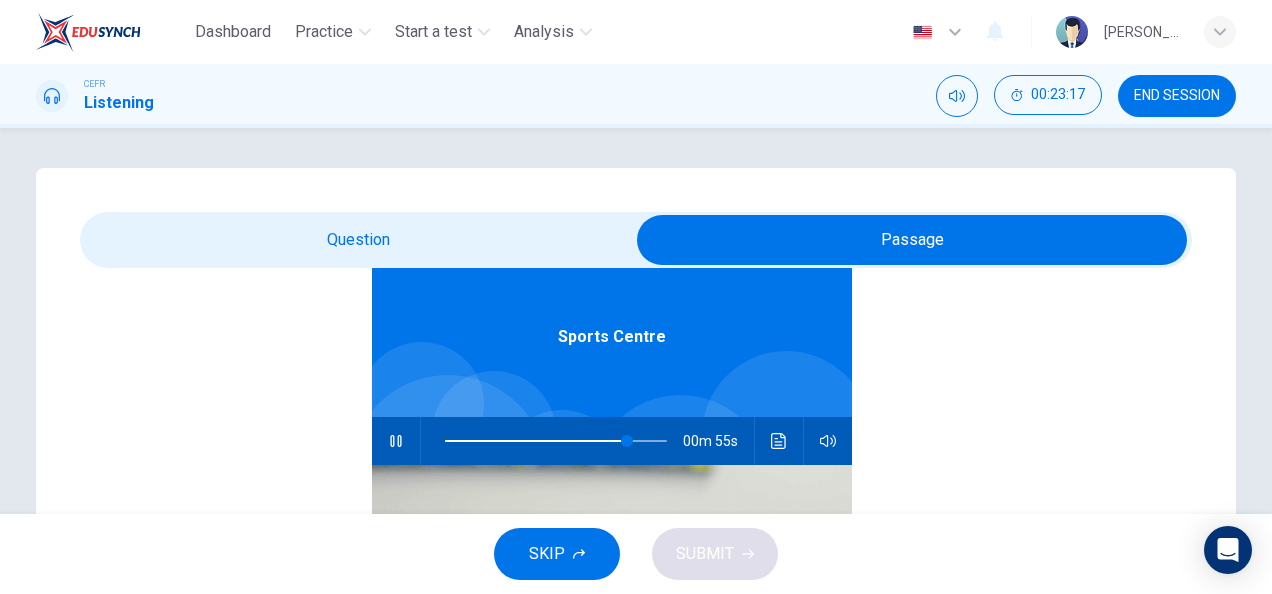 click at bounding box center [912, 240] 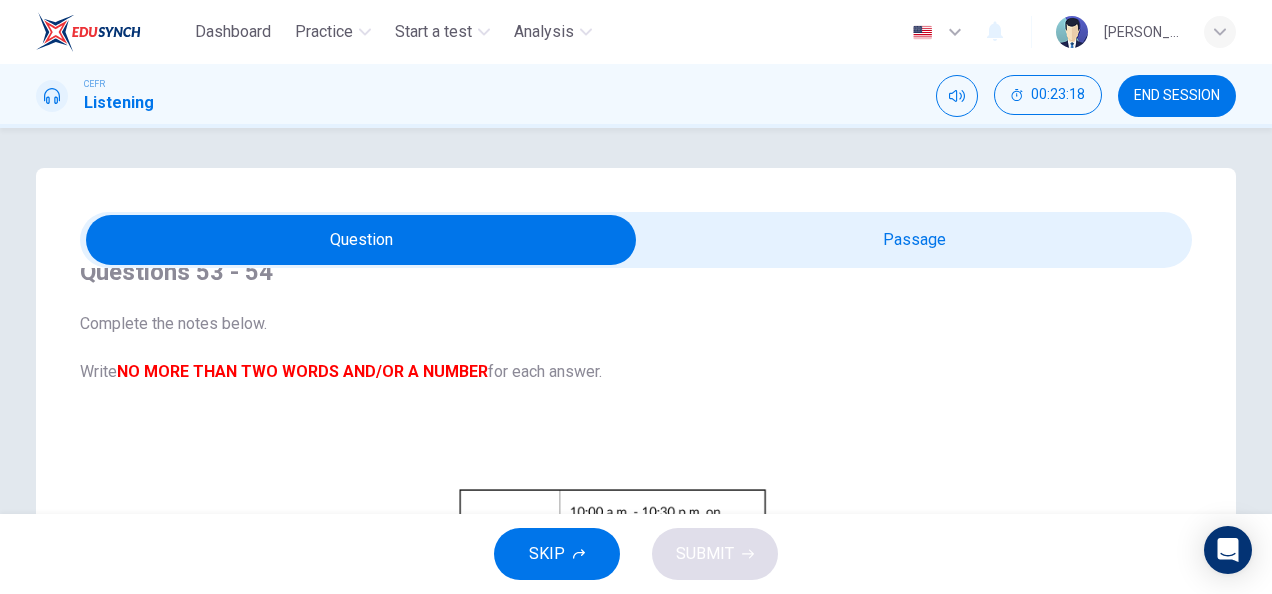 scroll, scrollTop: 45, scrollLeft: 0, axis: vertical 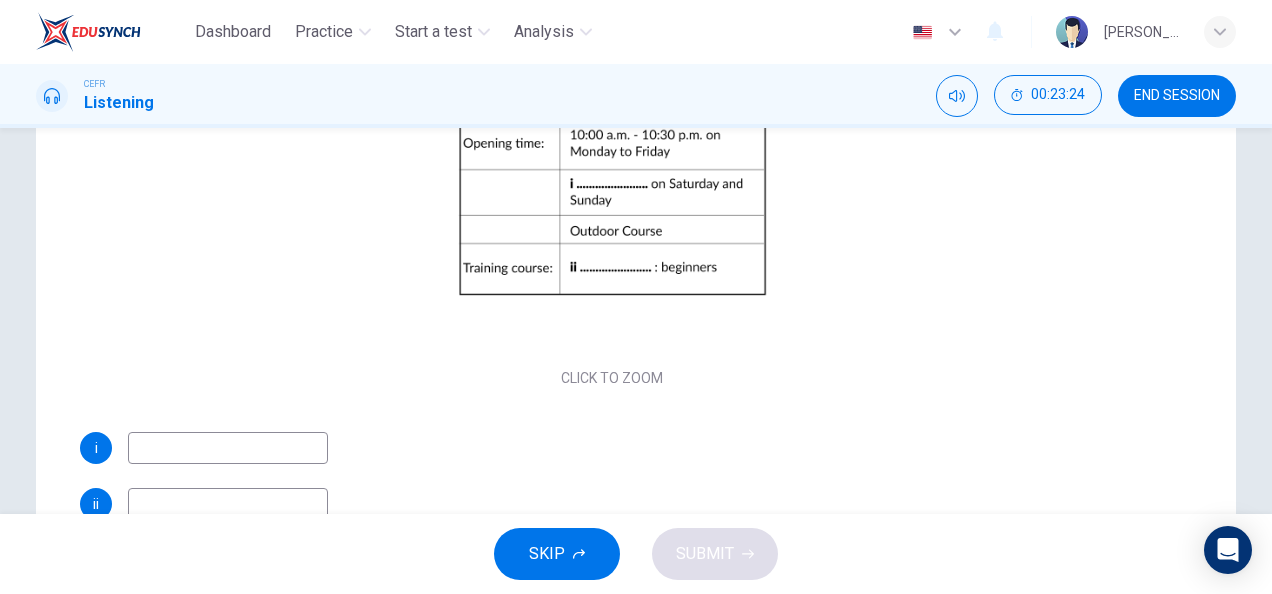 click at bounding box center [228, 448] 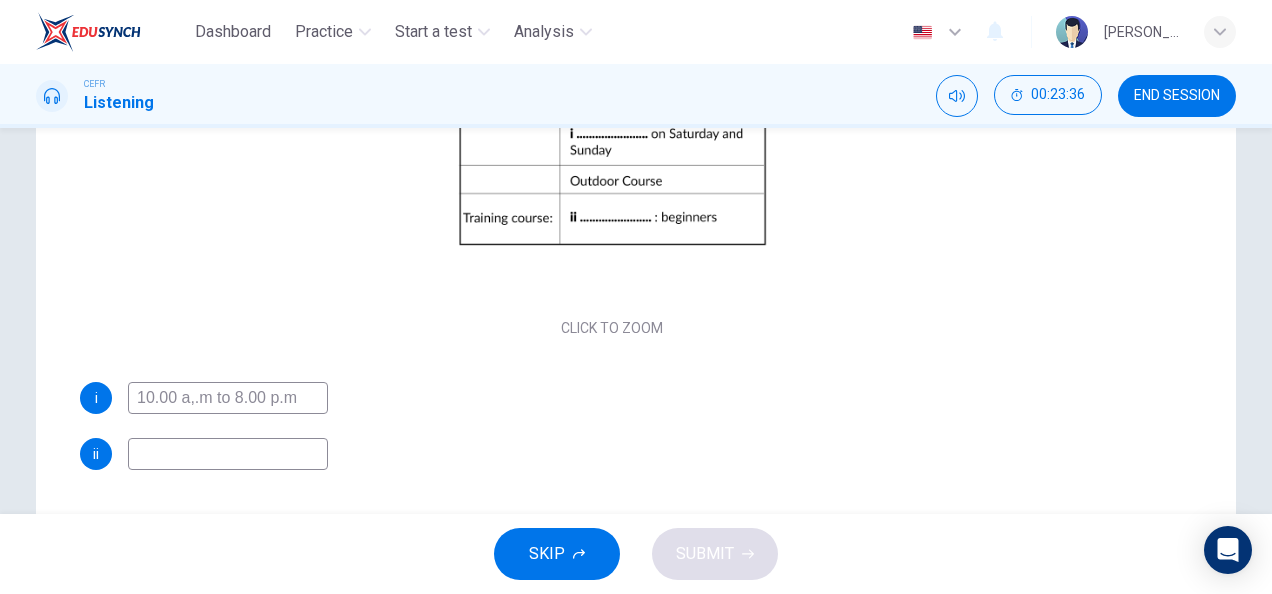 scroll, scrollTop: 428, scrollLeft: 0, axis: vertical 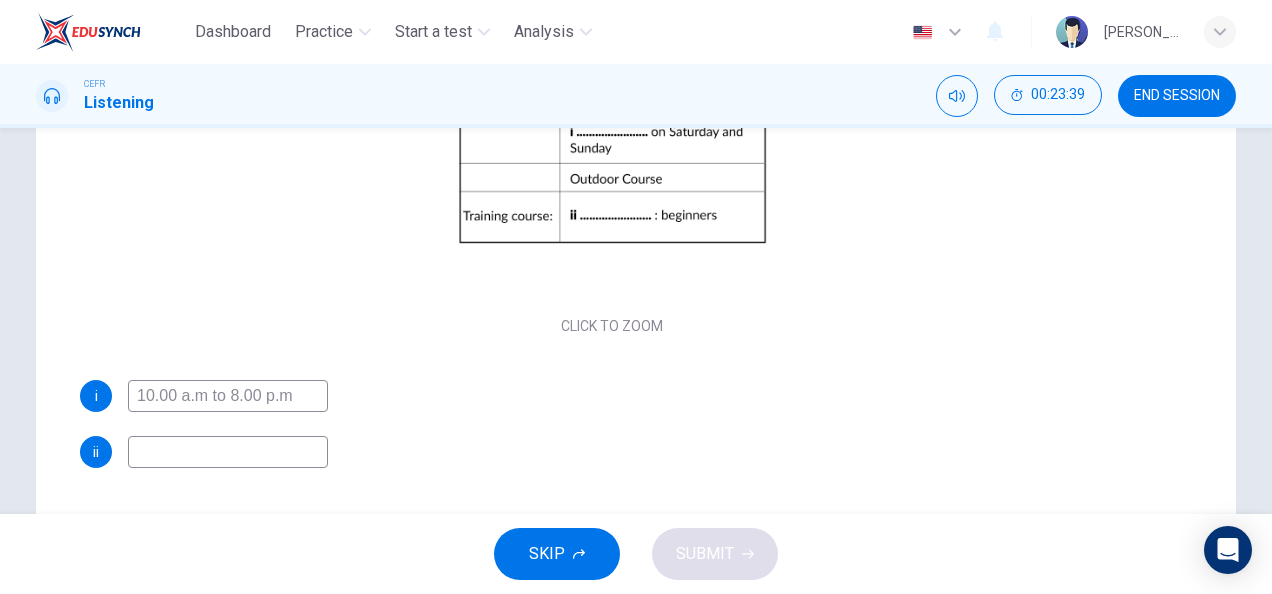 type on "10.00 a.m to 8.00 p.m" 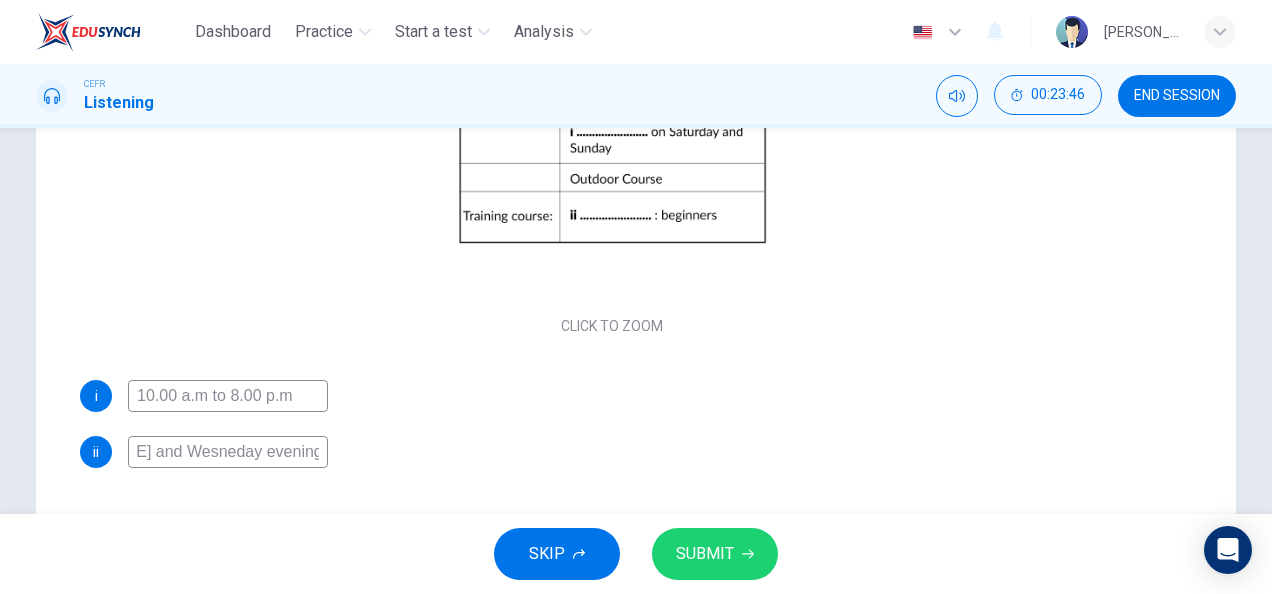 scroll, scrollTop: 0, scrollLeft: 45, axis: horizontal 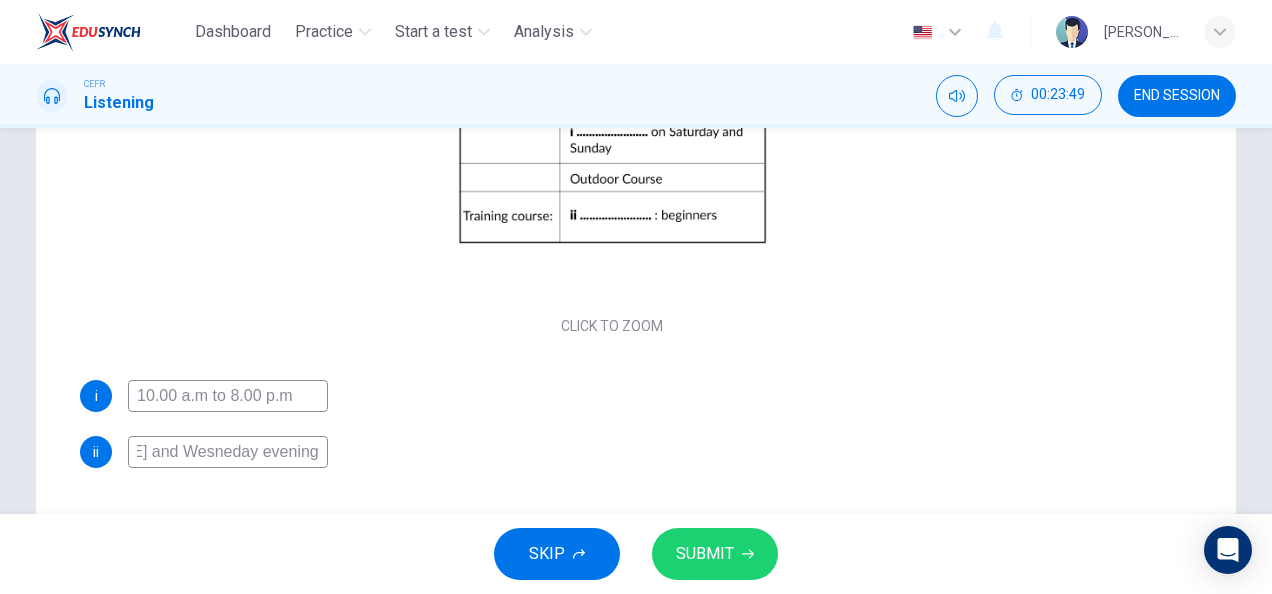 type on "[DATE] and Wesneday evening" 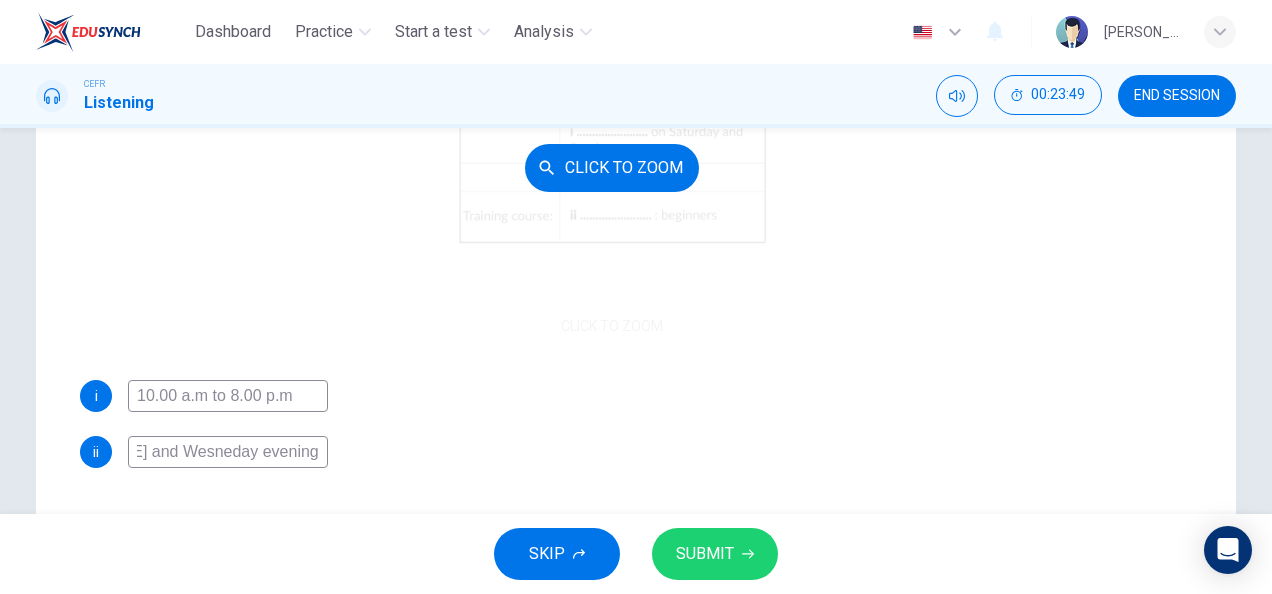 scroll, scrollTop: 0, scrollLeft: 0, axis: both 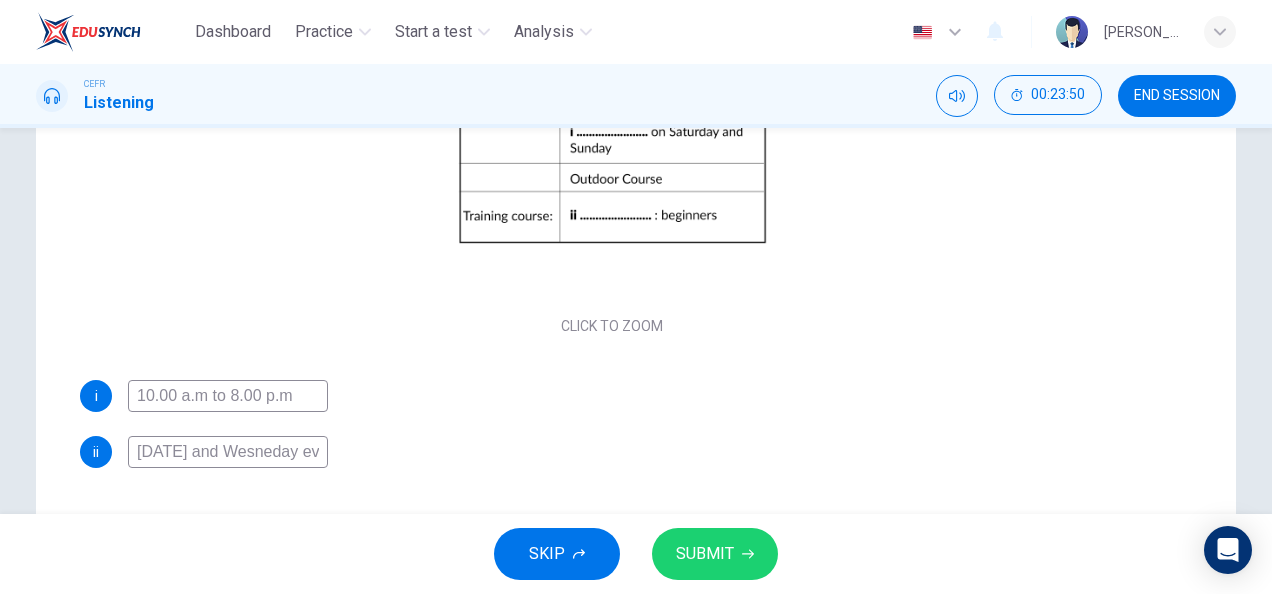 click on "SUBMIT" at bounding box center (705, 554) 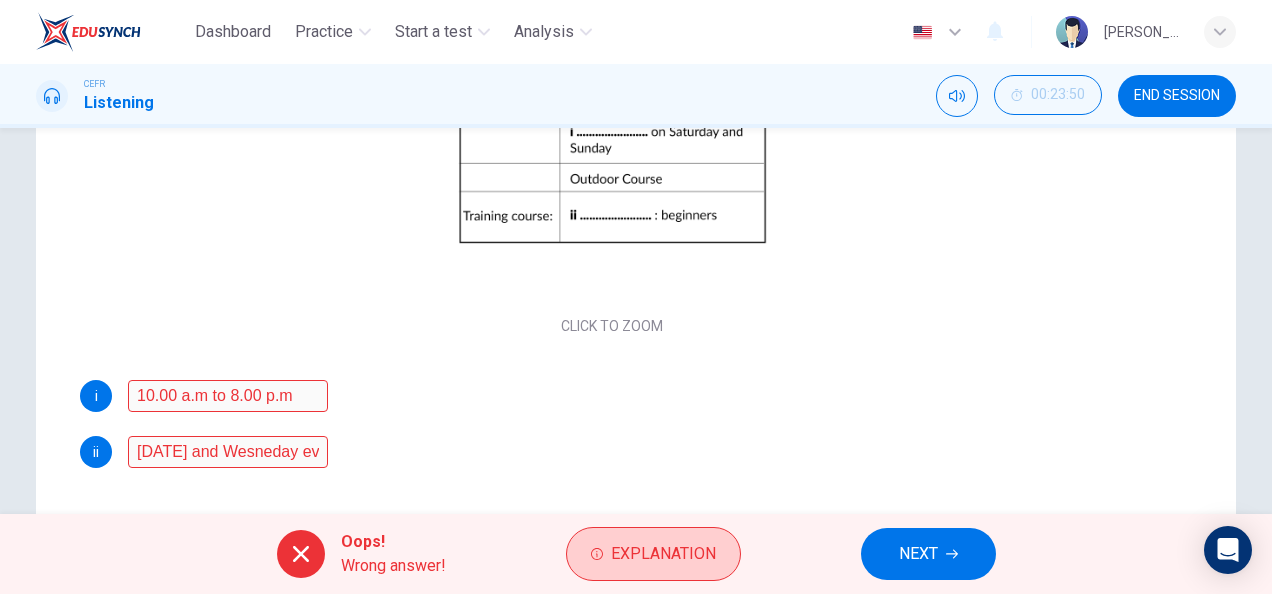 click on "Explanation" at bounding box center (663, 554) 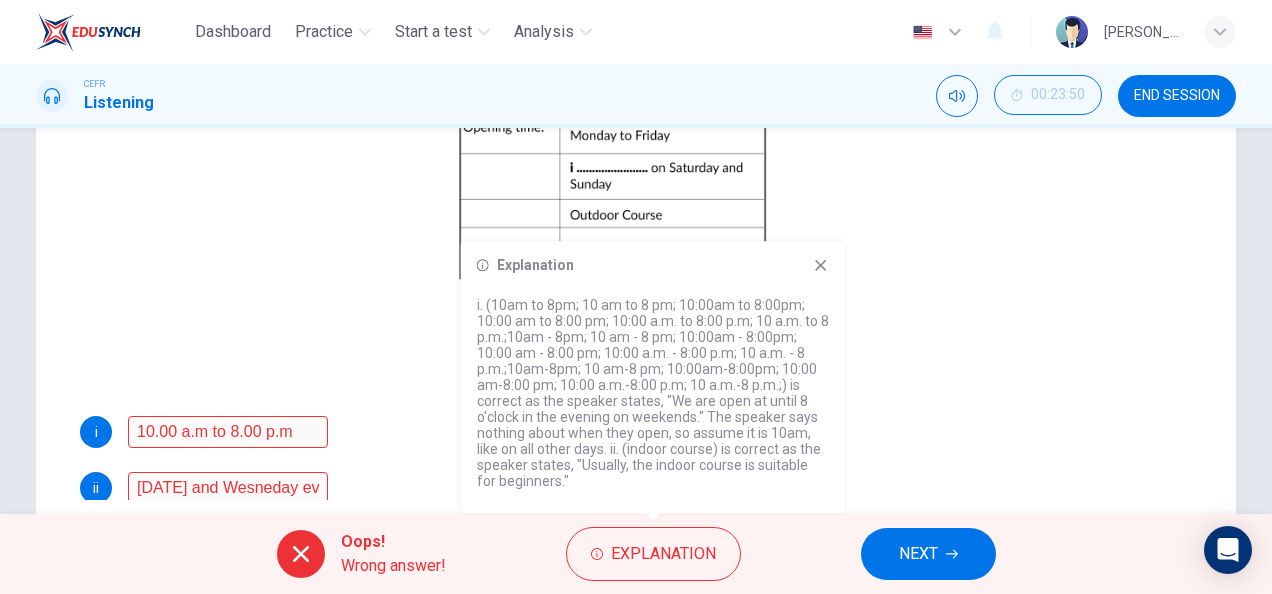 scroll, scrollTop: 0, scrollLeft: 0, axis: both 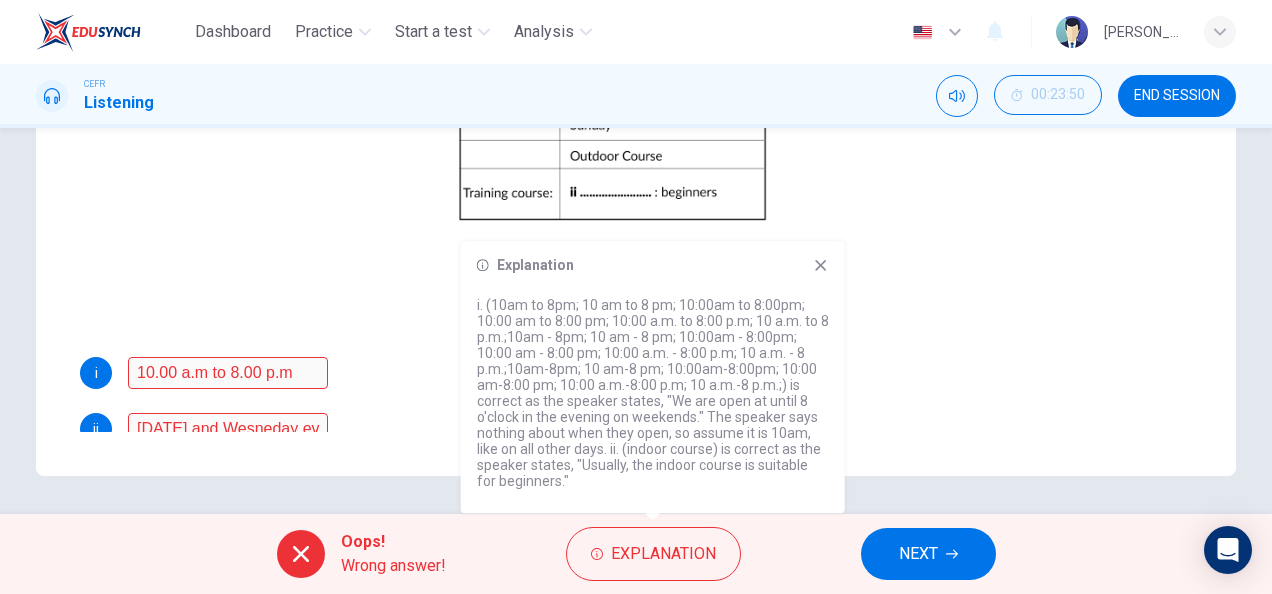 click on "Questions 53 - 54 Complete the notes below. Write  NO MORE THAN TWO WORDS AND/OR A NUMBER  for each answer.
CLICK TO ZOOM Click to Zoom i 10.00 a.m to 8.00 p.m ii [DATE] and [GEOGRAPHIC_DATA] 05m 09s" at bounding box center (636, 102) 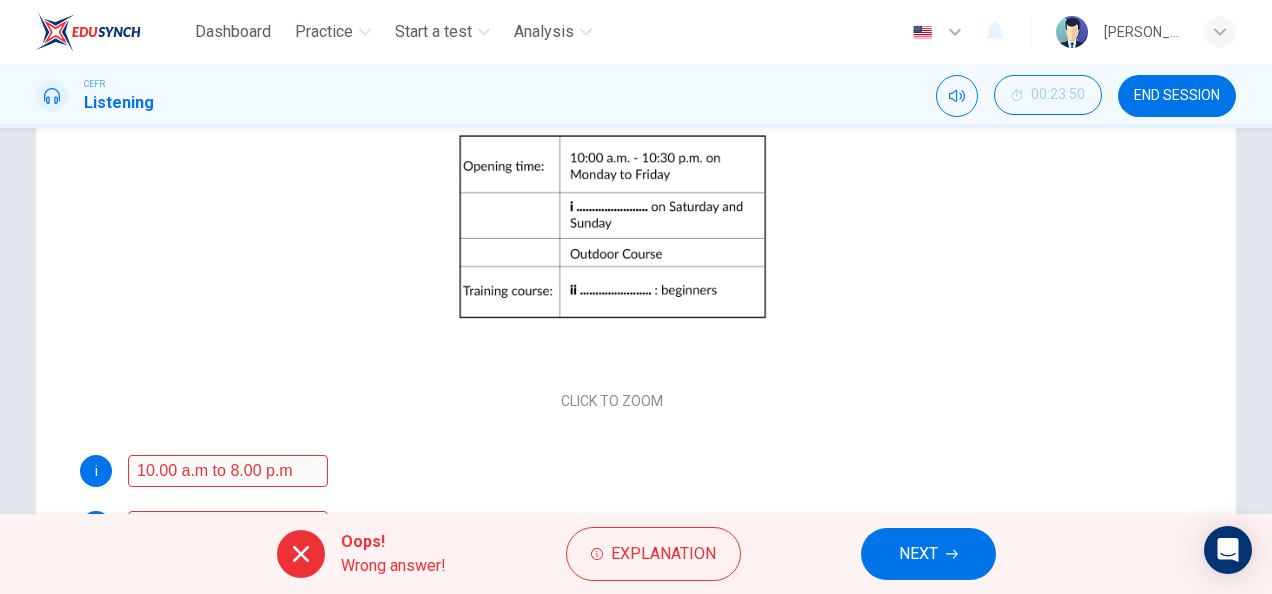 scroll, scrollTop: 498, scrollLeft: 0, axis: vertical 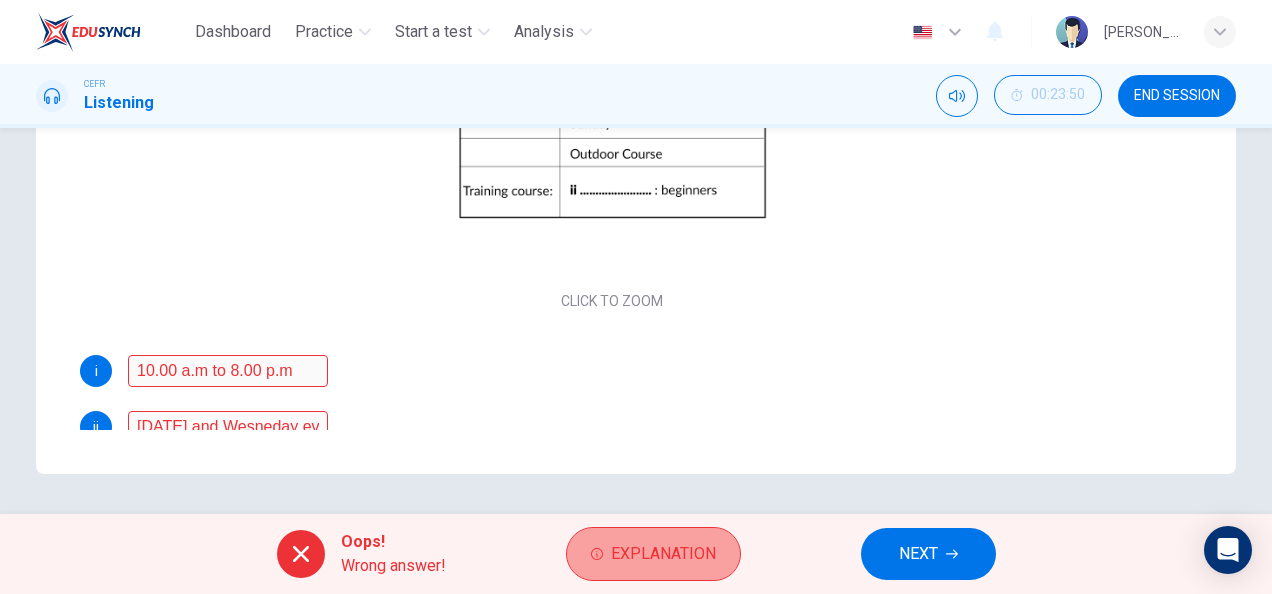 click on "Explanation" at bounding box center (663, 554) 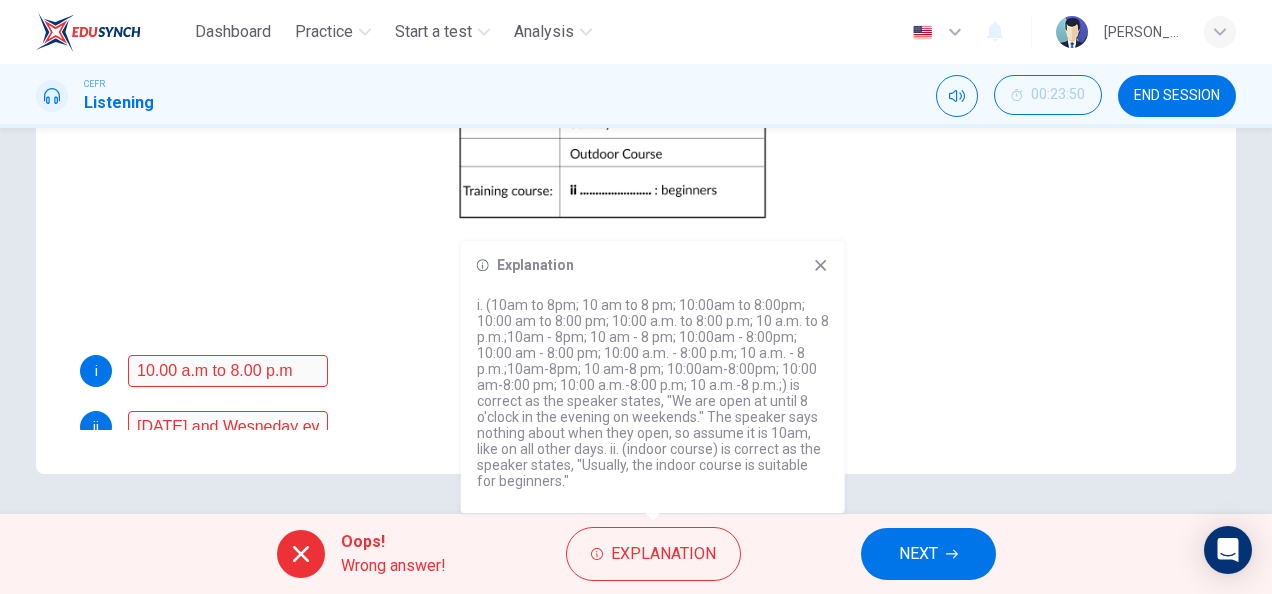 click on "Oops! Wrong answer! Explanation NEXT" at bounding box center [636, 554] 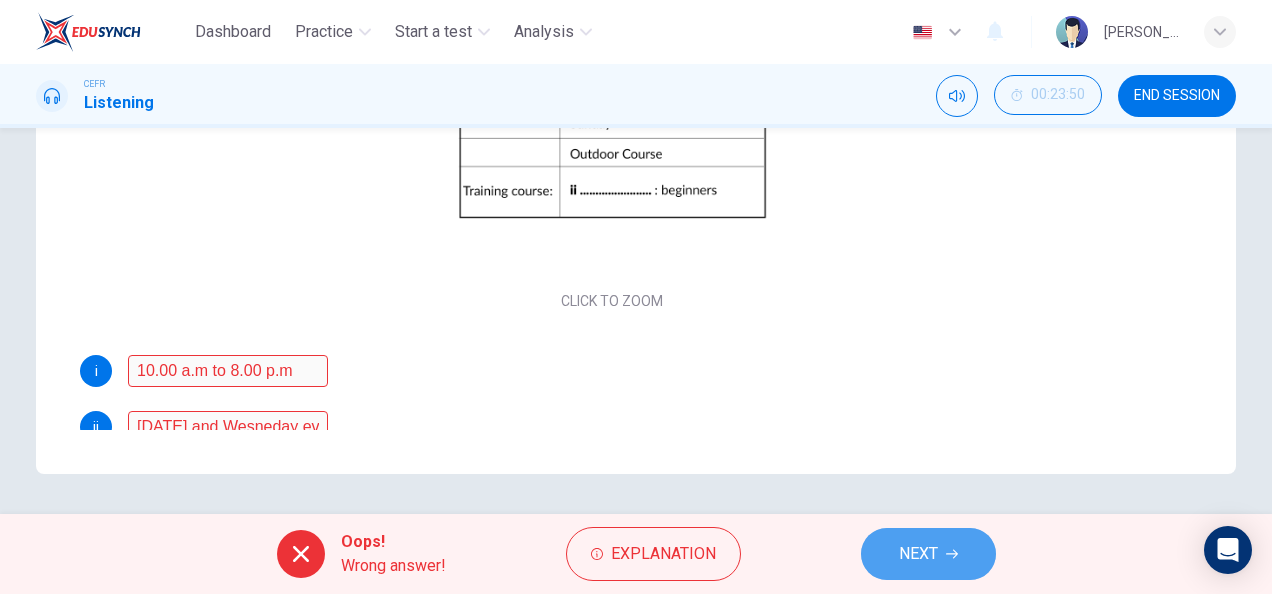 click on "NEXT" at bounding box center [918, 554] 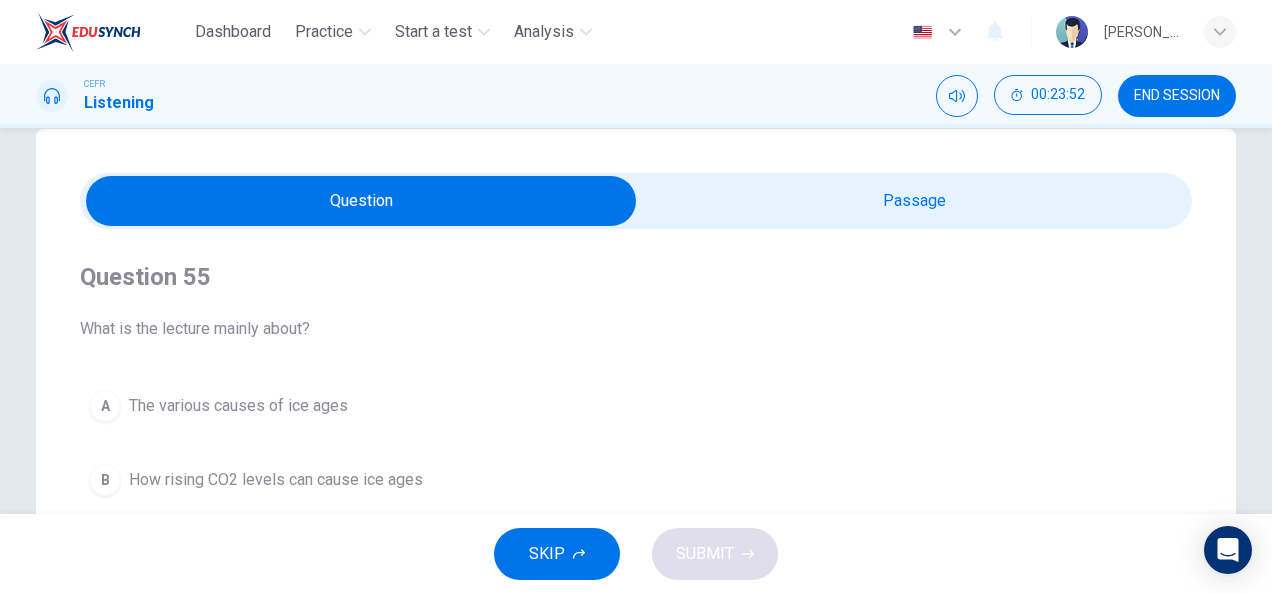 scroll, scrollTop: 37, scrollLeft: 0, axis: vertical 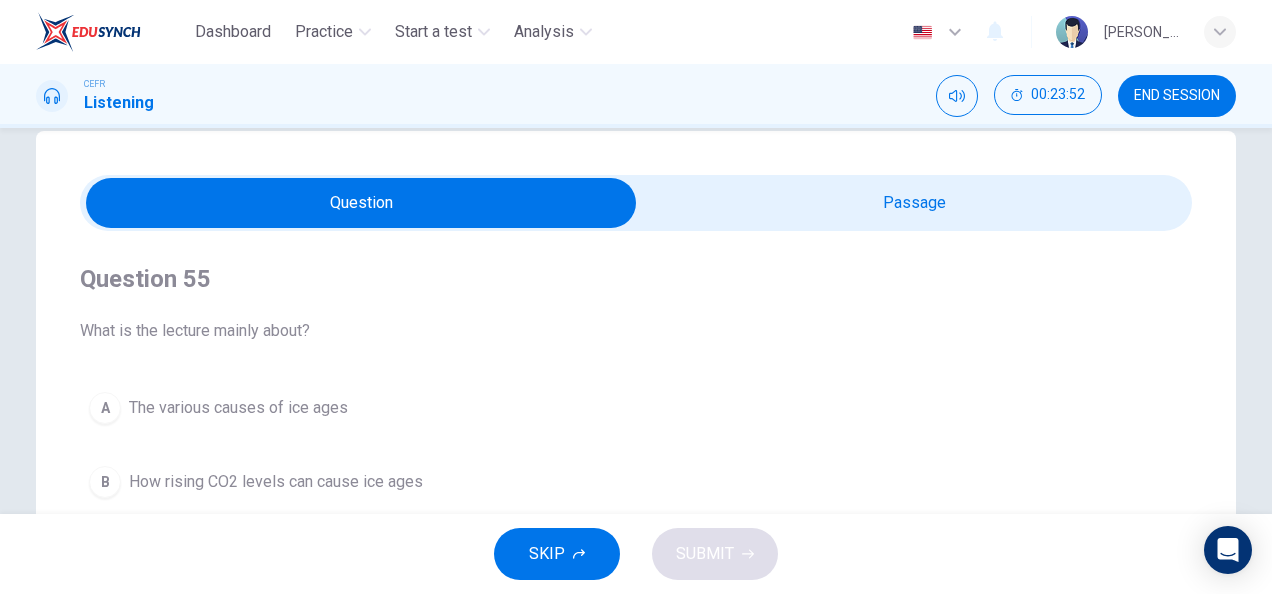click at bounding box center [361, 203] 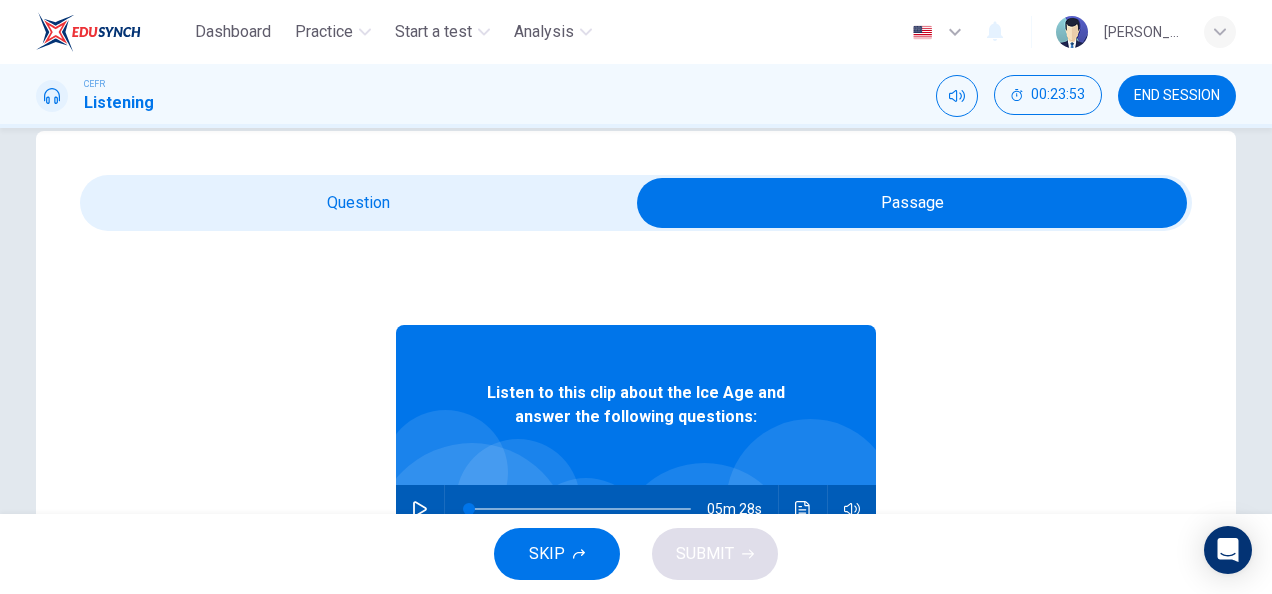 scroll, scrollTop: 7, scrollLeft: 0, axis: vertical 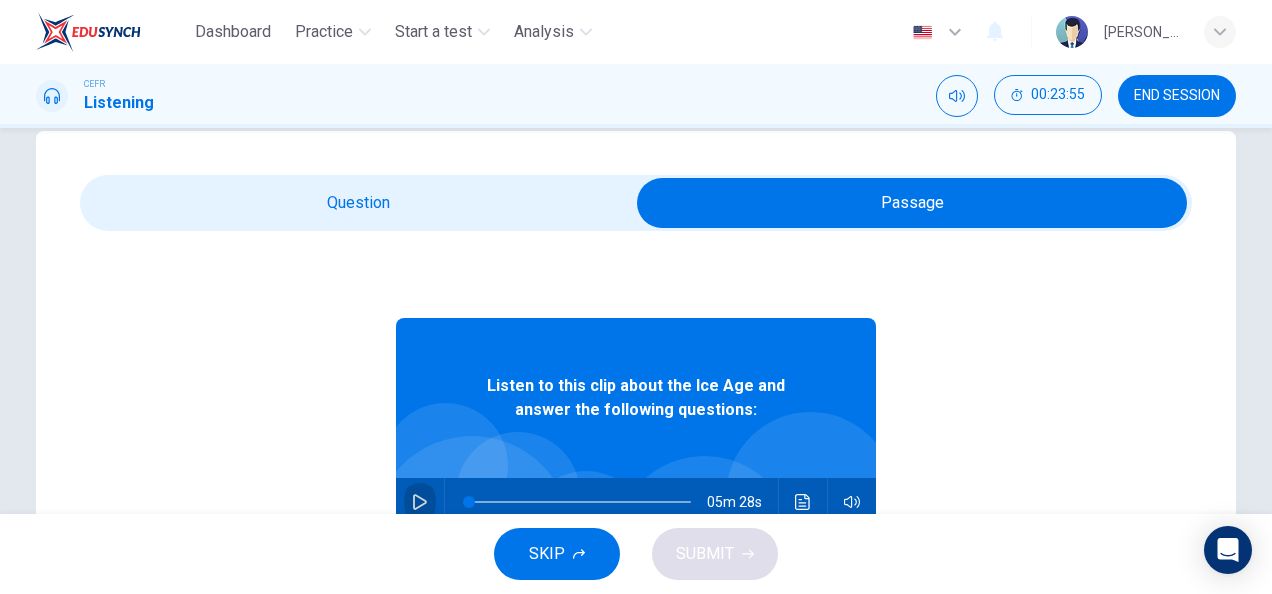 click 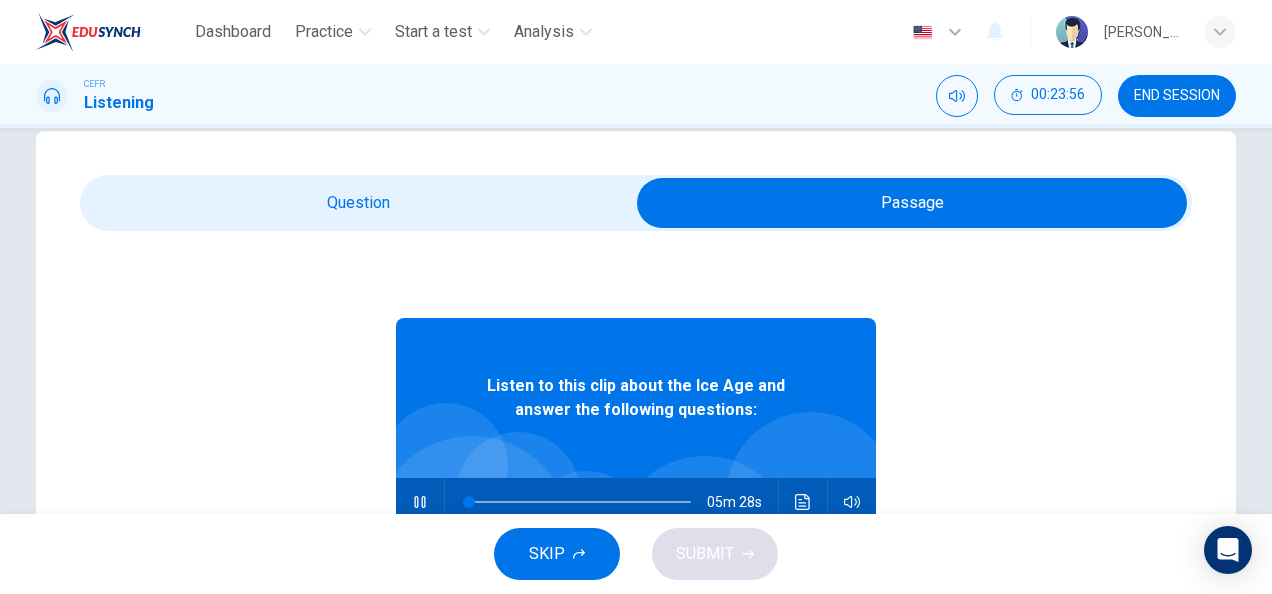 click at bounding box center (912, 203) 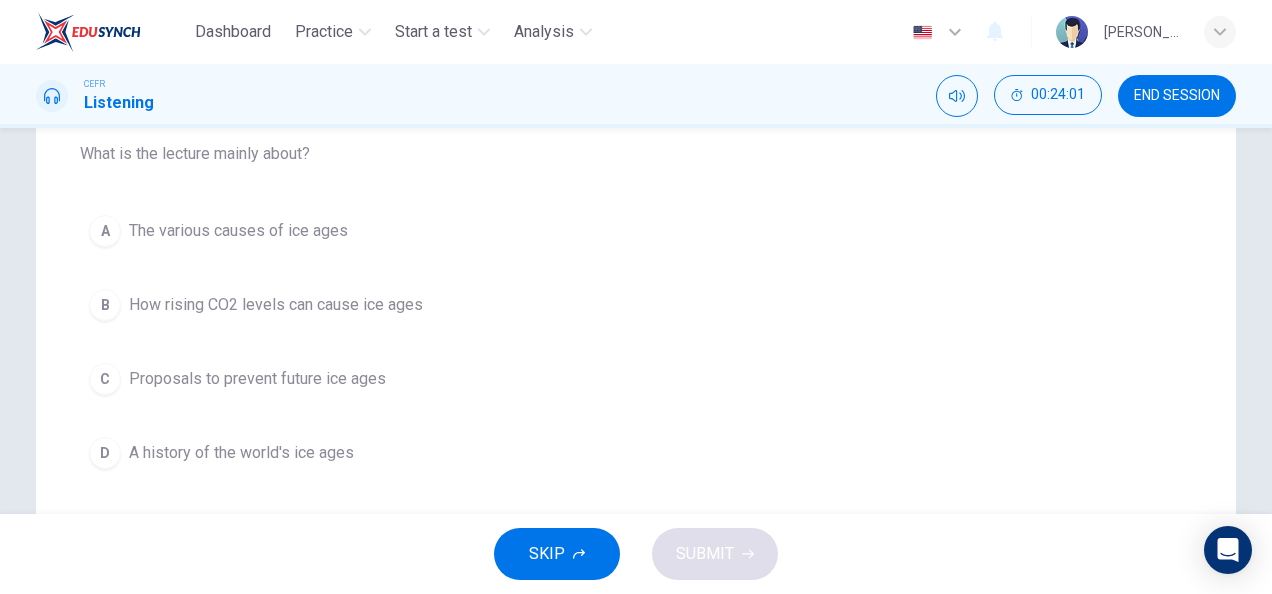 scroll, scrollTop: 211, scrollLeft: 0, axis: vertical 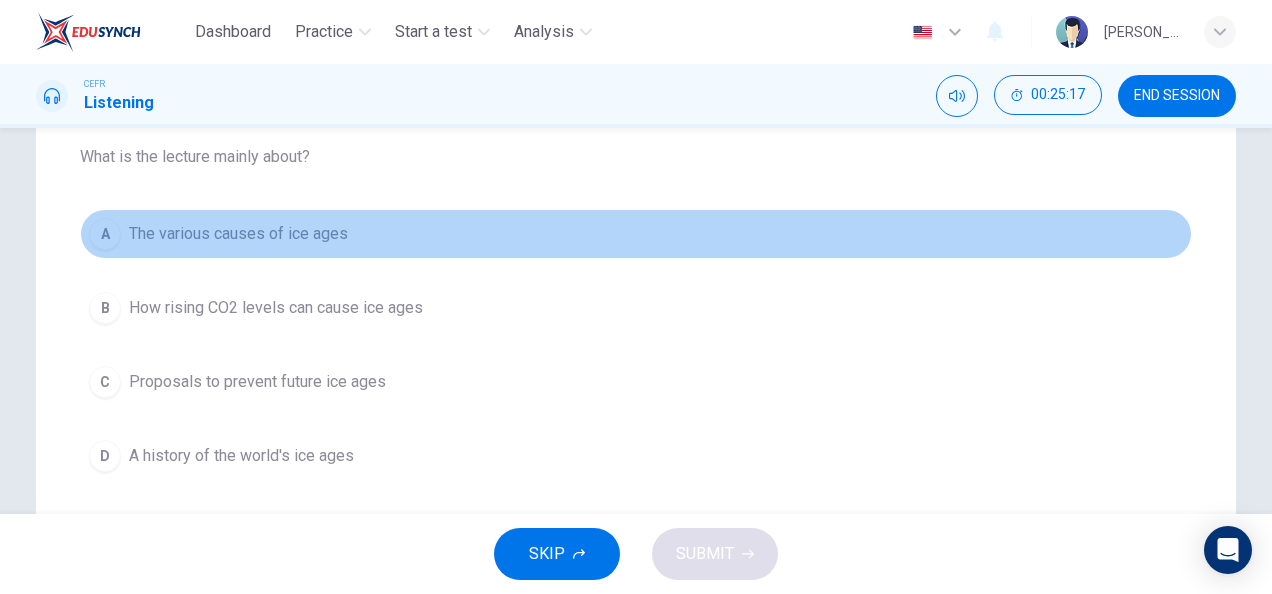click on "A The various causes of ice ages" at bounding box center [636, 234] 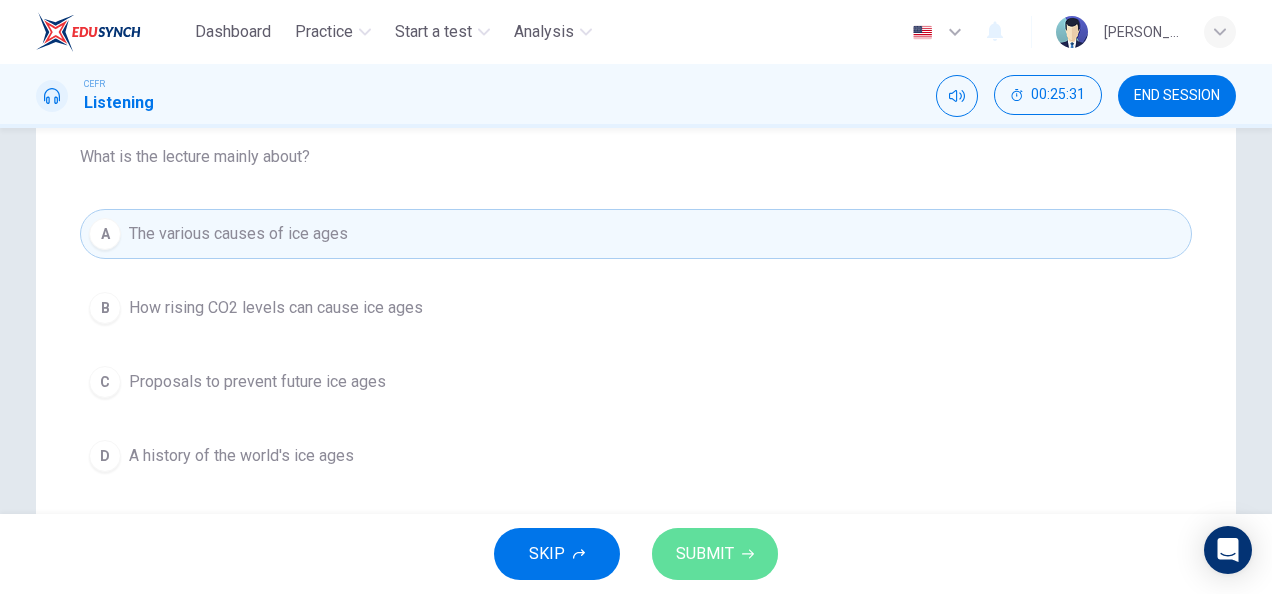 click on "SUBMIT" at bounding box center (715, 554) 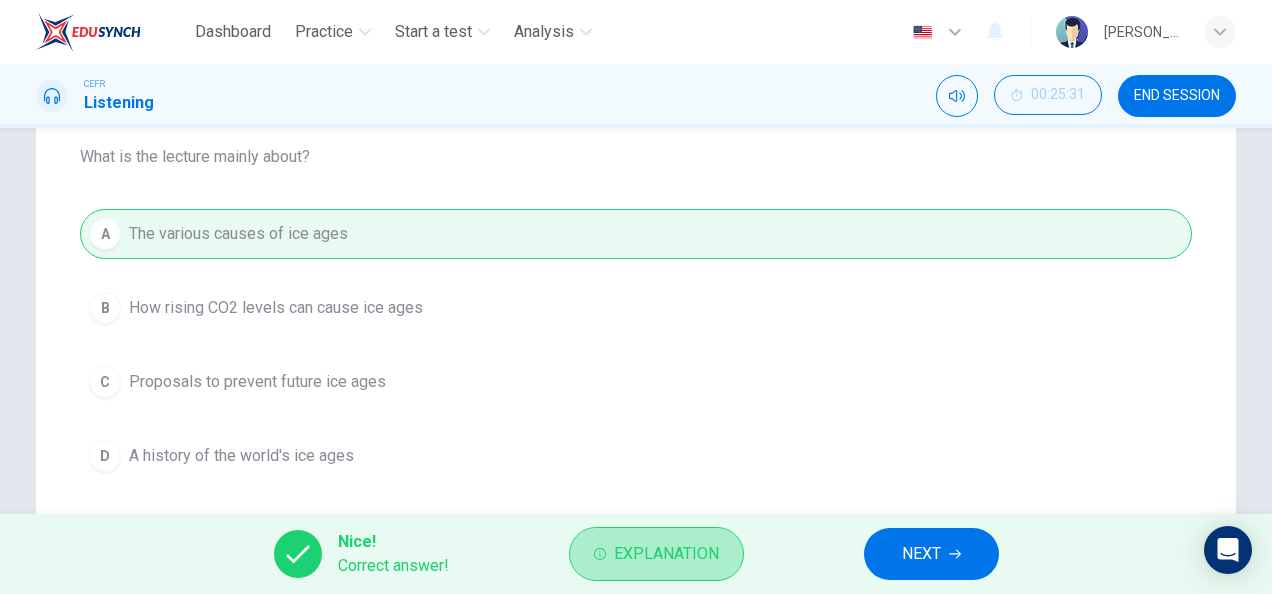 click on "Explanation" at bounding box center (656, 554) 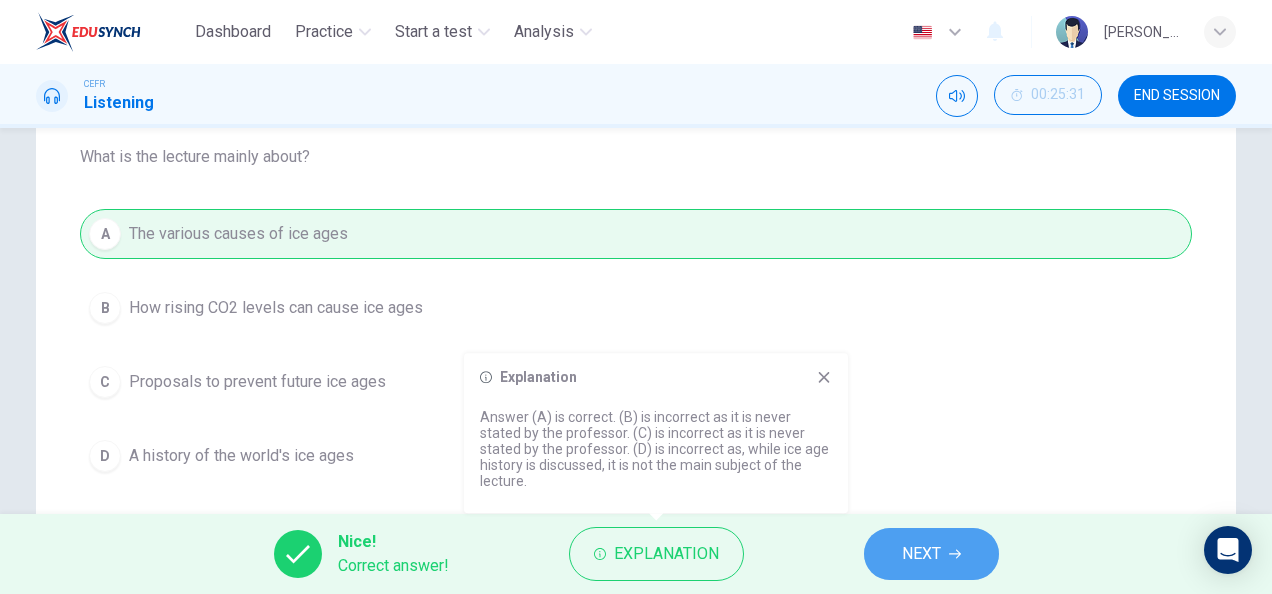 click on "NEXT" at bounding box center (931, 554) 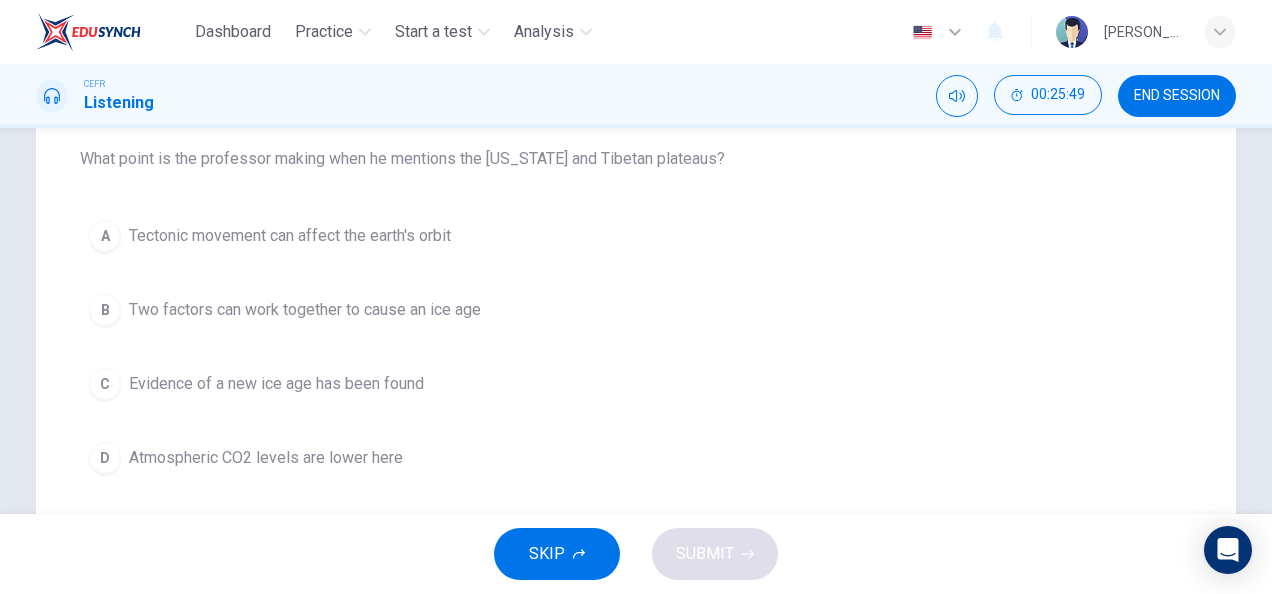scroll, scrollTop: 207, scrollLeft: 0, axis: vertical 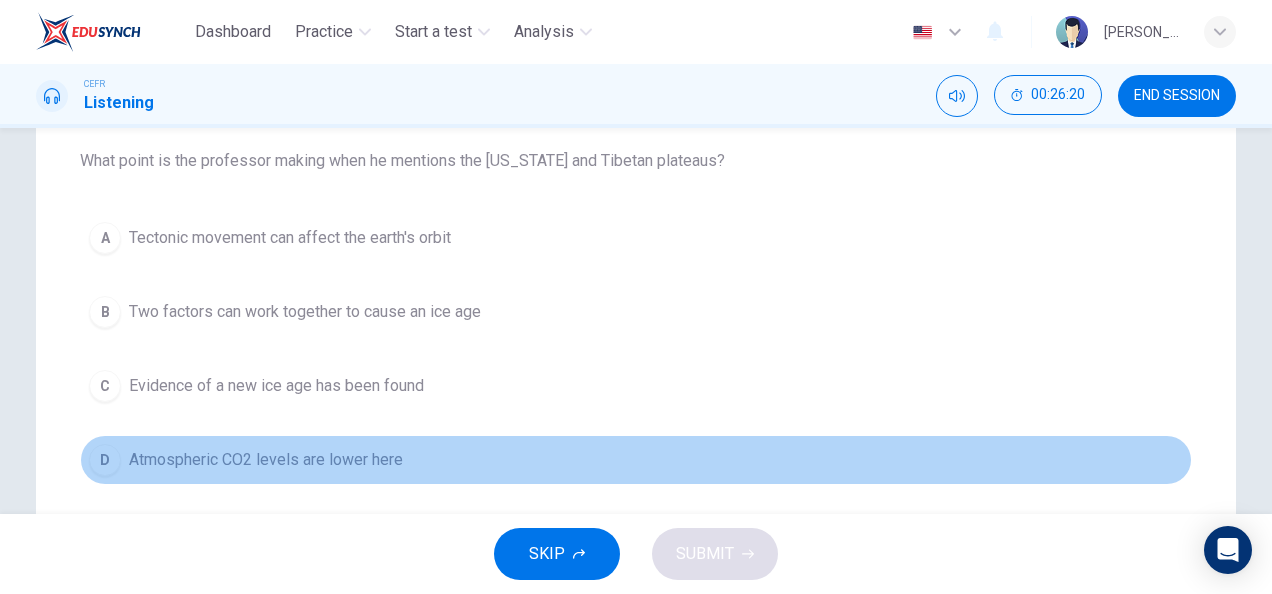 click on "D Atmospheric CO2 levels are lower here" at bounding box center (636, 460) 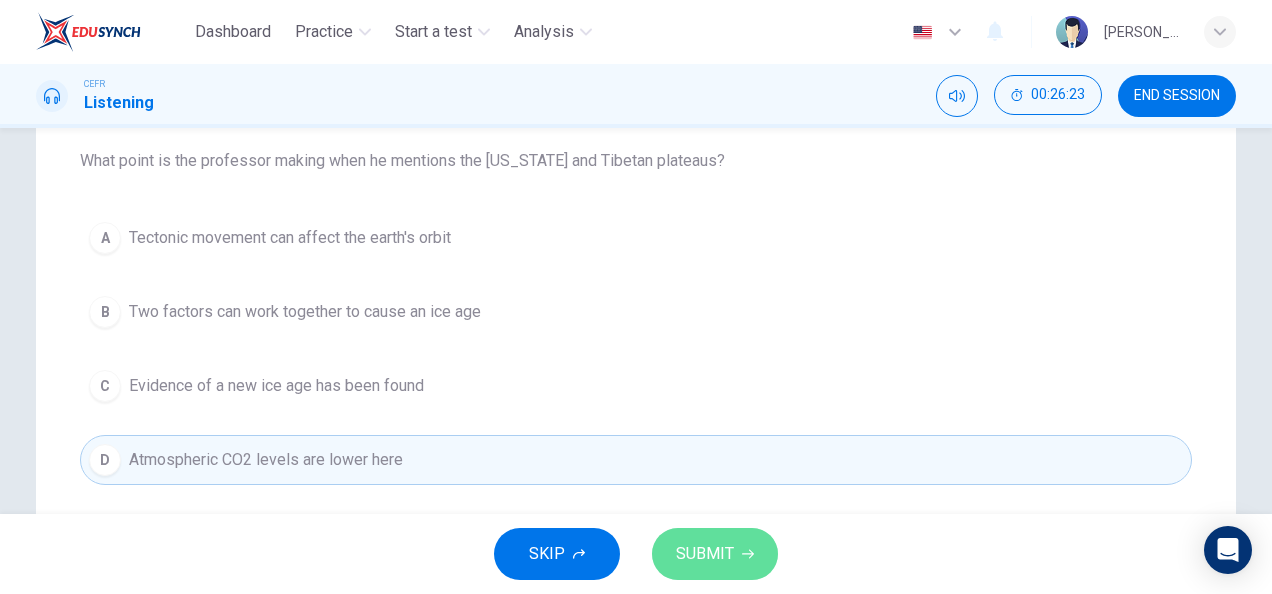 click on "SUBMIT" at bounding box center [705, 554] 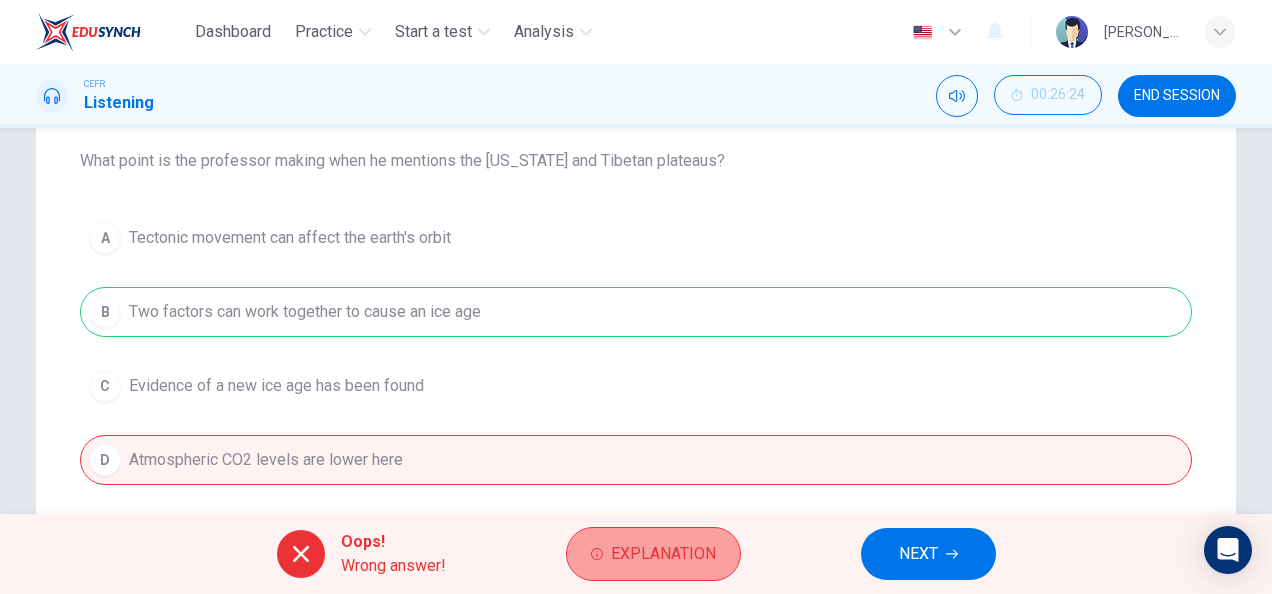 click on "Explanation" at bounding box center [663, 554] 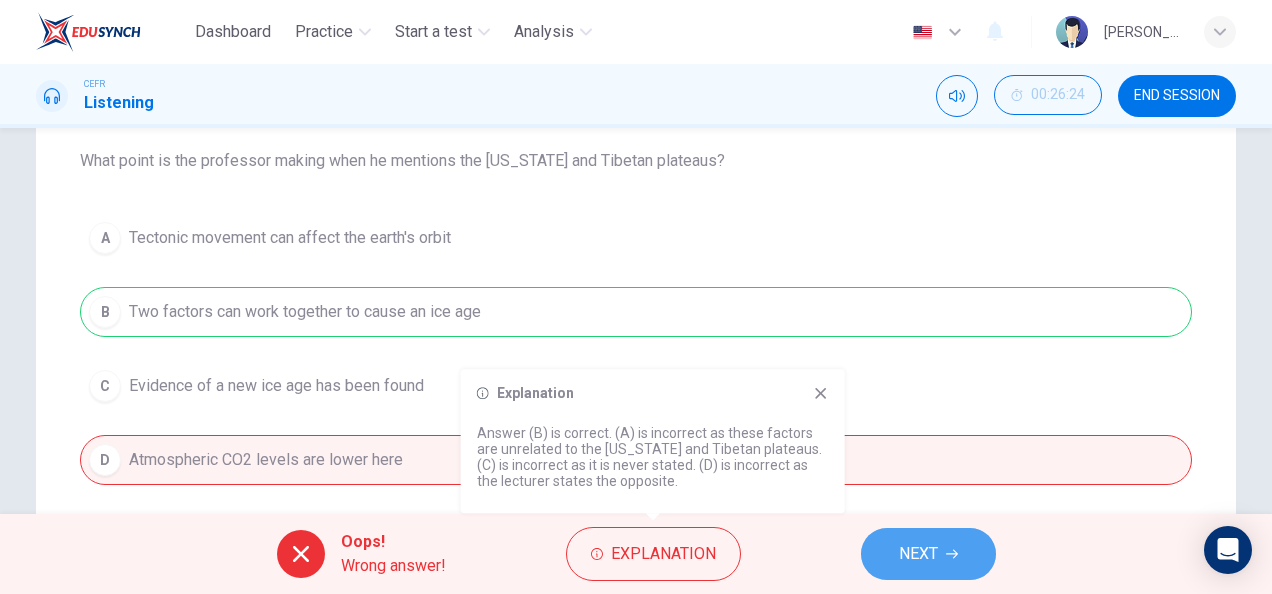 click on "NEXT" at bounding box center (918, 554) 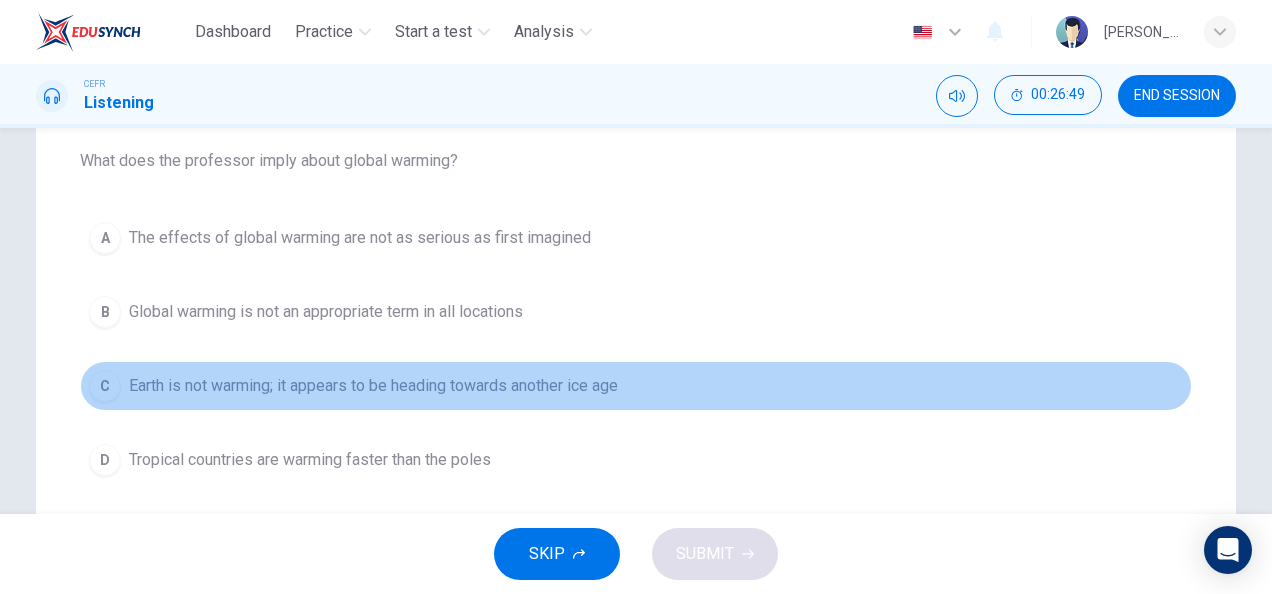 click on "Earth is not warming; it appears to be heading towards another ice age" at bounding box center (373, 386) 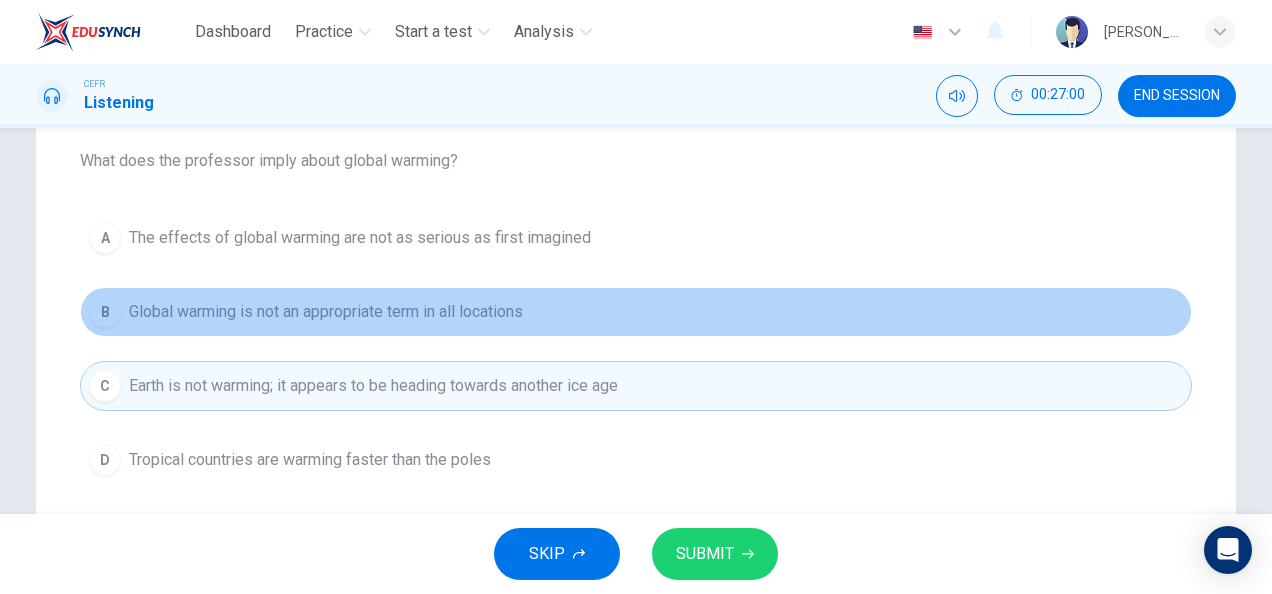 click on "B Global warming is not an appropriate term in all locations" at bounding box center [636, 312] 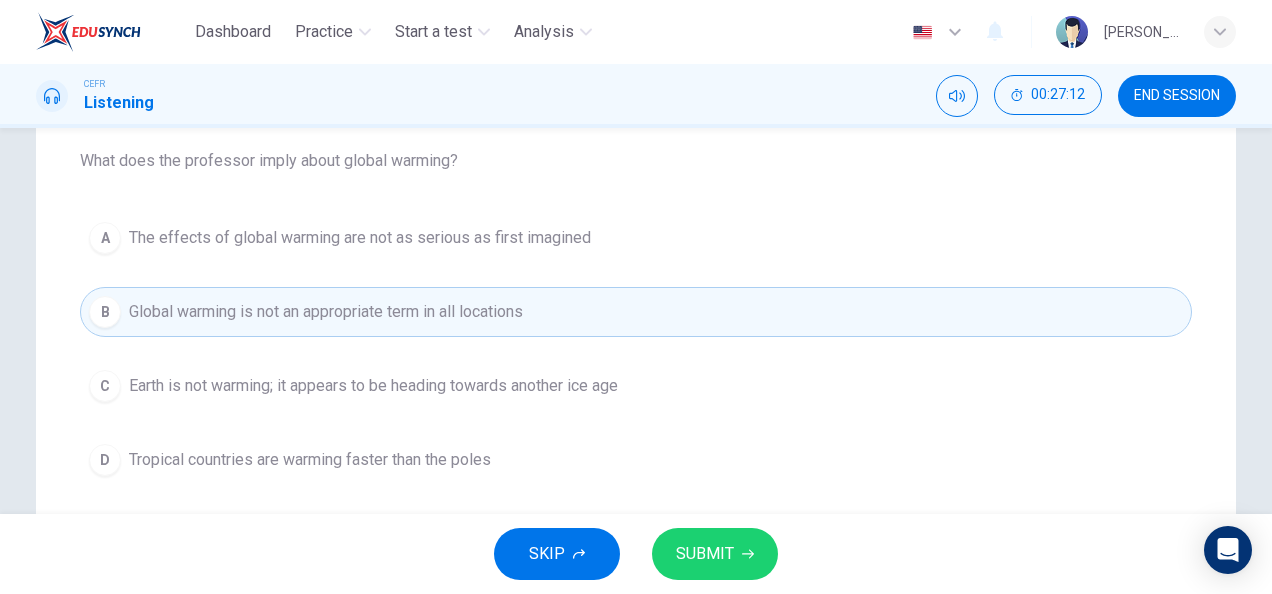 click on "SUBMIT" at bounding box center (715, 554) 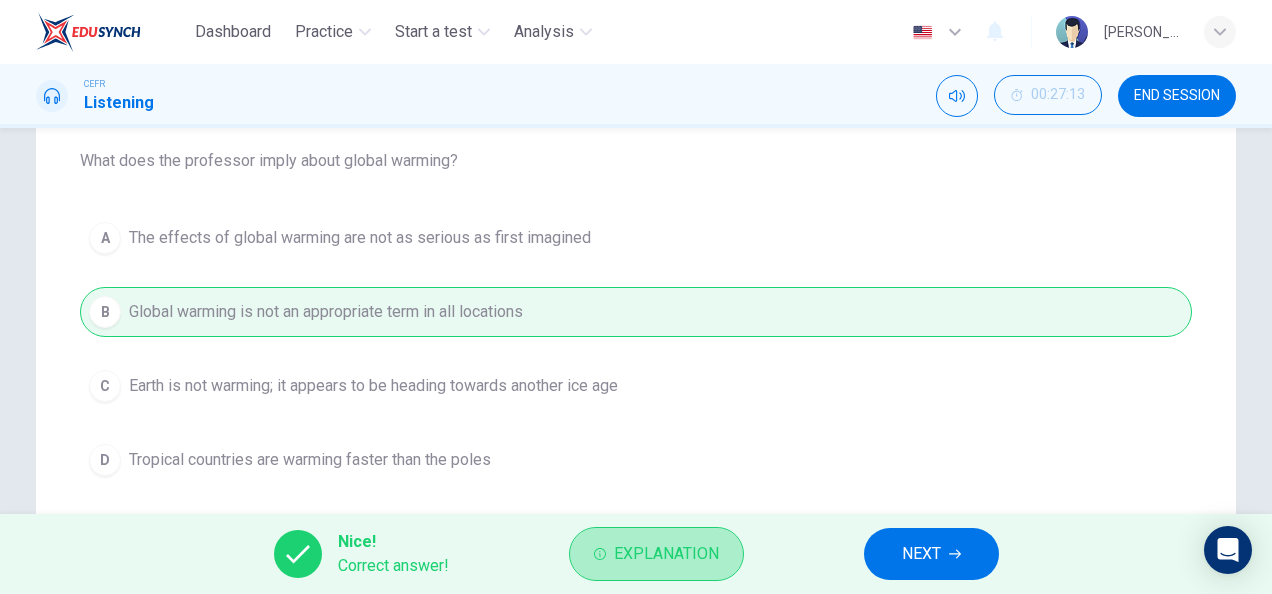 click on "Explanation" at bounding box center (656, 554) 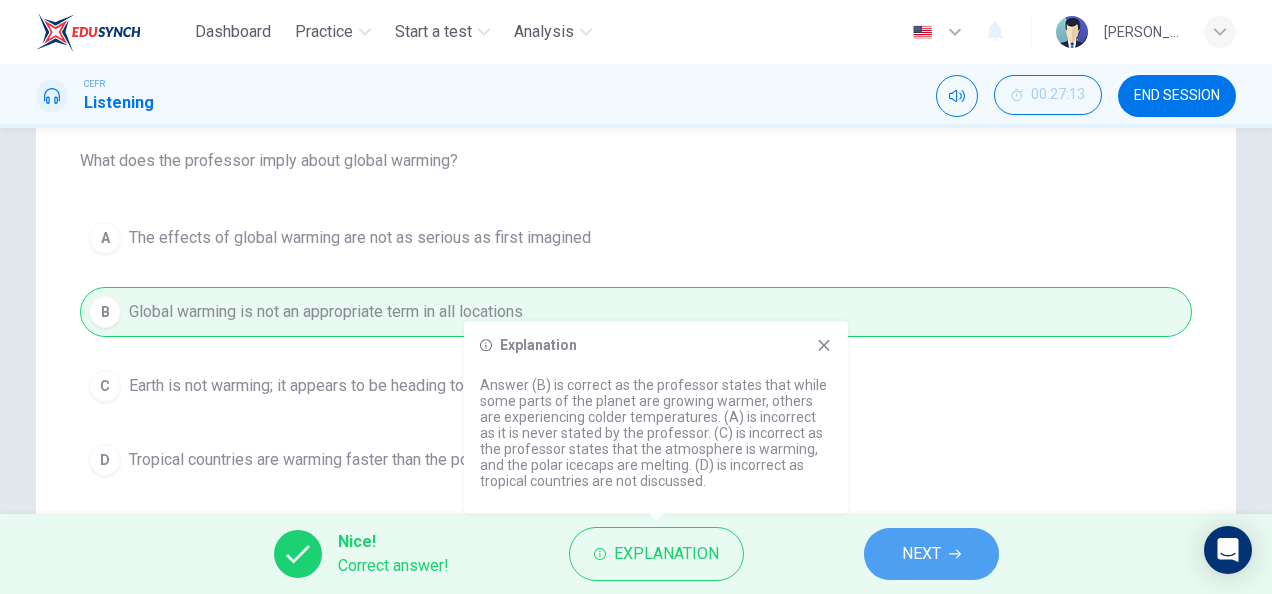 click on "NEXT" at bounding box center [921, 554] 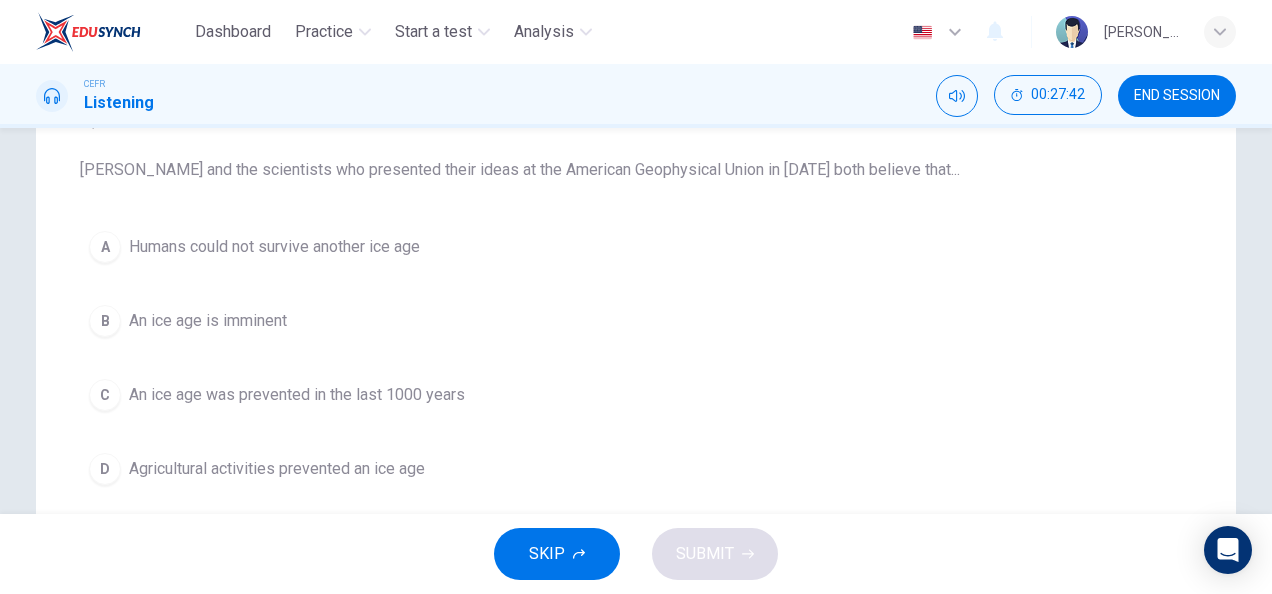 scroll, scrollTop: 197, scrollLeft: 0, axis: vertical 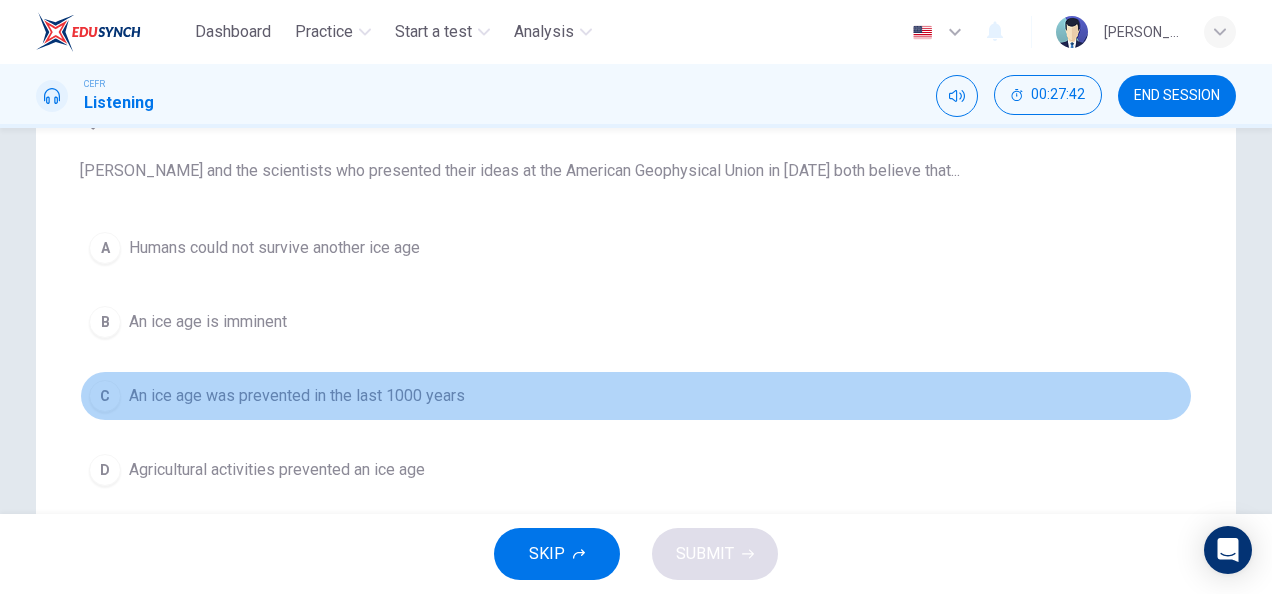 click on "C An ice age was prevented in the last 1000 years" at bounding box center [636, 396] 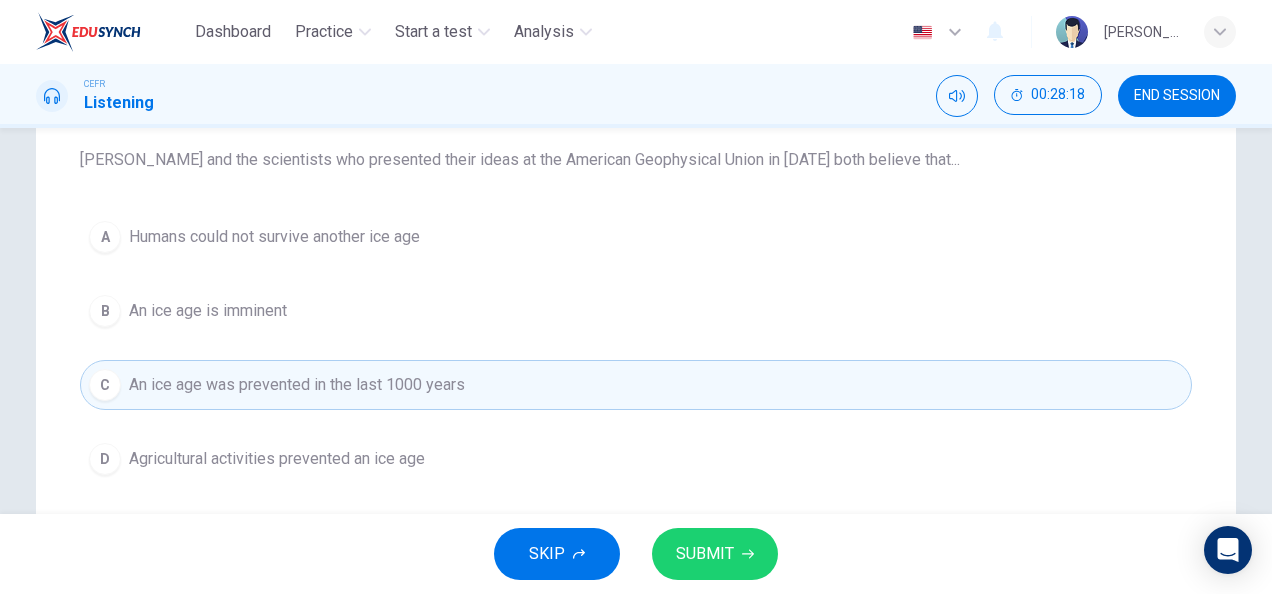 scroll, scrollTop: 209, scrollLeft: 0, axis: vertical 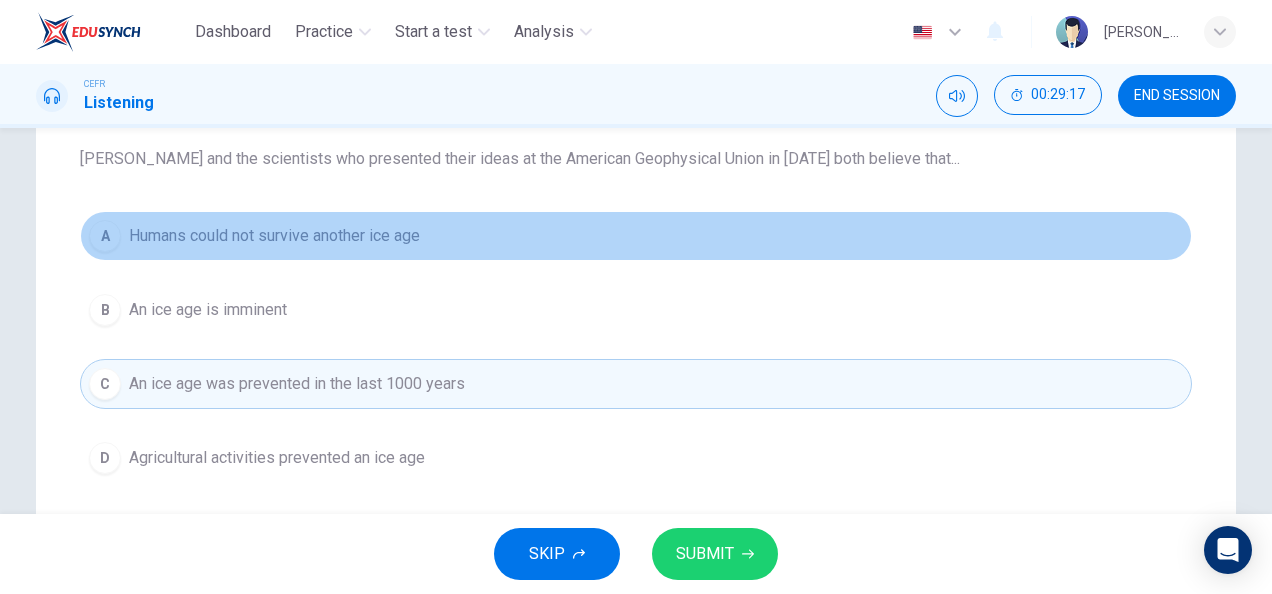click on "A Humans could not survive another ice age" at bounding box center (636, 236) 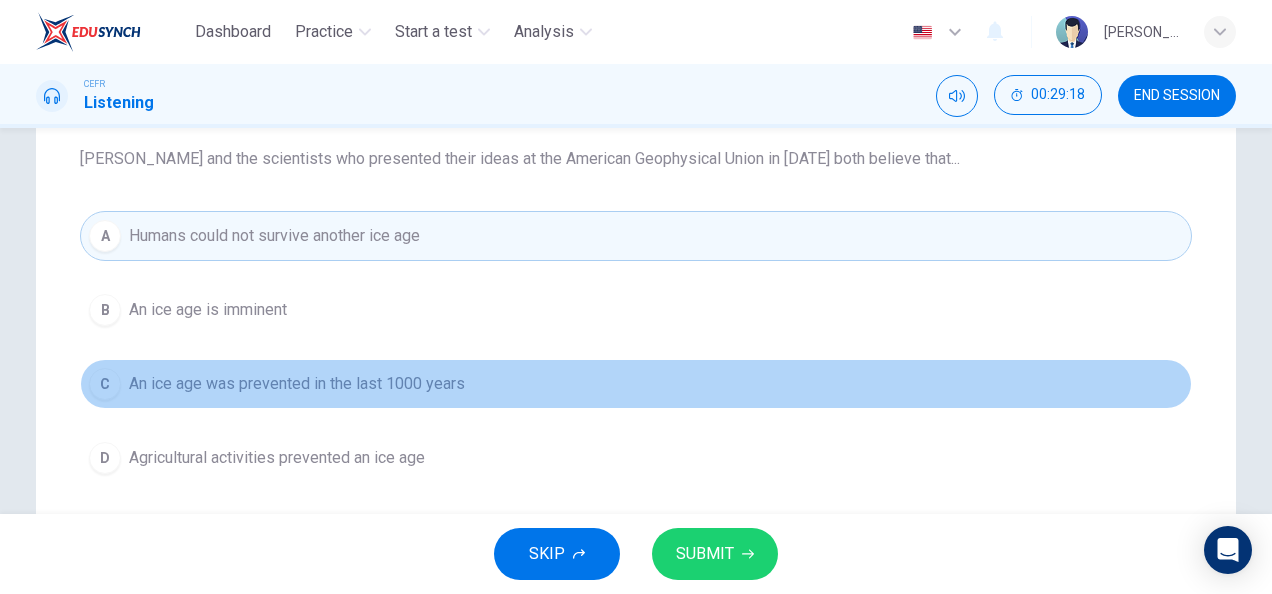 click on "C An ice age was prevented in the last 1000 years" at bounding box center [636, 384] 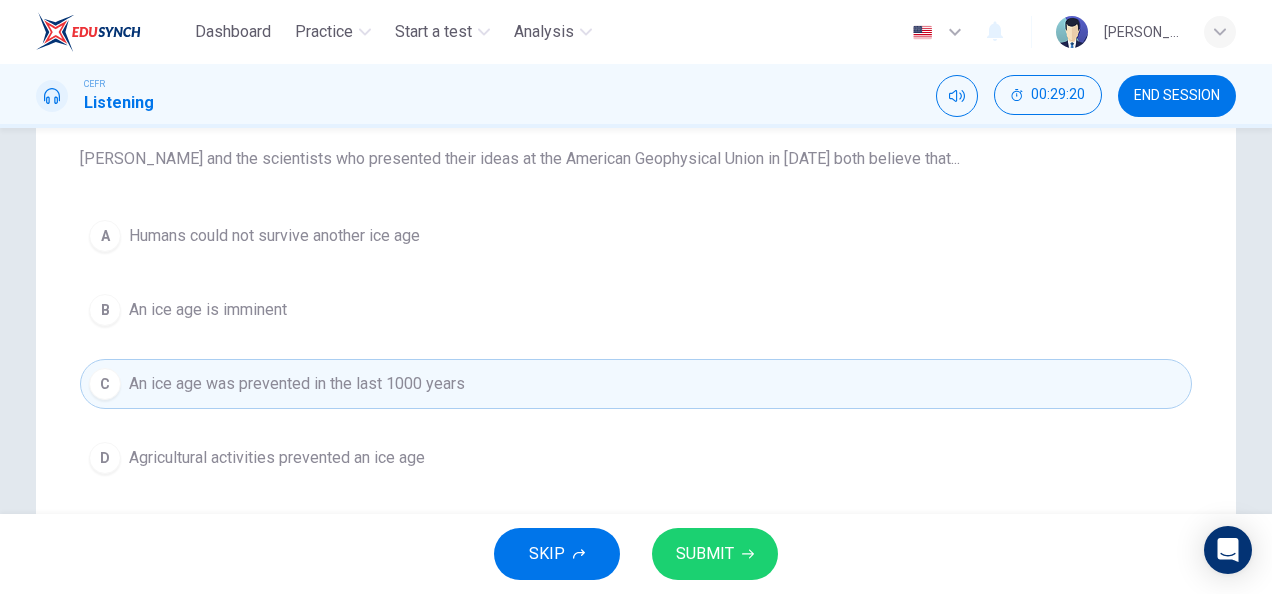 click on "A Humans could not survive another ice age" at bounding box center [636, 236] 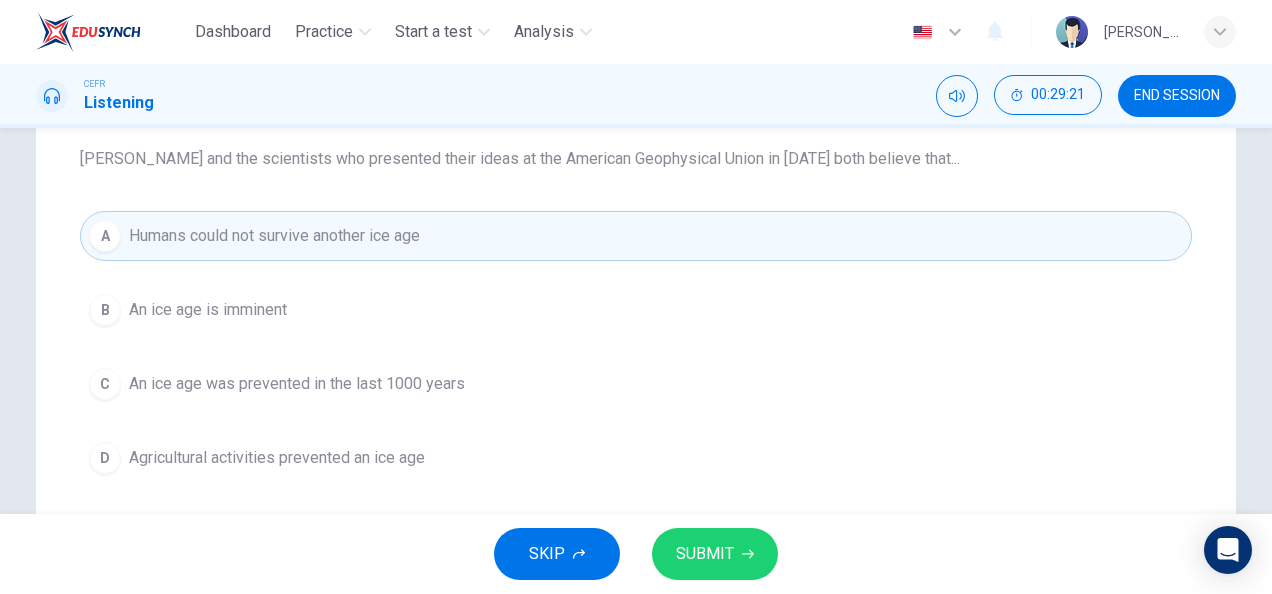 click on "SUBMIT" at bounding box center [705, 554] 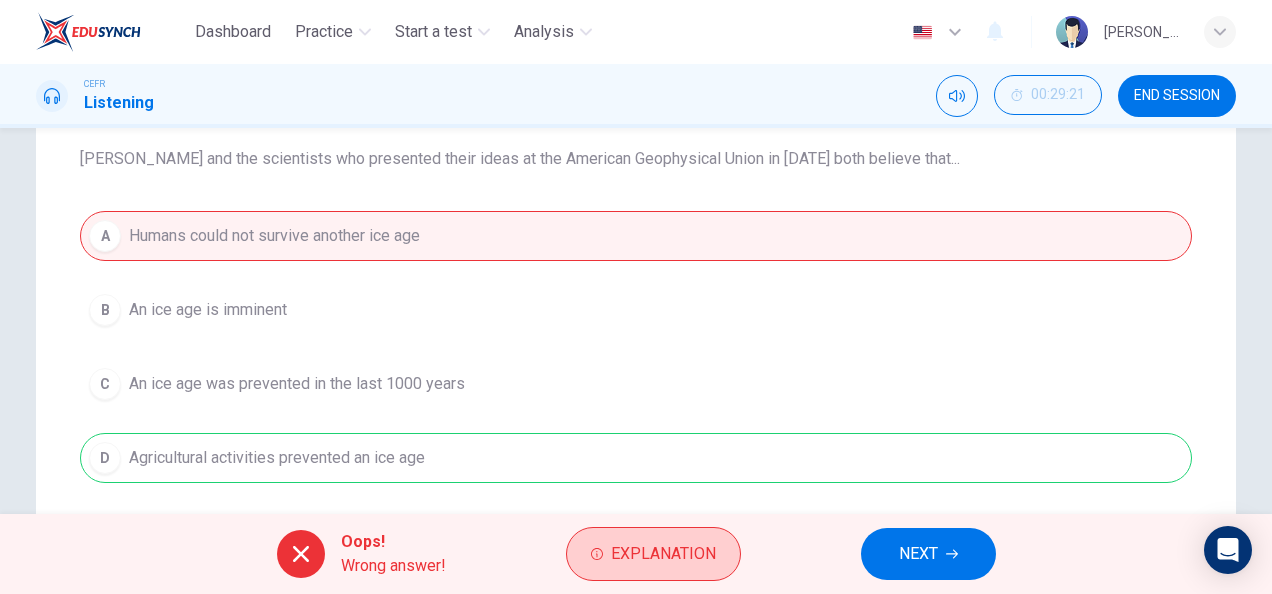 click on "Explanation" at bounding box center [653, 554] 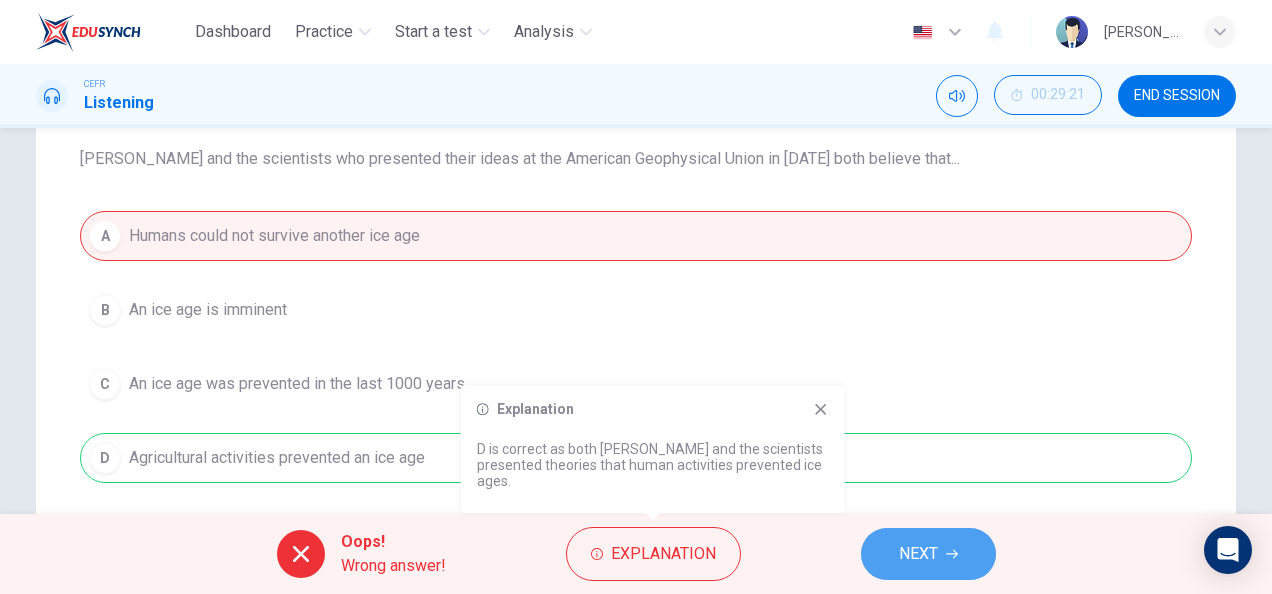 click on "NEXT" at bounding box center (928, 554) 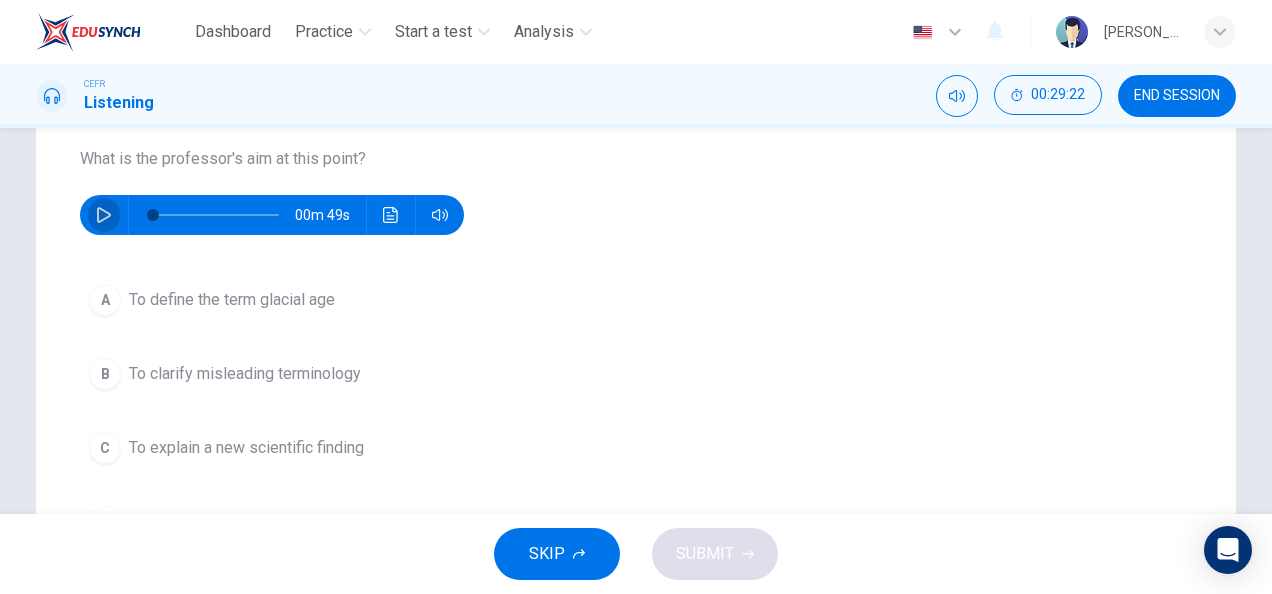 click at bounding box center (104, 215) 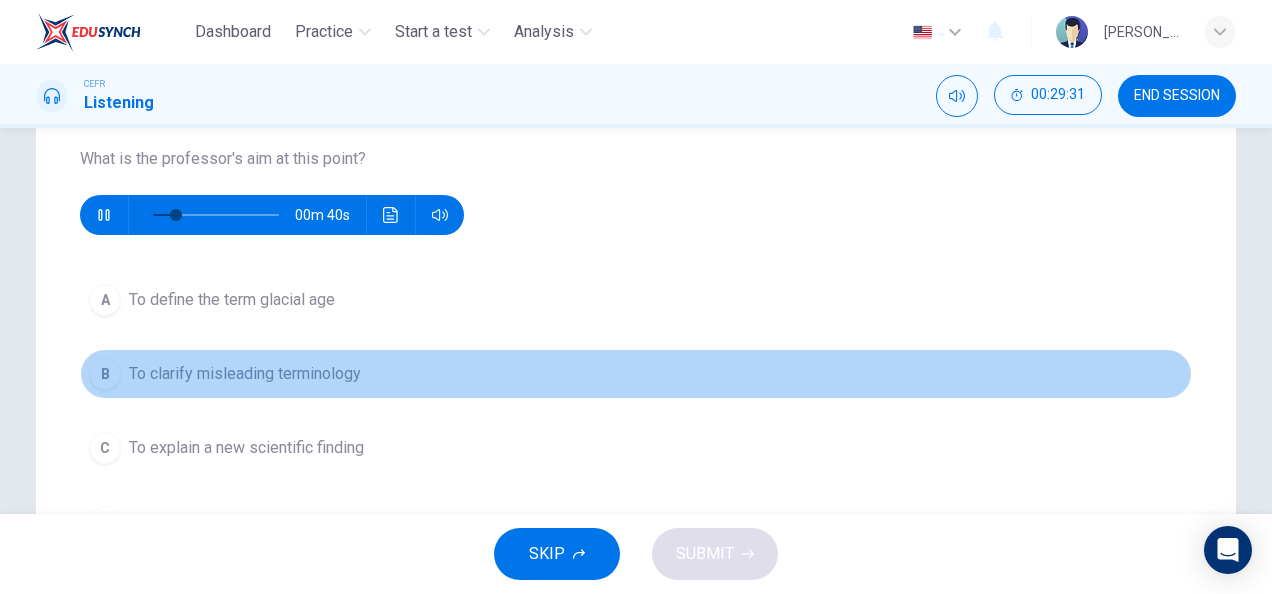 click on "B To clarify misleading terminology" at bounding box center [636, 374] 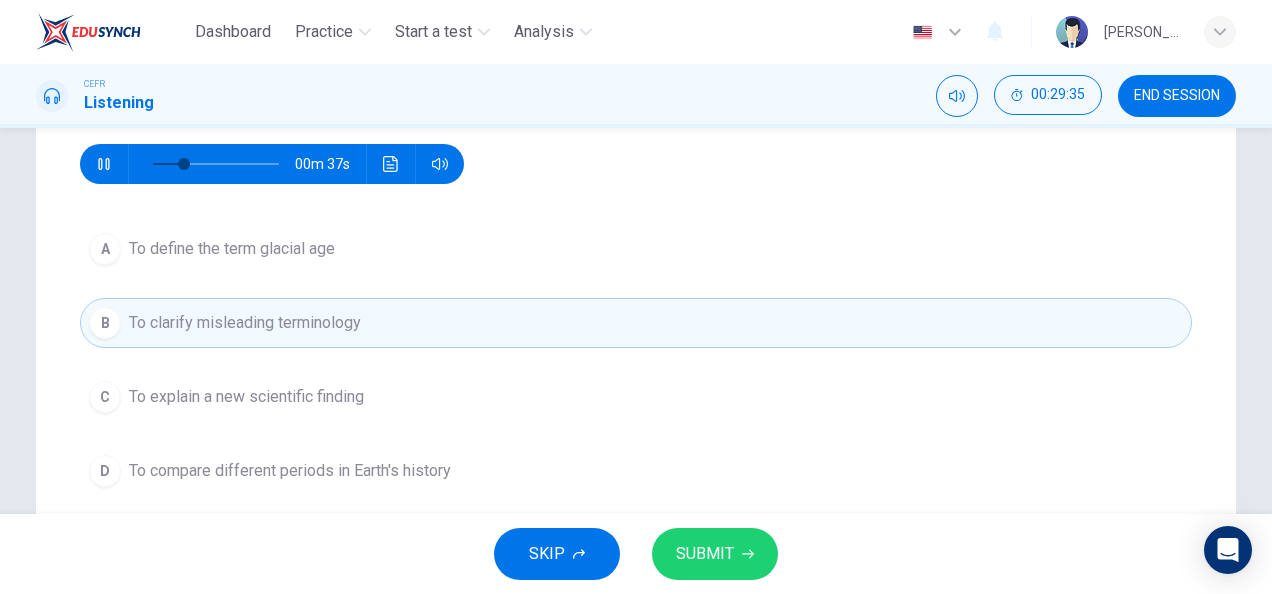 scroll, scrollTop: 261, scrollLeft: 0, axis: vertical 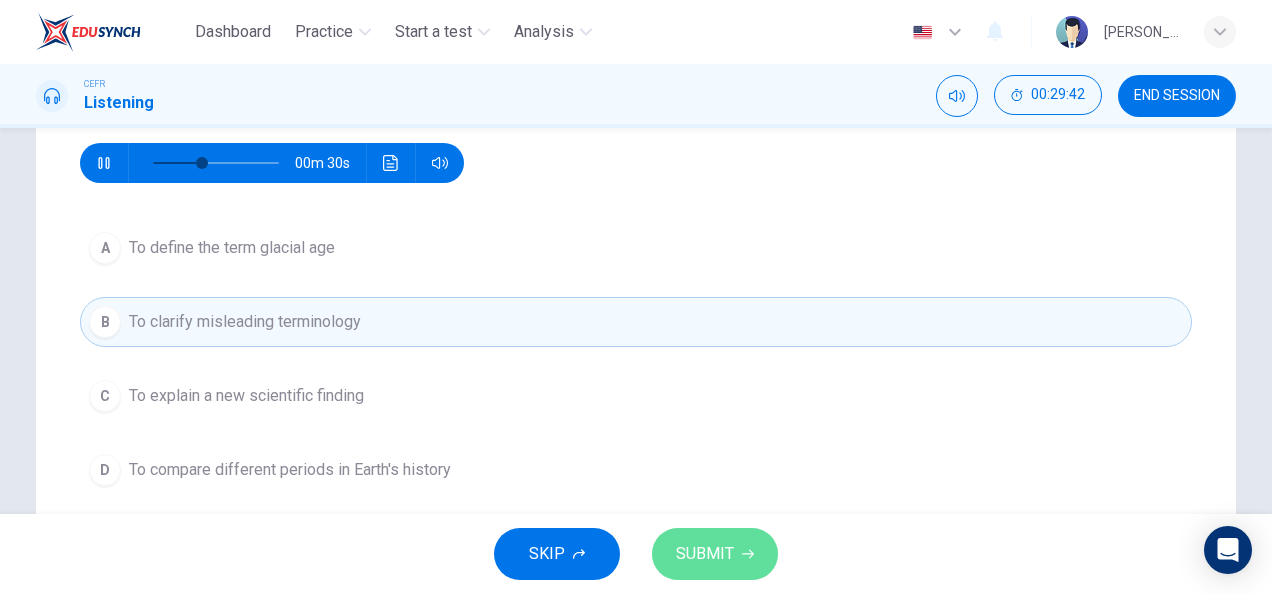 click on "SUBMIT" at bounding box center (705, 554) 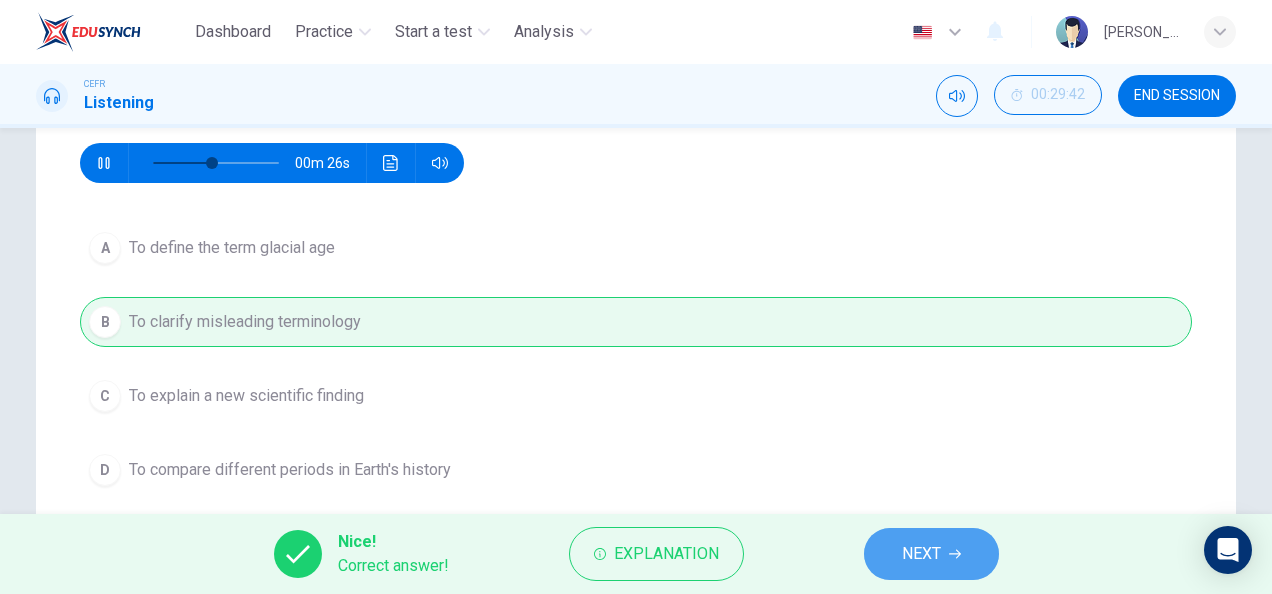 click on "NEXT" at bounding box center (921, 554) 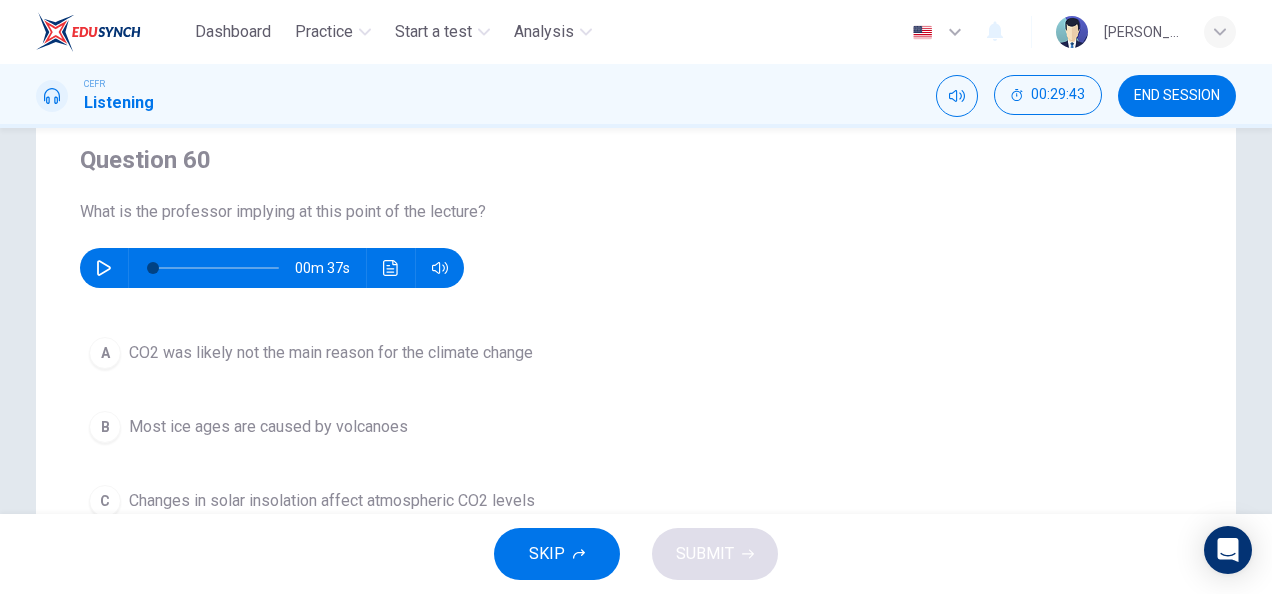 scroll, scrollTop: 155, scrollLeft: 0, axis: vertical 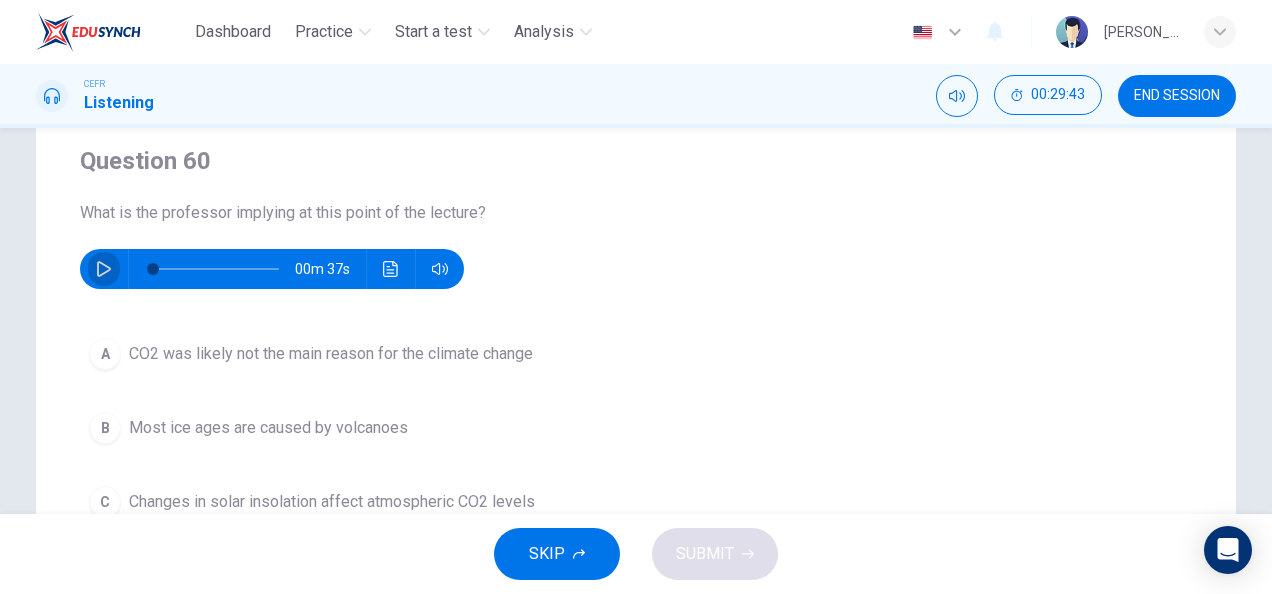 click at bounding box center (104, 269) 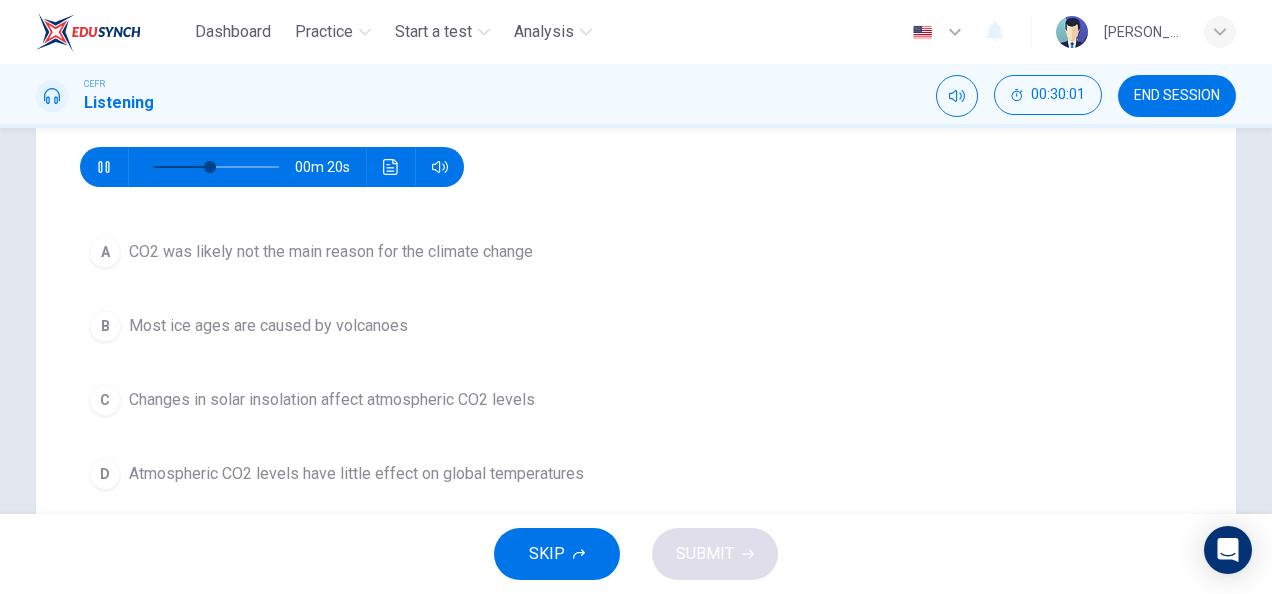 scroll, scrollTop: 257, scrollLeft: 0, axis: vertical 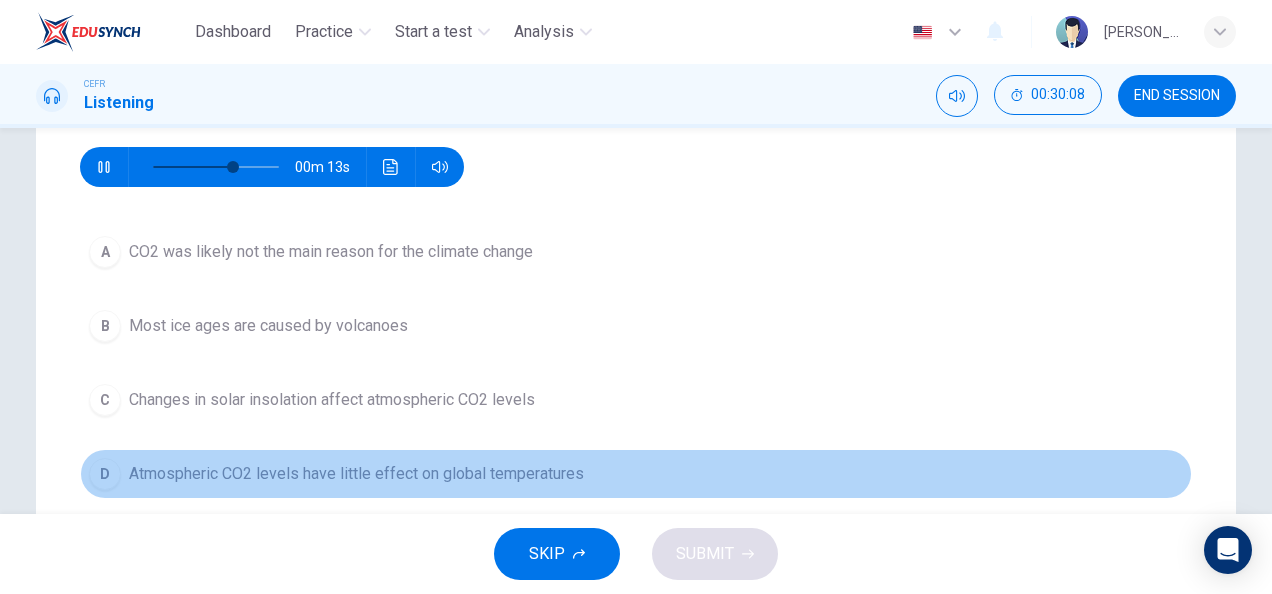 click on "Atmospheric CO2 levels have little effect on global temperatures" at bounding box center (356, 474) 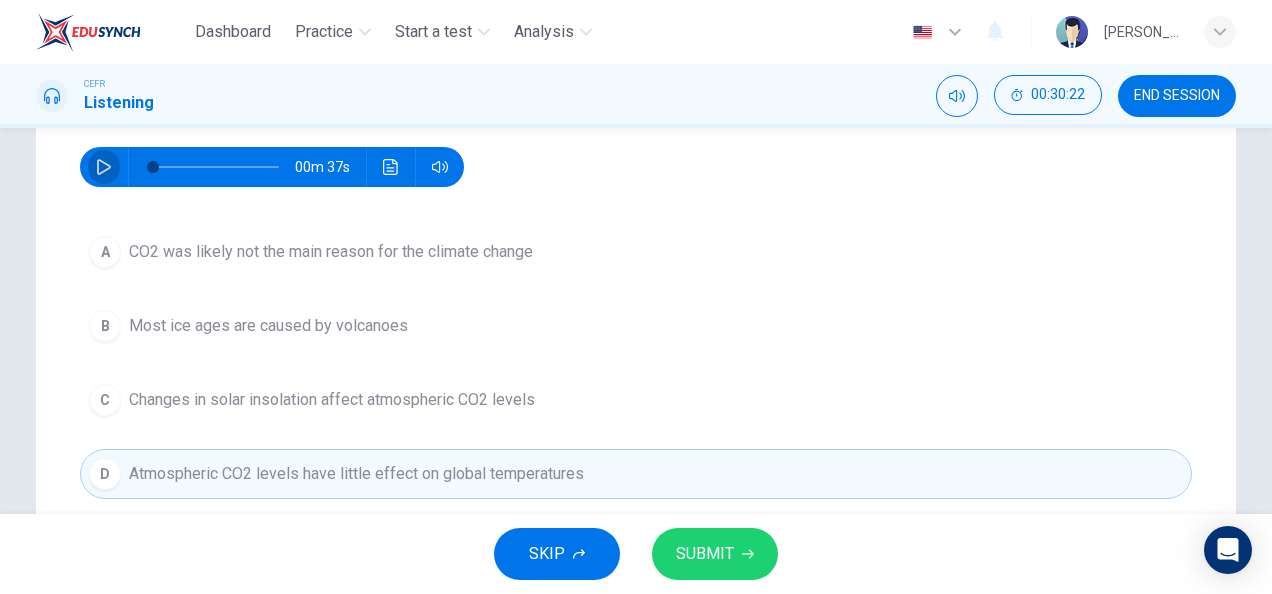 click at bounding box center (104, 167) 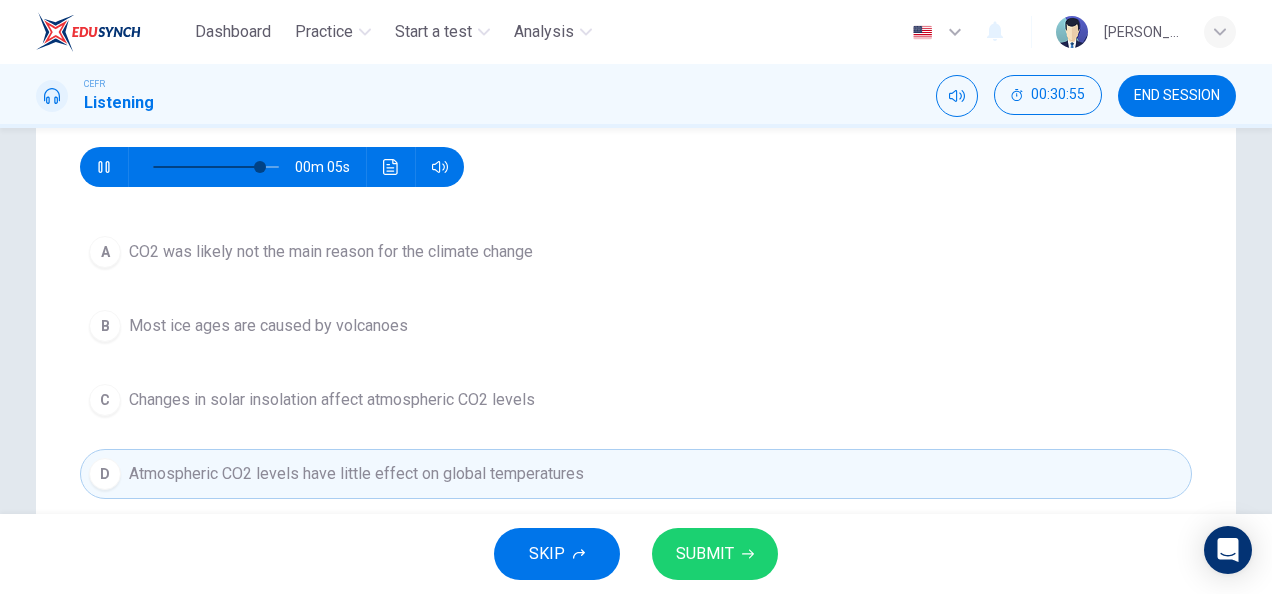 click on "CO2 was likely not the main reason for the climate change" at bounding box center [331, 252] 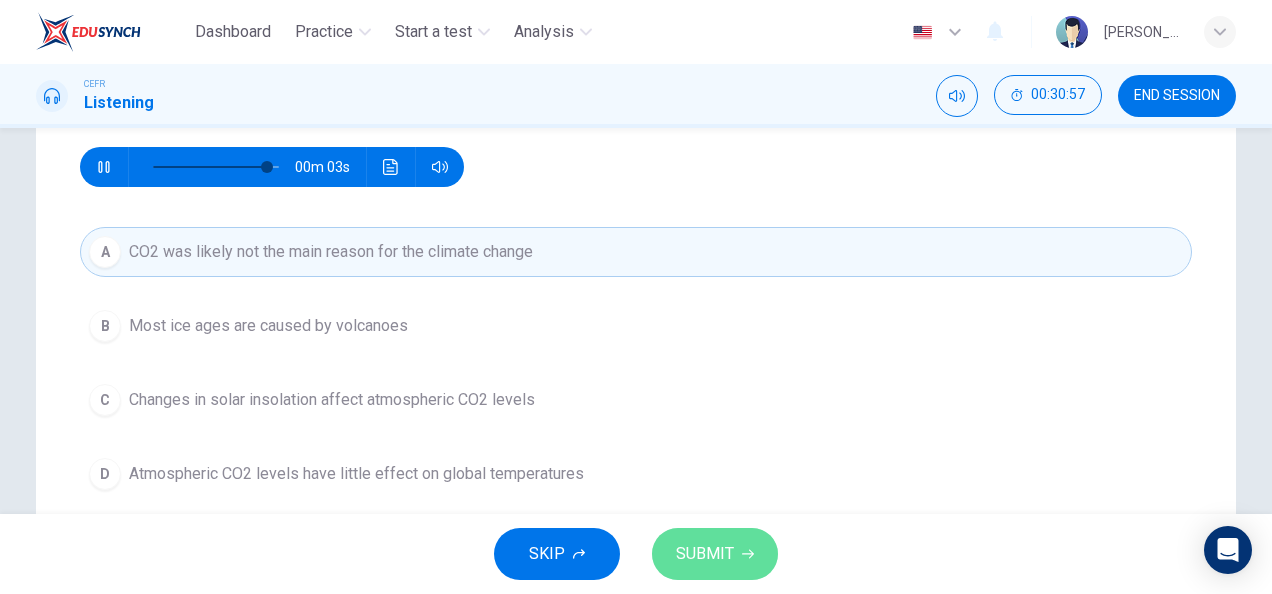 click on "SUBMIT" at bounding box center [705, 554] 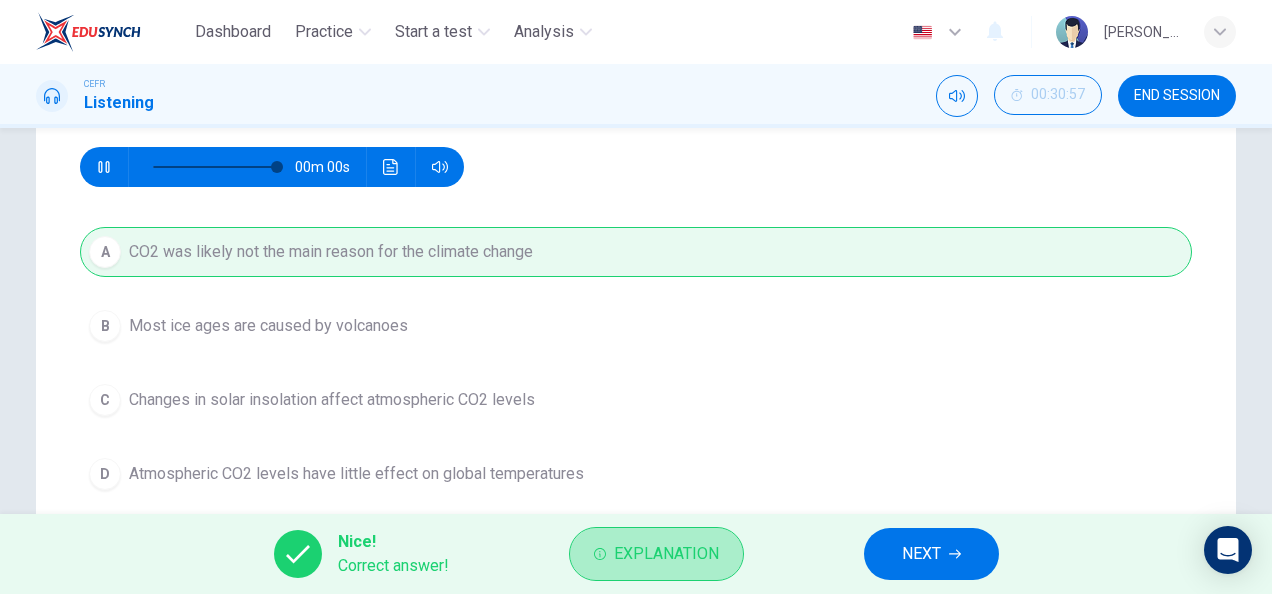 click on "Explanation" at bounding box center (656, 554) 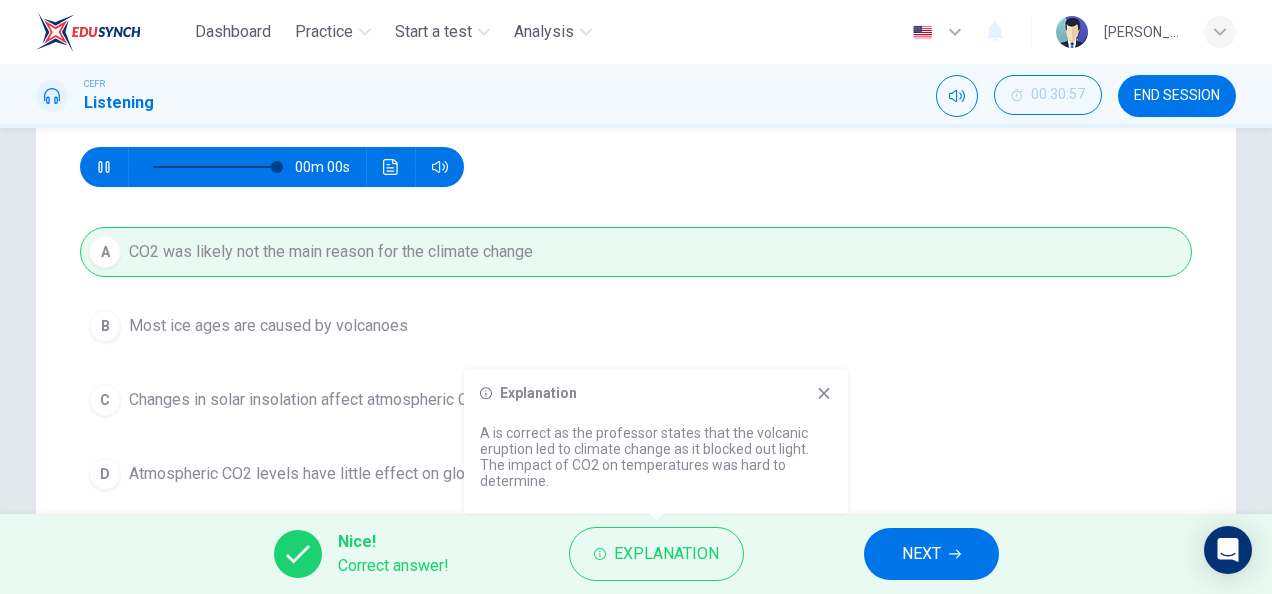 type on "0" 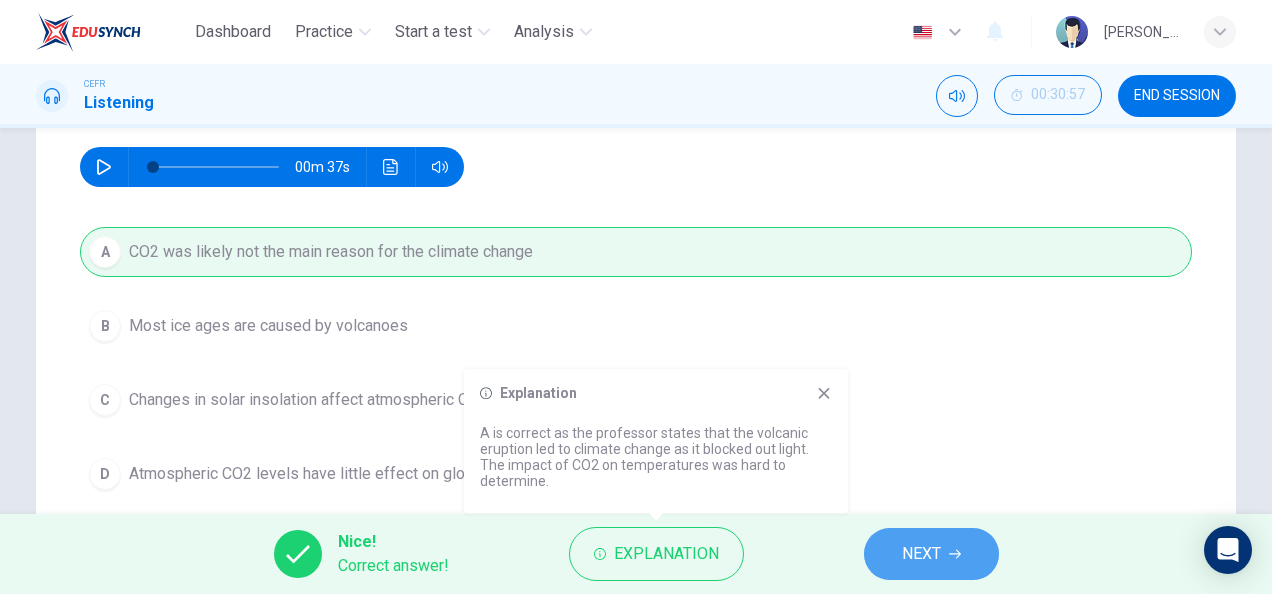click on "NEXT" at bounding box center [931, 554] 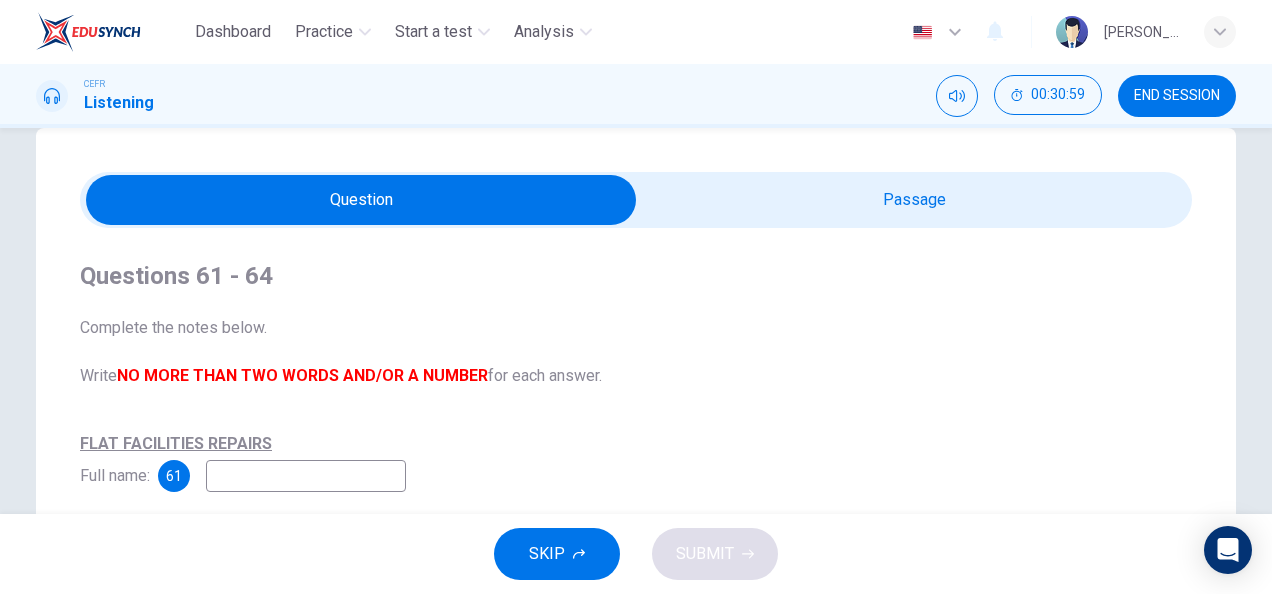 scroll, scrollTop: 39, scrollLeft: 0, axis: vertical 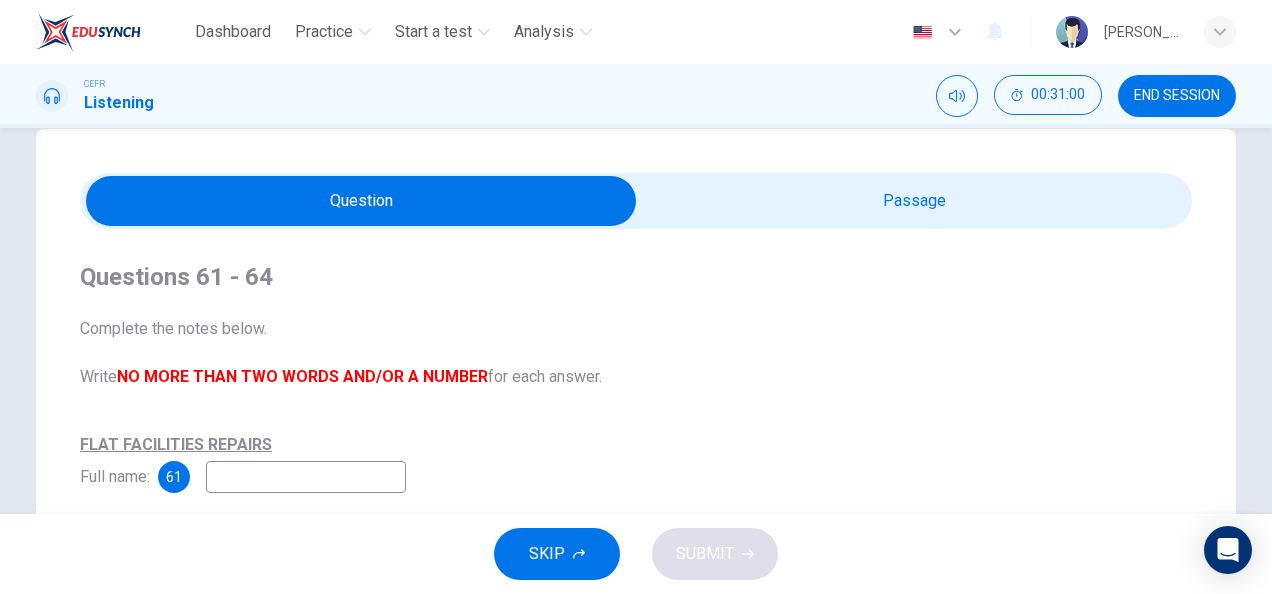 click at bounding box center [361, 201] 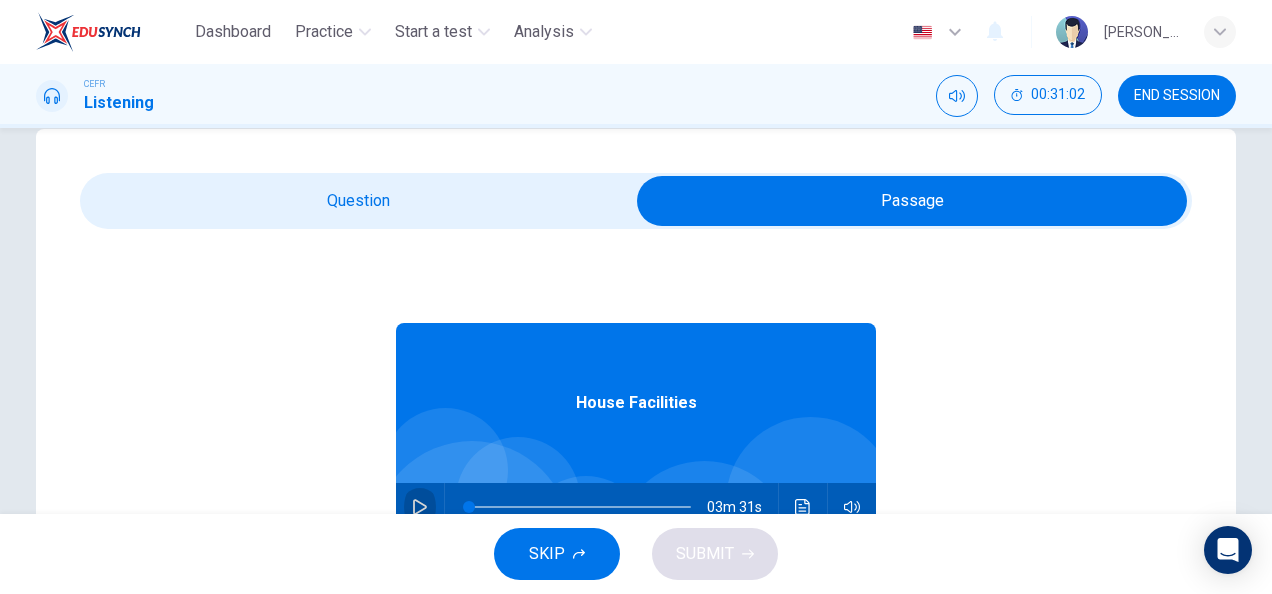 click at bounding box center [420, 507] 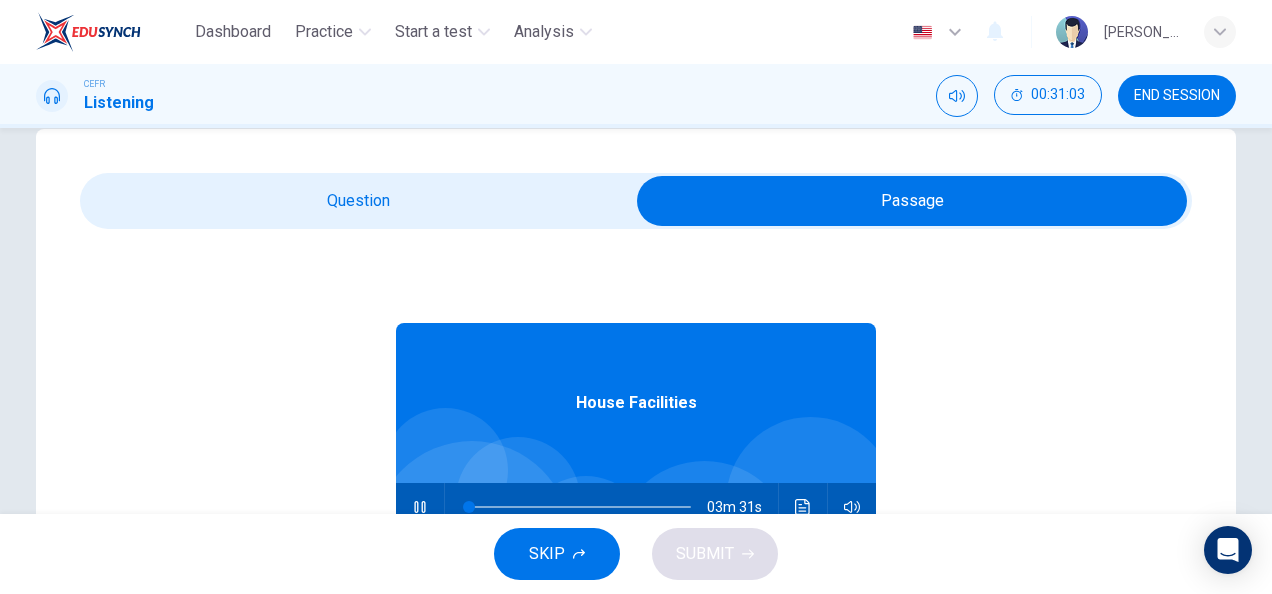 click at bounding box center [912, 201] 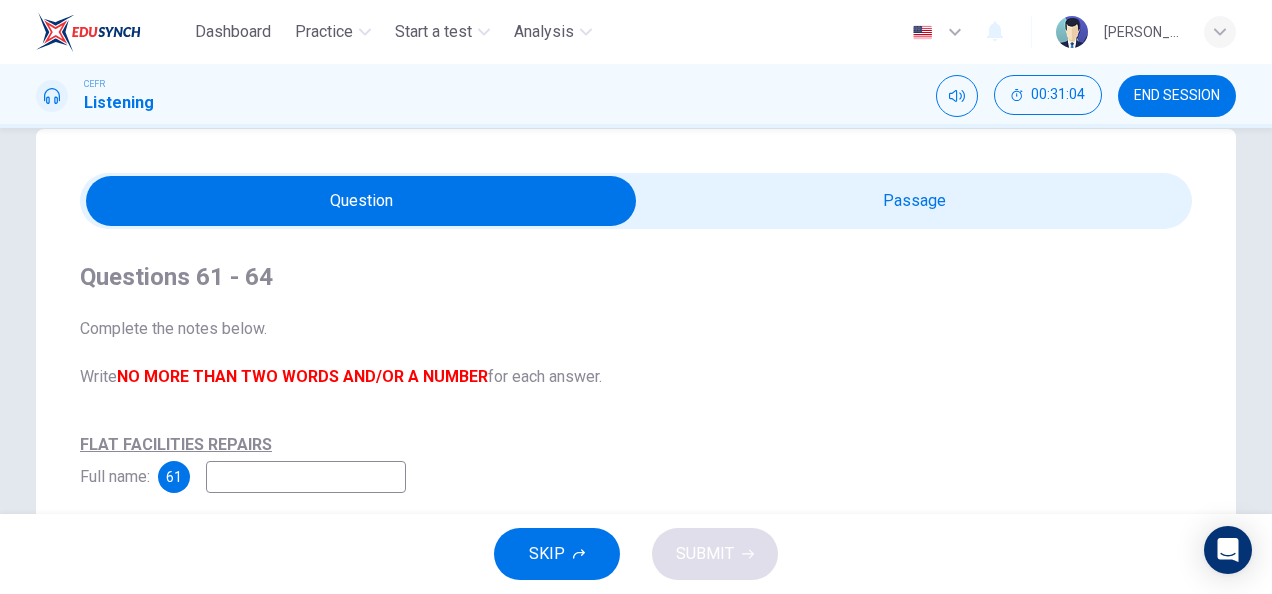 scroll, scrollTop: 280, scrollLeft: 0, axis: vertical 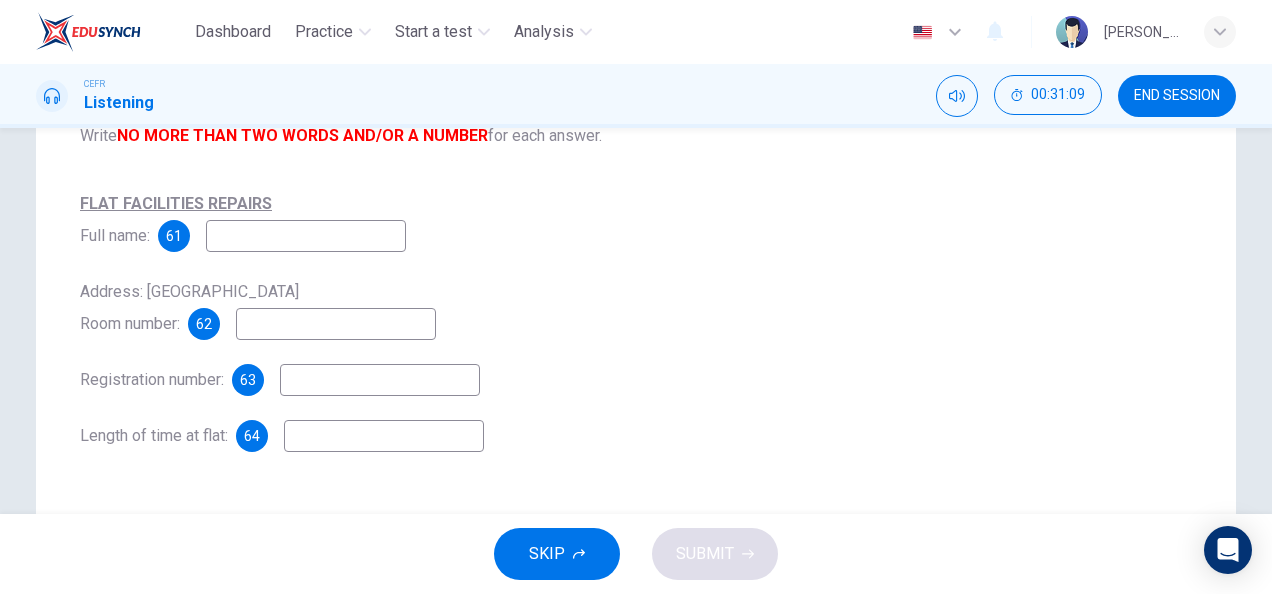 click at bounding box center (306, 236) 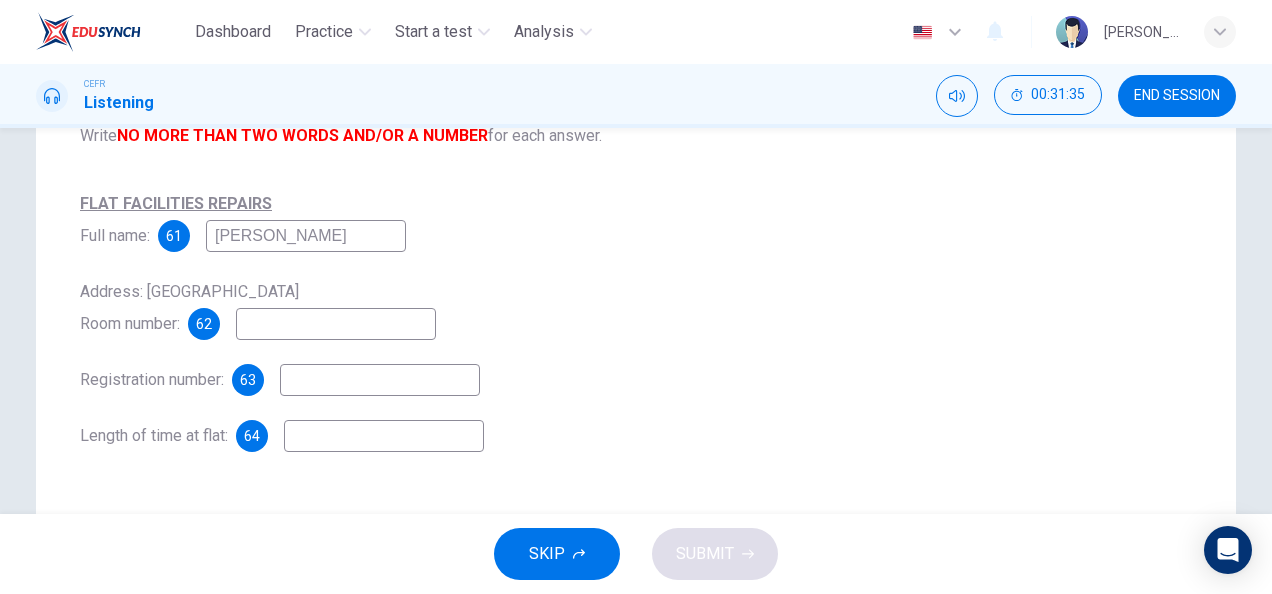 type on "[PERSON_NAME]" 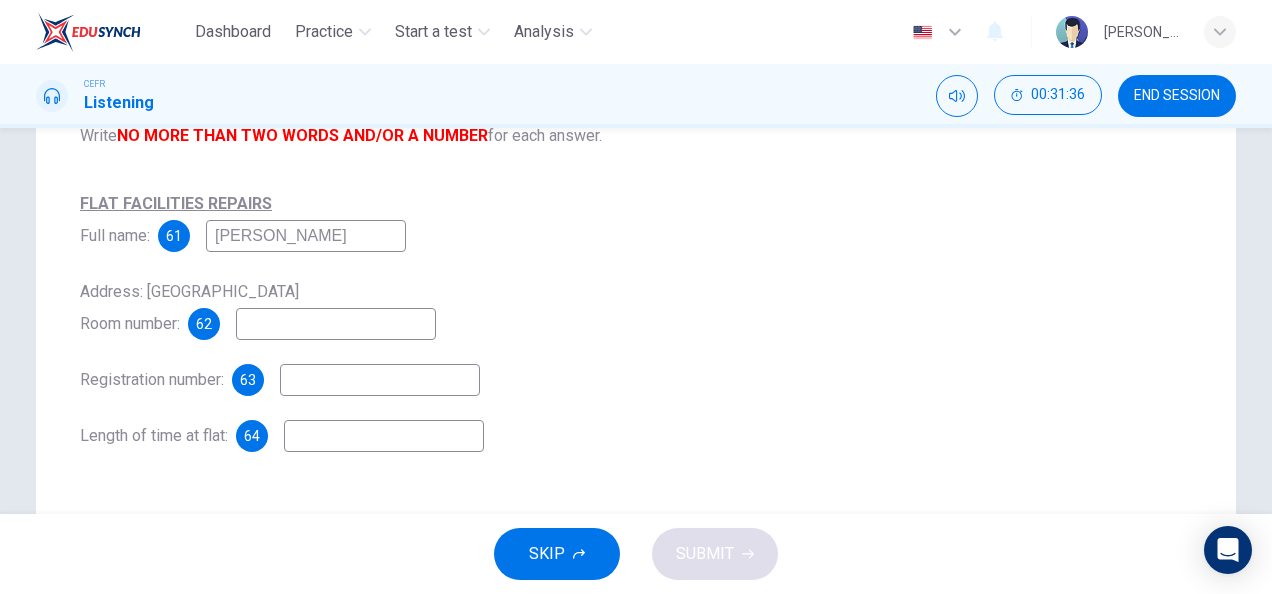 click at bounding box center [336, 324] 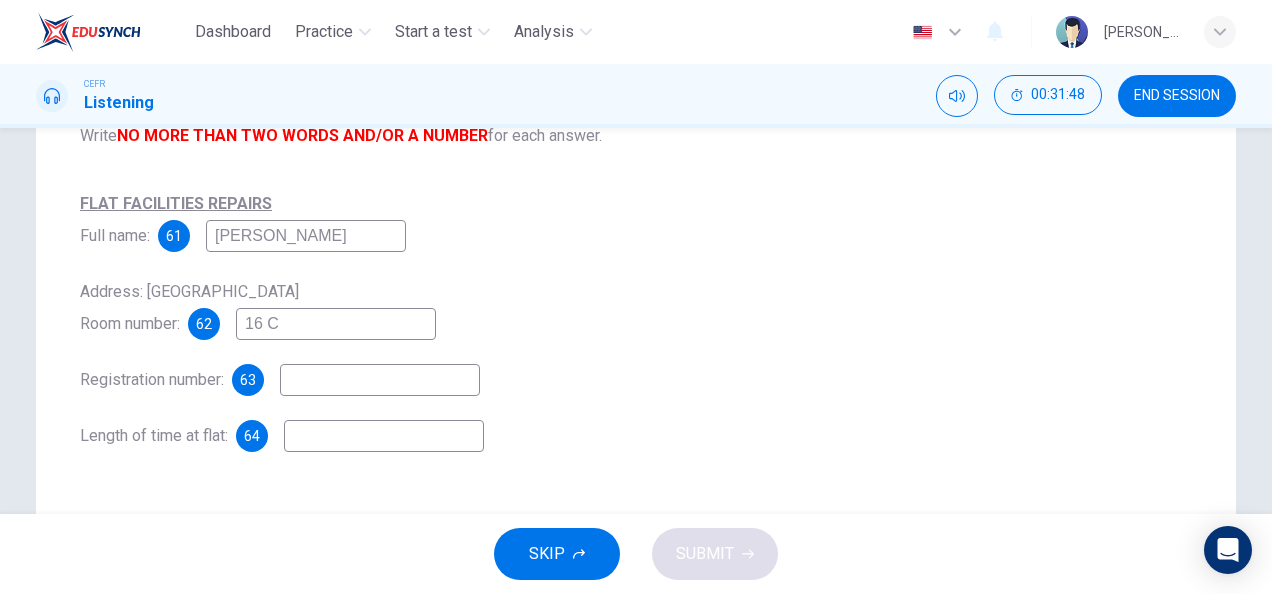 type on "16 C" 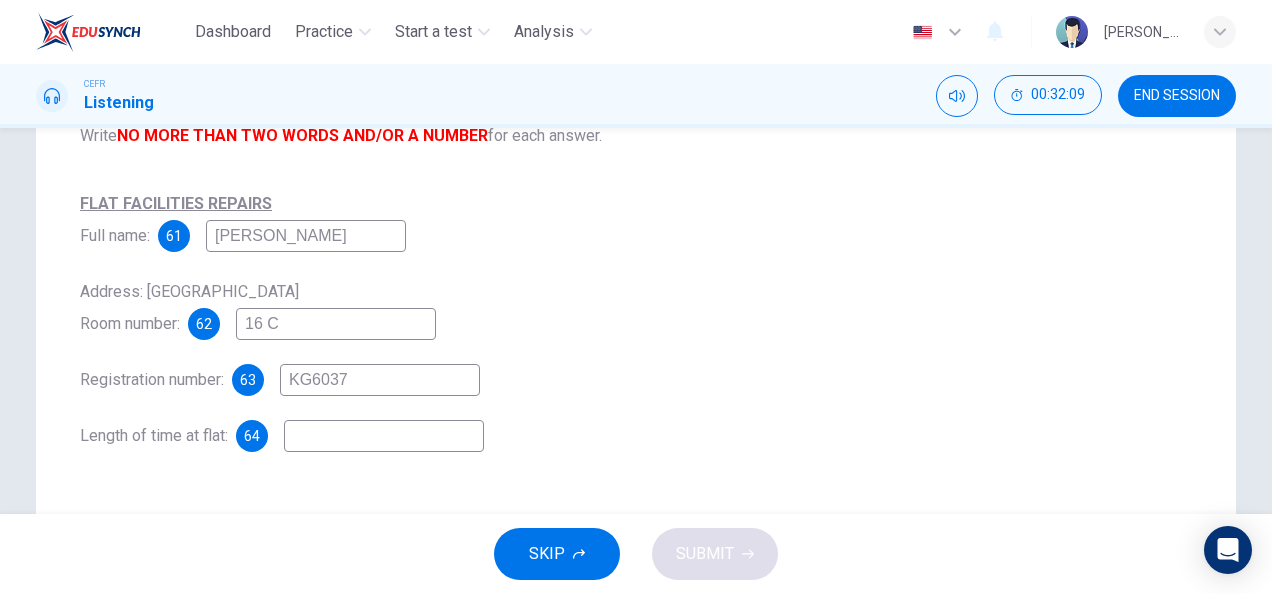 type on "KG6037" 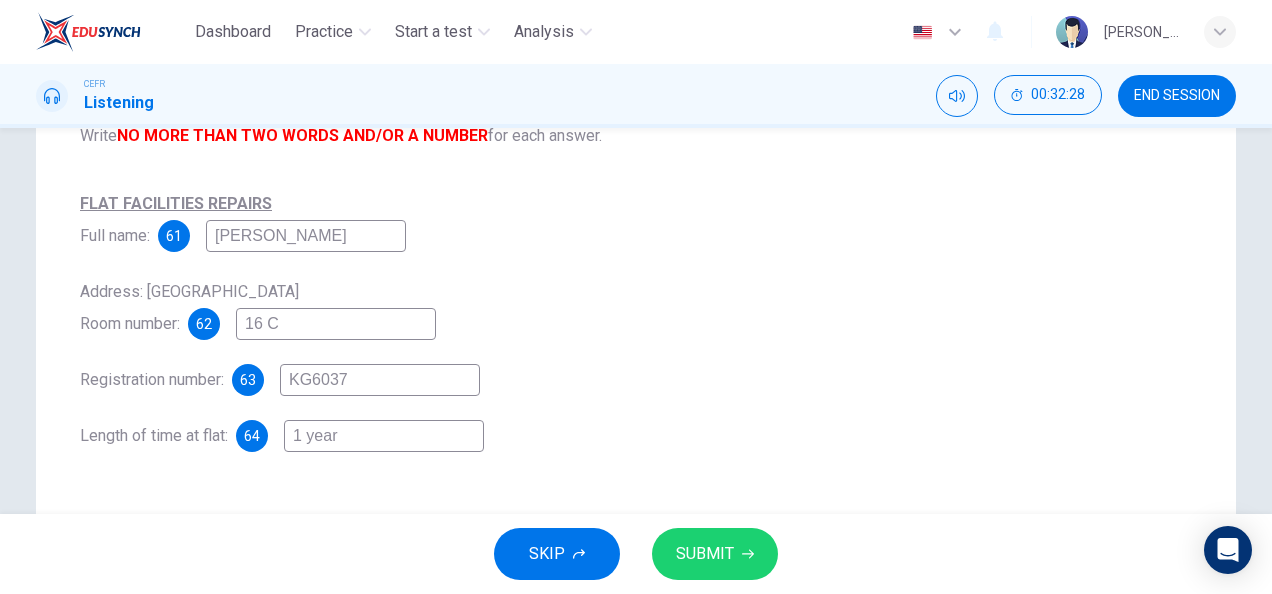 type on "1 year" 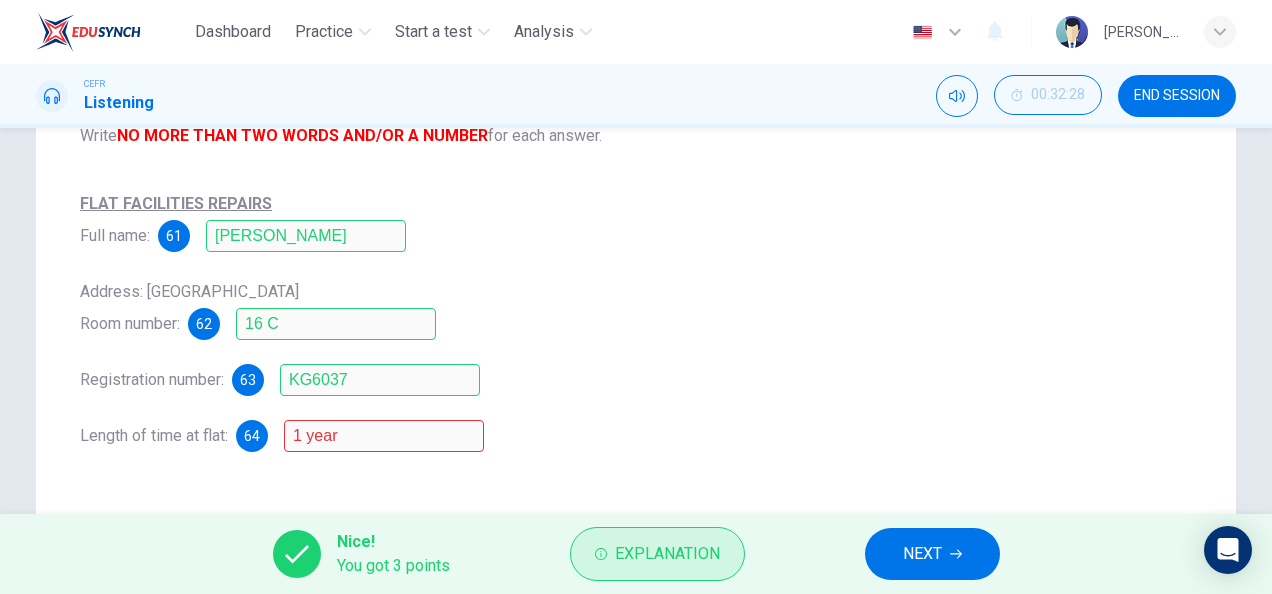 click on "Explanation" at bounding box center [667, 554] 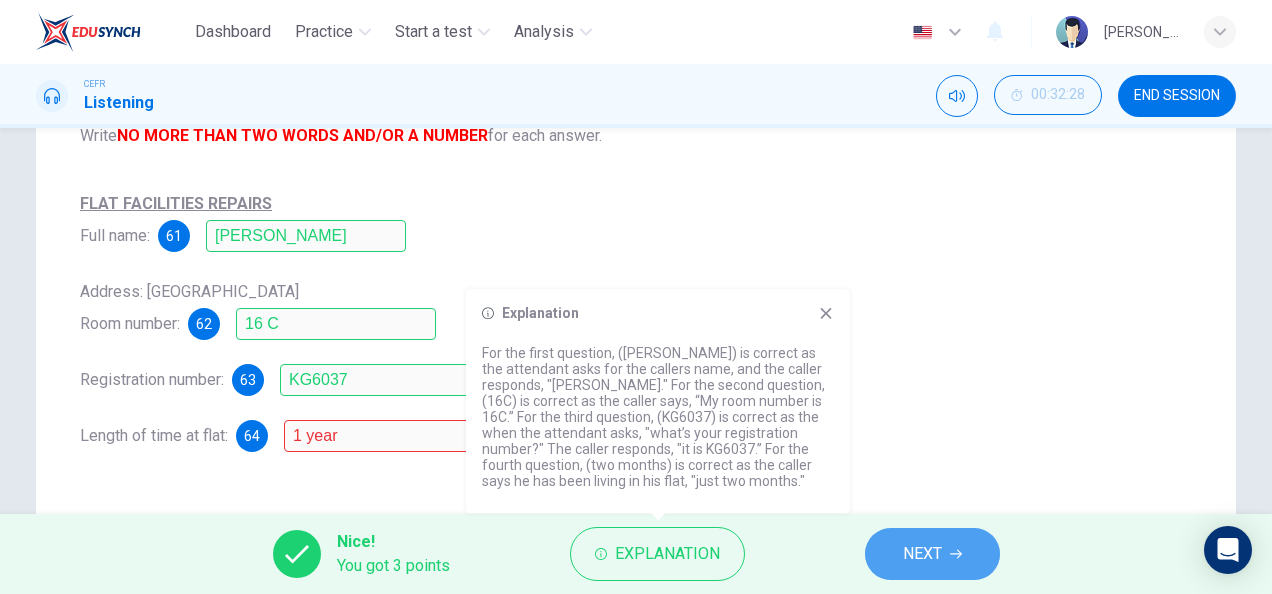 click on "NEXT" at bounding box center [922, 554] 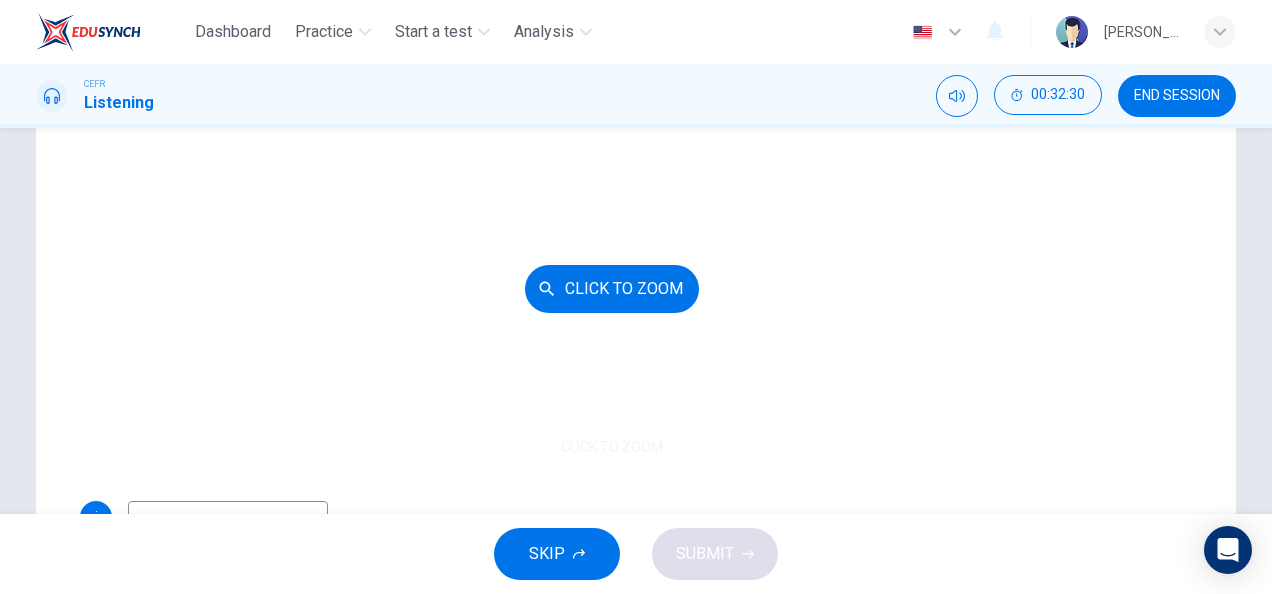 scroll, scrollTop: 101, scrollLeft: 0, axis: vertical 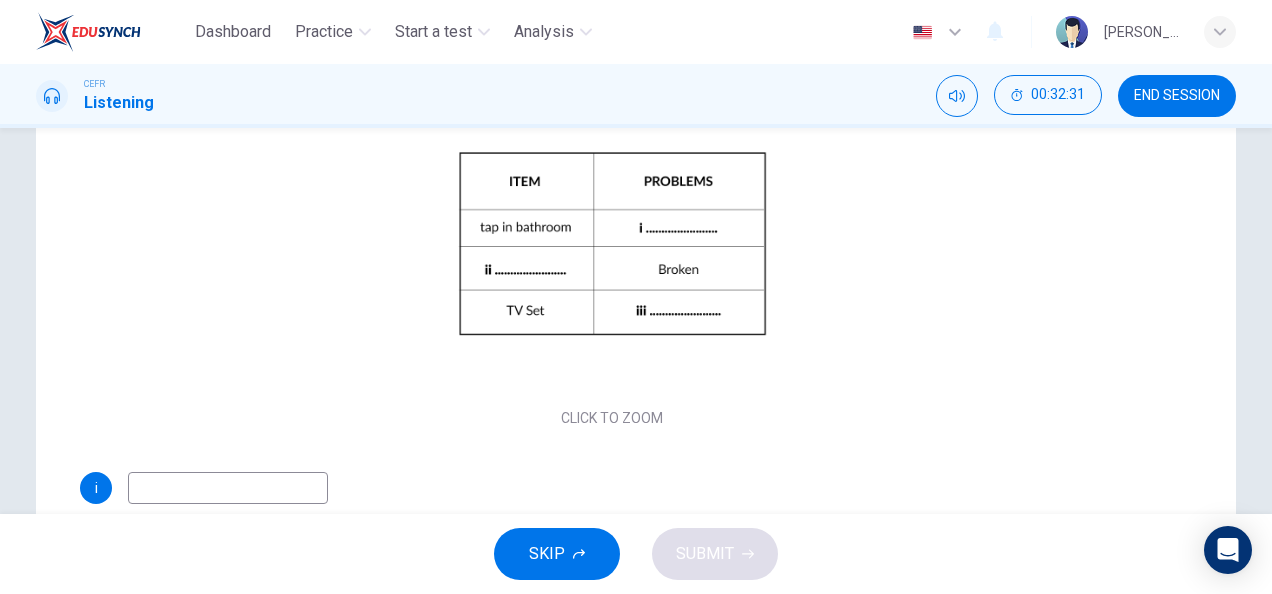 click at bounding box center [228, 488] 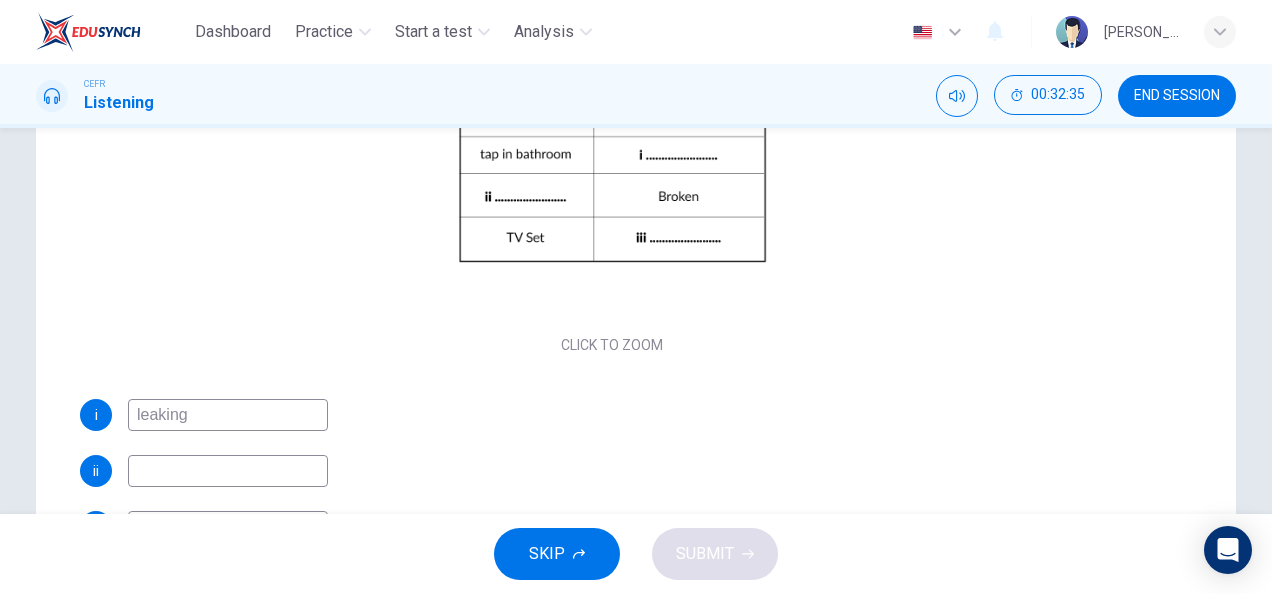 scroll, scrollTop: 357, scrollLeft: 0, axis: vertical 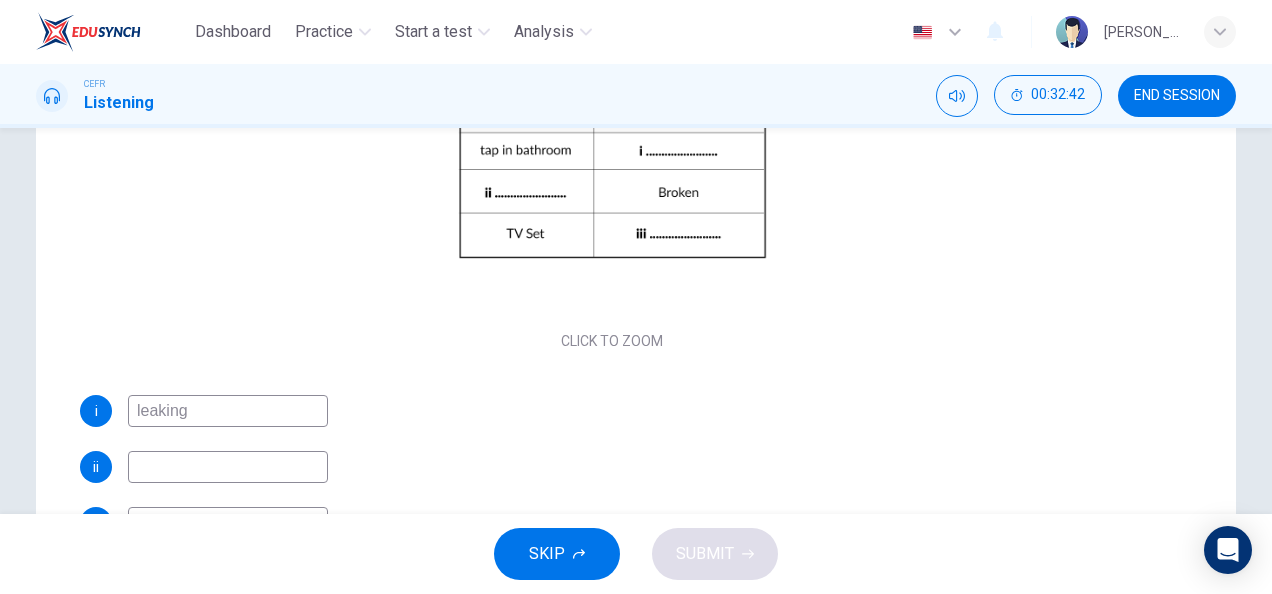 type on "leaking" 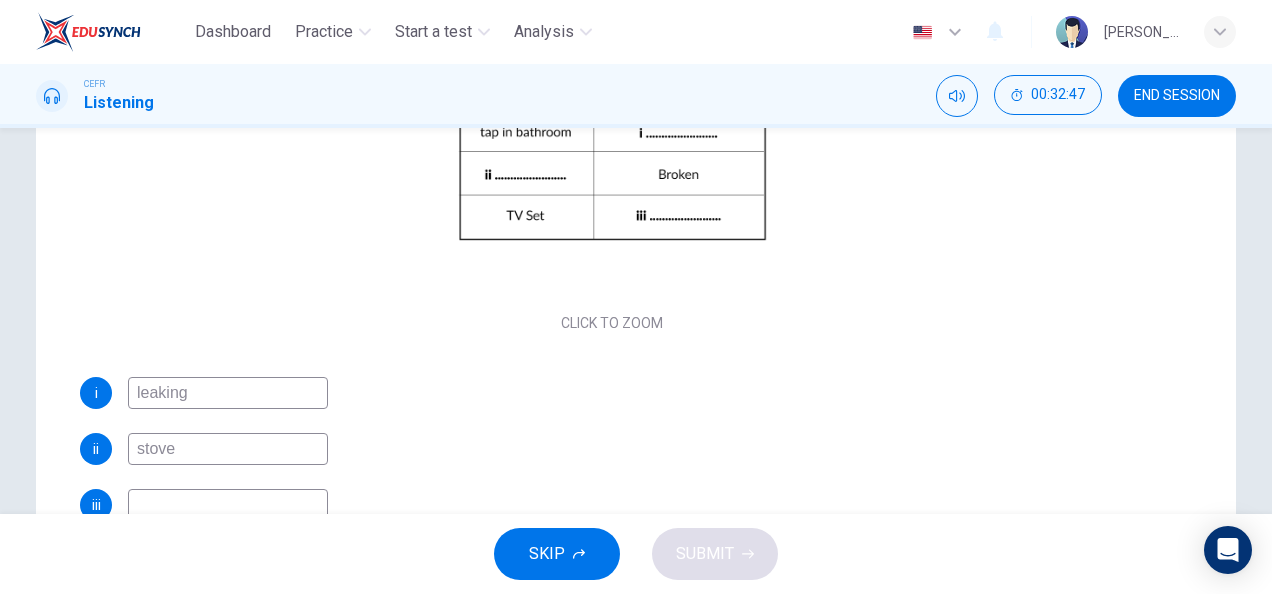 scroll, scrollTop: 376, scrollLeft: 0, axis: vertical 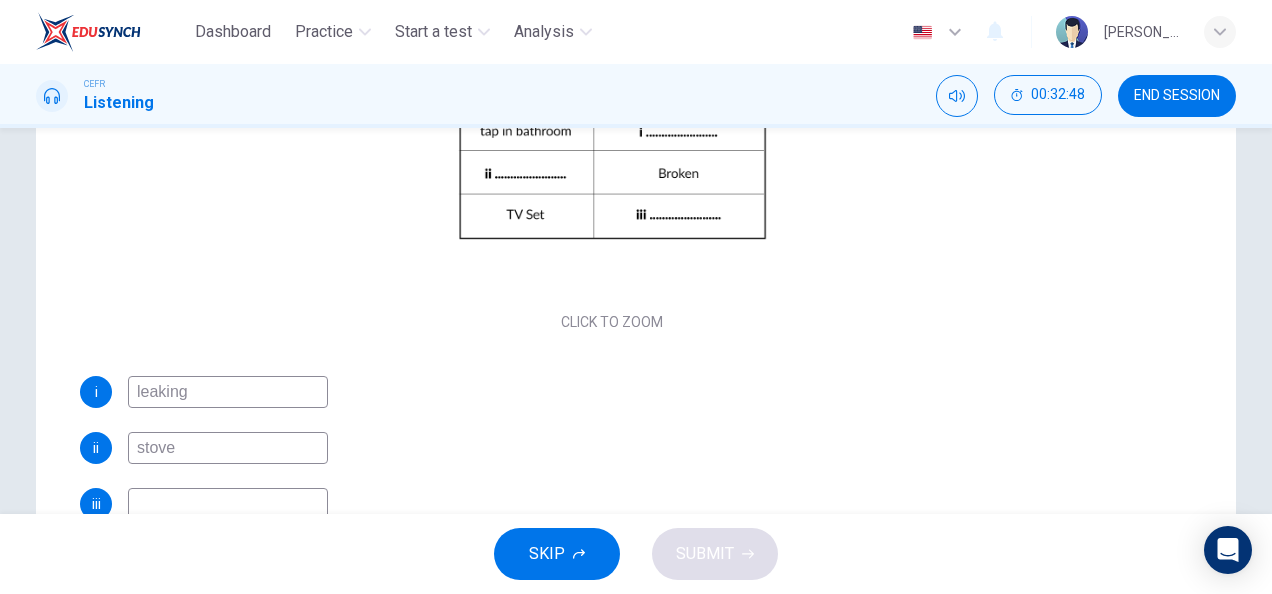 click on "ii stove" at bounding box center (612, 448) 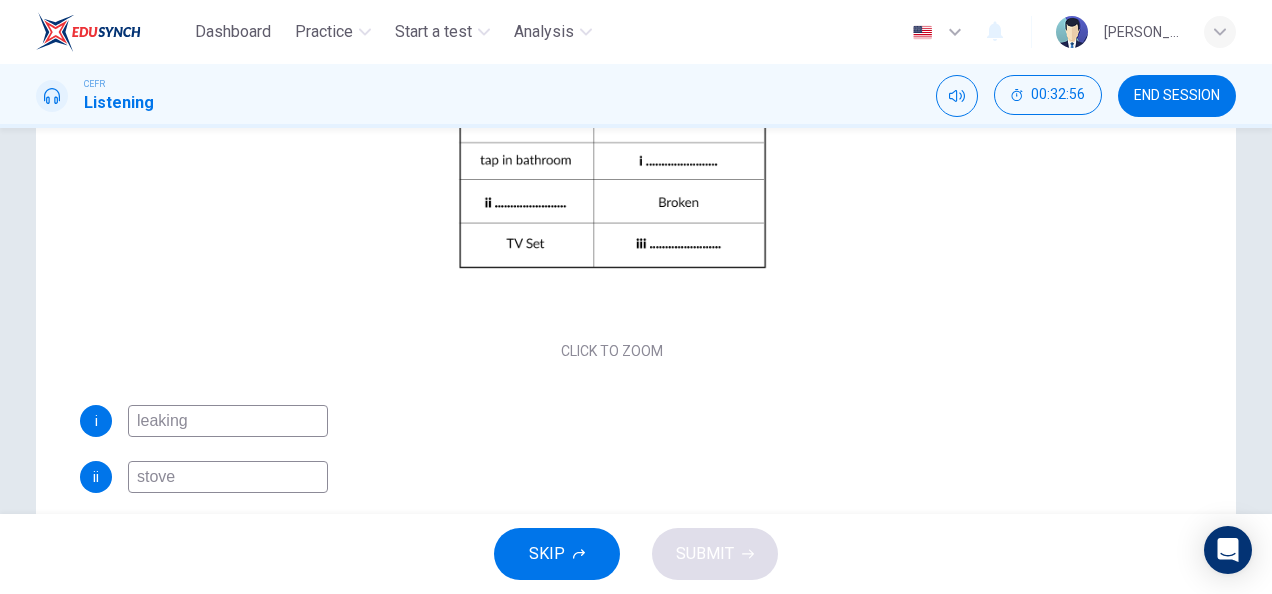 scroll, scrollTop: 69, scrollLeft: 0, axis: vertical 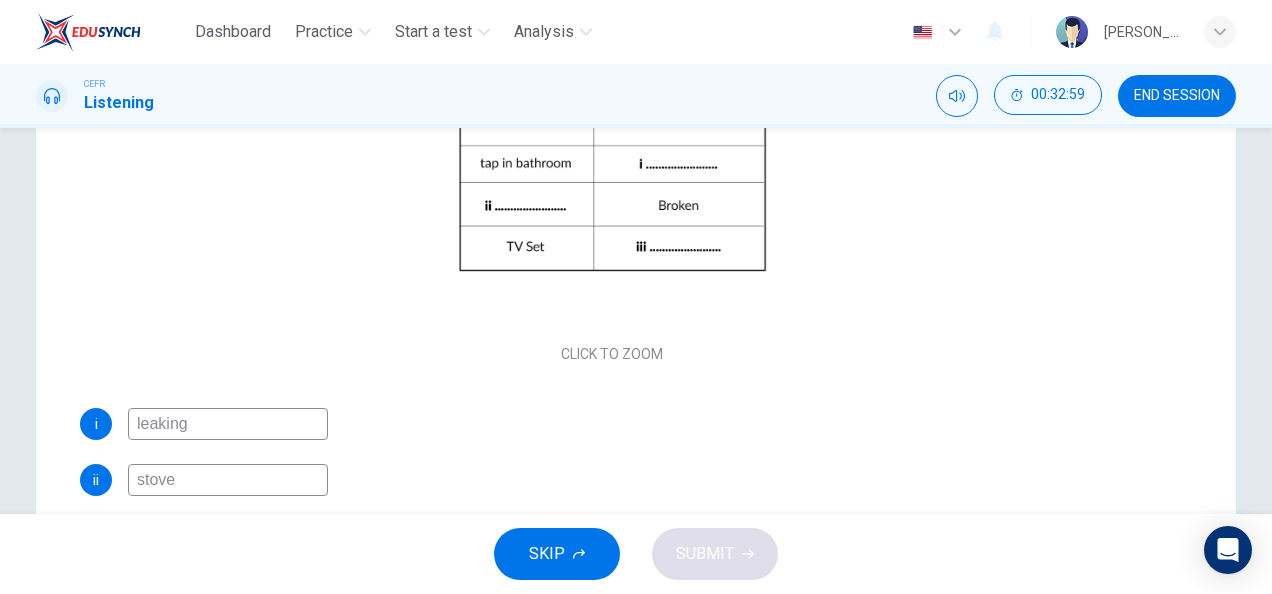 click on "stove" at bounding box center (228, 480) 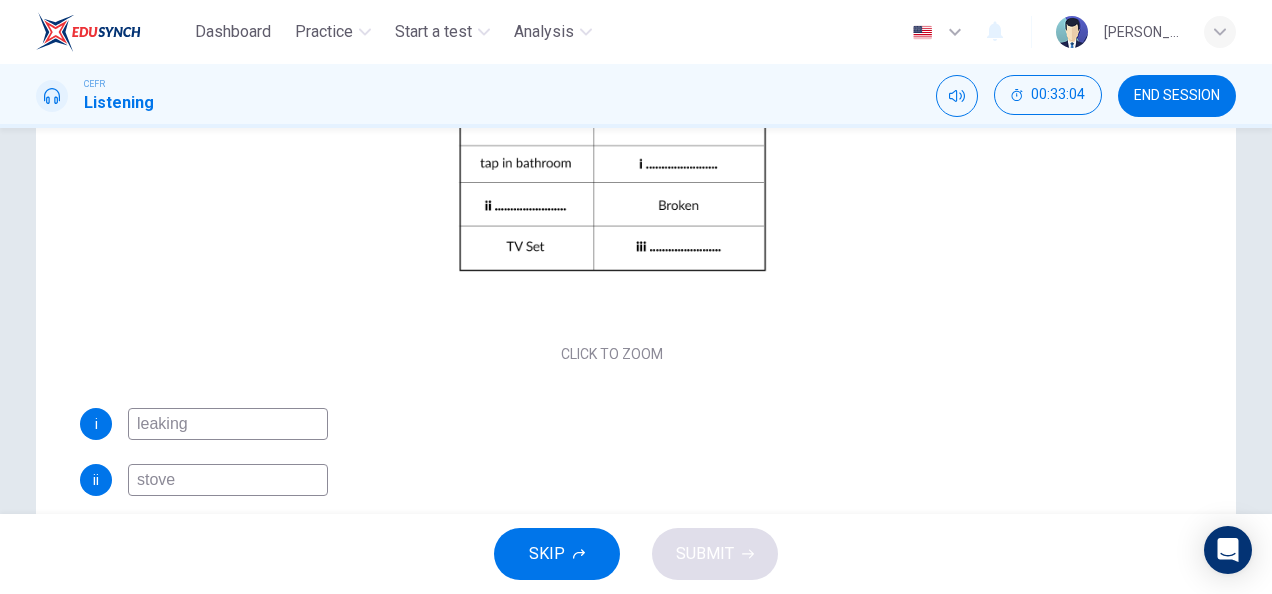 click on "stove" at bounding box center (228, 480) 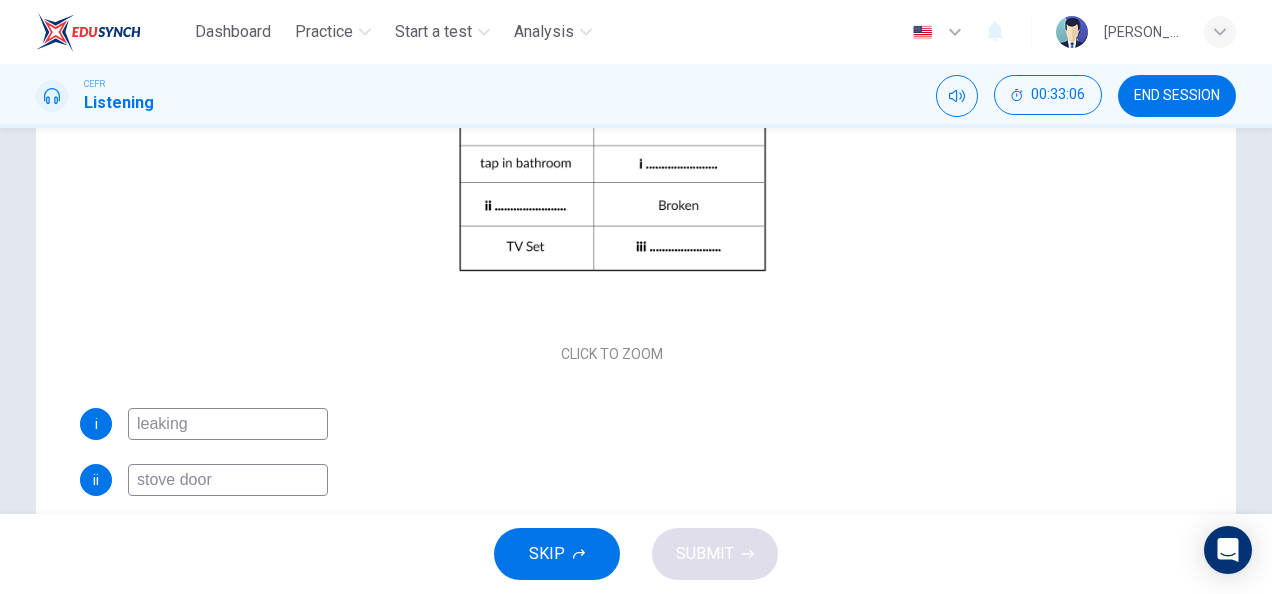 scroll, scrollTop: 101, scrollLeft: 0, axis: vertical 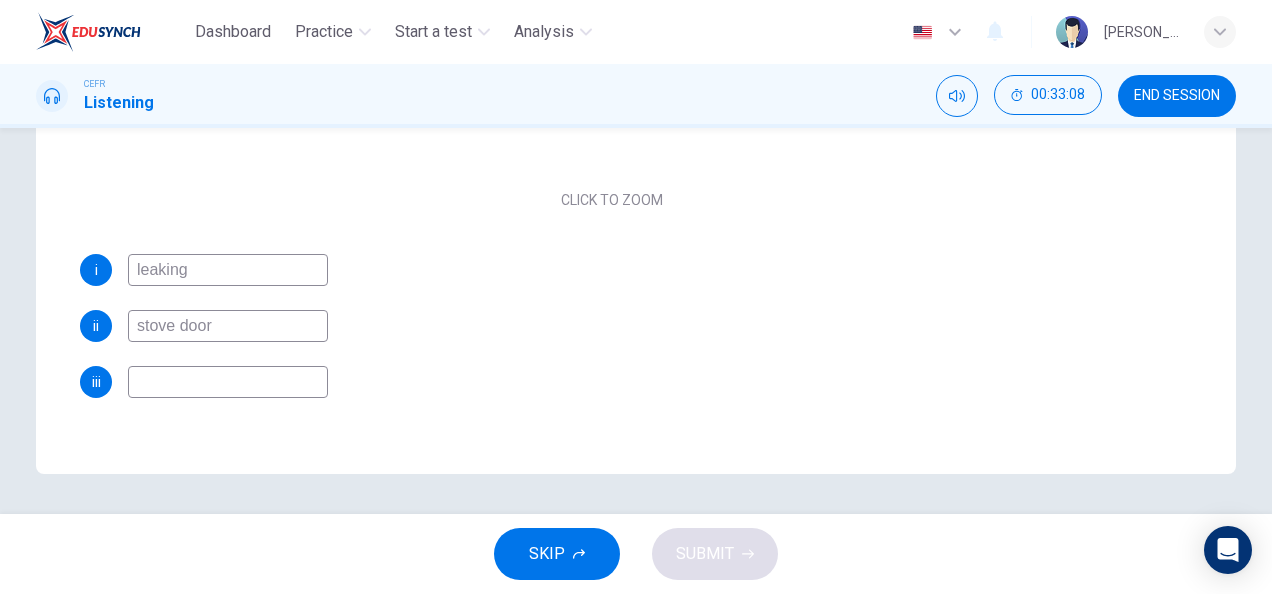 type on "stove door" 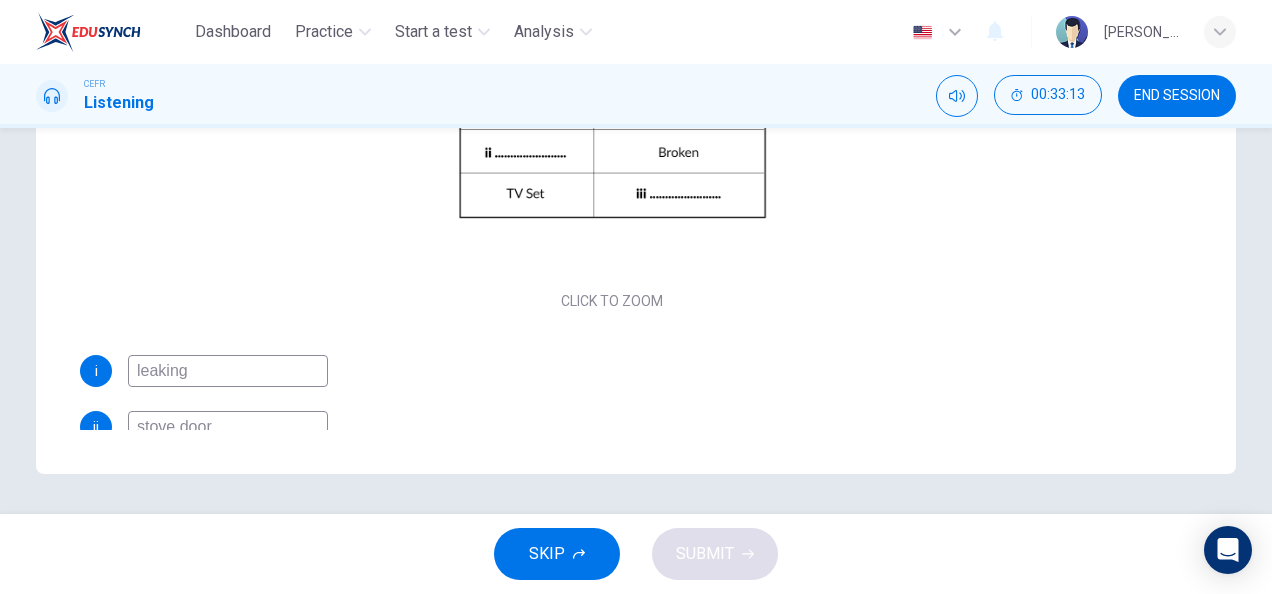 scroll, scrollTop: 62, scrollLeft: 0, axis: vertical 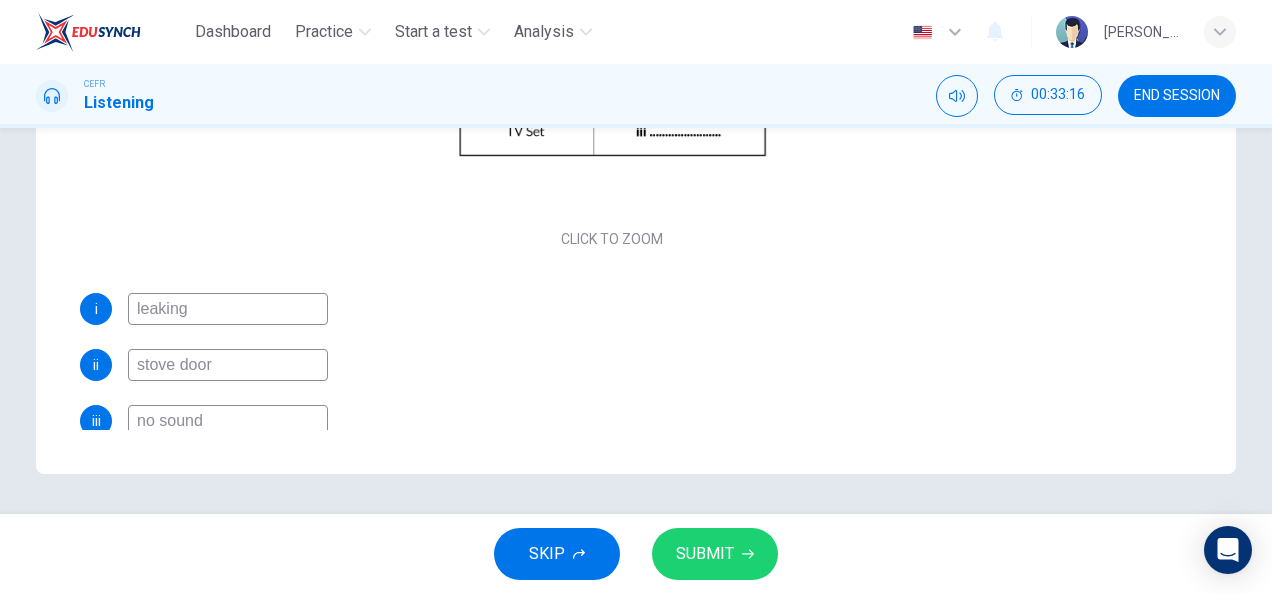 type on "no sound" 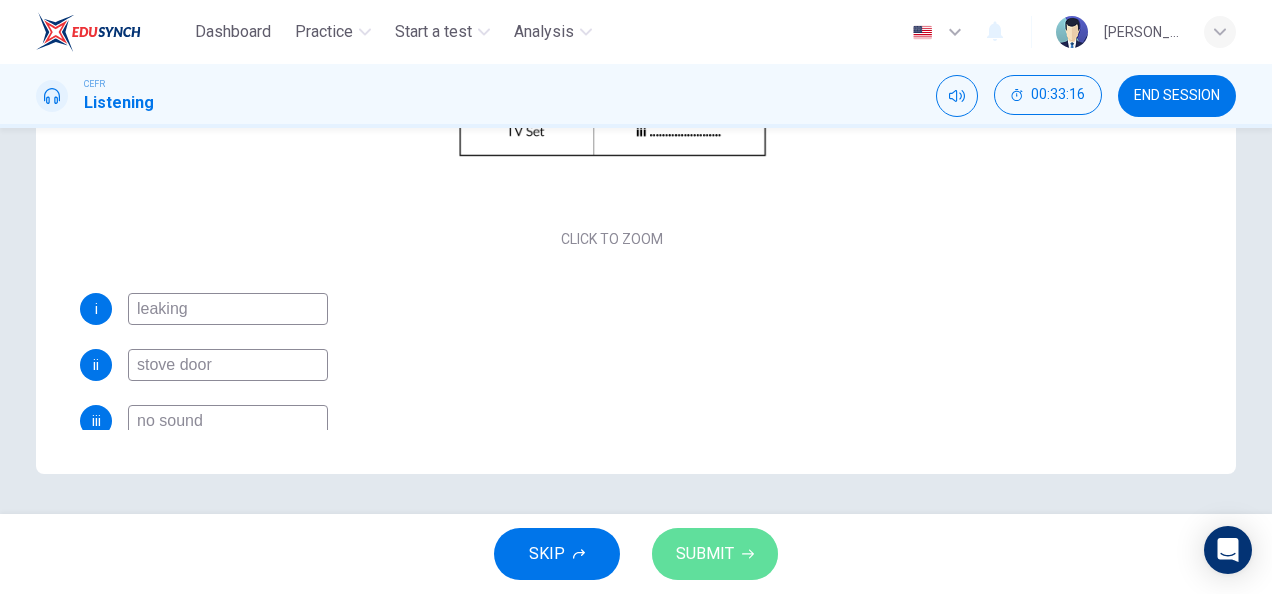 click on "SUBMIT" at bounding box center (705, 554) 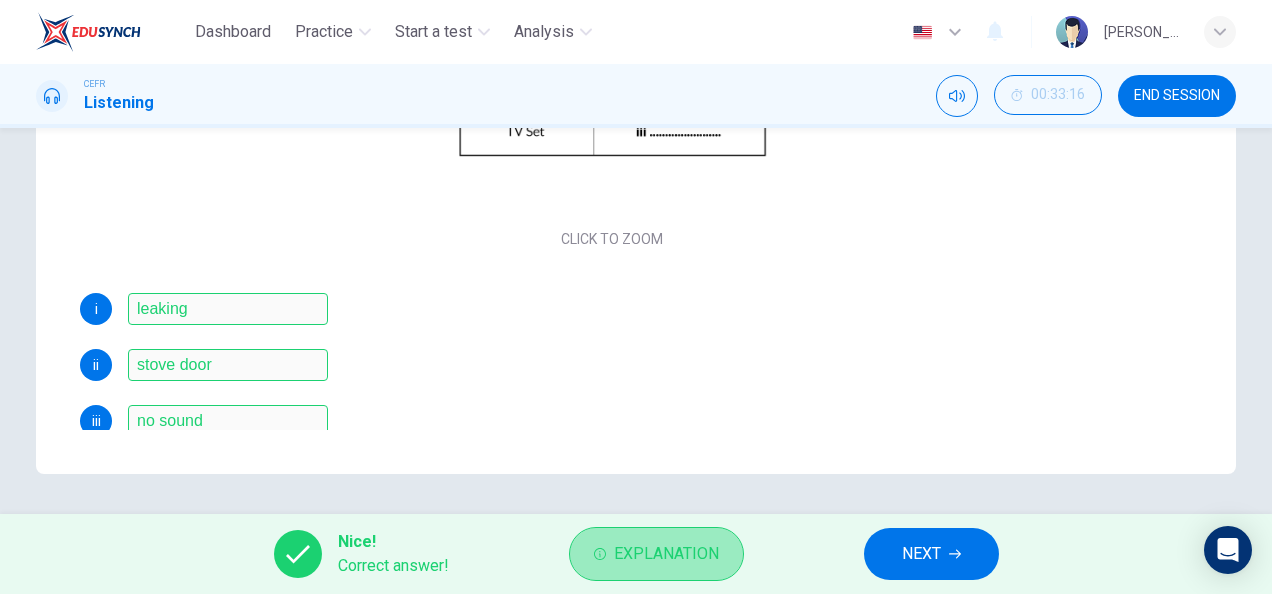 click on "Explanation" at bounding box center [656, 554] 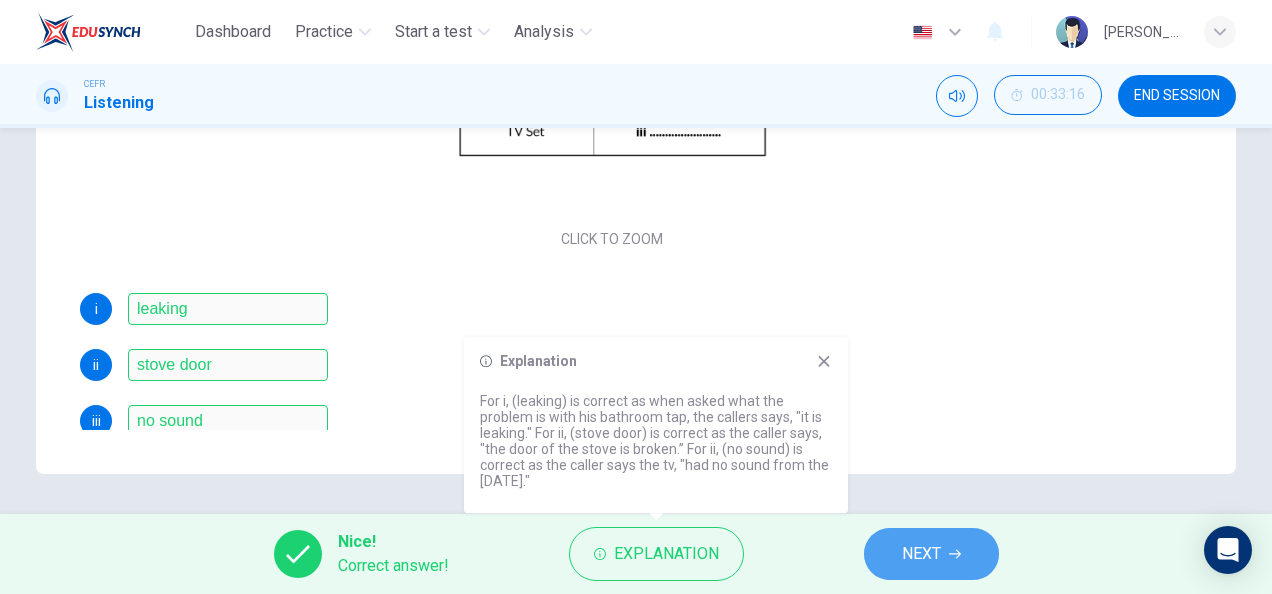 click on "NEXT" at bounding box center (921, 554) 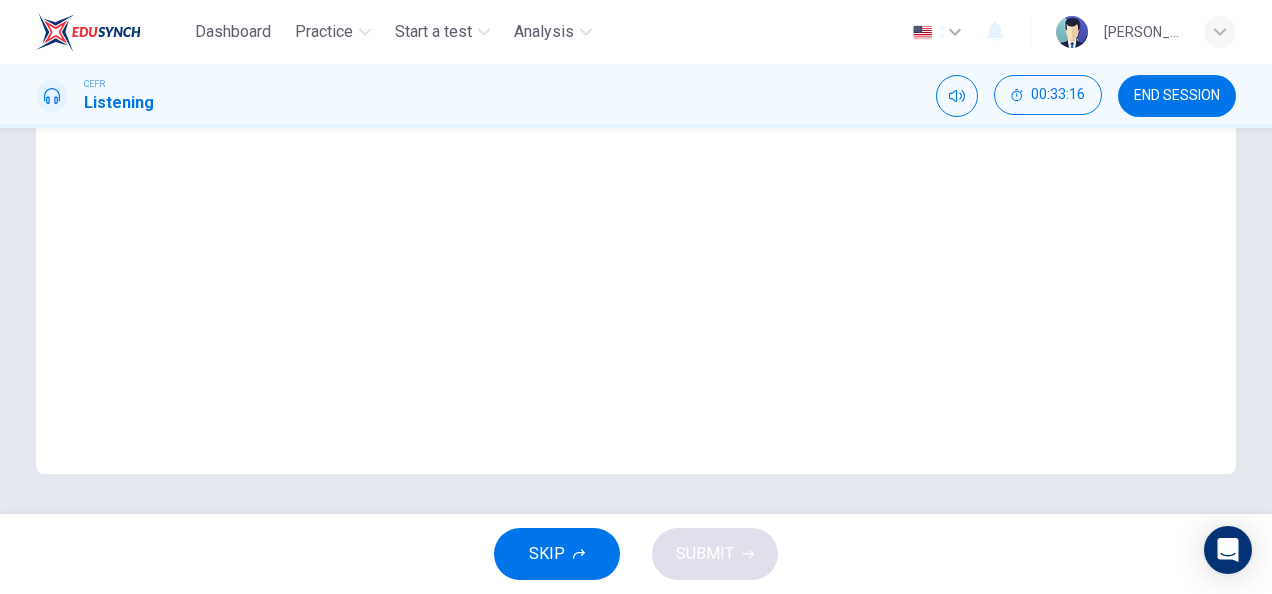 scroll, scrollTop: 0, scrollLeft: 0, axis: both 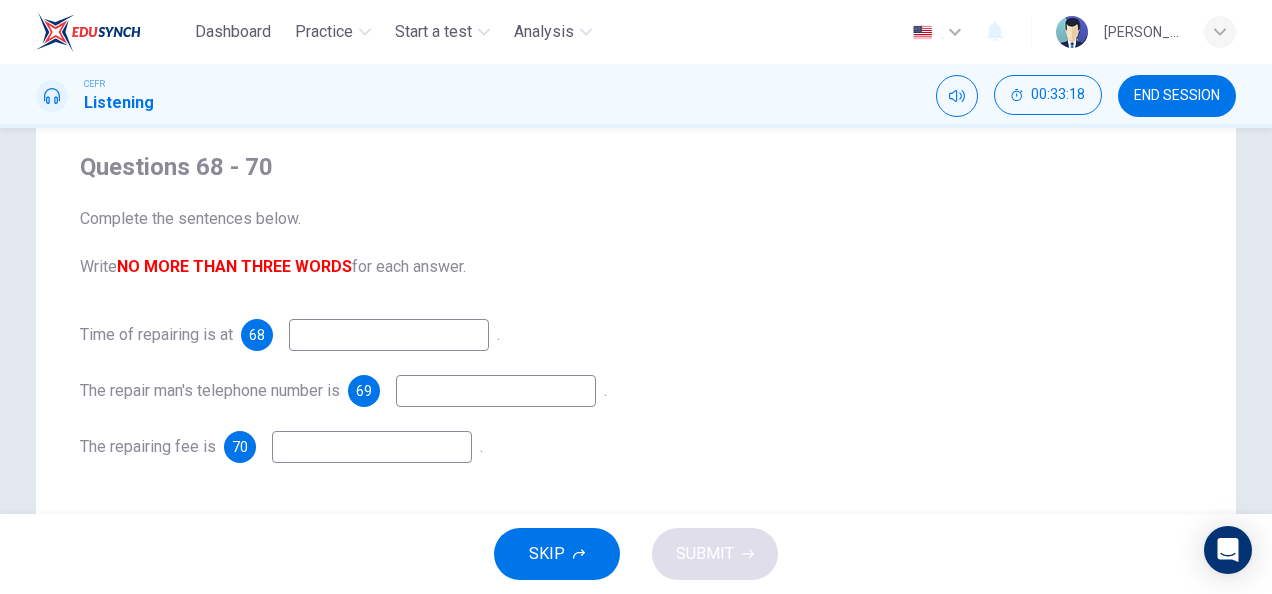 click at bounding box center [389, 335] 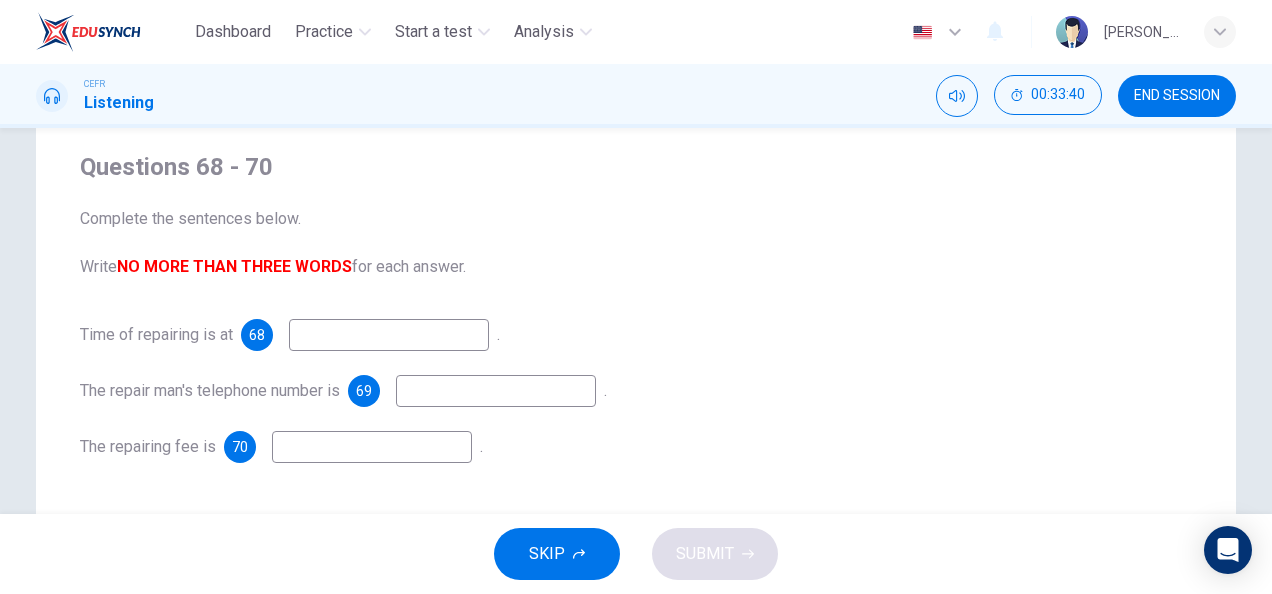 type on "4" 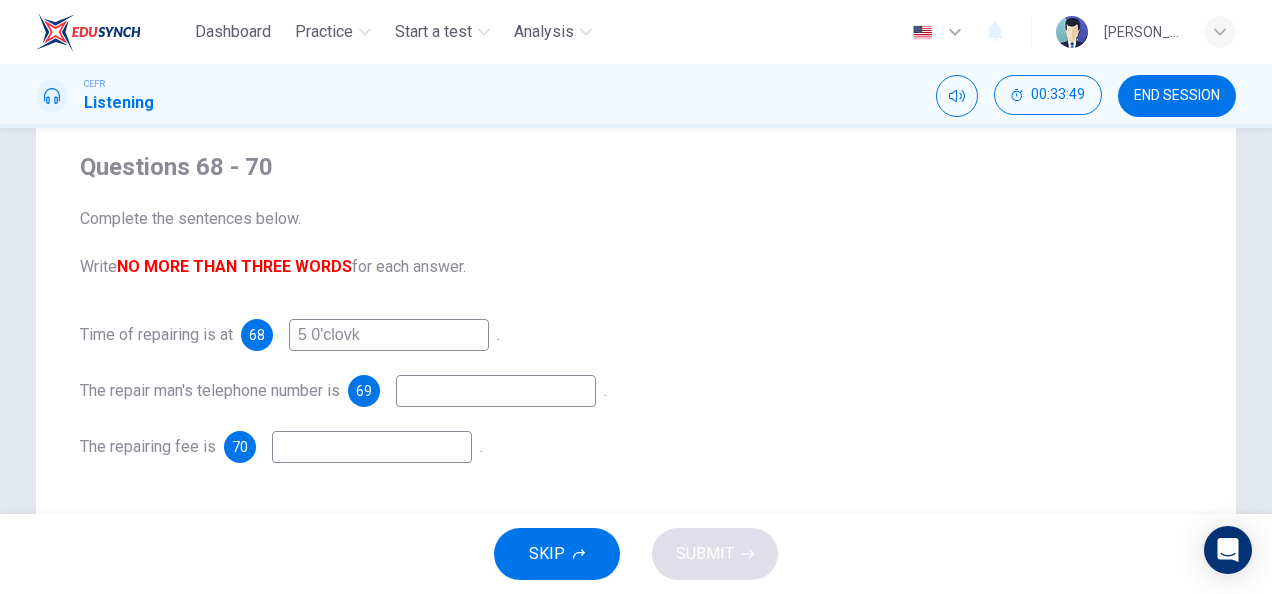 click on "5 0'clovk" at bounding box center [389, 335] 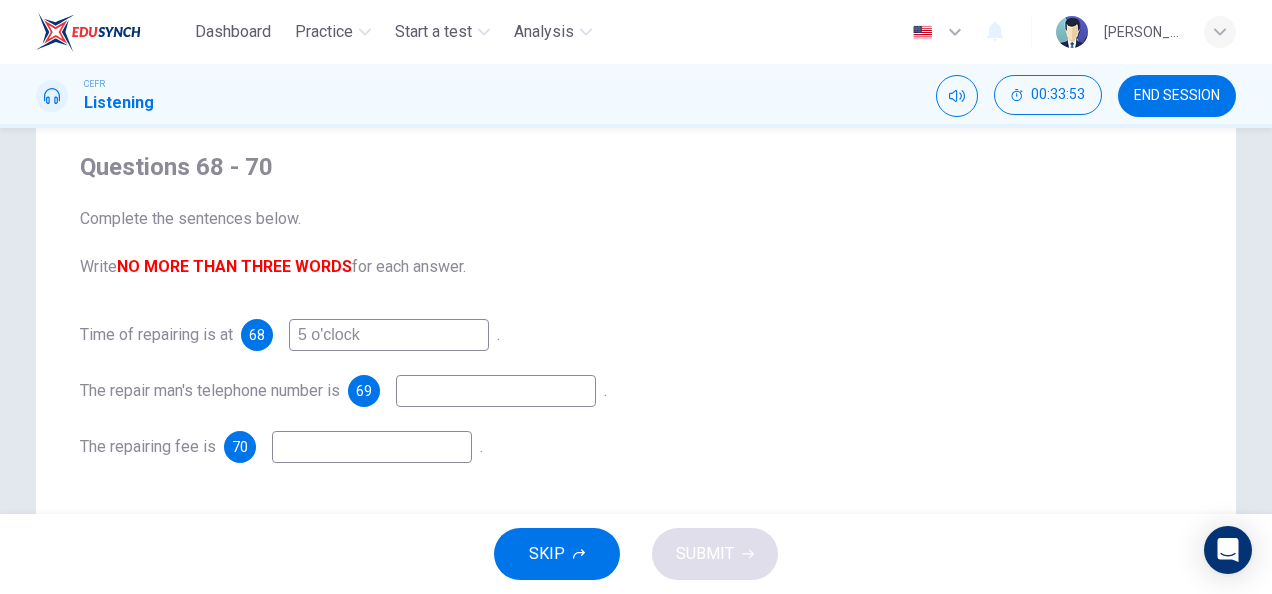 type on "5 o'clock" 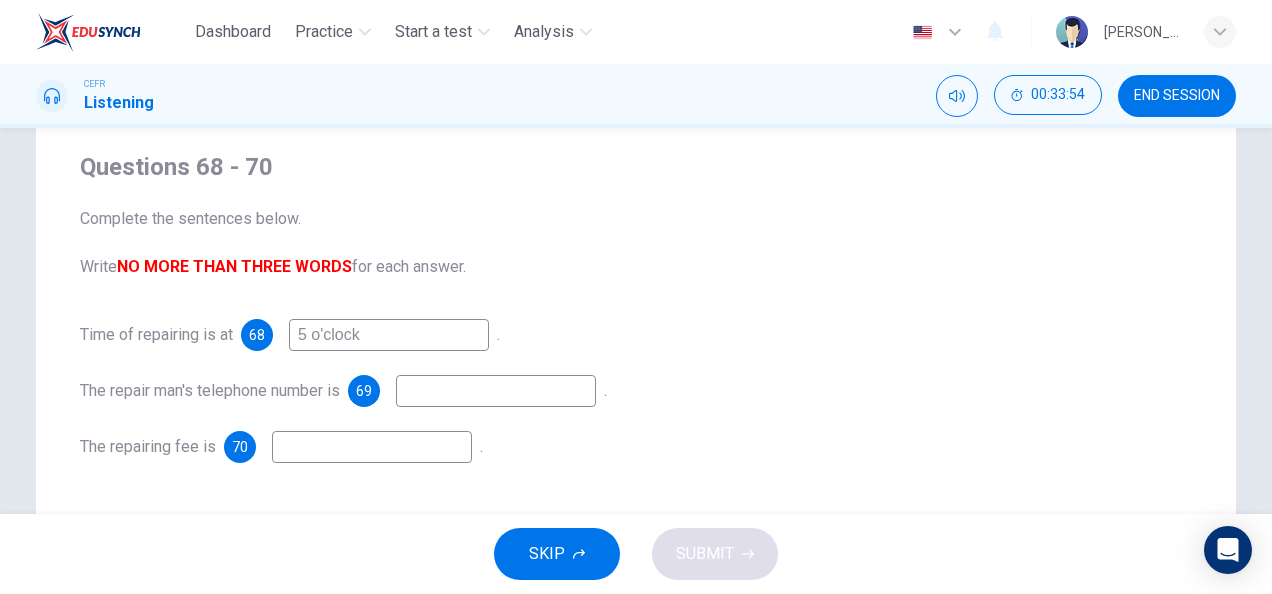 click at bounding box center (496, 391) 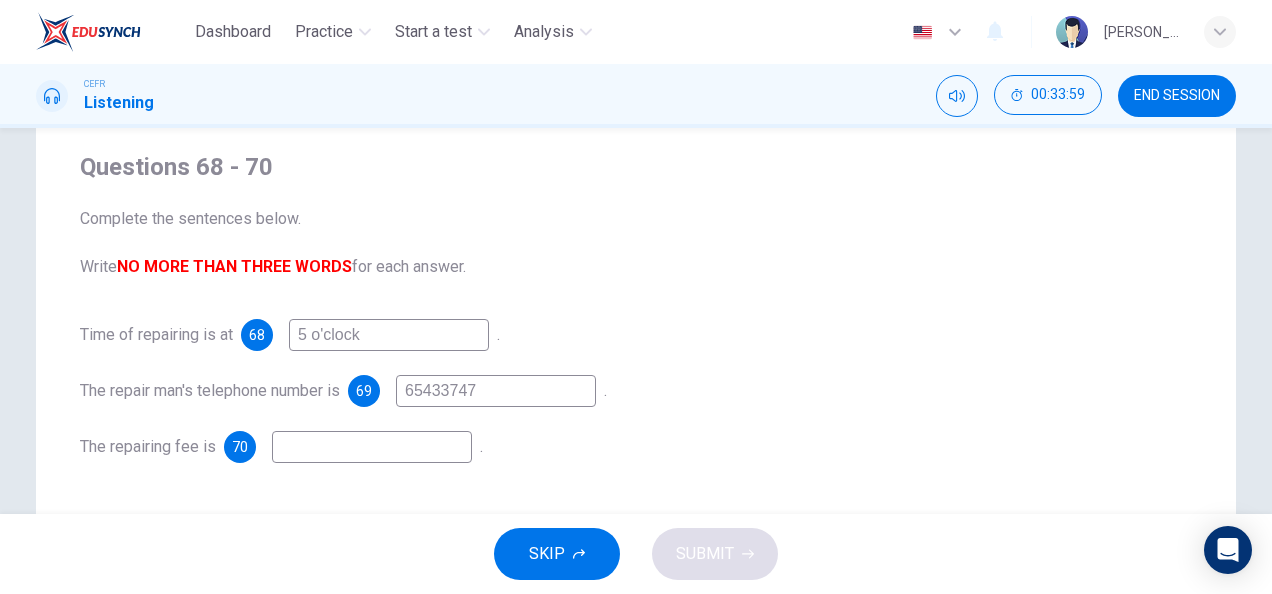 type on "65433747" 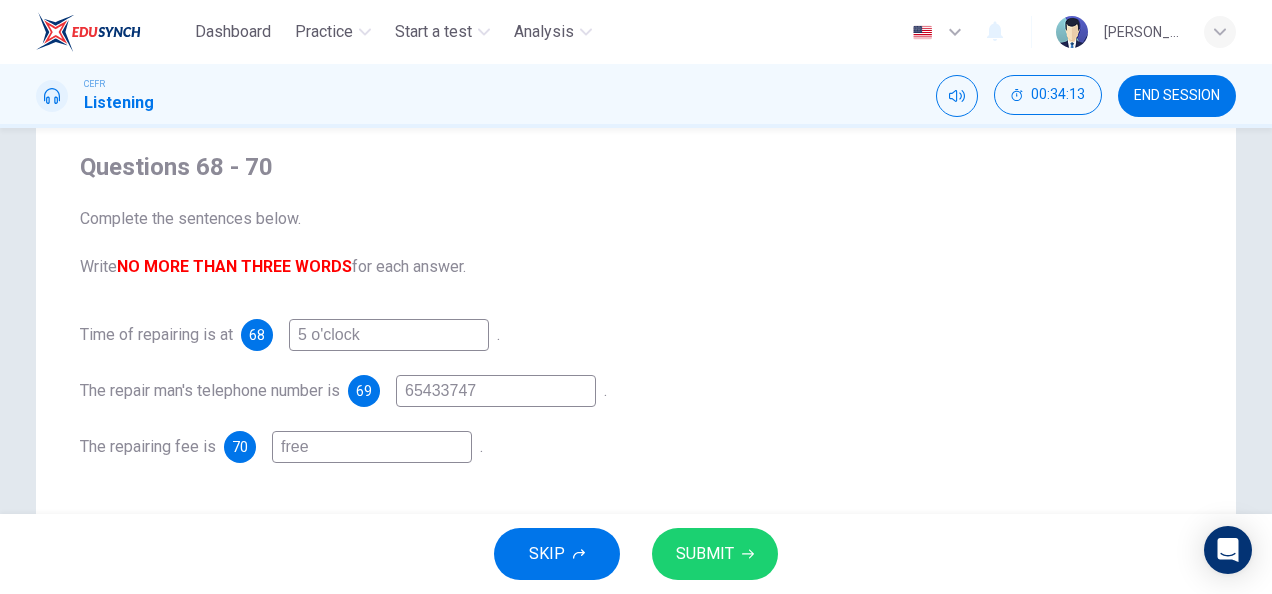 type on "free" 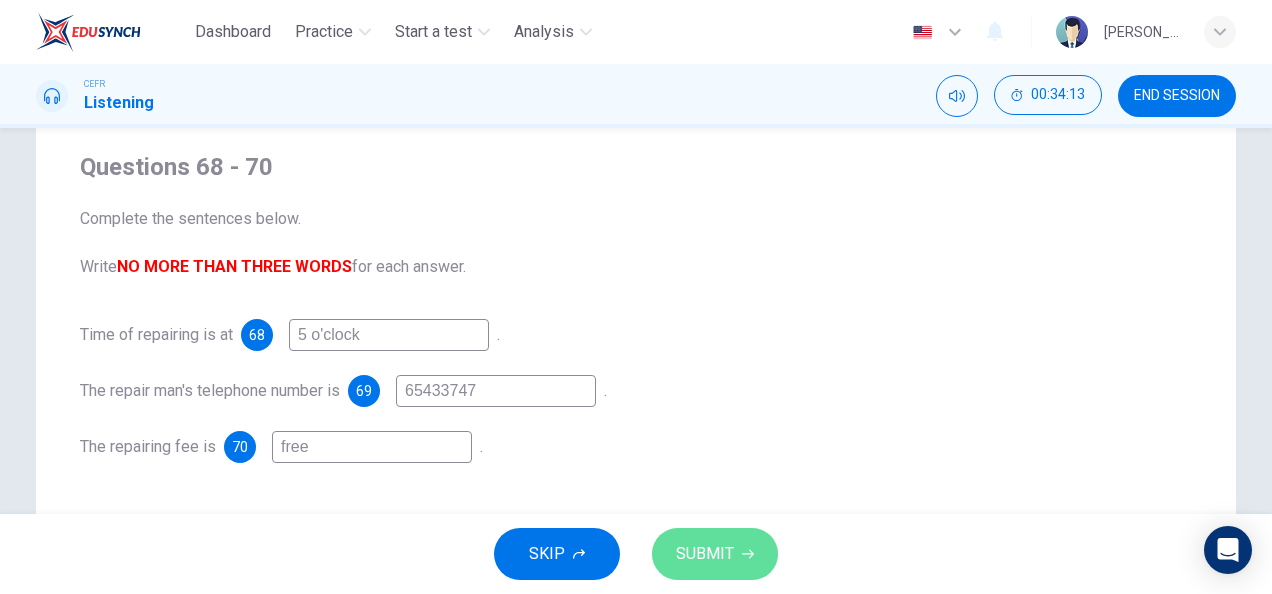 click on "SUBMIT" at bounding box center (705, 554) 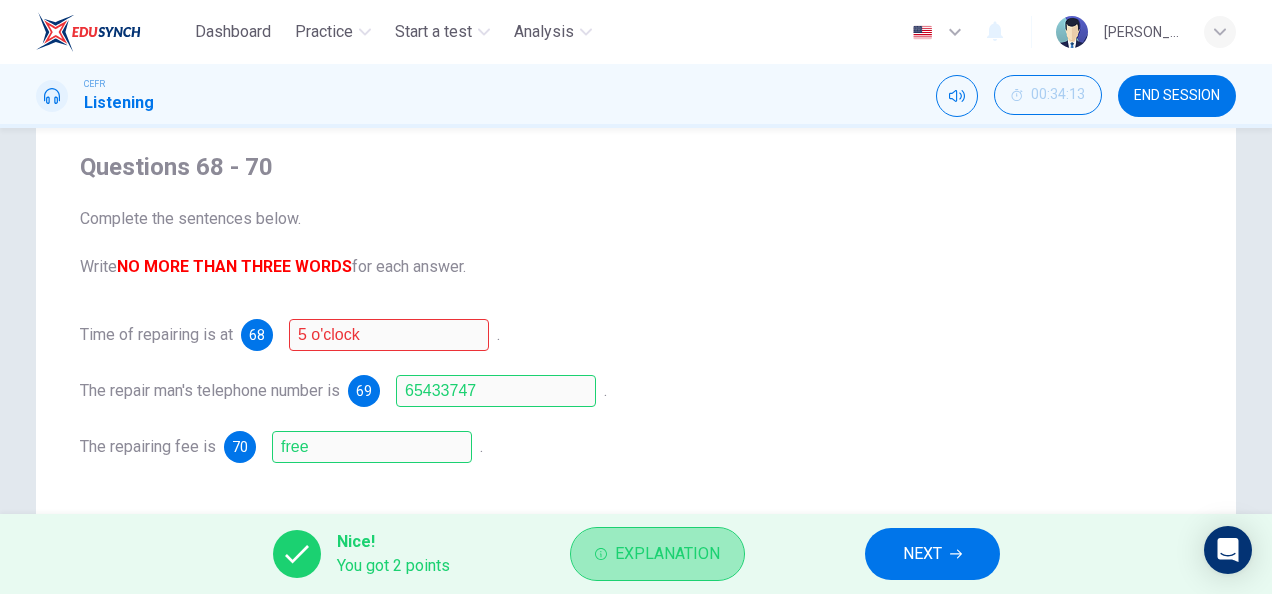 click on "Explanation" at bounding box center [667, 554] 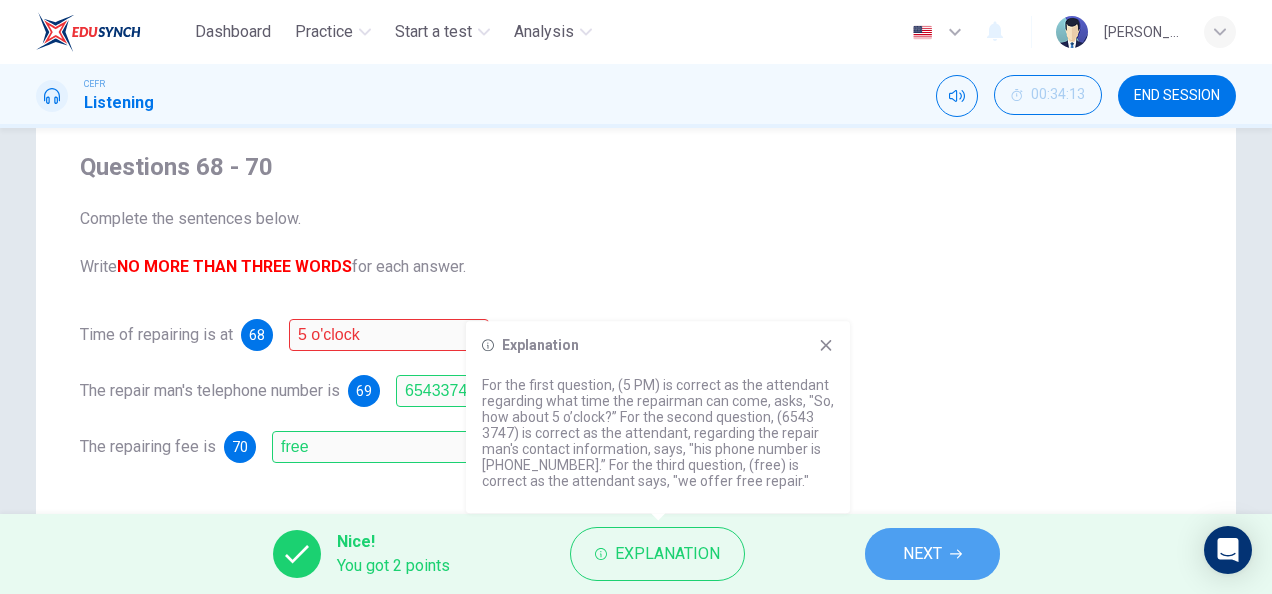 click on "NEXT" at bounding box center [922, 554] 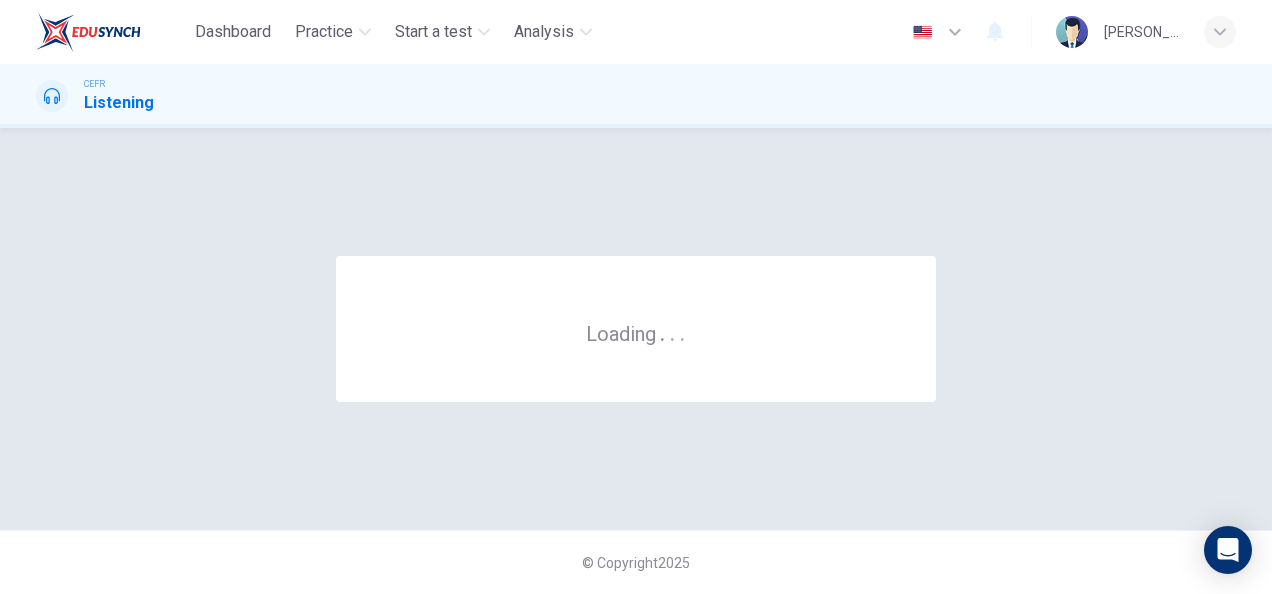scroll, scrollTop: 0, scrollLeft: 0, axis: both 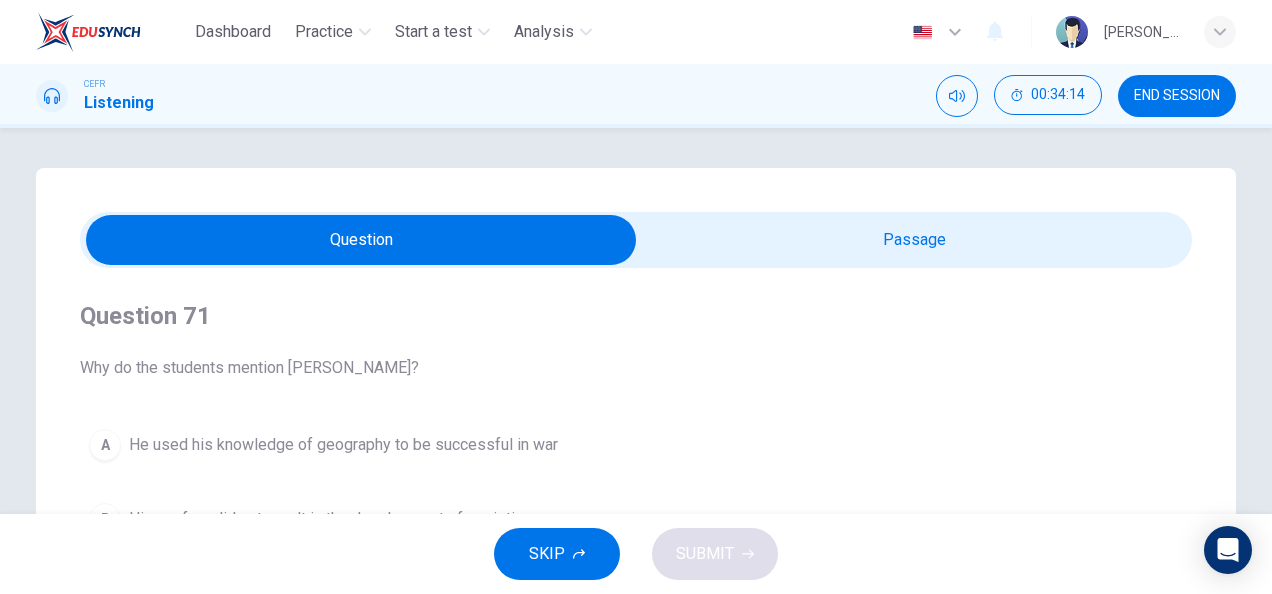 click at bounding box center (361, 240) 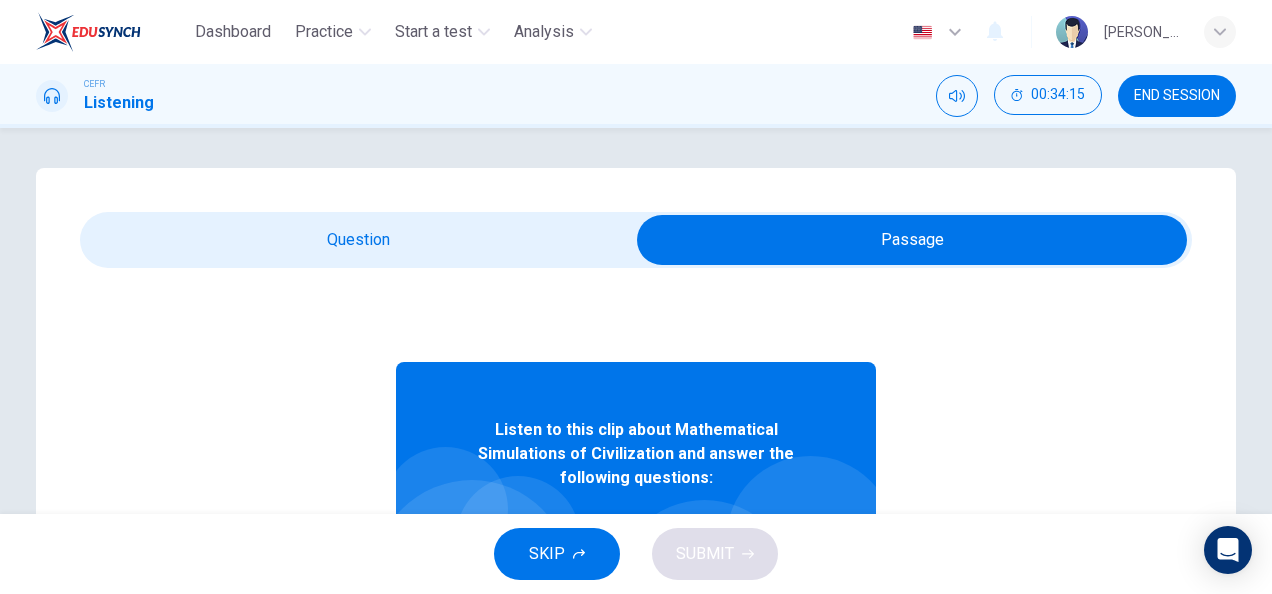 scroll, scrollTop: 136, scrollLeft: 0, axis: vertical 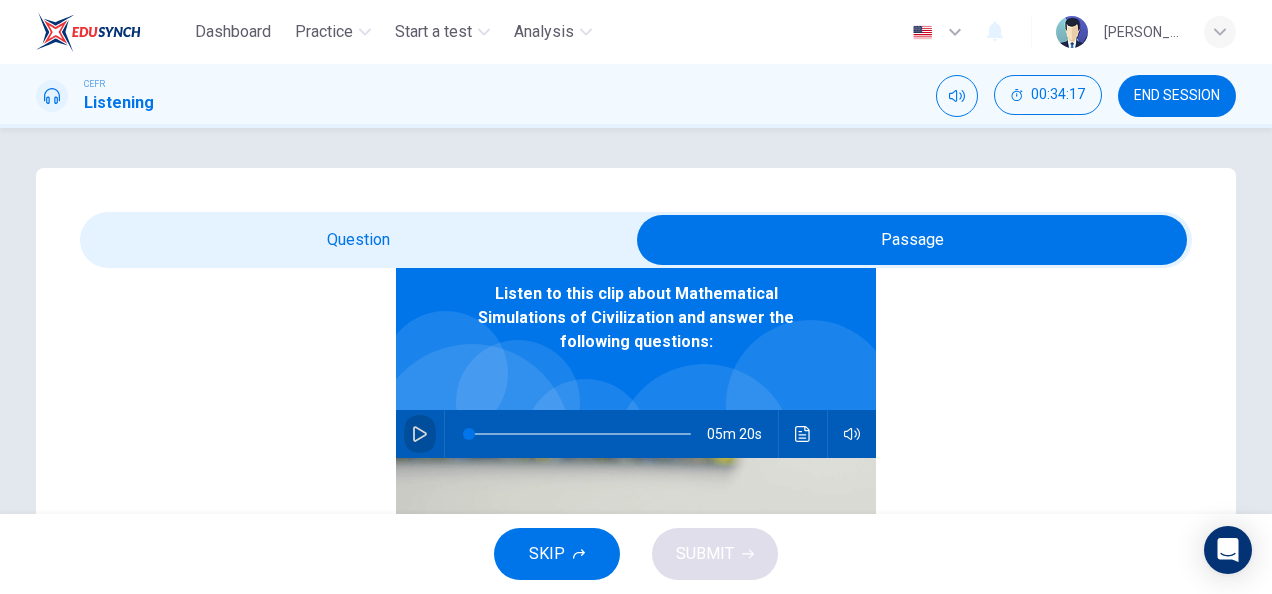 click at bounding box center (420, 434) 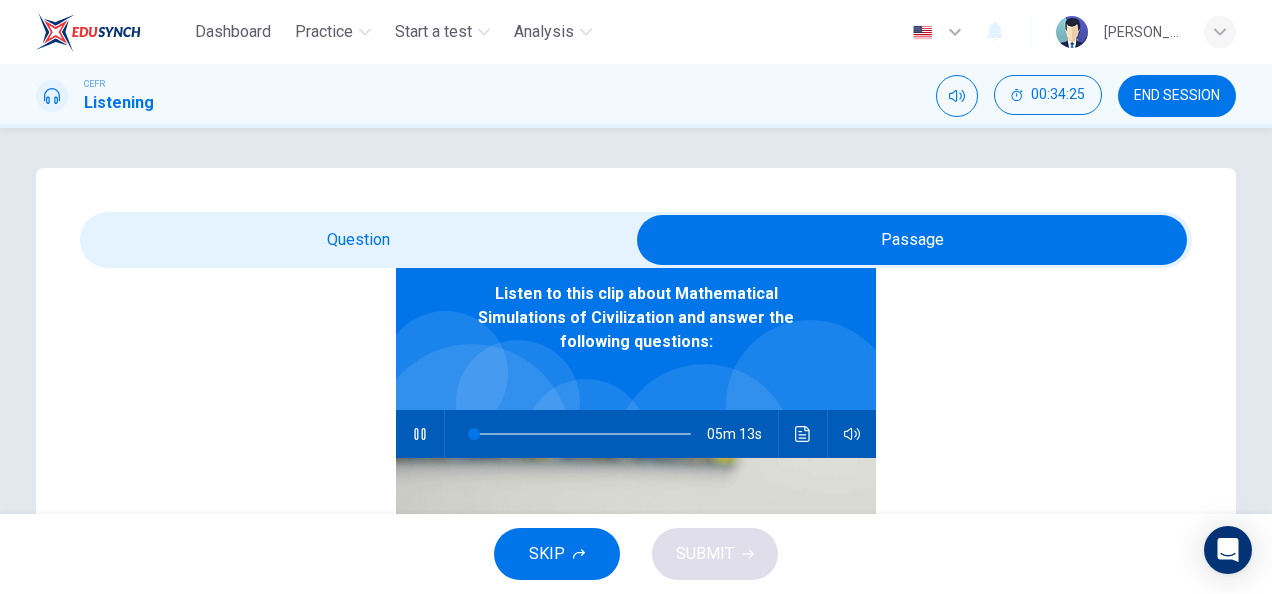 type on "2" 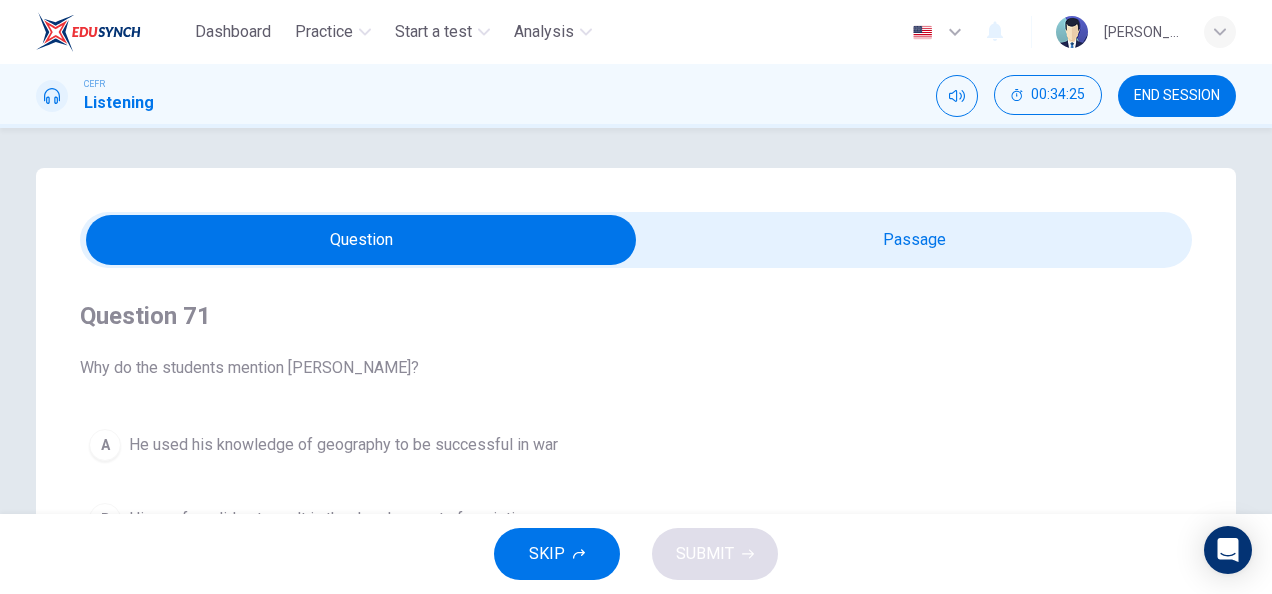 scroll, scrollTop: 0, scrollLeft: 0, axis: both 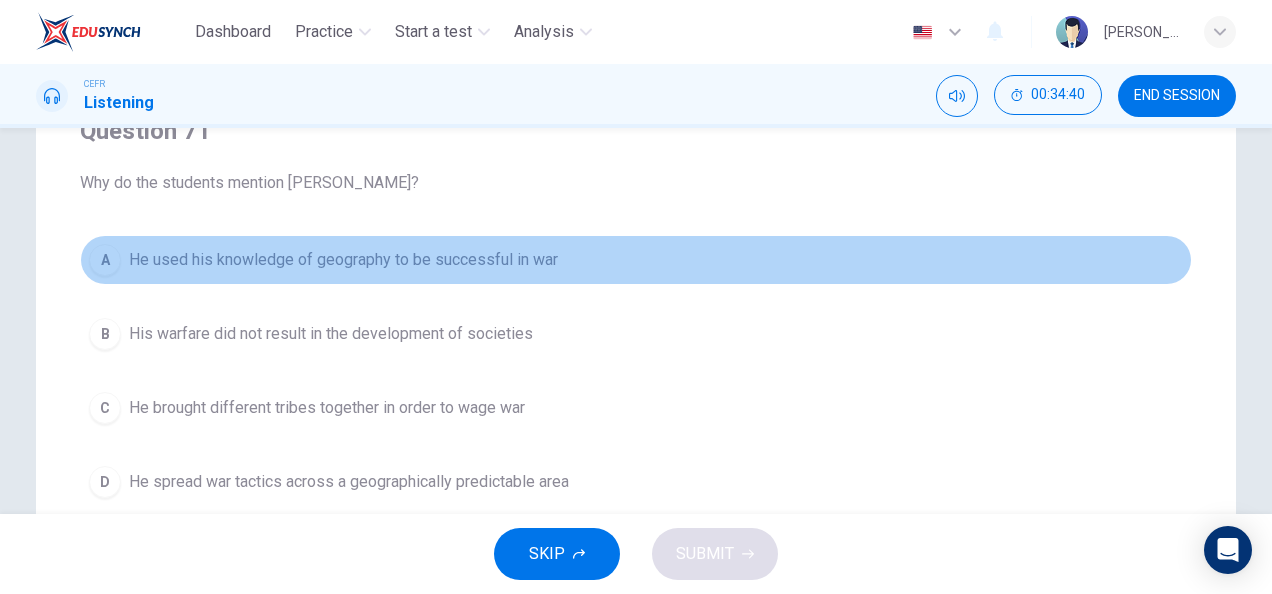 click on "A He used his knowledge of geography to be successful in war" at bounding box center (636, 260) 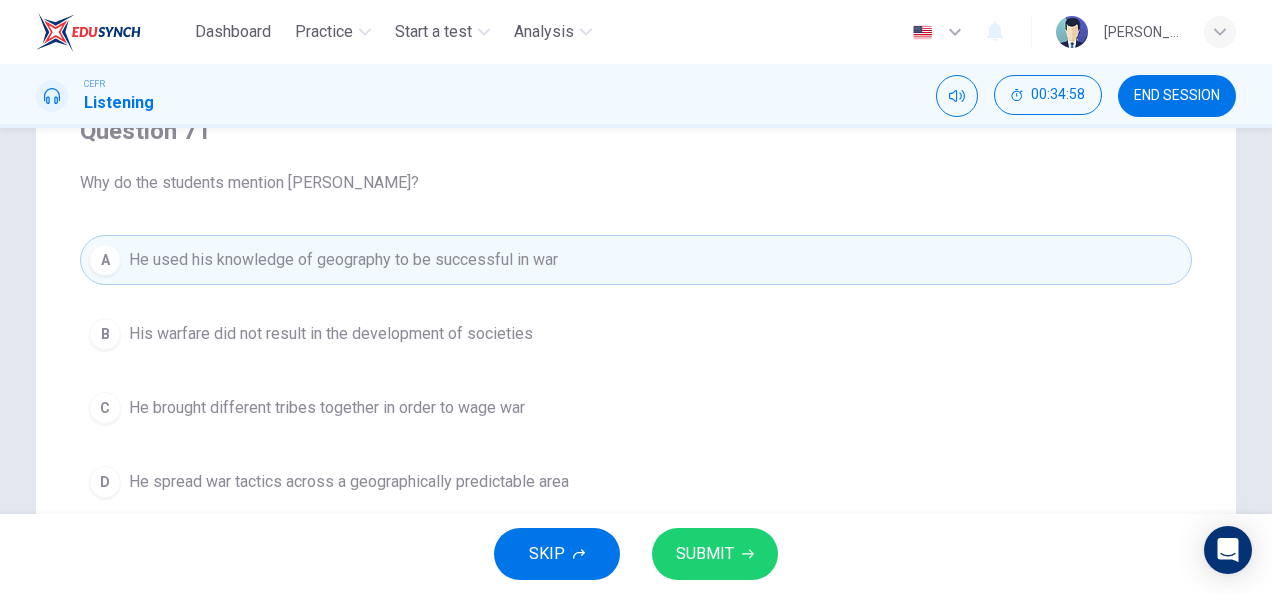 click on "D He spread war tactics across a geographically predictable area" at bounding box center (636, 482) 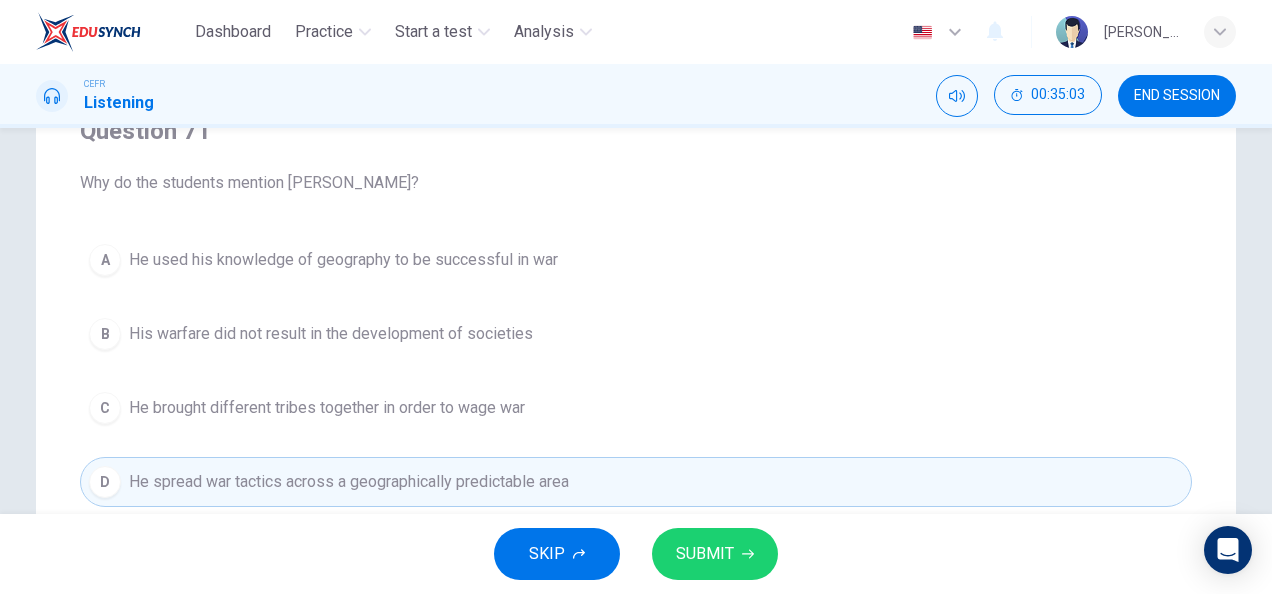 click on "A He used his knowledge of geography to be successful in war" at bounding box center (636, 260) 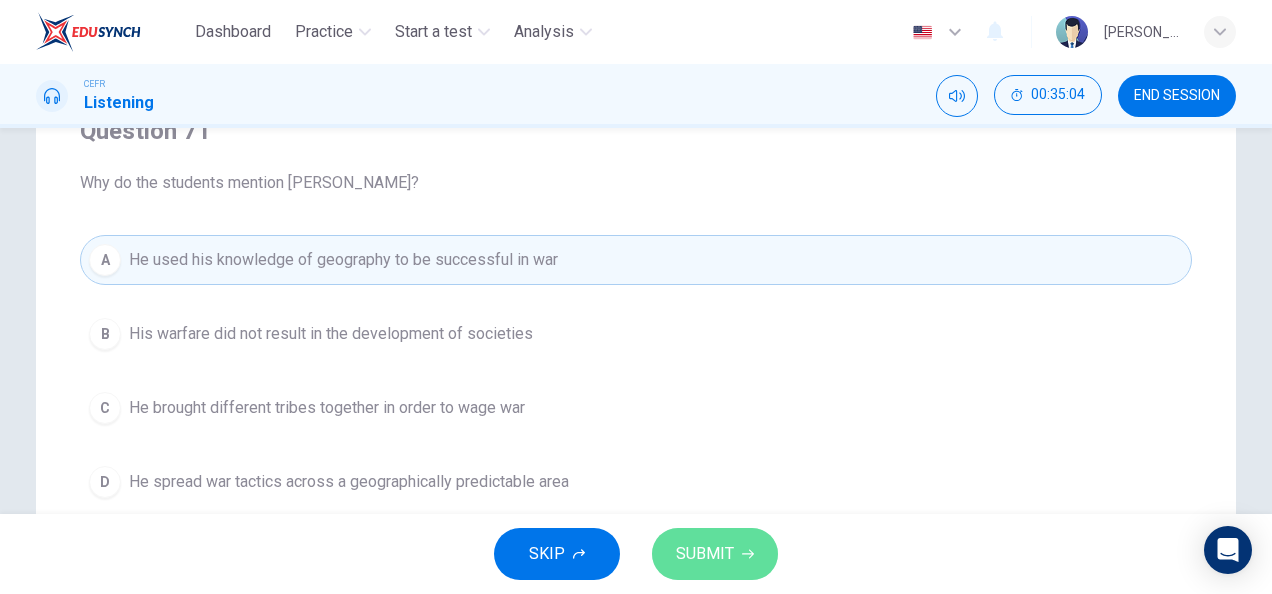 click on "SUBMIT" at bounding box center (715, 554) 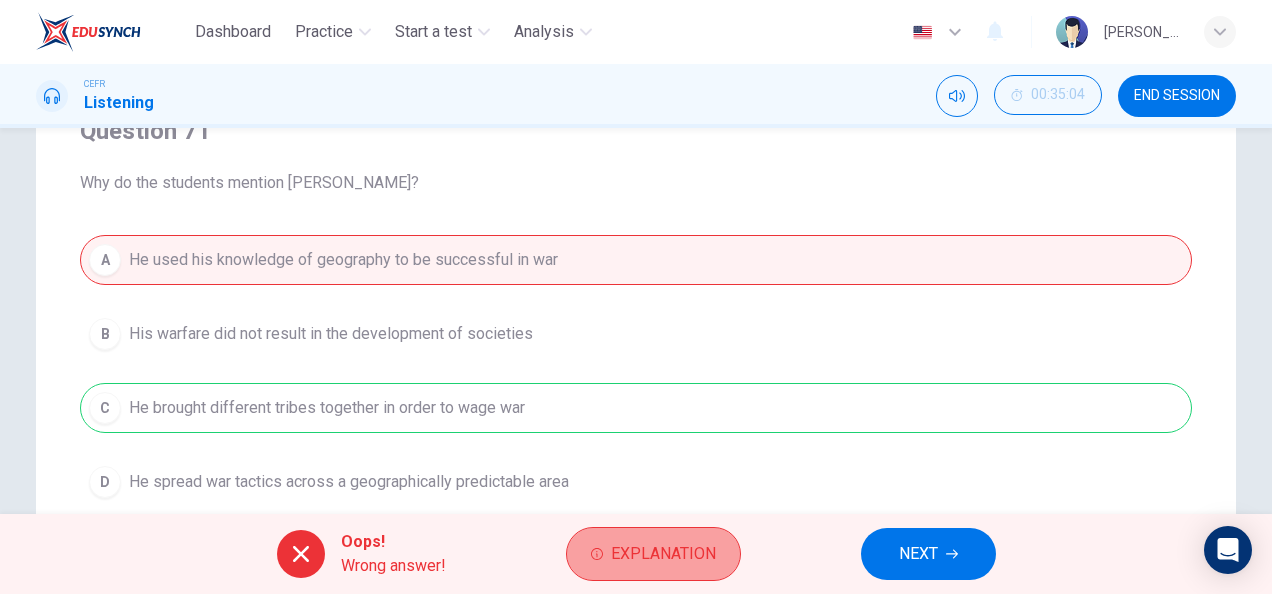 click on "Explanation" at bounding box center (663, 554) 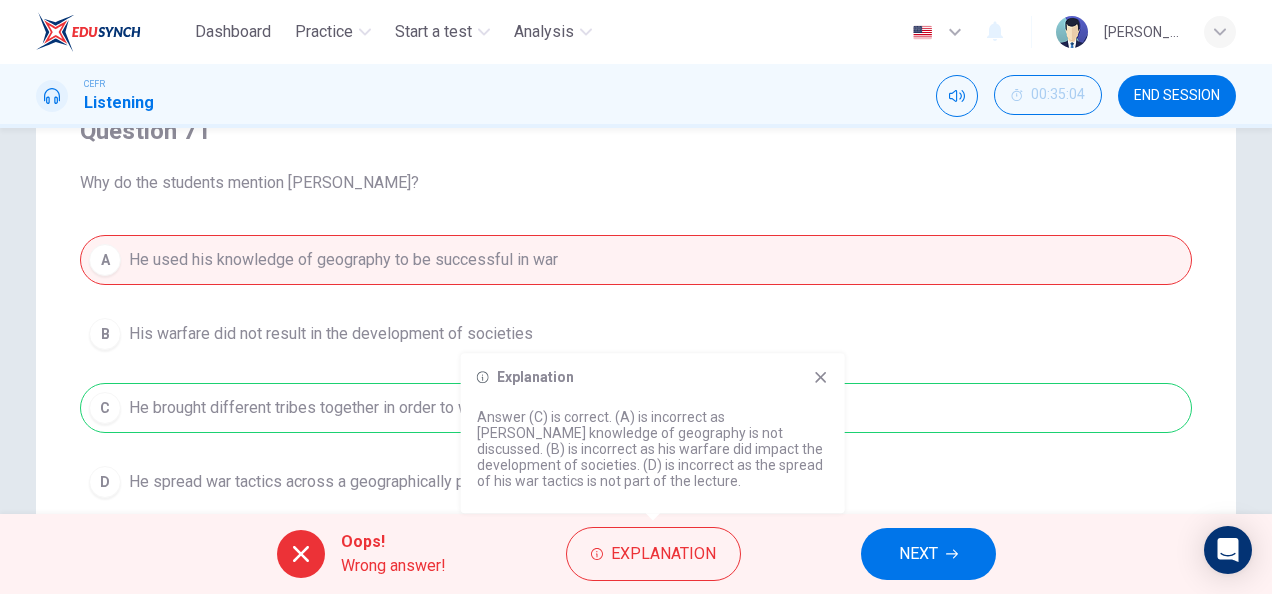 click on "NEXT" at bounding box center [928, 554] 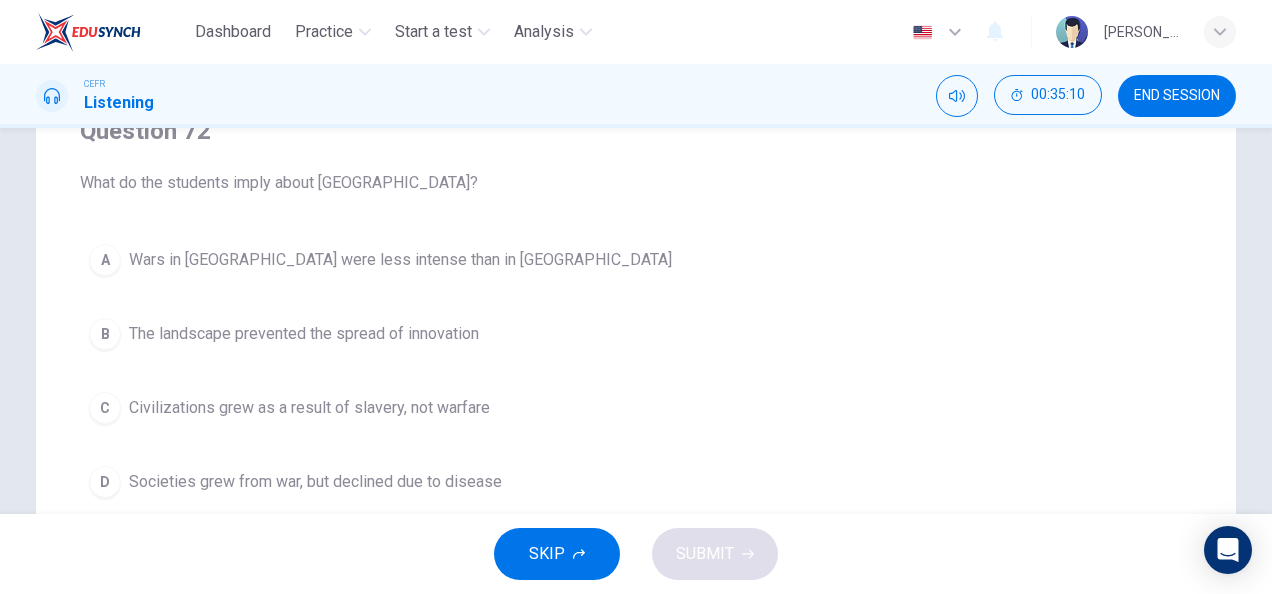 click on "Civilizations grew as a result of slavery, not warfare" at bounding box center (309, 408) 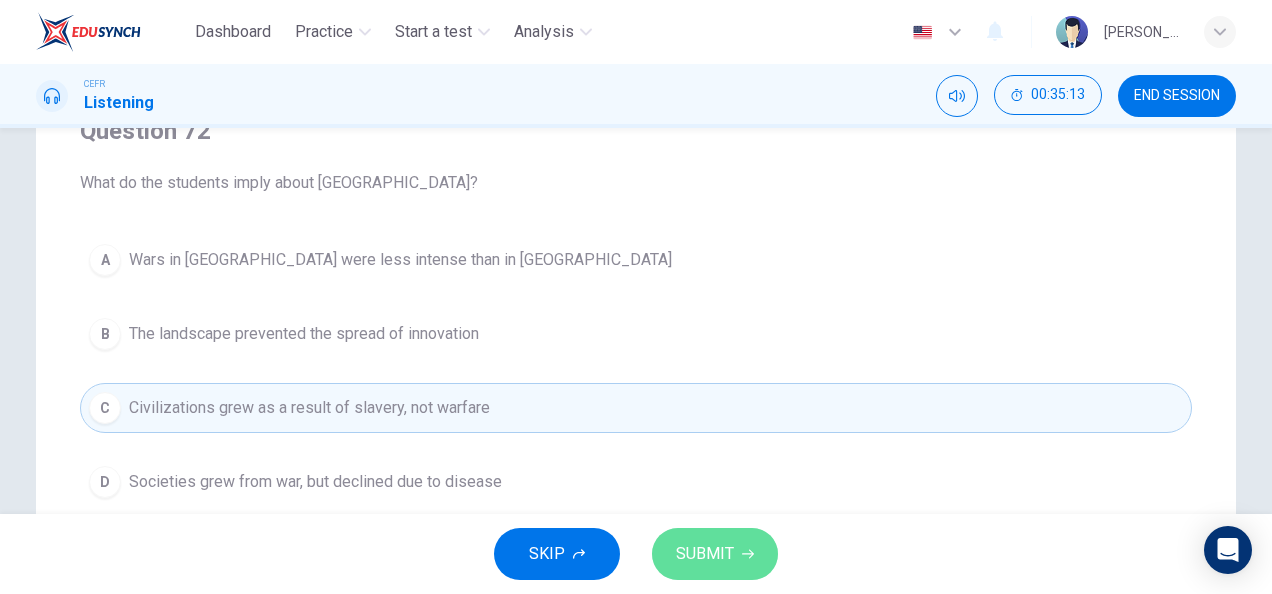 click on "SUBMIT" at bounding box center (705, 554) 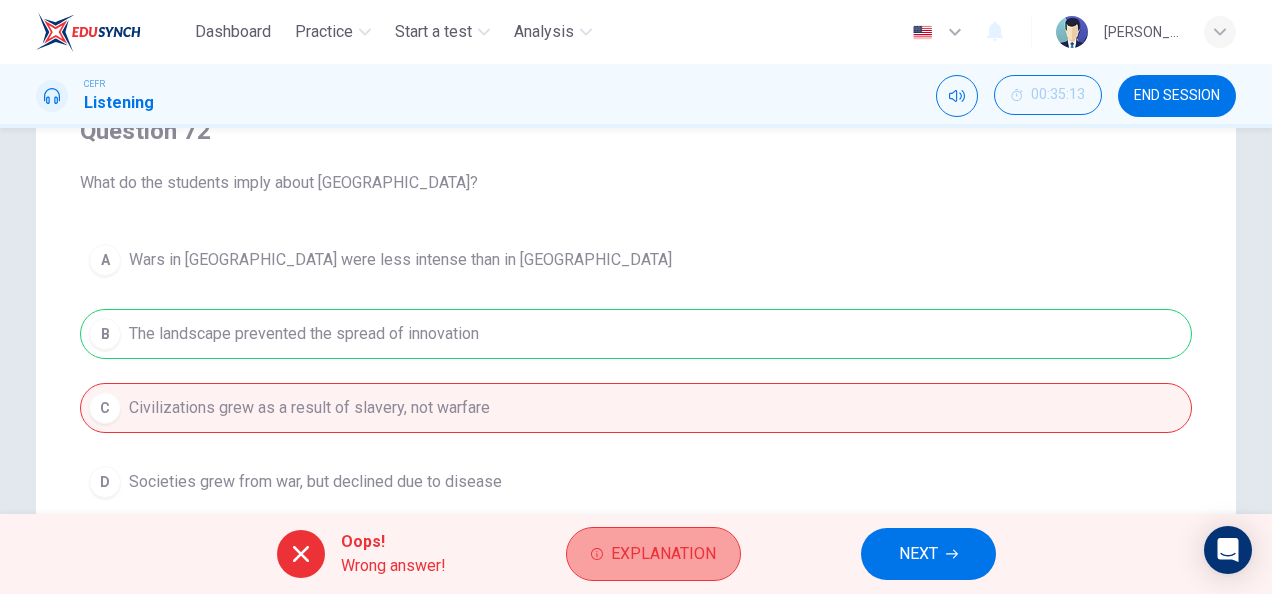 click on "Explanation" at bounding box center [663, 554] 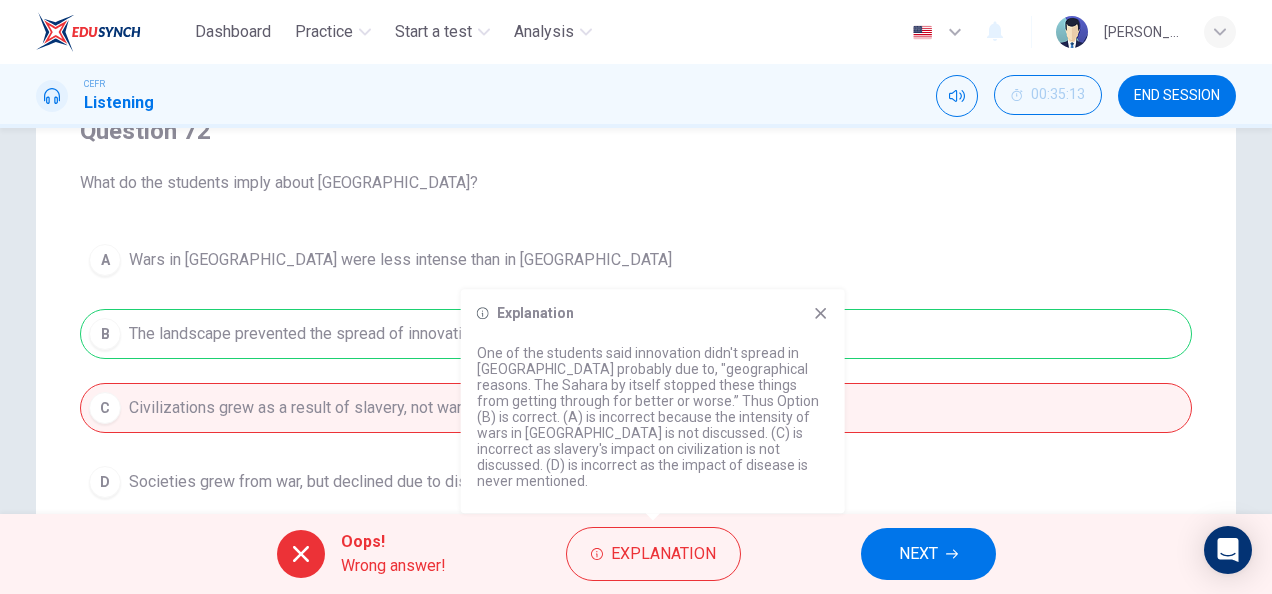 click on "Oops! Wrong answer! Explanation NEXT" at bounding box center [636, 554] 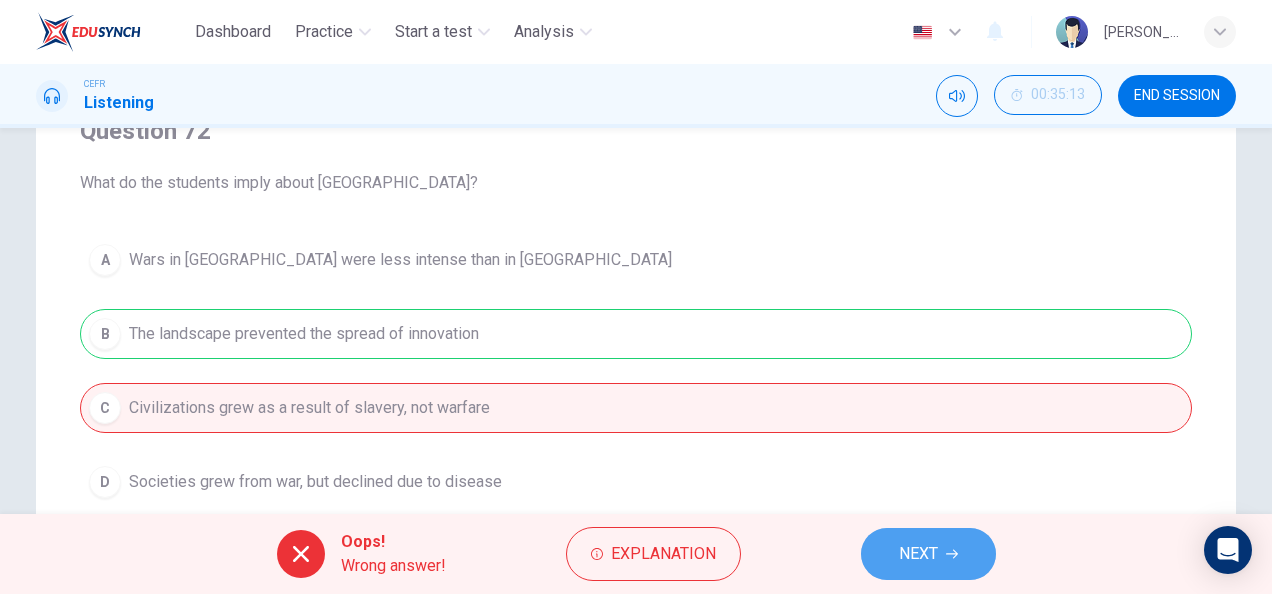 click on "NEXT" at bounding box center [928, 554] 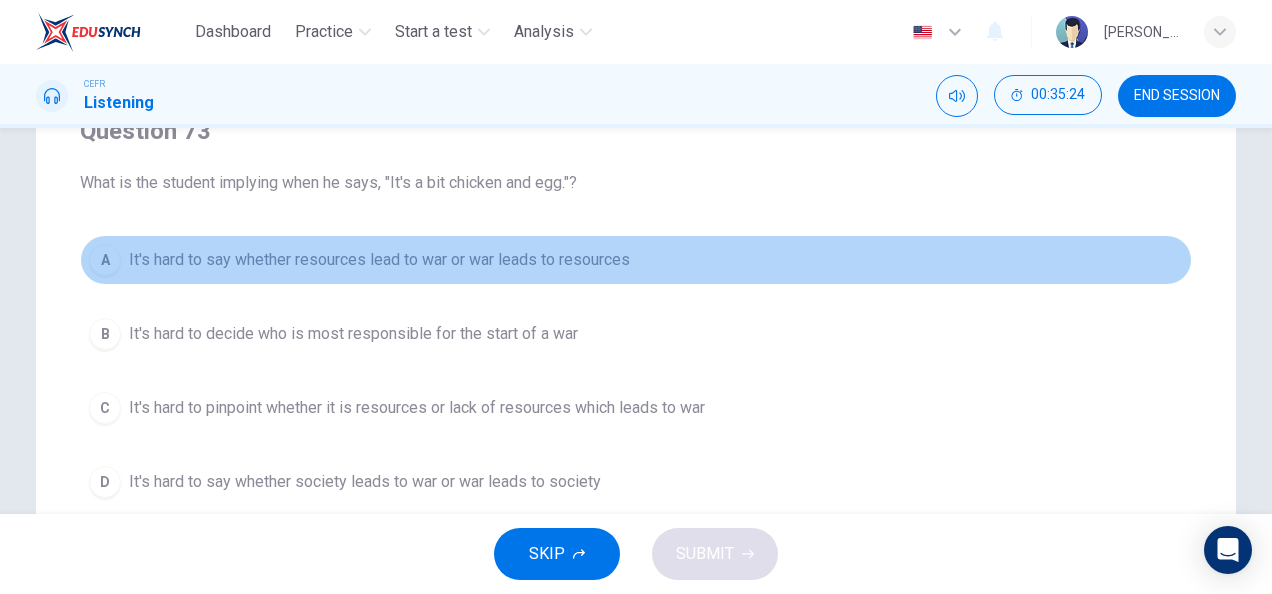 click on "It's hard to say whether resources lead to war or war leads to resources" at bounding box center (379, 260) 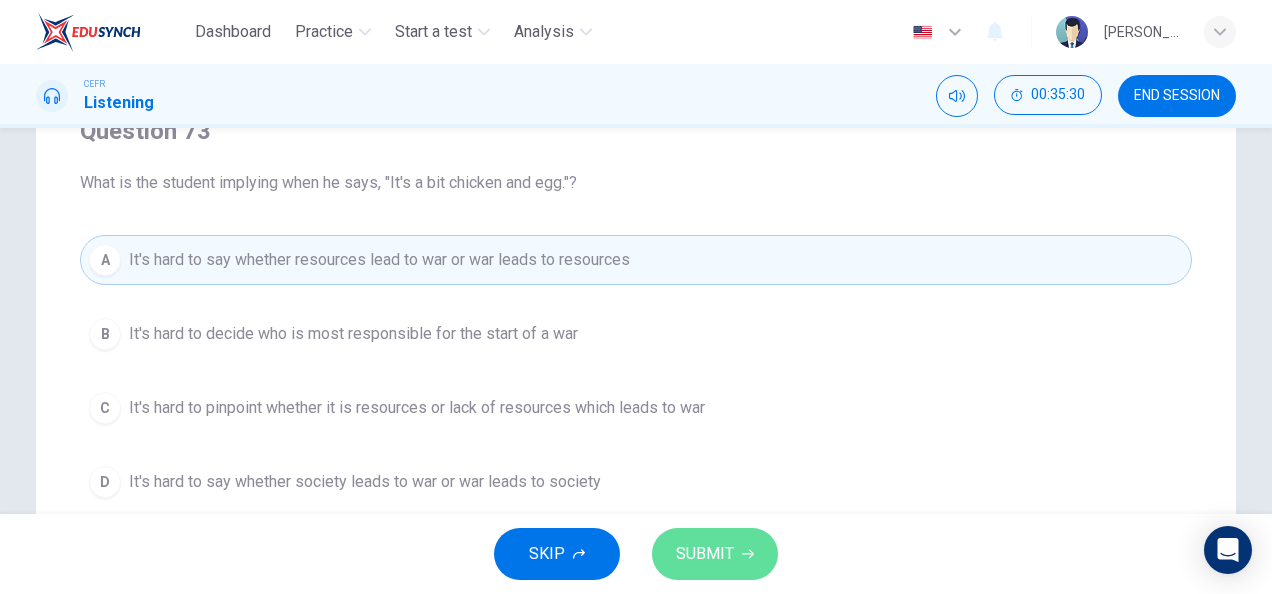 click on "SUBMIT" at bounding box center (705, 554) 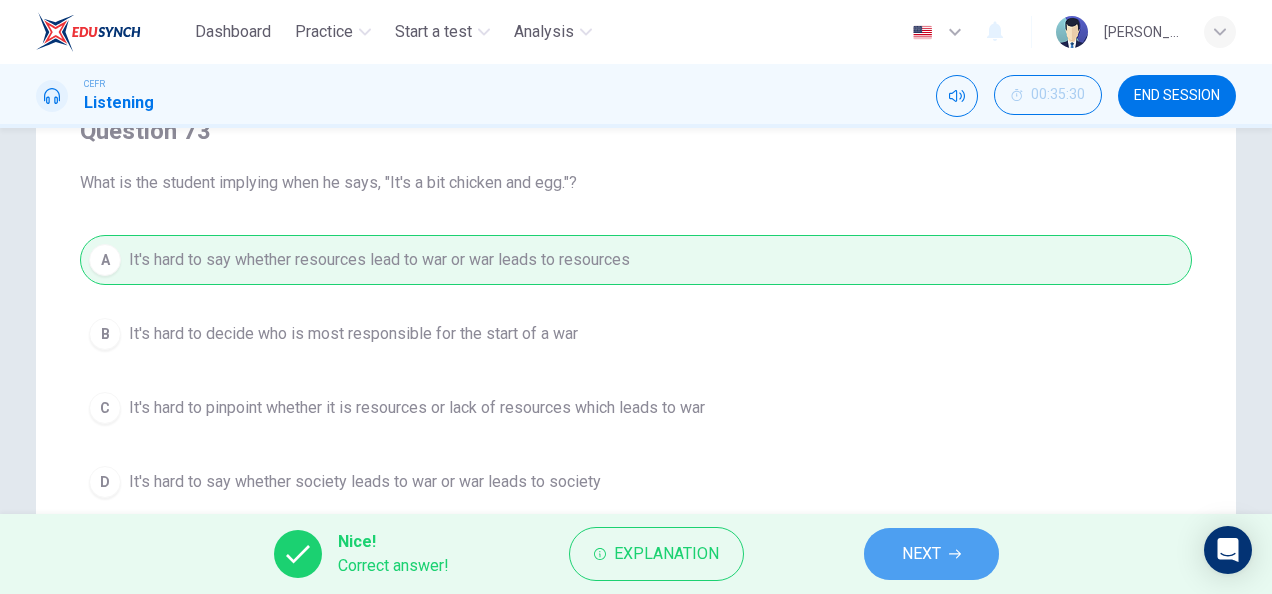 click on "NEXT" at bounding box center (931, 554) 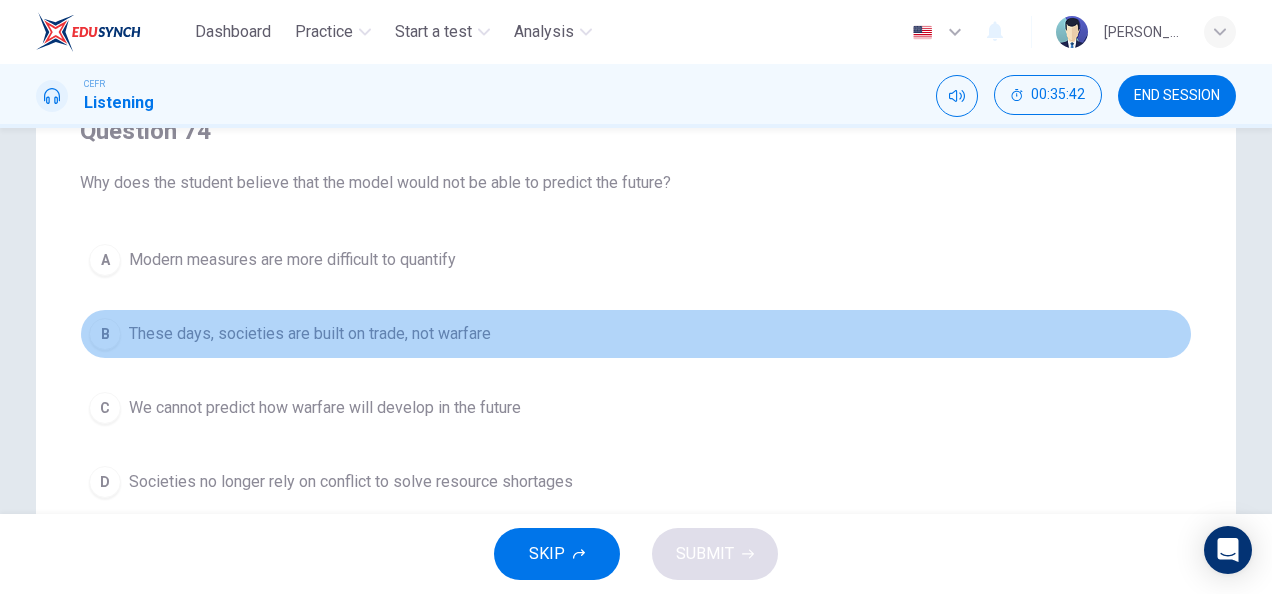 click on "These days, societies are built on trade, not warfare" at bounding box center (310, 334) 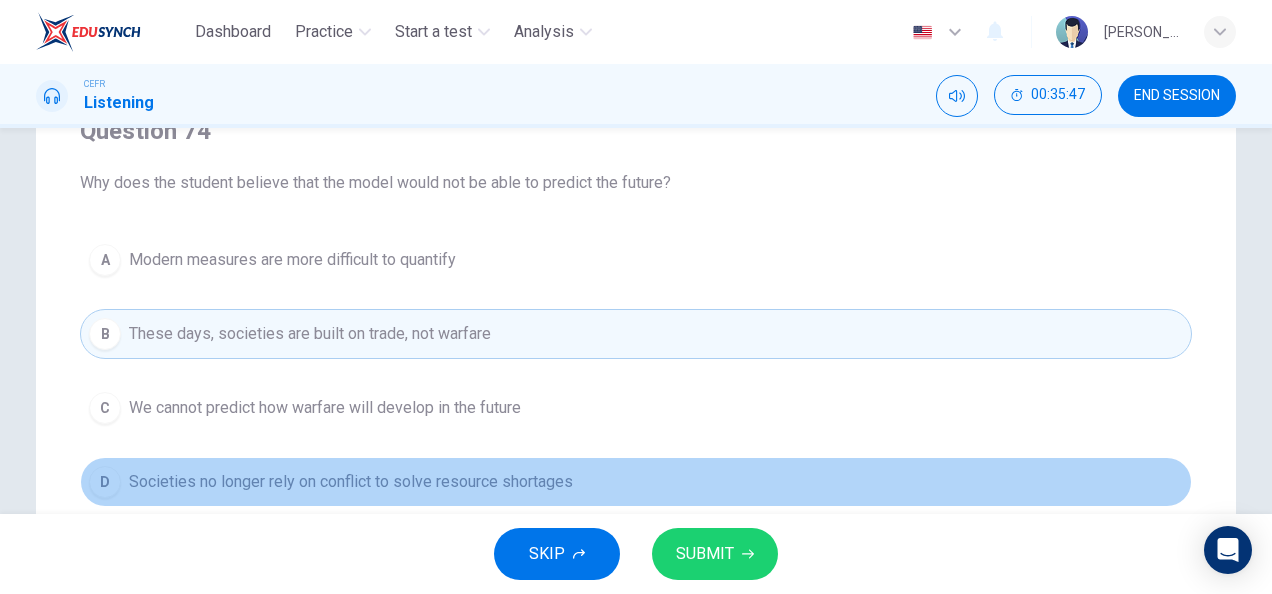 click on "D Societies no longer rely on conflict to solve resource shortages" at bounding box center [636, 482] 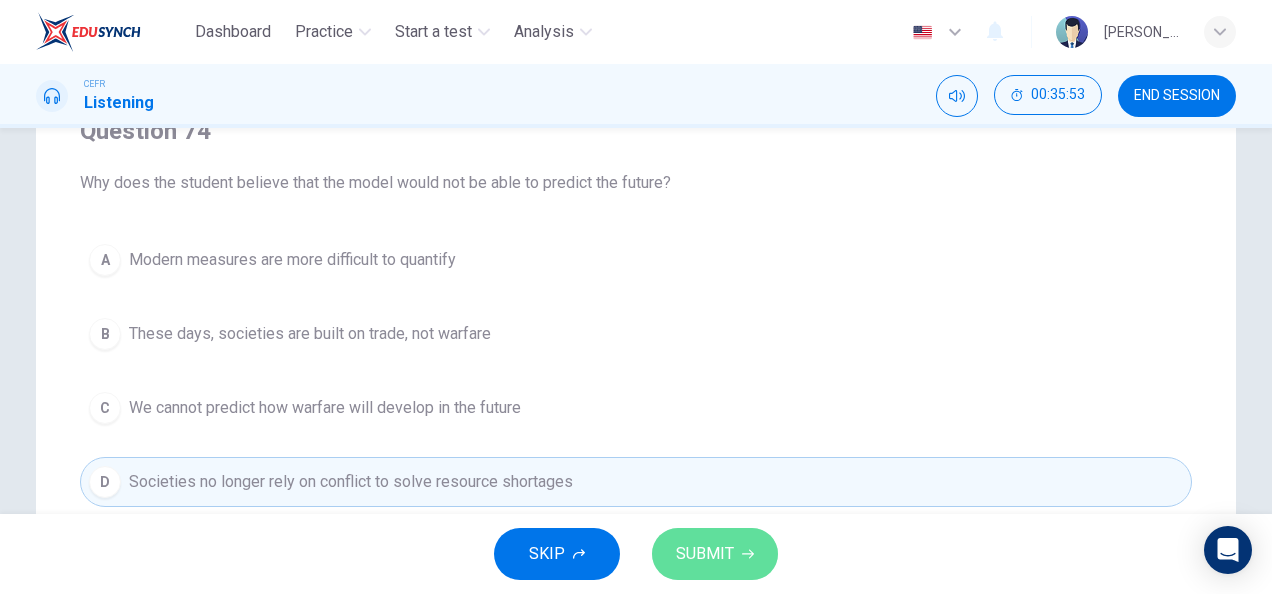 click on "SUBMIT" at bounding box center [705, 554] 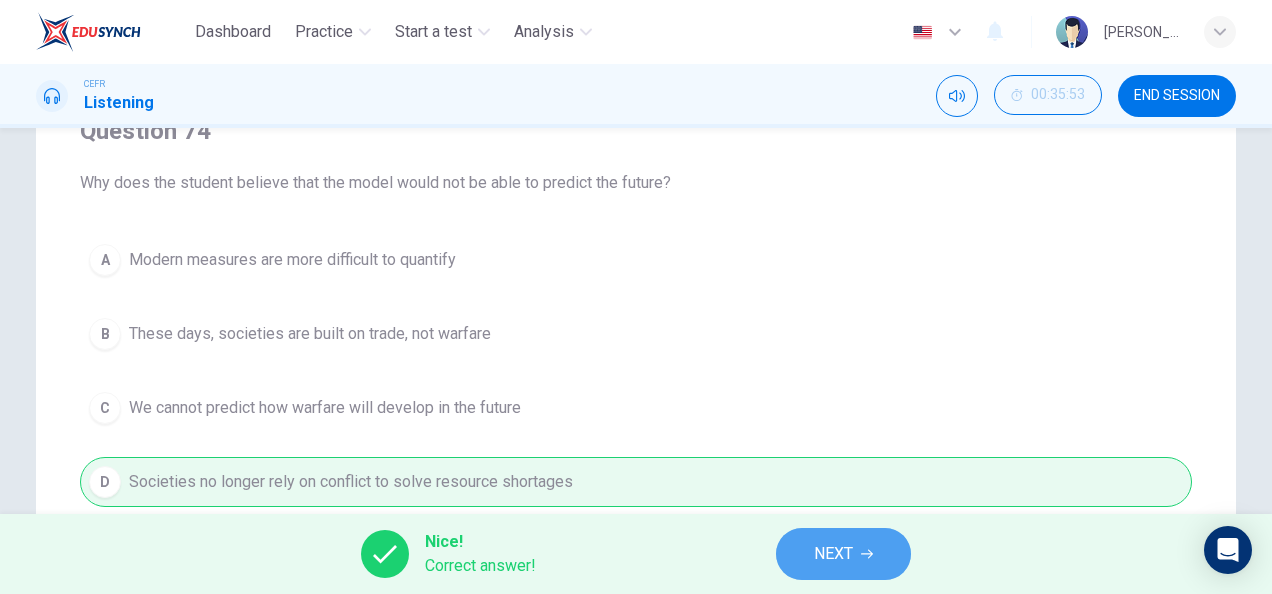 click on "NEXT" at bounding box center (833, 554) 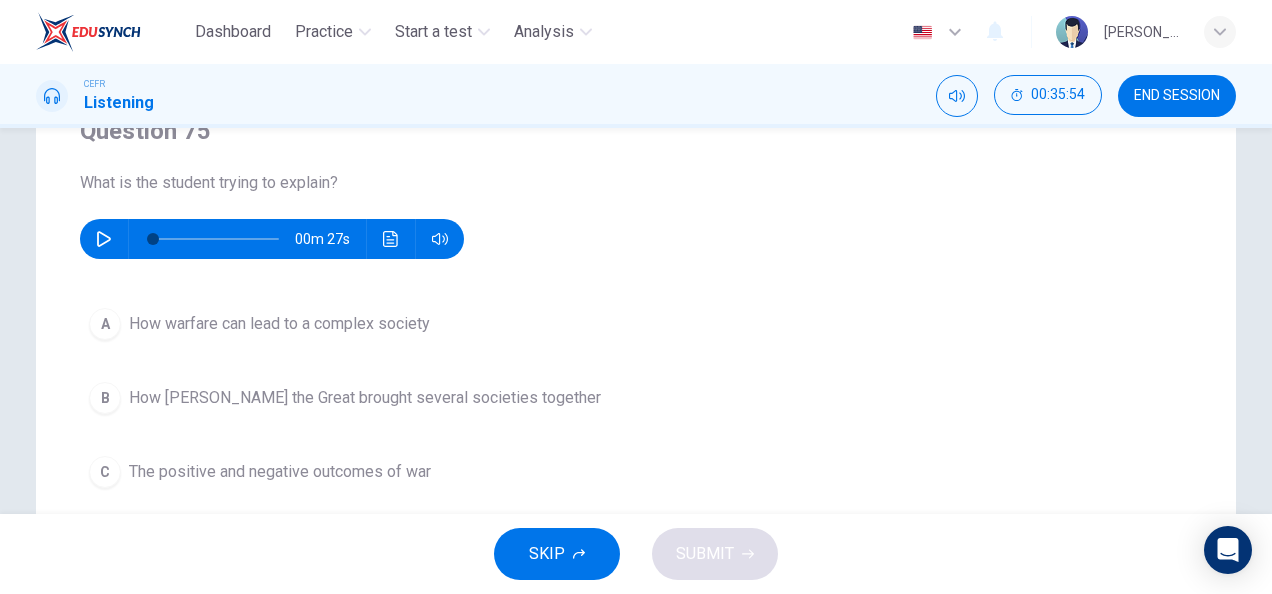 scroll, scrollTop: 0, scrollLeft: 0, axis: both 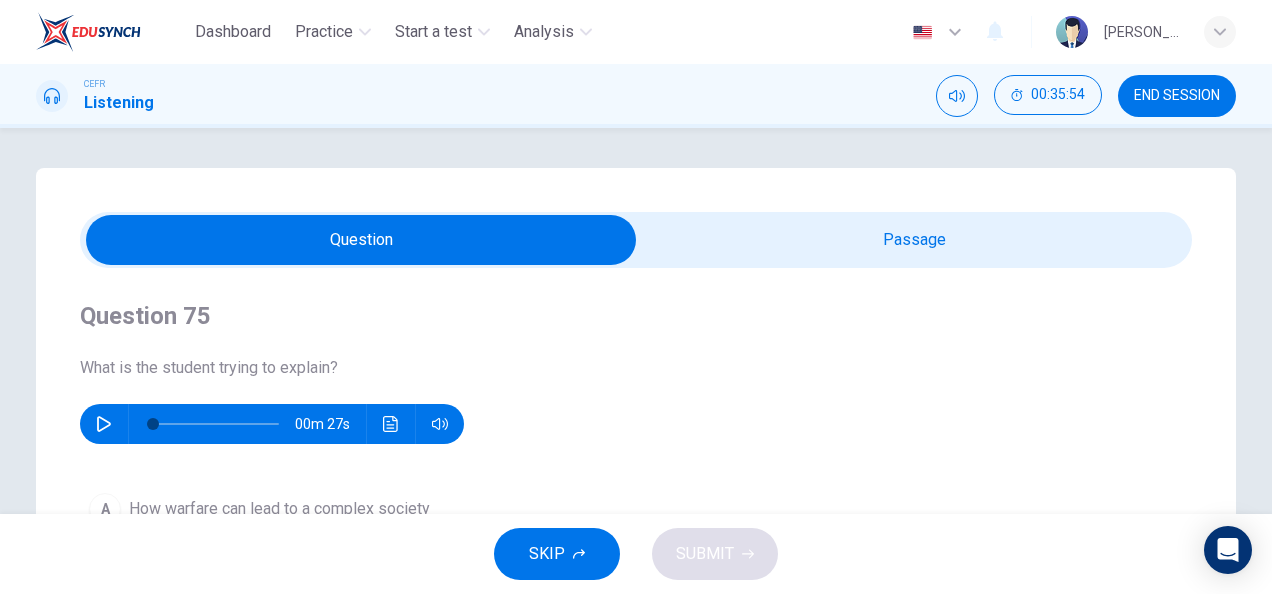click at bounding box center [361, 240] 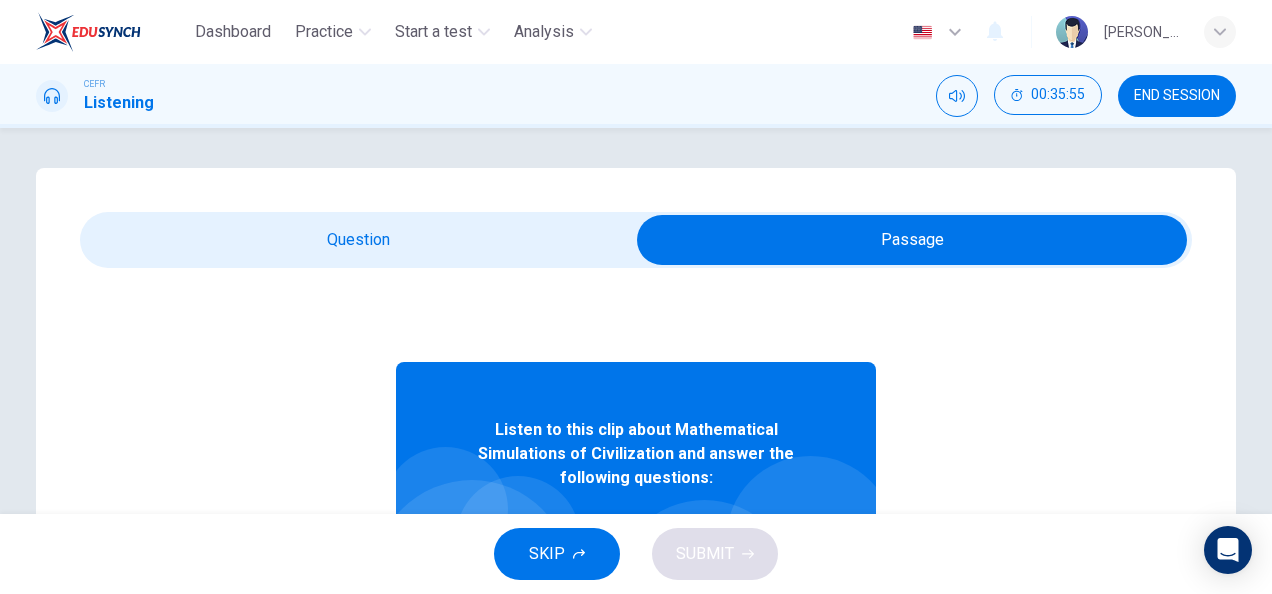 scroll, scrollTop: 136, scrollLeft: 0, axis: vertical 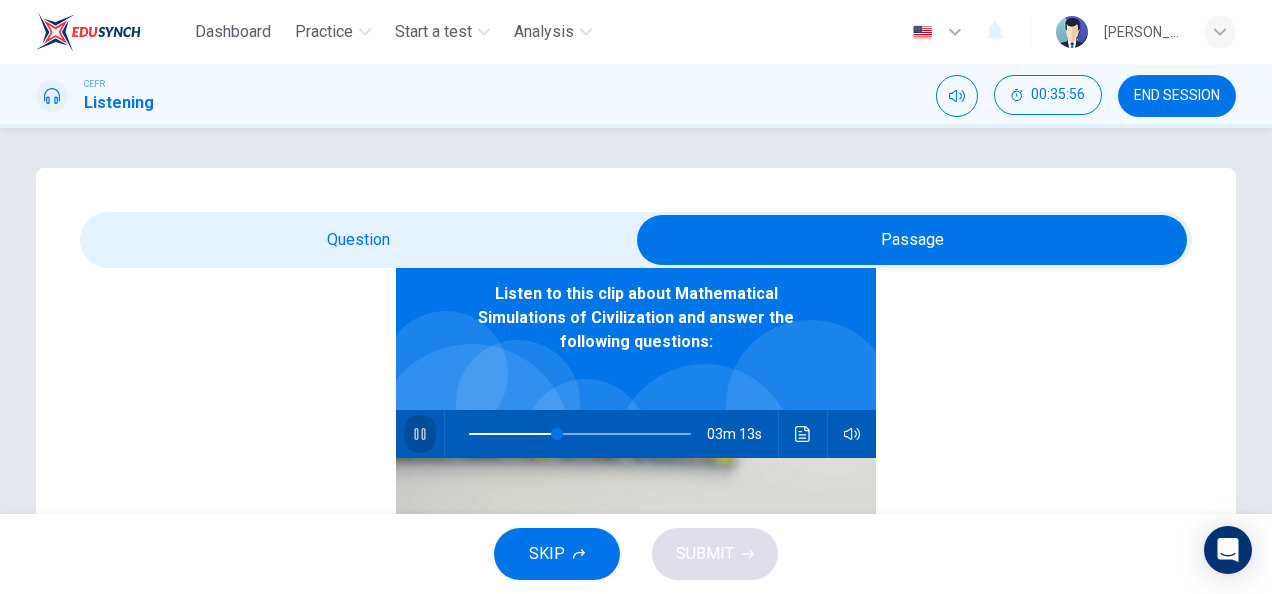 click 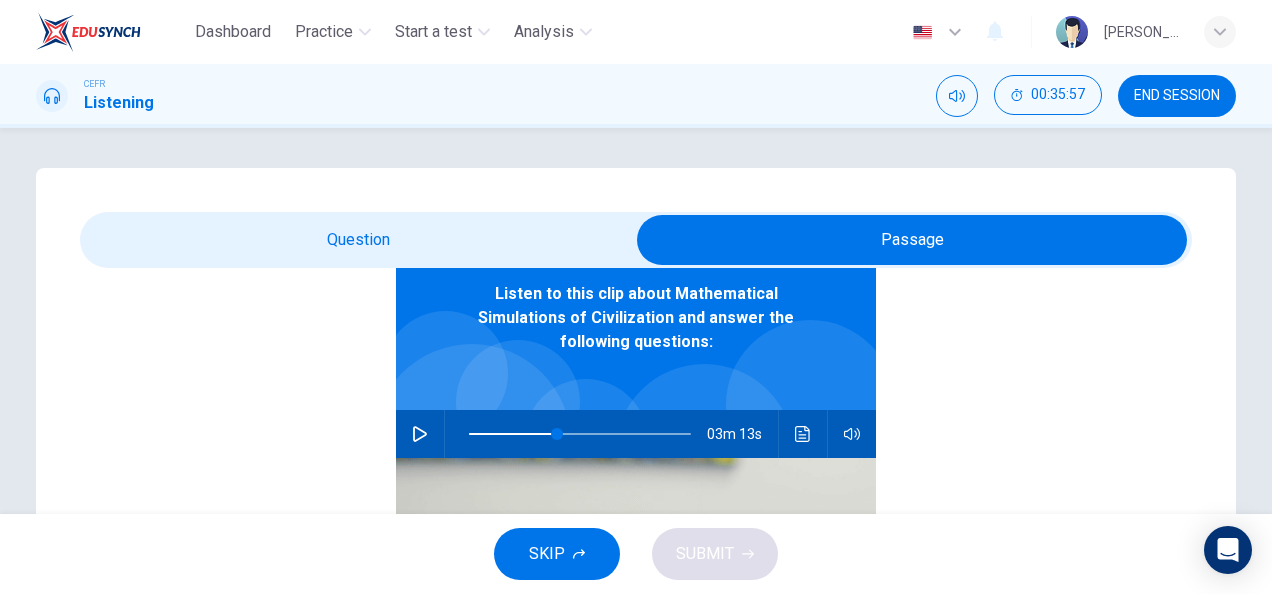 click at bounding box center [912, 240] 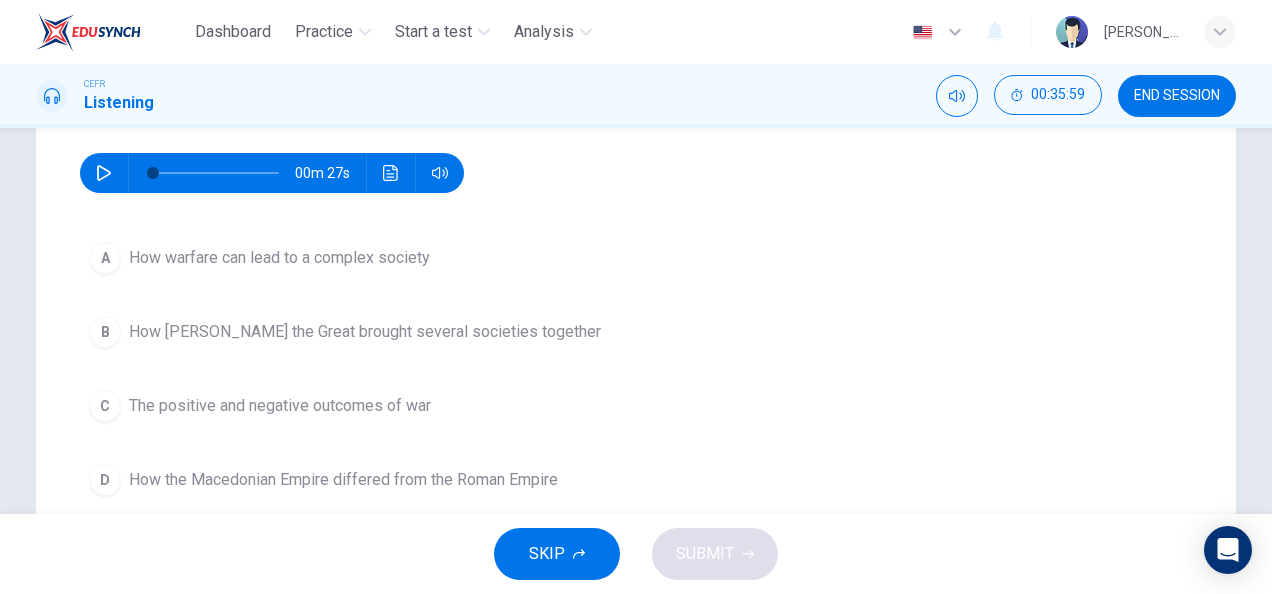 scroll, scrollTop: 250, scrollLeft: 0, axis: vertical 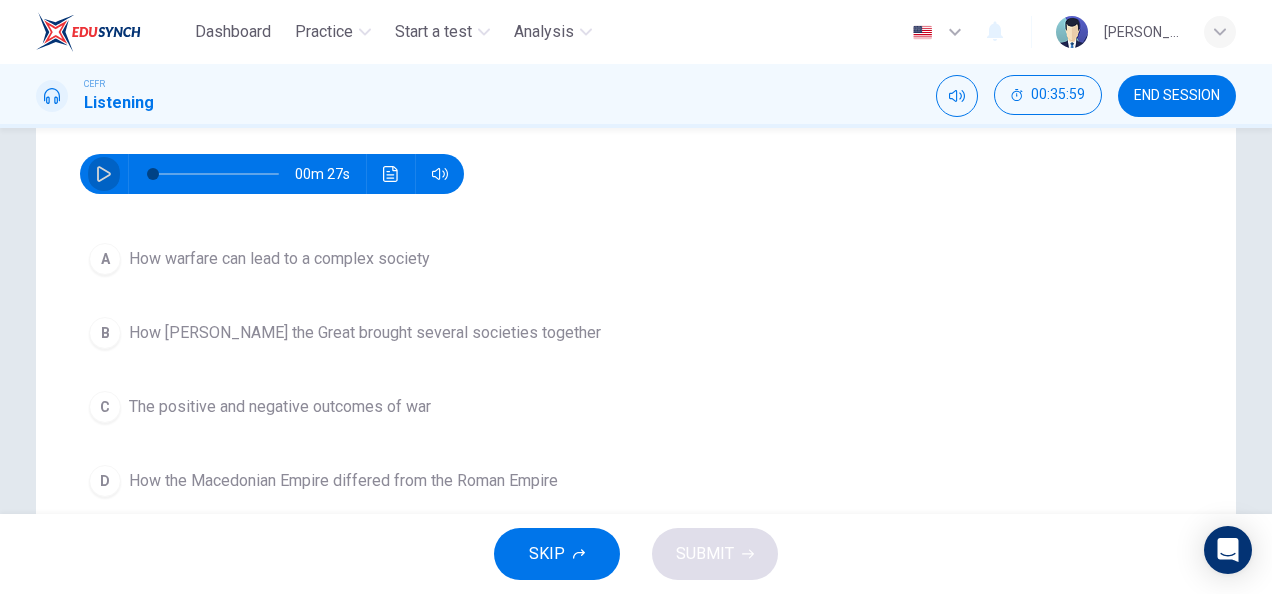 click at bounding box center [104, 174] 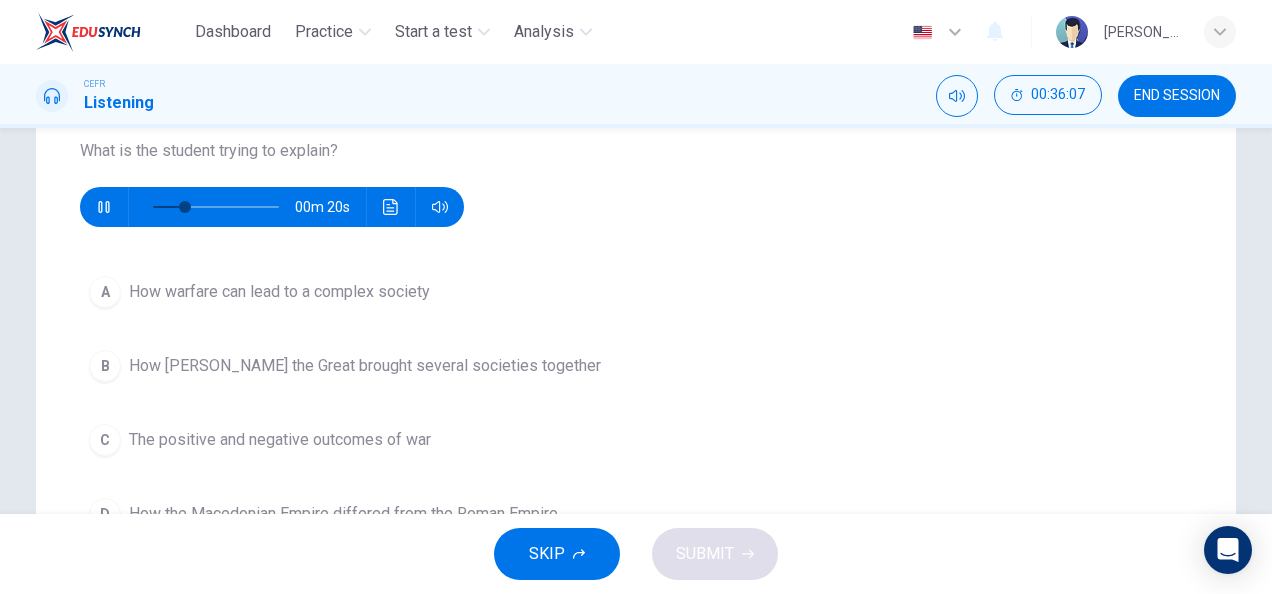 scroll, scrollTop: 235, scrollLeft: 0, axis: vertical 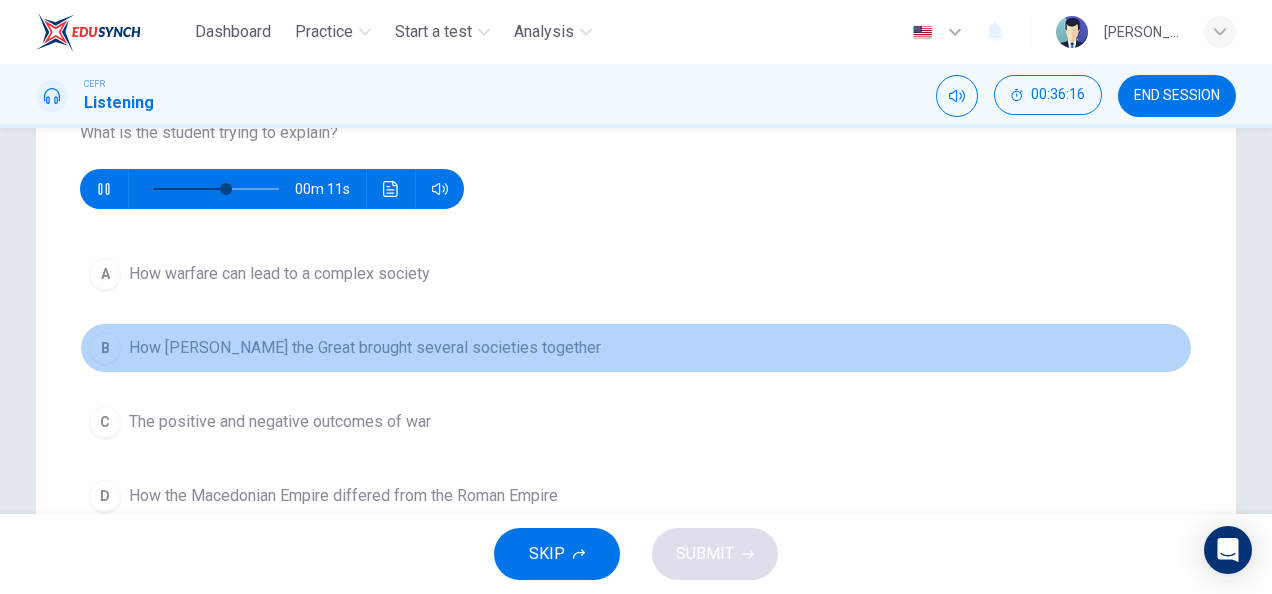 click on "How [PERSON_NAME] the Great brought several societies together" at bounding box center [365, 348] 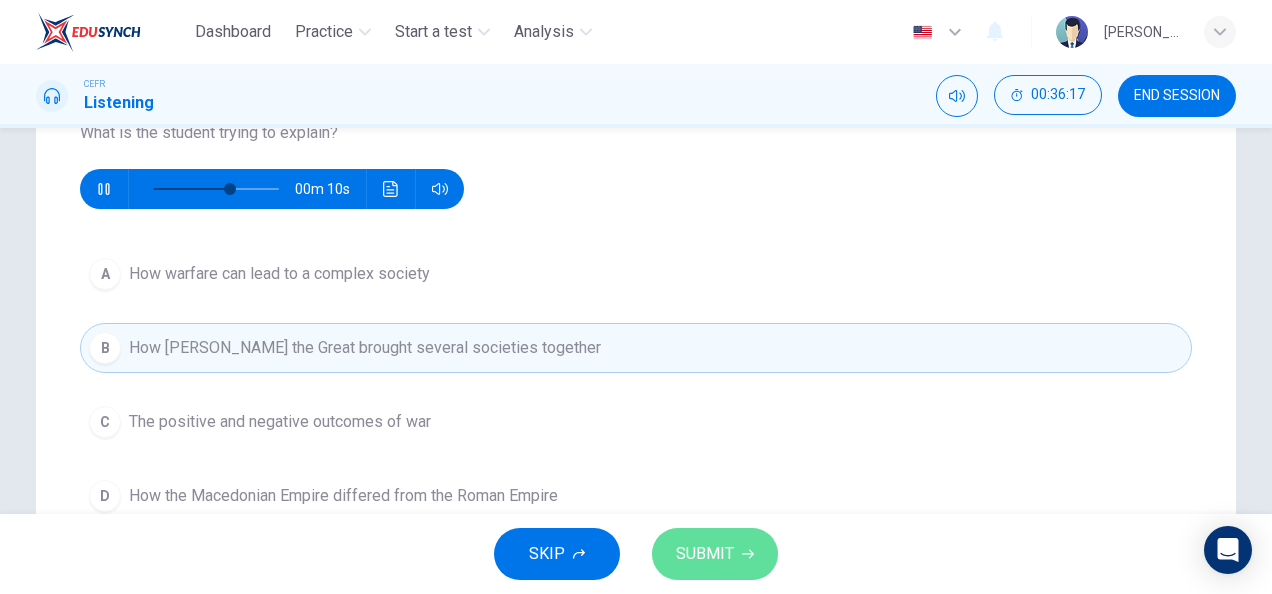 click on "SUBMIT" at bounding box center [715, 554] 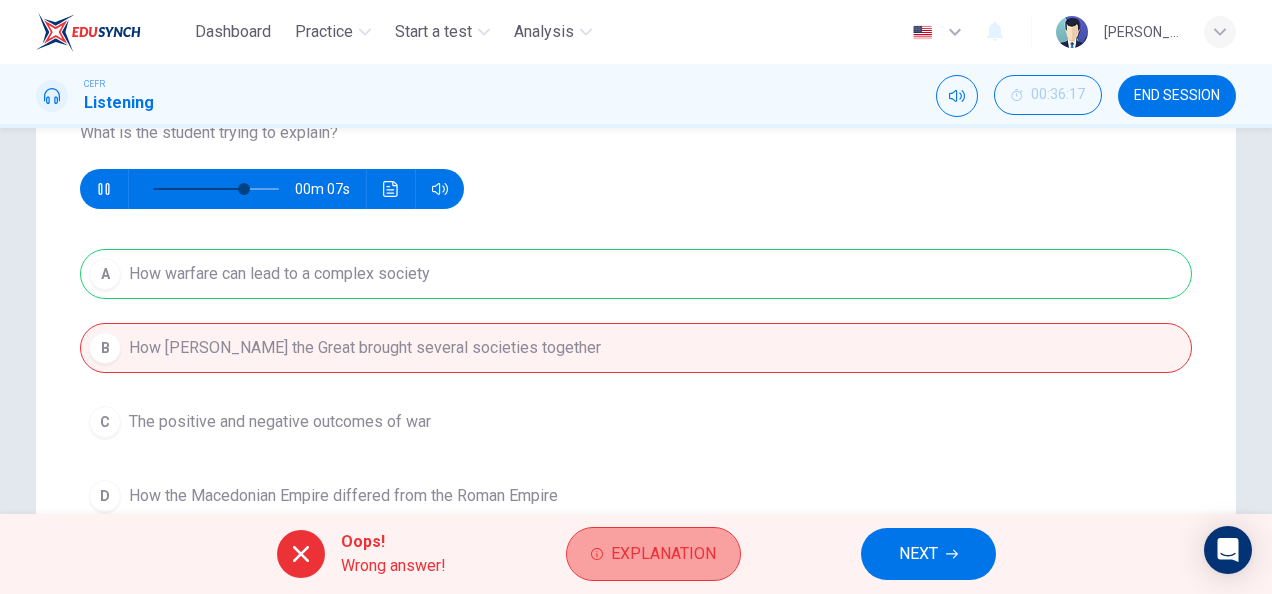 click on "Explanation" at bounding box center [663, 554] 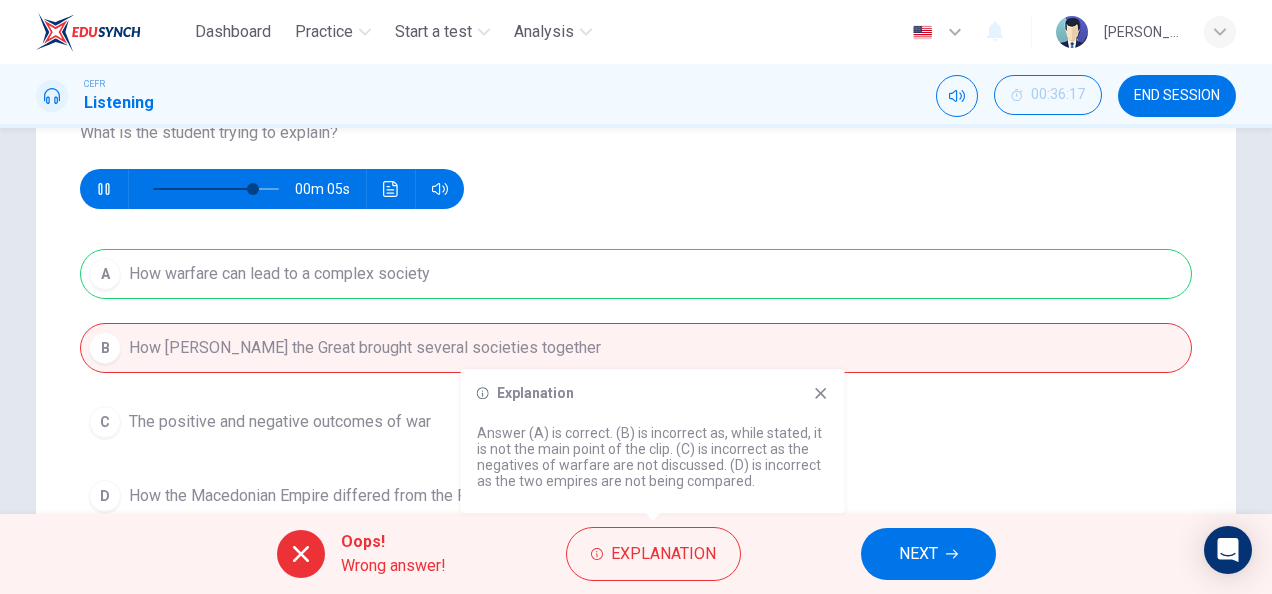 type on "83" 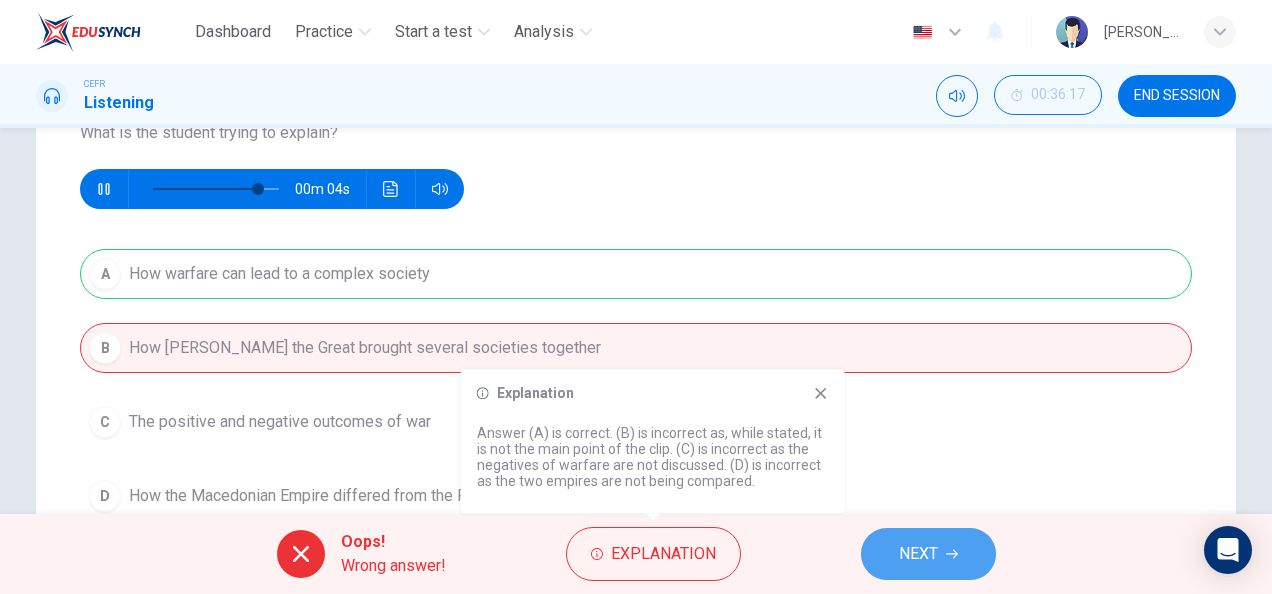 click on "NEXT" at bounding box center [928, 554] 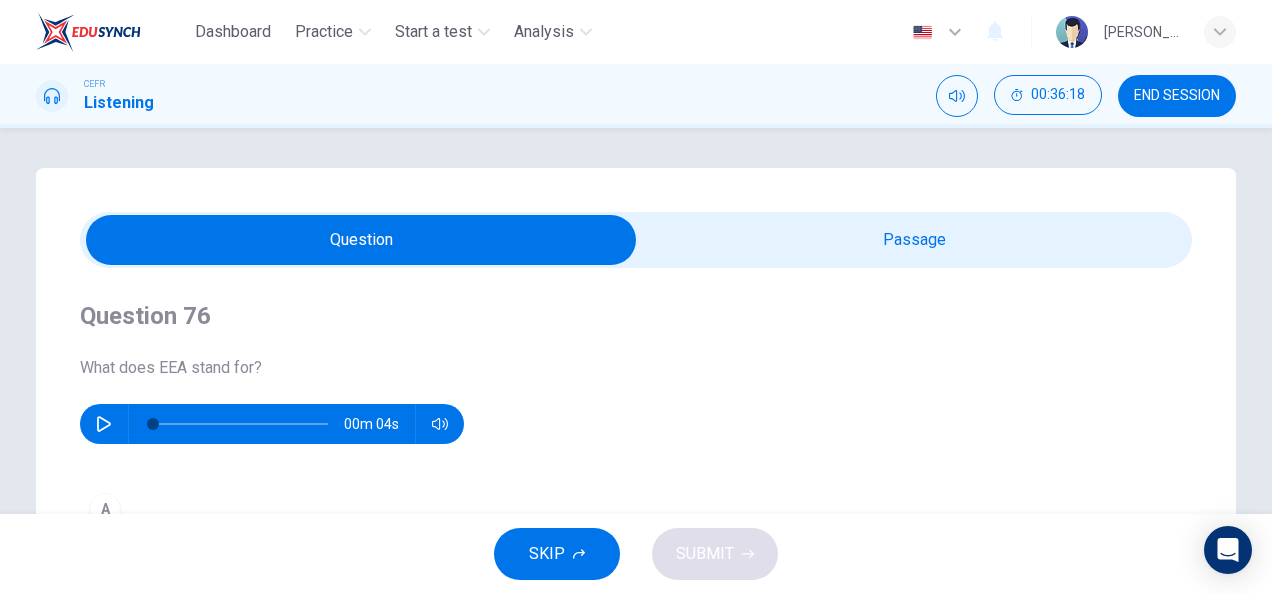 scroll, scrollTop: 178, scrollLeft: 0, axis: vertical 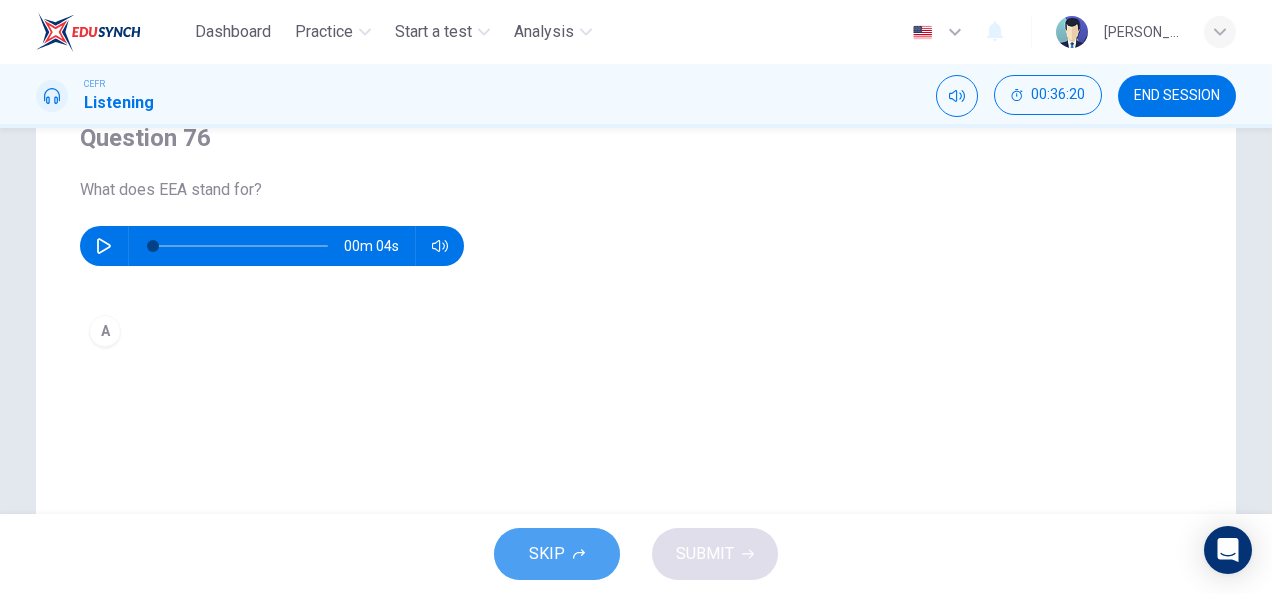 click on "SKIP" at bounding box center [557, 554] 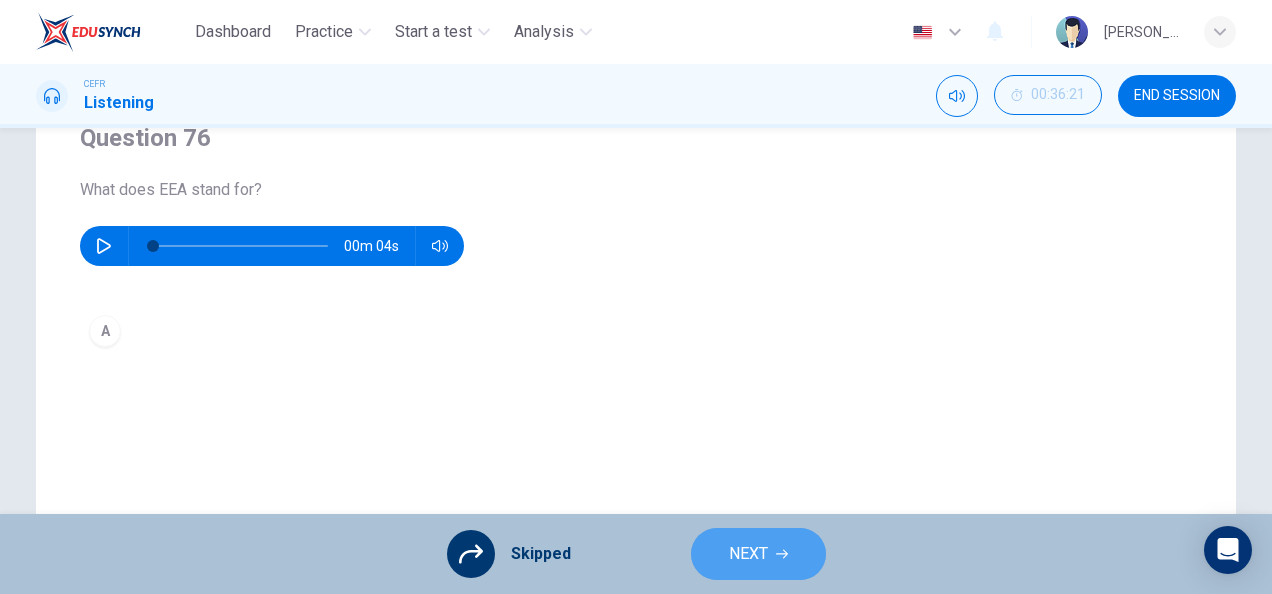 click 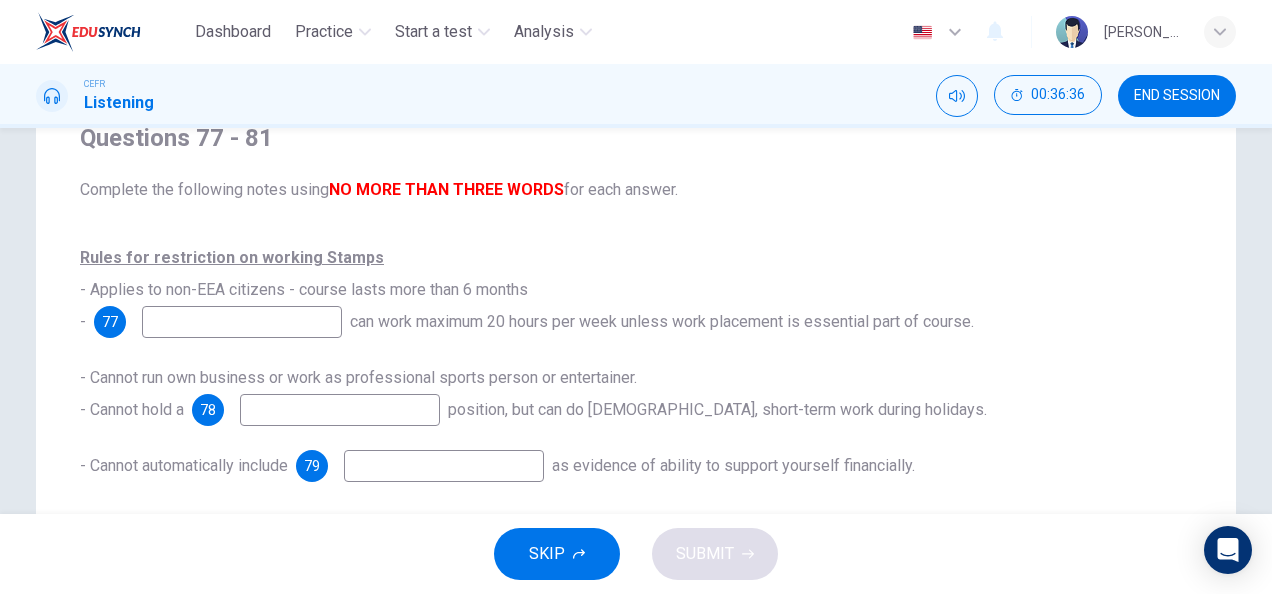 click at bounding box center [242, 322] 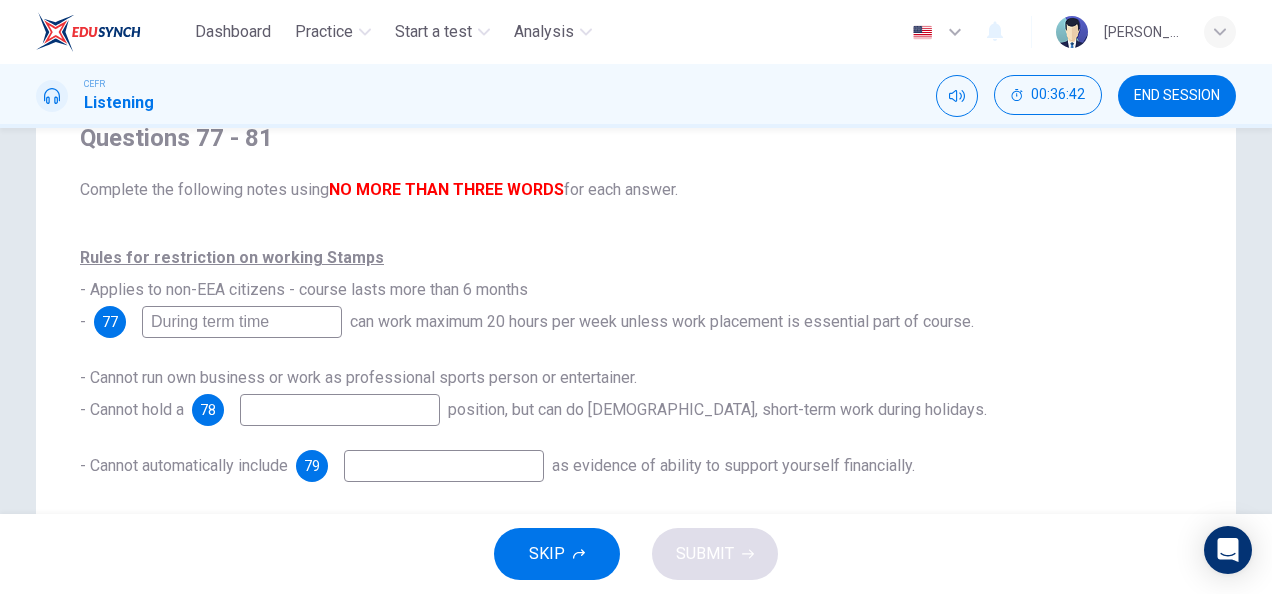 scroll, scrollTop: 6, scrollLeft: 0, axis: vertical 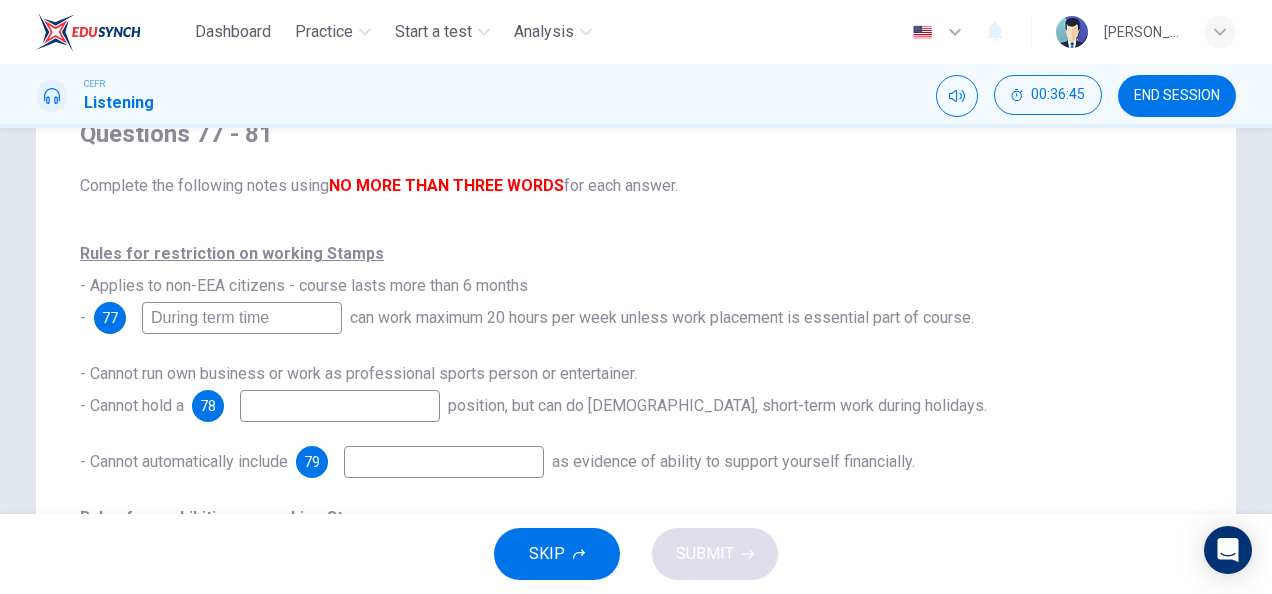 type on "During term time" 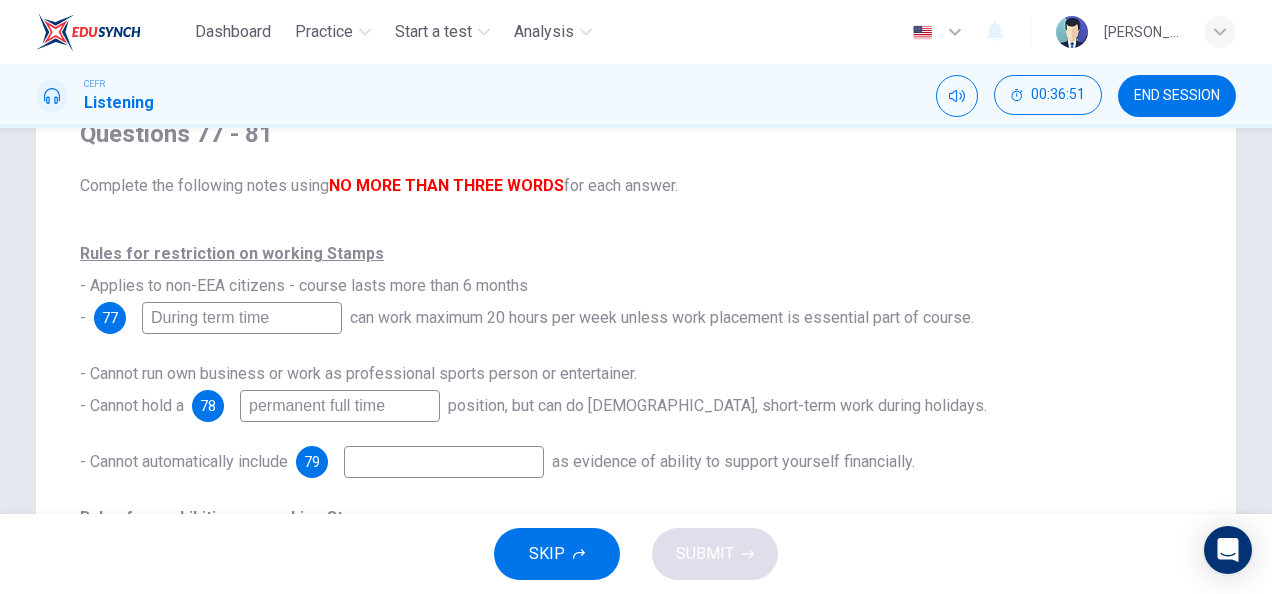 scroll, scrollTop: 239, scrollLeft: 0, axis: vertical 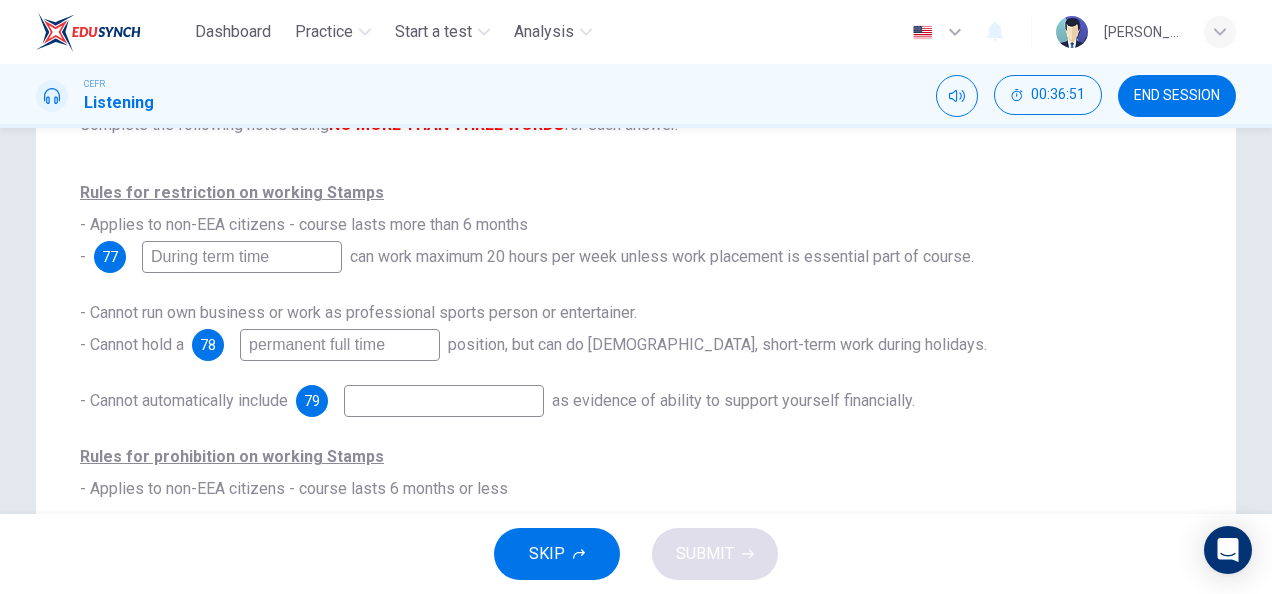 type on "permanent full time" 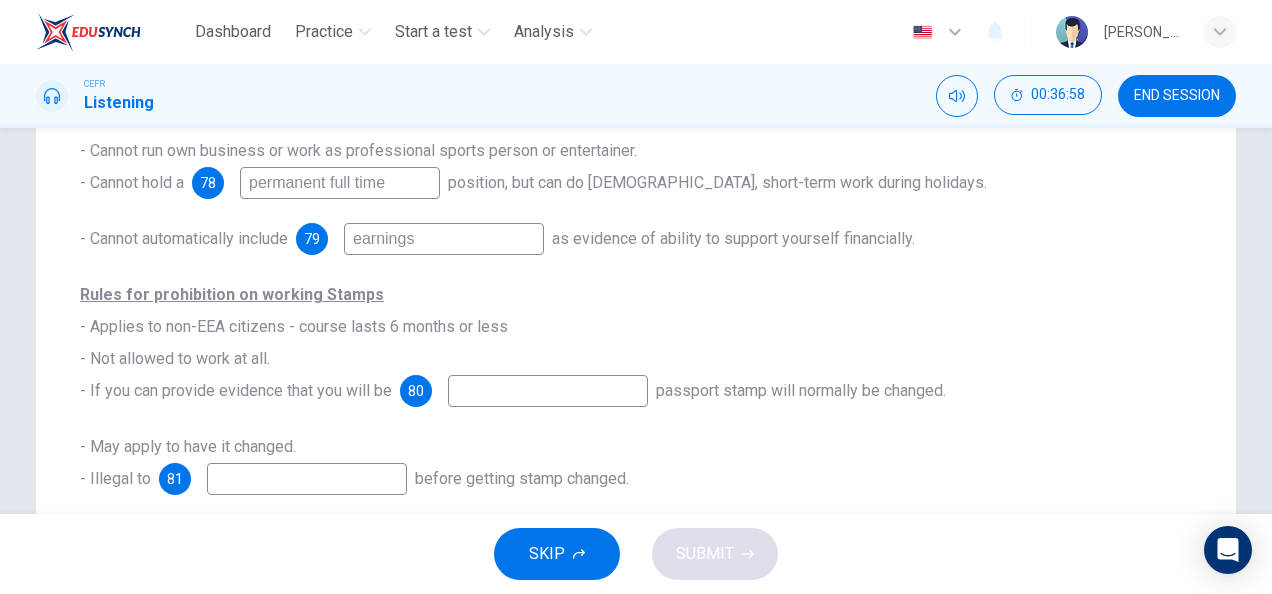 scroll, scrollTop: 417, scrollLeft: 0, axis: vertical 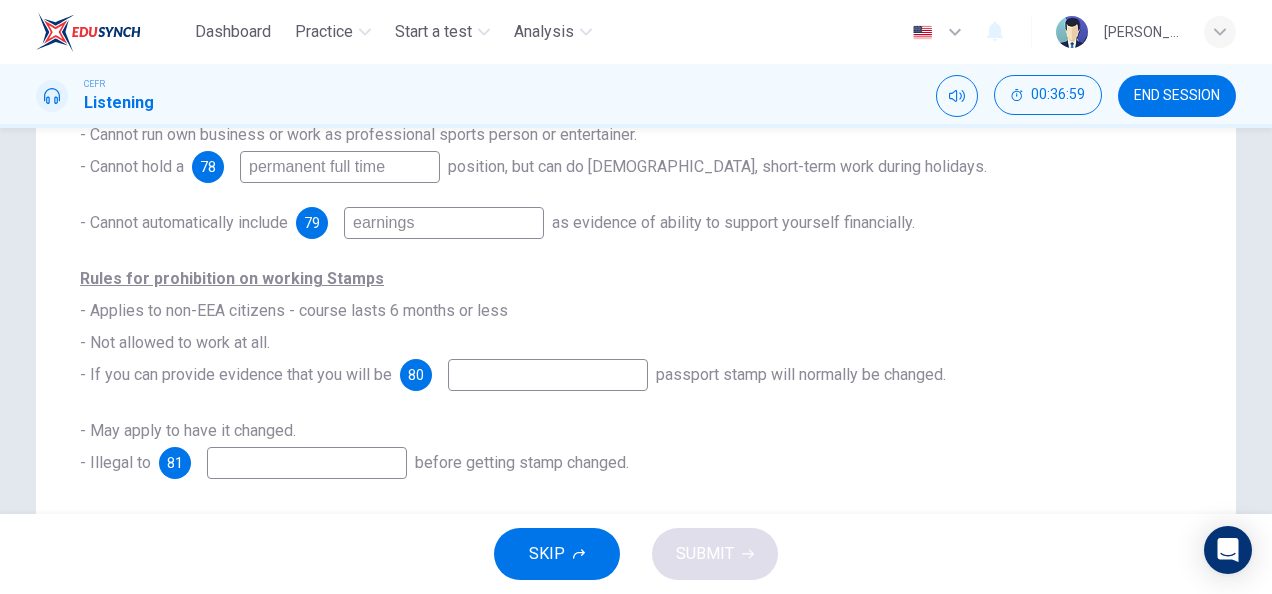 type on "earnings" 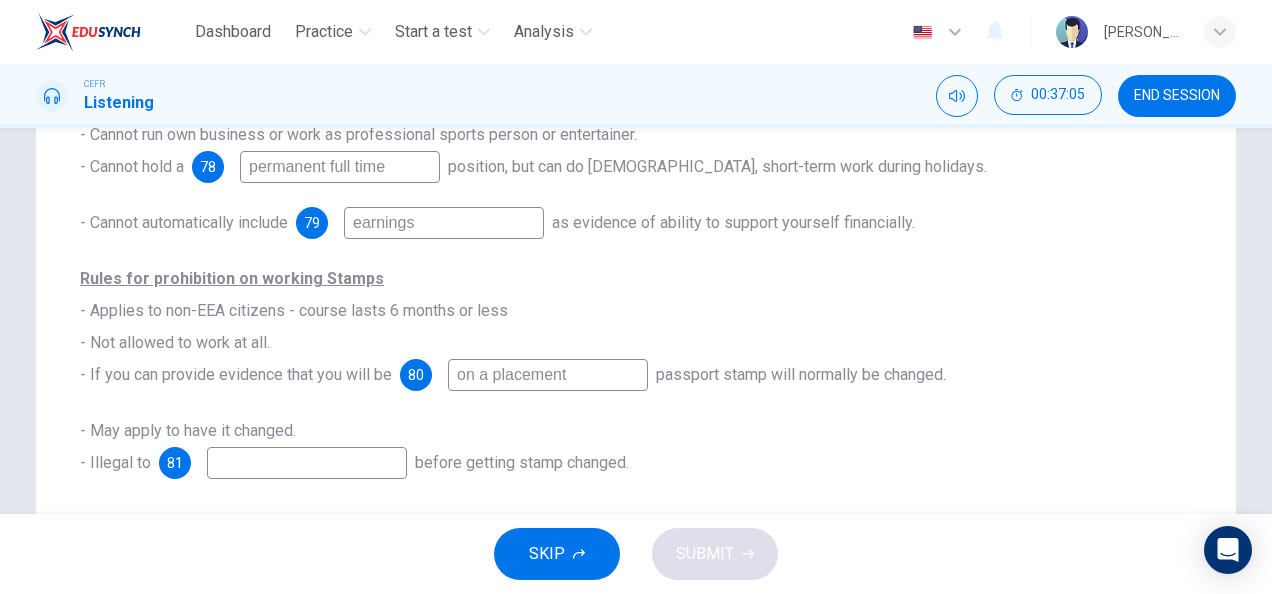 type on "on a placement" 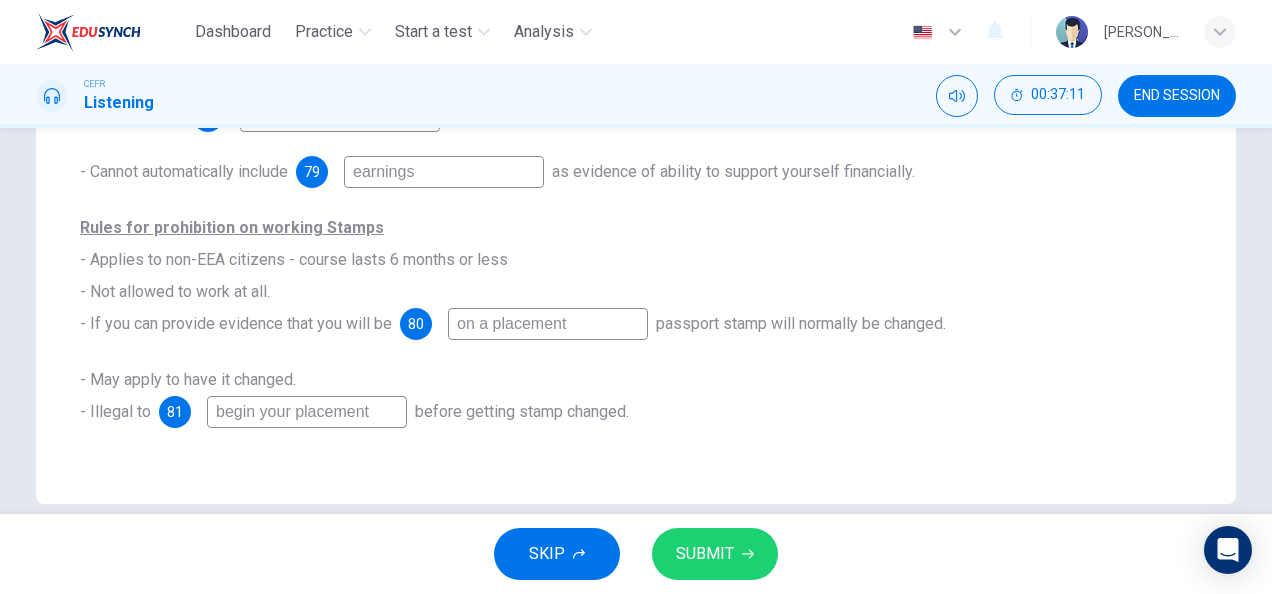 scroll, scrollTop: 498, scrollLeft: 0, axis: vertical 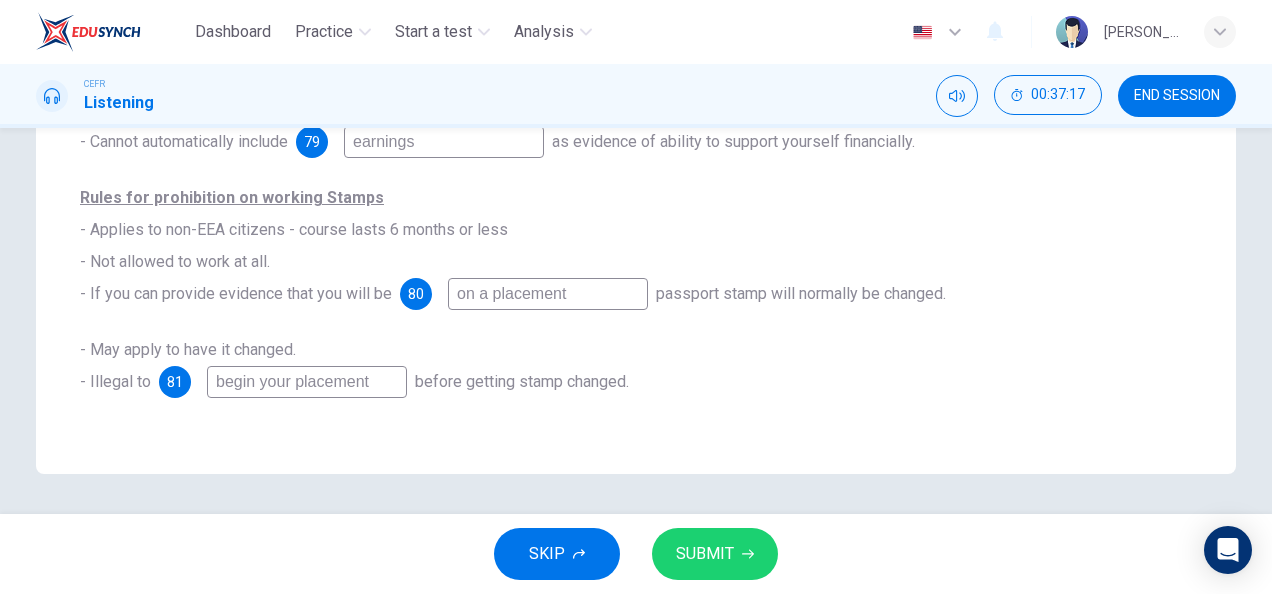 type on "begin your placement" 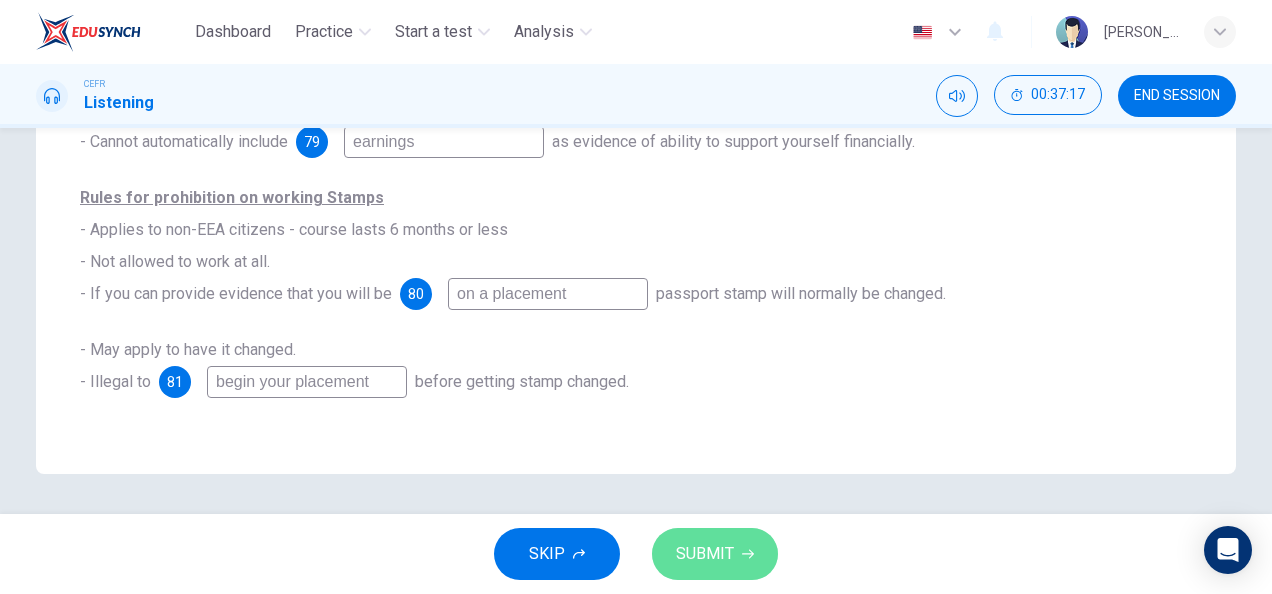click on "SUBMIT" at bounding box center [705, 554] 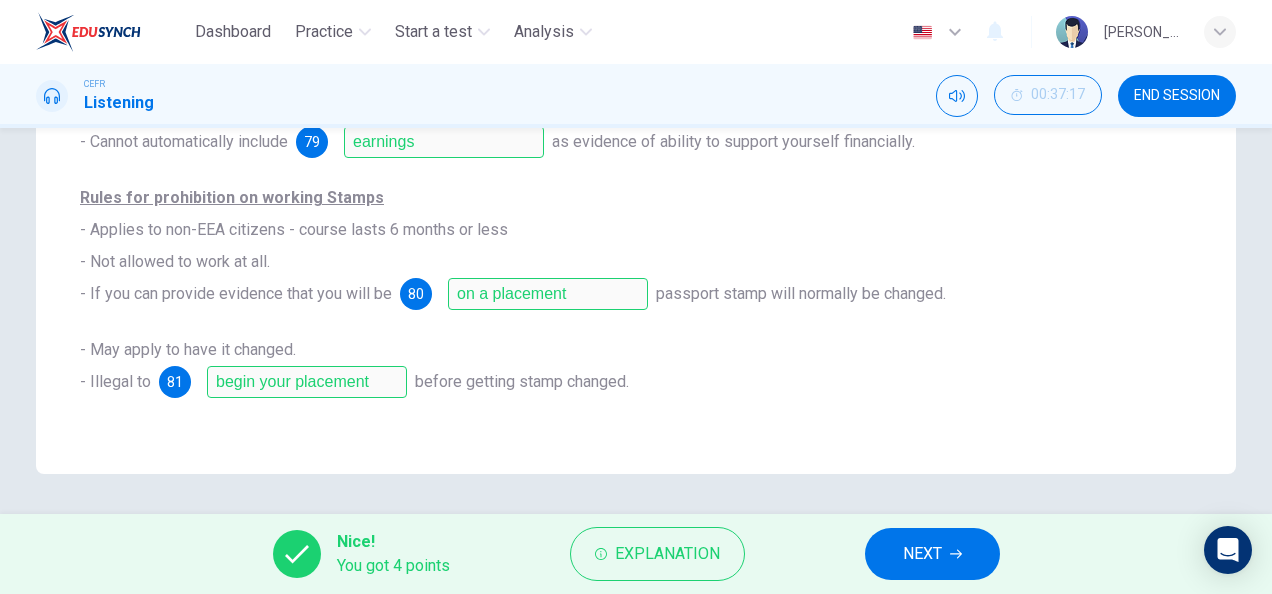 scroll, scrollTop: 0, scrollLeft: 0, axis: both 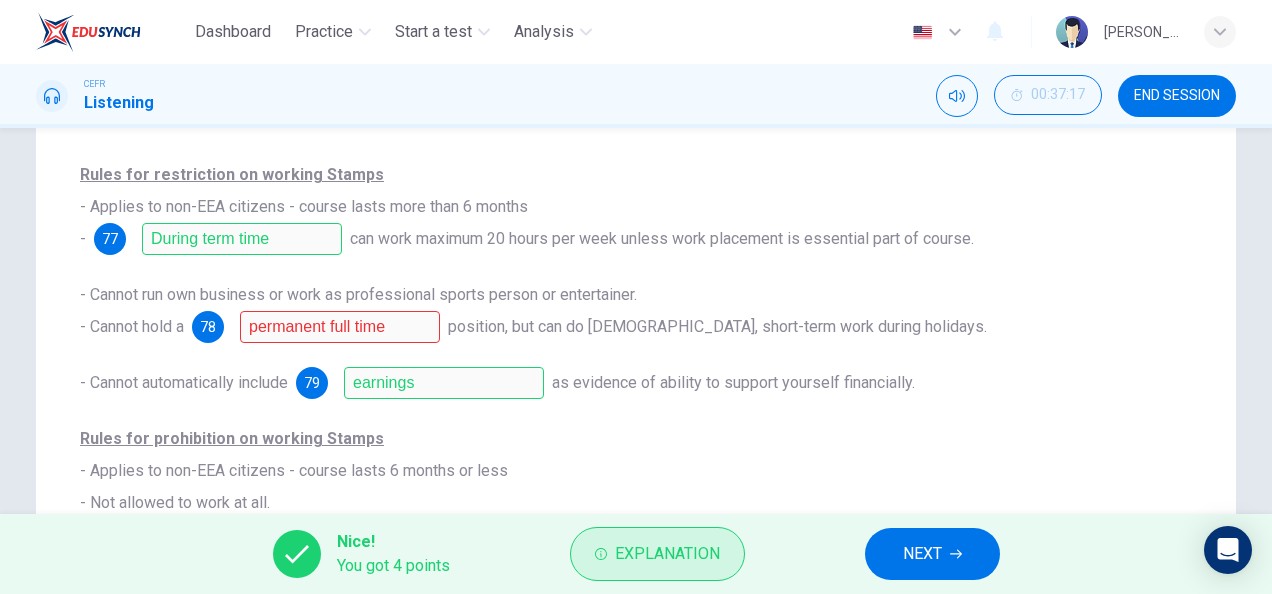 click on "Explanation" at bounding box center (667, 554) 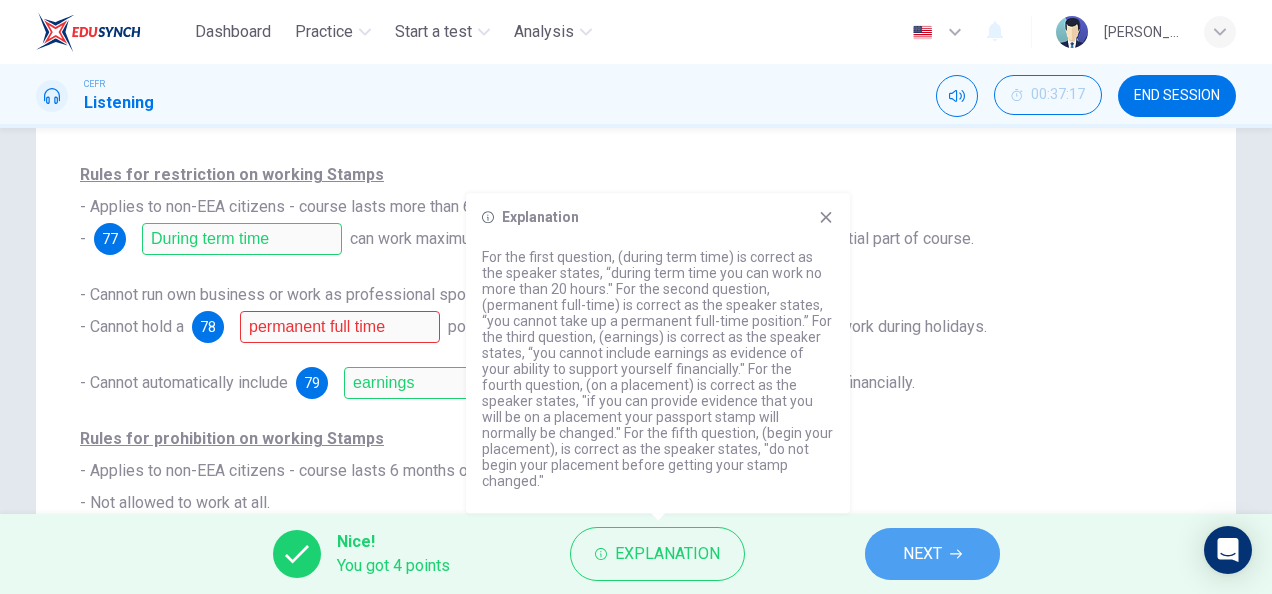 click on "NEXT" at bounding box center [932, 554] 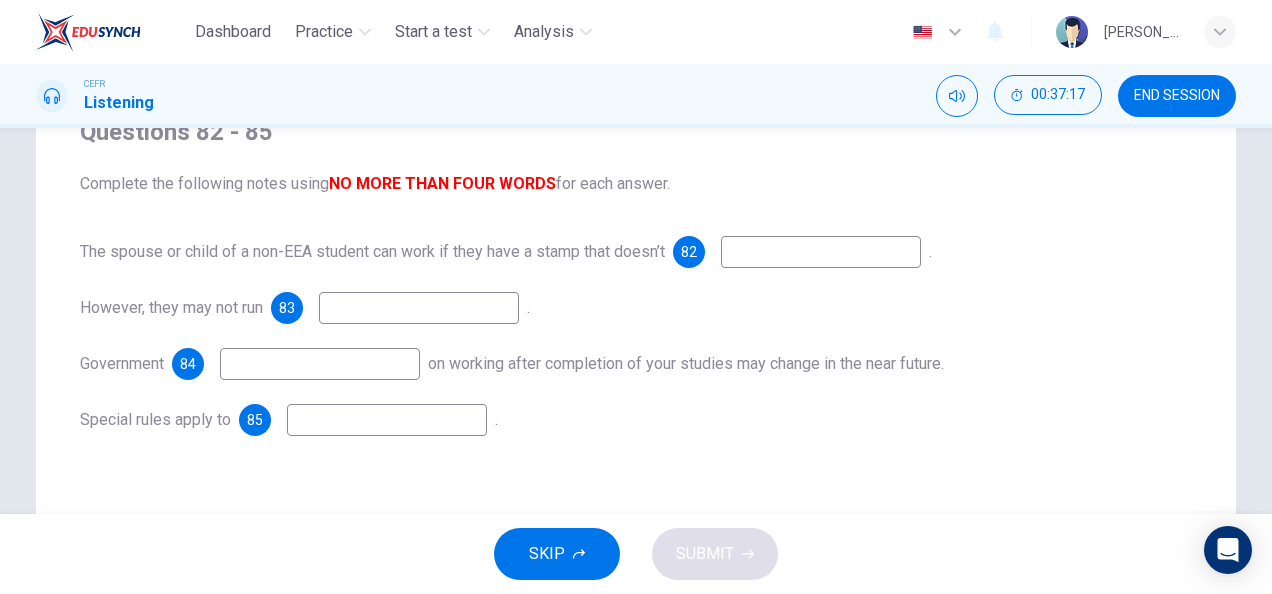 scroll, scrollTop: 183, scrollLeft: 0, axis: vertical 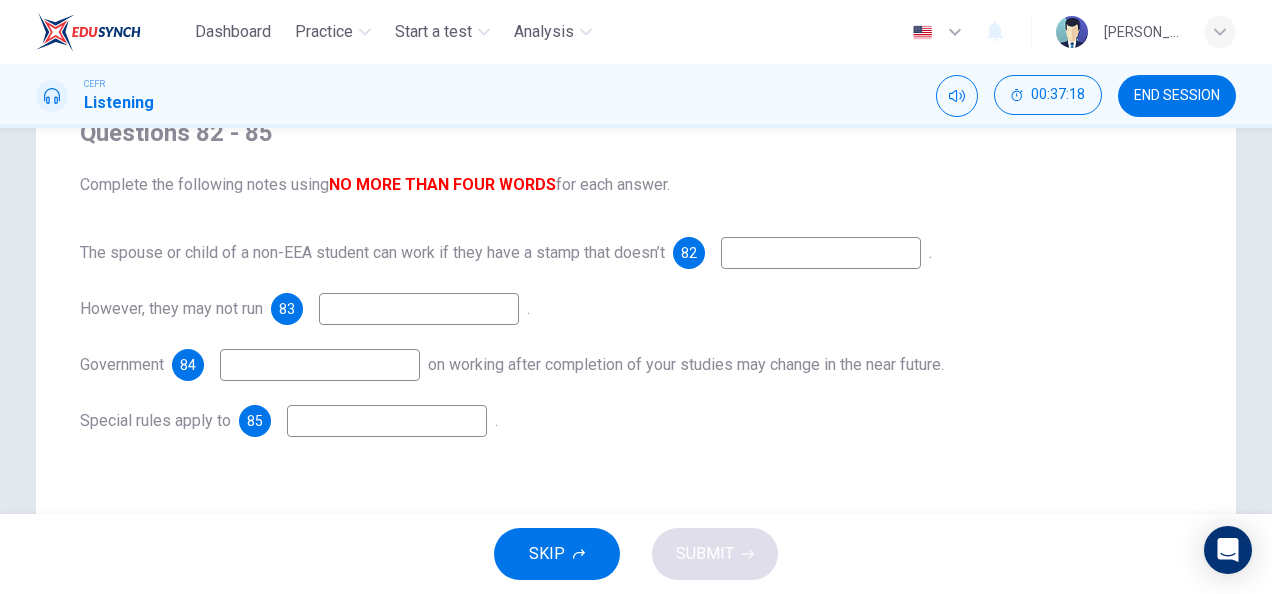 click at bounding box center [821, 253] 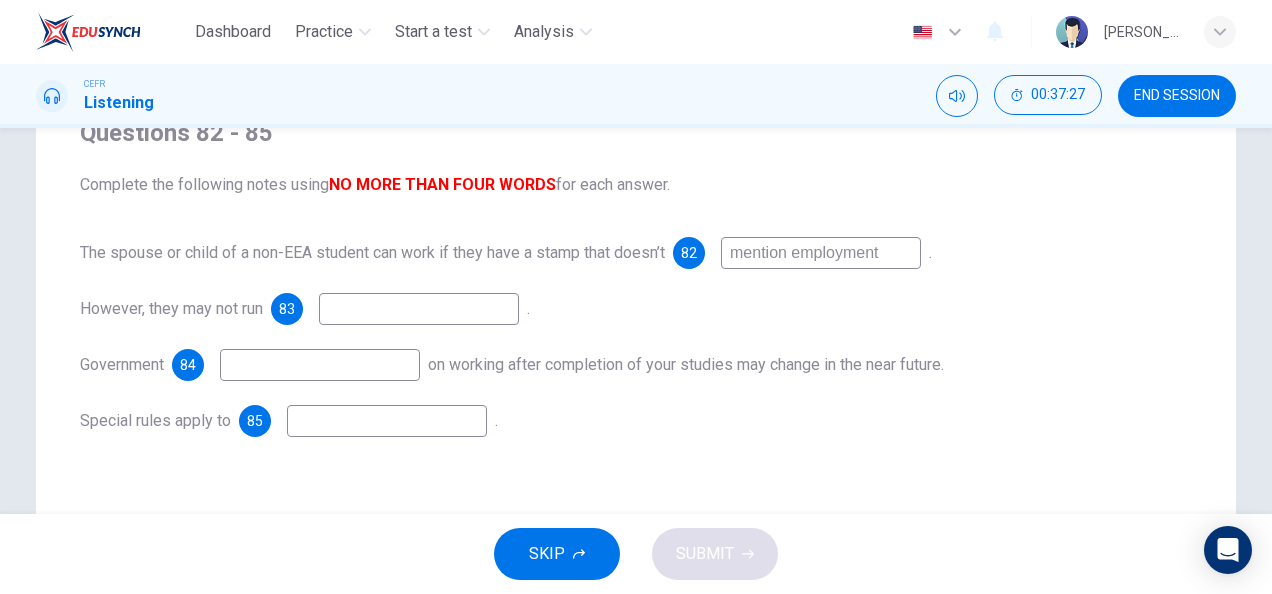type on "mention employment" 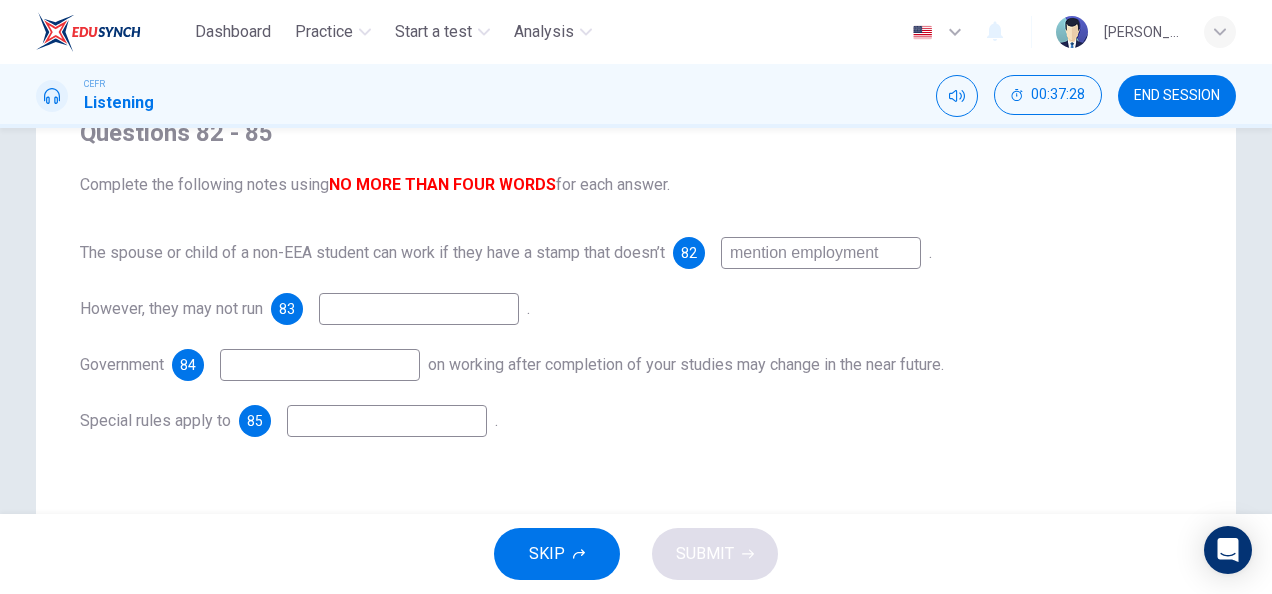 click at bounding box center (419, 309) 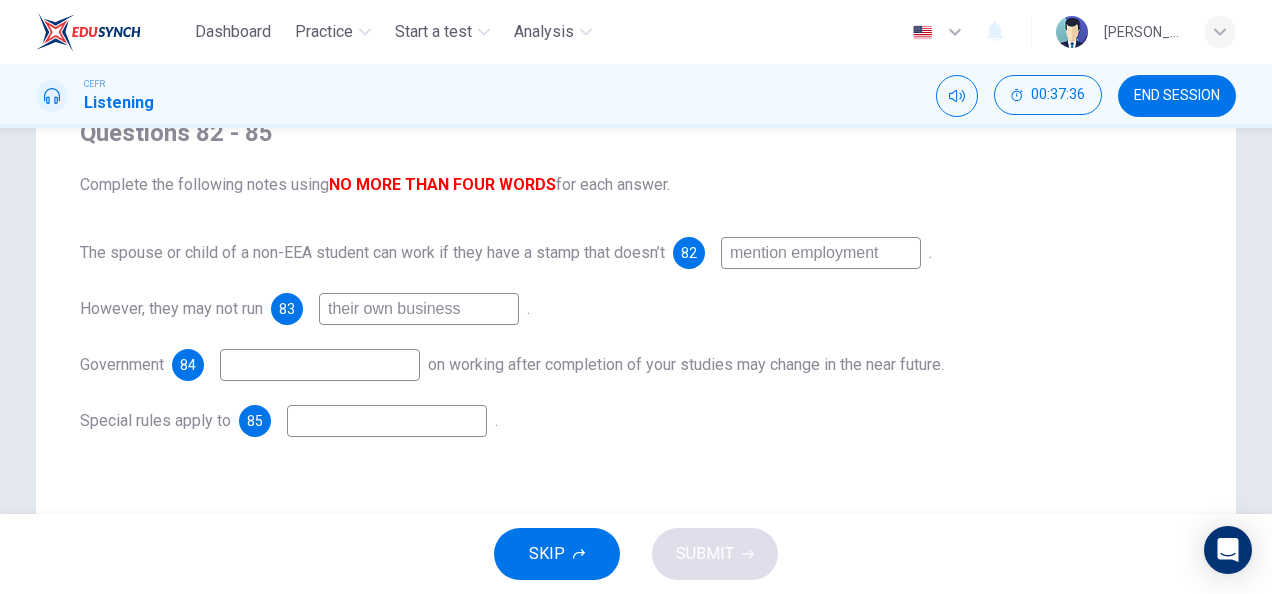 type on "their own business" 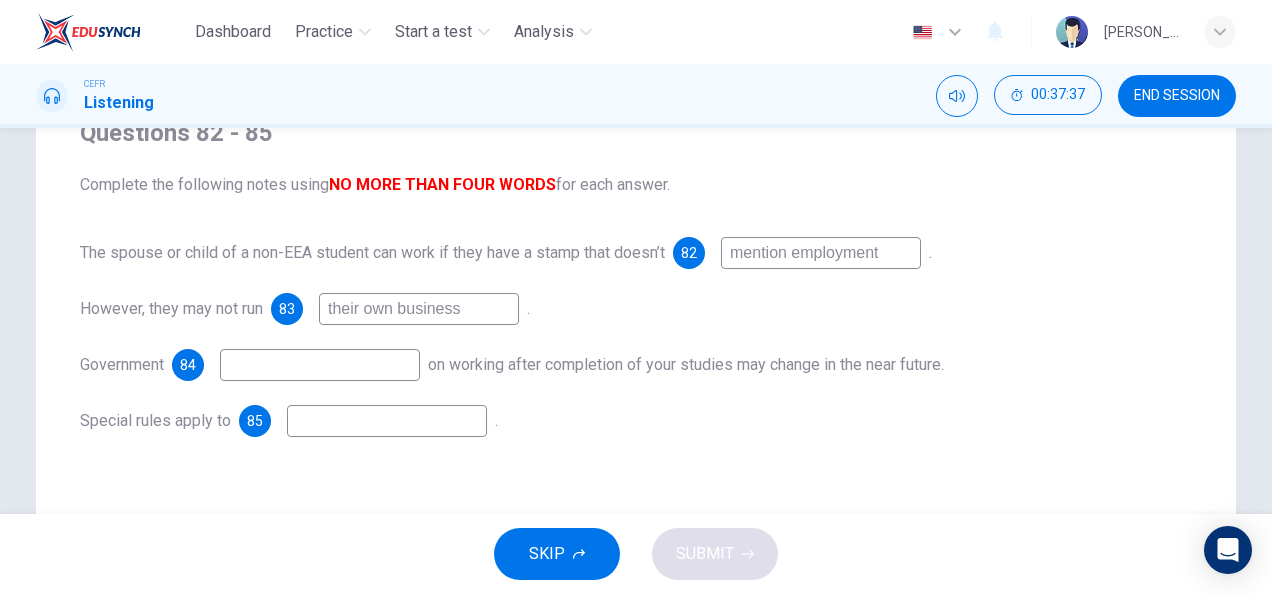 type on "o" 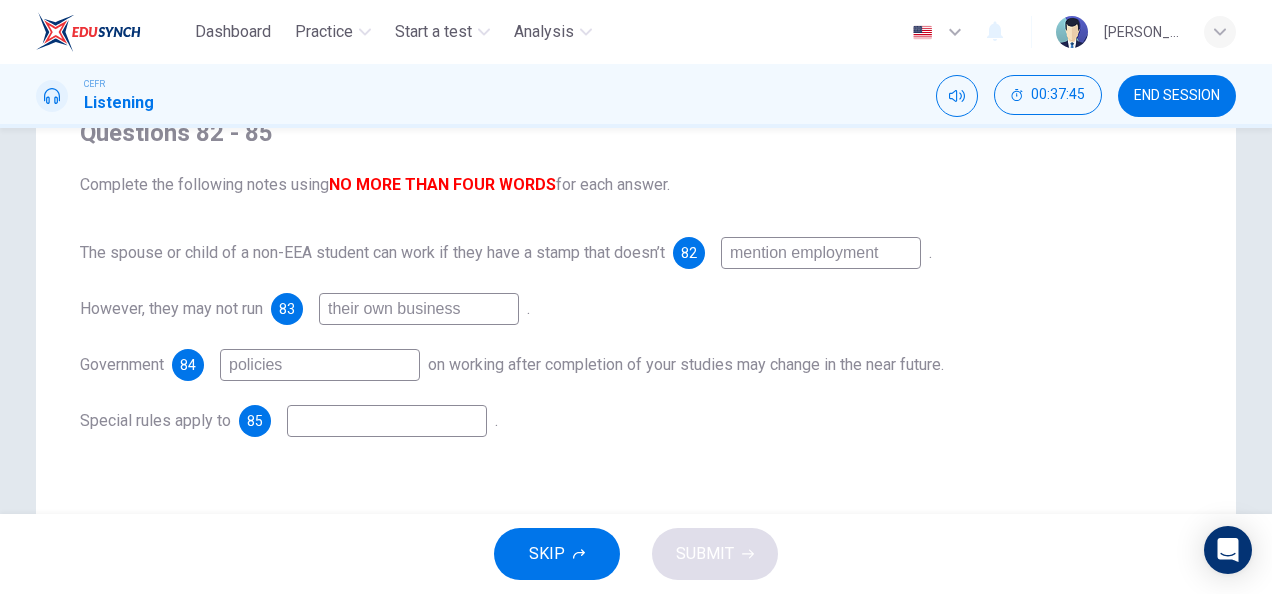 type on "policies" 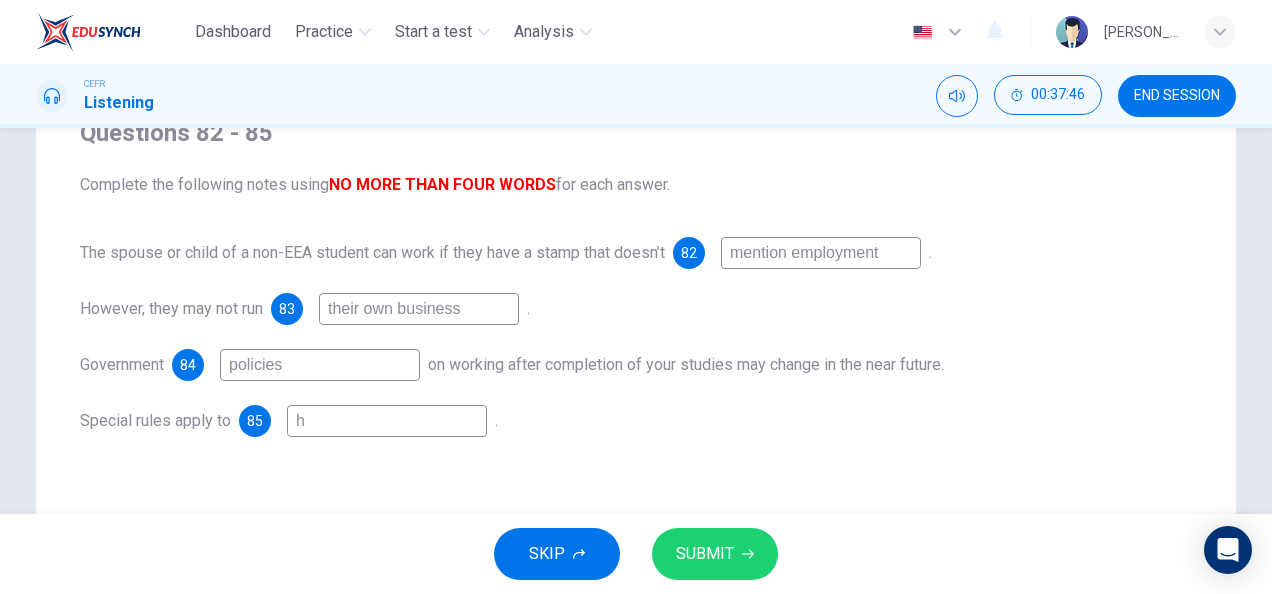 type on "h" 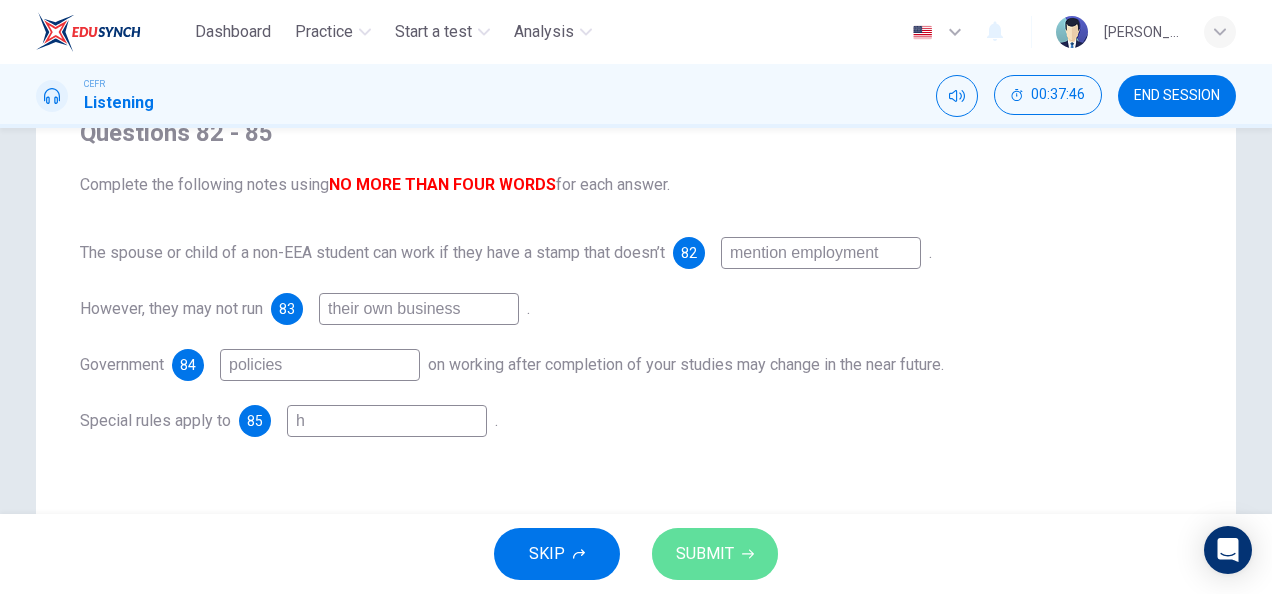 click on "SUBMIT" at bounding box center (715, 554) 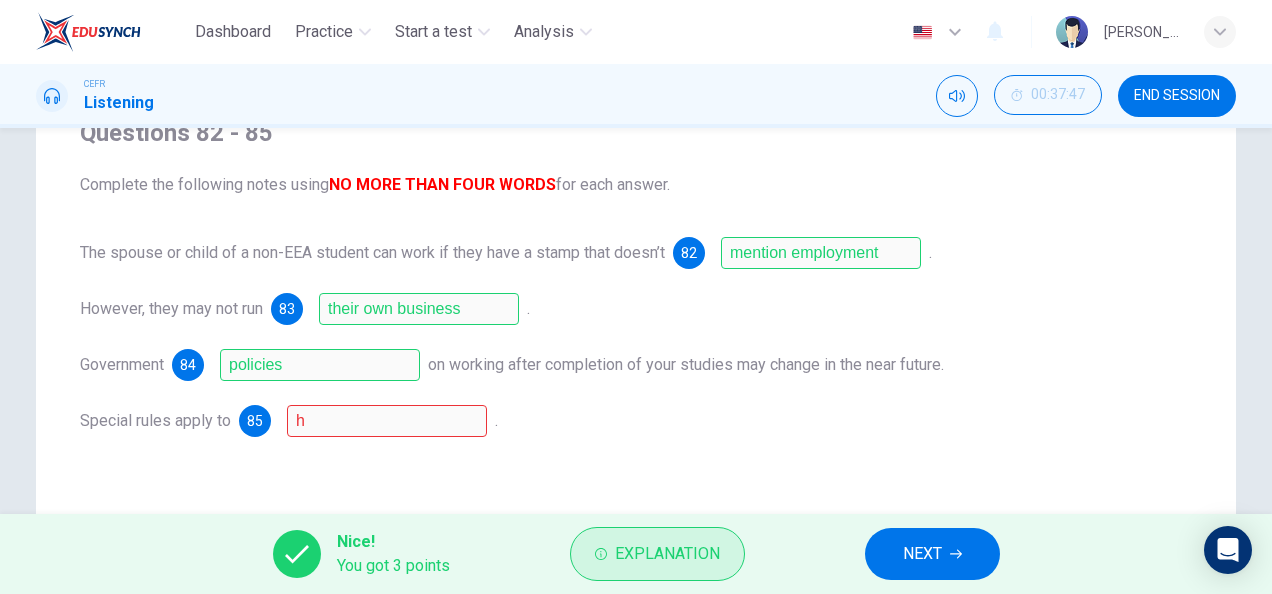click on "Explanation" at bounding box center (657, 554) 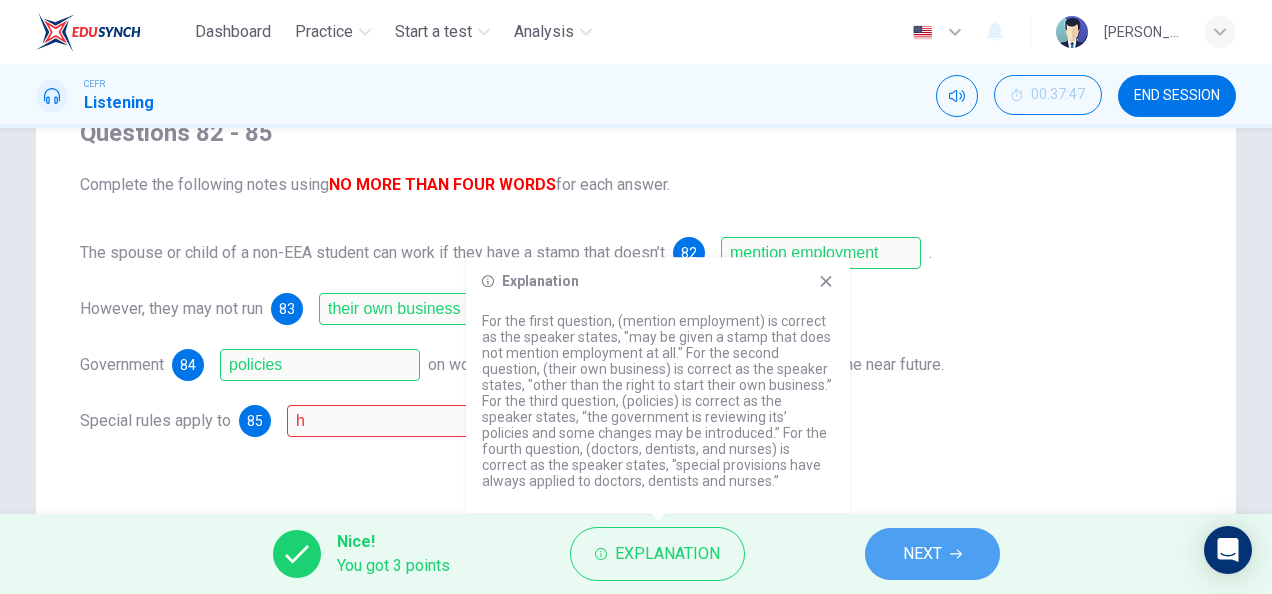 click on "NEXT" at bounding box center (932, 554) 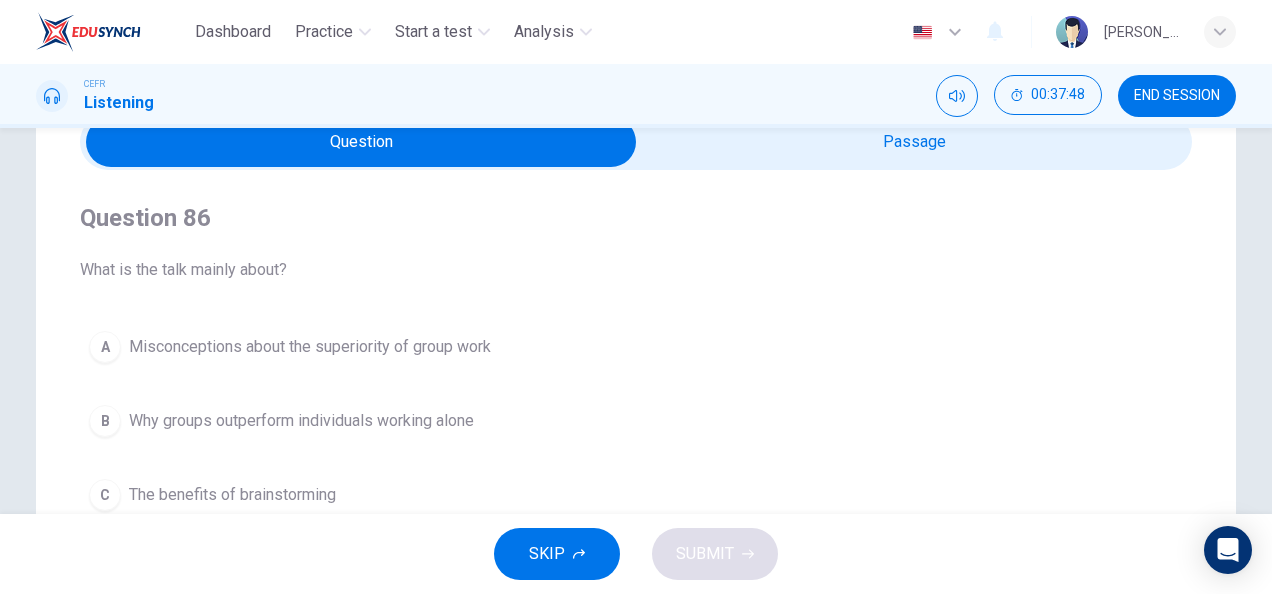 scroll, scrollTop: 197, scrollLeft: 0, axis: vertical 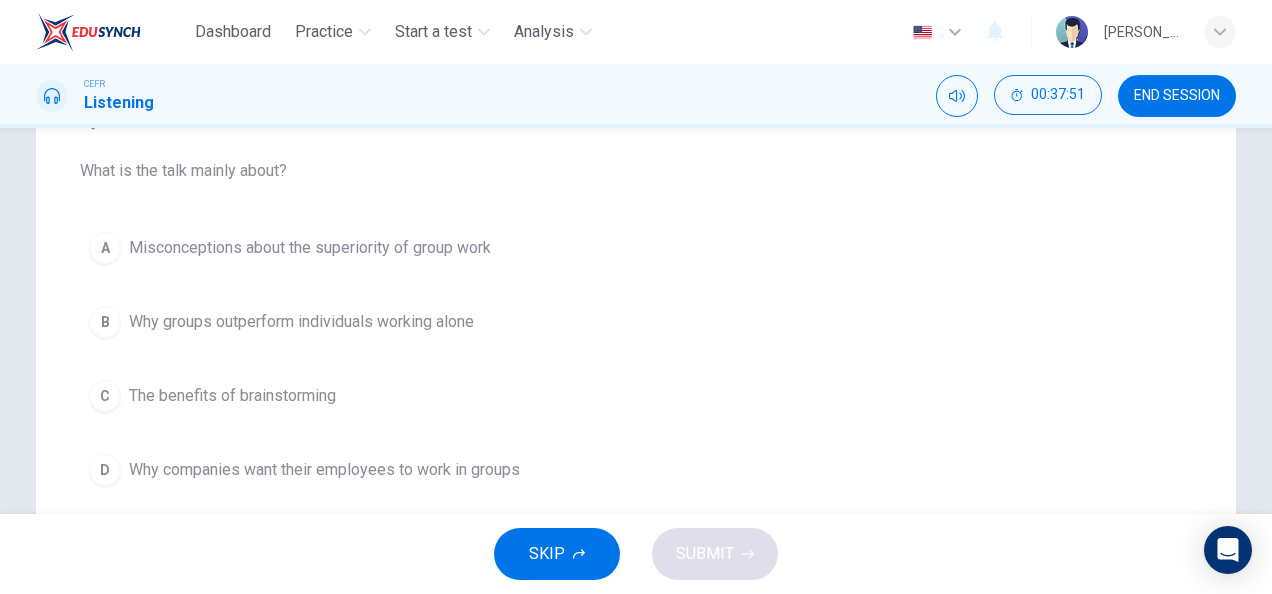 click on "B Why groups outperform individuals working alone" at bounding box center [636, 322] 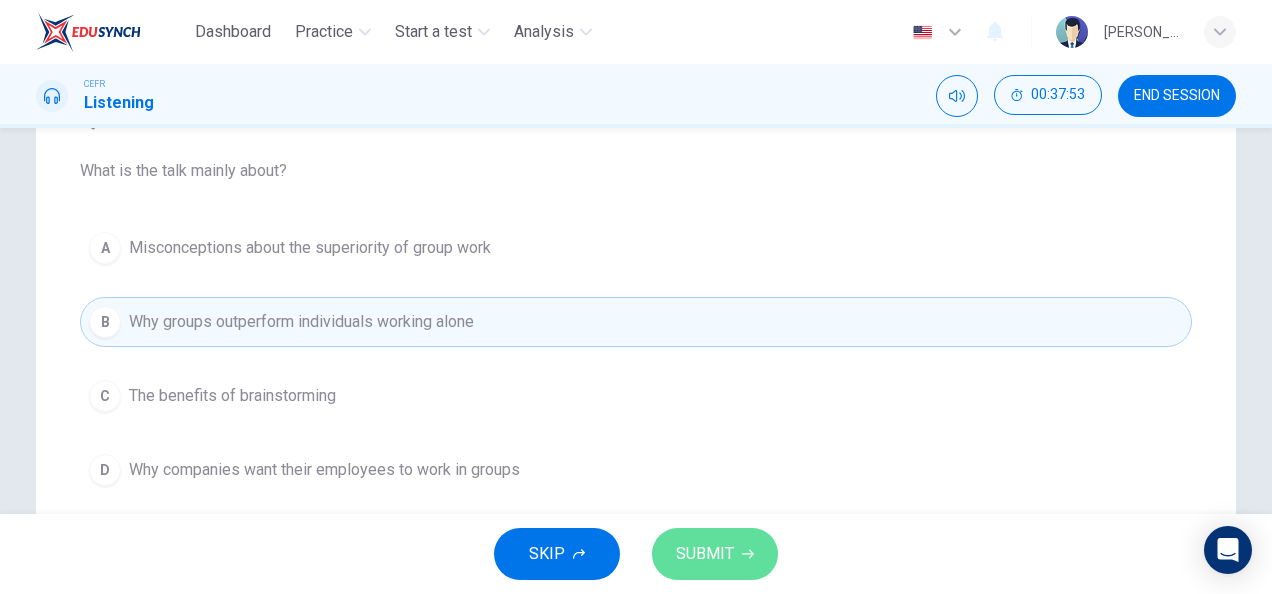 click on "SUBMIT" at bounding box center (715, 554) 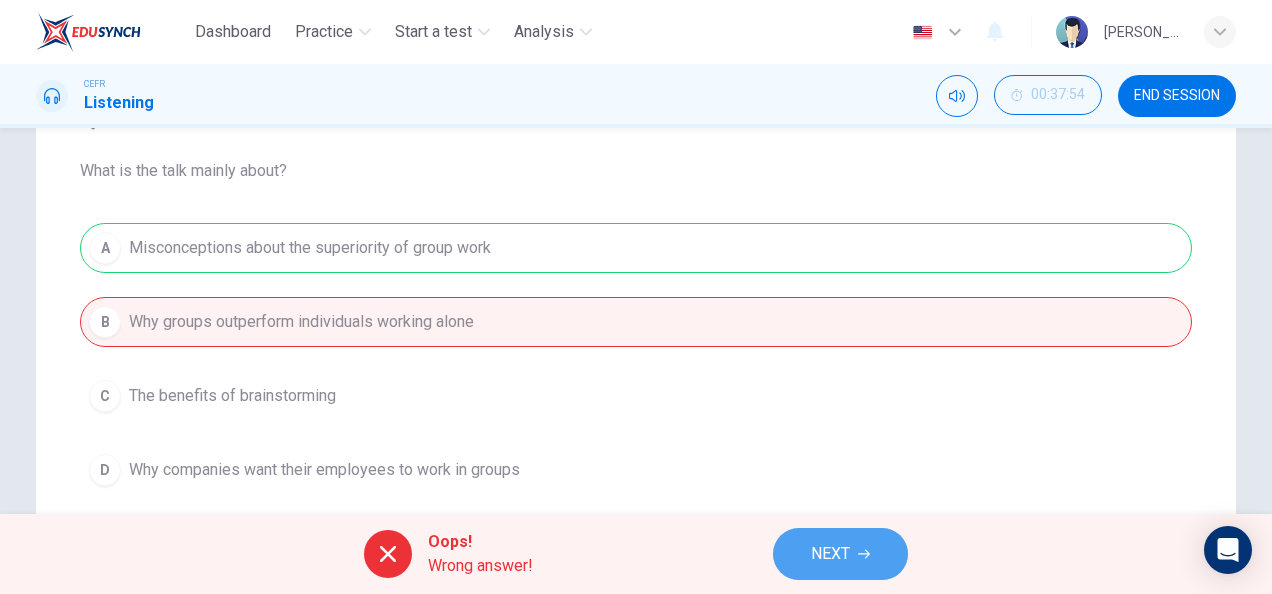 click on "NEXT" at bounding box center (840, 554) 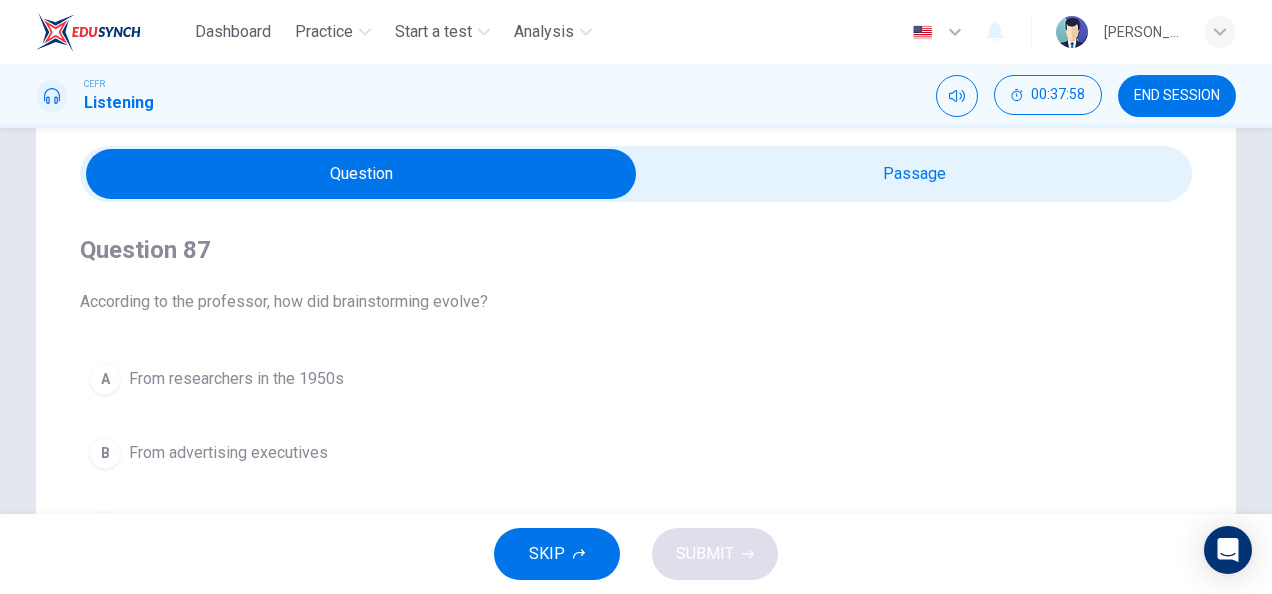 scroll, scrollTop: 63, scrollLeft: 0, axis: vertical 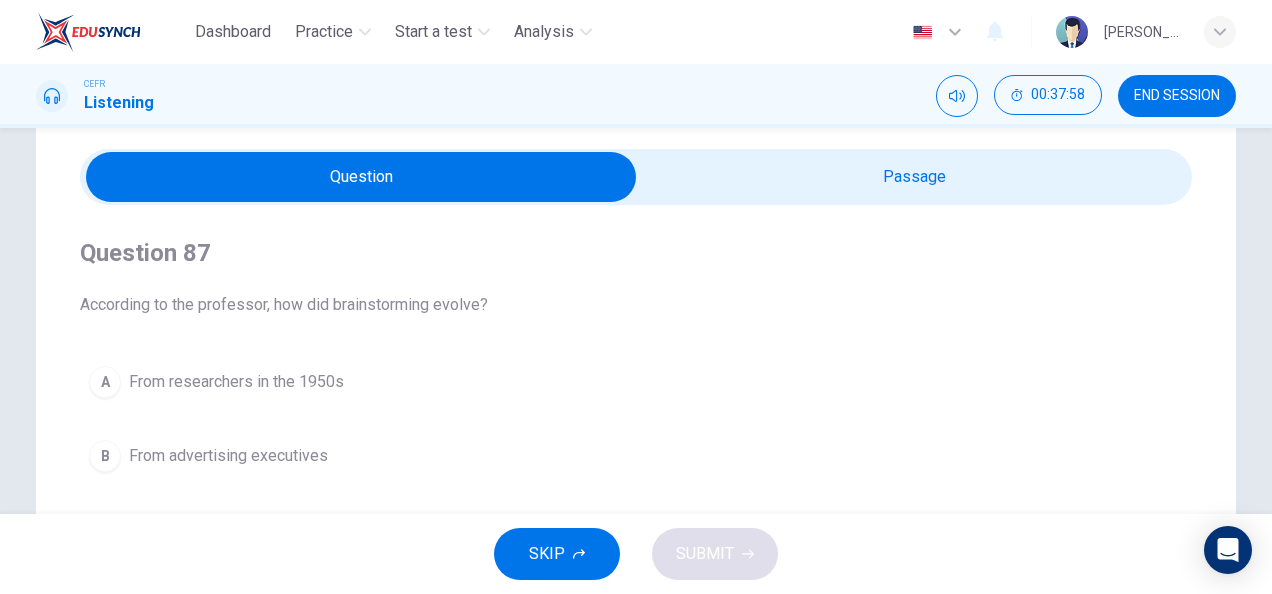 click at bounding box center (361, 177) 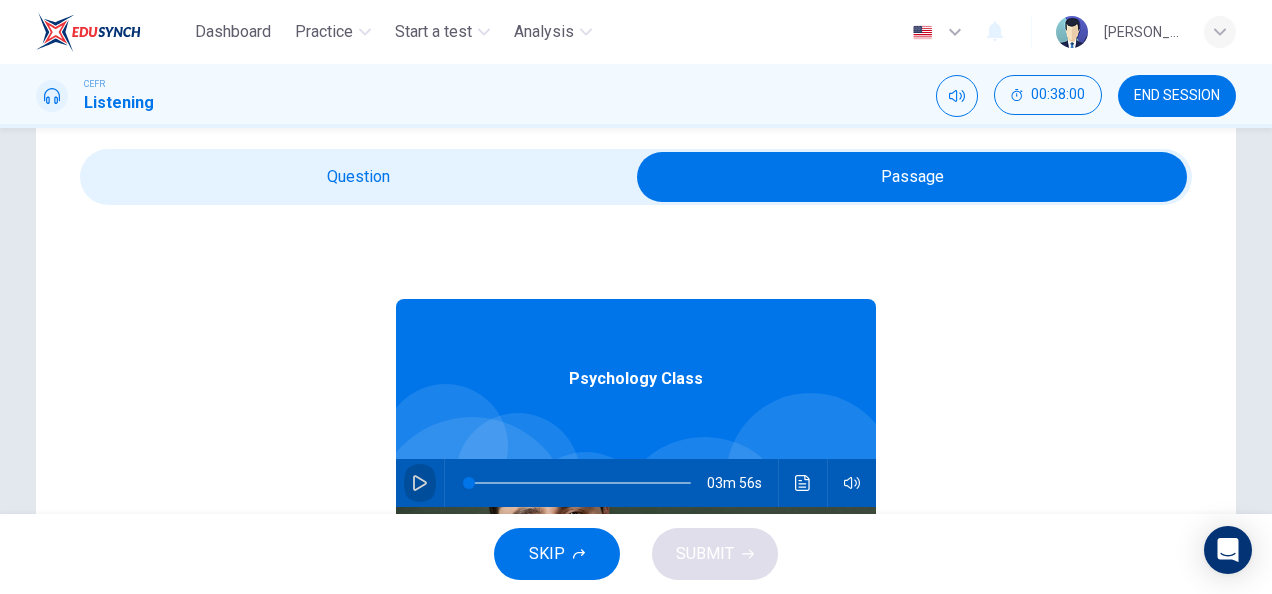 click 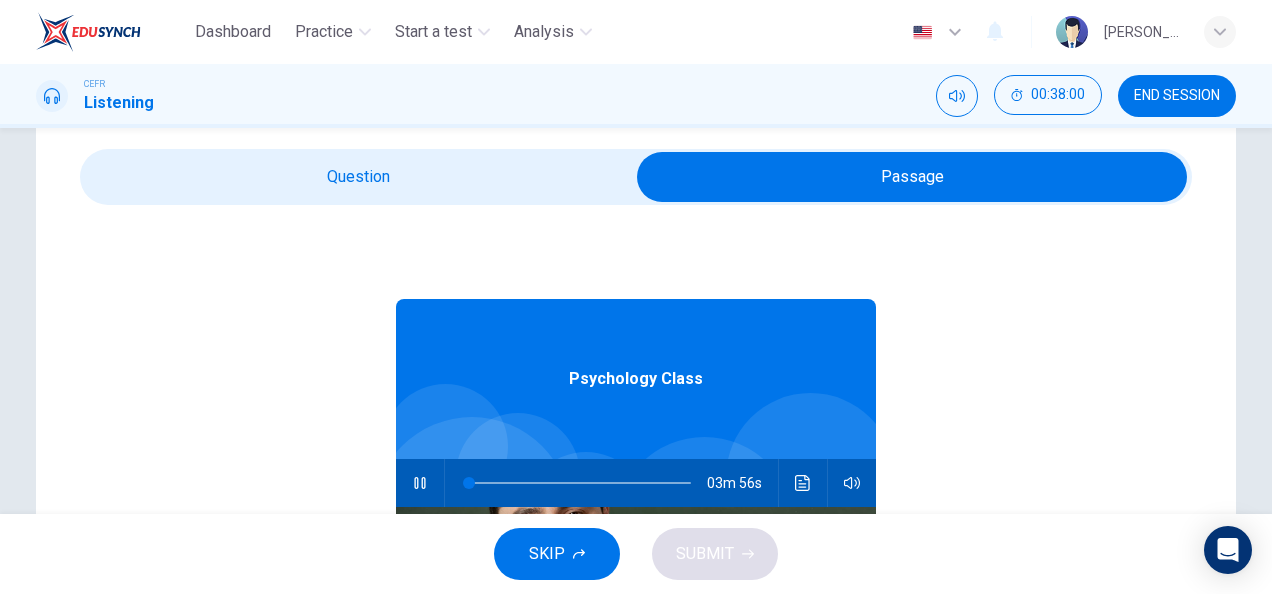 click at bounding box center [912, 177] 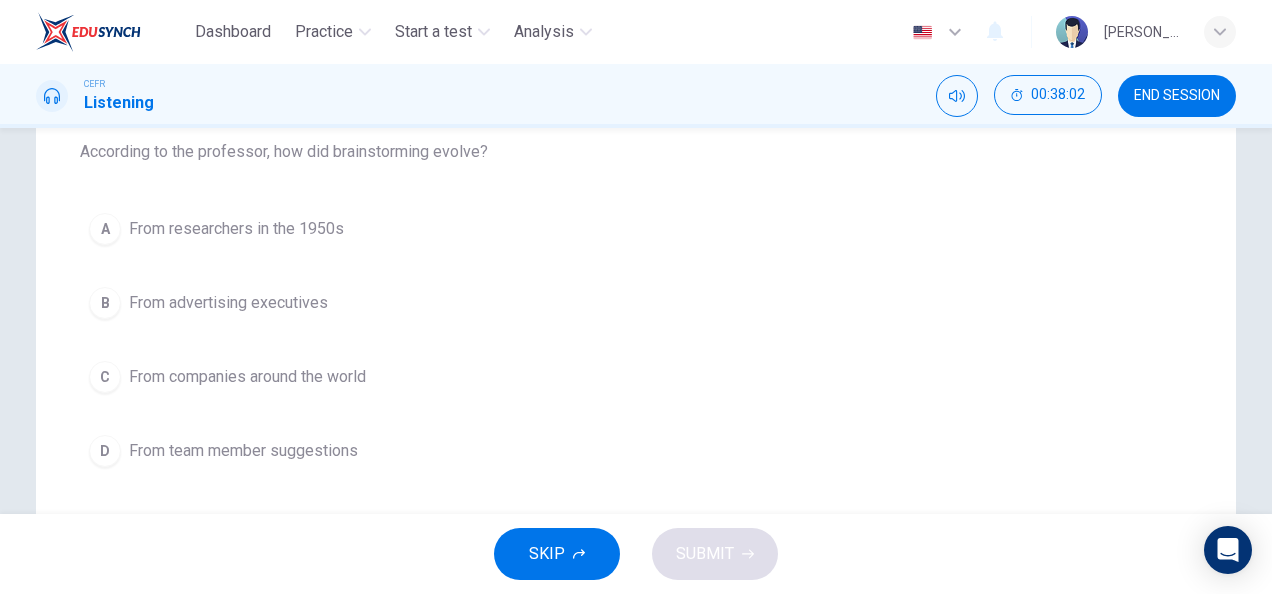 scroll, scrollTop: 211, scrollLeft: 0, axis: vertical 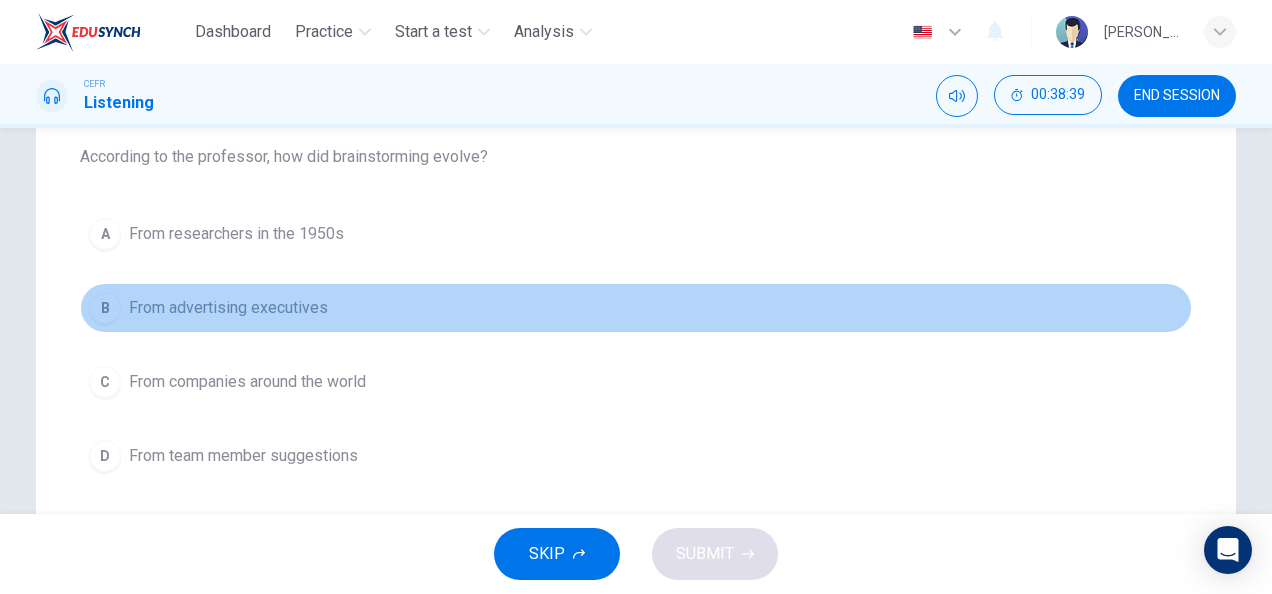 click on "B From advertising executives" at bounding box center [636, 308] 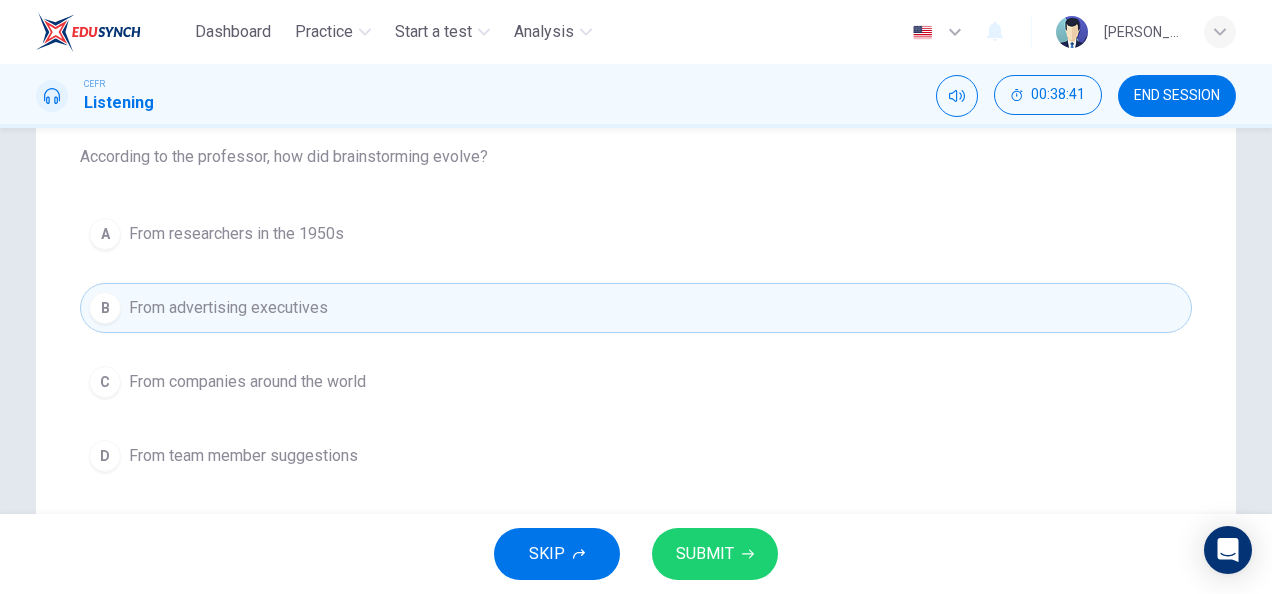 click on "SUBMIT" at bounding box center (705, 554) 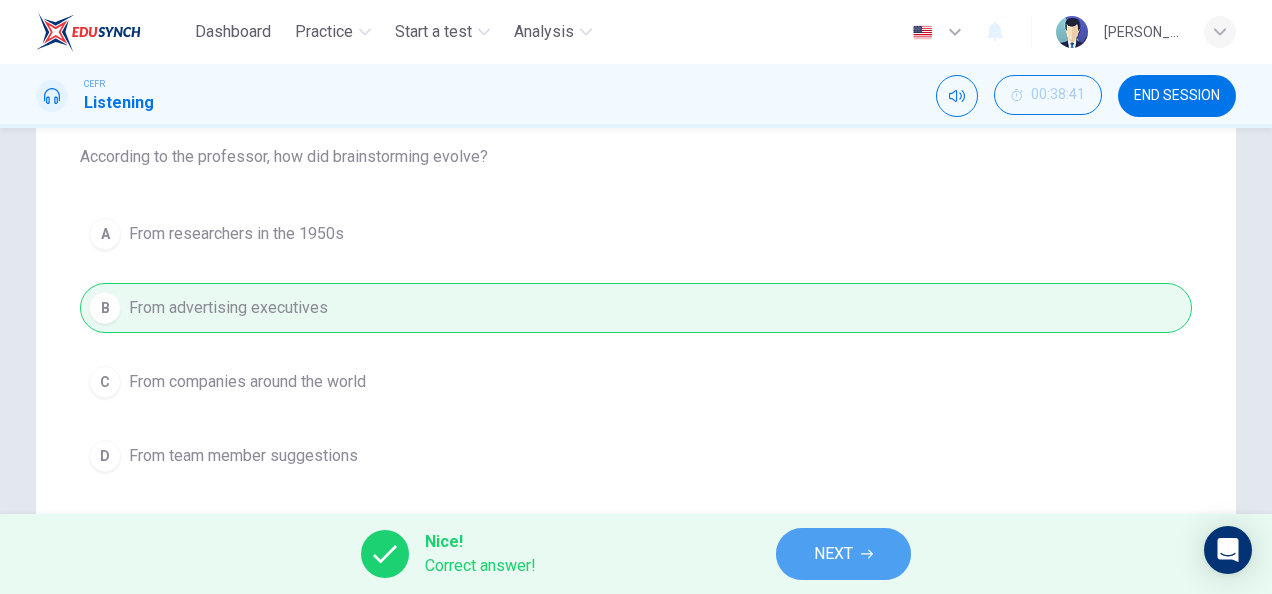 click on "NEXT" at bounding box center (843, 554) 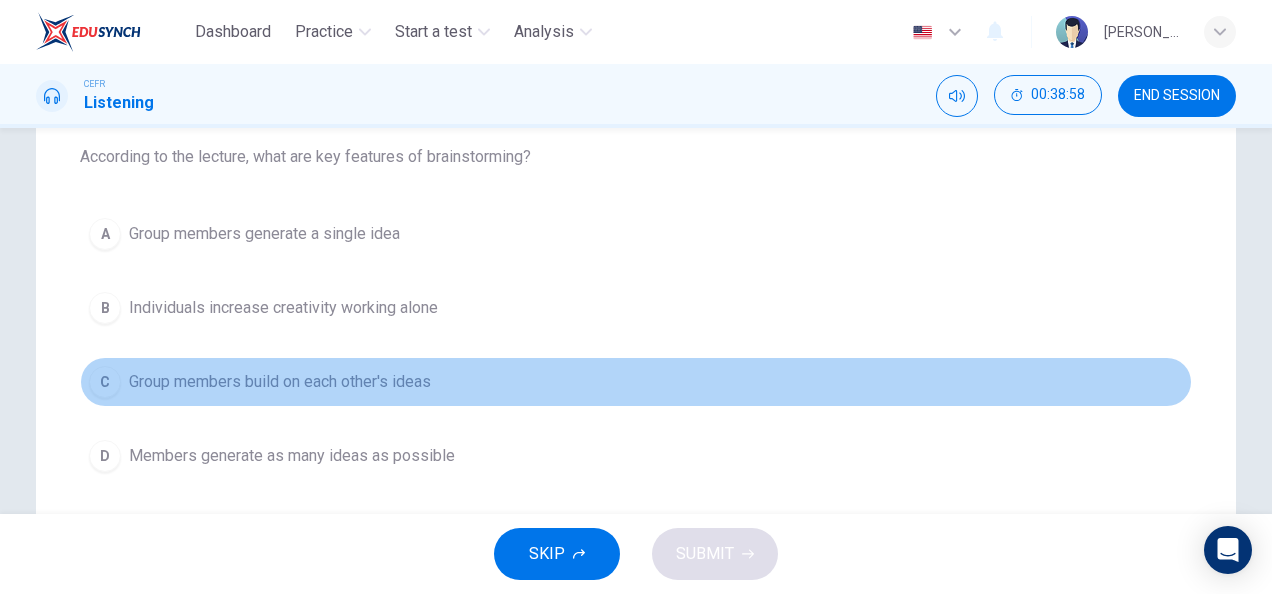 click on "Group members build on each other's ideas" at bounding box center (280, 382) 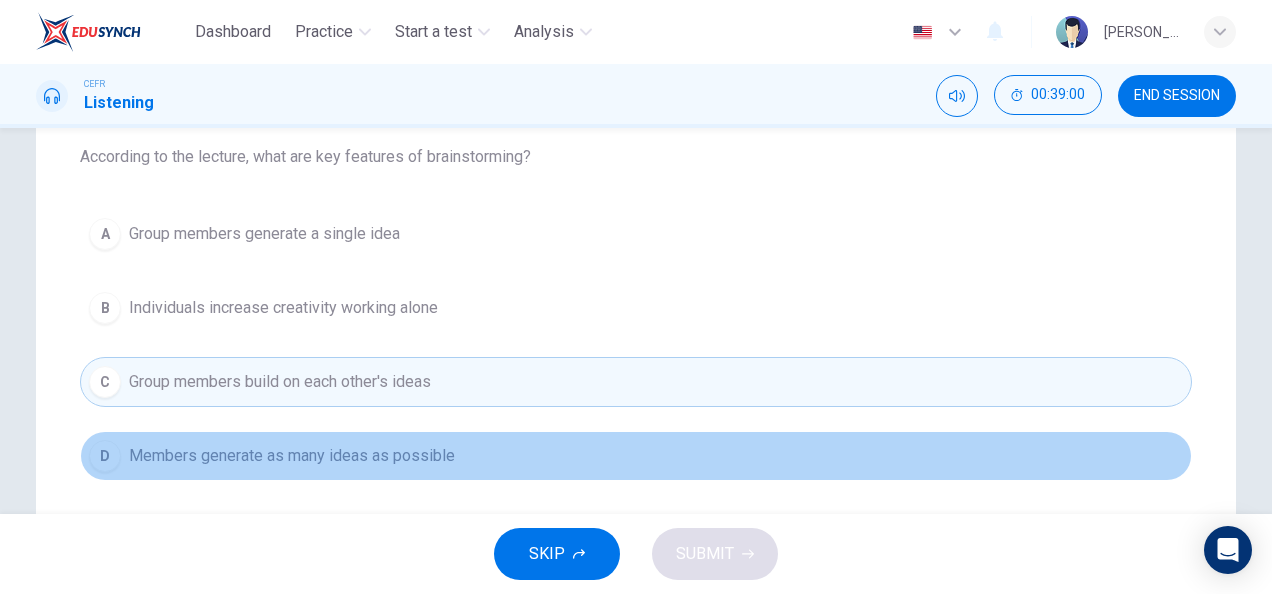 click on "Members generate as many ideas as possible" at bounding box center (292, 456) 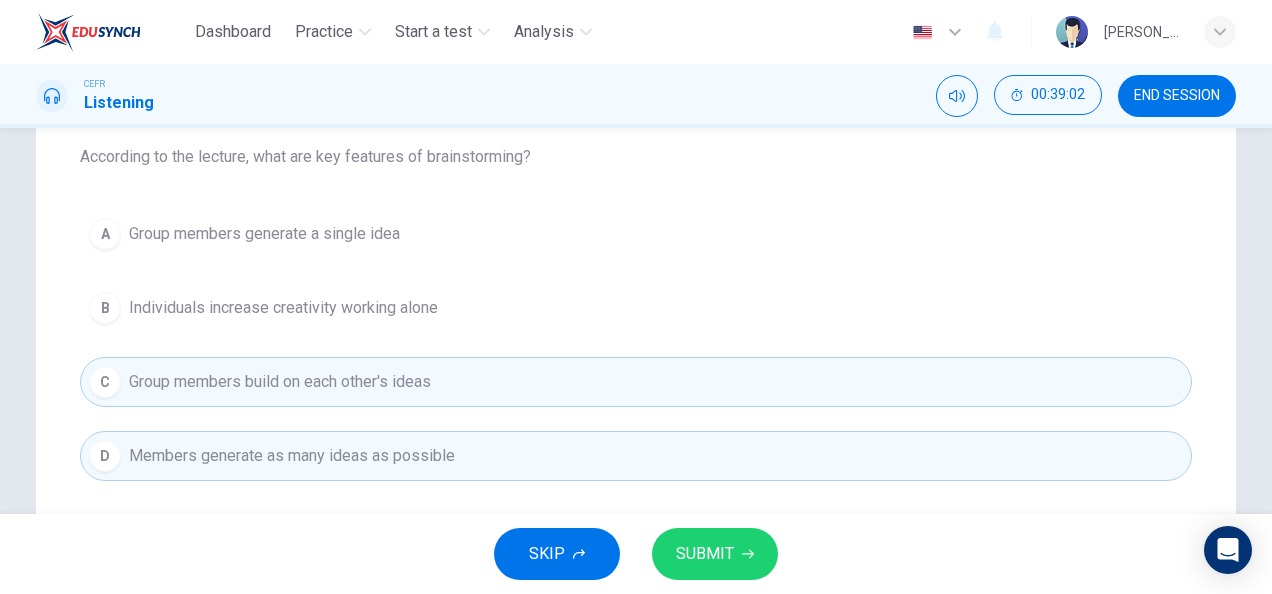 click on "B Individuals increase creativity working alone" at bounding box center (636, 308) 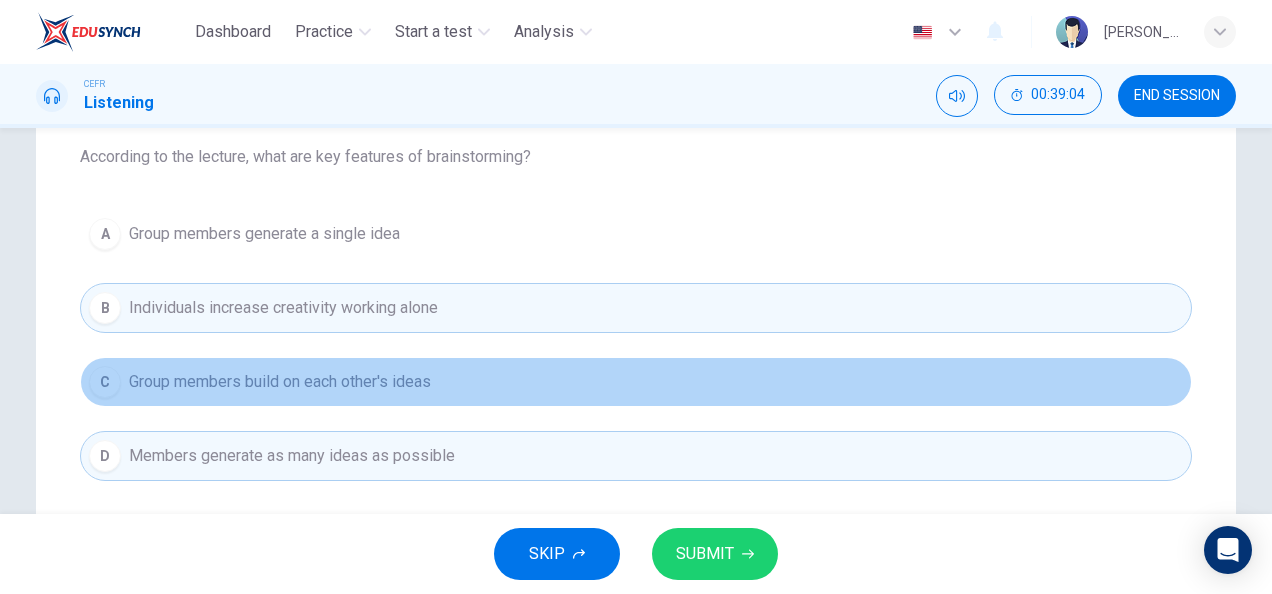 click on "C Group members build on each other's ideas" at bounding box center (636, 382) 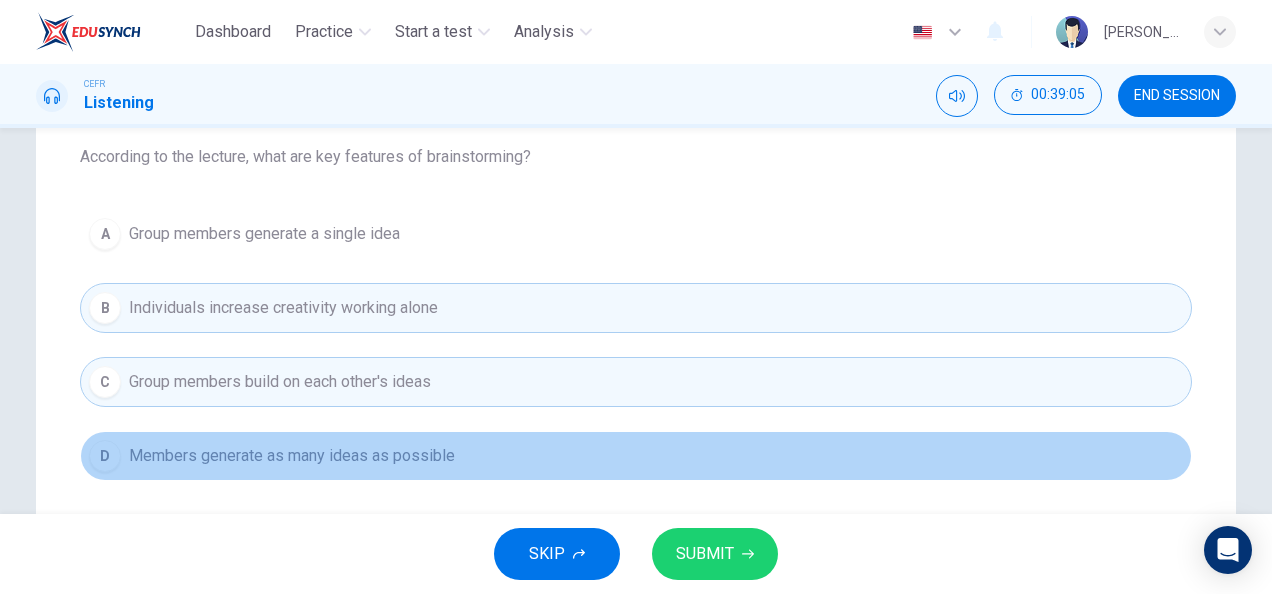 click on "D Members generate as many ideas as possible" at bounding box center [636, 456] 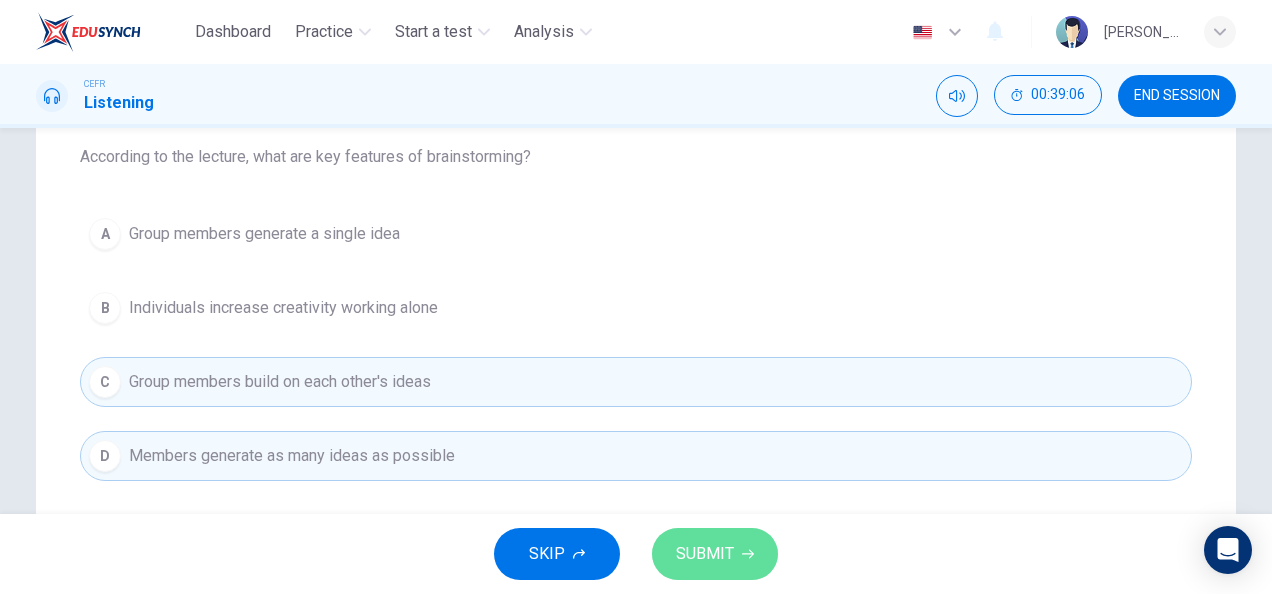 click on "SUBMIT" at bounding box center (705, 554) 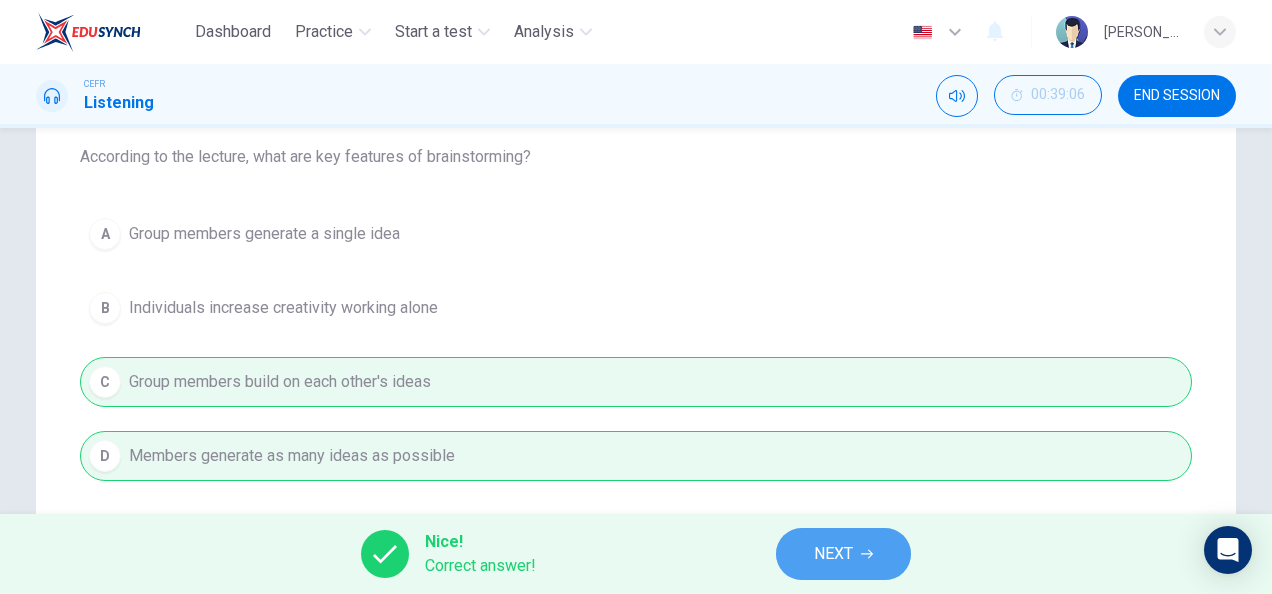 click on "NEXT" at bounding box center [843, 554] 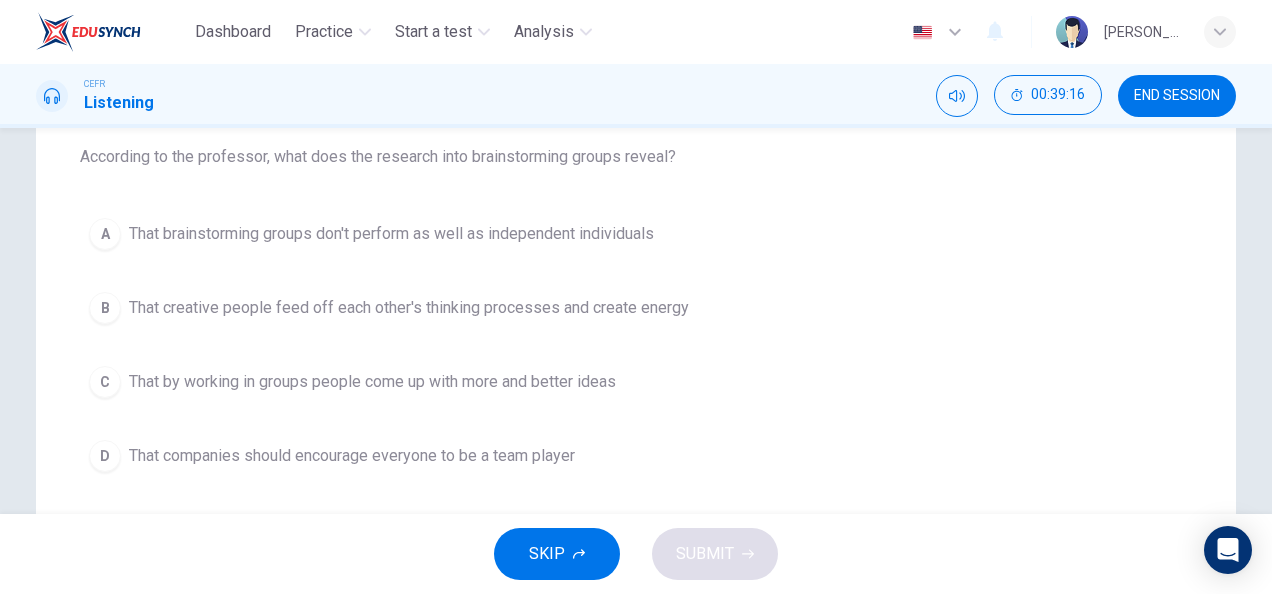 click on "A That brainstorming groups don't perform as well as independent individuals B That creative people feed off each other's thinking processes and create energy C That by working in groups people come up with more and better ideas D That companies should encourage everyone to be a team player" at bounding box center (636, 345) 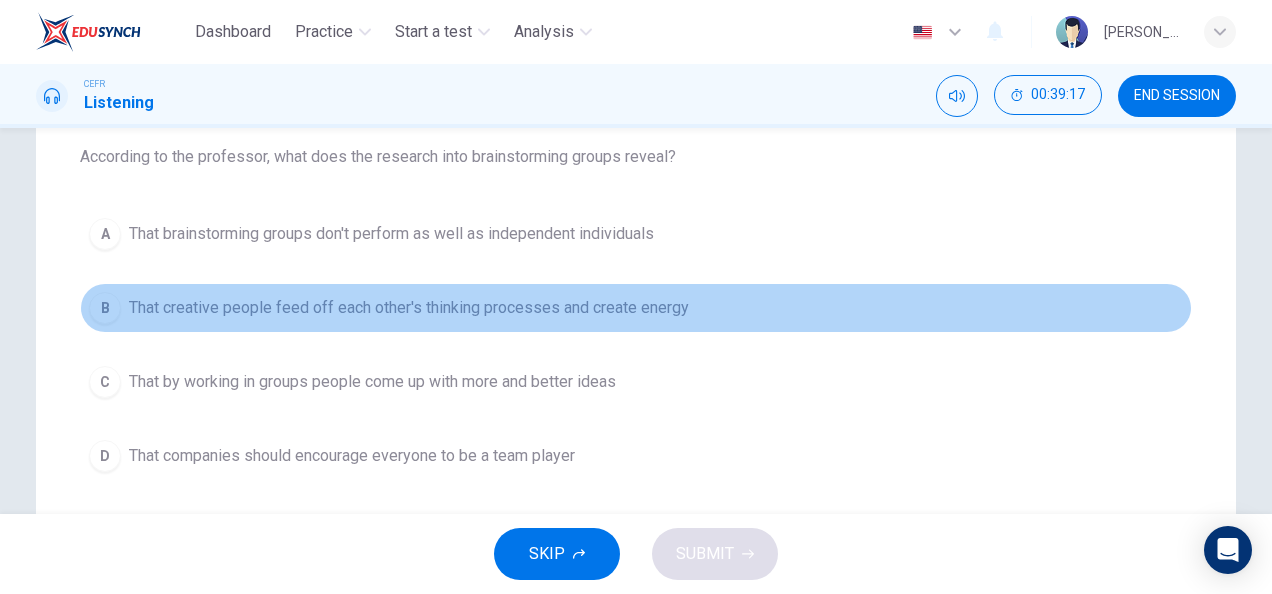 click on "That creative people feed off each other's thinking processes and create energy" at bounding box center [409, 308] 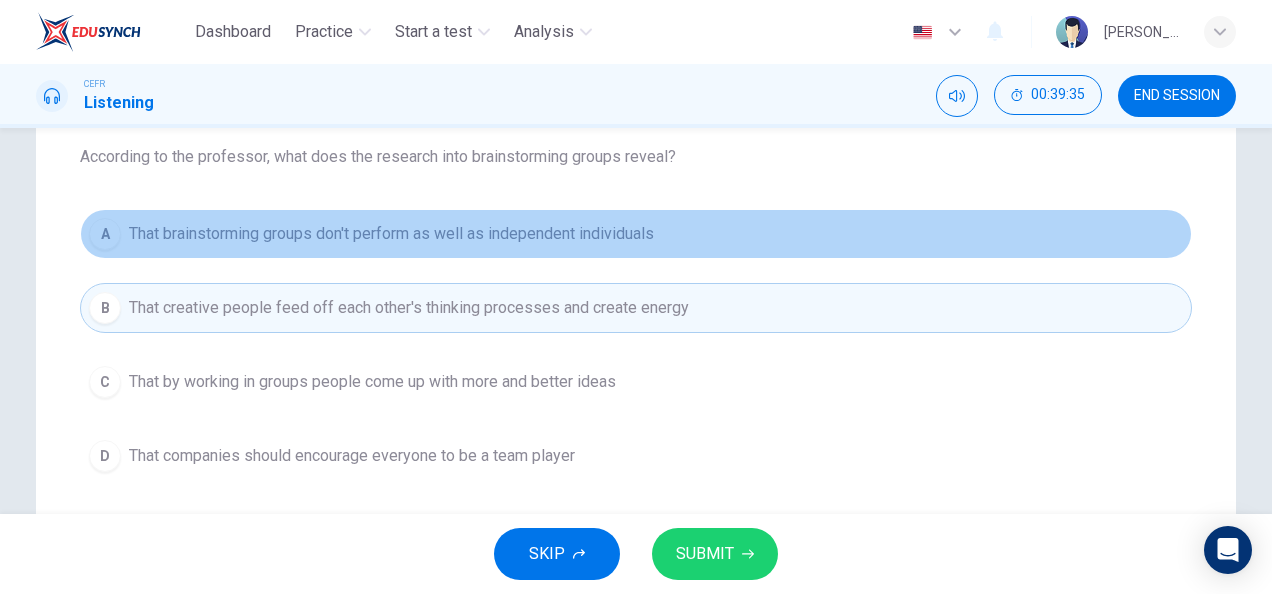 click on "That brainstorming groups don't perform as well as independent individuals" at bounding box center (391, 234) 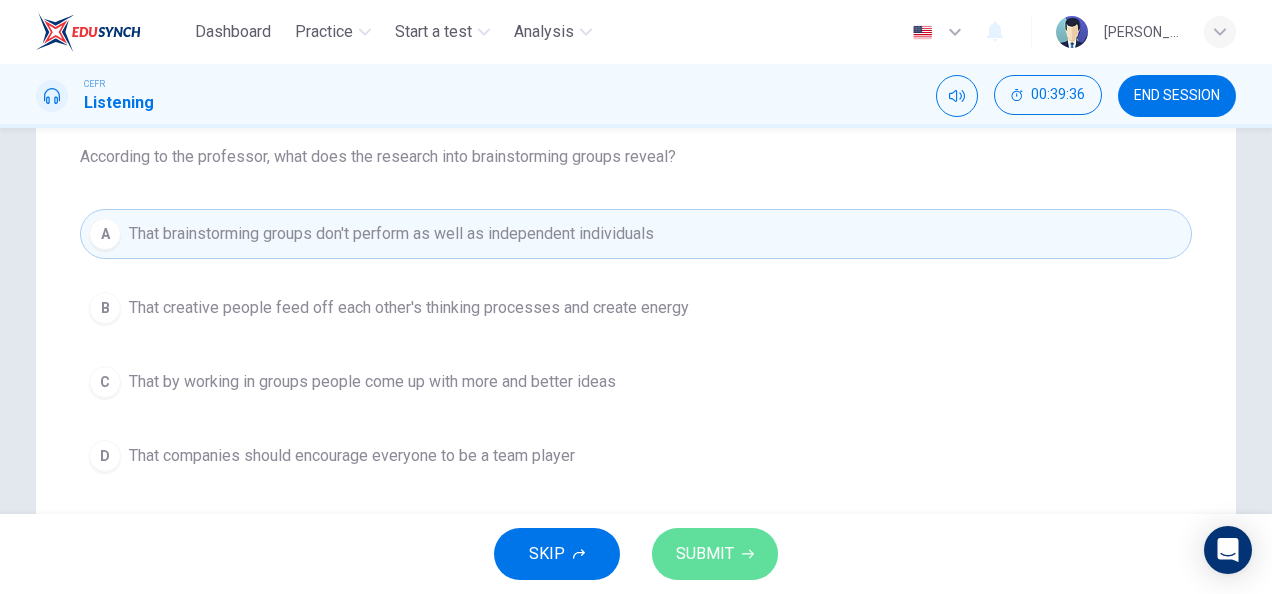 click on "SUBMIT" at bounding box center (705, 554) 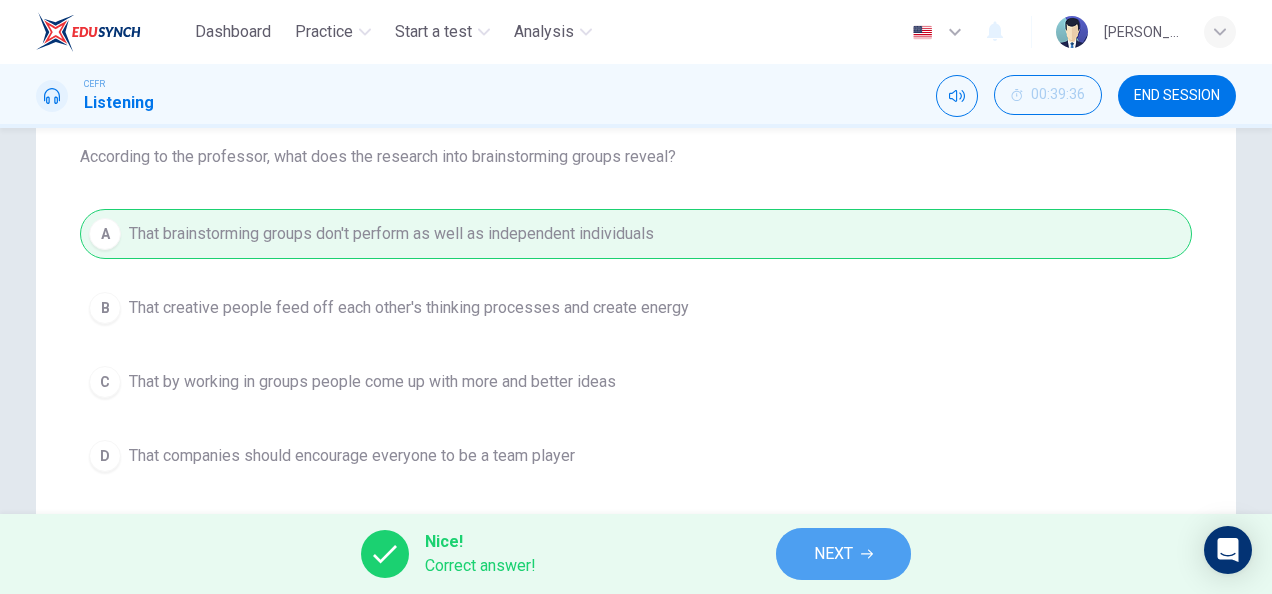 click 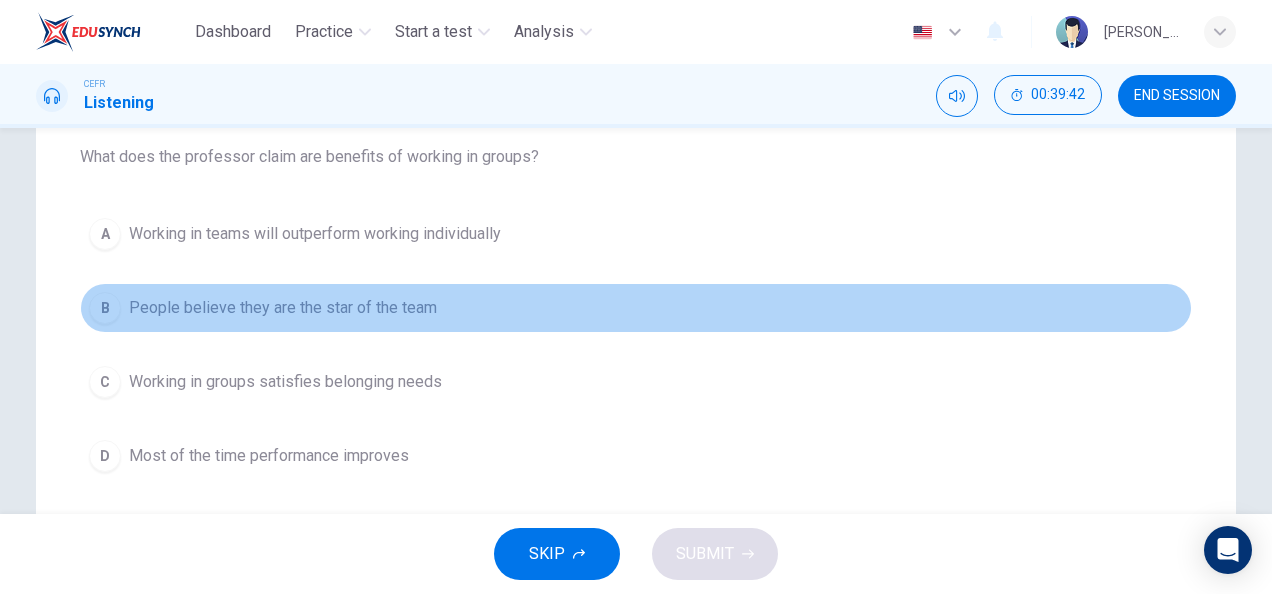 click on "People believe they are the star of the team" at bounding box center (283, 308) 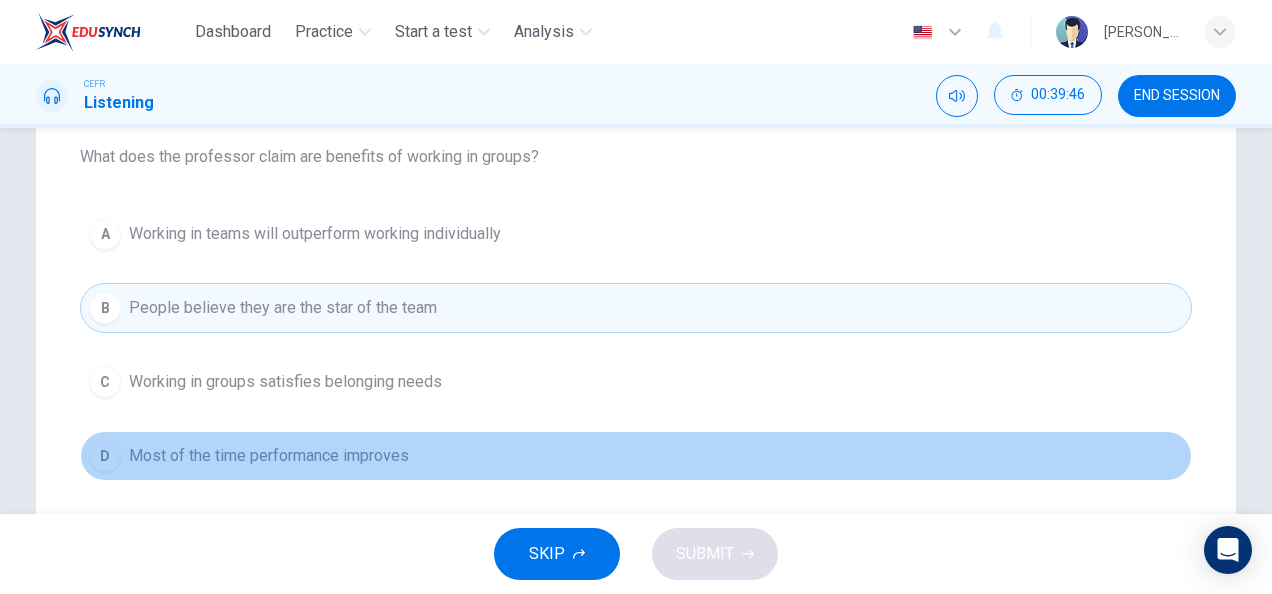 click on "Most of the time performance improves" at bounding box center (269, 456) 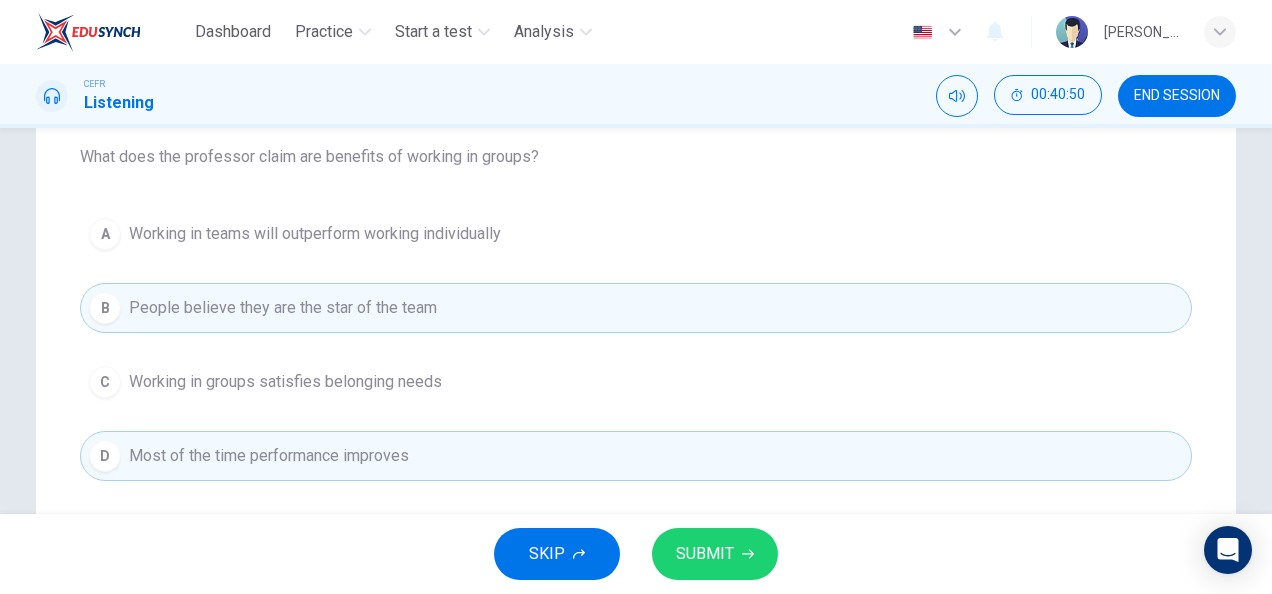 click on "SUBMIT" at bounding box center [705, 554] 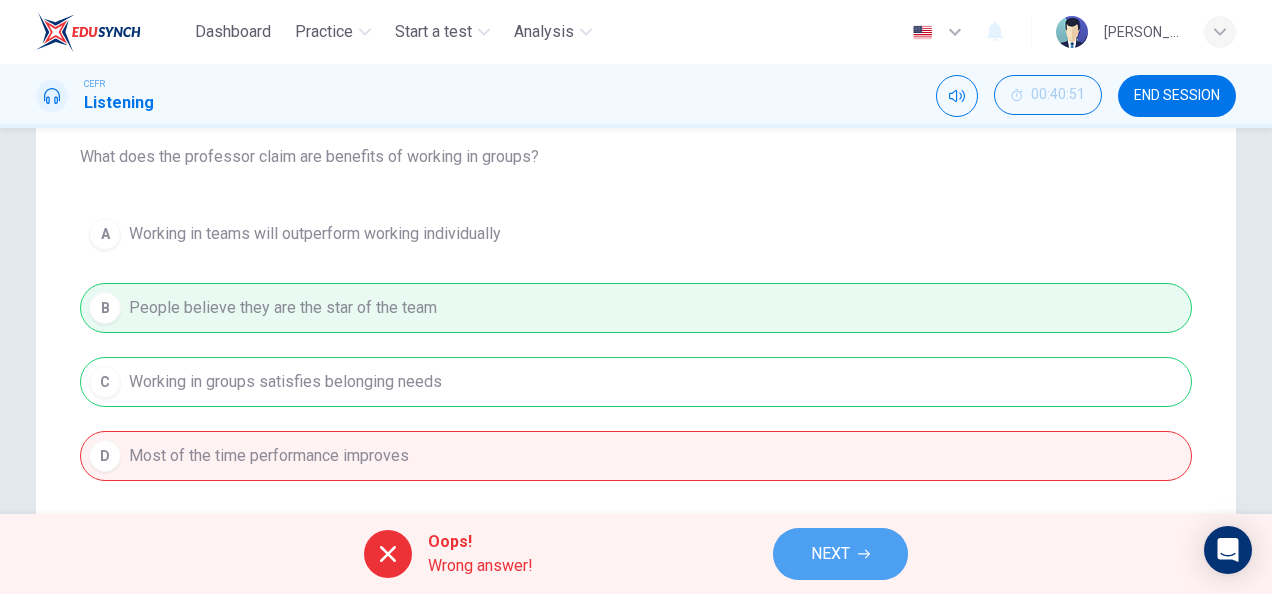 click on "NEXT" at bounding box center (830, 554) 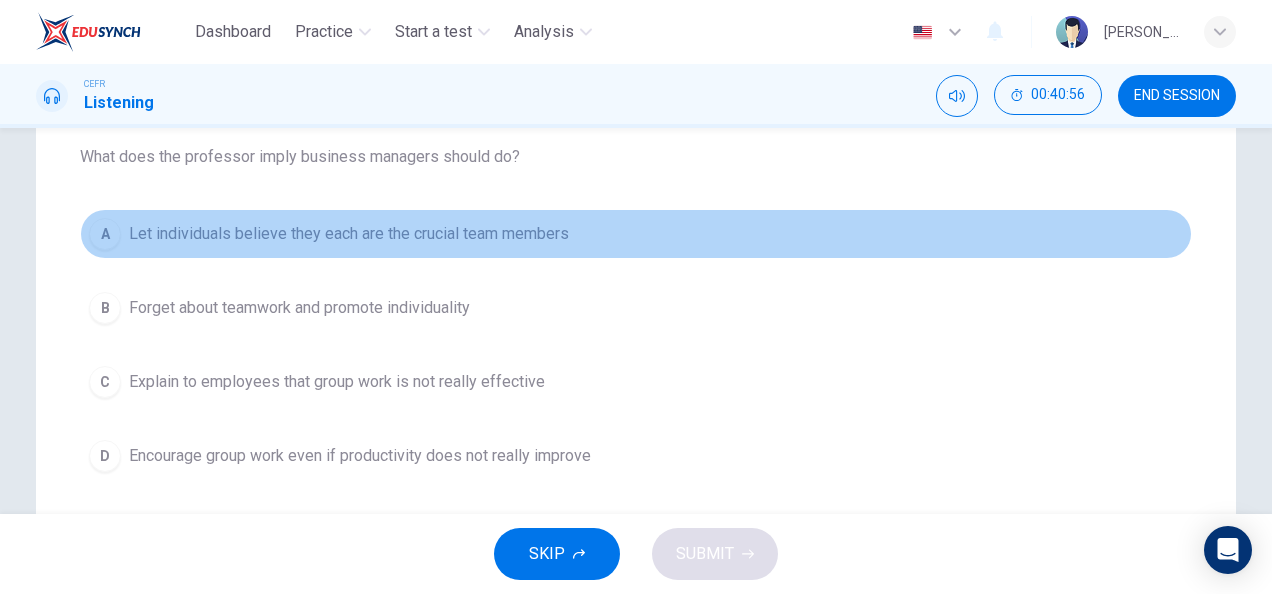 click on "A Let individuals believe they each are the crucial team members" at bounding box center (636, 234) 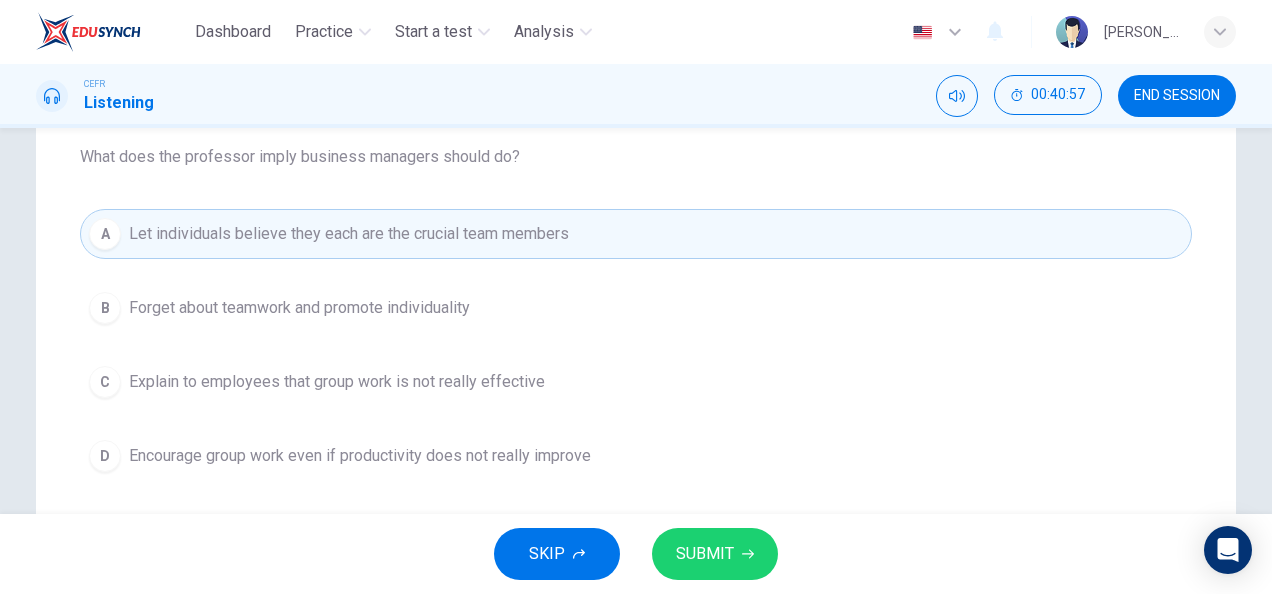click on "SUBMIT" at bounding box center [705, 554] 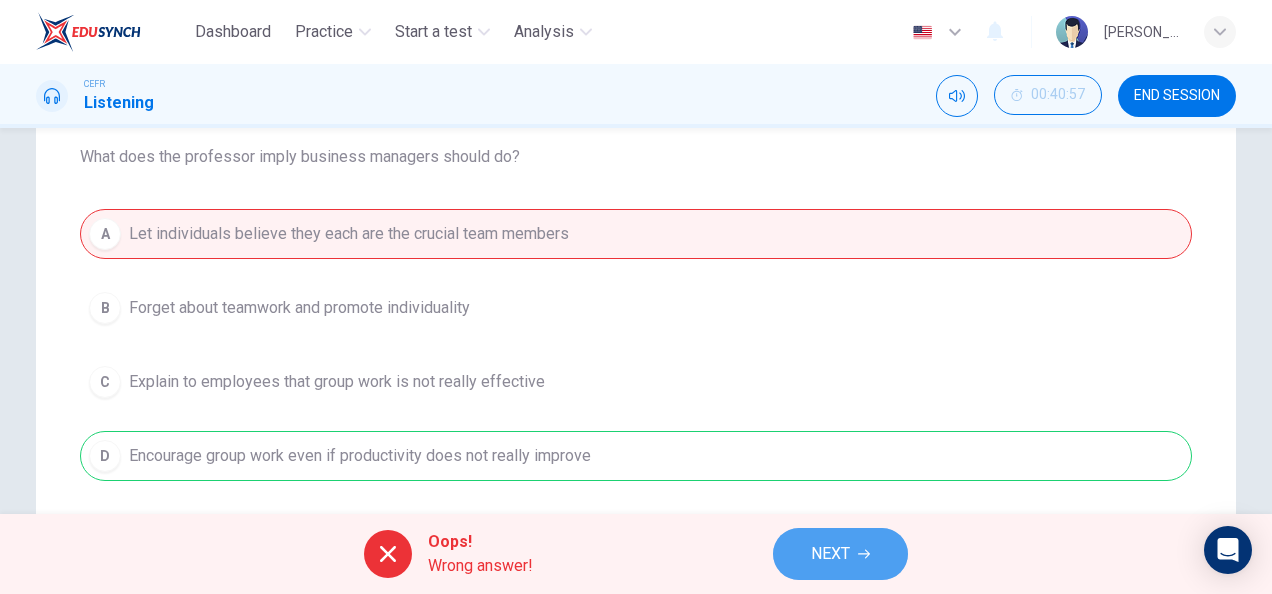 click 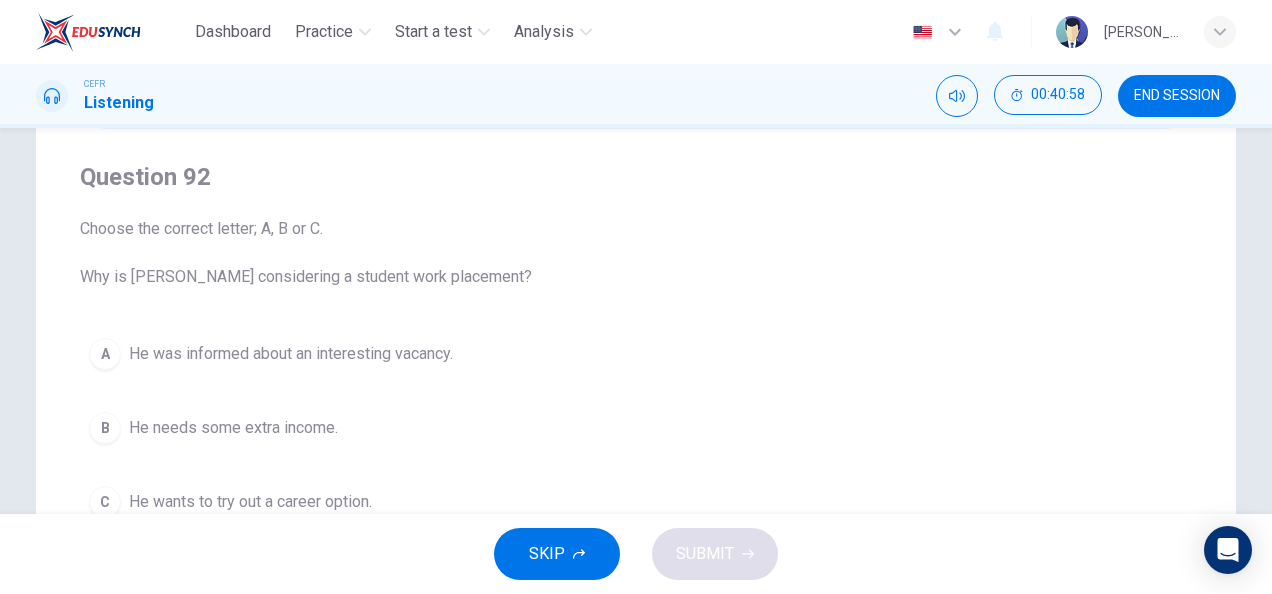 scroll, scrollTop: 228, scrollLeft: 0, axis: vertical 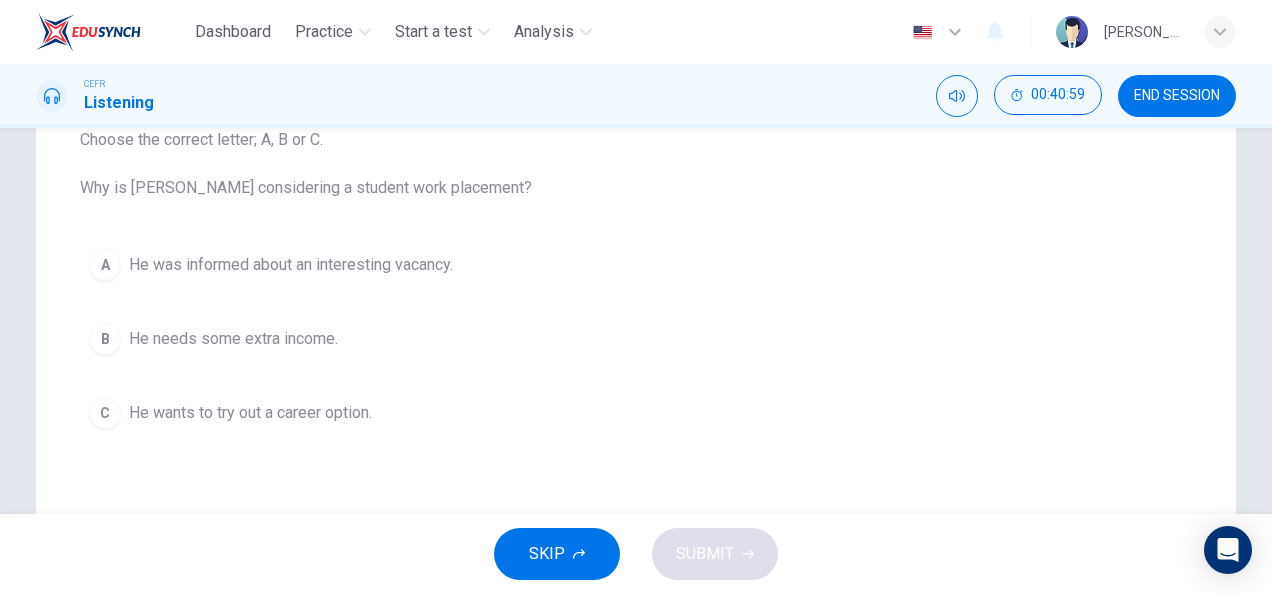 click on "He was informed about an interesting vacancy." at bounding box center (291, 265) 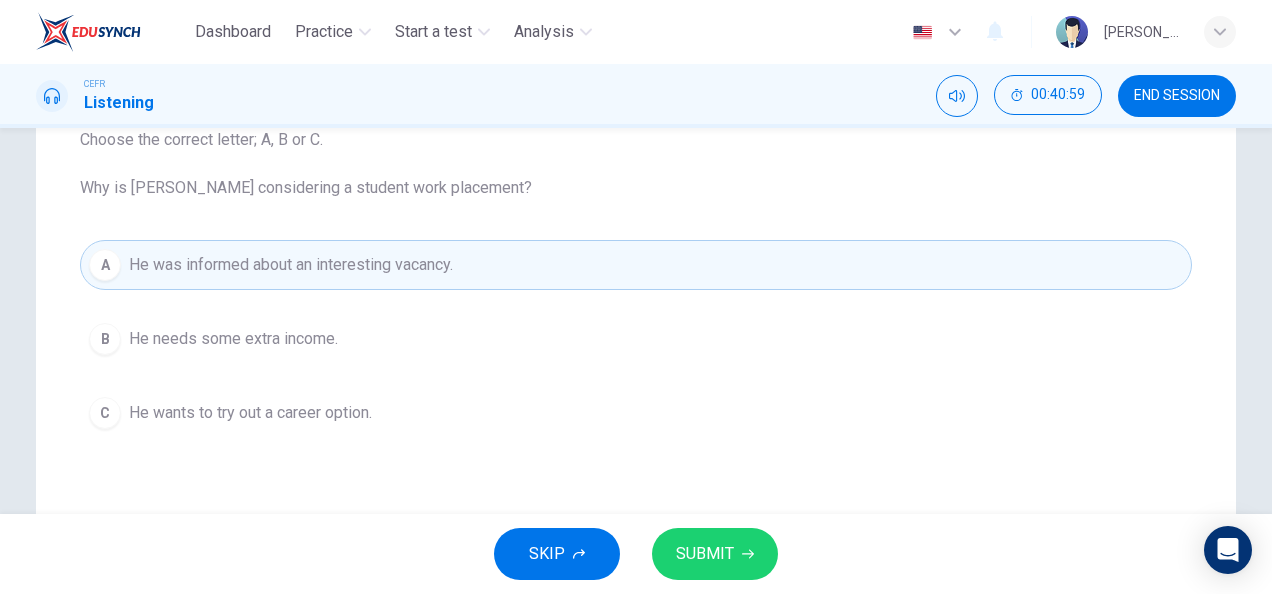 click on "SUBMIT" at bounding box center [715, 554] 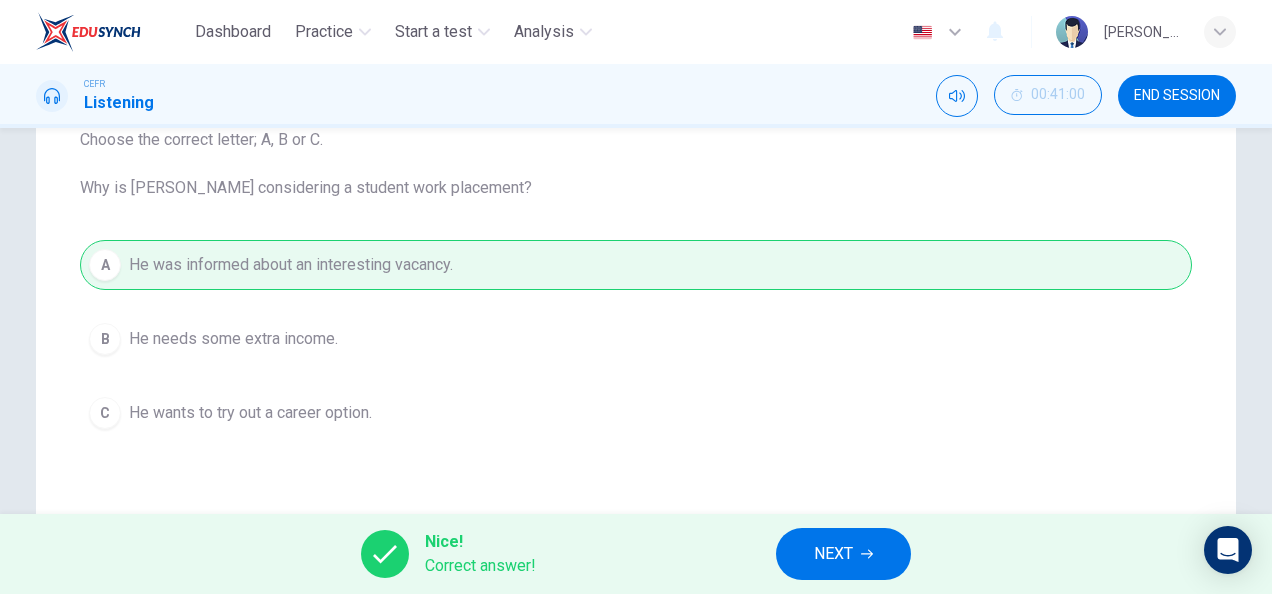 click on "NEXT" at bounding box center [843, 554] 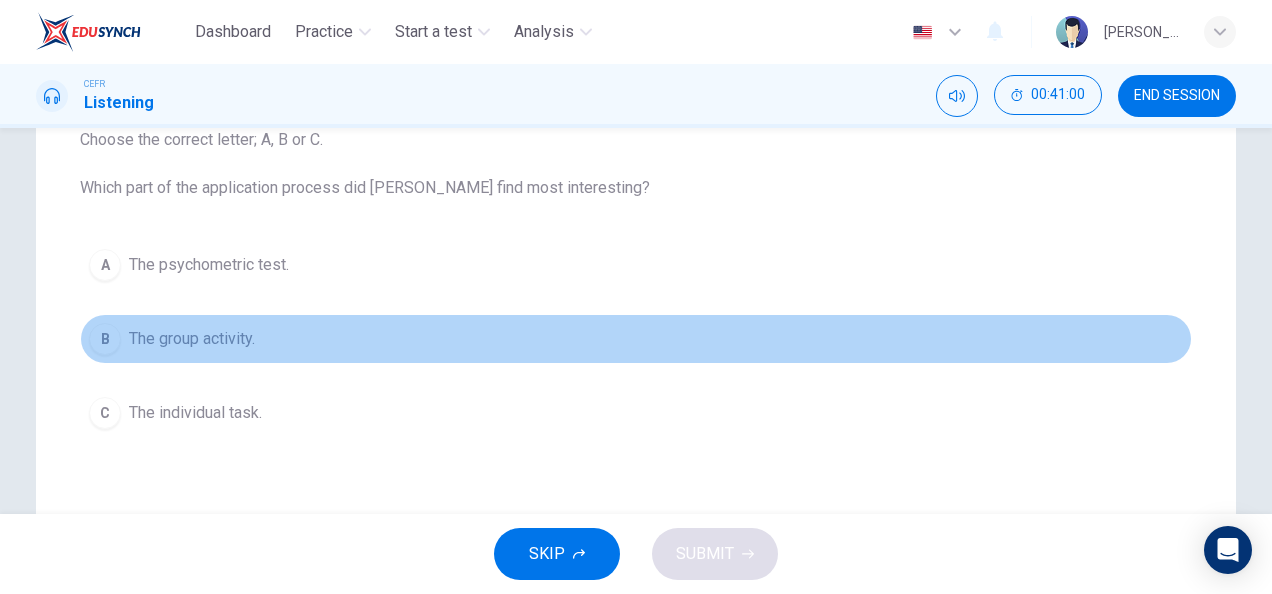 click on "The group activity." at bounding box center [192, 339] 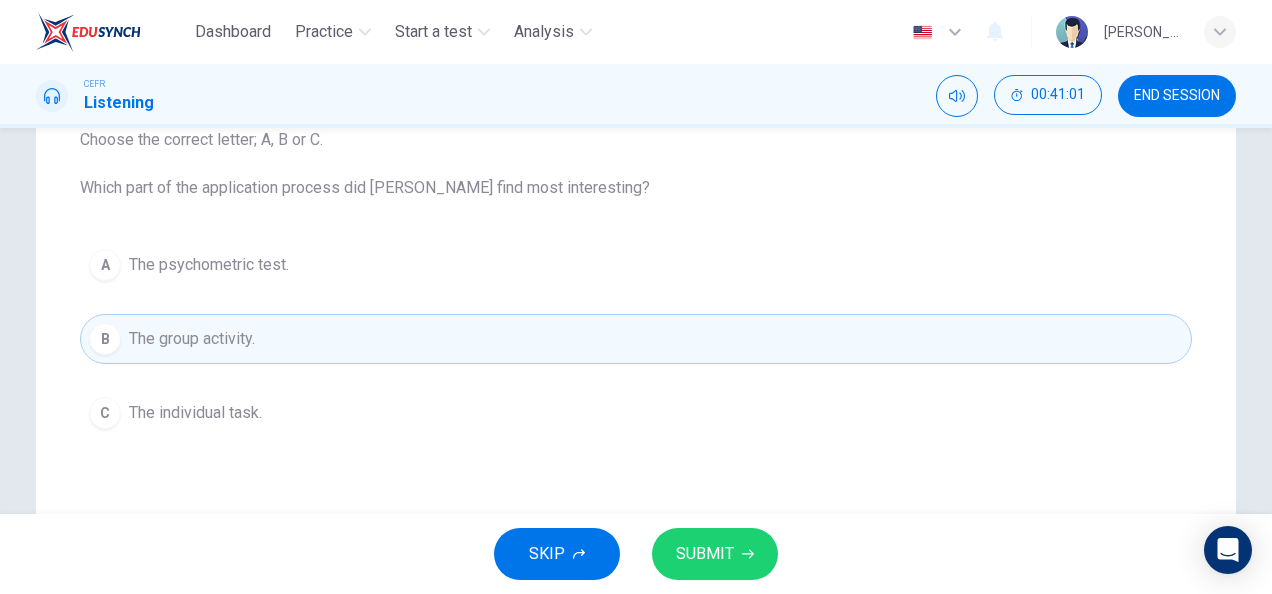 click on "SUBMIT" at bounding box center [715, 554] 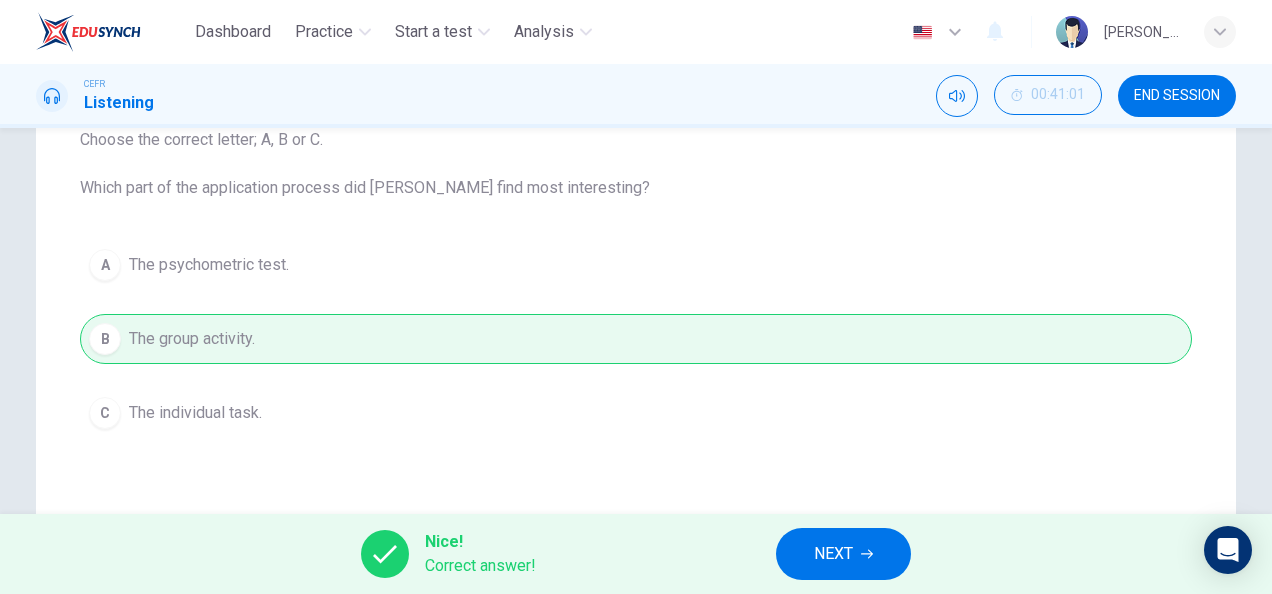 click on "NEXT" at bounding box center (843, 554) 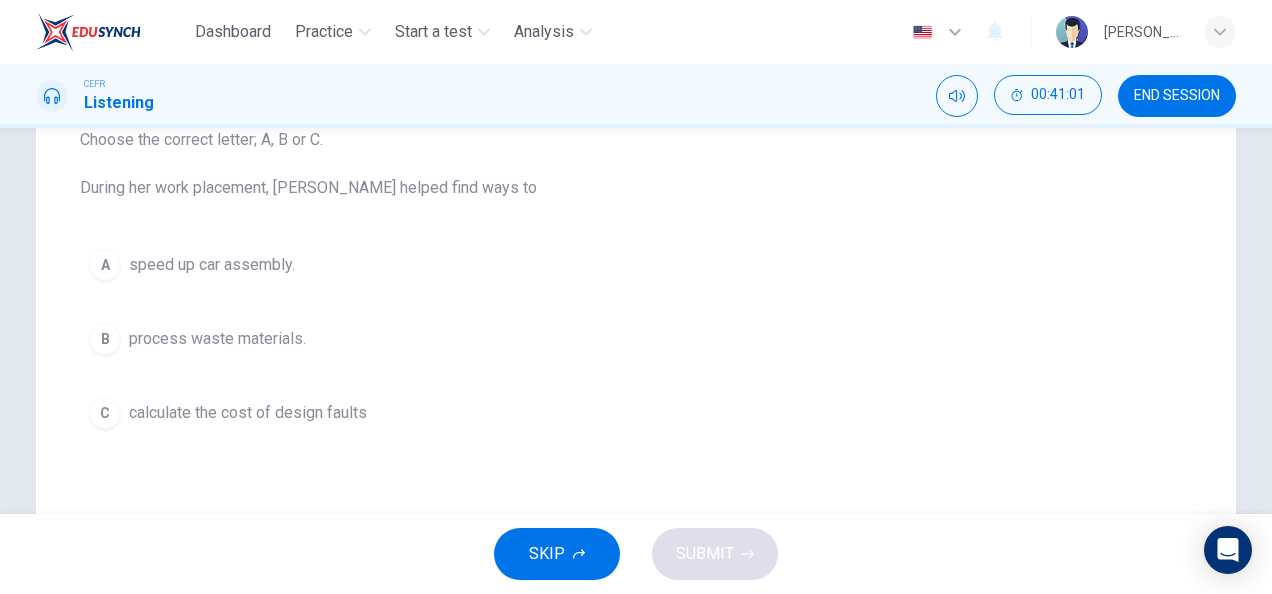 click on "A speed up car assembly." at bounding box center [636, 265] 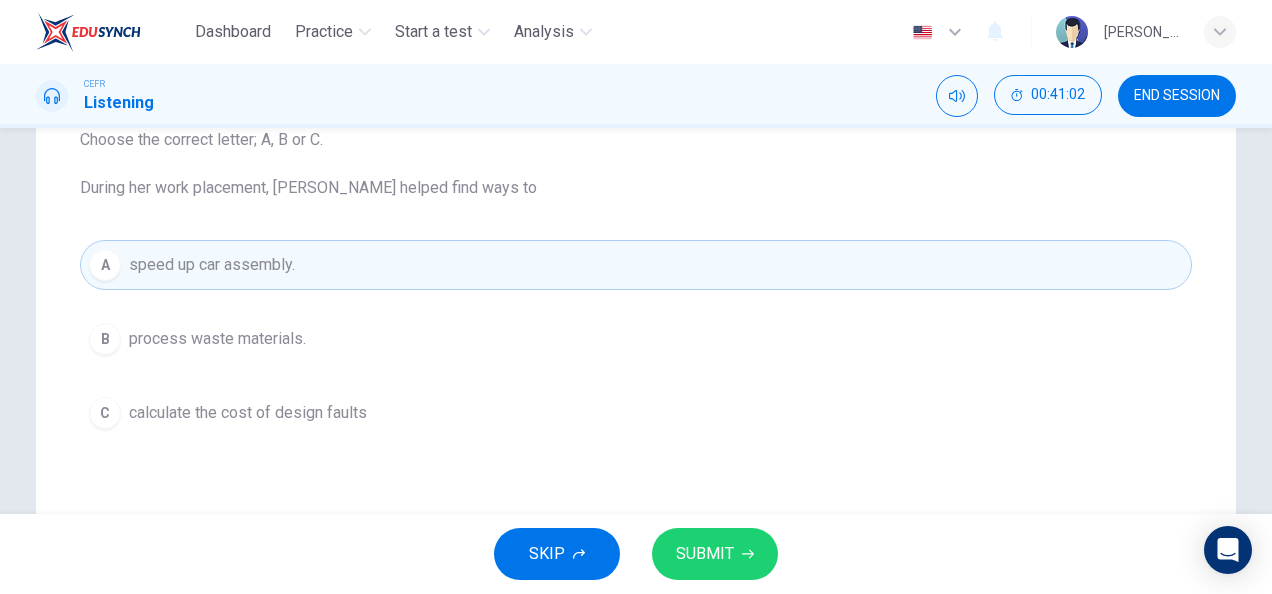 click on "SUBMIT" at bounding box center [705, 554] 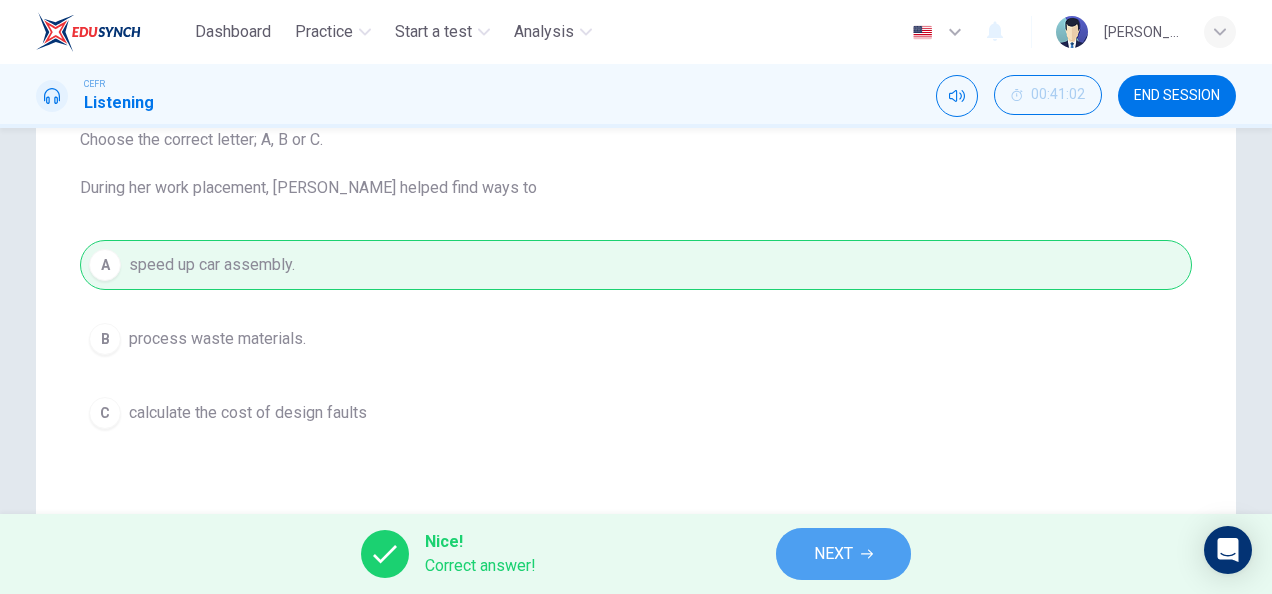 click on "NEXT" at bounding box center (843, 554) 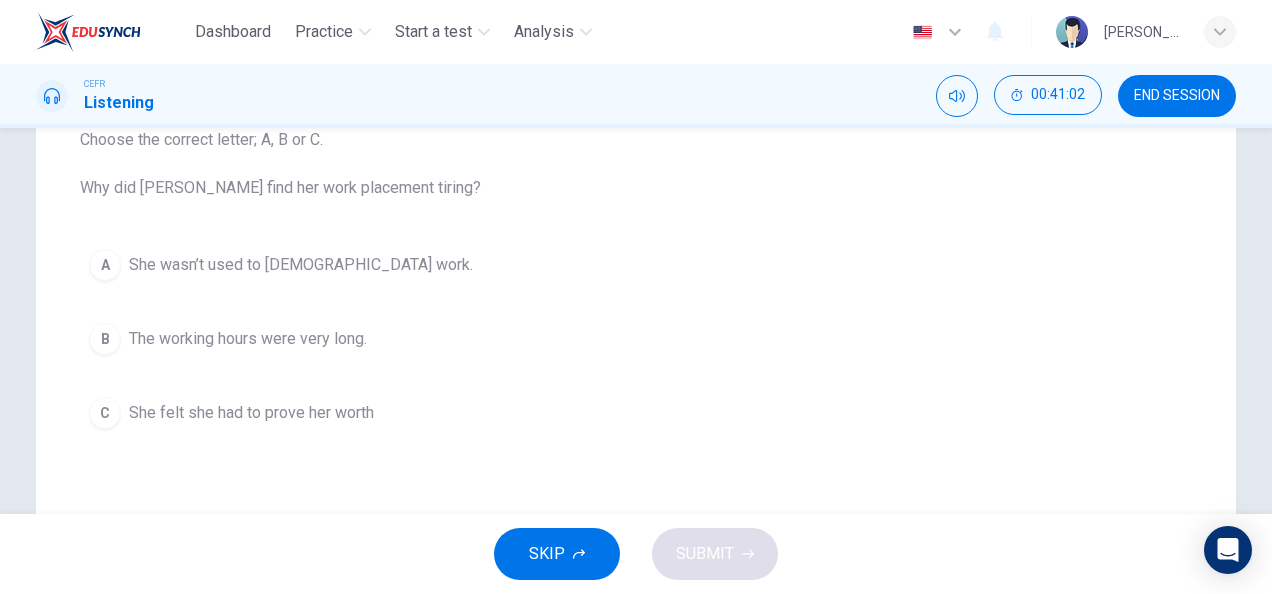 click on "B The working hours were very long." at bounding box center (636, 339) 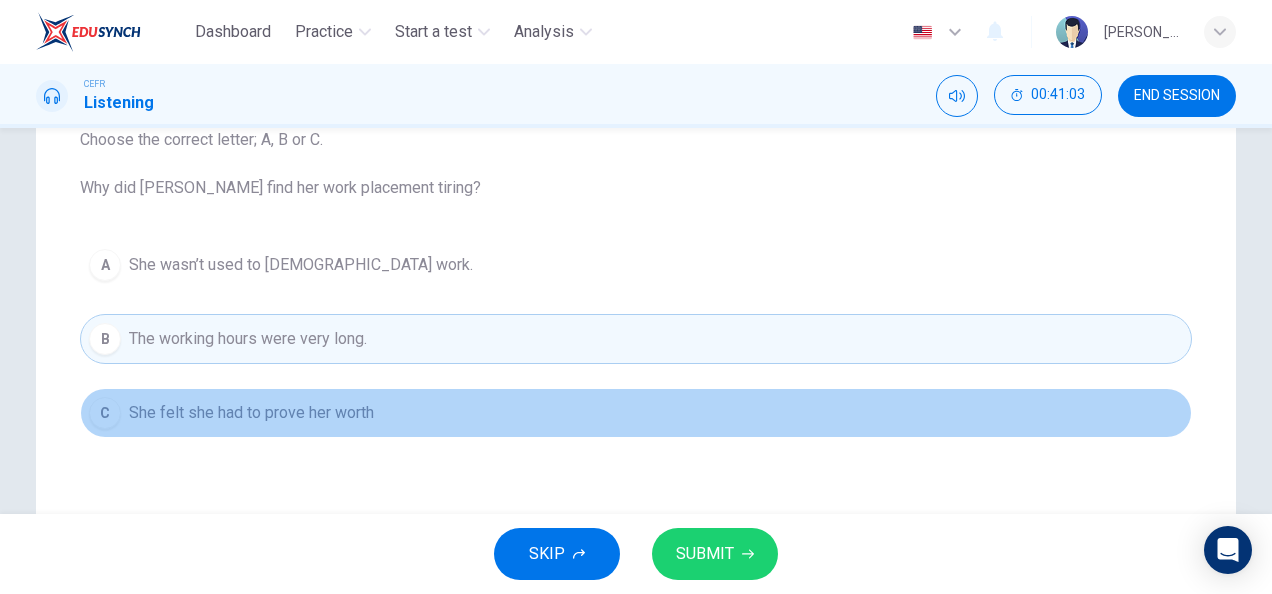 click on "C She felt she had to prove her worth" at bounding box center [636, 413] 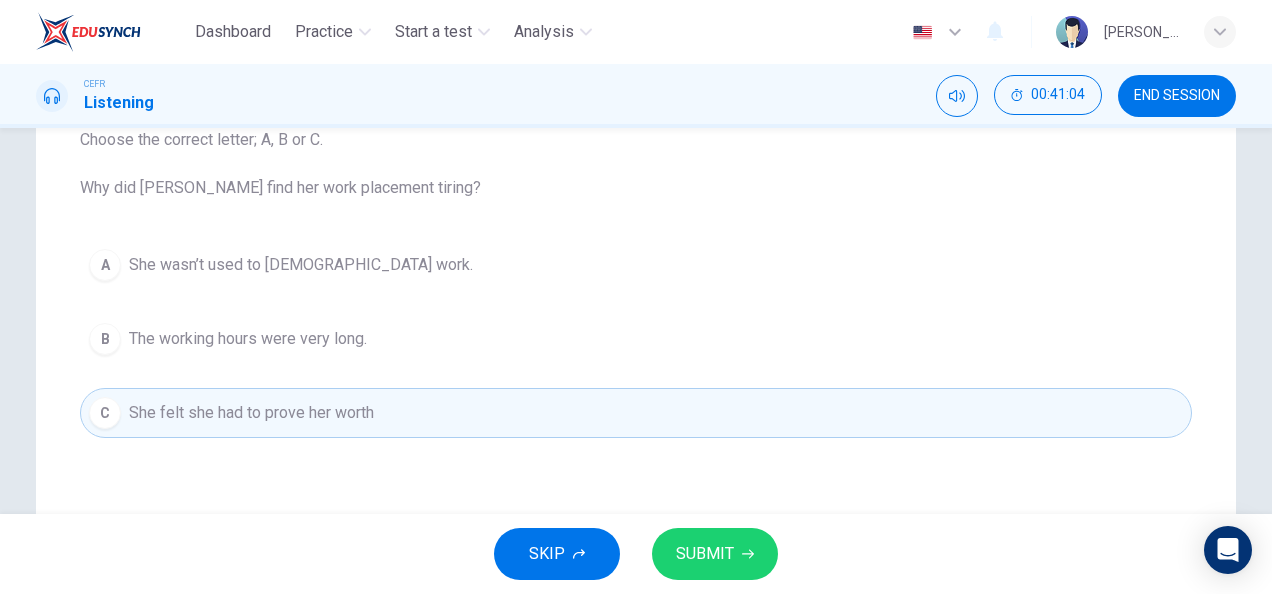 click on "SUBMIT" at bounding box center (705, 554) 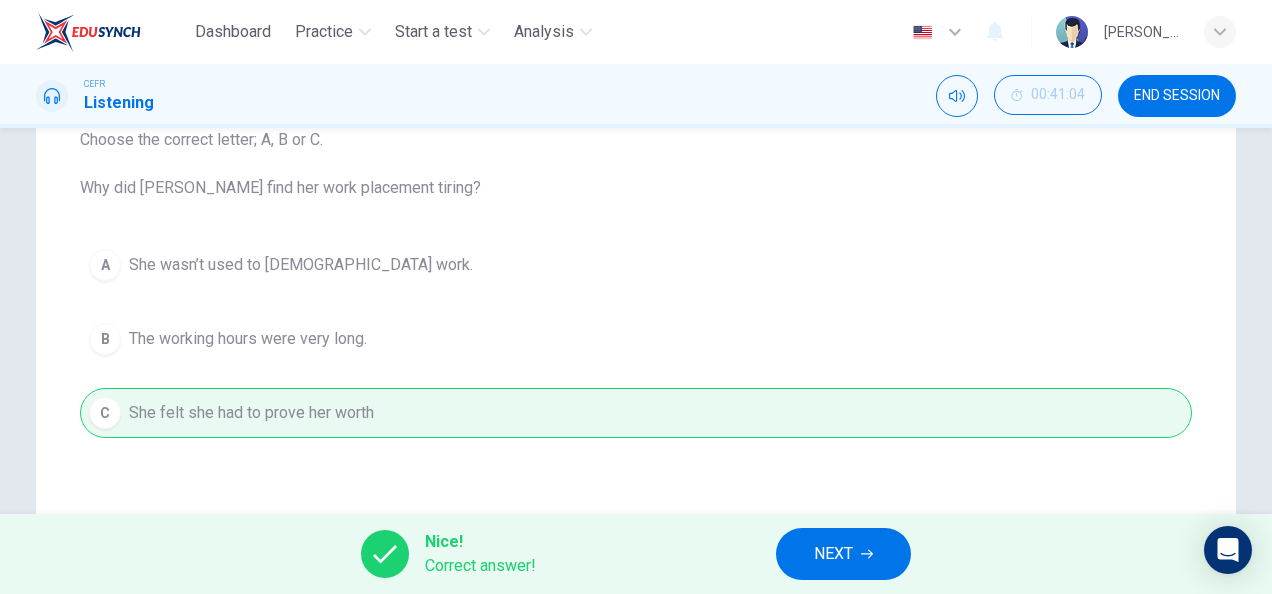 click on "NEXT" at bounding box center (843, 554) 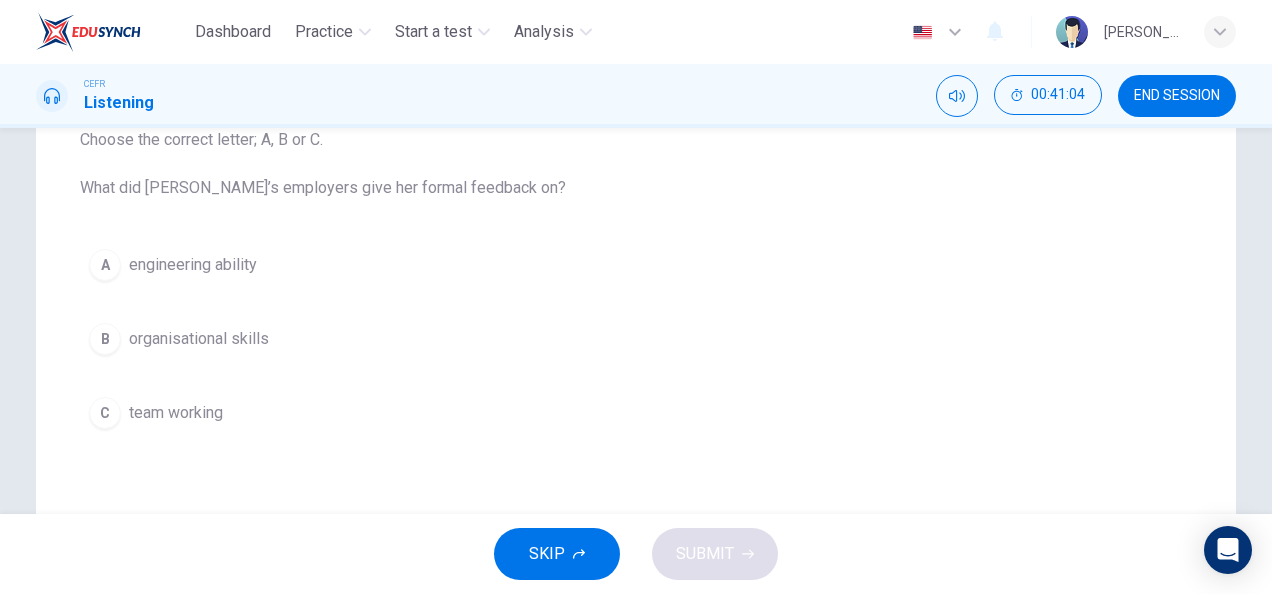 click on "organisational skills" at bounding box center (199, 339) 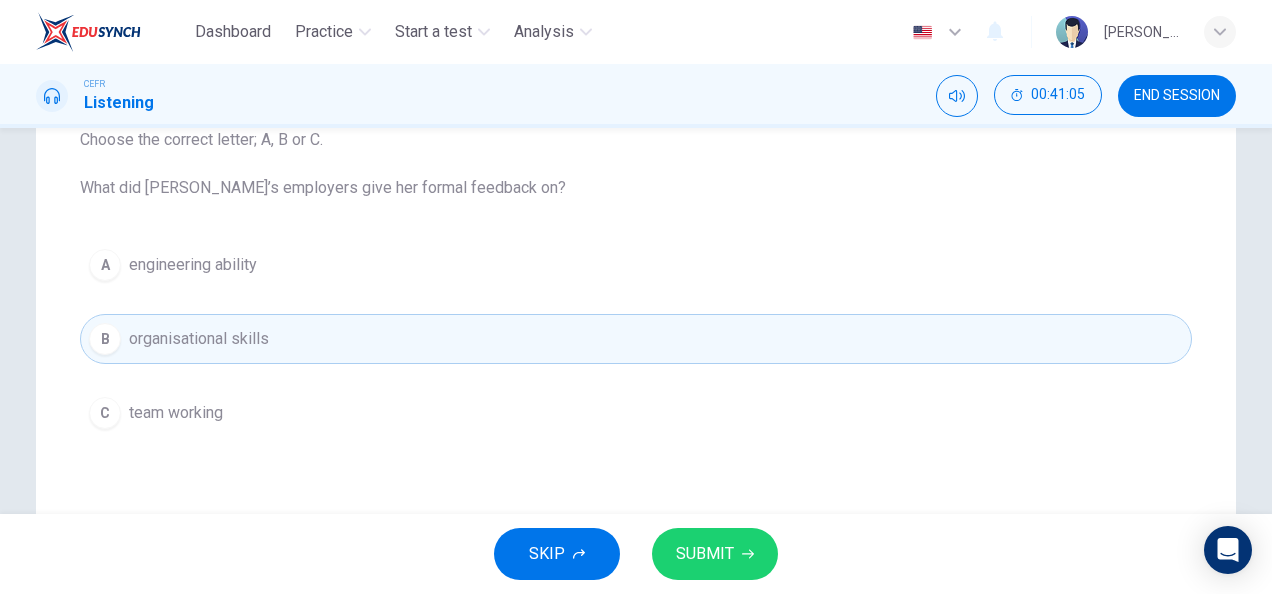 click 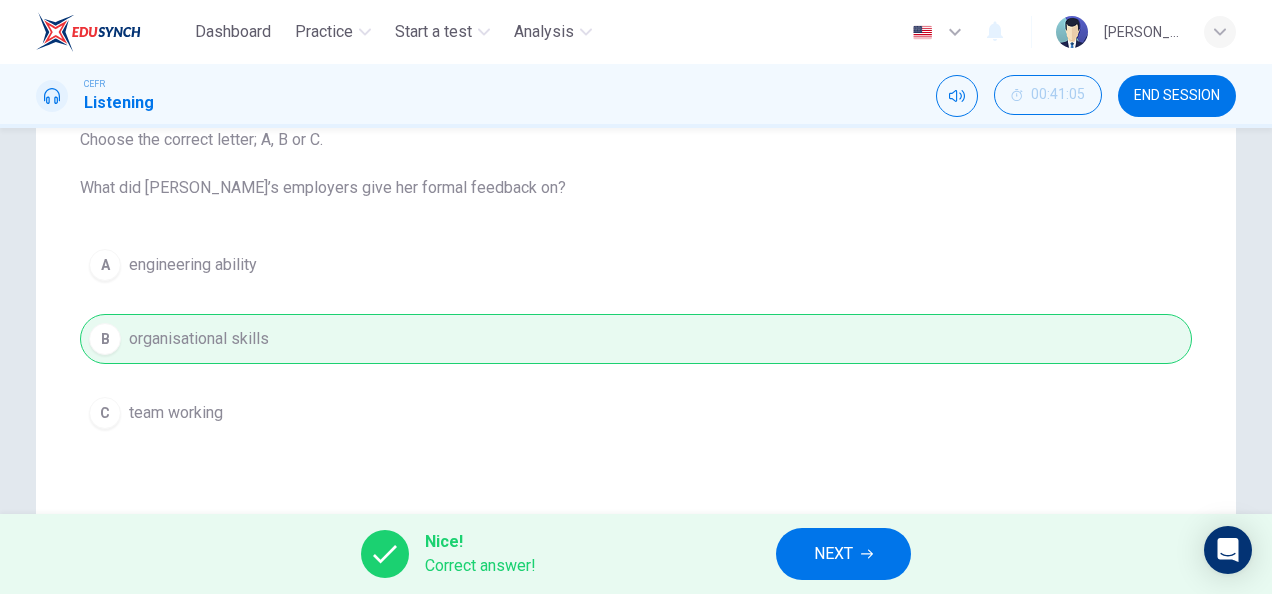 click on "NEXT" at bounding box center (833, 554) 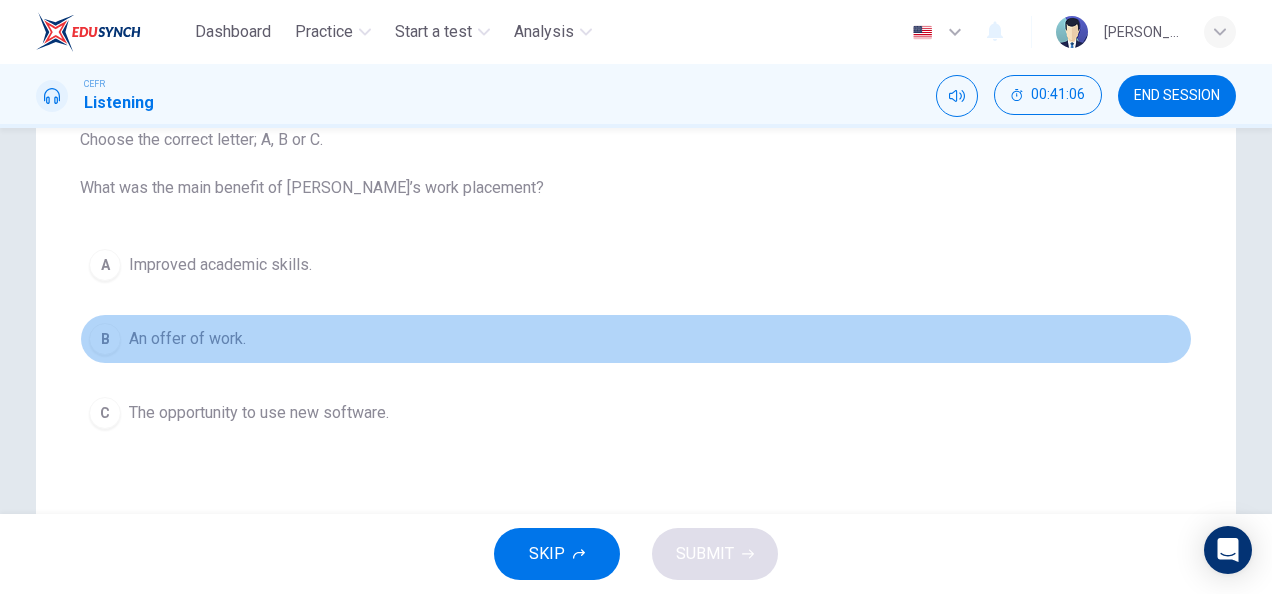 click on "An offer of work." at bounding box center [187, 339] 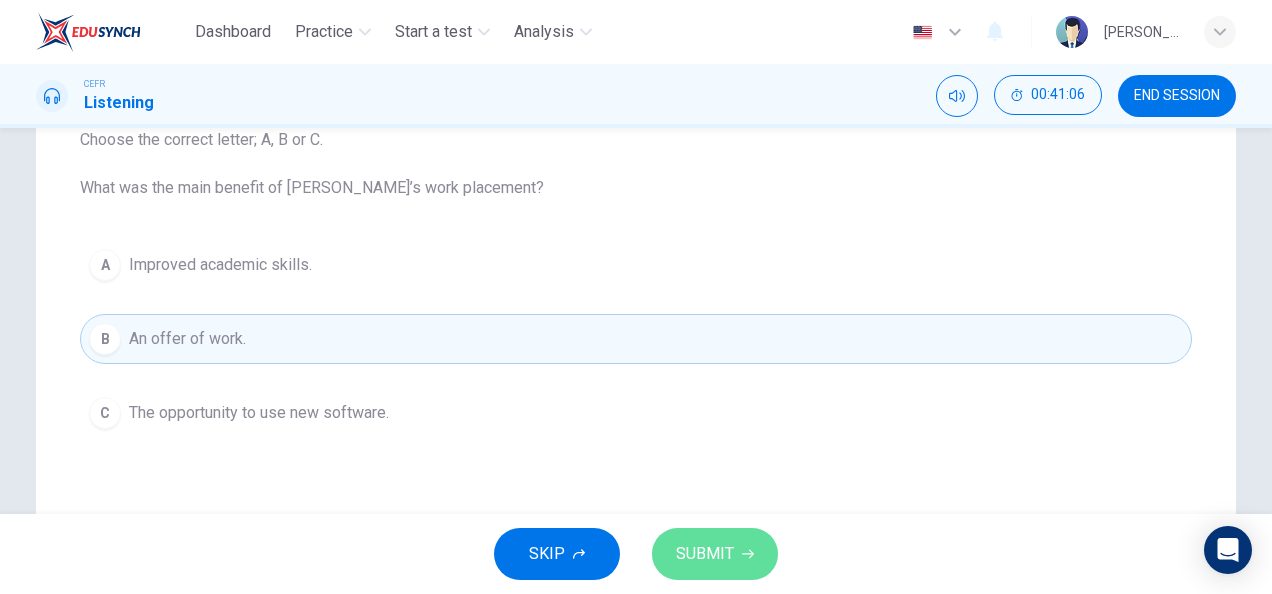 click on "SUBMIT" at bounding box center [705, 554] 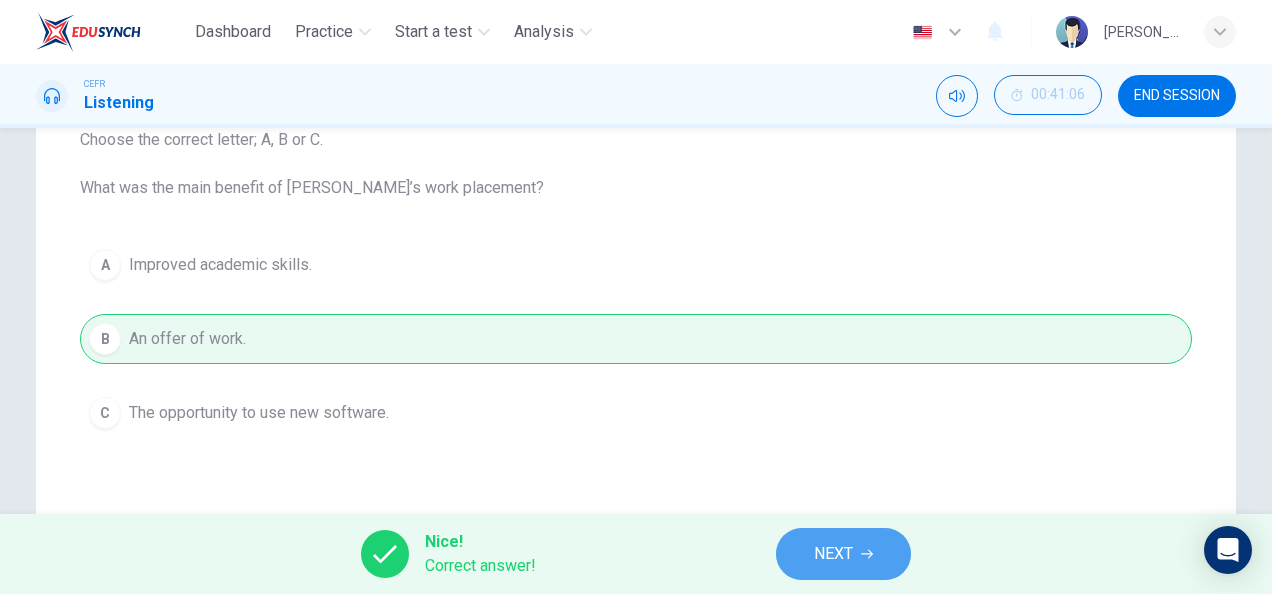 click on "NEXT" at bounding box center [833, 554] 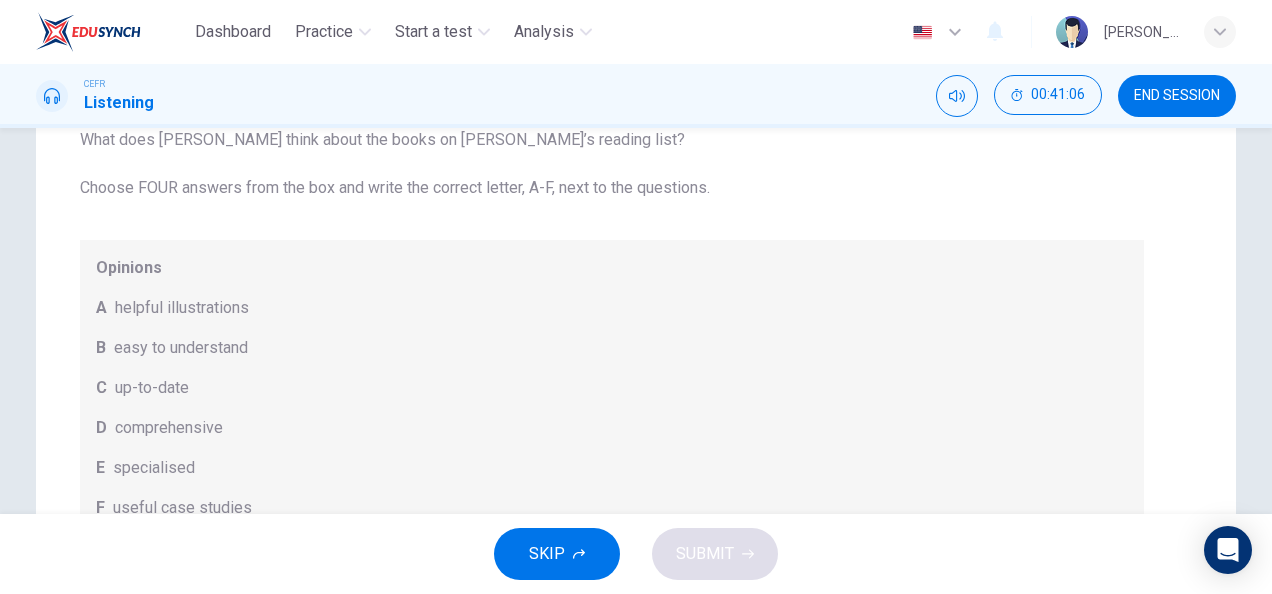 scroll, scrollTop: 108, scrollLeft: 0, axis: vertical 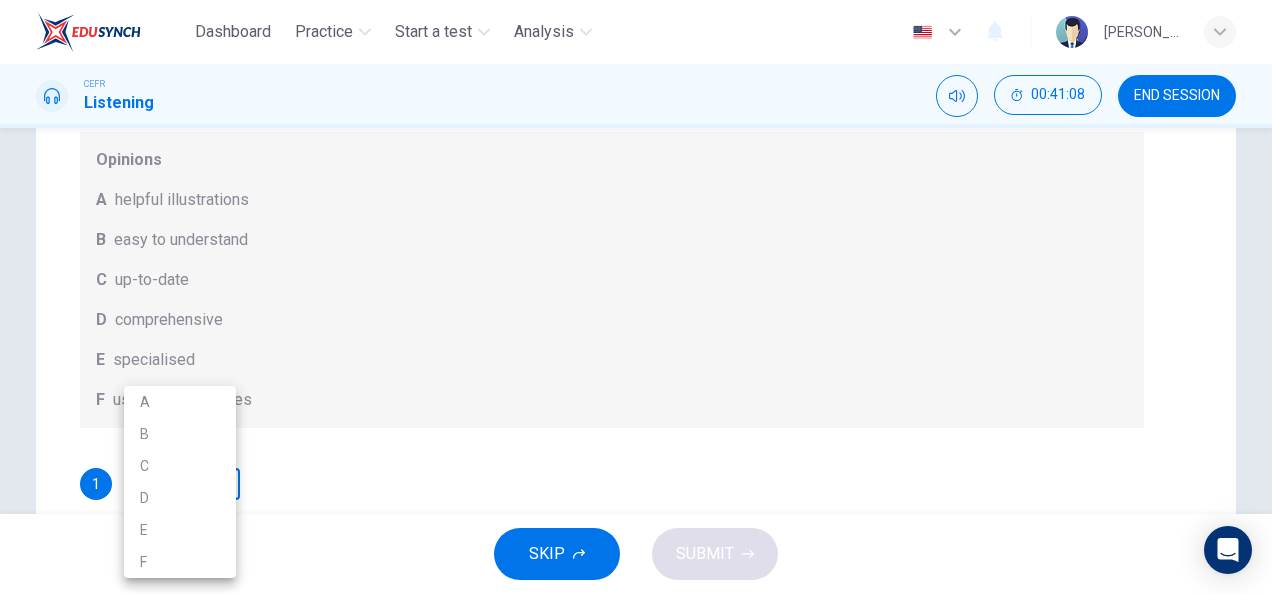 click on "Dashboard Practice Start a test Analysis English en ​ [PERSON_NAME] IZZATI [PERSON_NAME] CEFR Listening 00:41:08 END SESSION Question 98 What does [PERSON_NAME] think about the books on [PERSON_NAME]’s reading list? Choose FOUR answers from the box and write the correct letter, A-F, next to the questions.
Opinions A helpful illustrations B easy to understand C up-to-date D comprehensive E specialised F useful case studies 1 ​ ​ 2 ​ ​ 3 ​ ​ 4 ​ ​ Work Placements 04m 49s SKIP SUBMIT Dashboard Practice Start a test Analysis Notifications © Copyright  2025
A B C D E F" at bounding box center (636, 297) 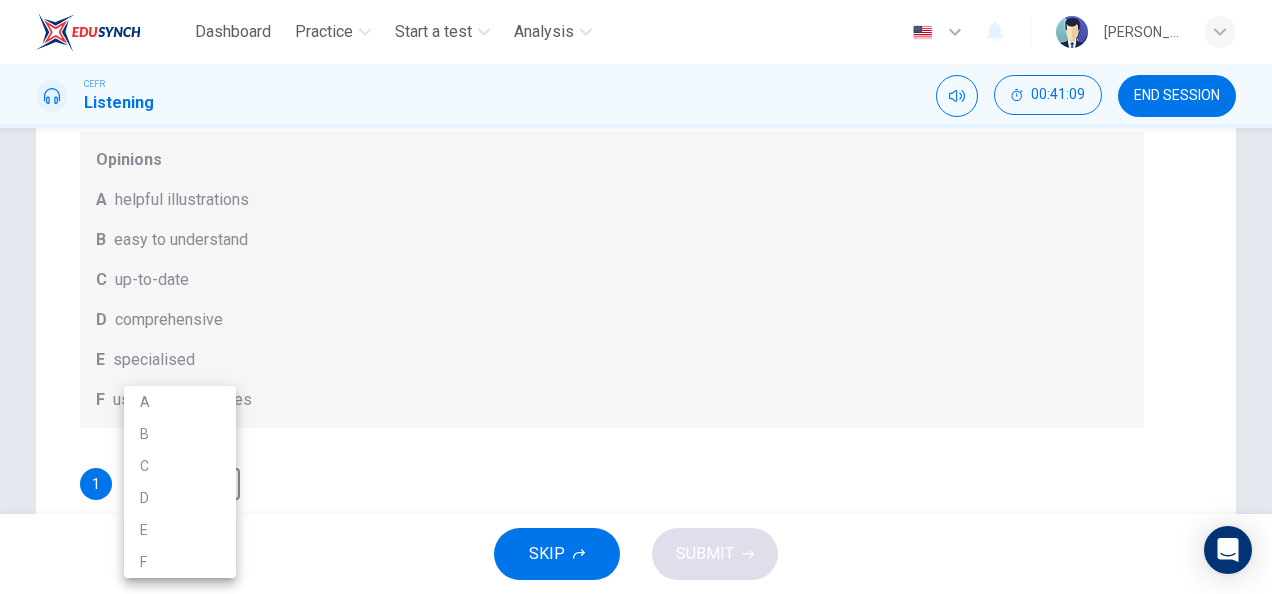 click on "B" at bounding box center [180, 434] 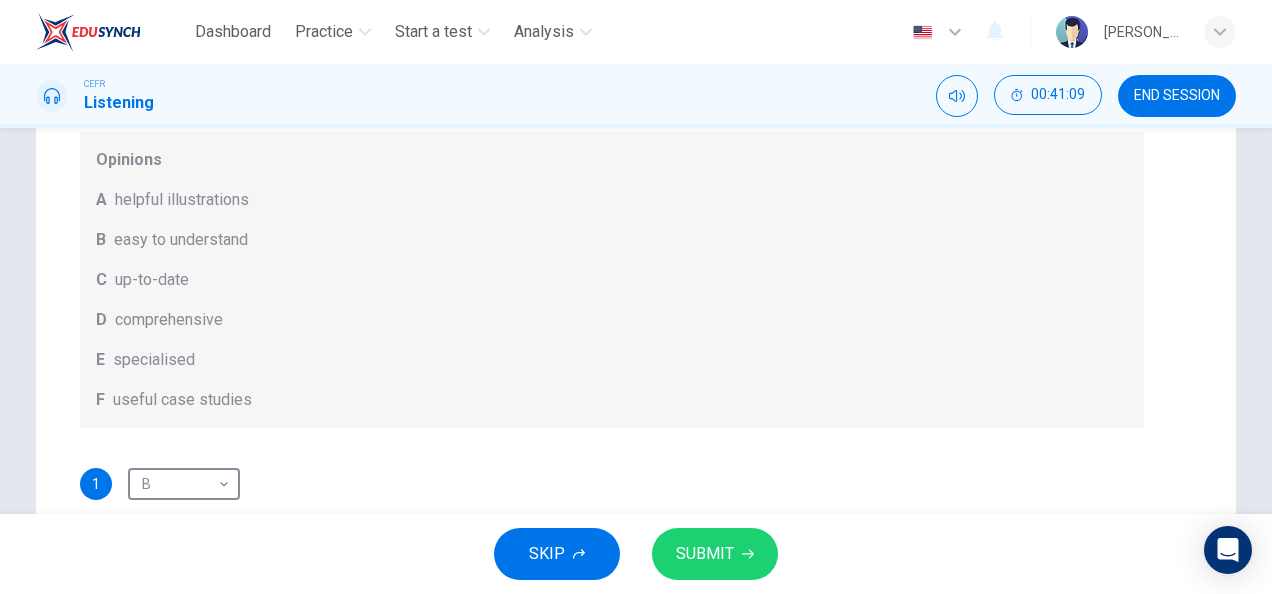 scroll, scrollTop: 356, scrollLeft: 0, axis: vertical 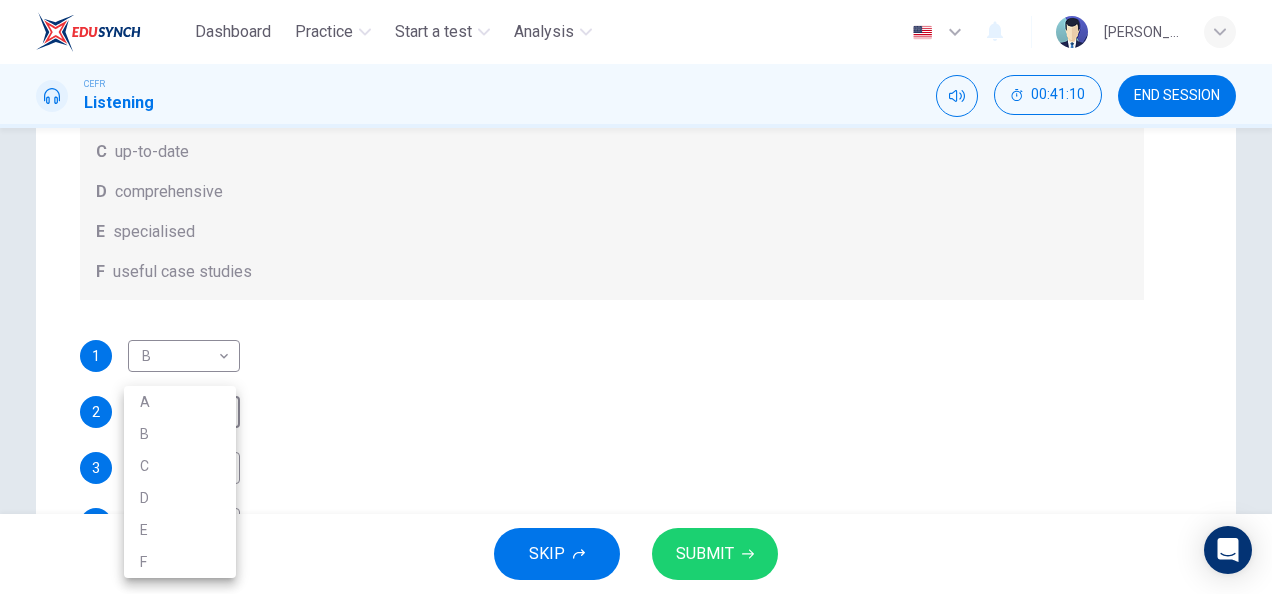 click on "Dashboard Practice Start a test Analysis English en ​ [PERSON_NAME] IZZATI [PERSON_NAME] CEFR Listening 00:41:10 END SESSION Question 98 What does [PERSON_NAME] think about the books on [PERSON_NAME]’s reading list? Choose FOUR answers from the box and write the correct letter, A-F, next to the questions.
Opinions A helpful illustrations B easy to understand C up-to-date D comprehensive E specialised F useful case studies 1 B B ​ 2 ​ ​ 3 ​ ​ 4 ​ ​ Work Placements 04m 49s SKIP SUBMIT Dashboard Practice Start a test Analysis Notifications © Copyright  2025
A B C D E F" at bounding box center [636, 297] 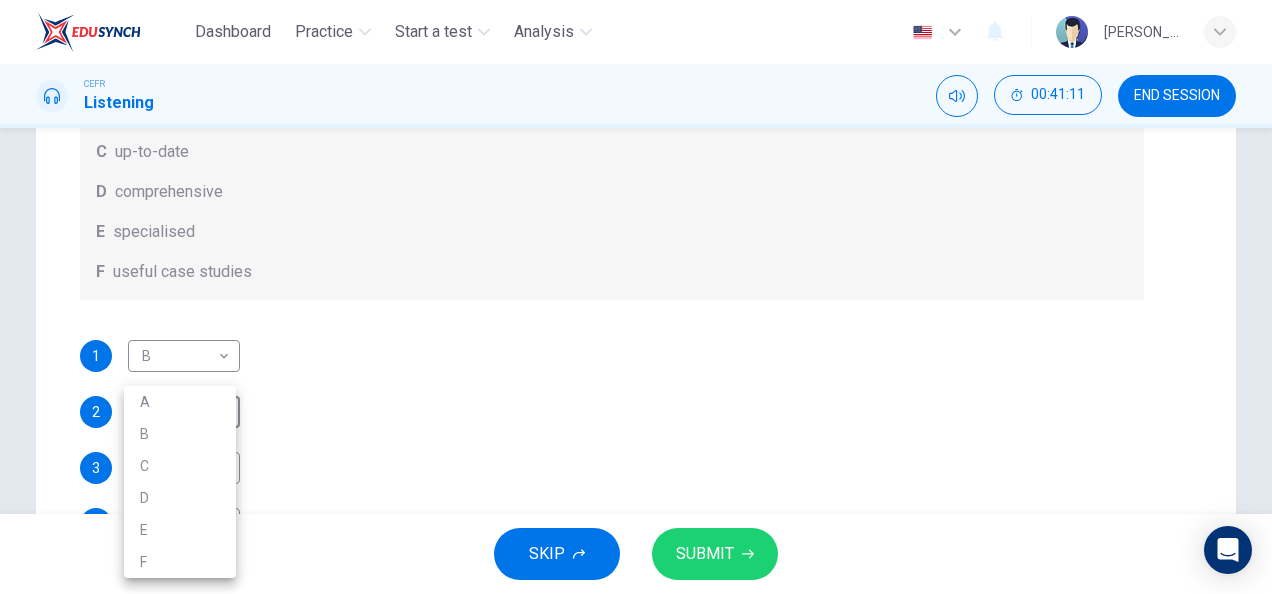 click on "A" at bounding box center [180, 402] 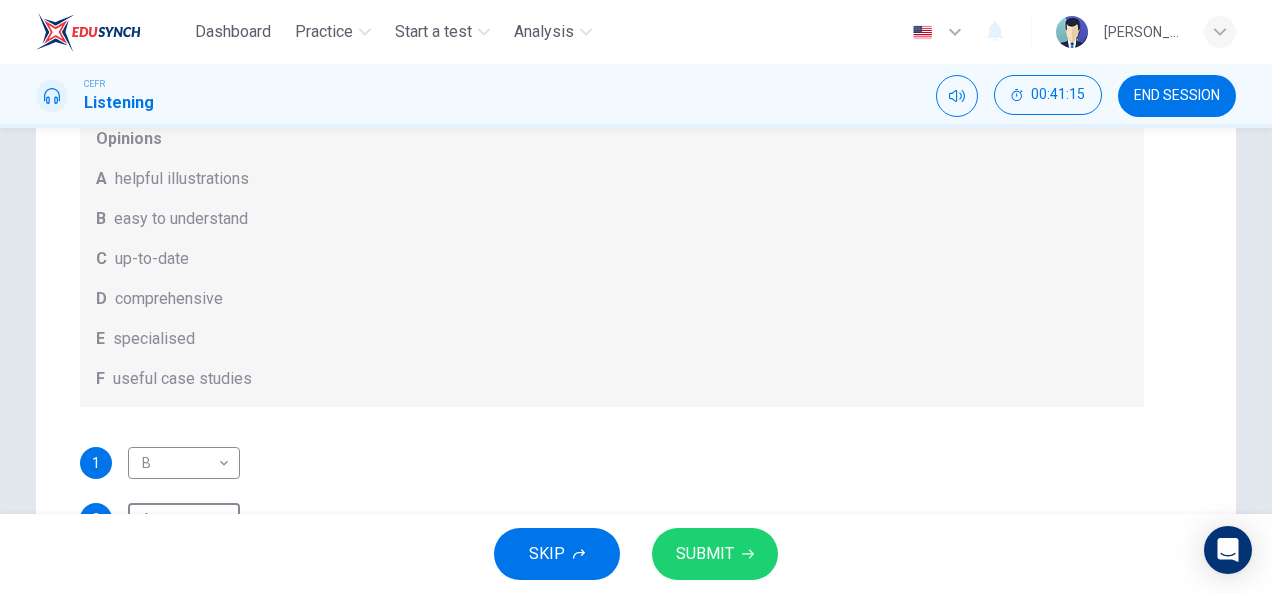 scroll, scrollTop: 108, scrollLeft: 0, axis: vertical 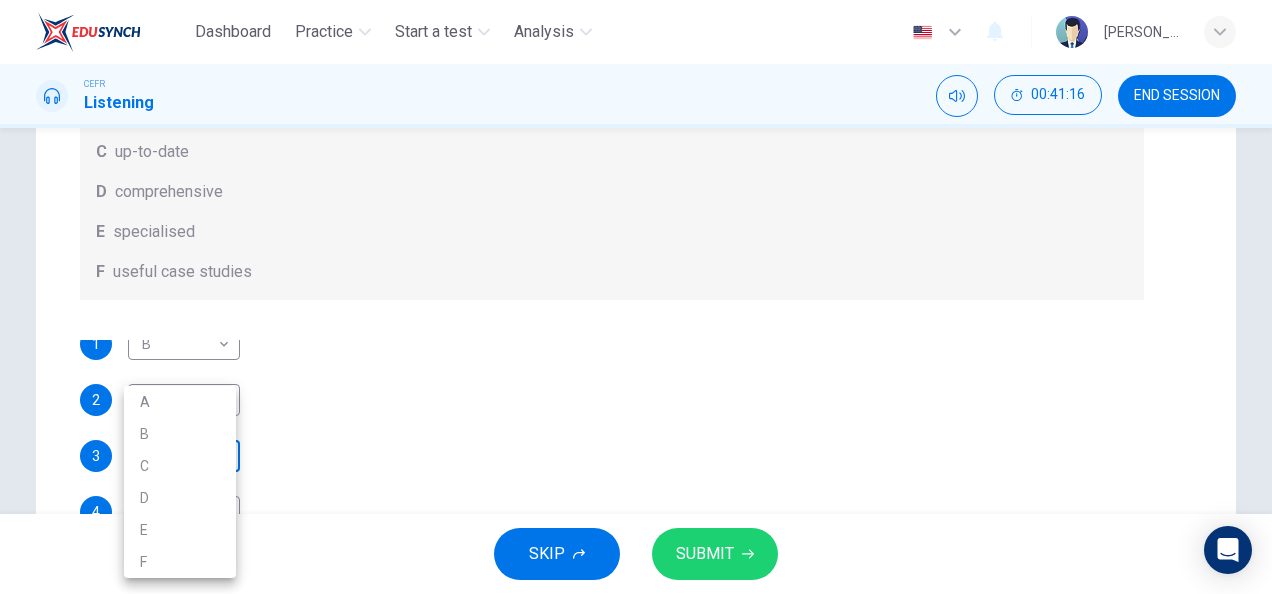 click on "Dashboard Practice Start a test Analysis English en ​ [PERSON_NAME] IZZATI [PERSON_NAME] CEFR Listening 00:41:16 END SESSION Question 98 What does [PERSON_NAME] think about the books on [PERSON_NAME]’s reading list? Choose FOUR answers from the box and write the correct letter, A-F, next to the questions.
Opinions A helpful illustrations B easy to understand C up-to-date D comprehensive E specialised F useful case studies 1 B B ​ 2 A A ​ 3 ​ ​ 4 ​ ​ Work Placements 04m 49s SKIP SUBMIT Dashboard Practice Start a test Analysis Notifications © Copyright  2025
A B C D E F" at bounding box center (636, 297) 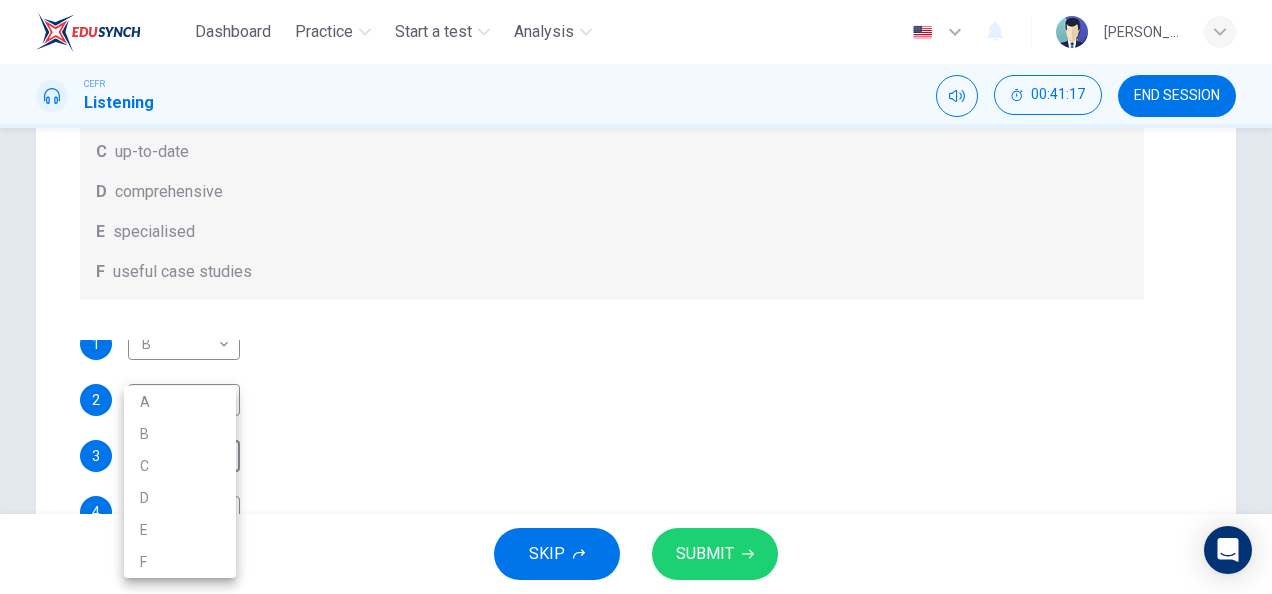 click on "D" at bounding box center [180, 498] 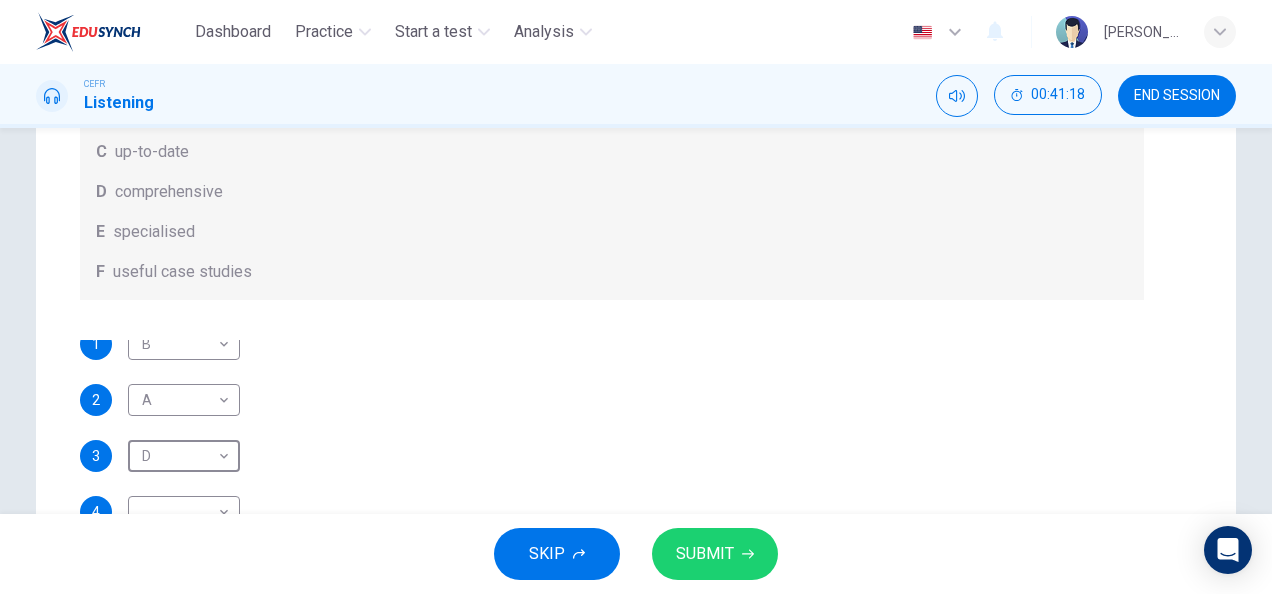 scroll, scrollTop: 428, scrollLeft: 0, axis: vertical 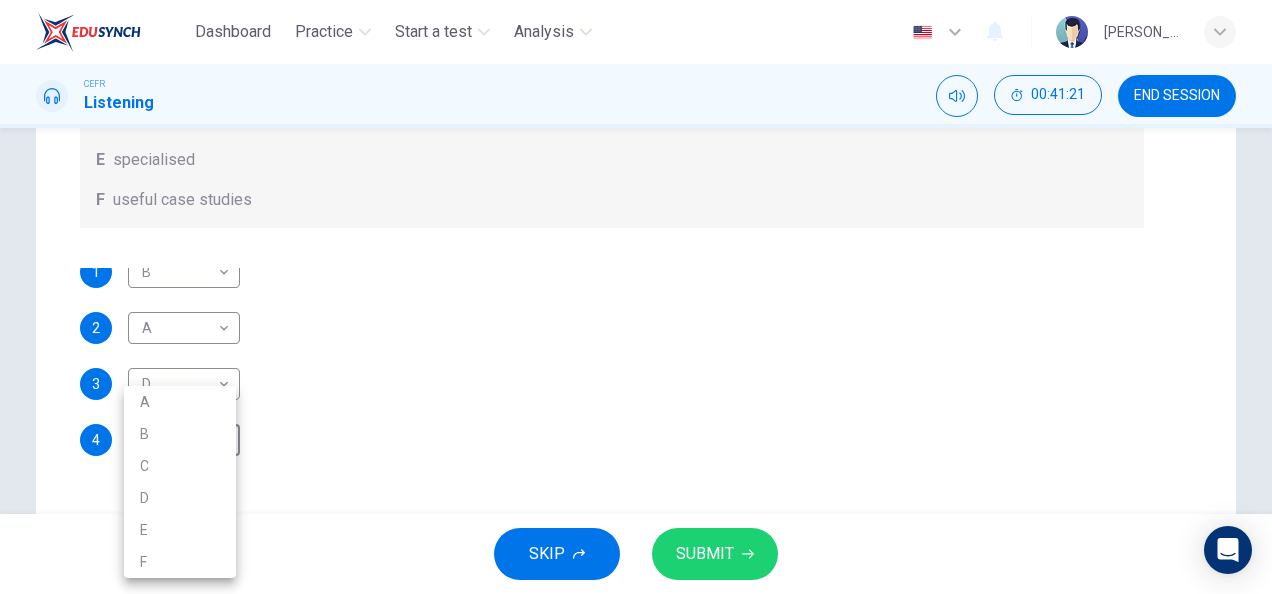 drag, startPoint x: 220, startPoint y: 452, endPoint x: 210, endPoint y: 456, distance: 10.770329 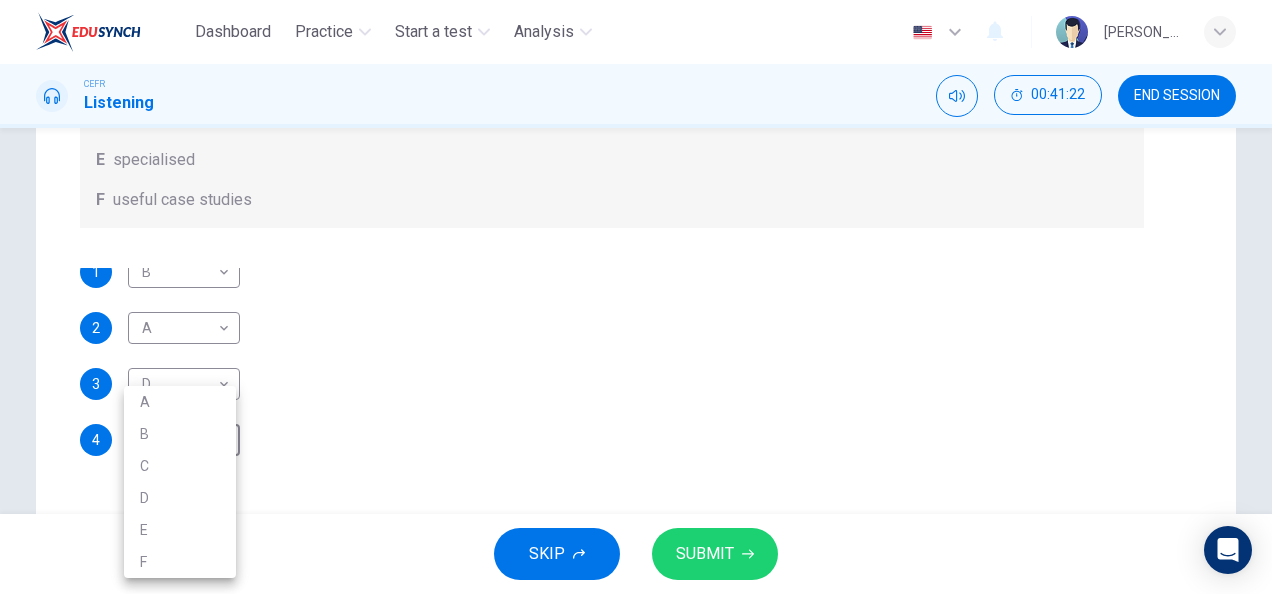 click on "C" at bounding box center [180, 466] 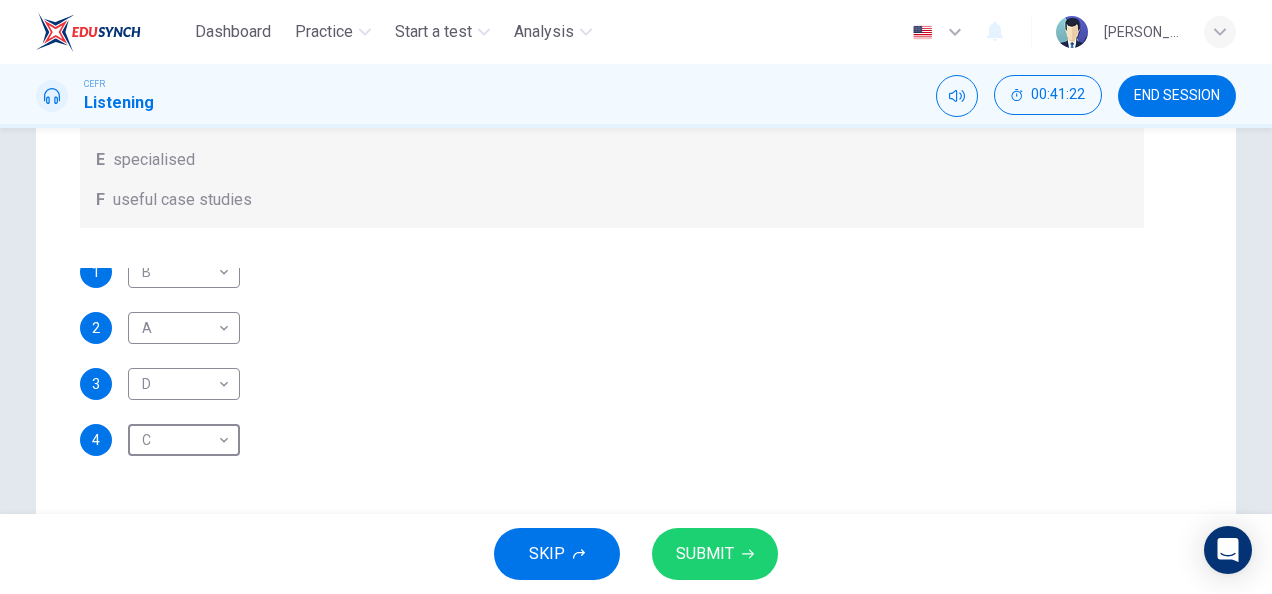 scroll, scrollTop: 0, scrollLeft: 0, axis: both 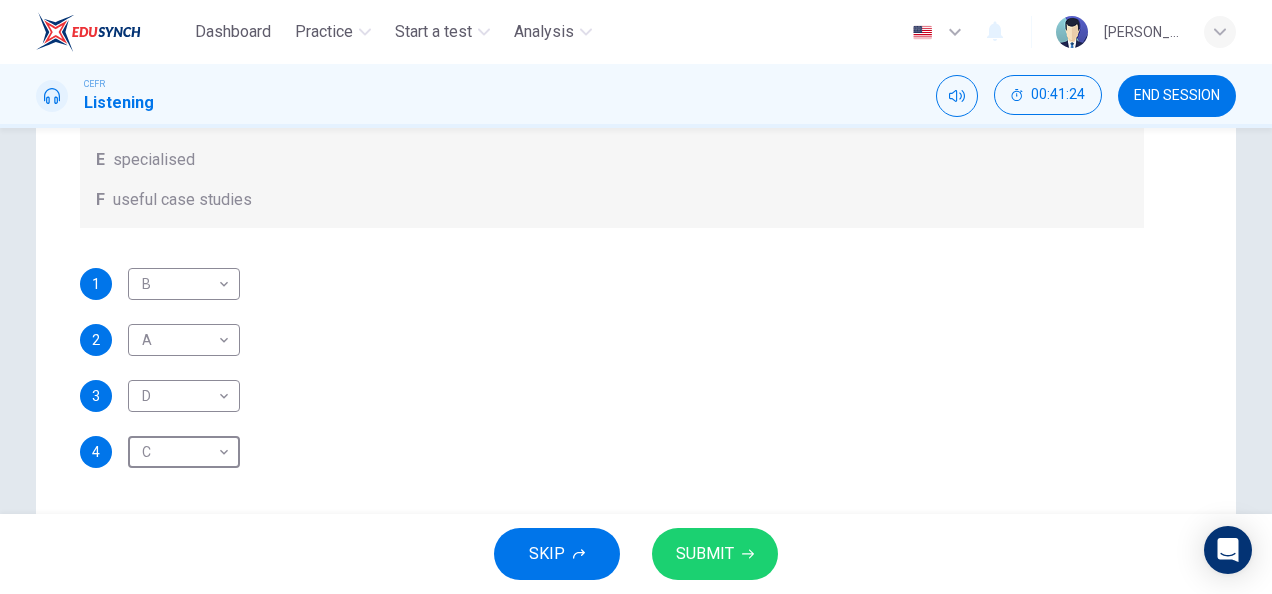 click on "SUBMIT" at bounding box center (705, 554) 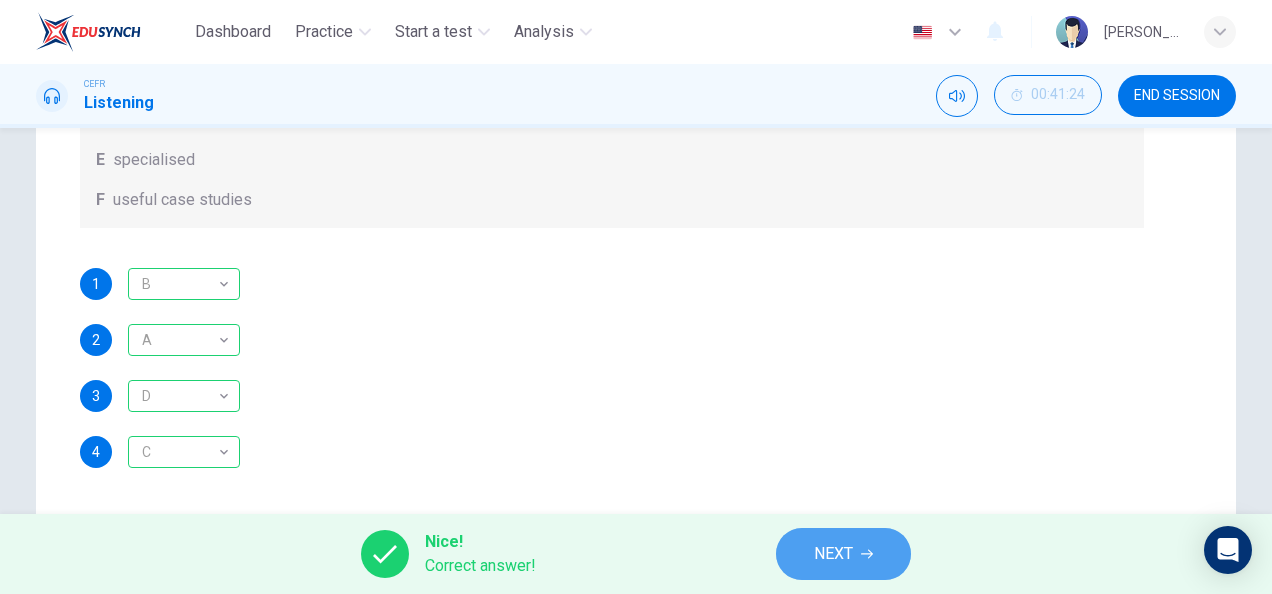 click on "NEXT" at bounding box center [833, 554] 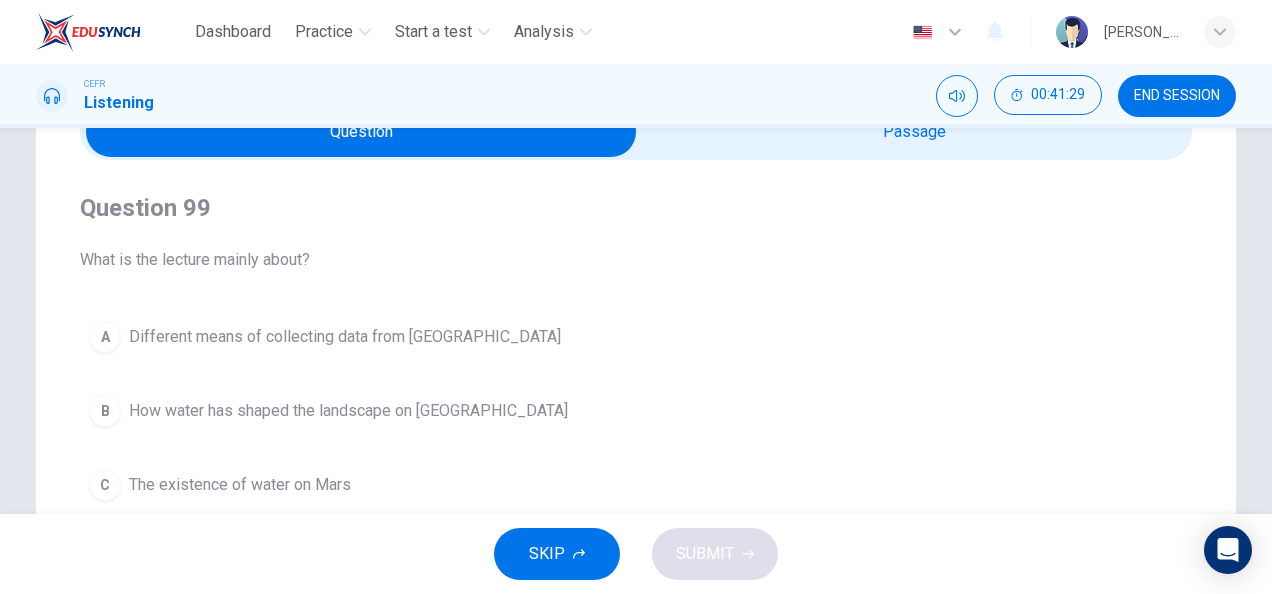 scroll, scrollTop: 106, scrollLeft: 0, axis: vertical 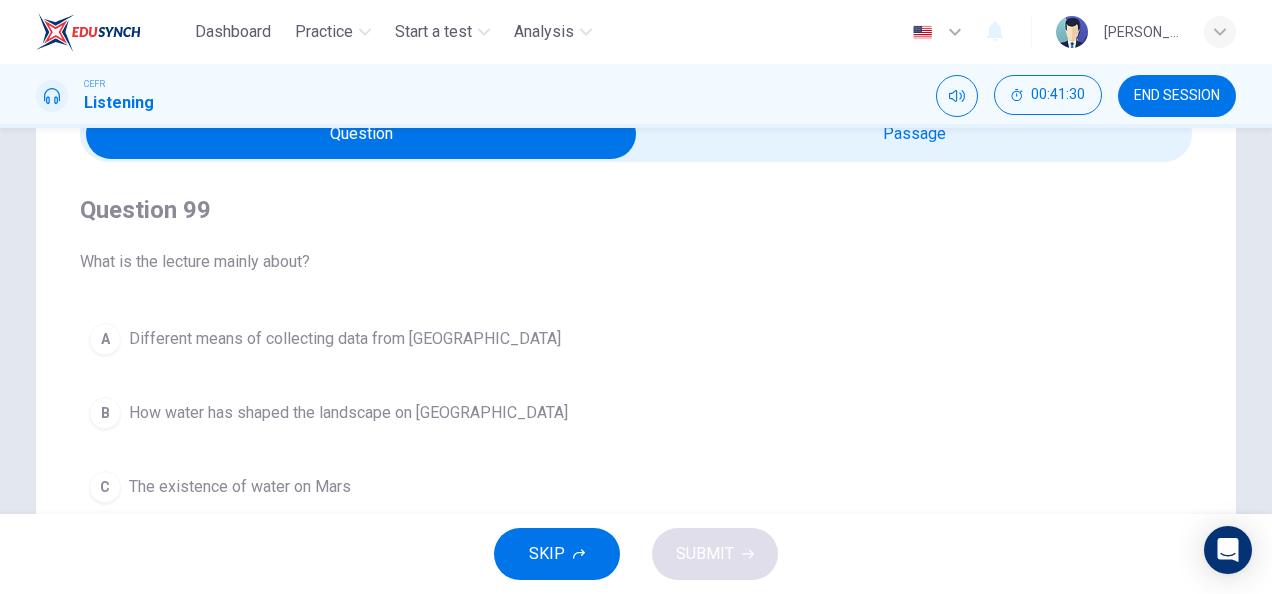 click at bounding box center [361, 134] 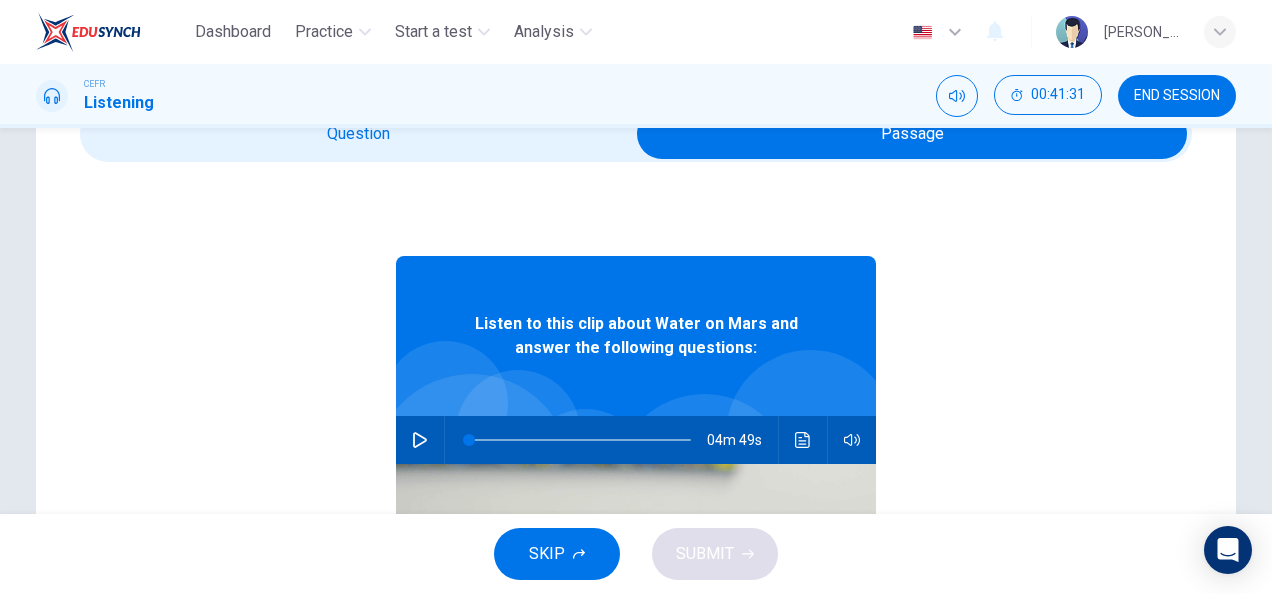 click on "04m 49s" at bounding box center [636, 440] 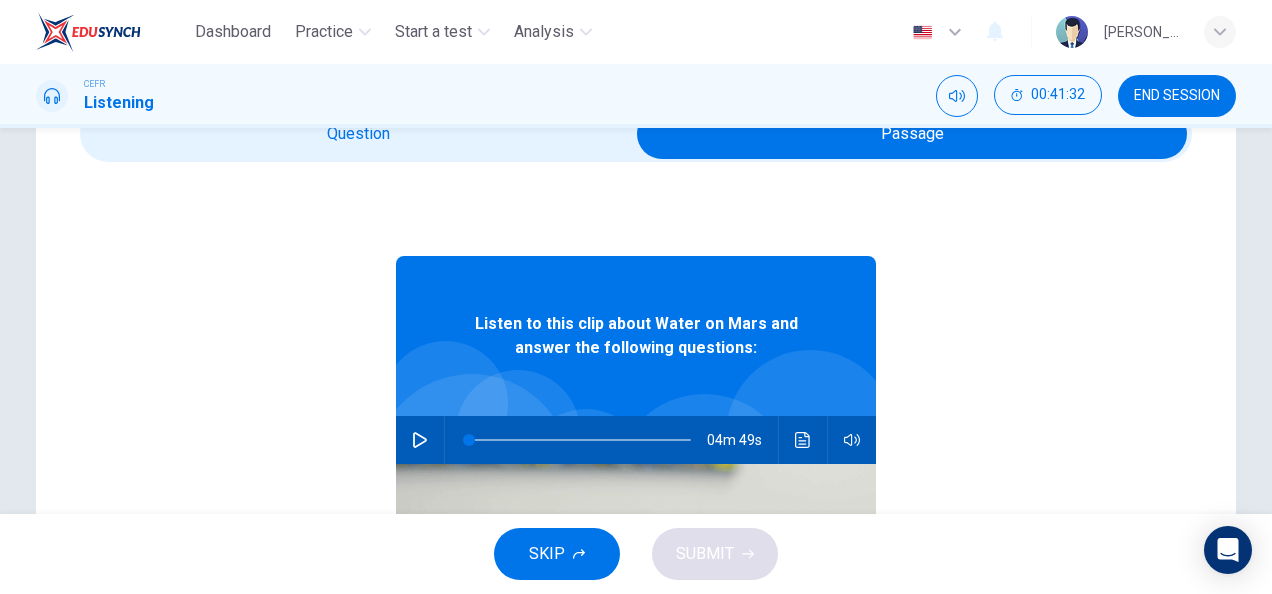 click 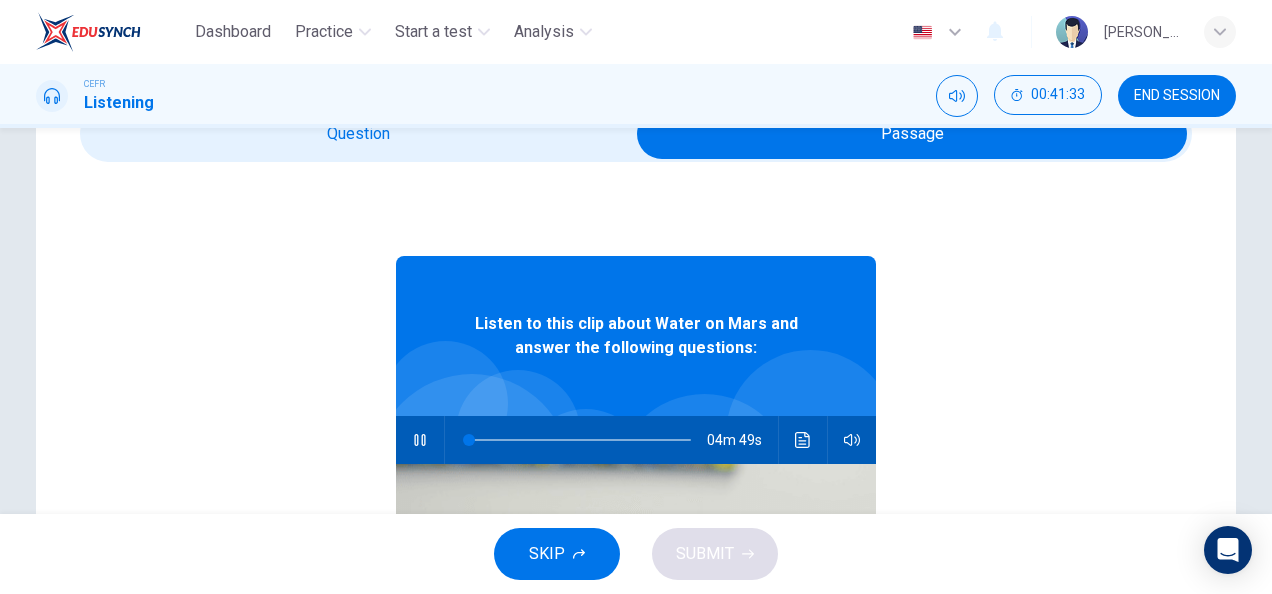 type on "0" 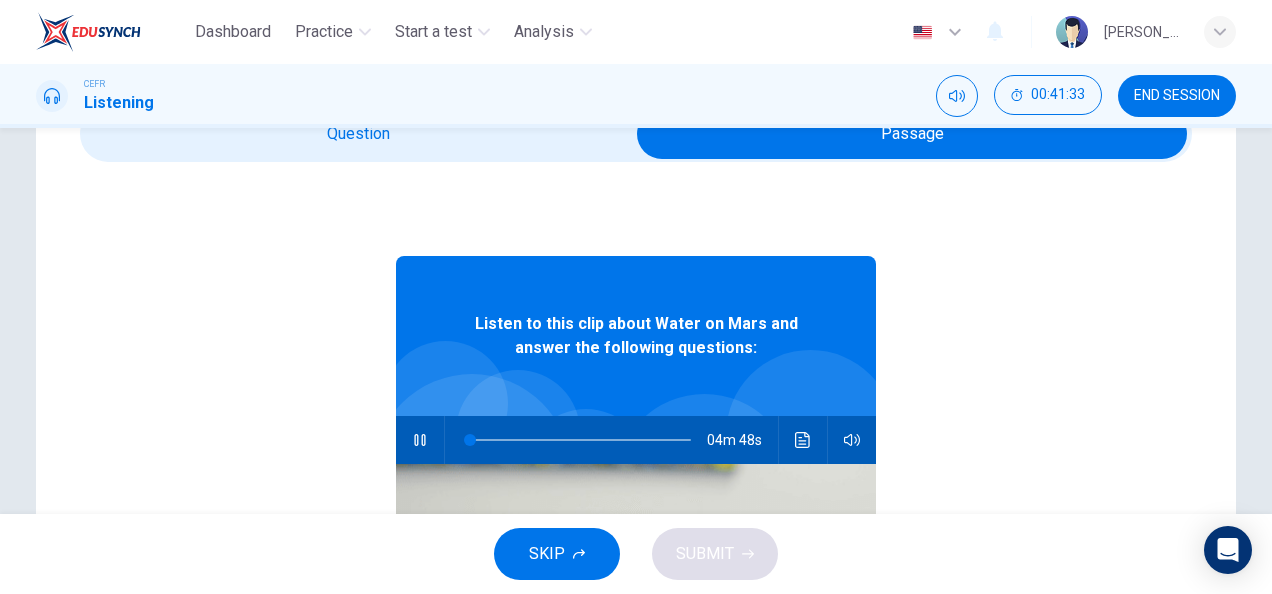 click at bounding box center (912, 134) 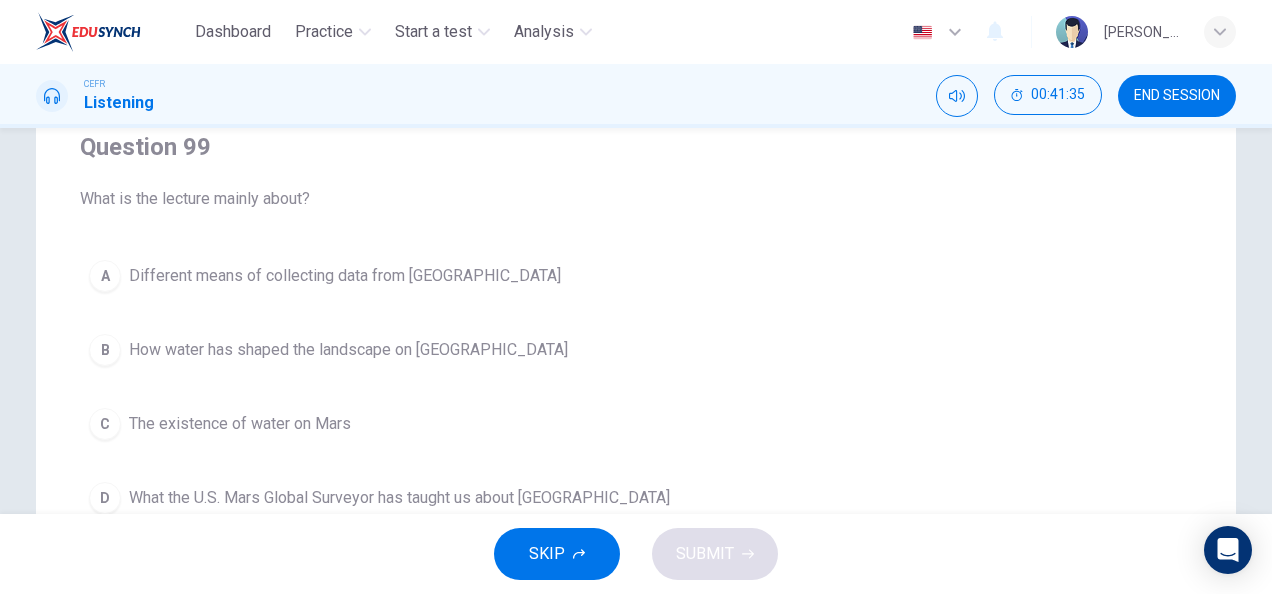 scroll, scrollTop: 226, scrollLeft: 0, axis: vertical 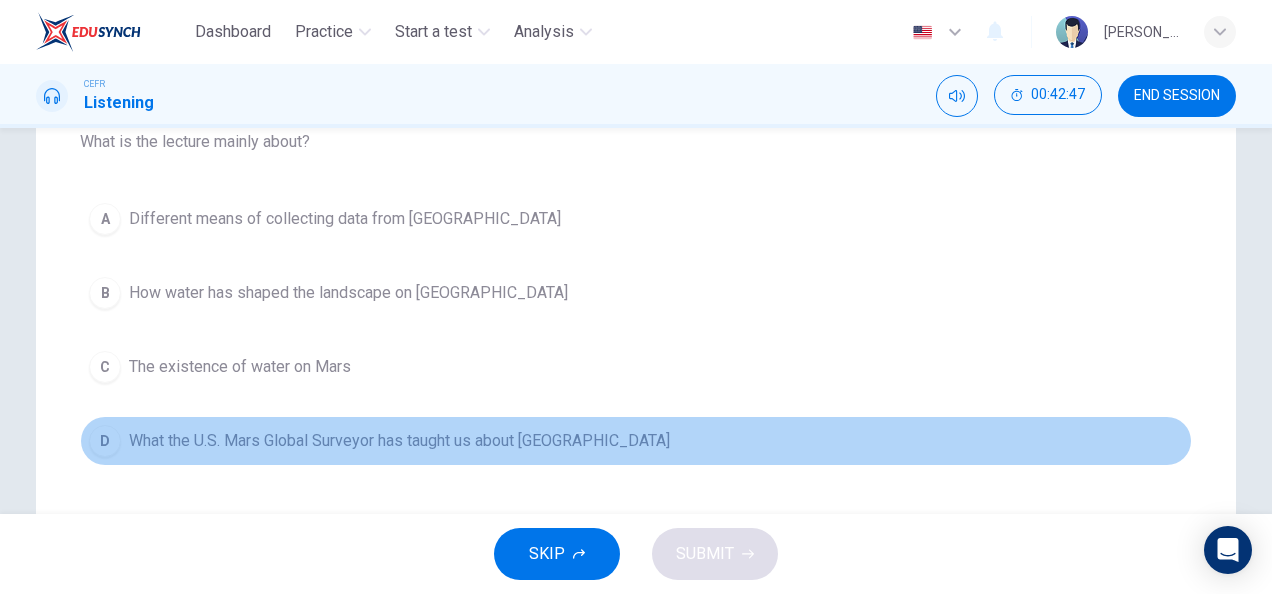 click on "What the U.S. Mars Global Surveyor has taught us about [GEOGRAPHIC_DATA]" at bounding box center (399, 441) 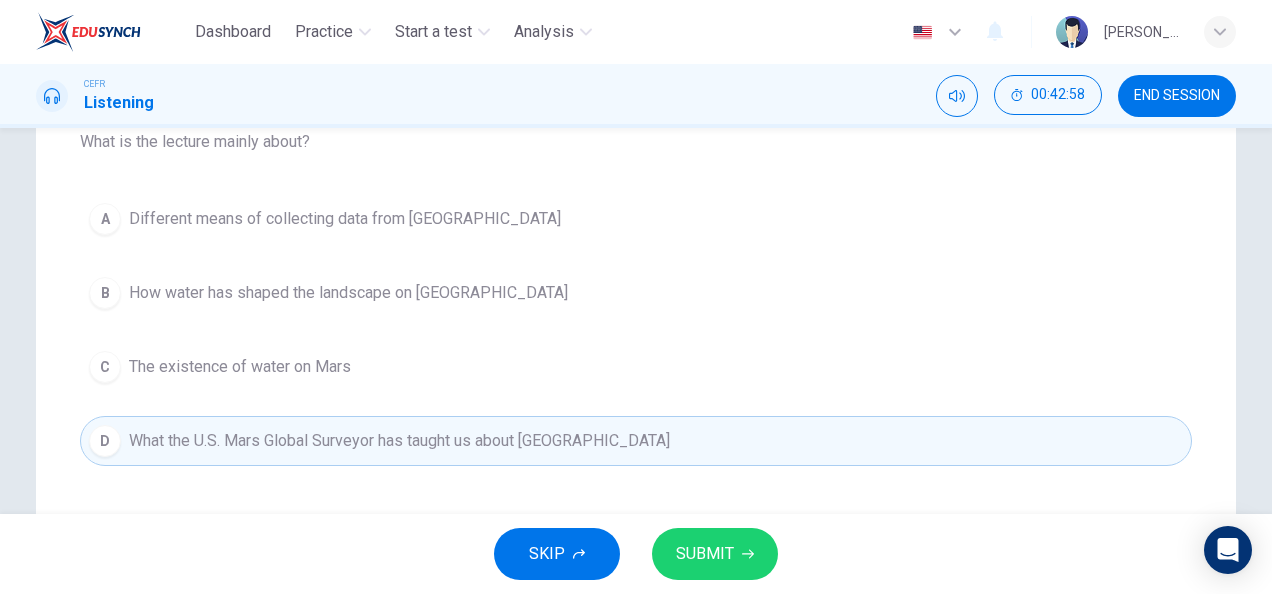 click on "SUBMIT" at bounding box center (715, 554) 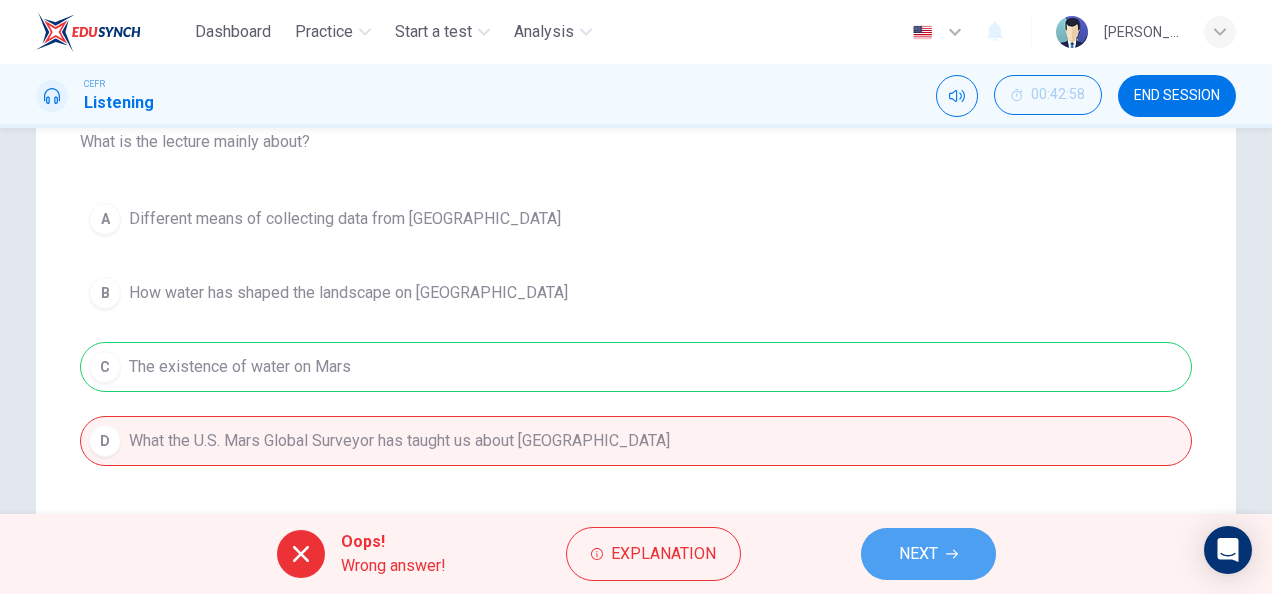 click on "NEXT" at bounding box center [918, 554] 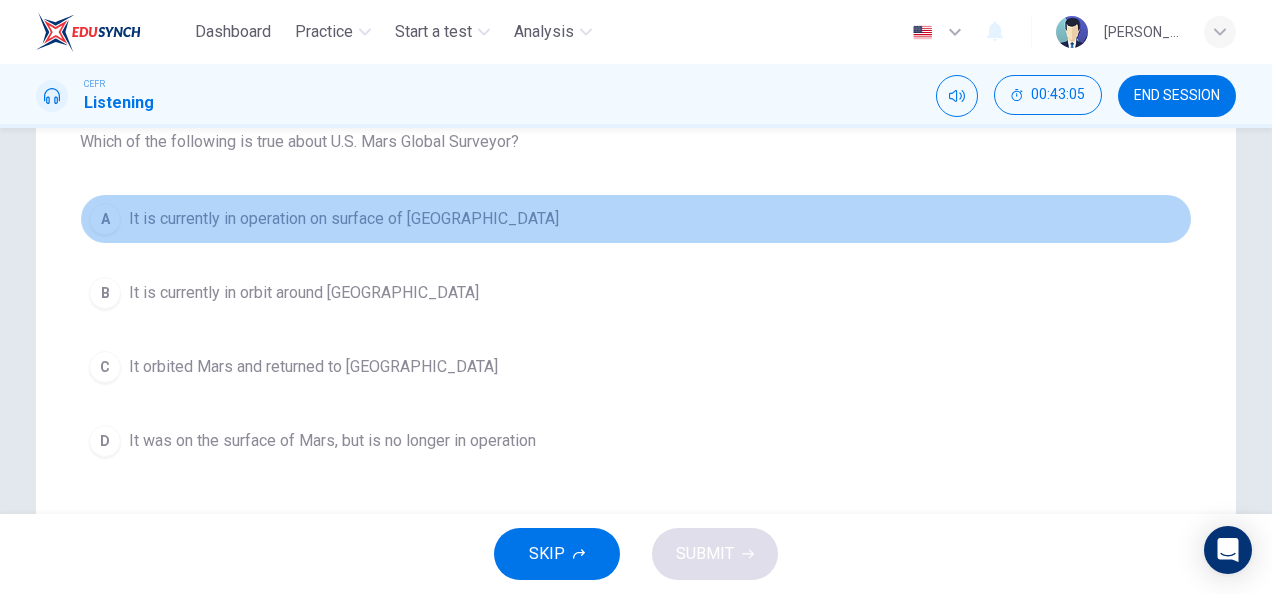 click on "A It is currently in operation on surface of [GEOGRAPHIC_DATA]" at bounding box center (636, 219) 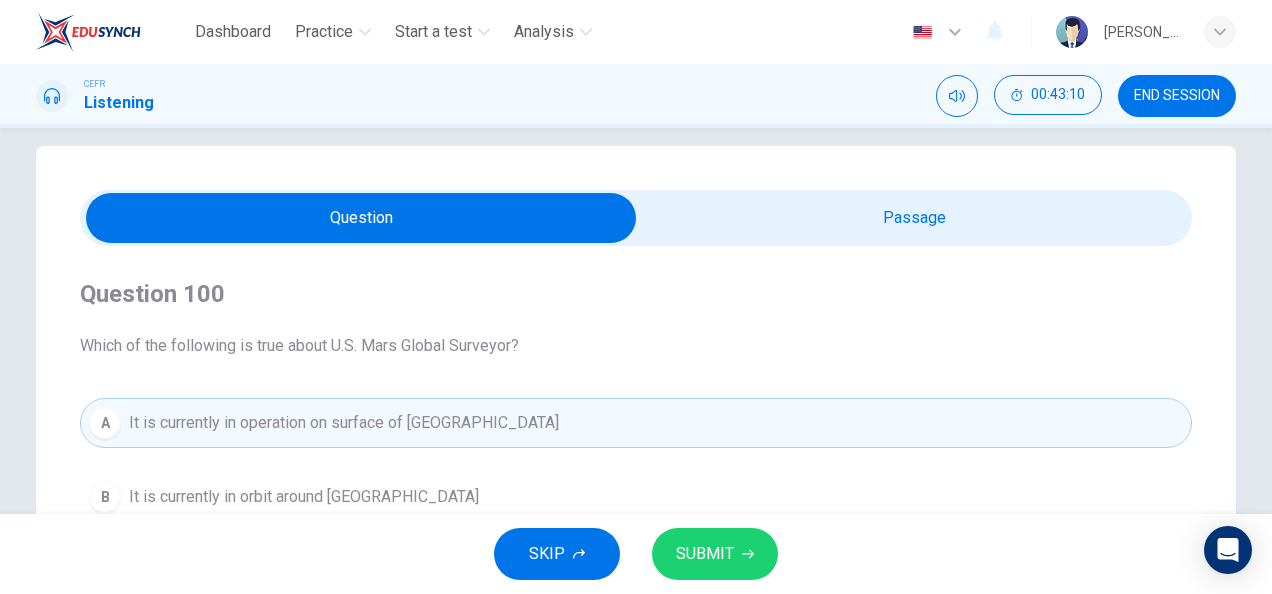 scroll, scrollTop: 17, scrollLeft: 0, axis: vertical 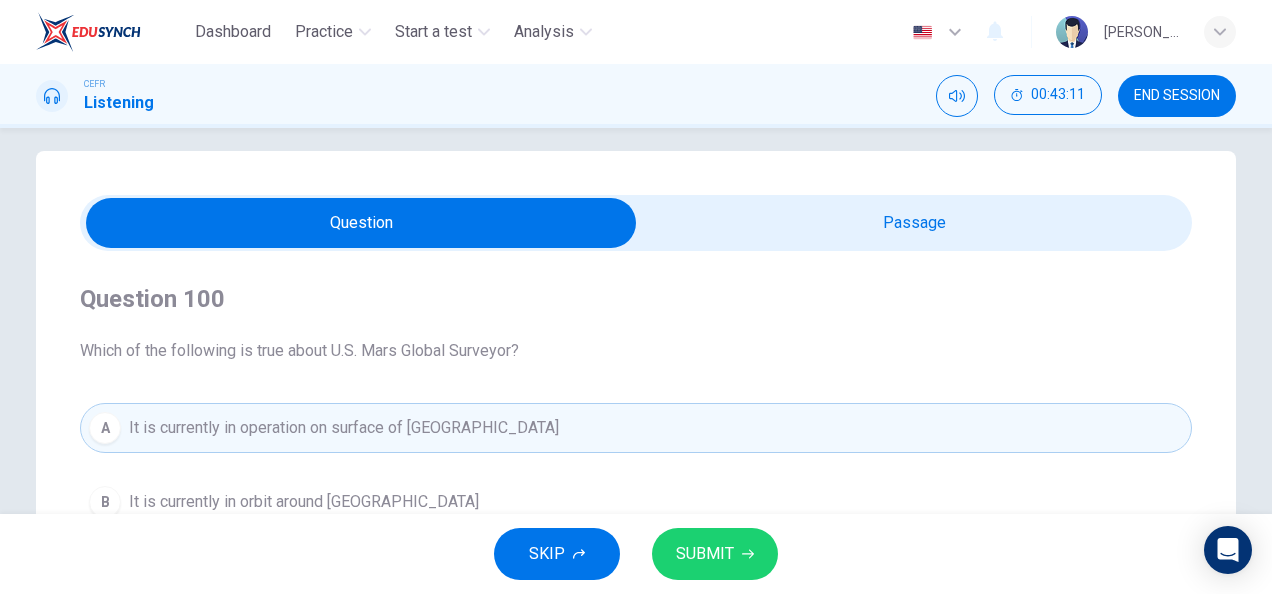type on "36" 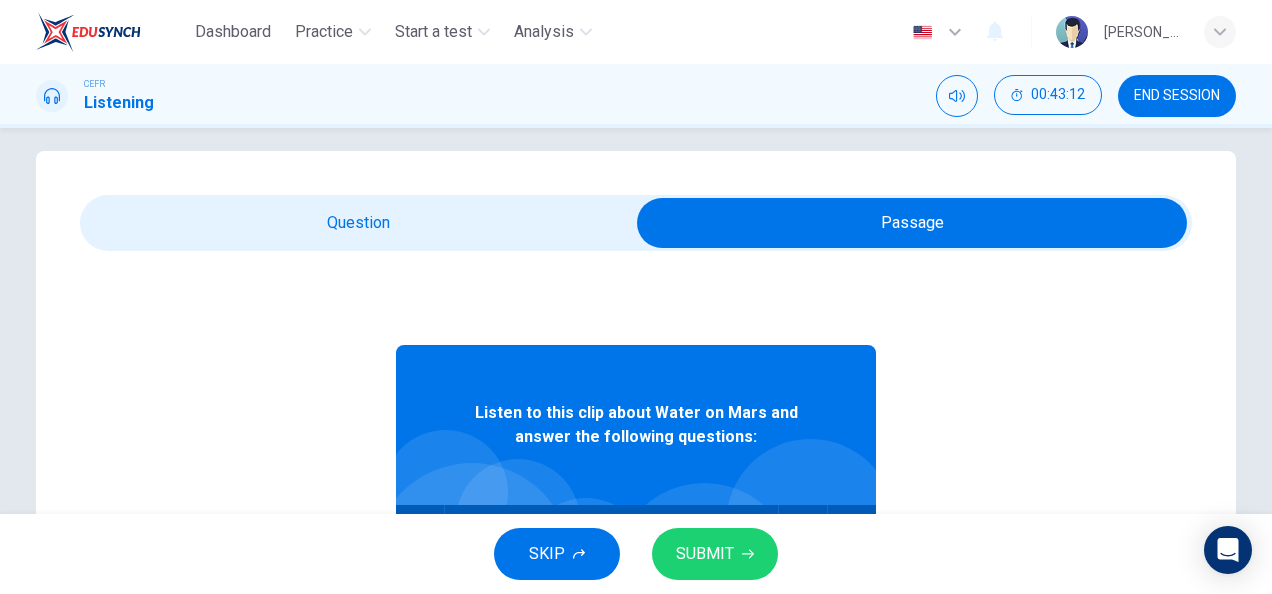 scroll, scrollTop: 112, scrollLeft: 0, axis: vertical 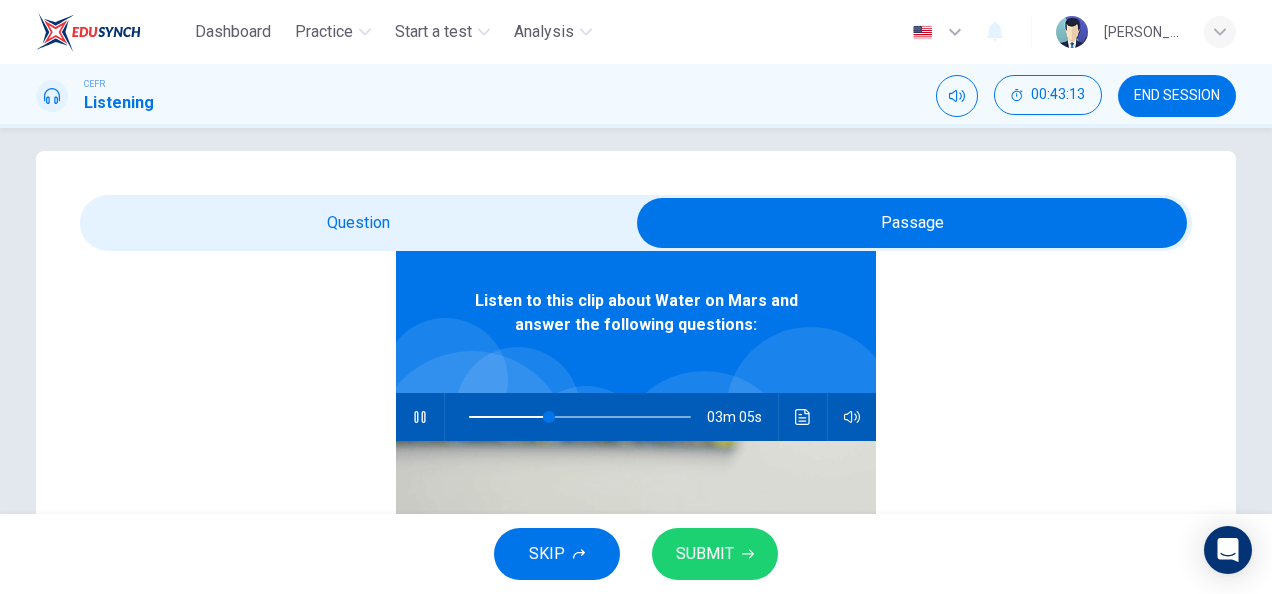 type on "36" 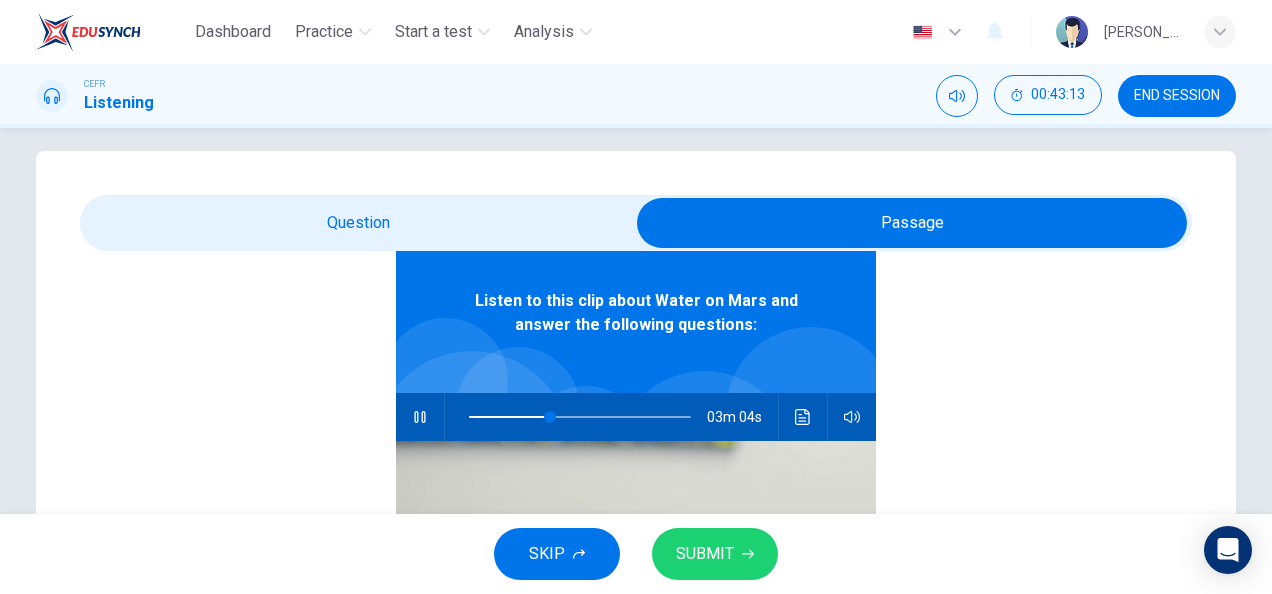click at bounding box center (912, 223) 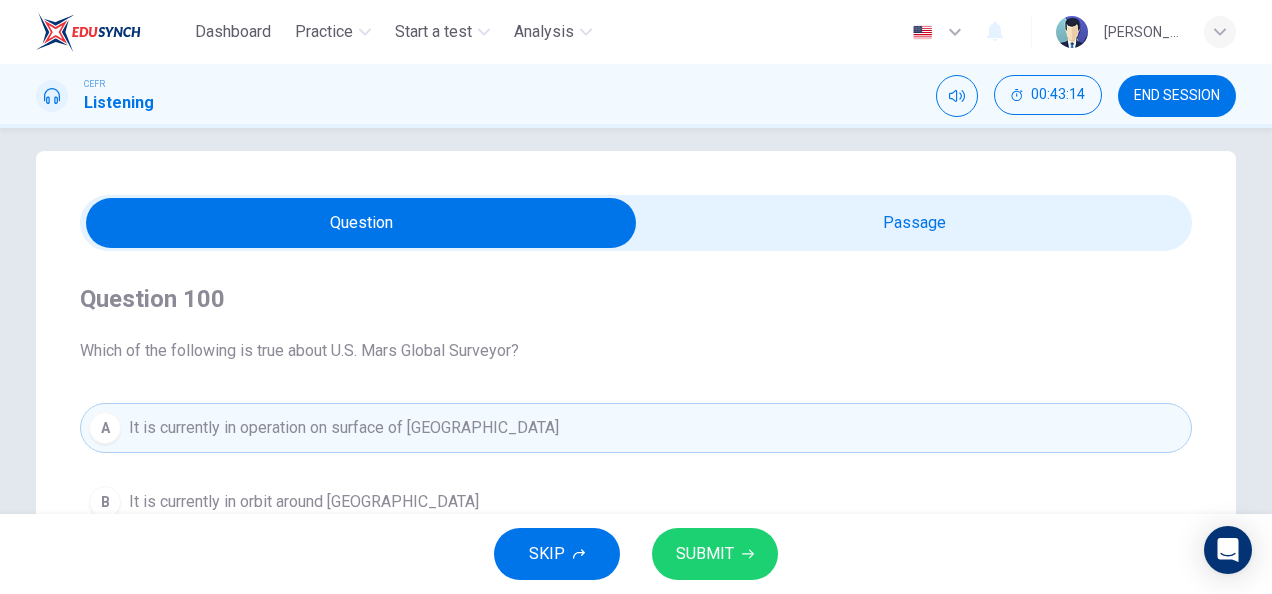 scroll, scrollTop: 0, scrollLeft: 0, axis: both 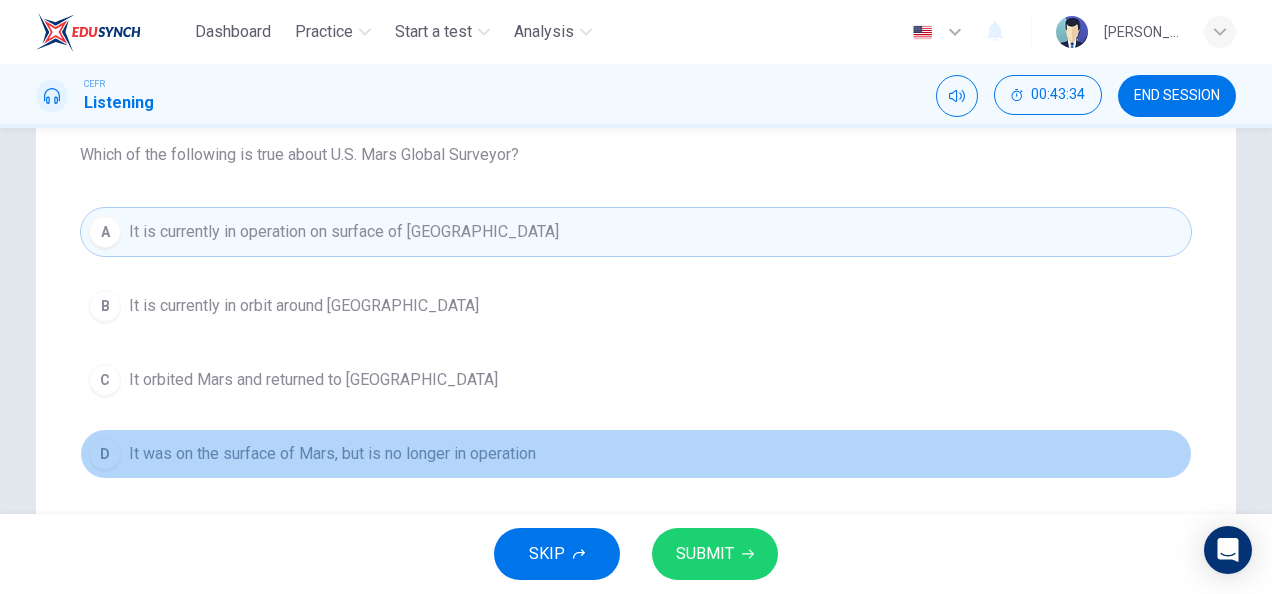 click on "It was on the surface of Mars, but is no longer in operation" at bounding box center [332, 454] 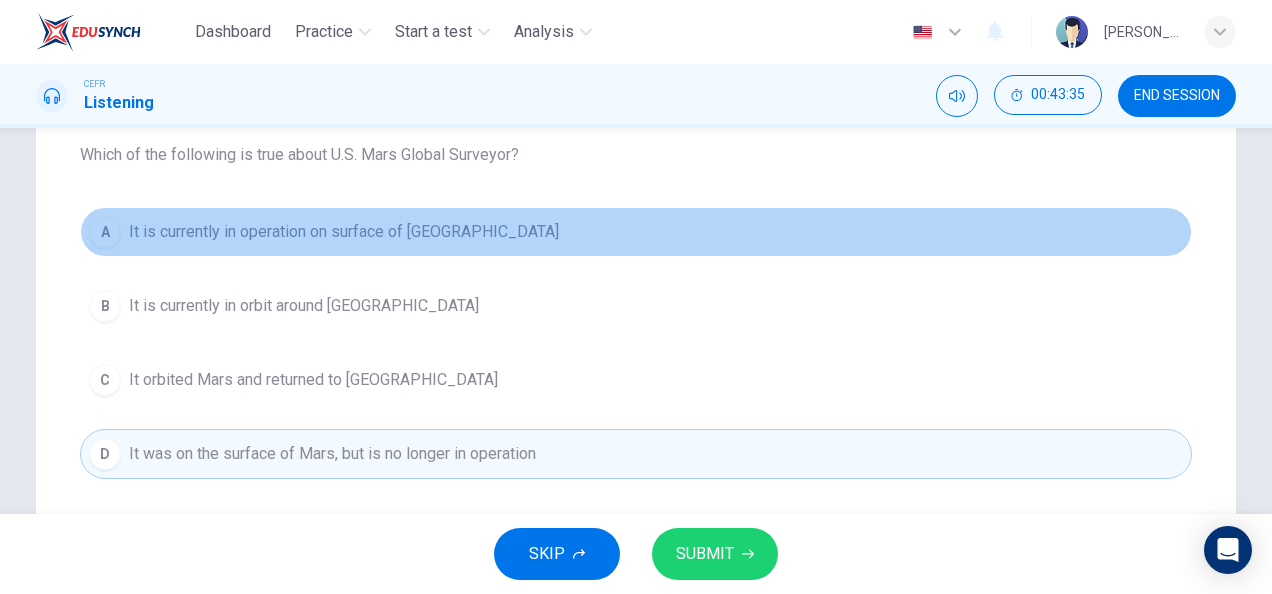 click on "A It is currently in operation on surface of [GEOGRAPHIC_DATA]" at bounding box center [636, 232] 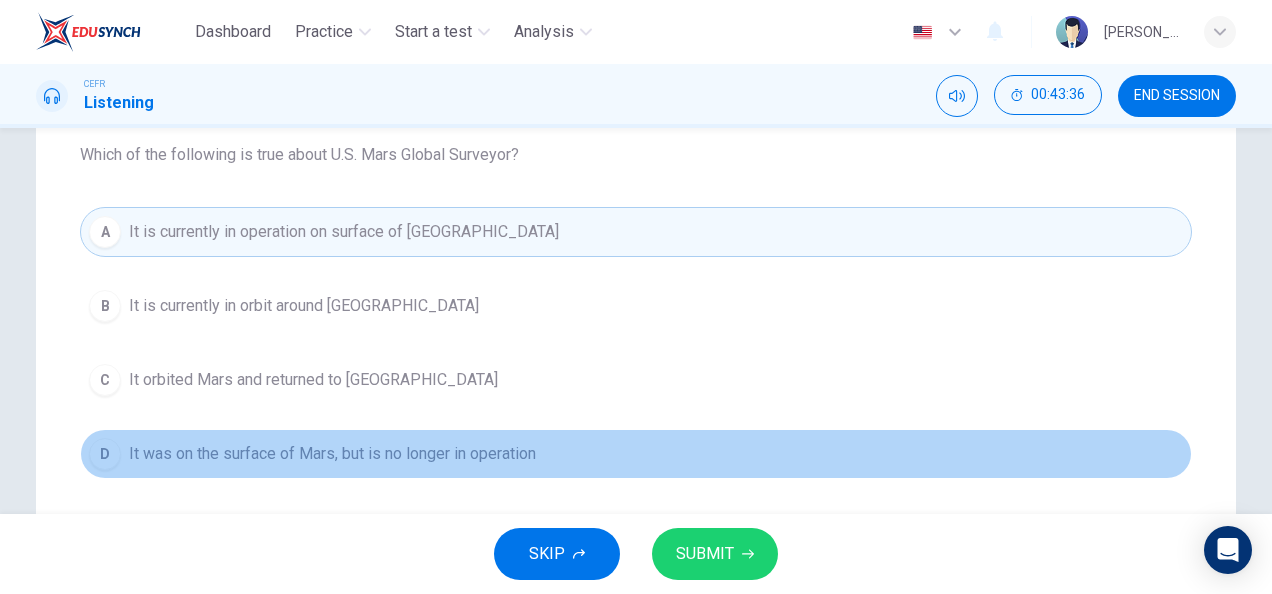 click on "It was on the surface of Mars, but is no longer in operation" at bounding box center [332, 454] 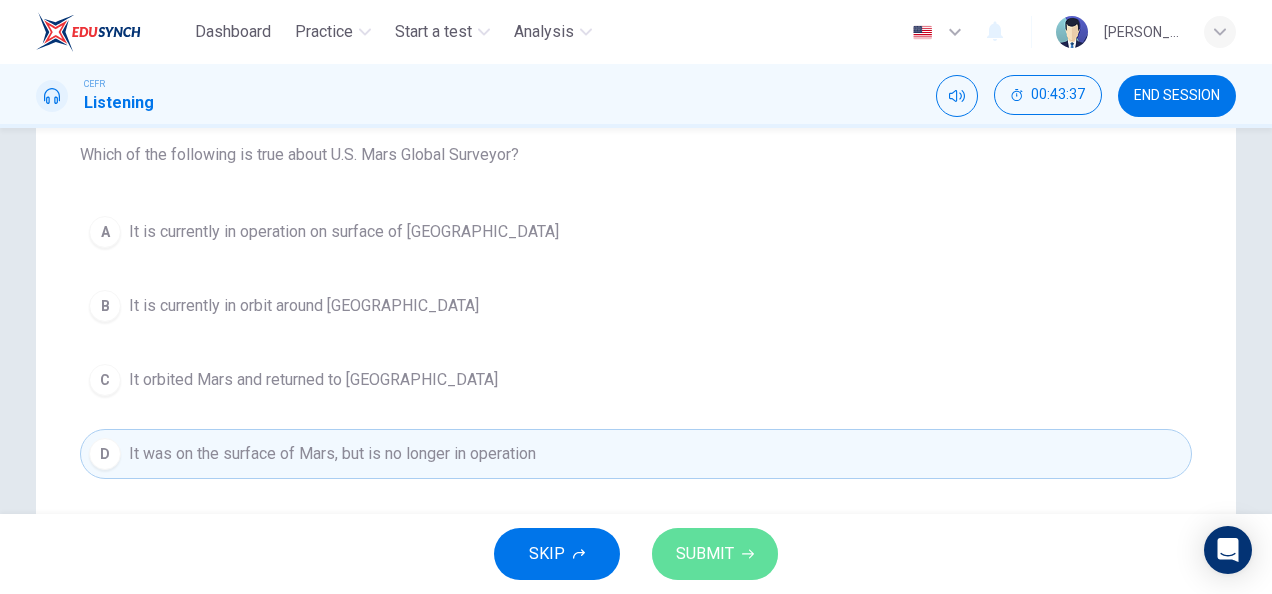 click on "SUBMIT" at bounding box center (705, 554) 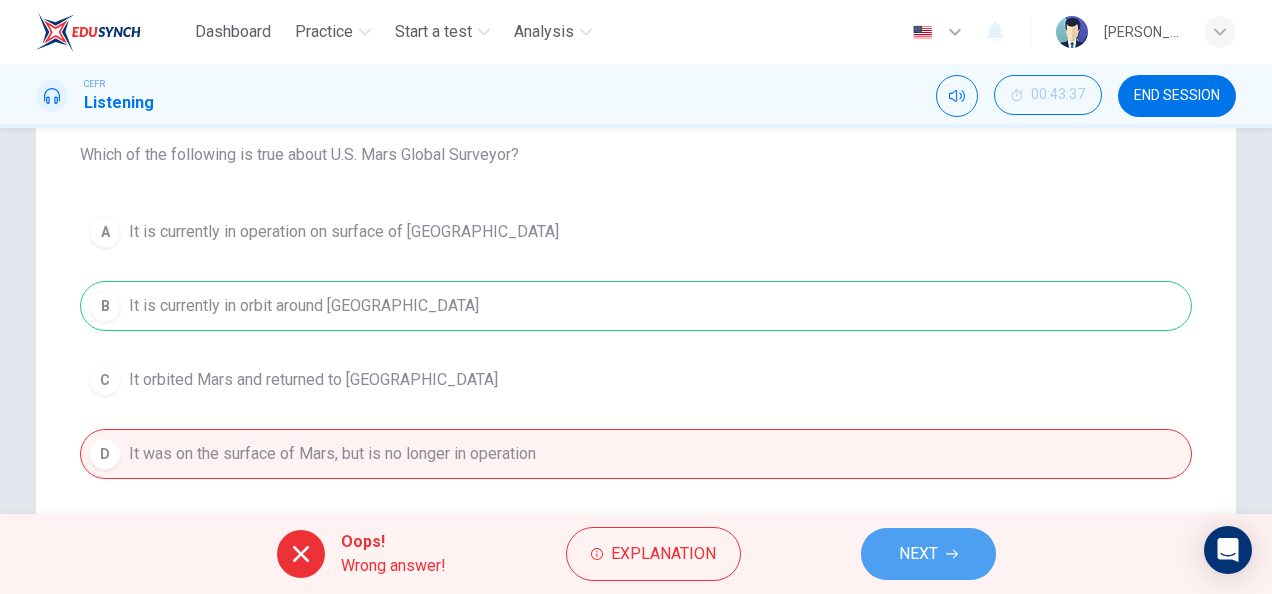 click on "NEXT" at bounding box center [918, 554] 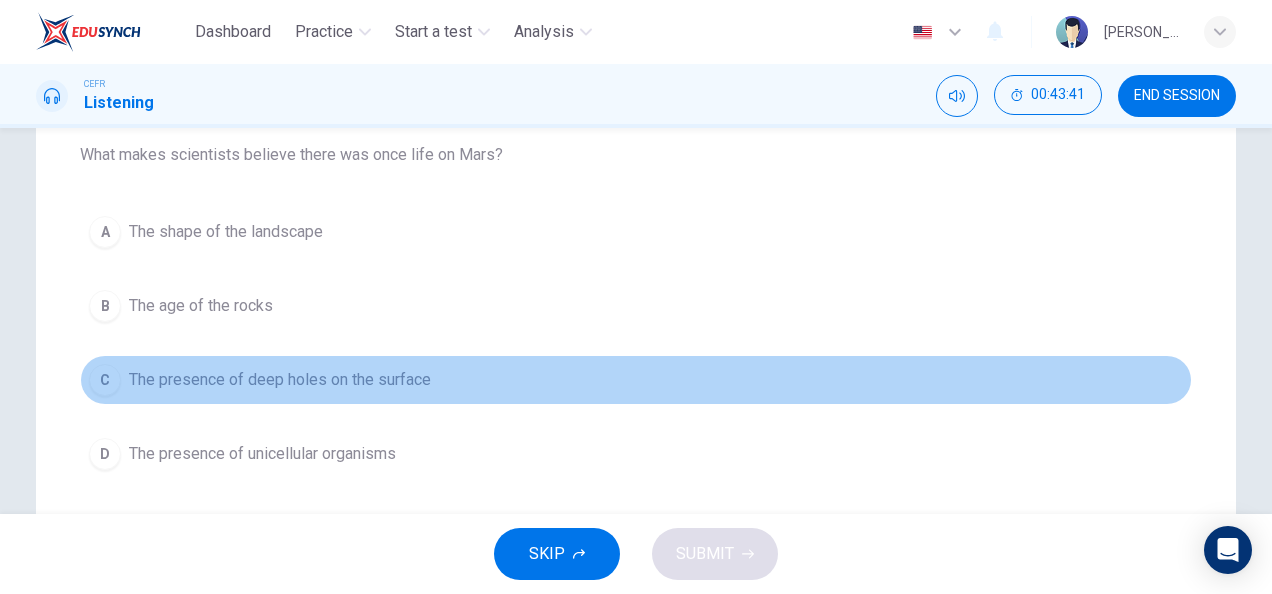 click on "The presence of deep holes on the surface" at bounding box center [280, 380] 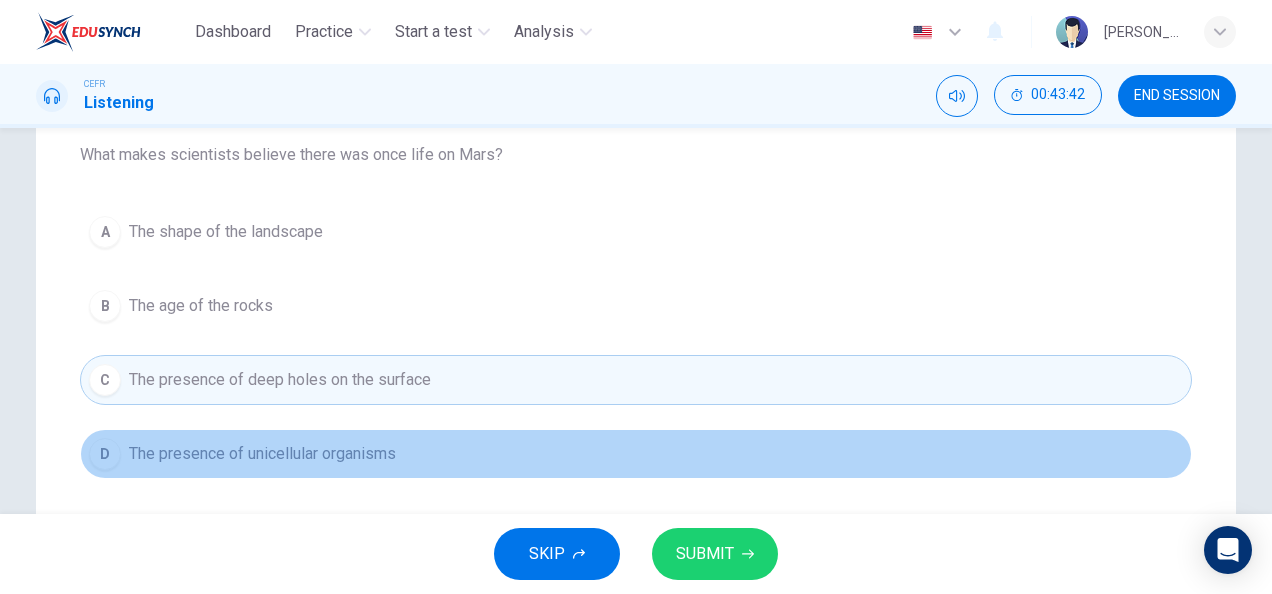 click on "The presence of unicellular organisms" at bounding box center [262, 454] 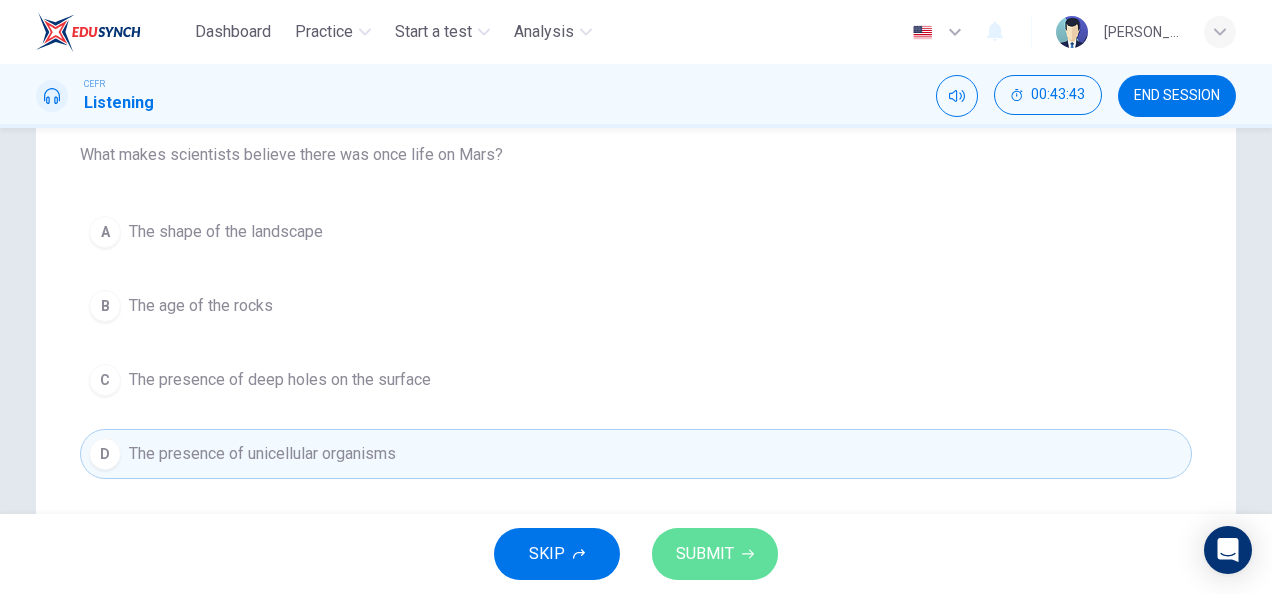 click on "SUBMIT" at bounding box center [715, 554] 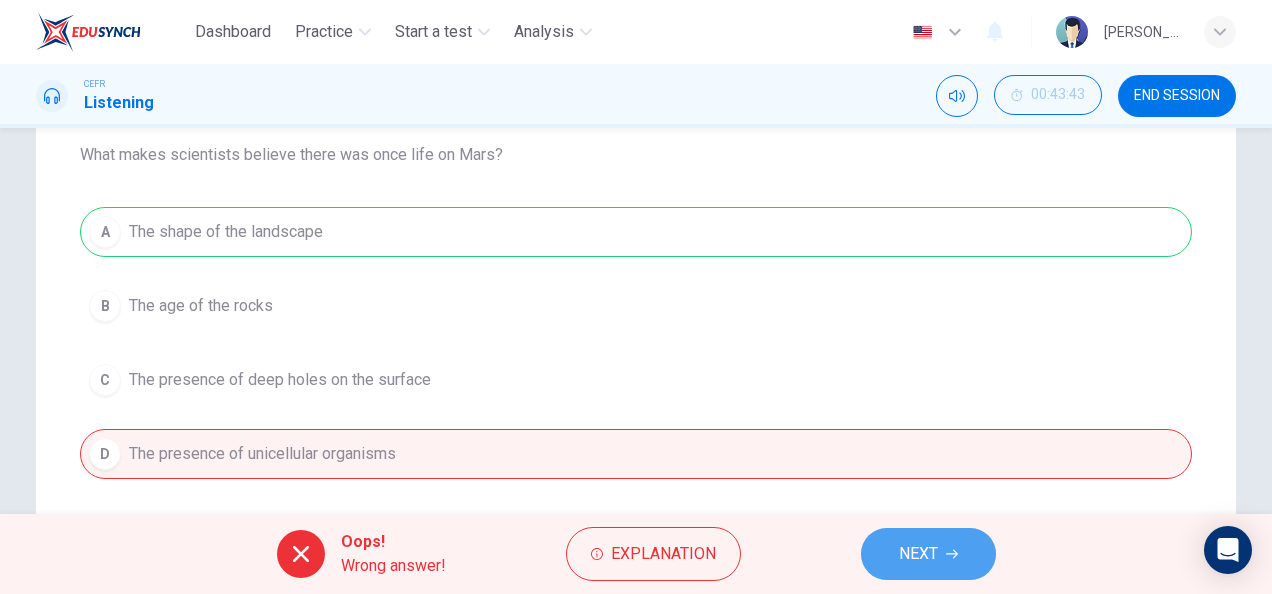 click on "NEXT" at bounding box center (918, 554) 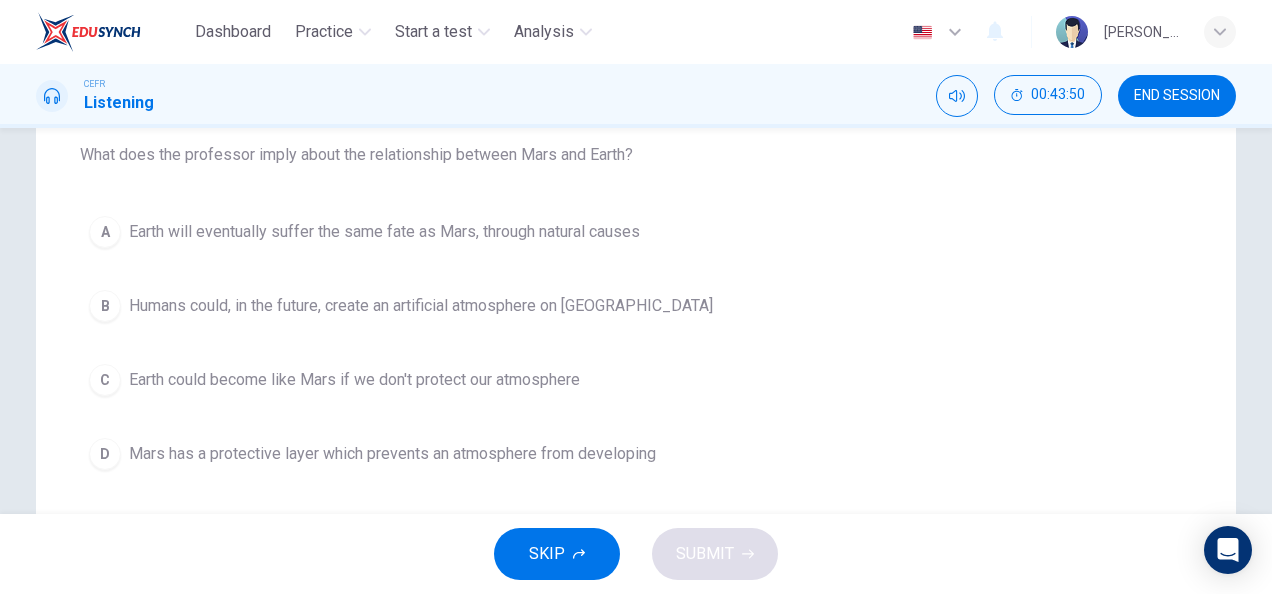 click on "Earth could become like Mars if we don't protect our atmosphere" at bounding box center [354, 380] 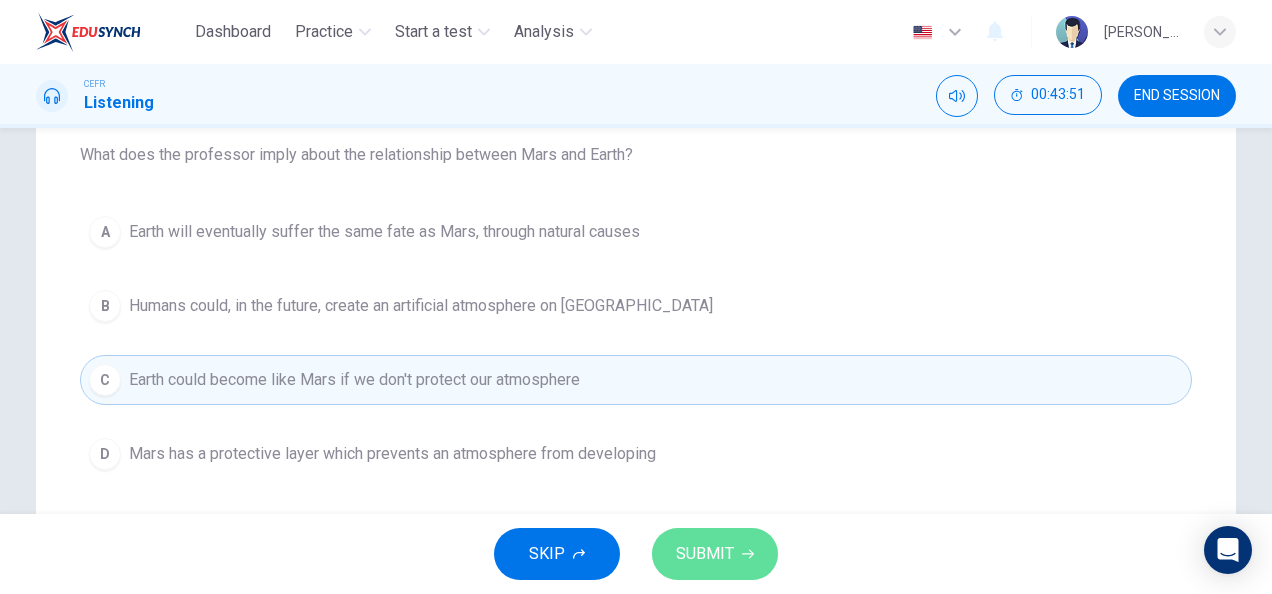 click on "SUBMIT" at bounding box center (715, 554) 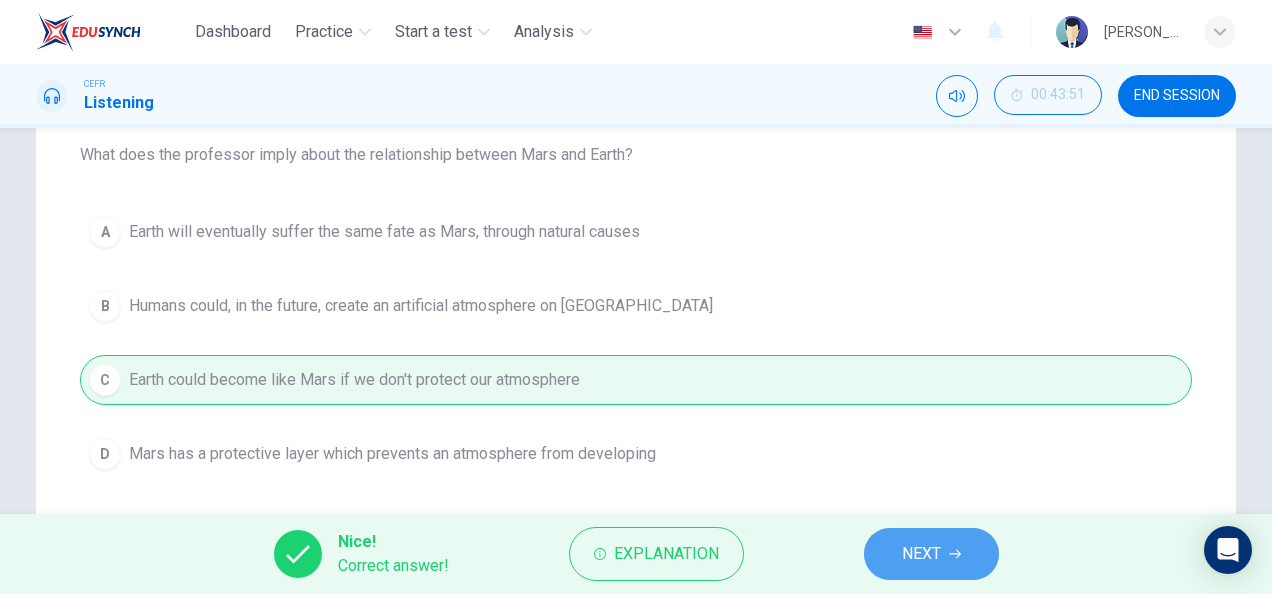 click on "NEXT" at bounding box center [921, 554] 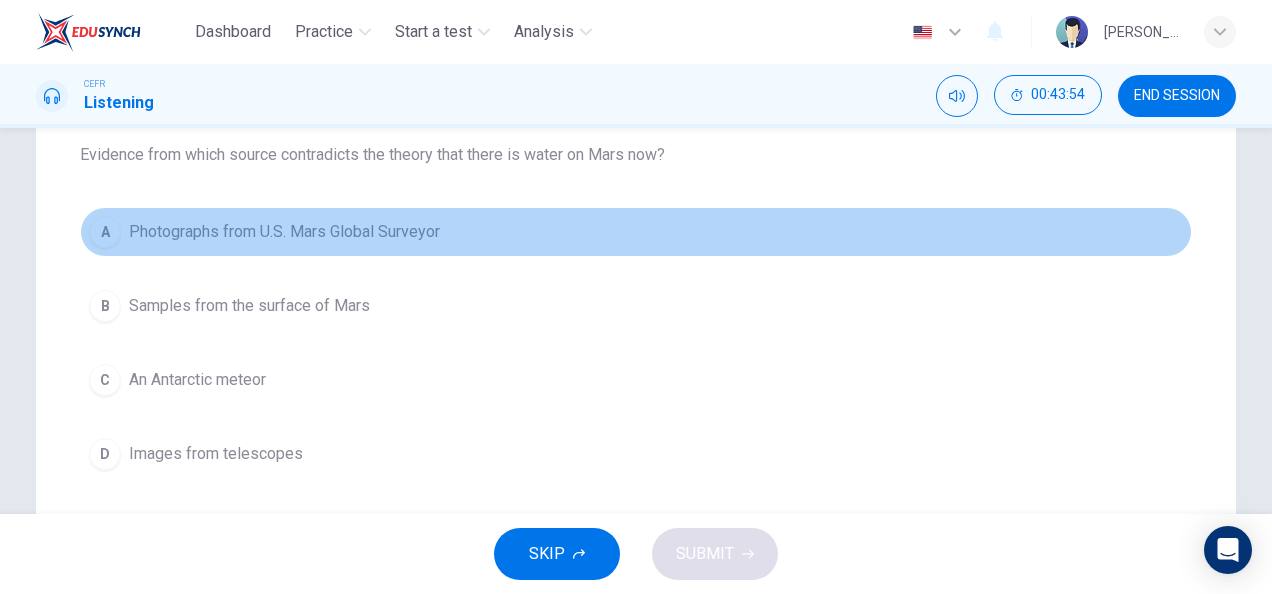 click on "Photographs from U.S. Mars Global Surveyor" at bounding box center (284, 232) 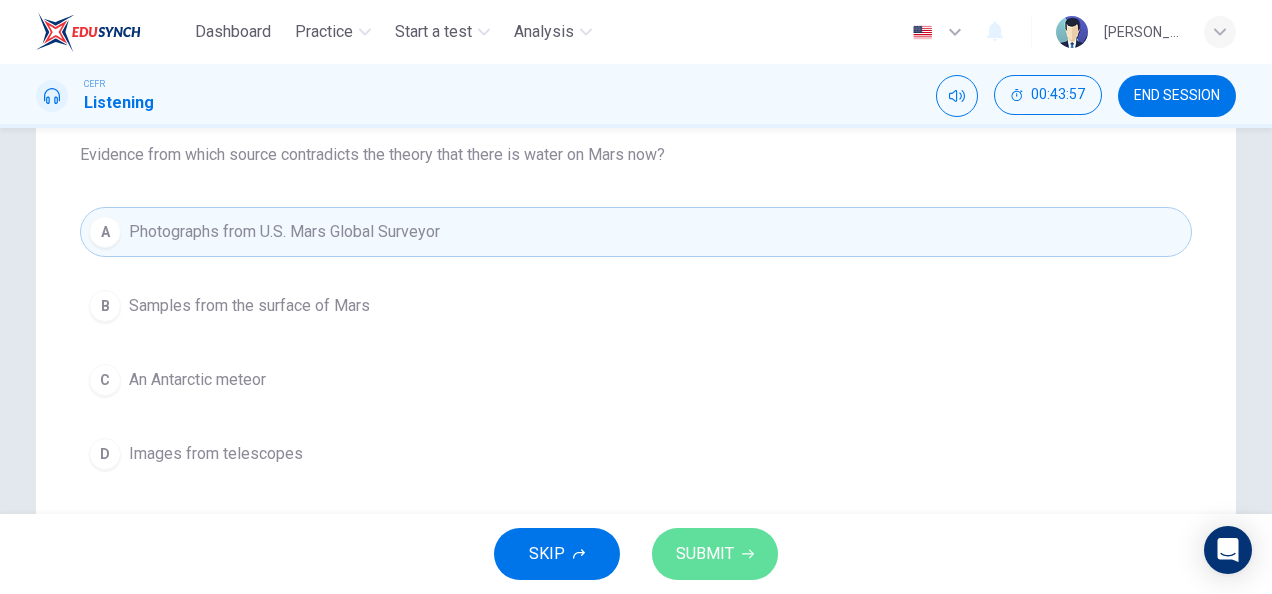 click on "SUBMIT" at bounding box center (705, 554) 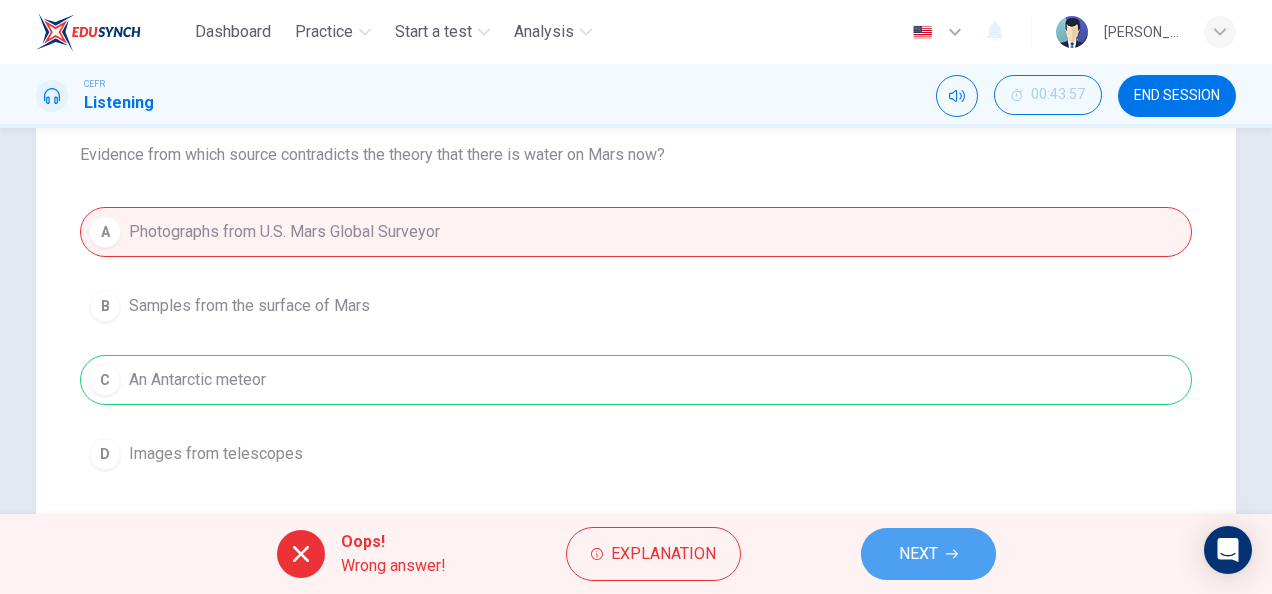 click on "NEXT" at bounding box center (928, 554) 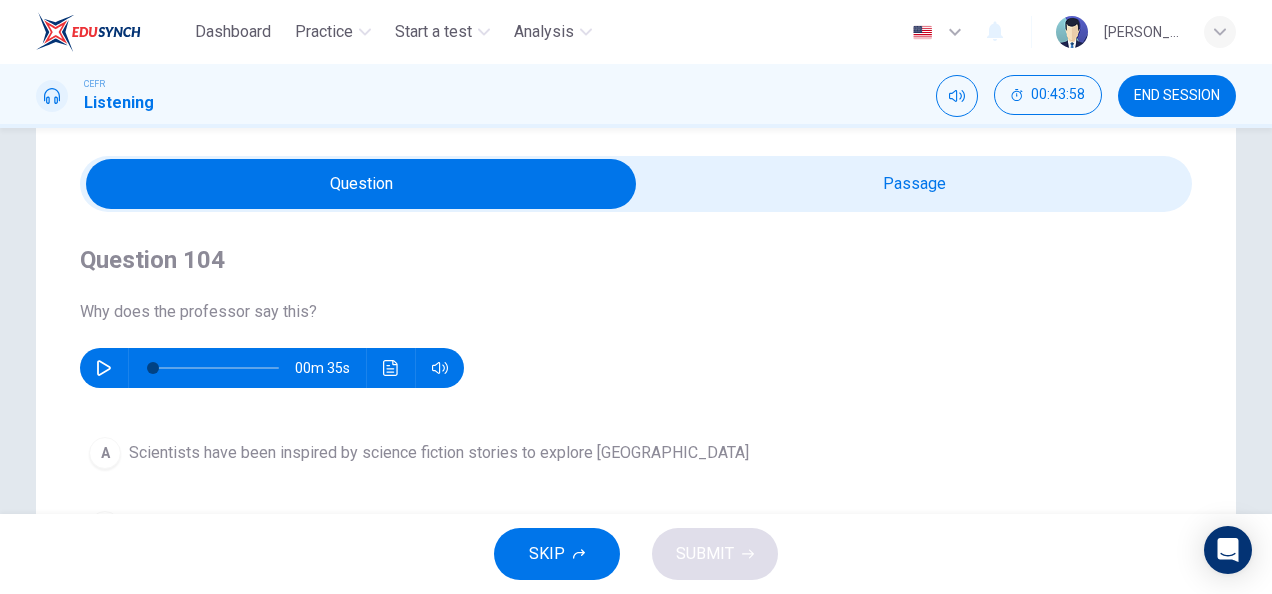 scroll, scrollTop: 46, scrollLeft: 0, axis: vertical 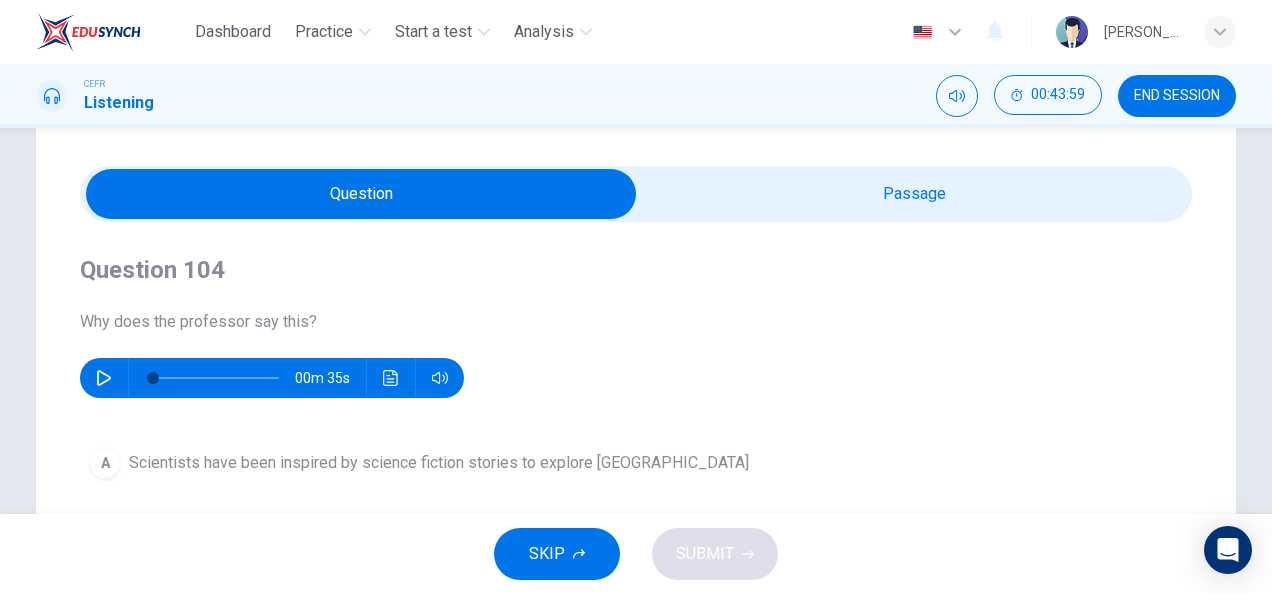 drag, startPoint x: 732, startPoint y: 198, endPoint x: 249, endPoint y: 505, distance: 572.3094 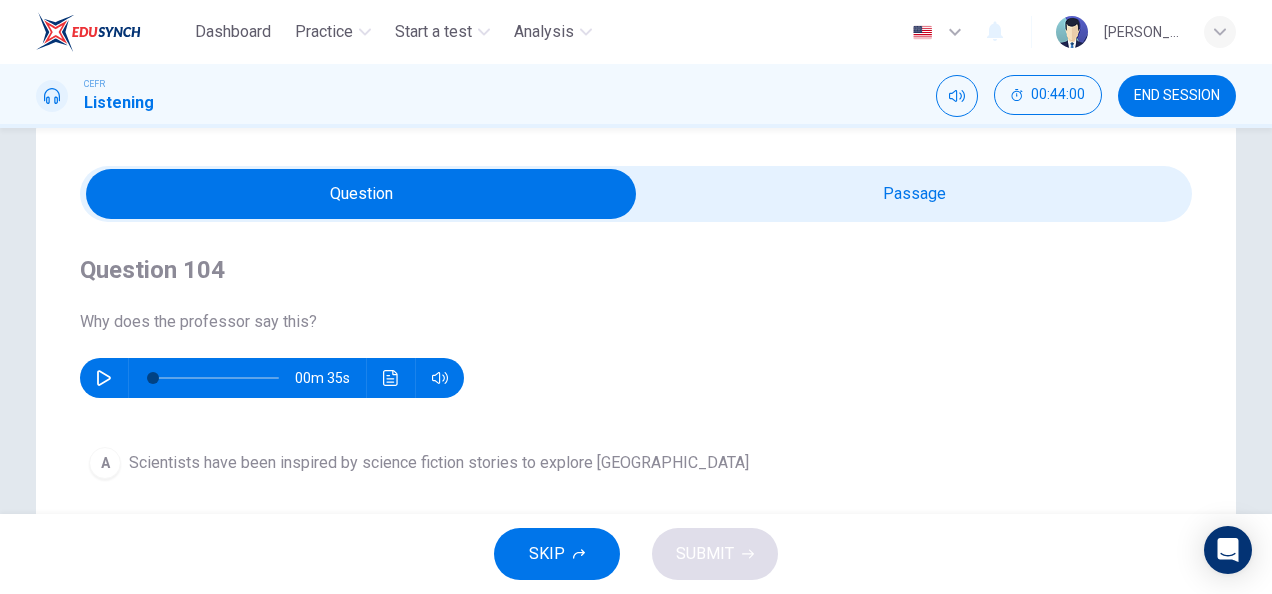click at bounding box center [361, 194] 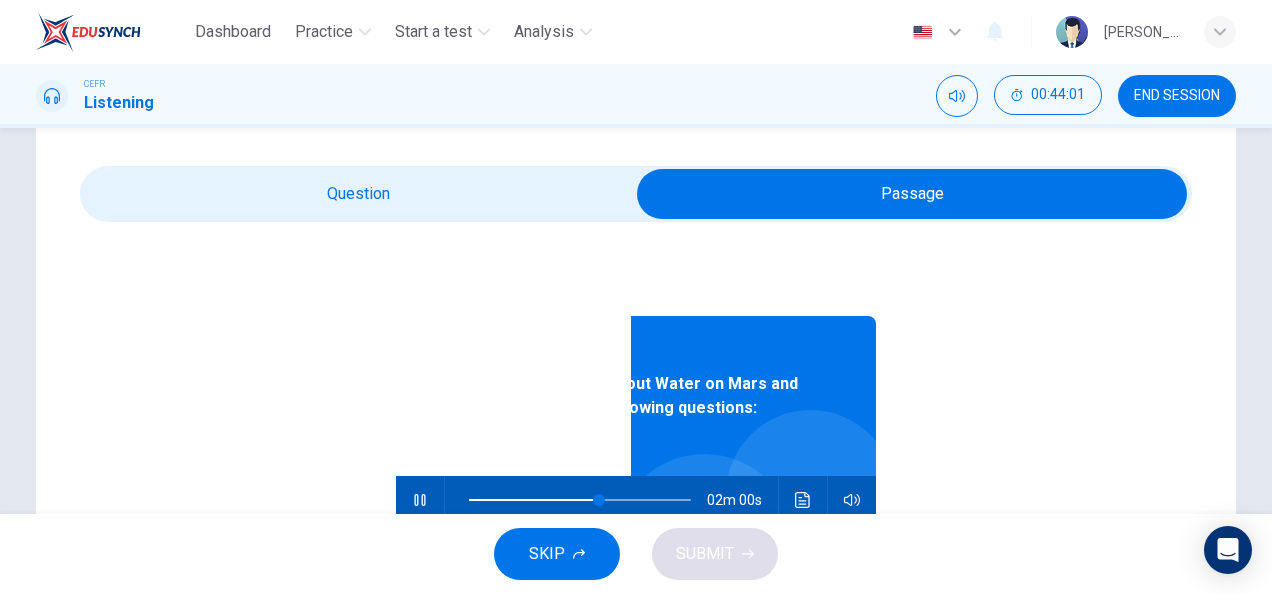 scroll, scrollTop: 59, scrollLeft: 0, axis: vertical 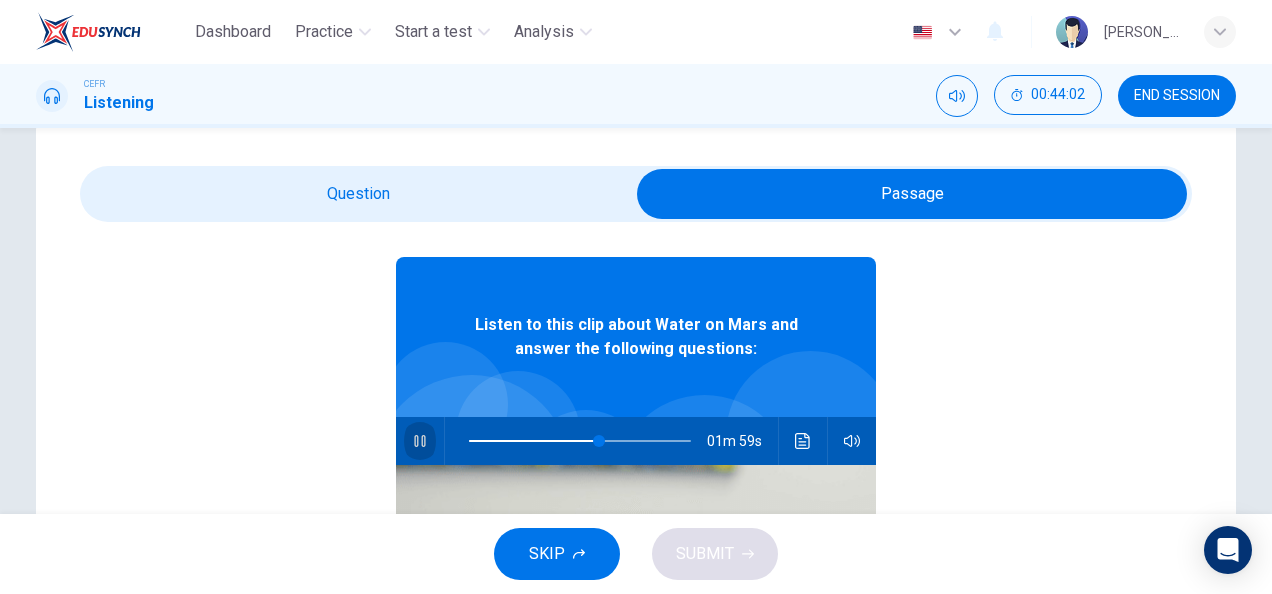 click at bounding box center (420, 441) 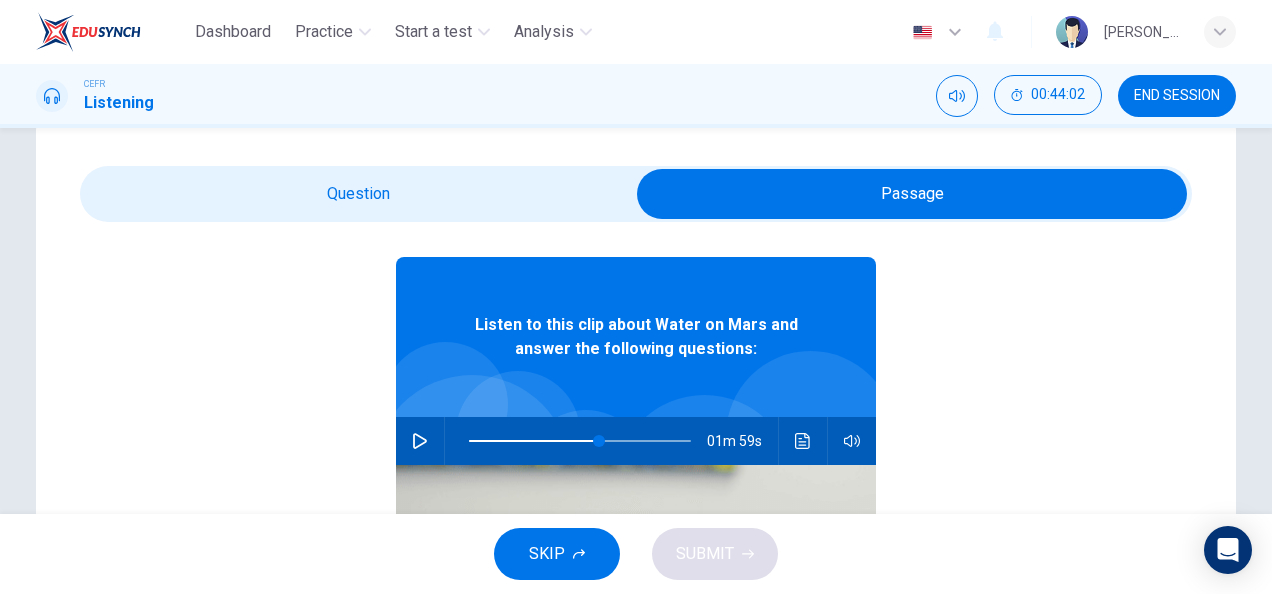click at bounding box center [912, 194] 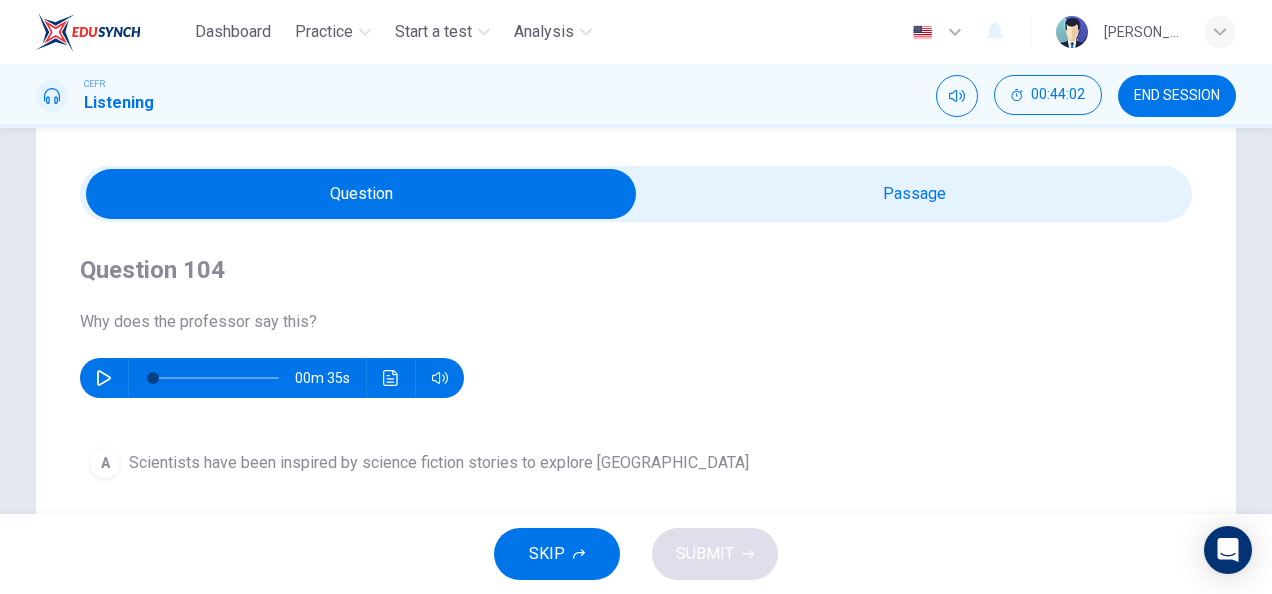 scroll, scrollTop: 0, scrollLeft: 0, axis: both 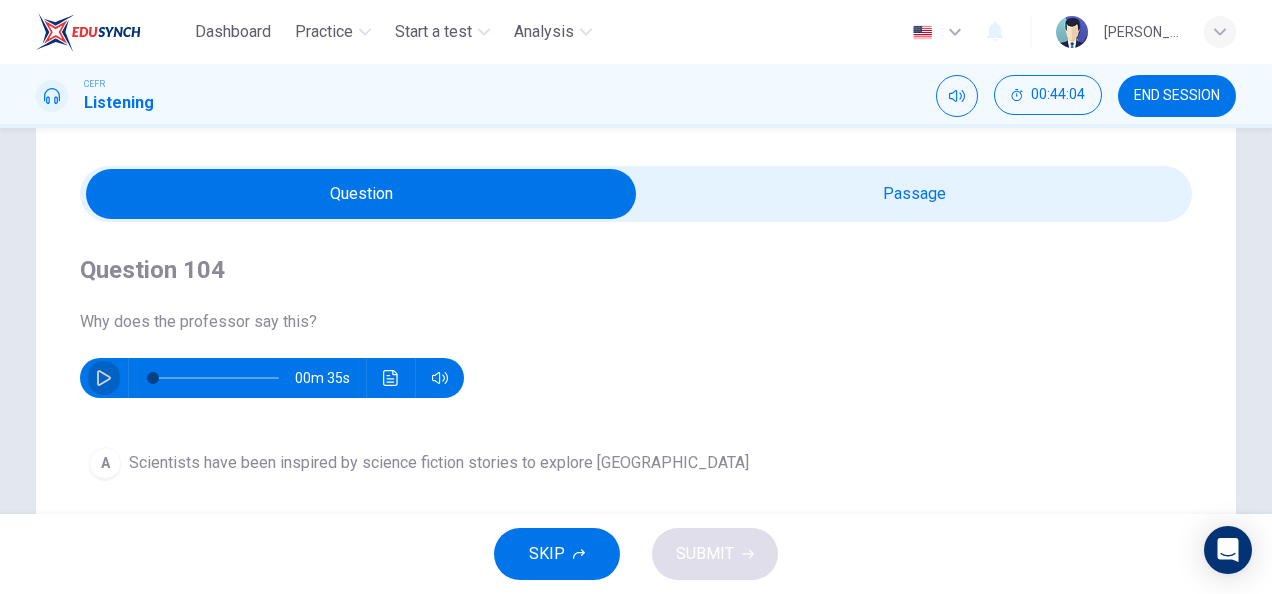 click 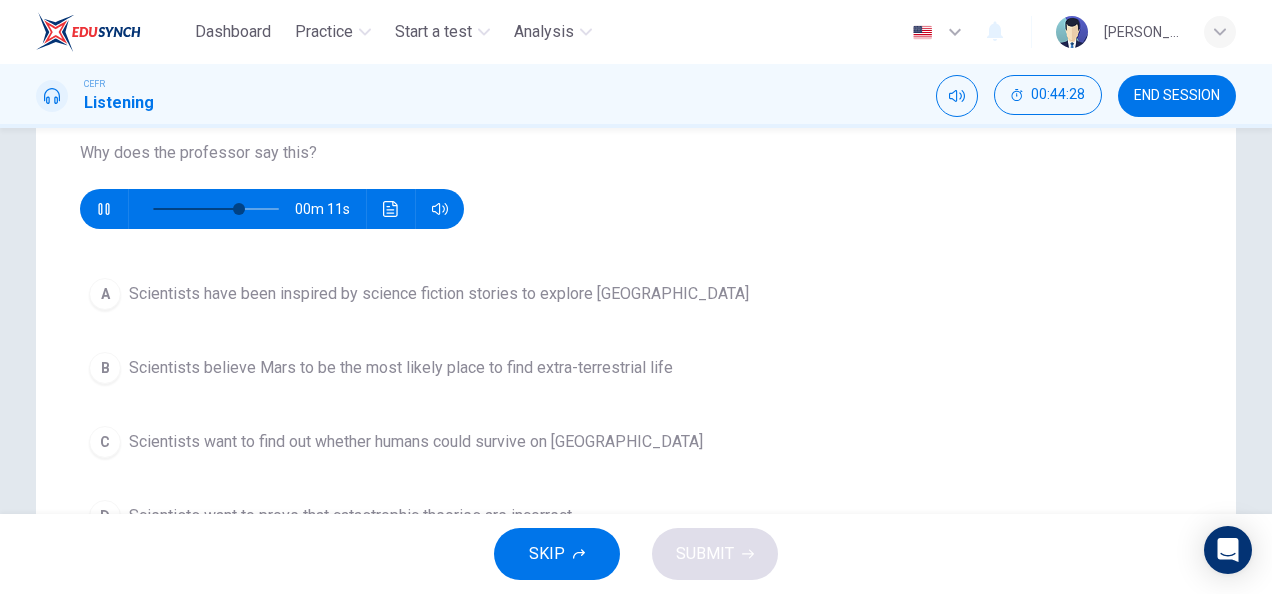 scroll, scrollTop: 216, scrollLeft: 0, axis: vertical 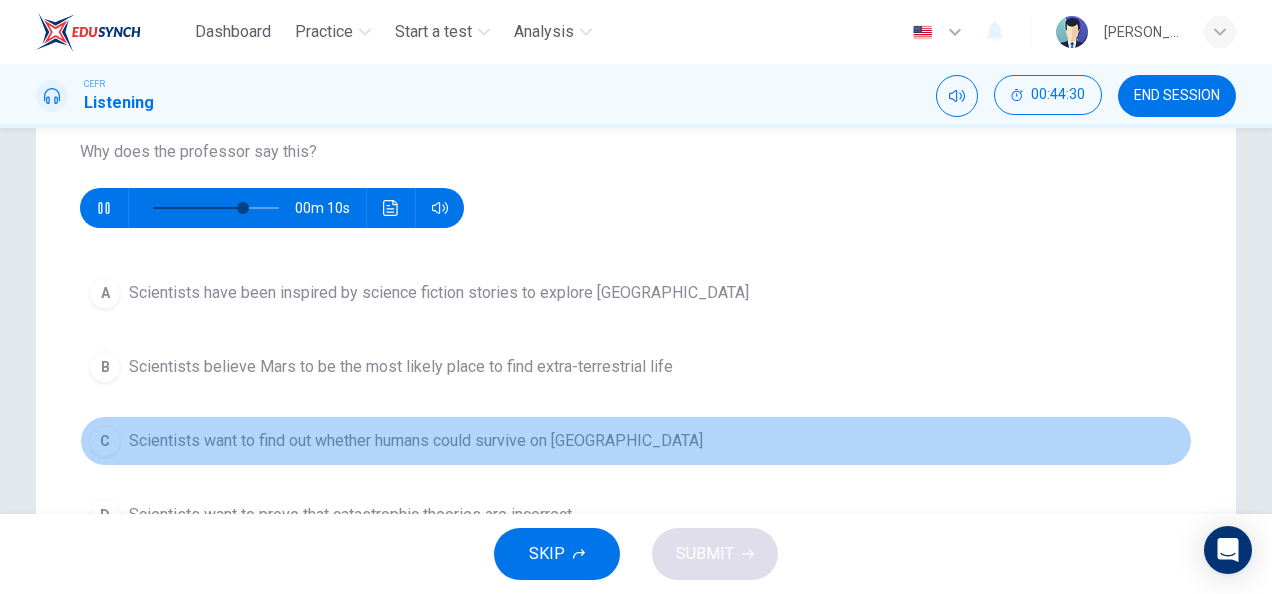 click on "C Scientists want to find out whether humans could survive on [GEOGRAPHIC_DATA]" at bounding box center (636, 441) 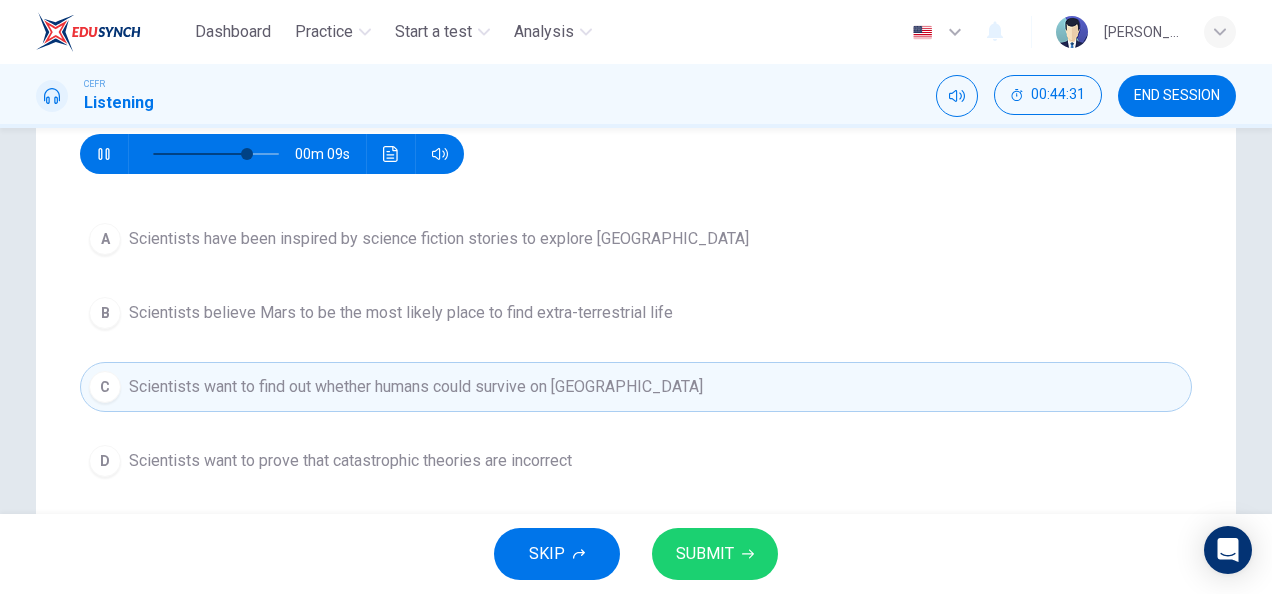 scroll, scrollTop: 272, scrollLeft: 0, axis: vertical 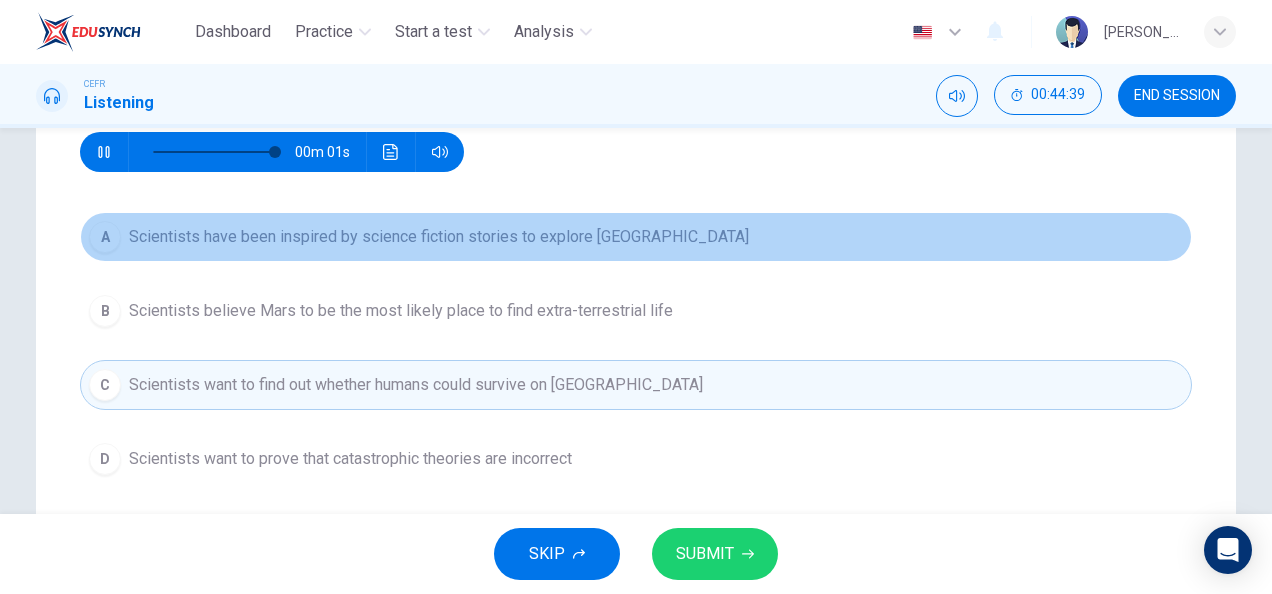 click on "Scientists have been inspired by science fiction stories to explore [GEOGRAPHIC_DATA]" at bounding box center [439, 237] 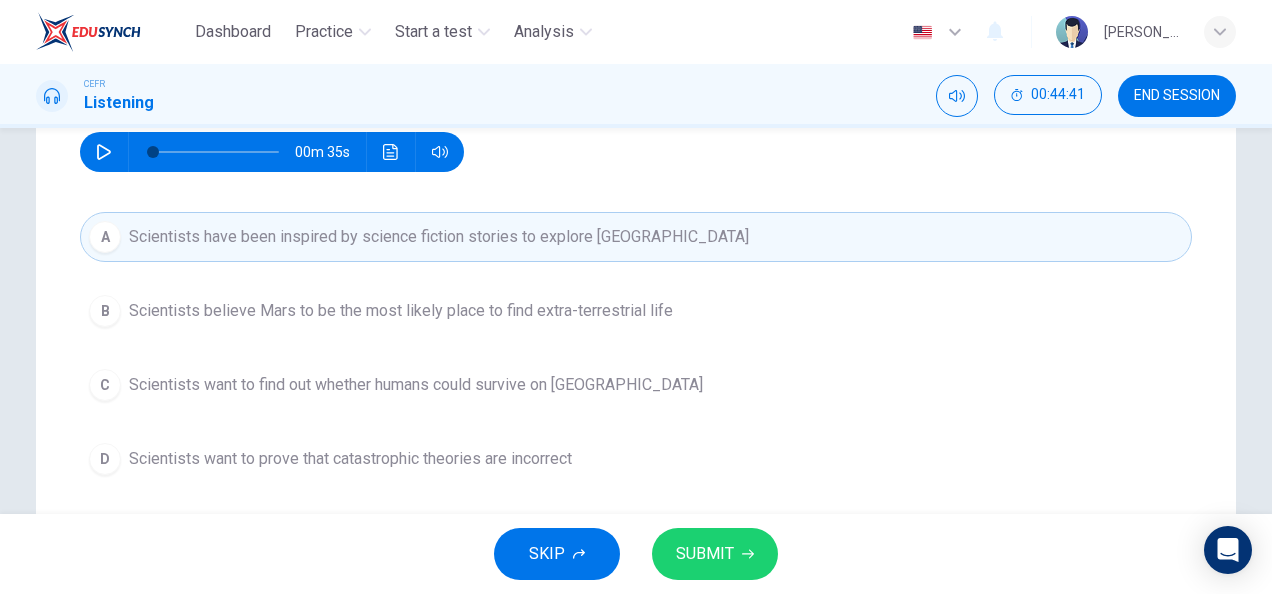 drag, startPoint x: 572, startPoint y: 378, endPoint x: 719, endPoint y: 552, distance: 227.78279 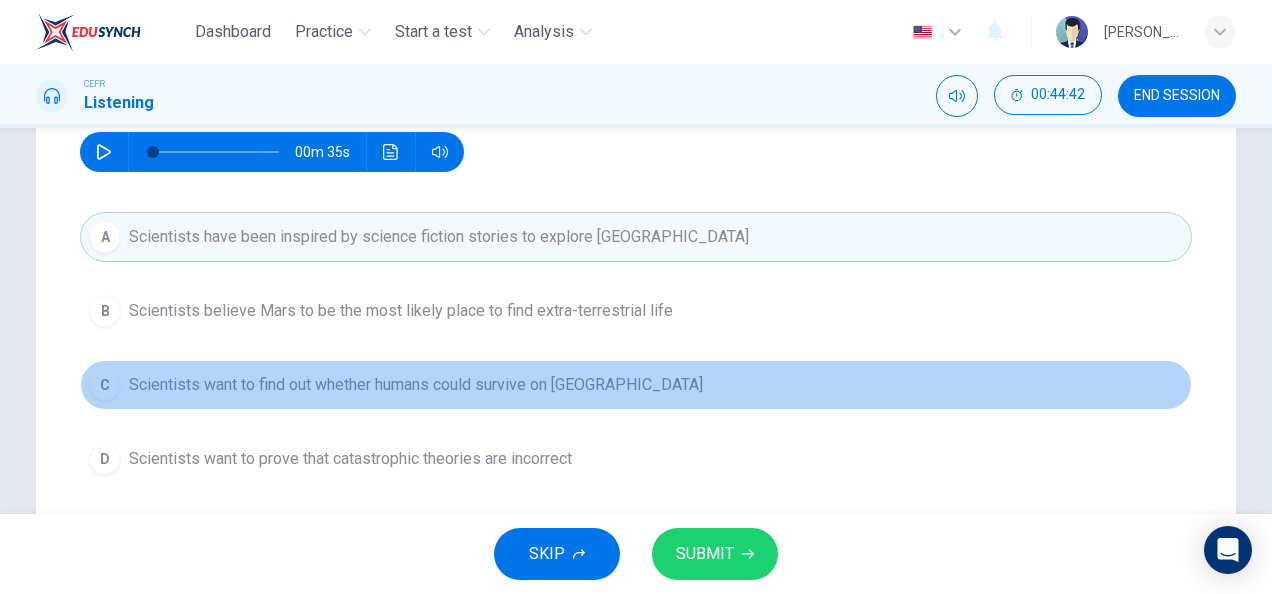 click on "Scientists want to find out whether humans could survive on [GEOGRAPHIC_DATA]" at bounding box center [416, 385] 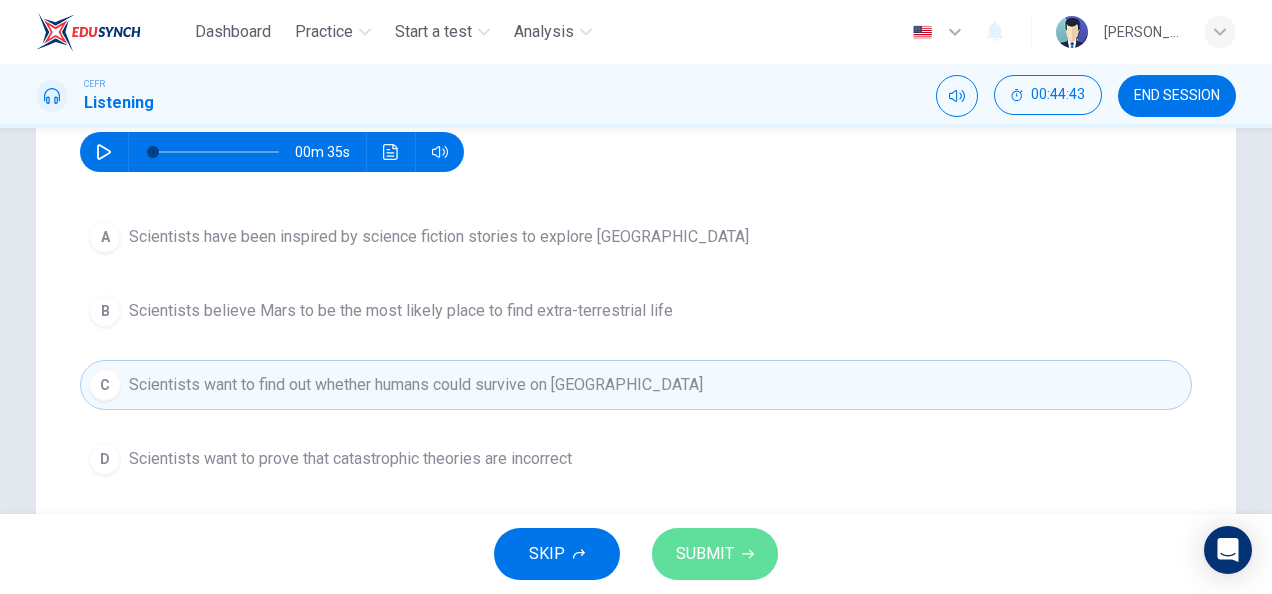 click on "SUBMIT" at bounding box center (715, 554) 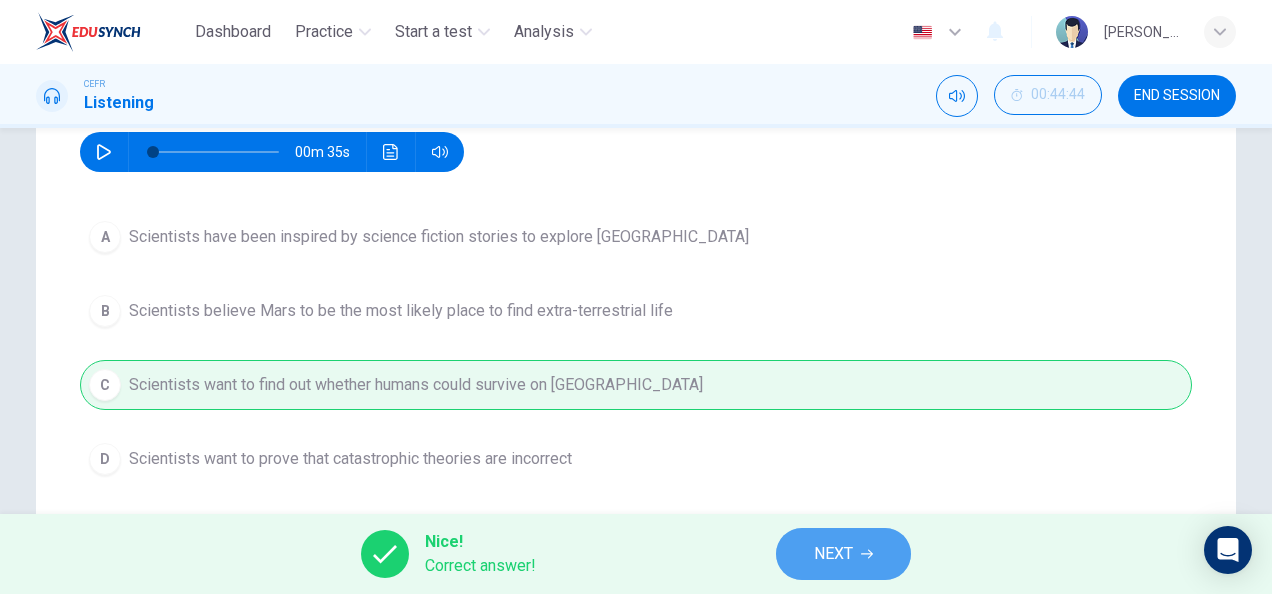 click on "NEXT" at bounding box center [843, 554] 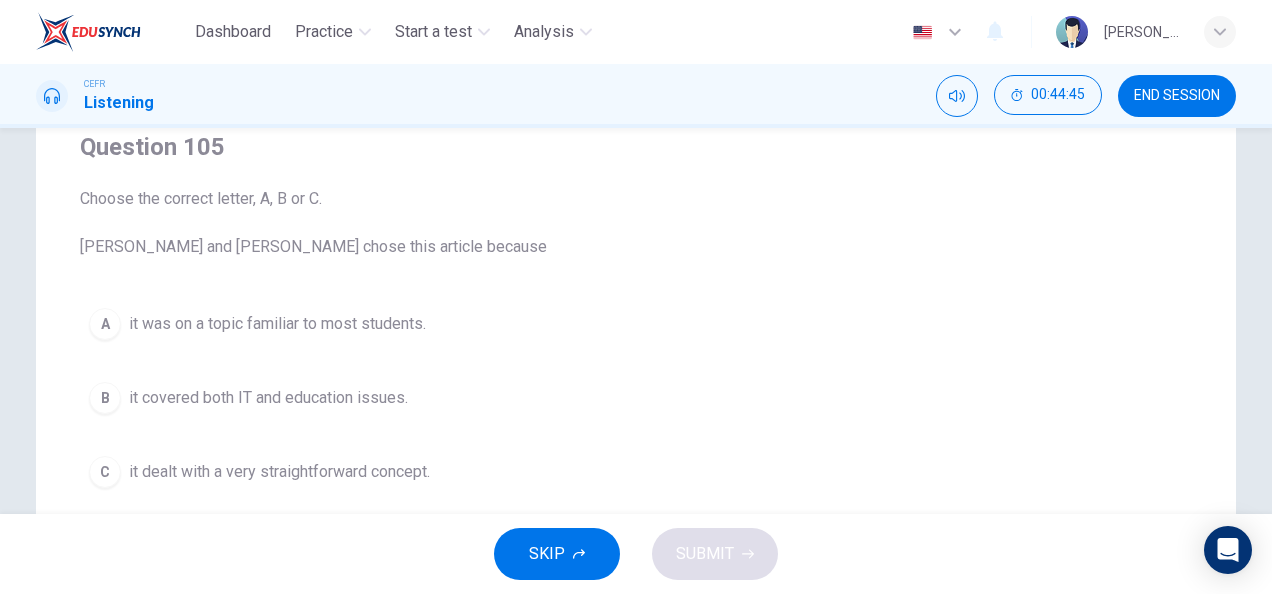 scroll, scrollTop: 205, scrollLeft: 0, axis: vertical 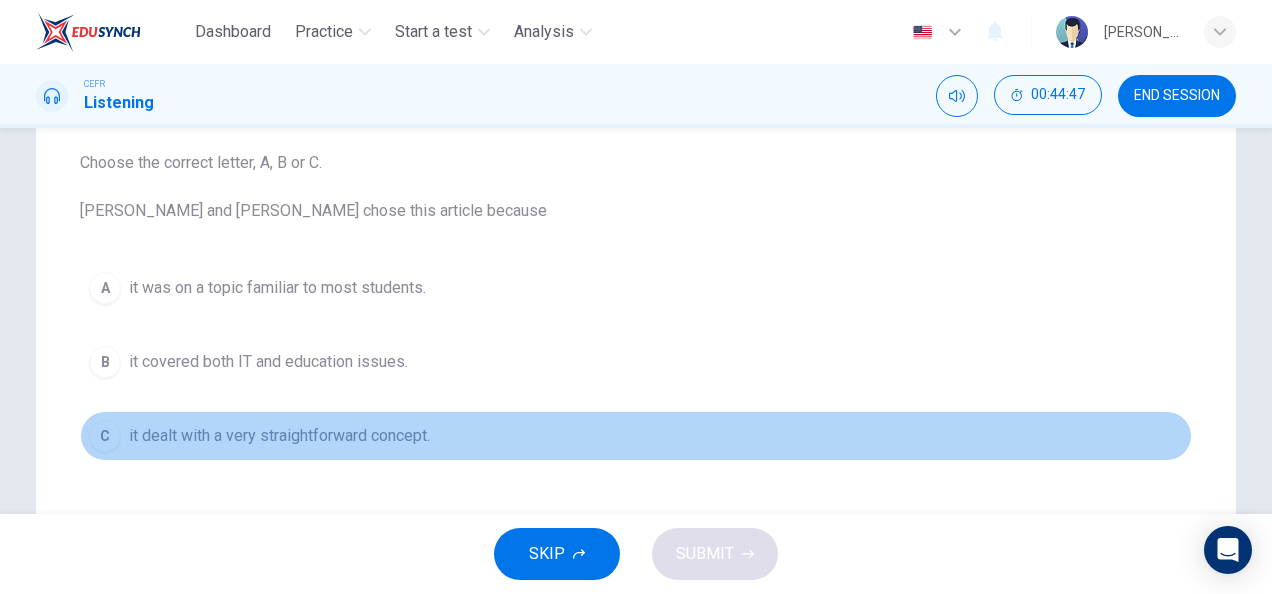 click on "it dealt with a very straightforward concept." at bounding box center (279, 436) 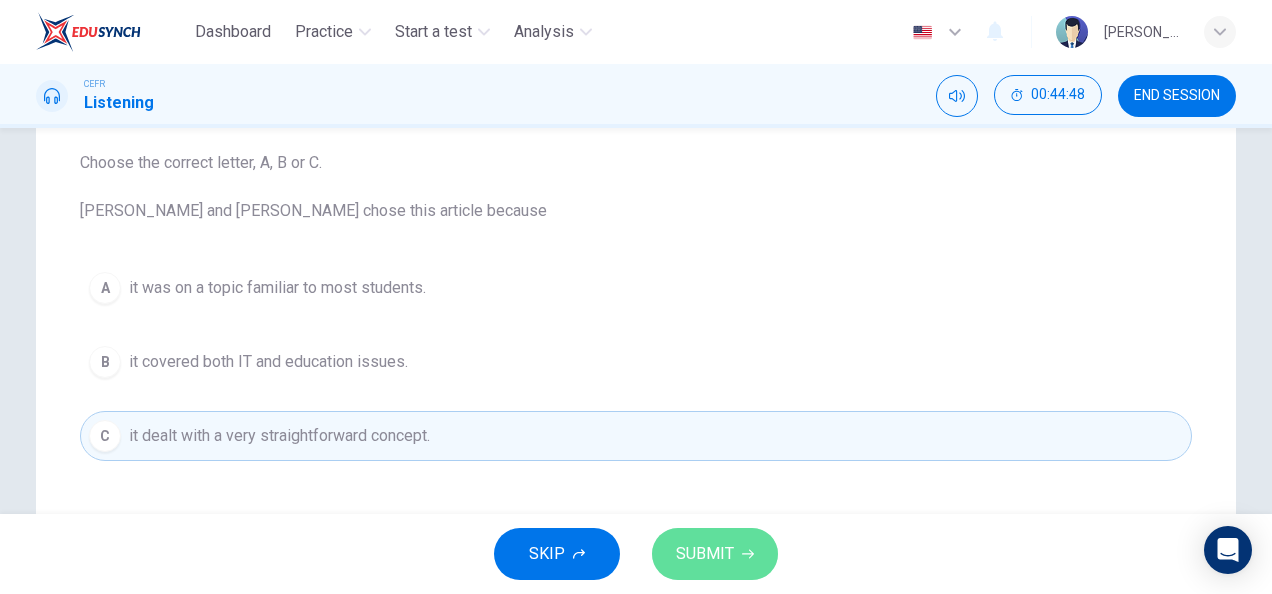 click on "SUBMIT" at bounding box center (715, 554) 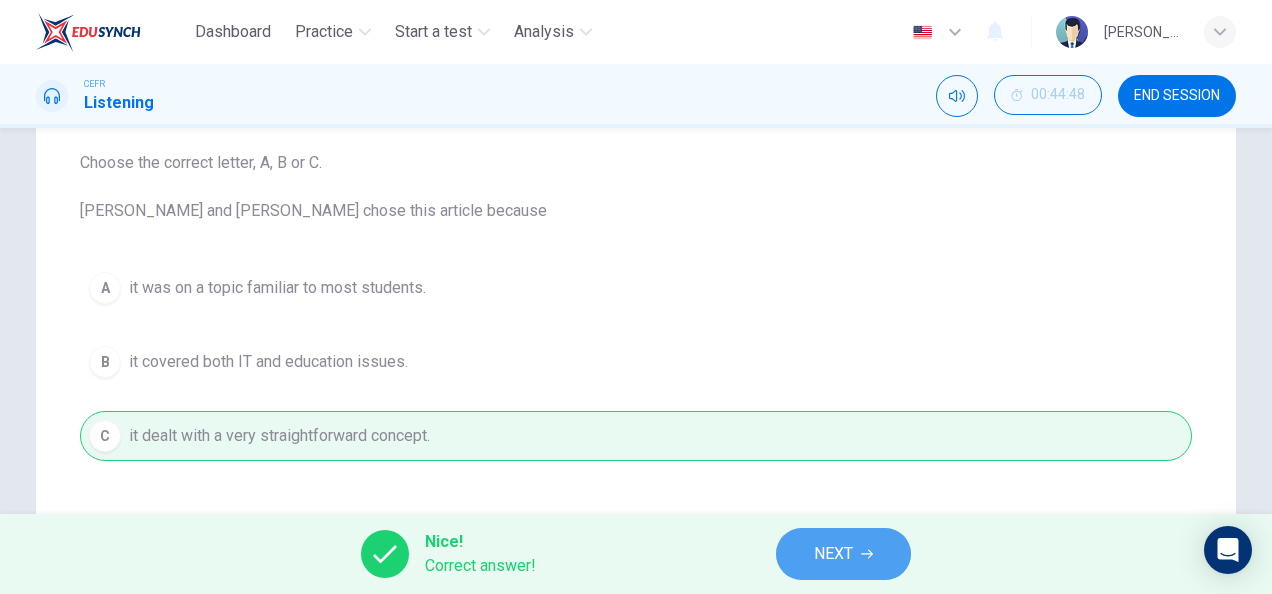 click on "NEXT" at bounding box center [843, 554] 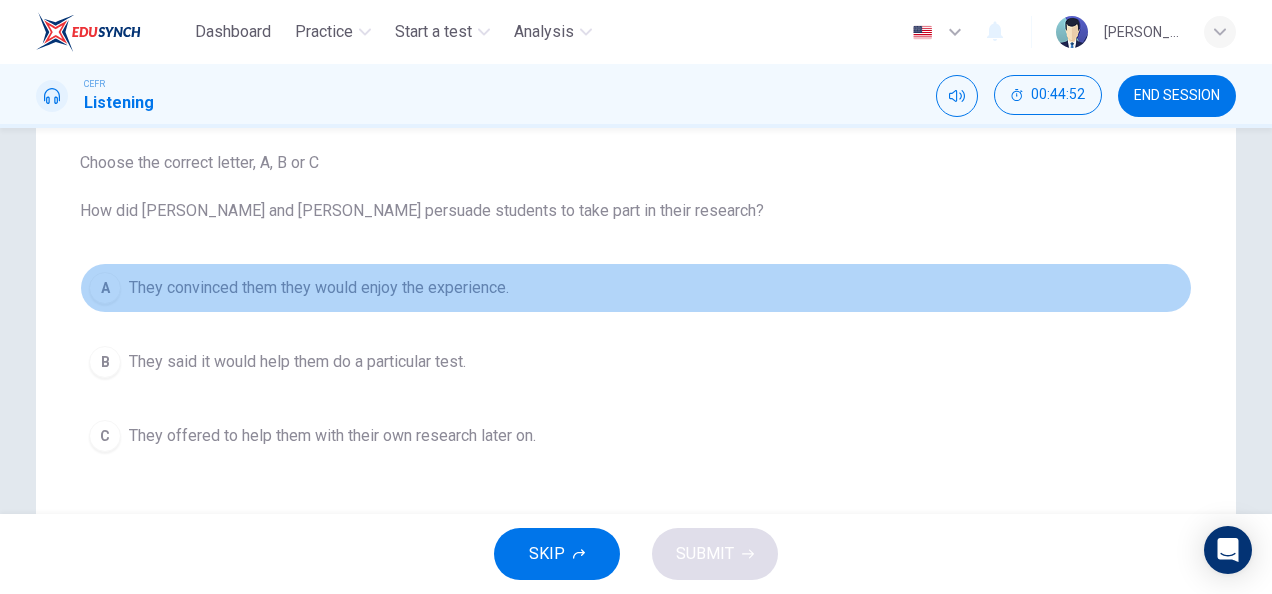 click on "They convinced them they would enjoy the experience." at bounding box center [319, 288] 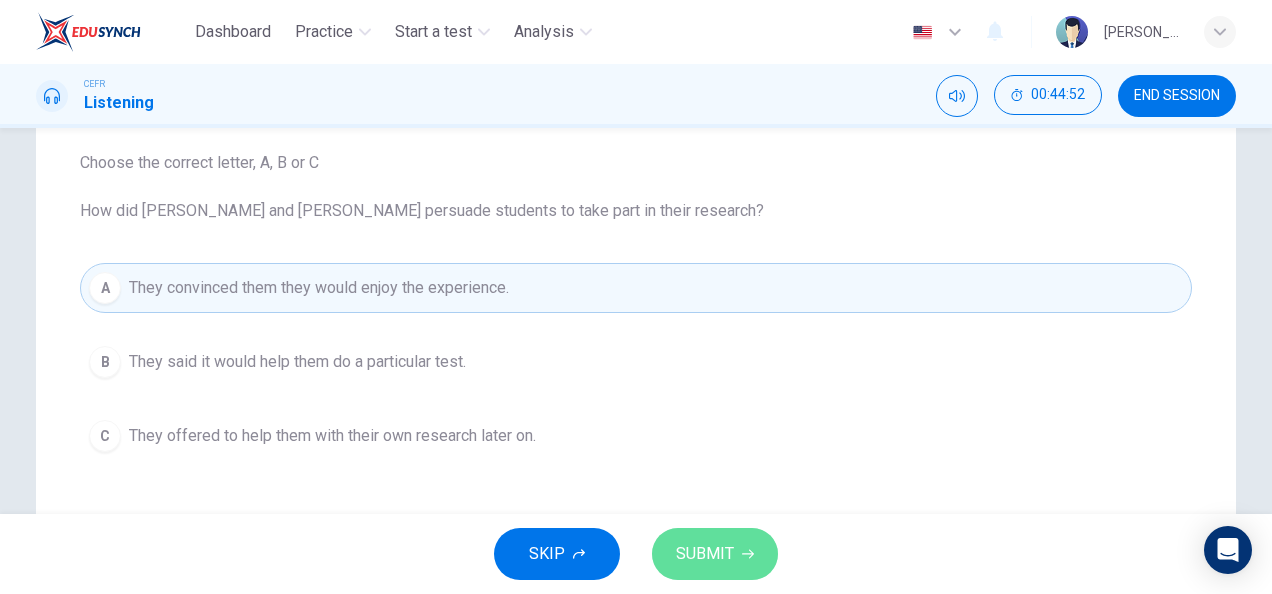 click on "SUBMIT" at bounding box center (705, 554) 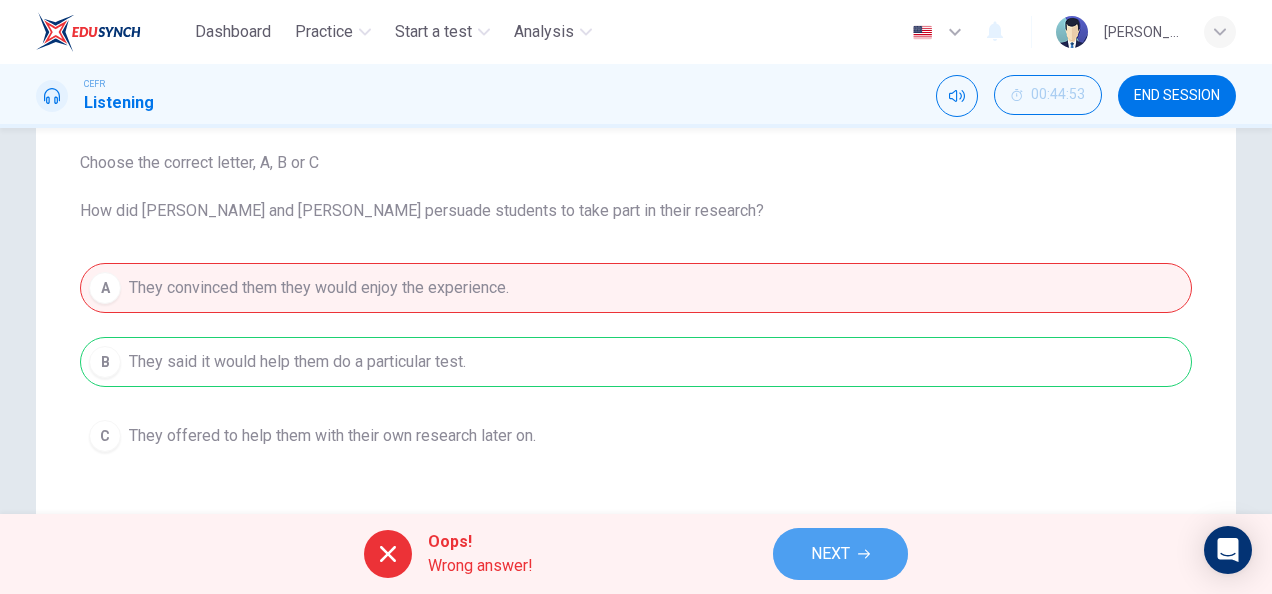 click on "NEXT" at bounding box center [830, 554] 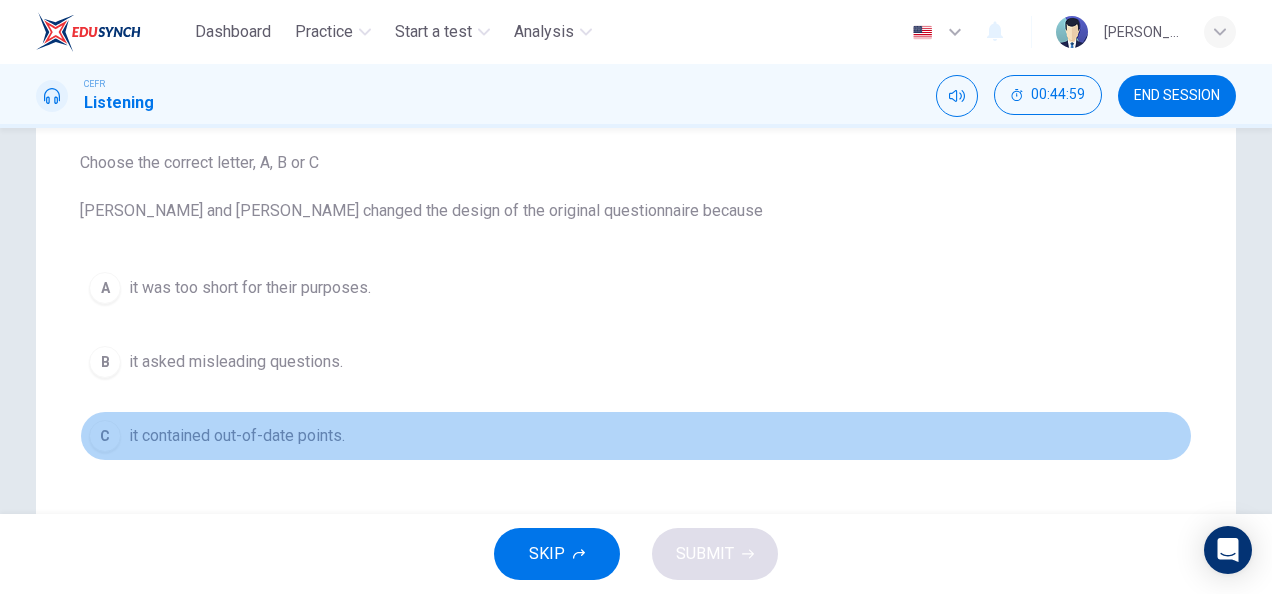 click on "it contained out-of-date points." at bounding box center (237, 436) 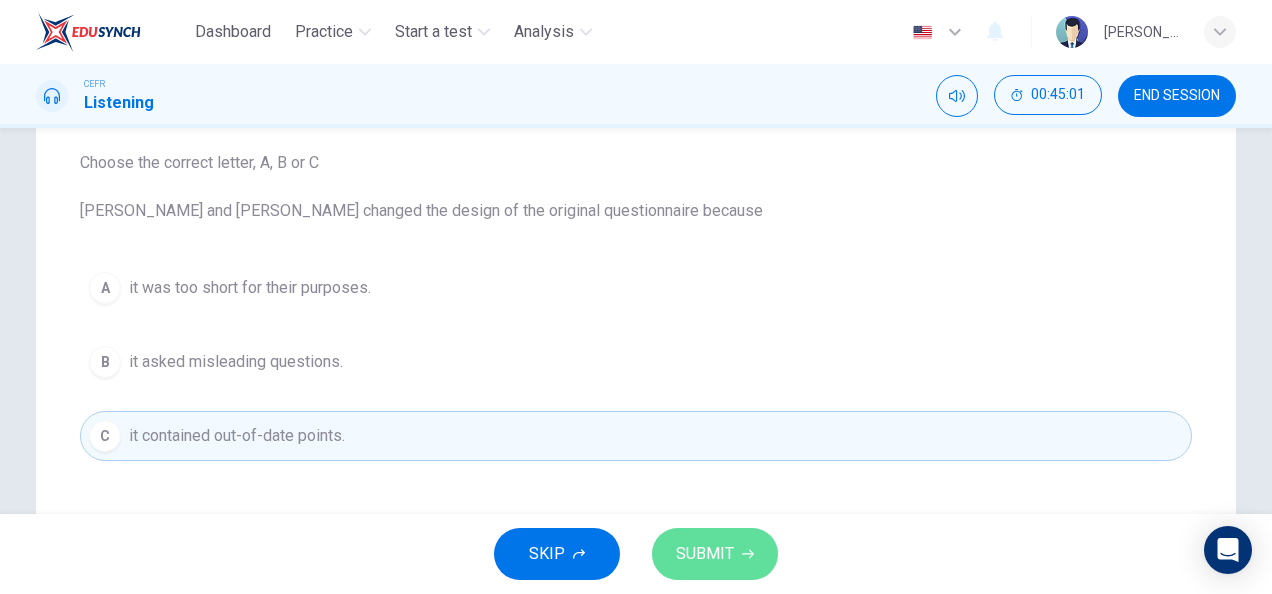 click on "SUBMIT" at bounding box center [715, 554] 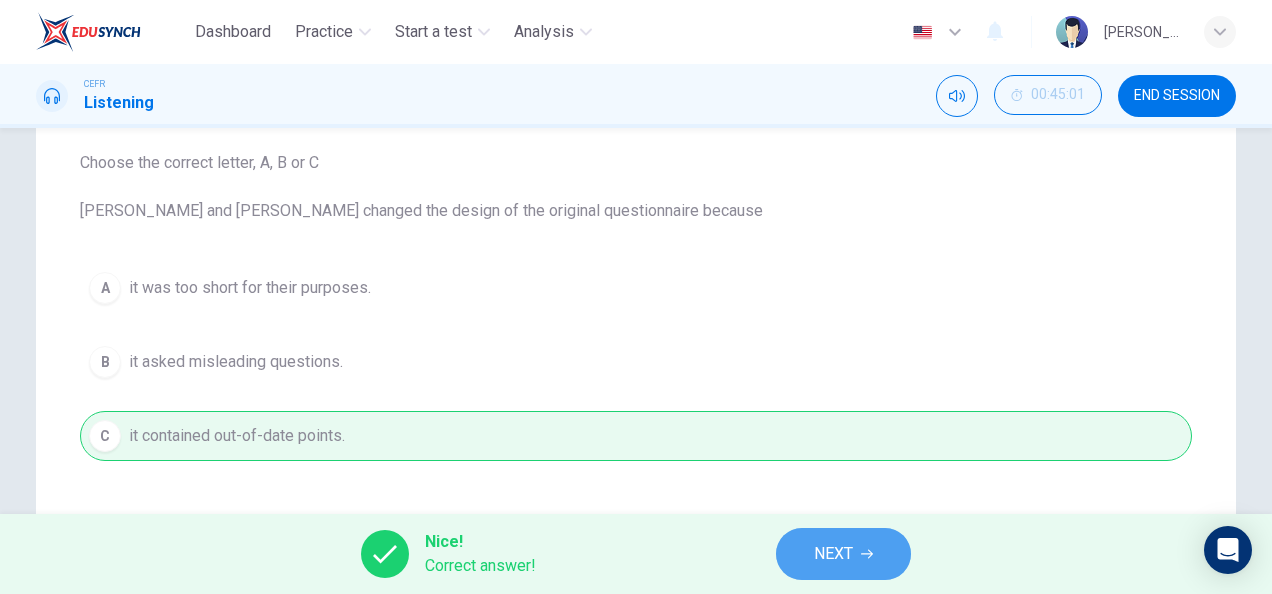 click on "NEXT" at bounding box center (843, 554) 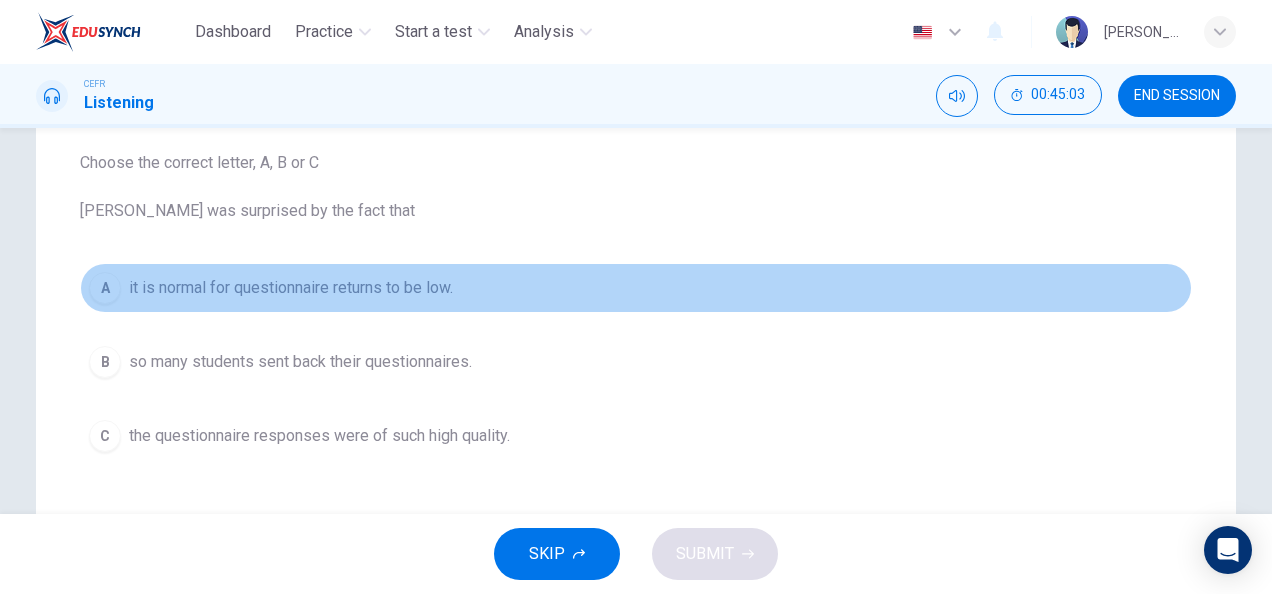 click on "A it is normal for questionnaire returns to be low." at bounding box center (636, 288) 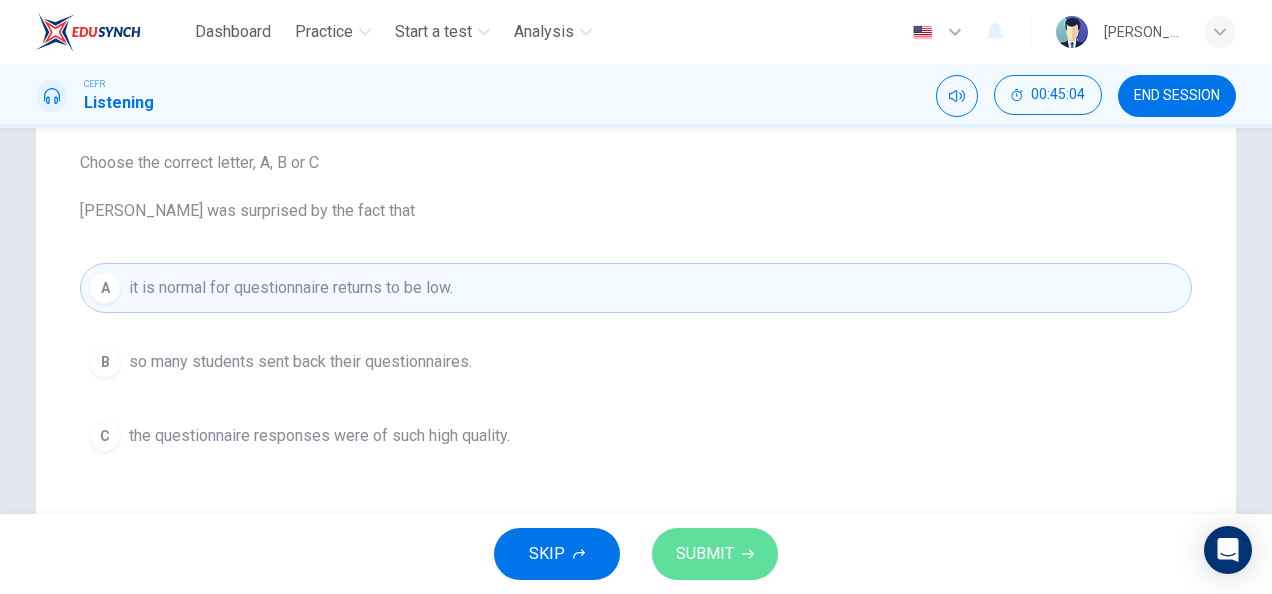 click on "SUBMIT" at bounding box center (705, 554) 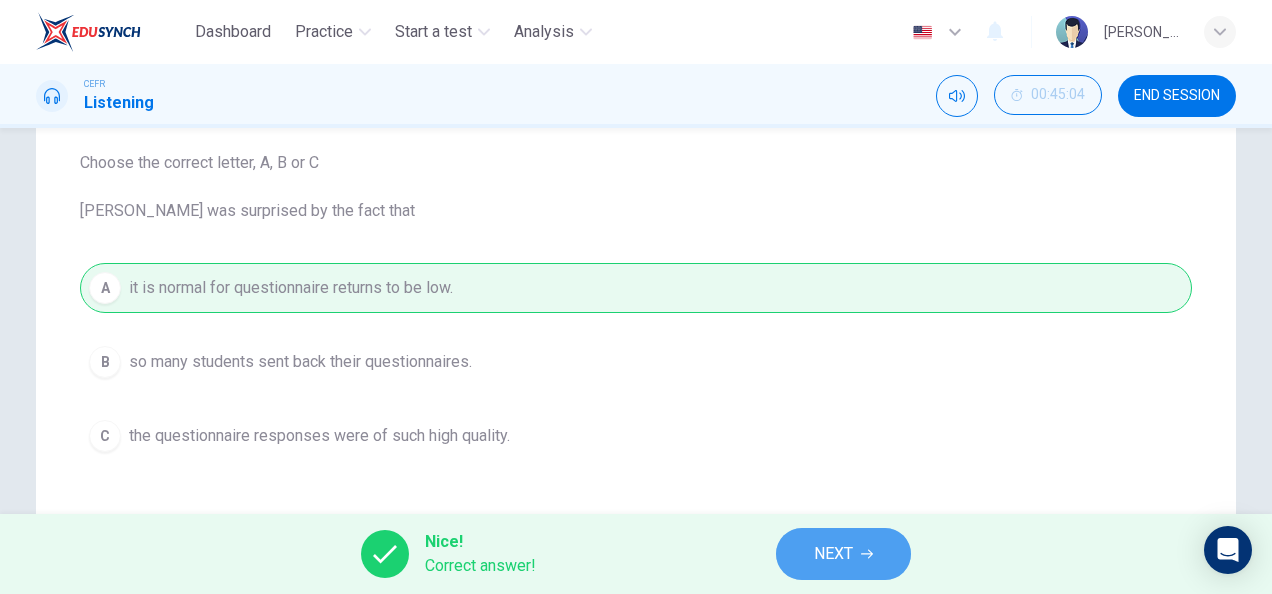 click on "NEXT" at bounding box center (833, 554) 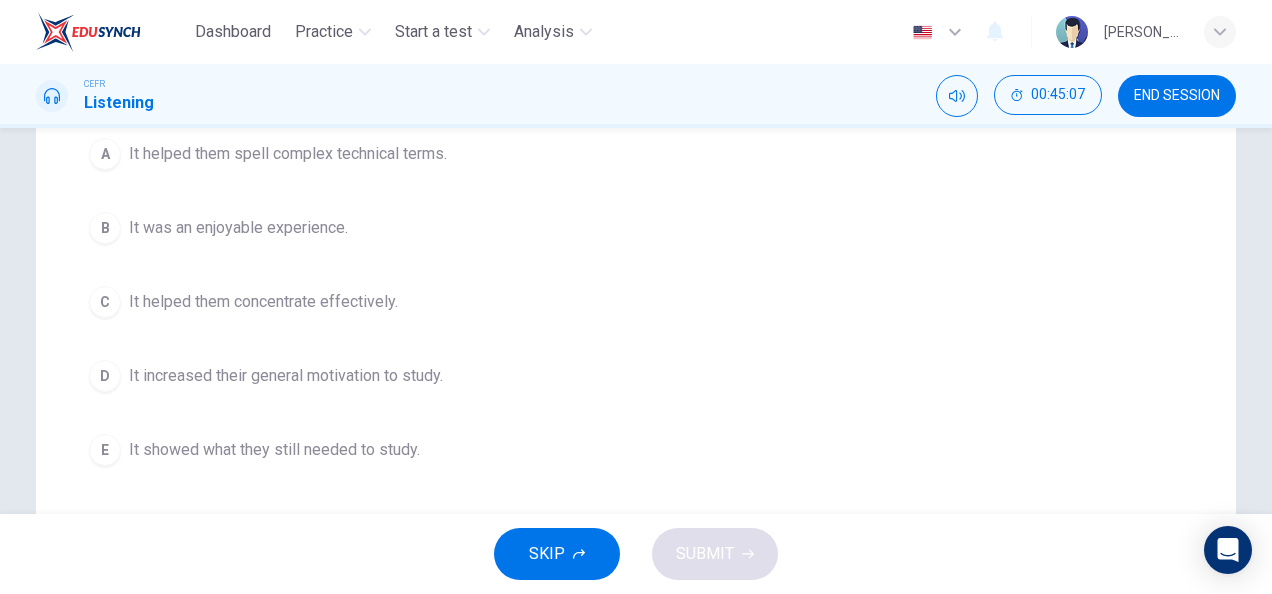 scroll, scrollTop: 341, scrollLeft: 0, axis: vertical 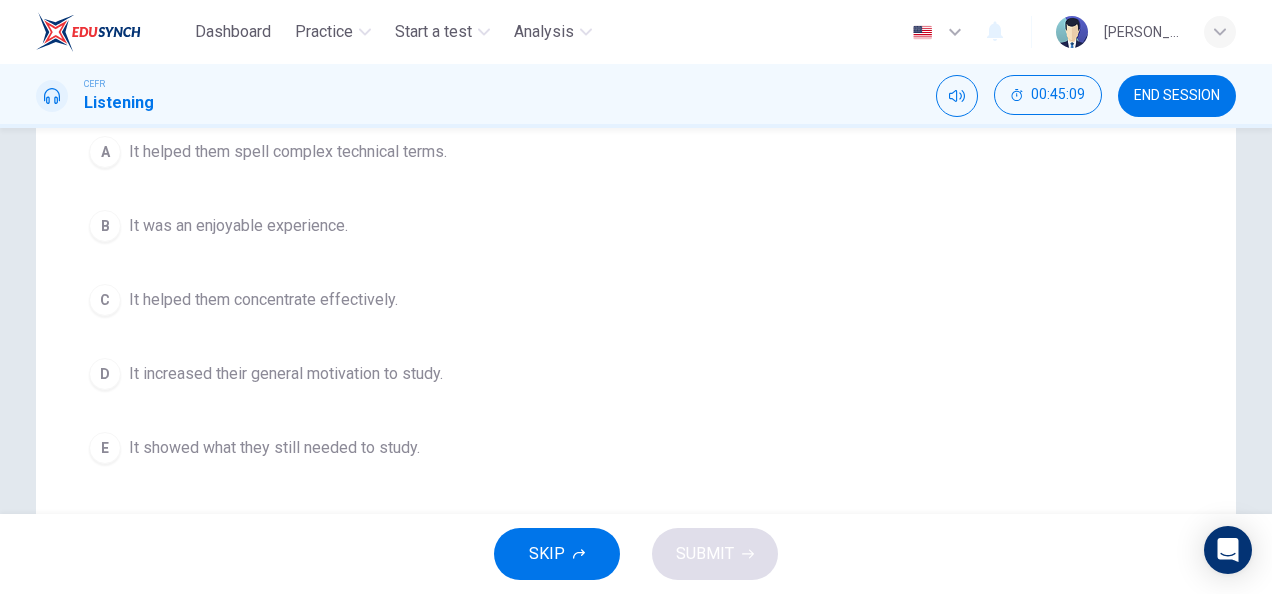 click on "A It helped them spell complex technical terms. B It was an enjoyable experience. C It helped them concentrate effectively. D It increased their general motivation to study. E It showed what they still needed to study." at bounding box center [636, 300] 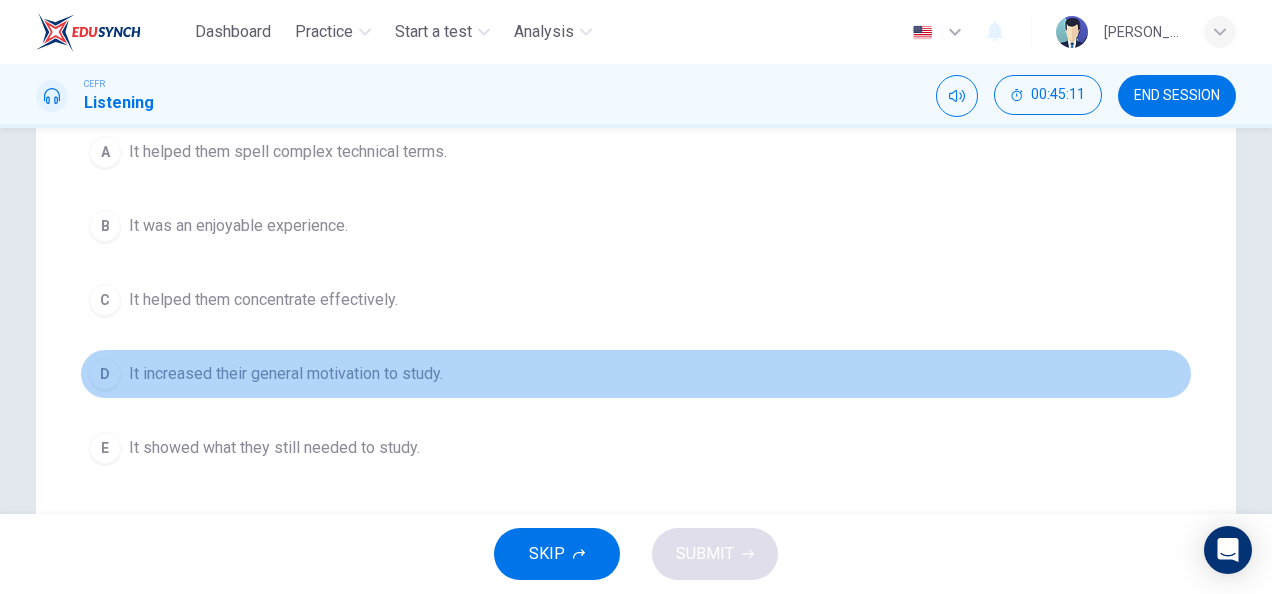 click on "It increased their general motivation to study." at bounding box center [286, 374] 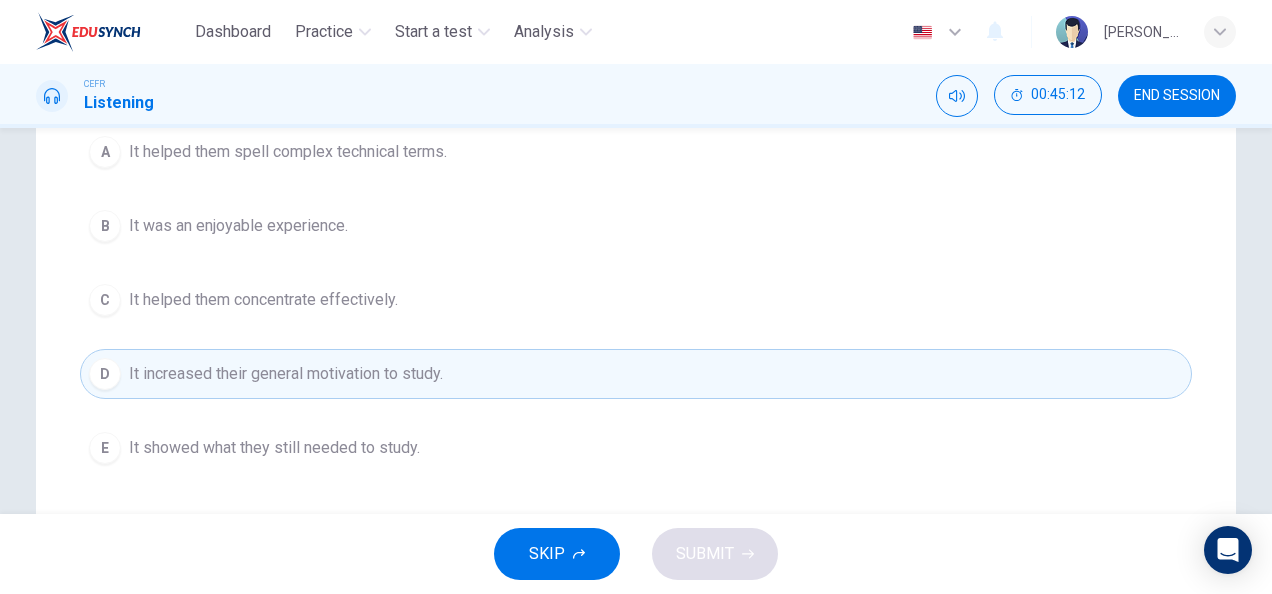 click on "B It was an enjoyable experience." at bounding box center (636, 226) 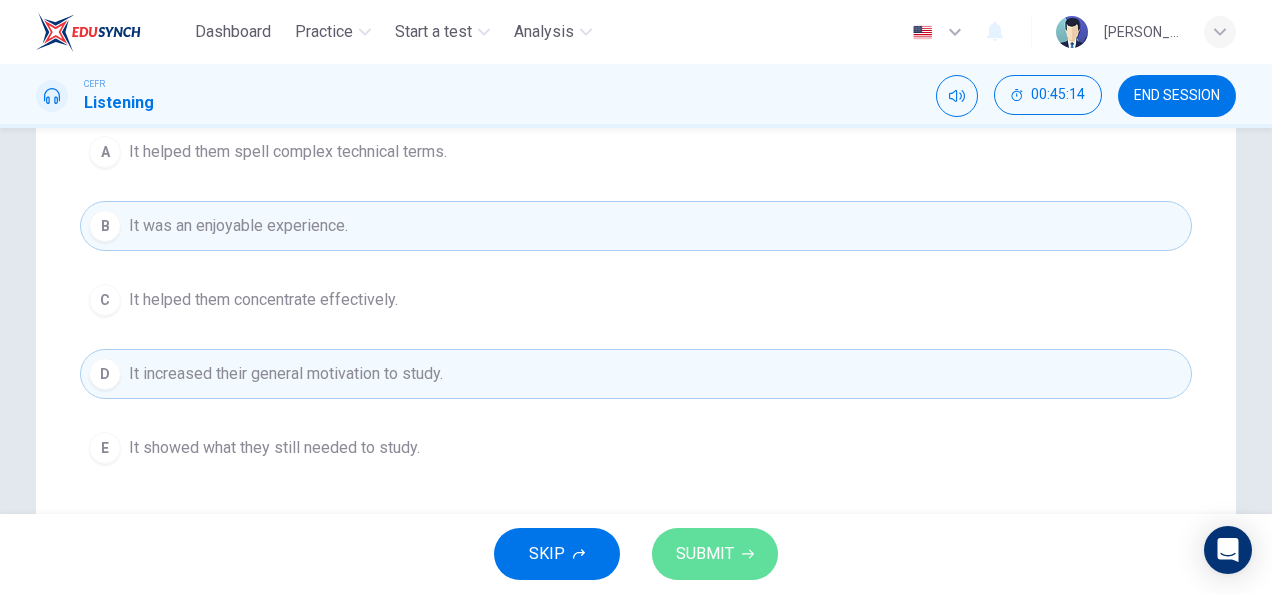 click on "SUBMIT" at bounding box center [705, 554] 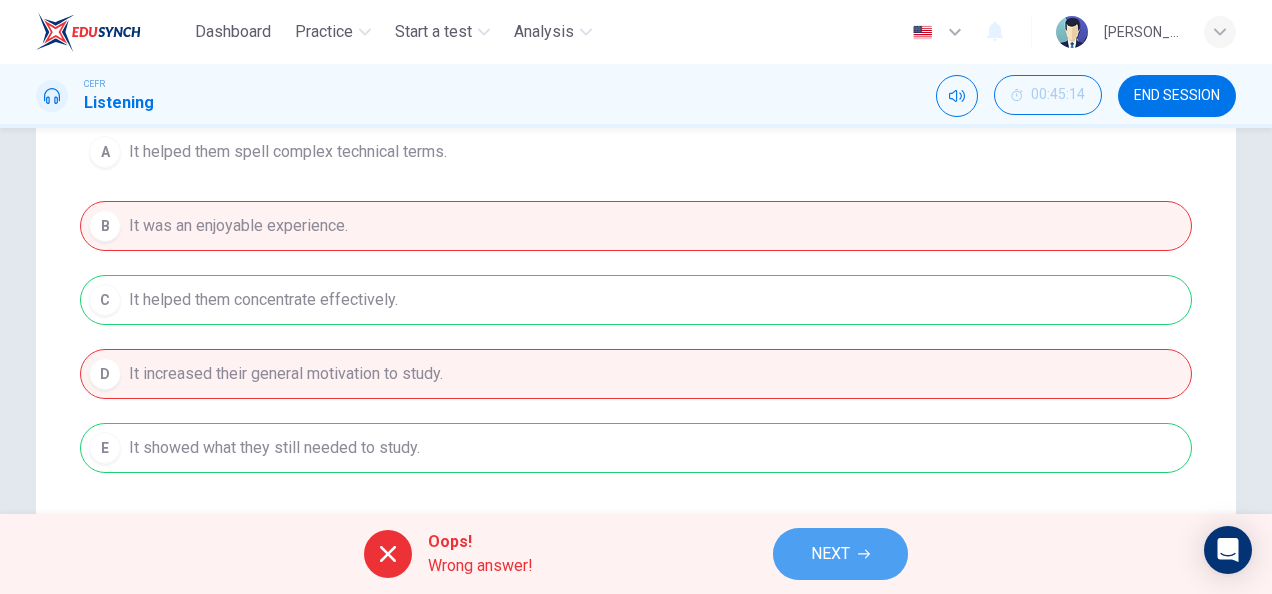 click on "NEXT" at bounding box center [840, 554] 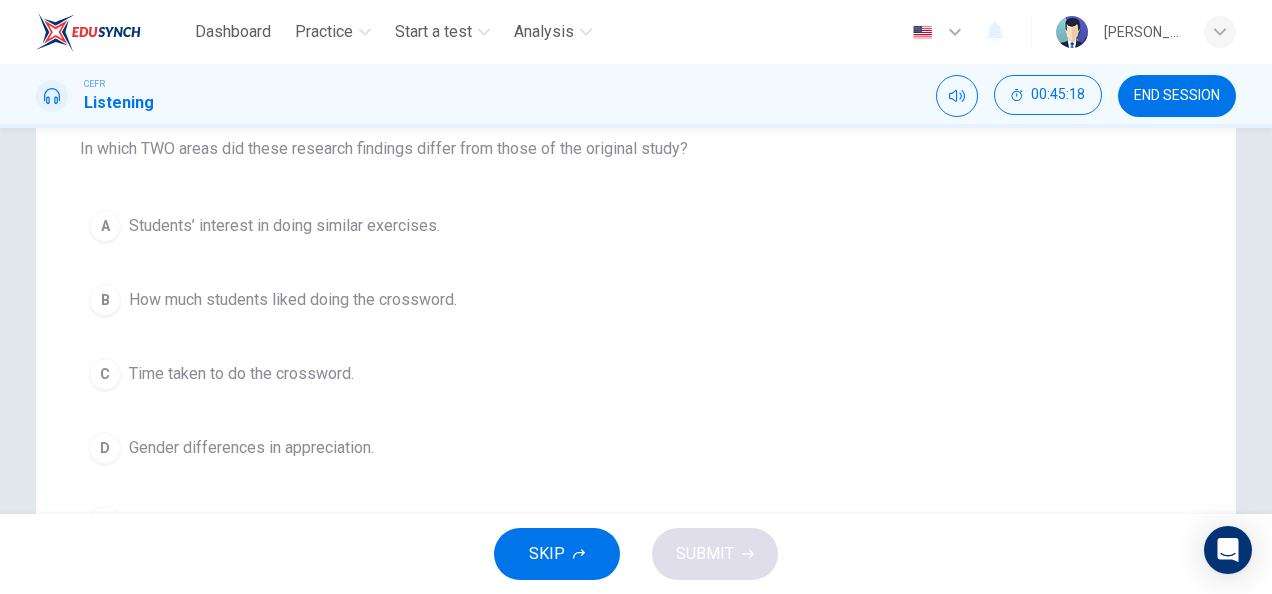 scroll, scrollTop: 367, scrollLeft: 0, axis: vertical 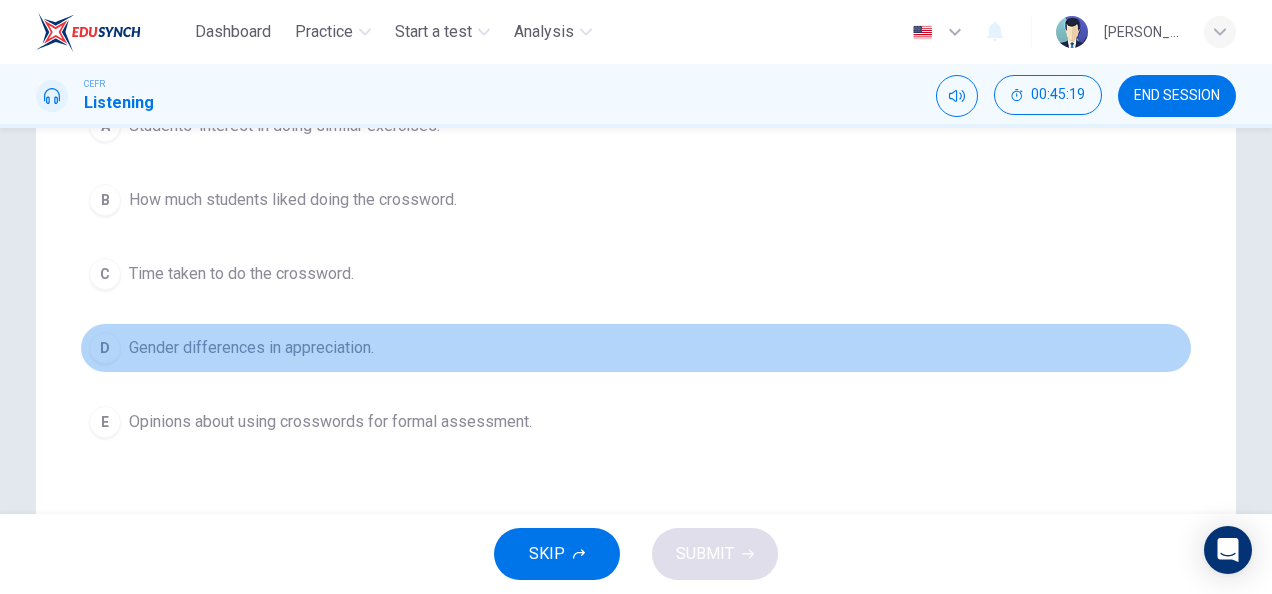 click on "Gender differences in appreciation." at bounding box center [251, 348] 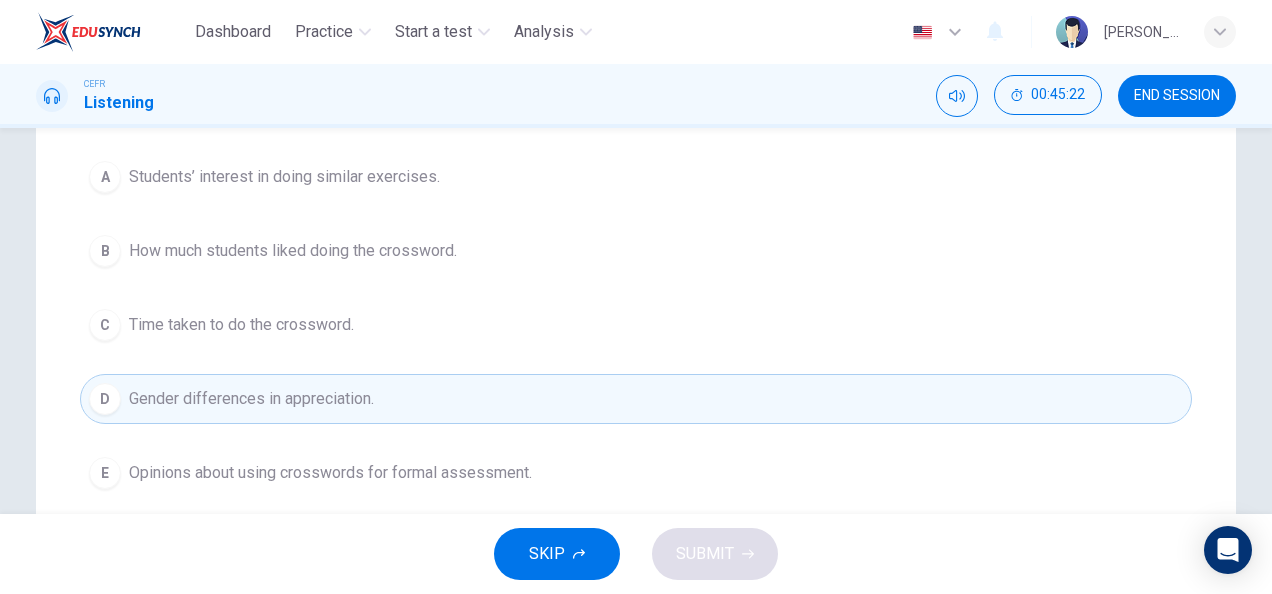 scroll, scrollTop: 310, scrollLeft: 0, axis: vertical 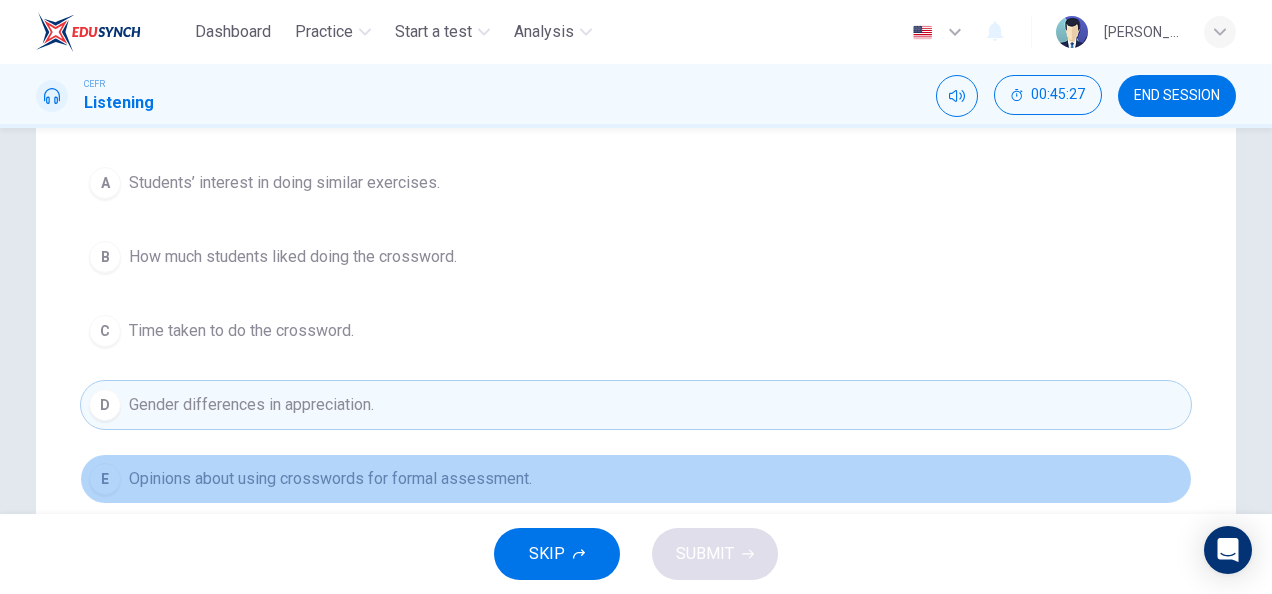 click on "E Opinions about using crosswords for formal assessment." at bounding box center (636, 479) 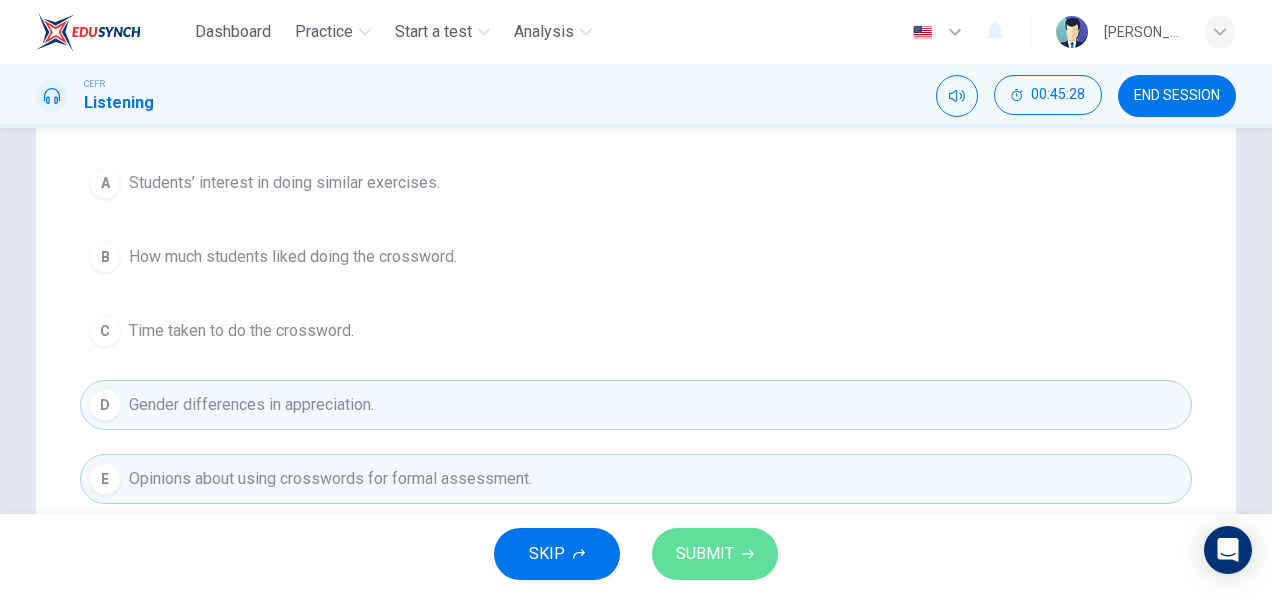 click on "SUBMIT" at bounding box center (705, 554) 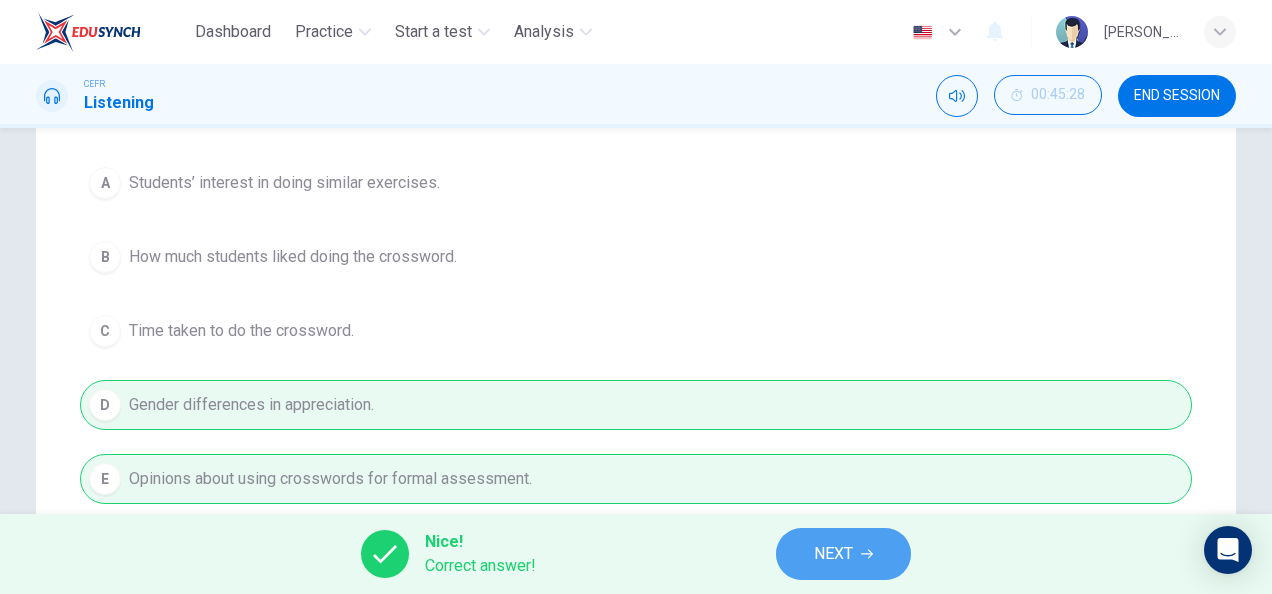 click on "NEXT" at bounding box center [843, 554] 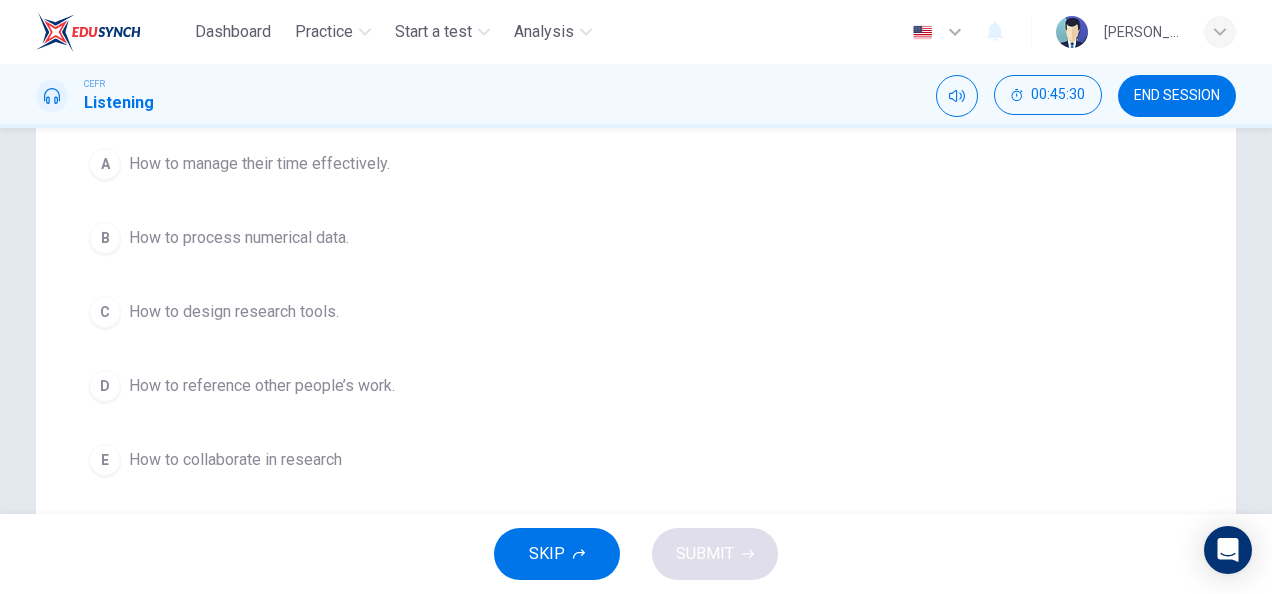 scroll, scrollTop: 330, scrollLeft: 0, axis: vertical 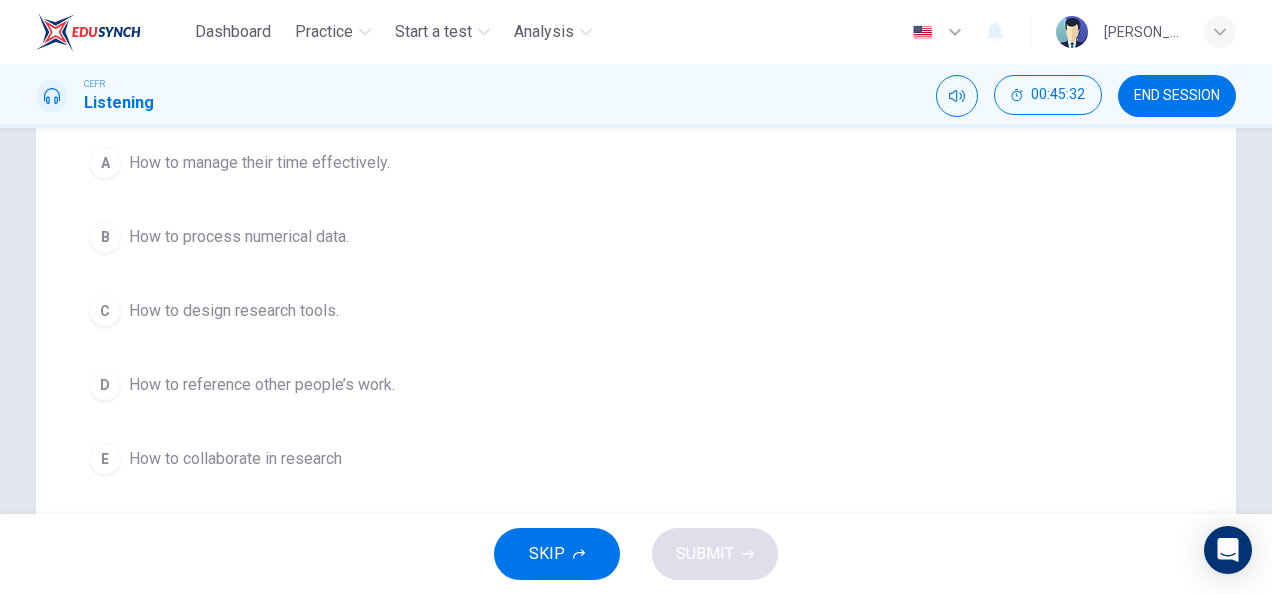 click on "How to reference other people’s work." at bounding box center (262, 385) 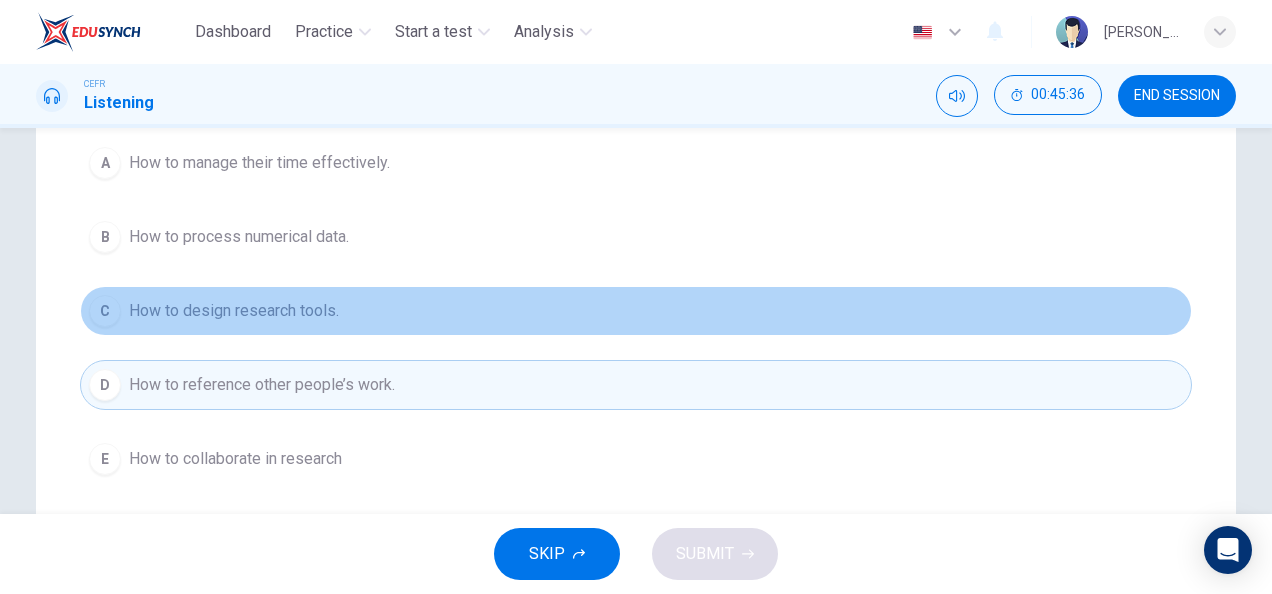 click on "How to design research tools." at bounding box center (234, 311) 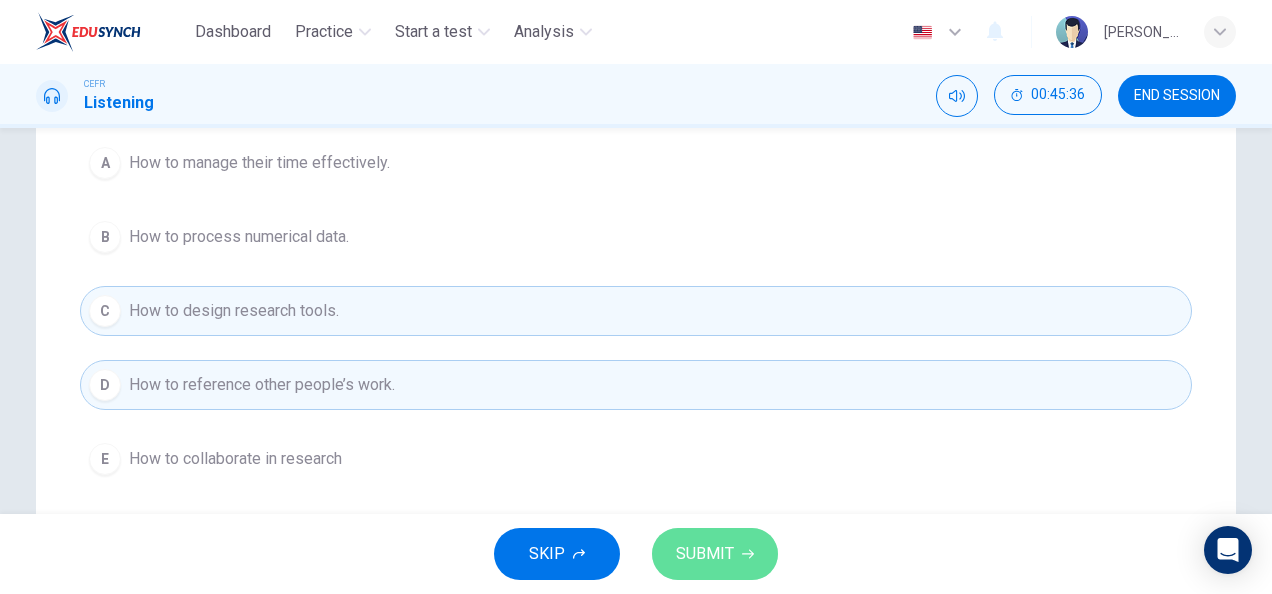 click on "SUBMIT" at bounding box center (715, 554) 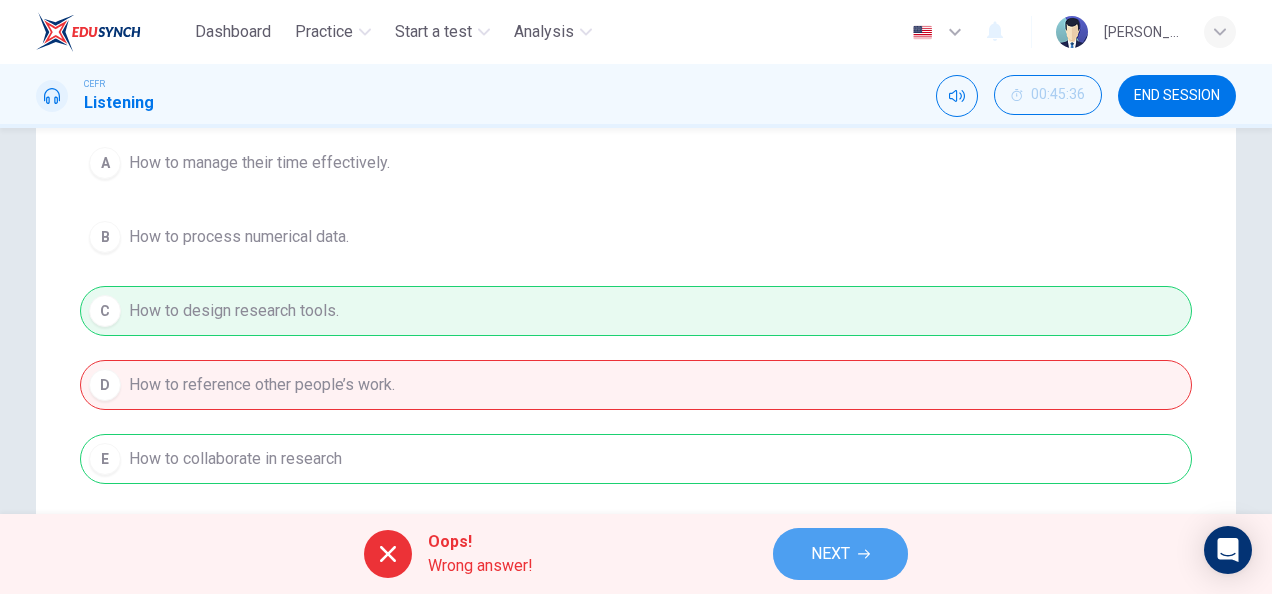 click on "NEXT" at bounding box center (840, 554) 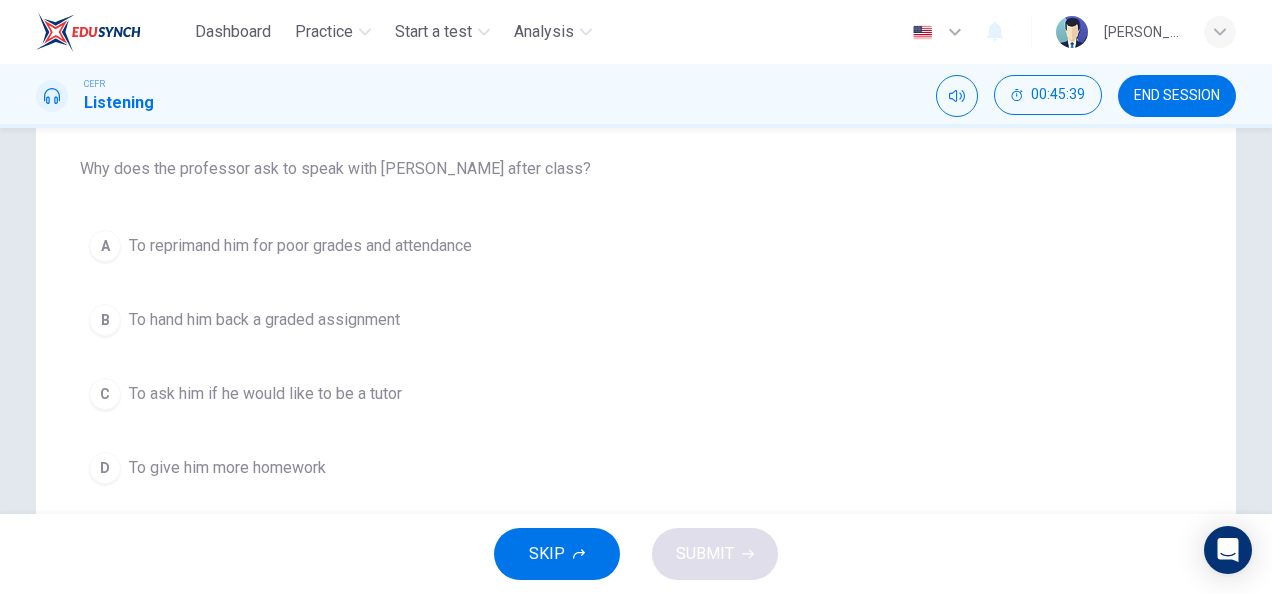scroll, scrollTop: 198, scrollLeft: 0, axis: vertical 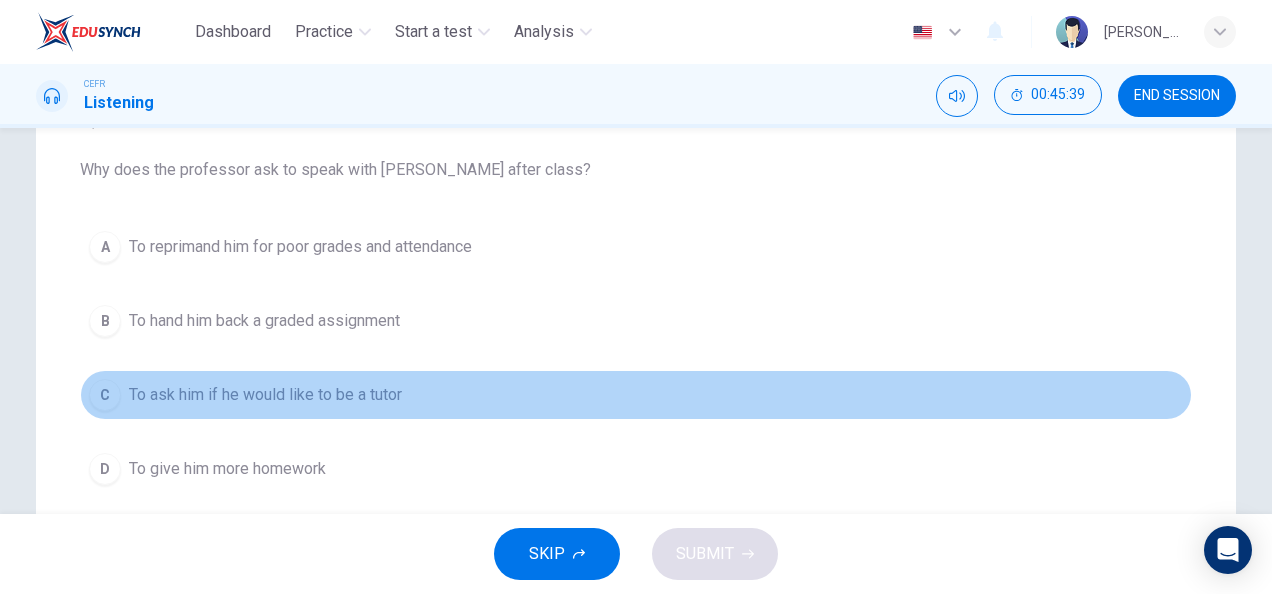 click on "To ask him if he would like to be a tutor" at bounding box center [265, 395] 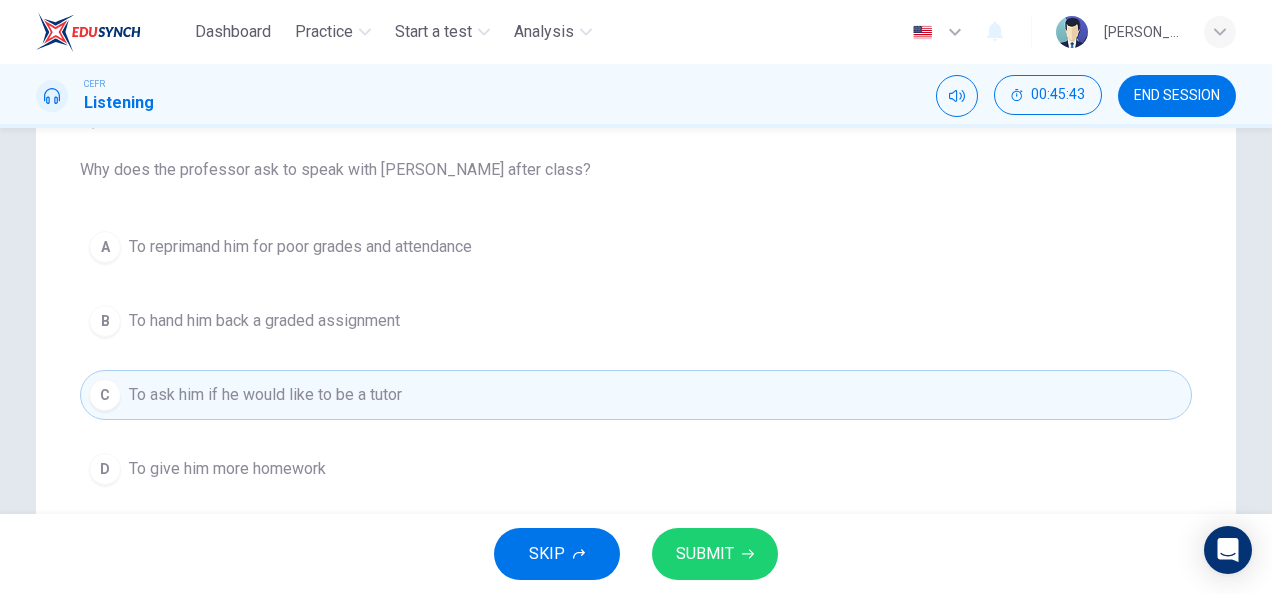 scroll, scrollTop: 0, scrollLeft: 0, axis: both 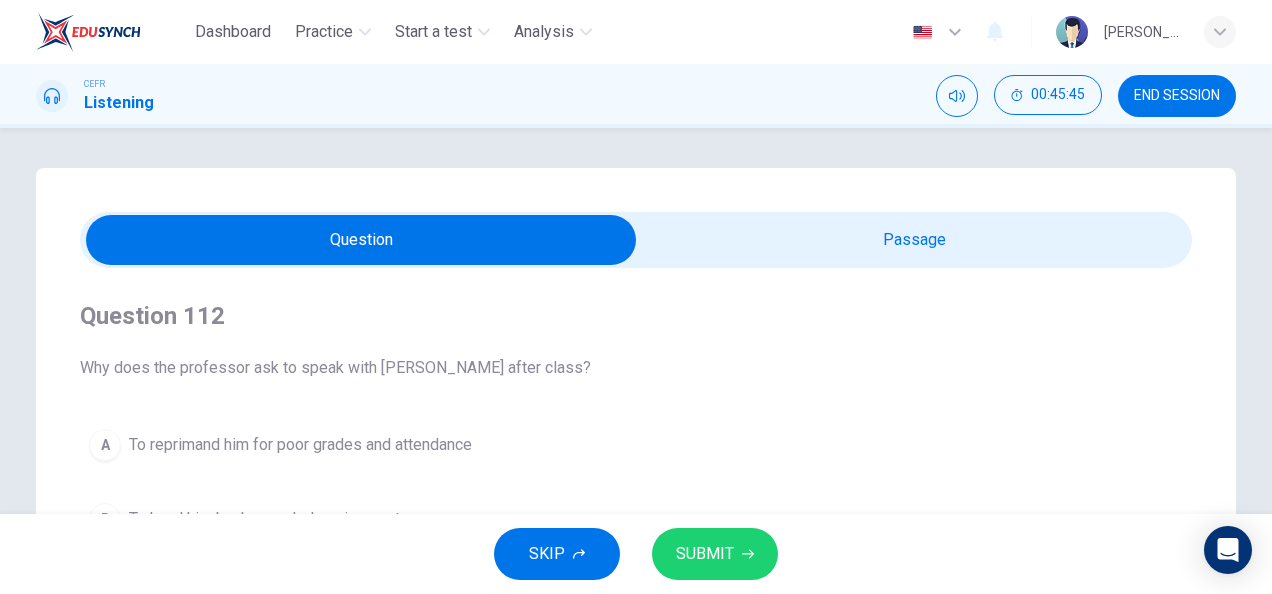 click on "SKIP SUBMIT" at bounding box center (636, 554) 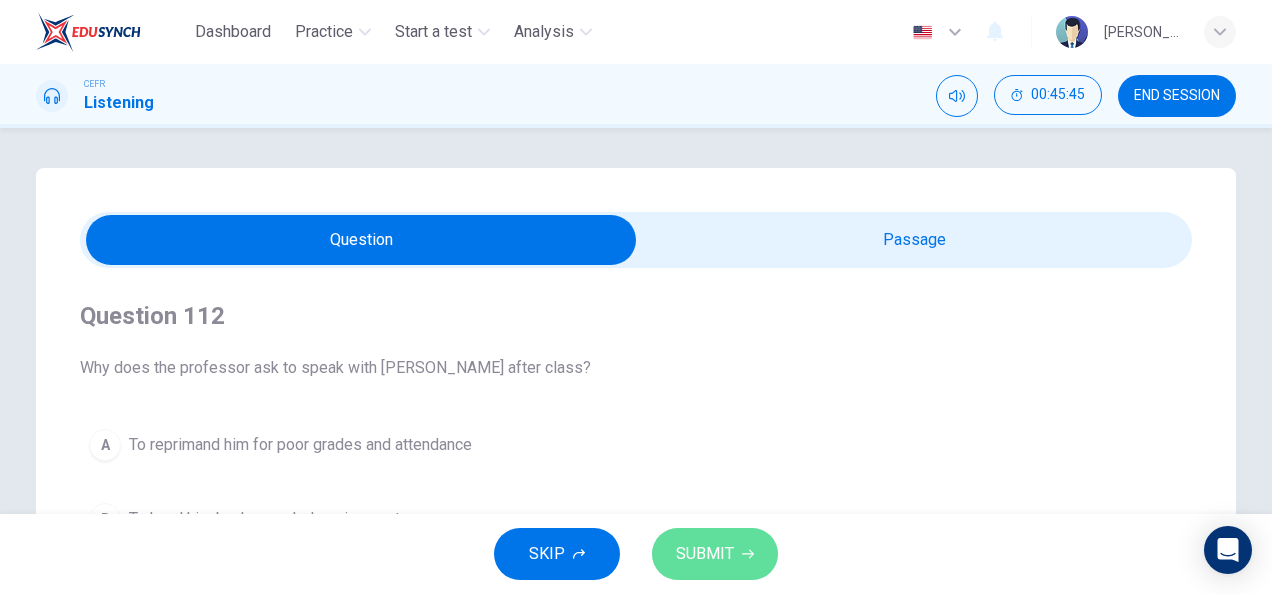 click on "SUBMIT" at bounding box center [715, 554] 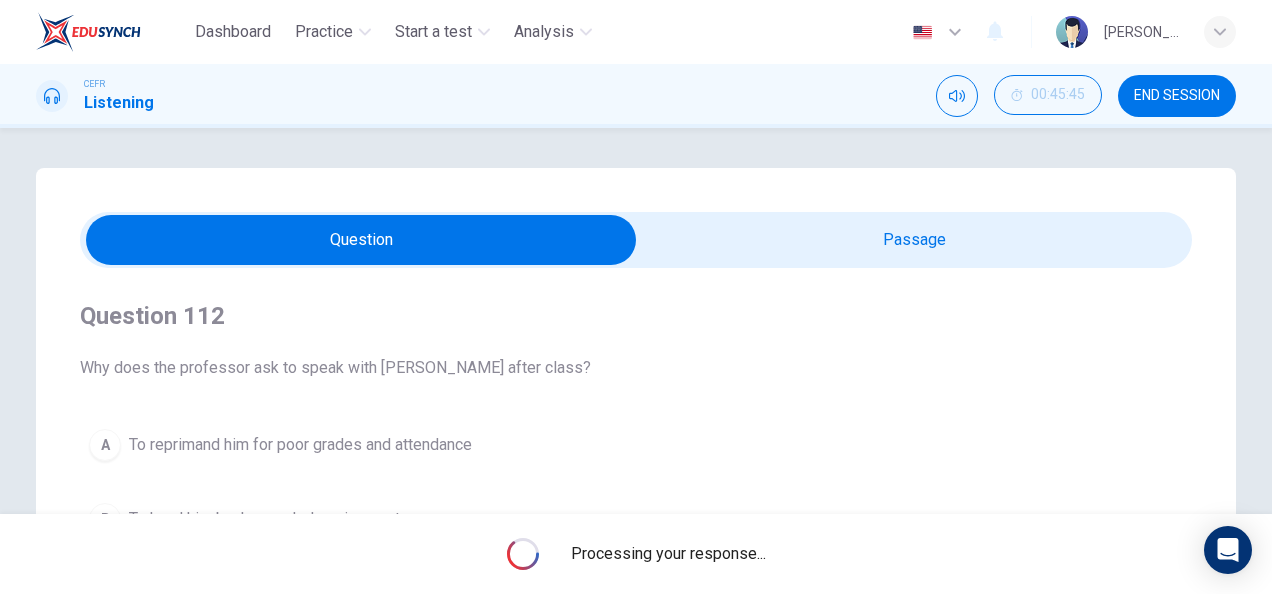 scroll, scrollTop: 194, scrollLeft: 0, axis: vertical 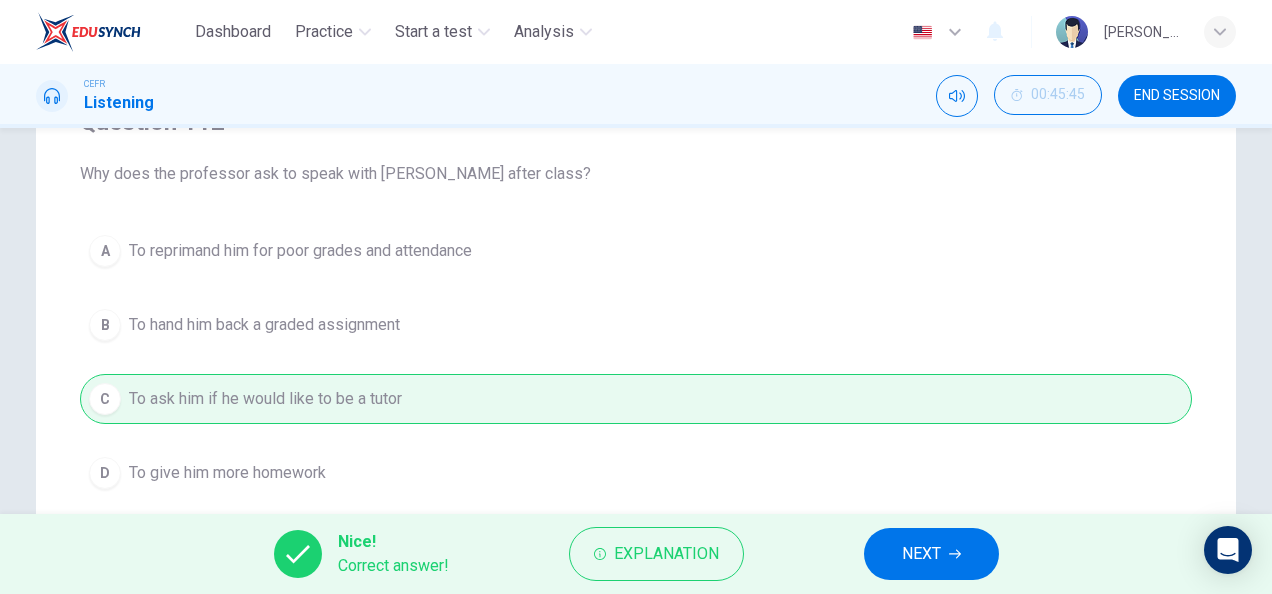click on "NEXT" at bounding box center [931, 554] 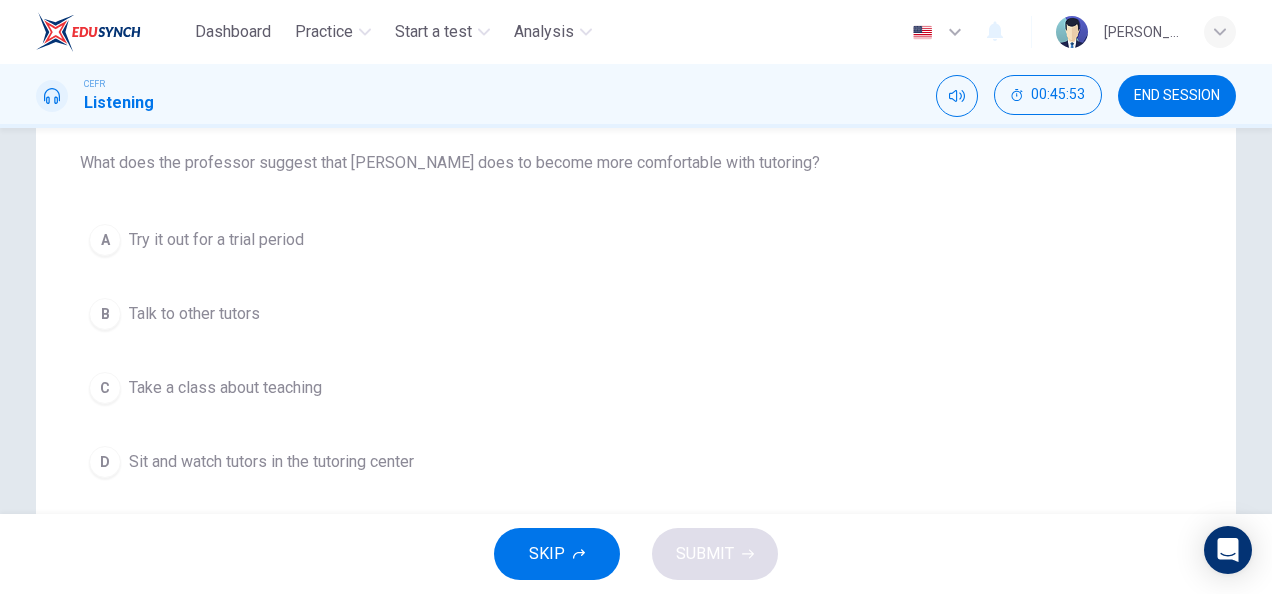 scroll, scrollTop: 204, scrollLeft: 0, axis: vertical 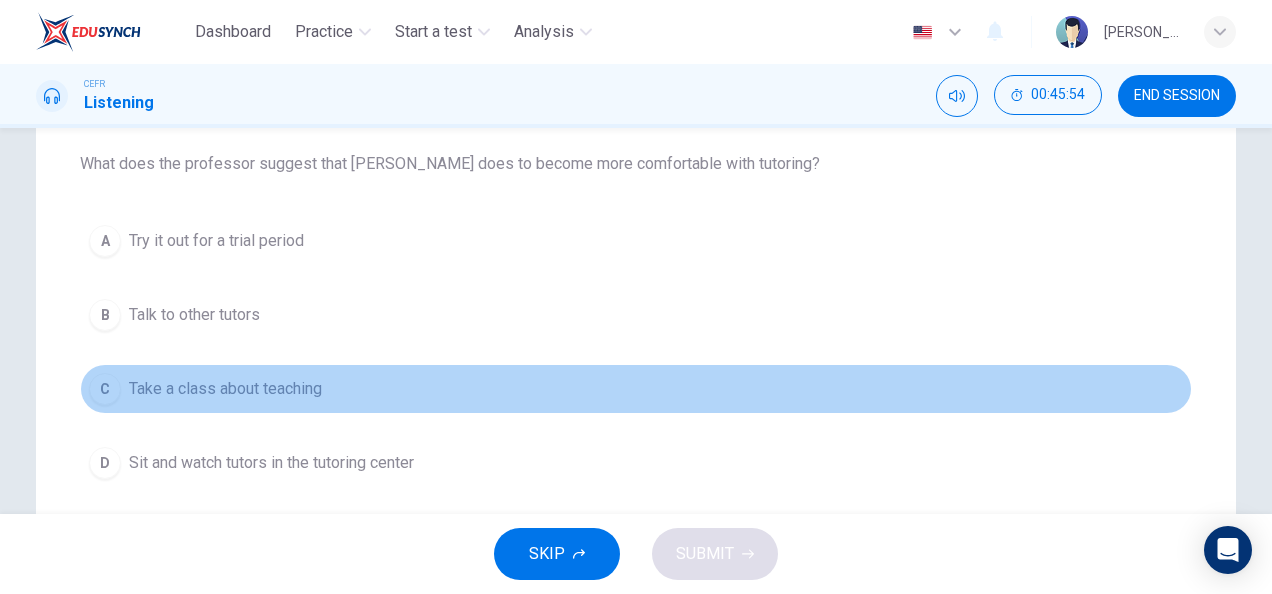 click on "C Take a class about teaching" at bounding box center [636, 389] 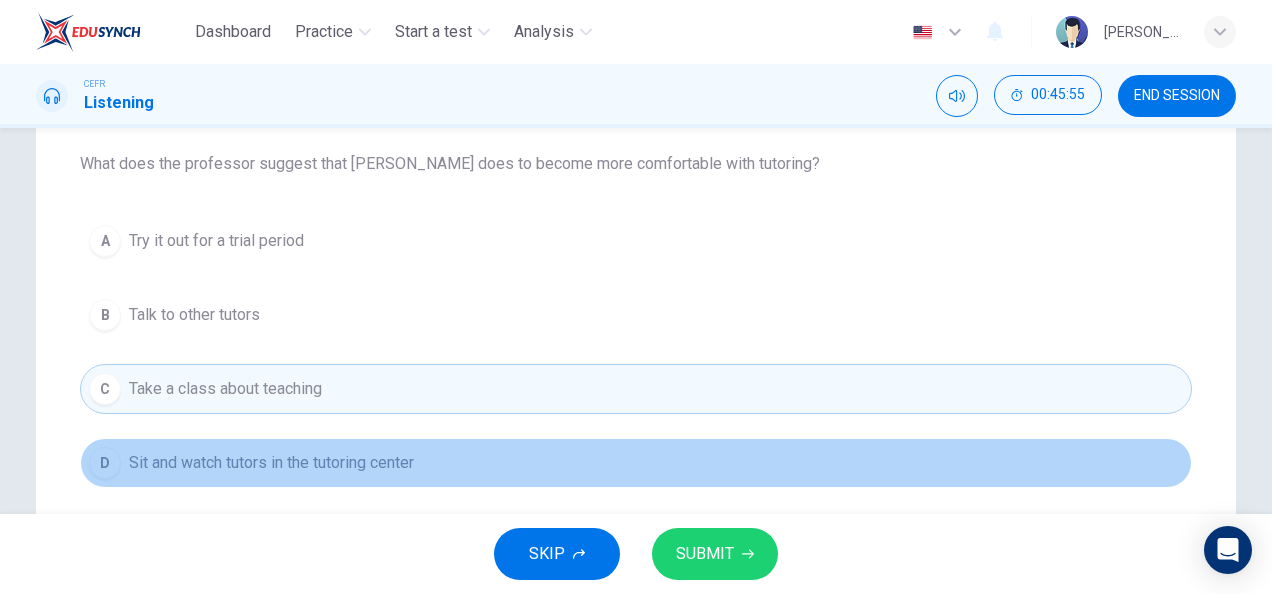 click on "Sit and watch tutors in the tutoring center" at bounding box center (271, 463) 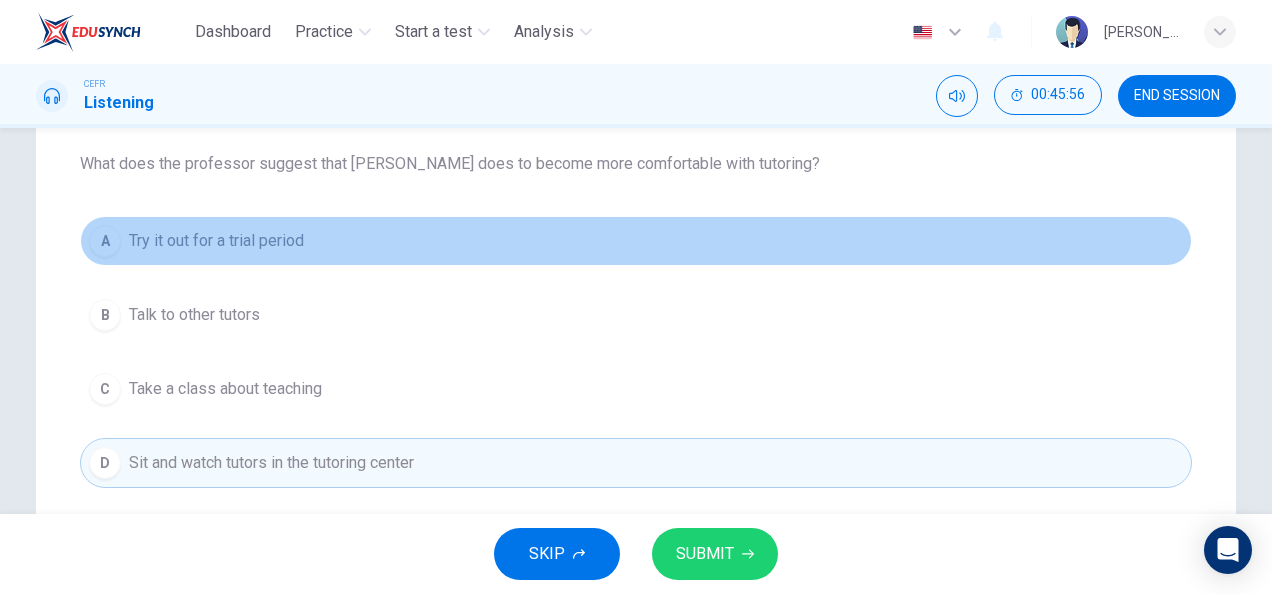 click on "A Try it out for a trial period" at bounding box center (636, 241) 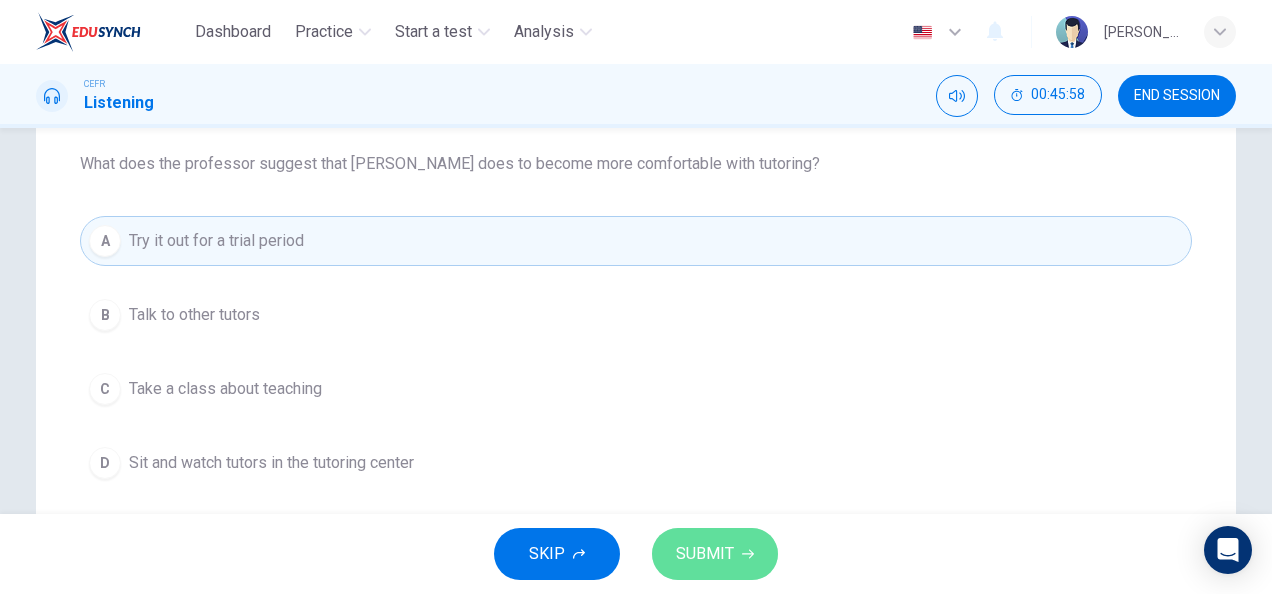 click on "SUBMIT" at bounding box center [705, 554] 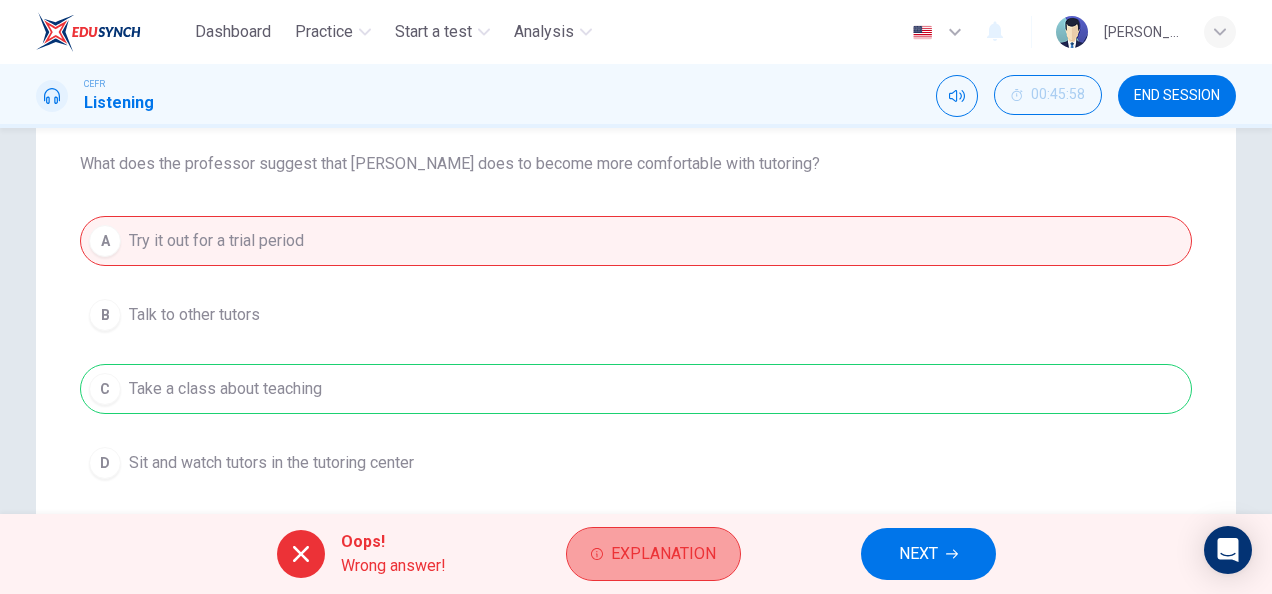 click on "Explanation" at bounding box center (653, 554) 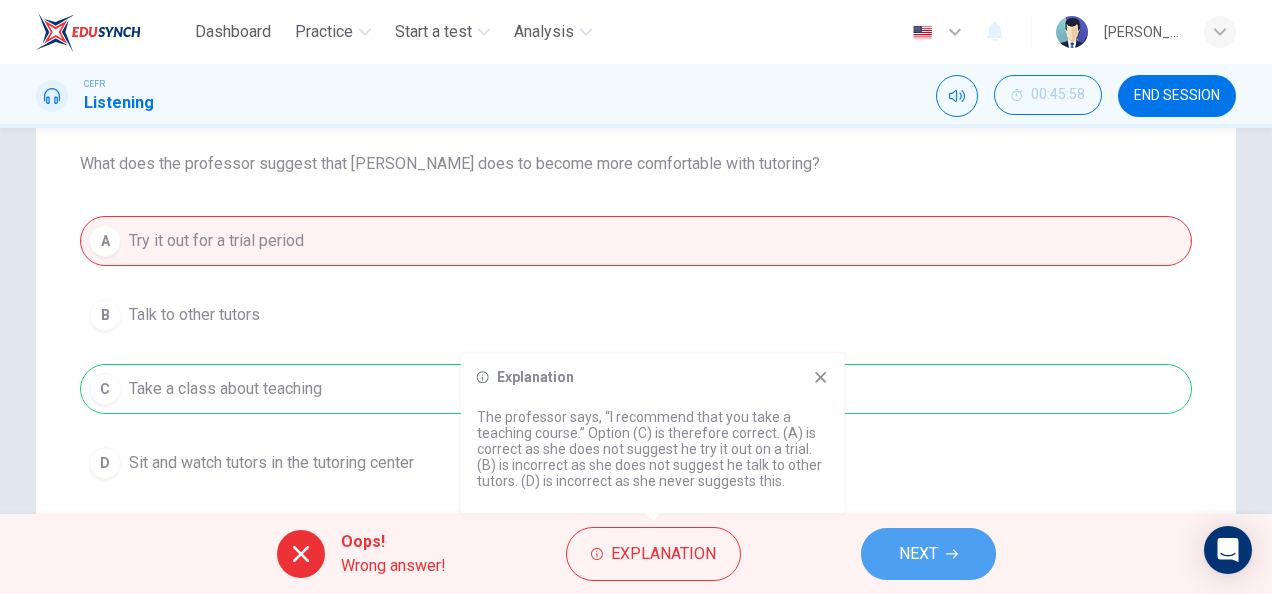 click on "NEXT" at bounding box center (918, 554) 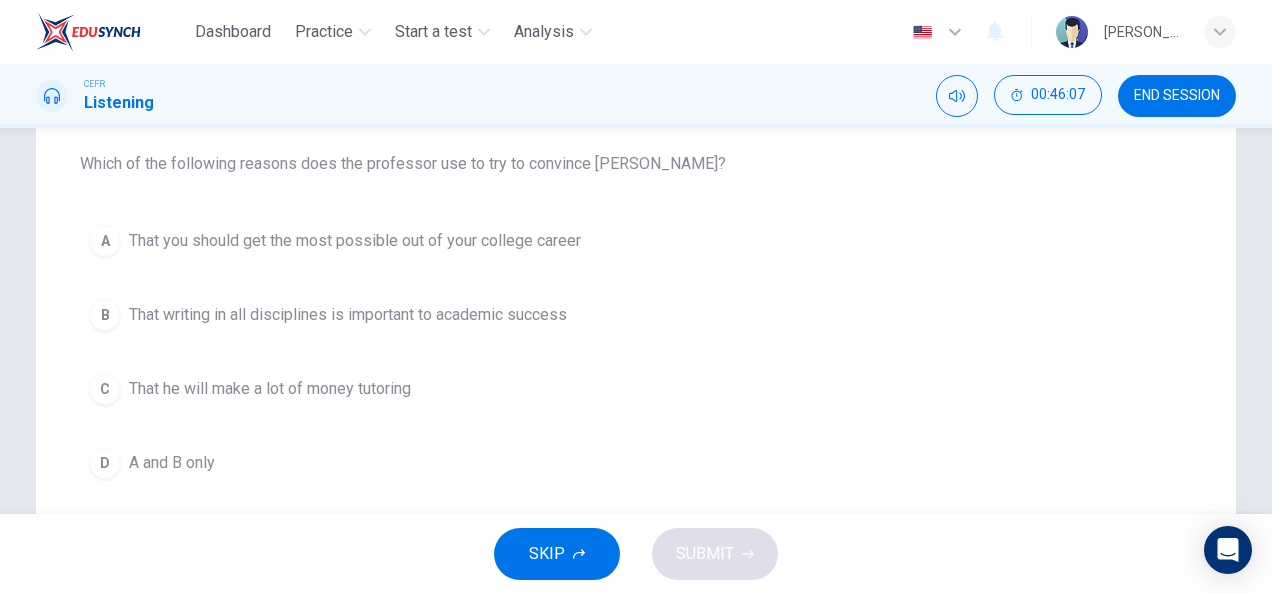 click on "That you should get the most possible out of your college career" at bounding box center [355, 241] 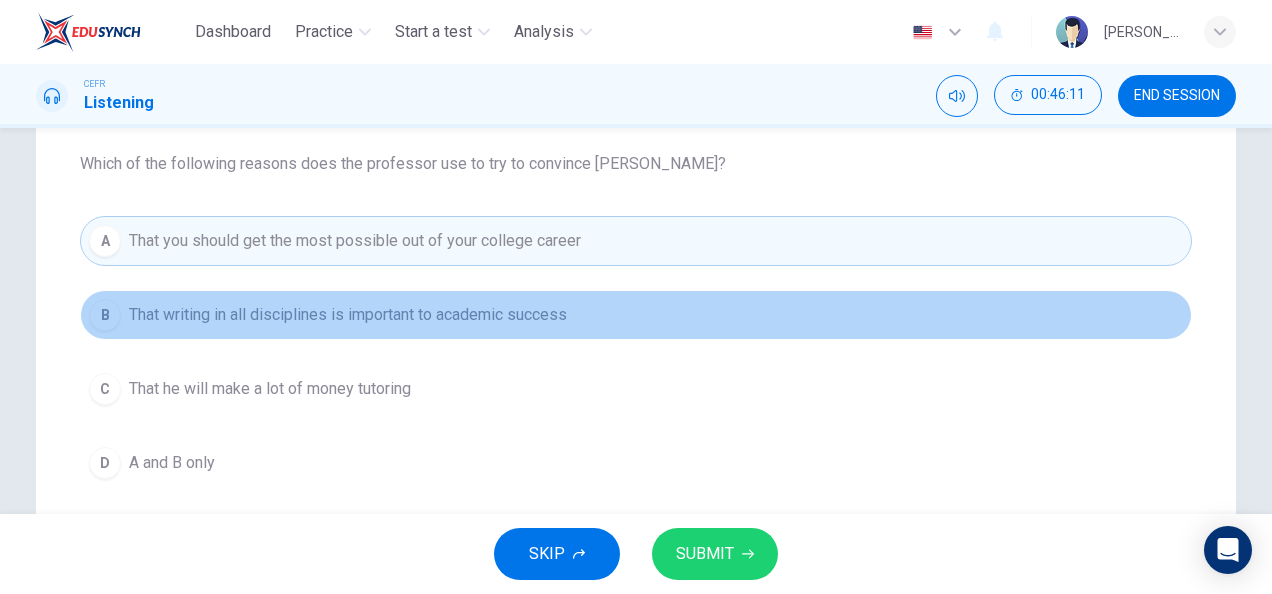 click on "That writing in all disciplines is important to academic success" at bounding box center [348, 315] 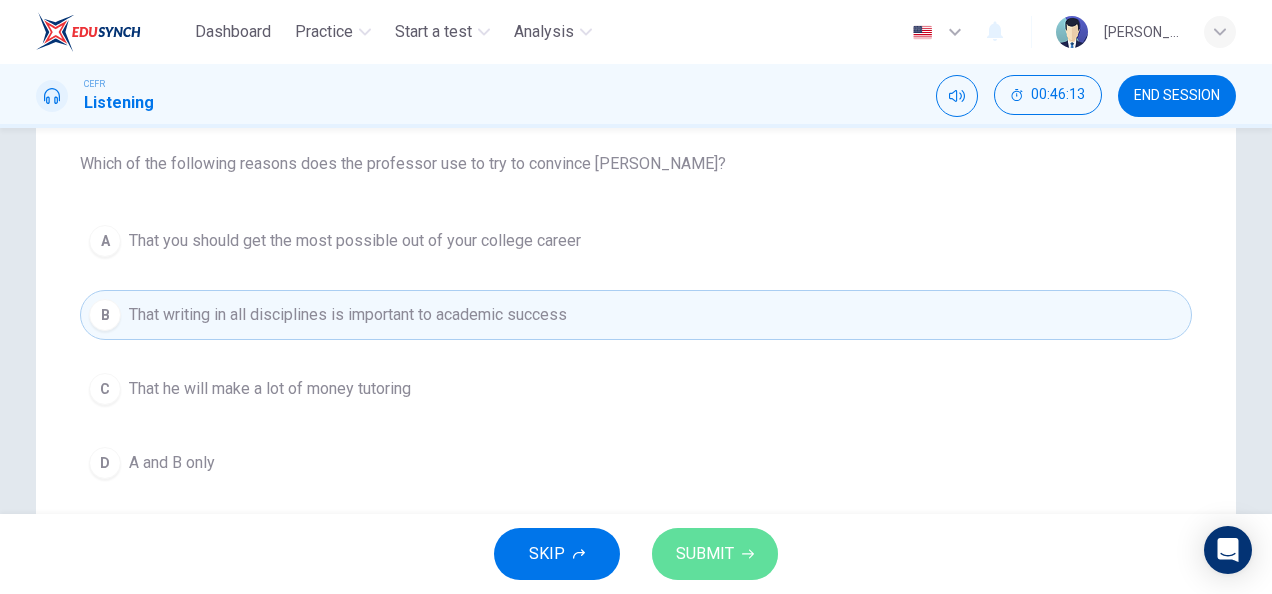 click on "SUBMIT" at bounding box center [705, 554] 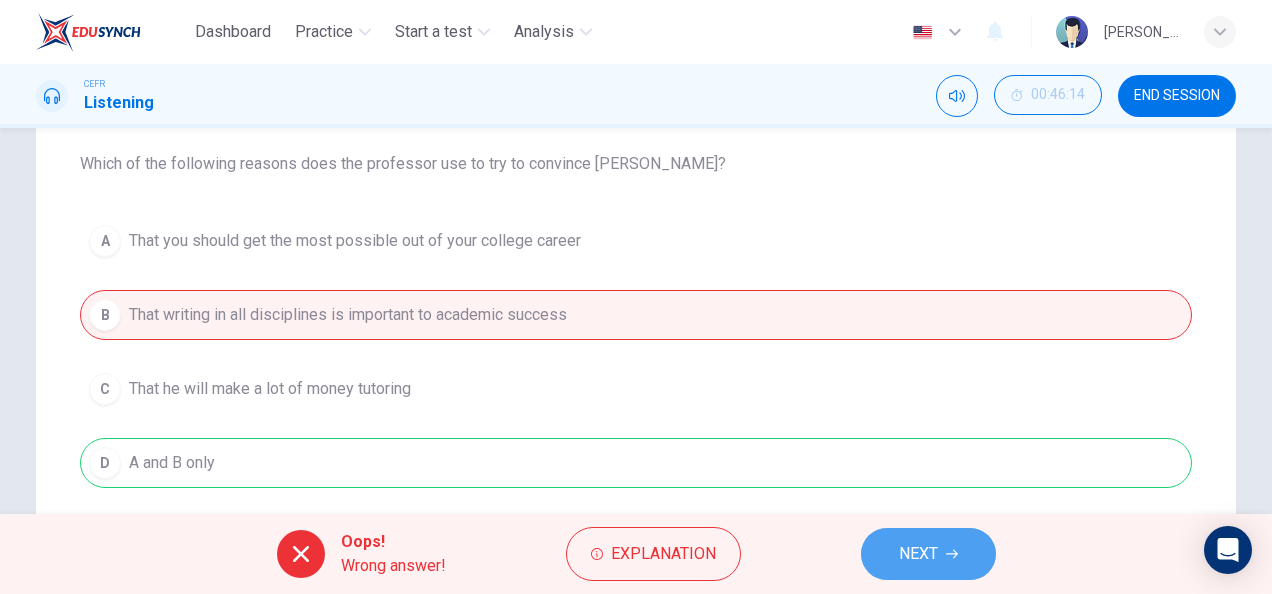 click on "NEXT" at bounding box center (918, 554) 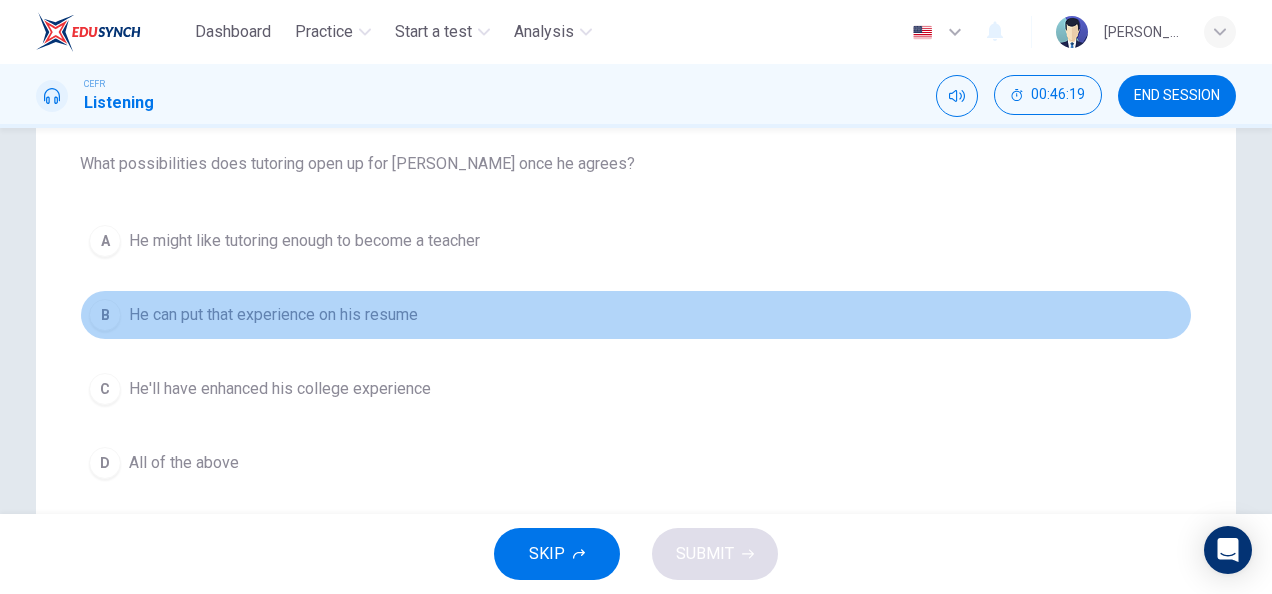 click on "He can put that experience on his resume" at bounding box center [273, 315] 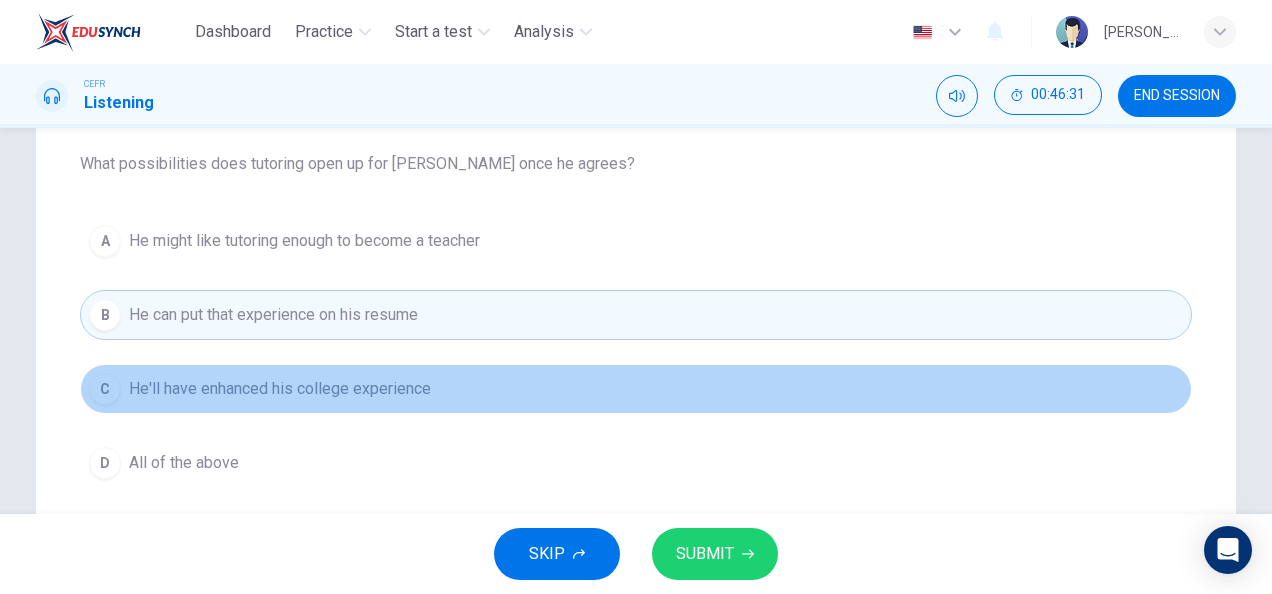 click on "He'll have enhanced his college experience" at bounding box center [280, 389] 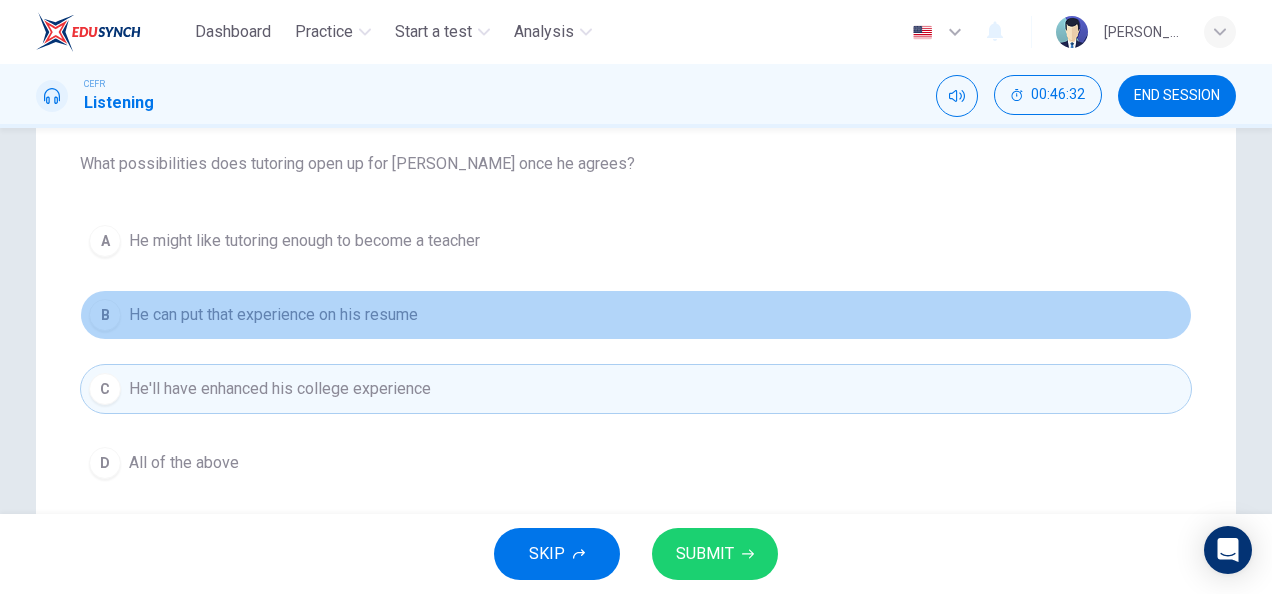 click on "He can put that experience on his resume" at bounding box center [273, 315] 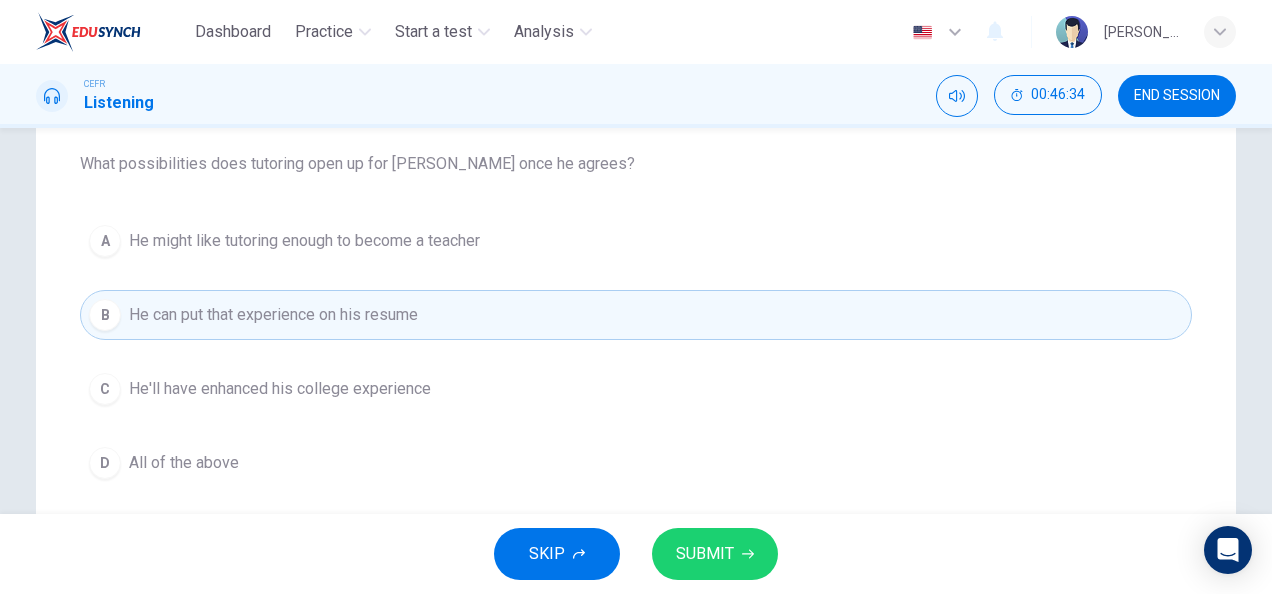 click on "A He might like tutoring enough to become a teacher B He can put that experience on his resume C He'll have enhanced his college experience D All of the above" at bounding box center (636, 352) 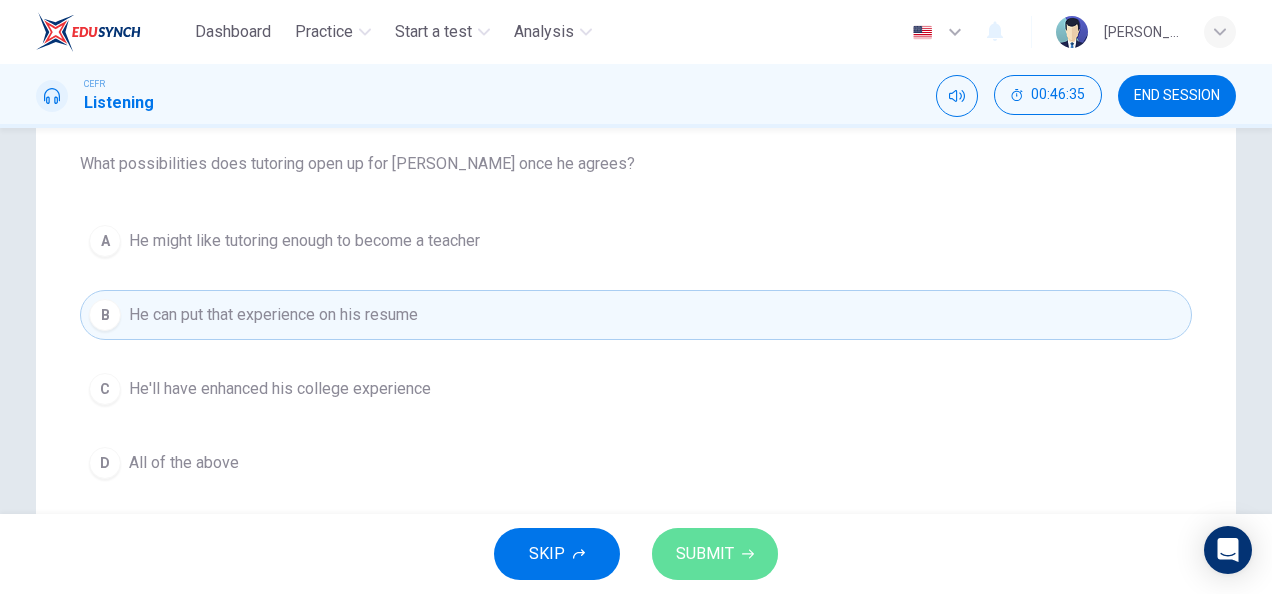 click on "SUBMIT" at bounding box center [705, 554] 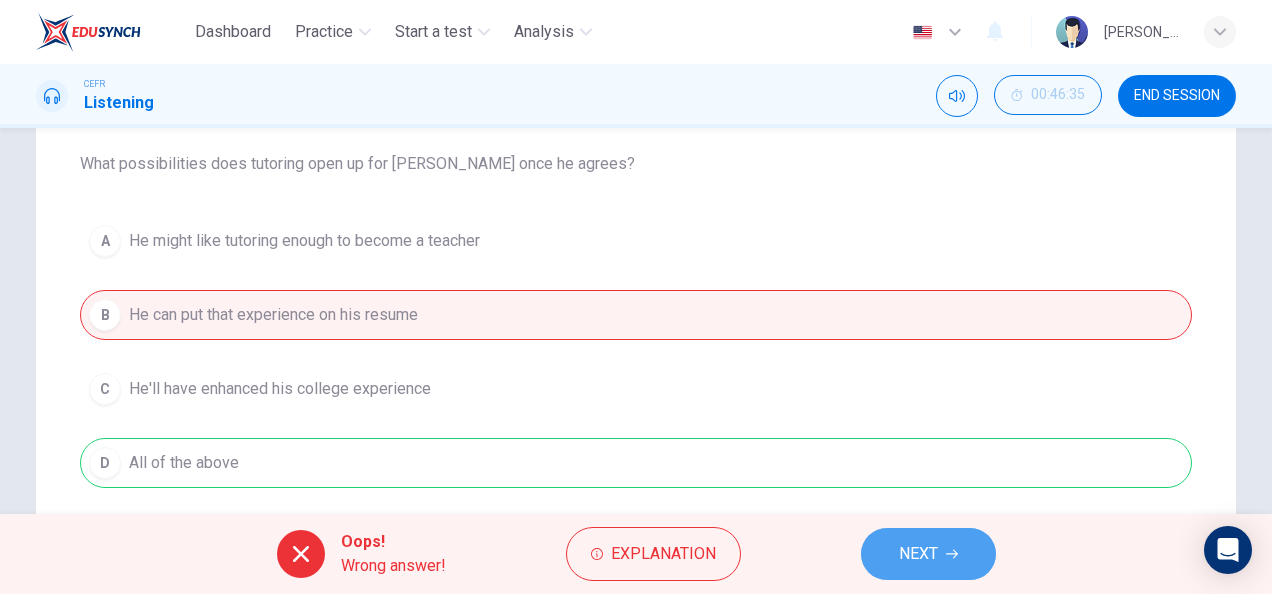 click on "NEXT" at bounding box center [918, 554] 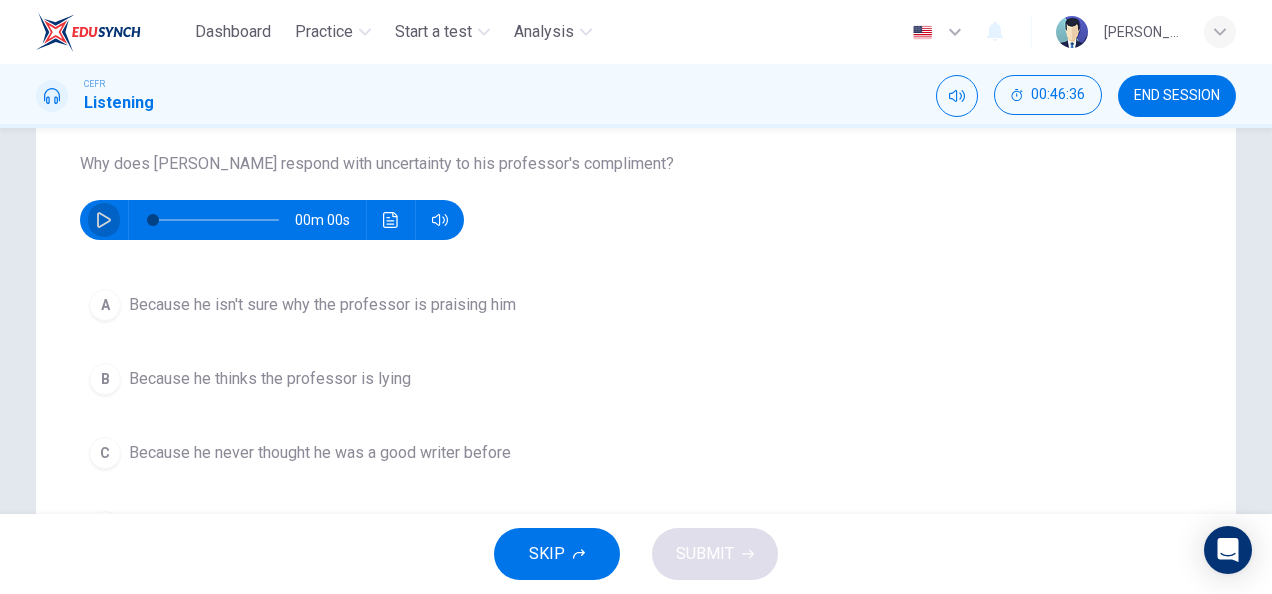 click 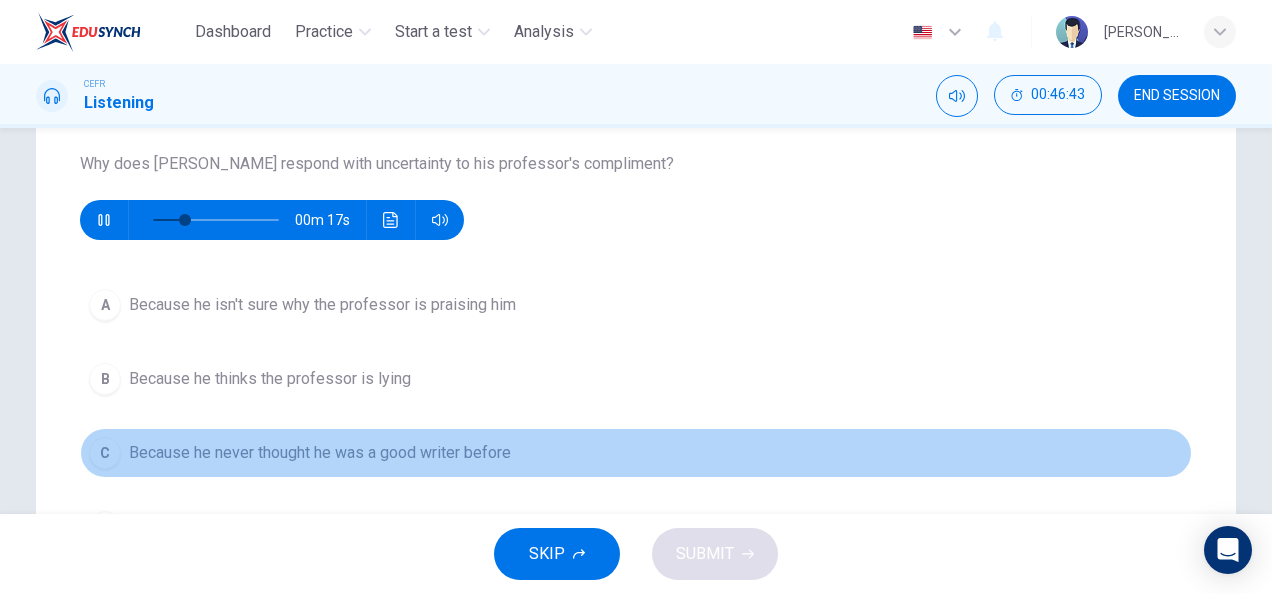 click on "Because he never thought he was a good writer before" at bounding box center [320, 453] 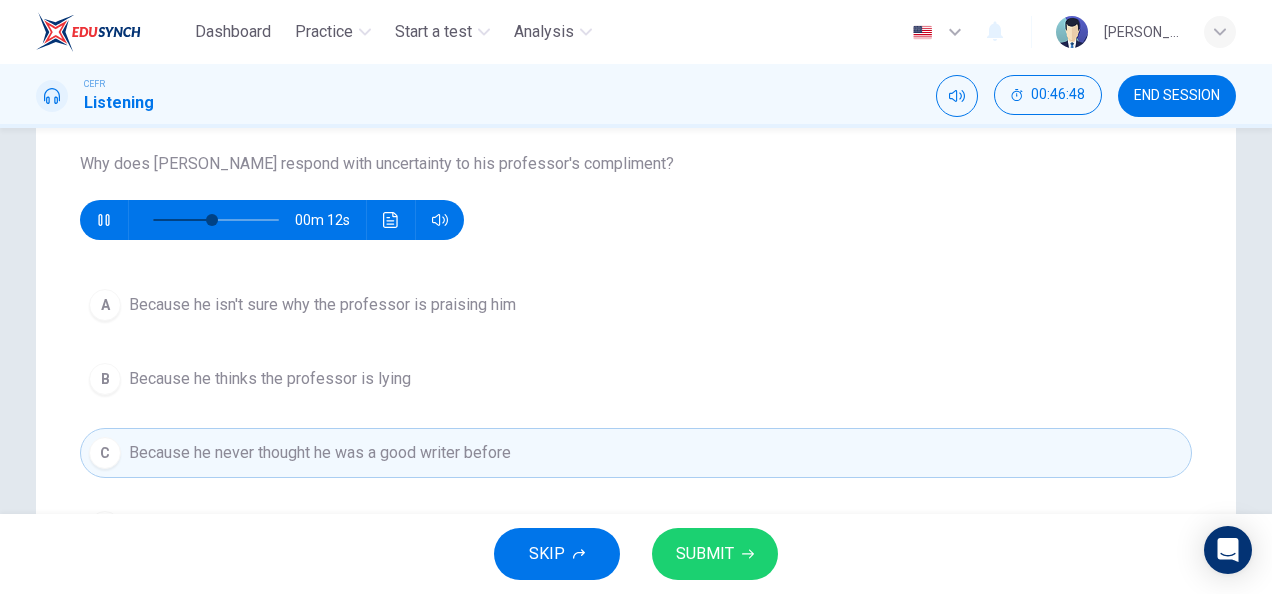 click on "SUBMIT" at bounding box center [705, 554] 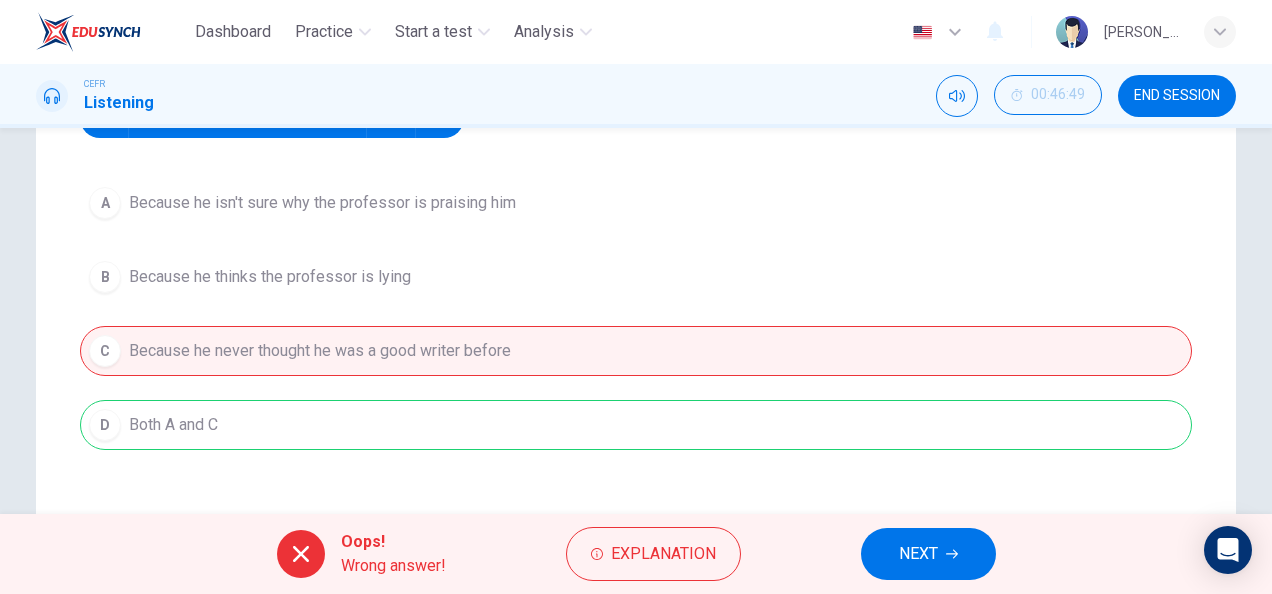 scroll, scrollTop: 305, scrollLeft: 0, axis: vertical 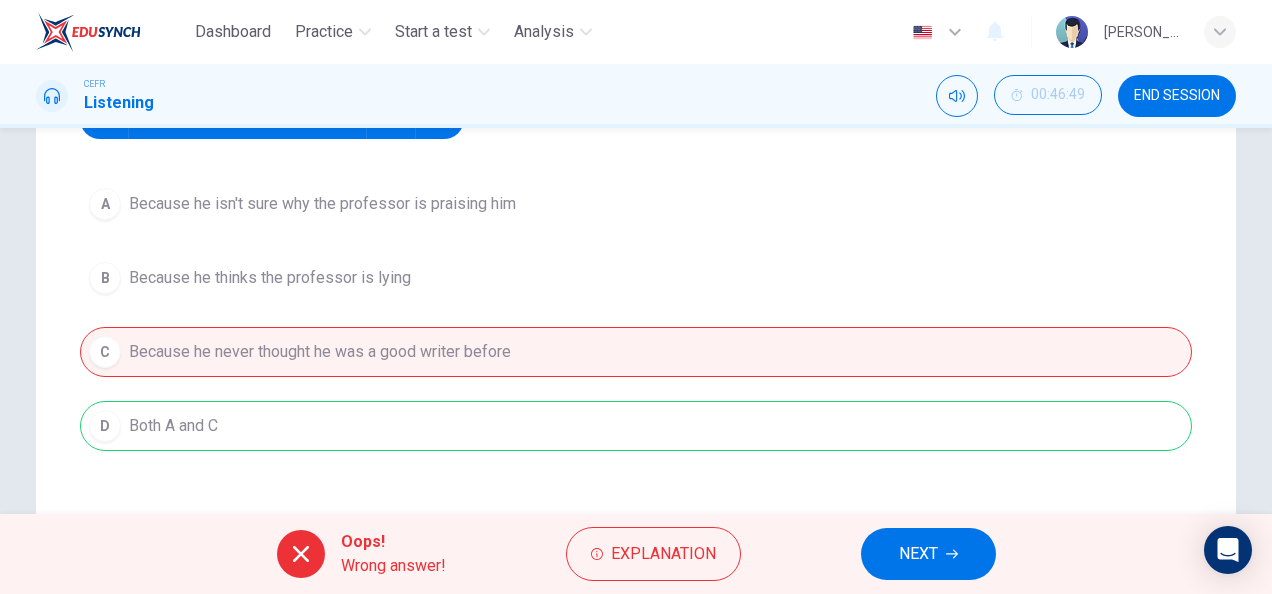 type on "94" 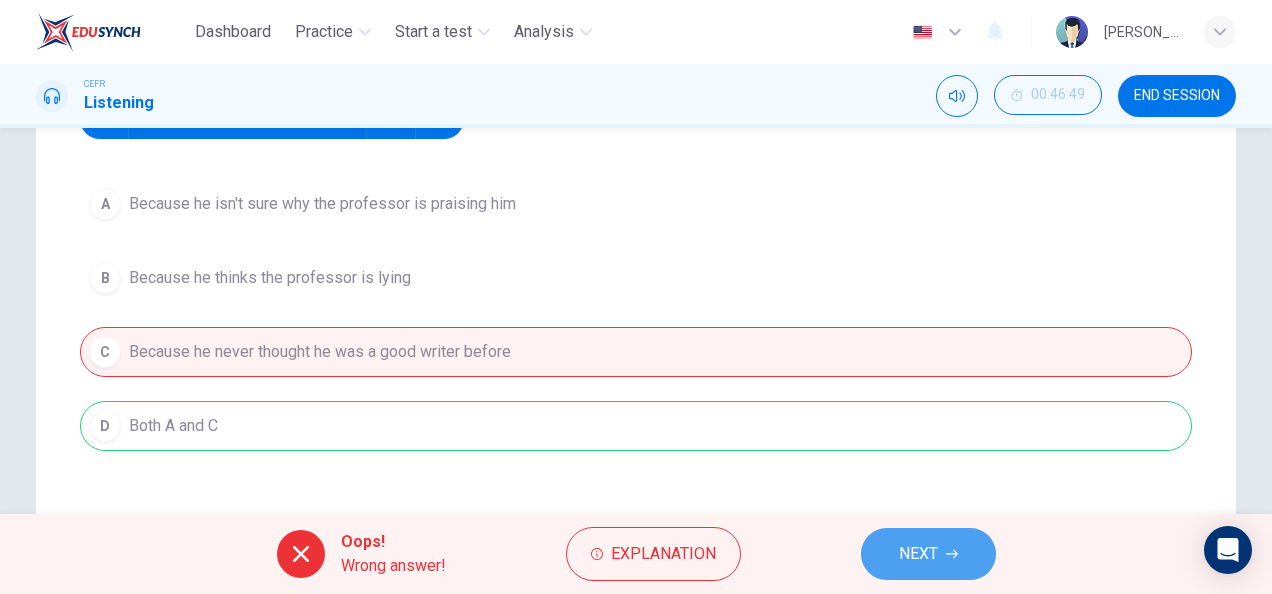 click on "NEXT" at bounding box center (918, 554) 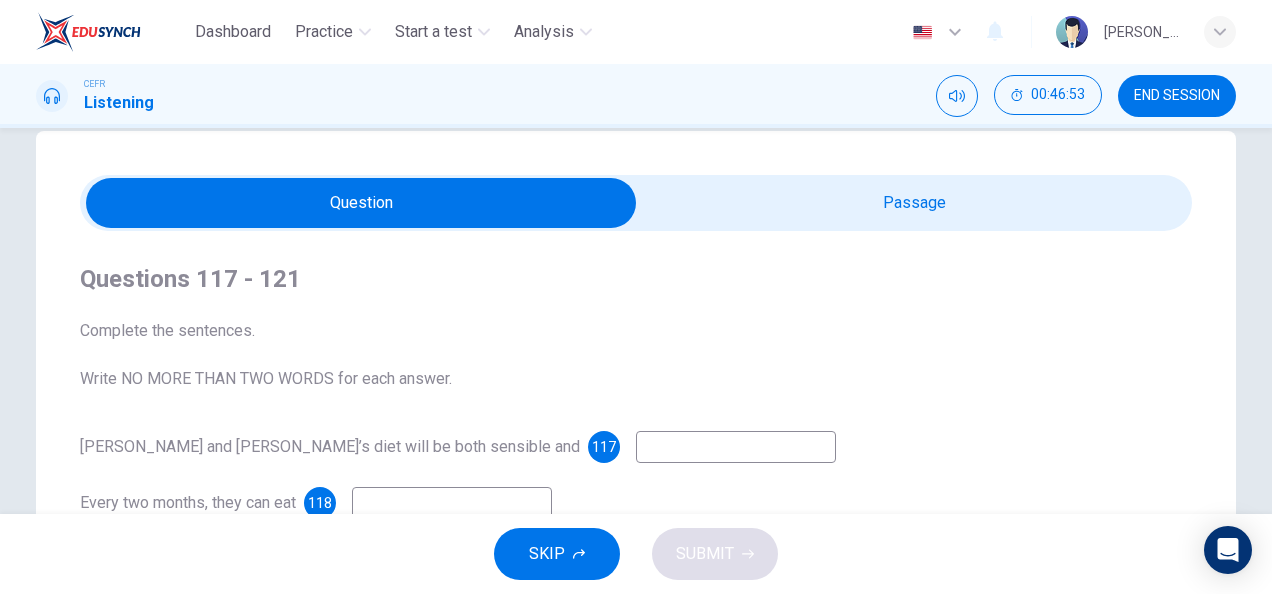 scroll, scrollTop: 36, scrollLeft: 0, axis: vertical 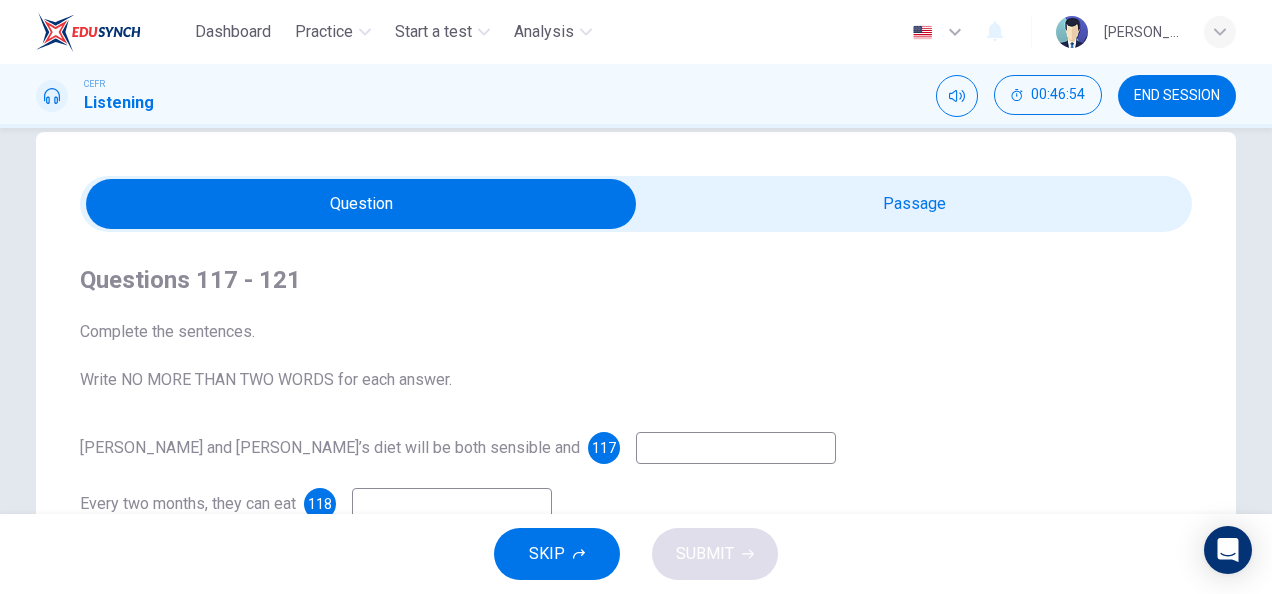 click at bounding box center (361, 204) 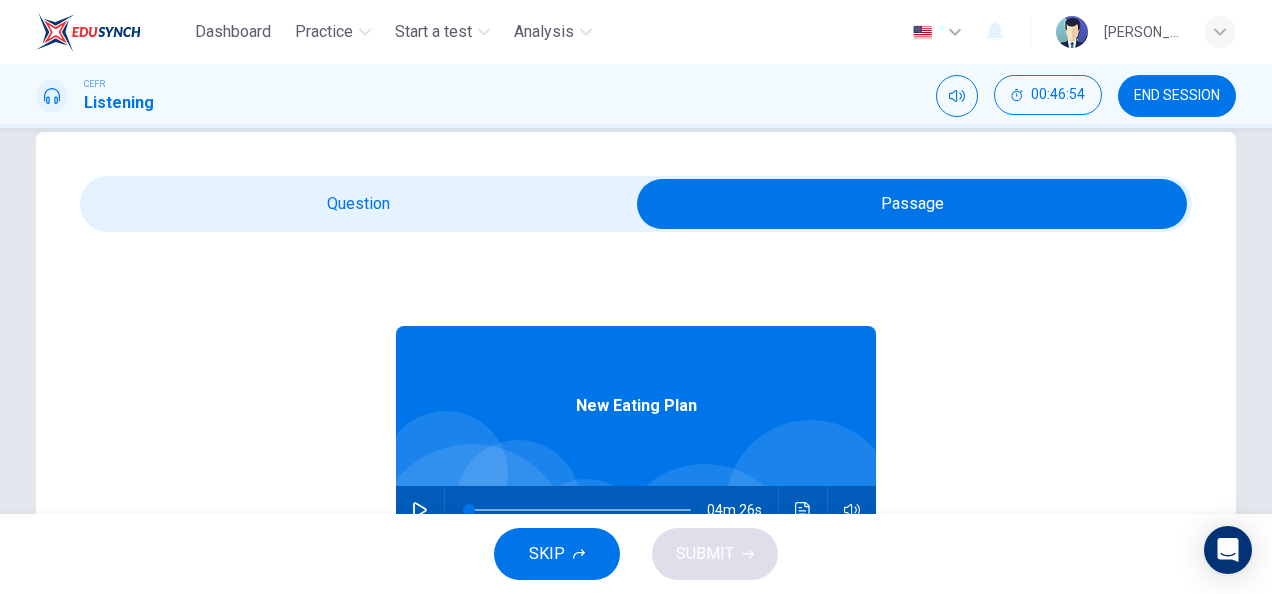 scroll, scrollTop: 112, scrollLeft: 0, axis: vertical 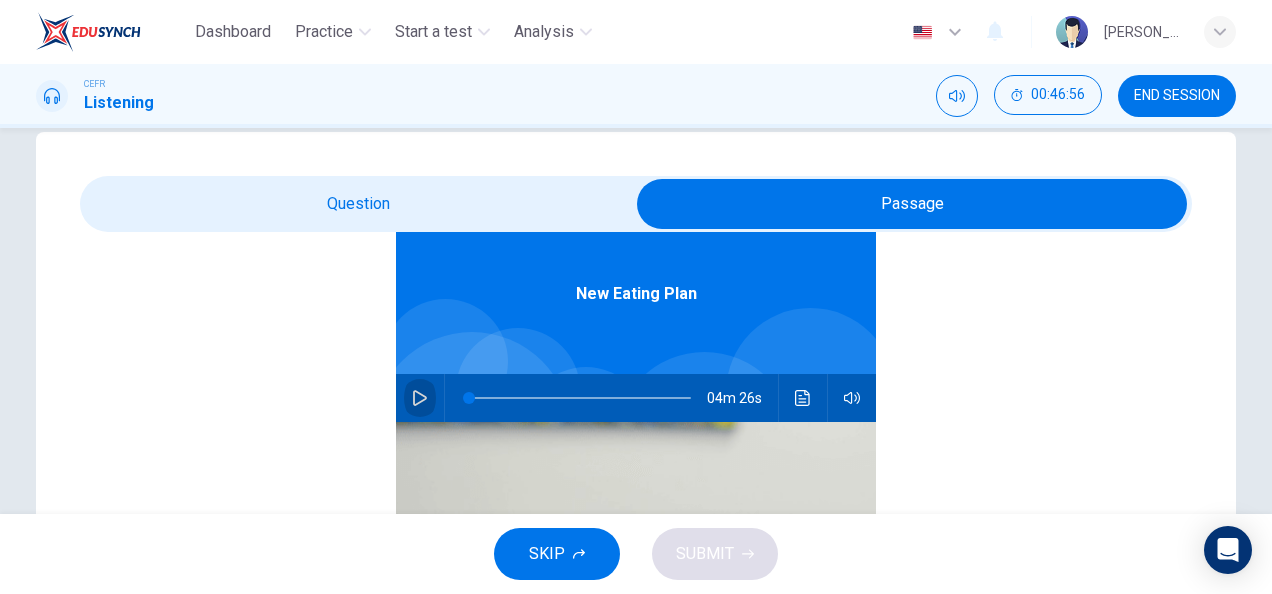 click at bounding box center (420, 398) 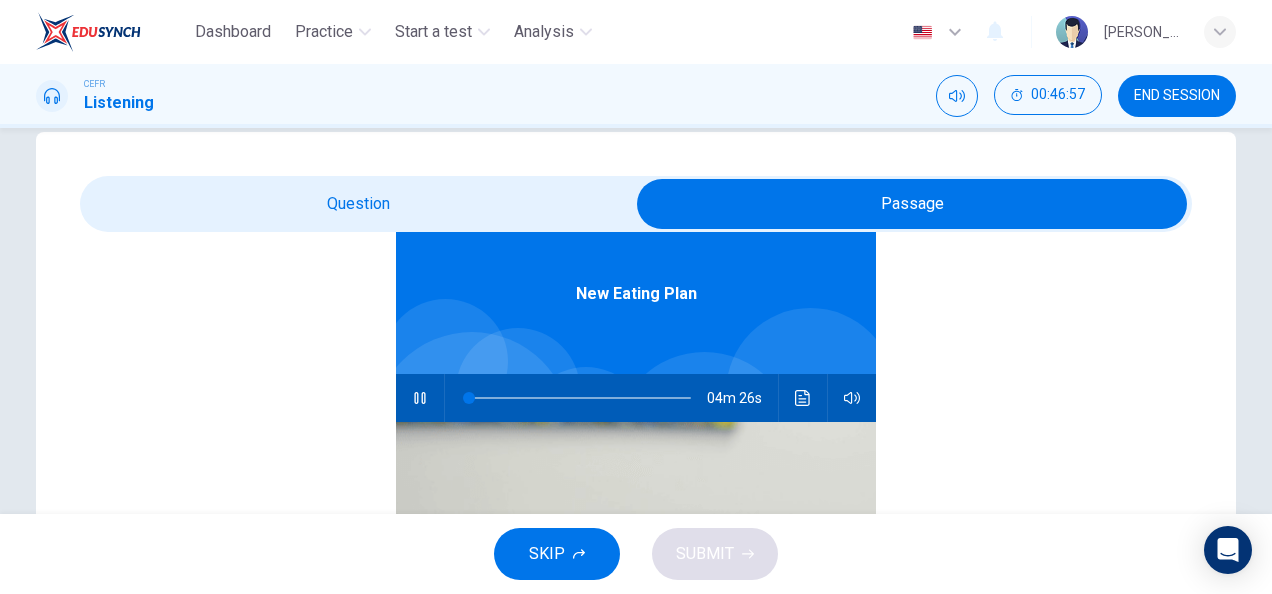 type on "0" 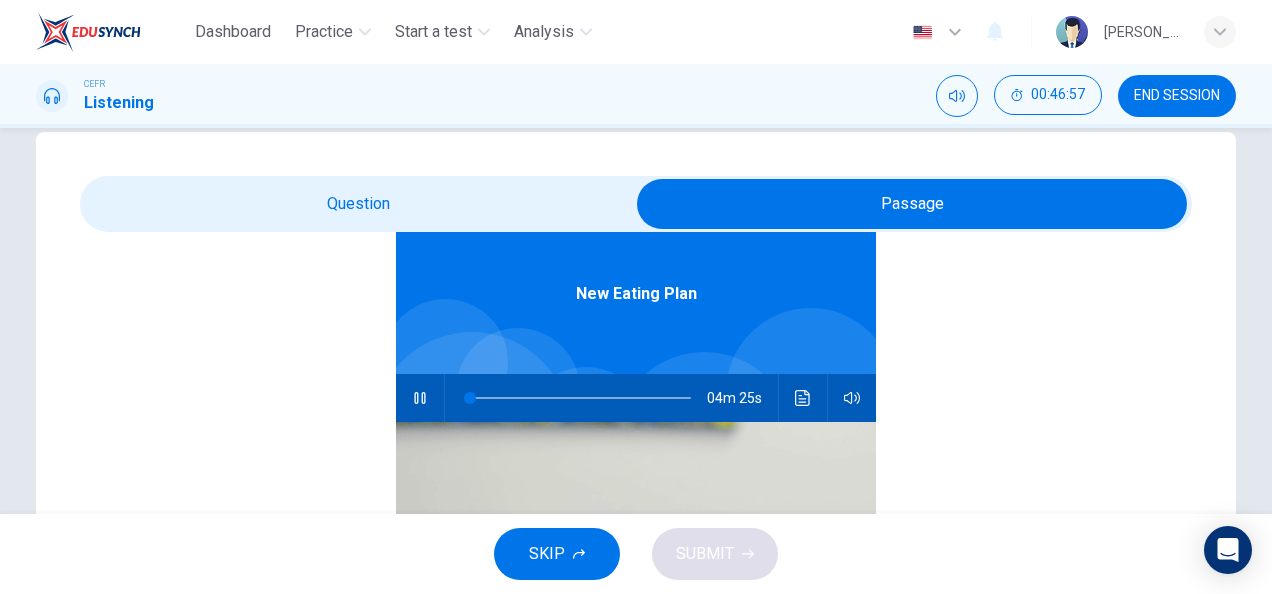 click at bounding box center (912, 204) 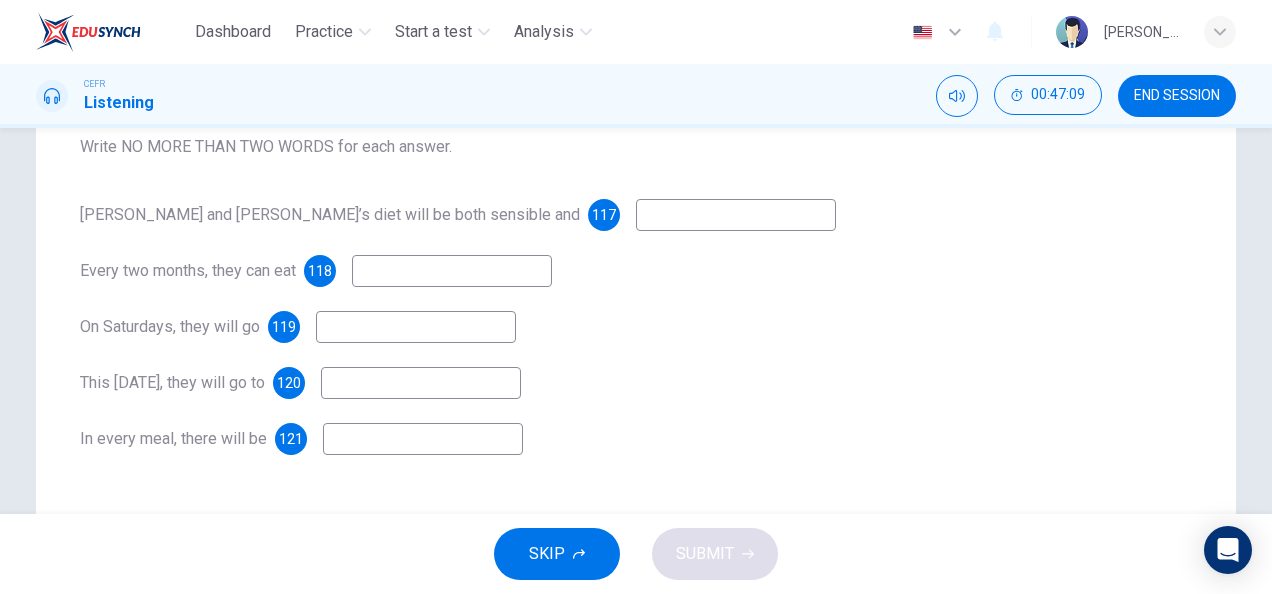 scroll, scrollTop: 270, scrollLeft: 0, axis: vertical 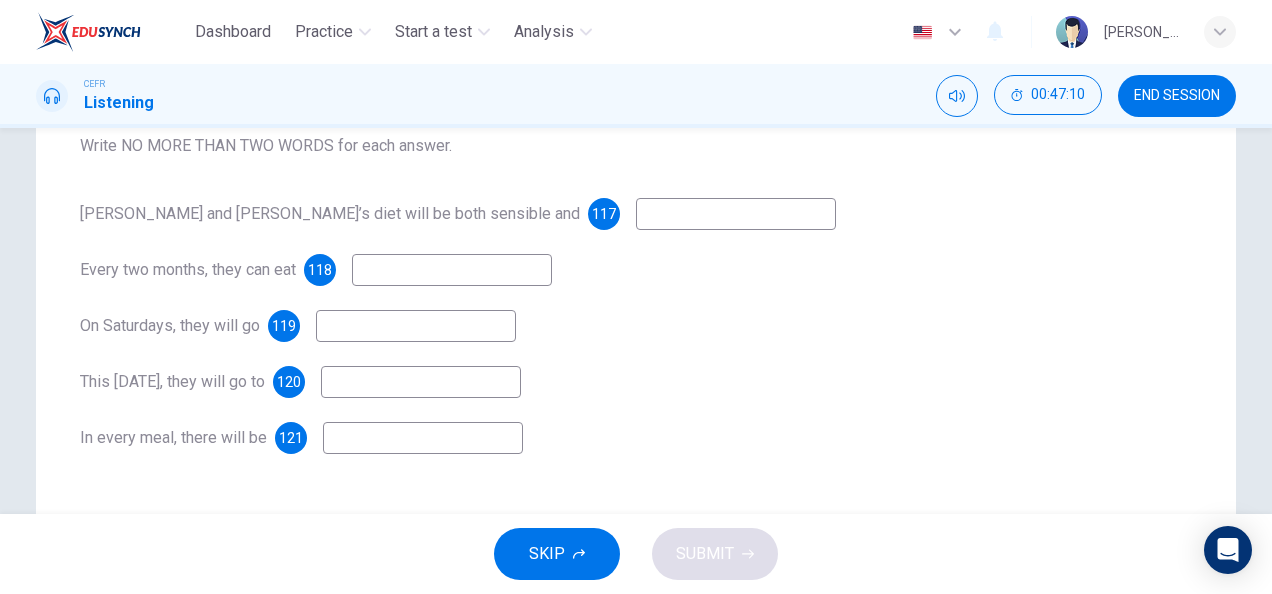 click at bounding box center [736, 214] 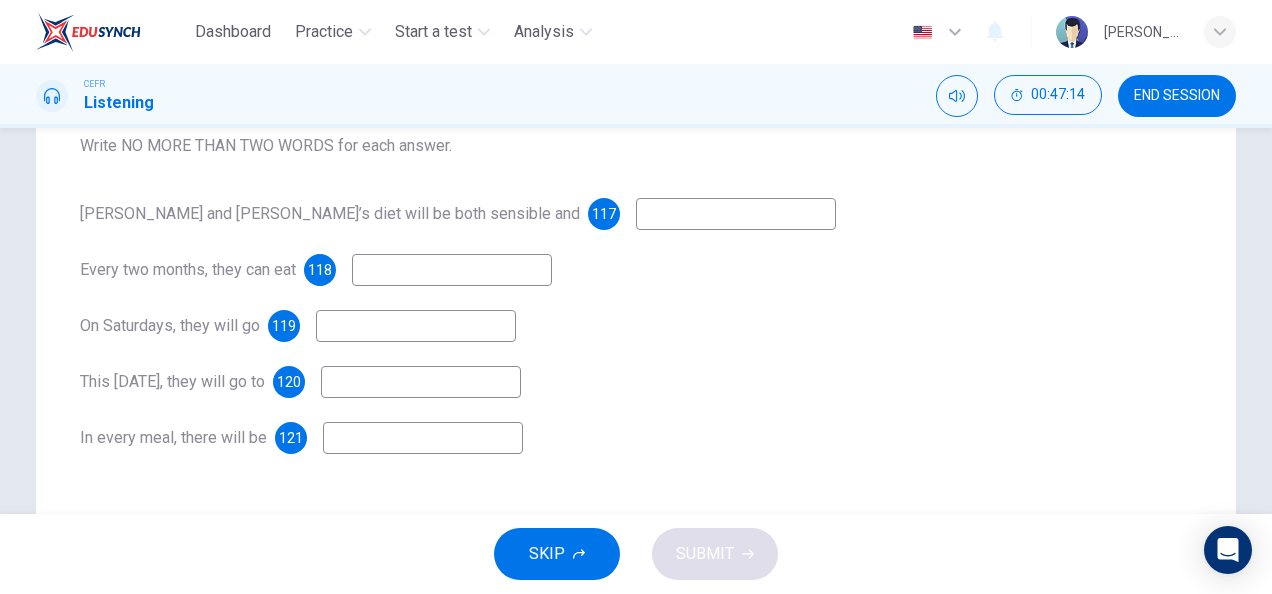 click at bounding box center [416, 326] 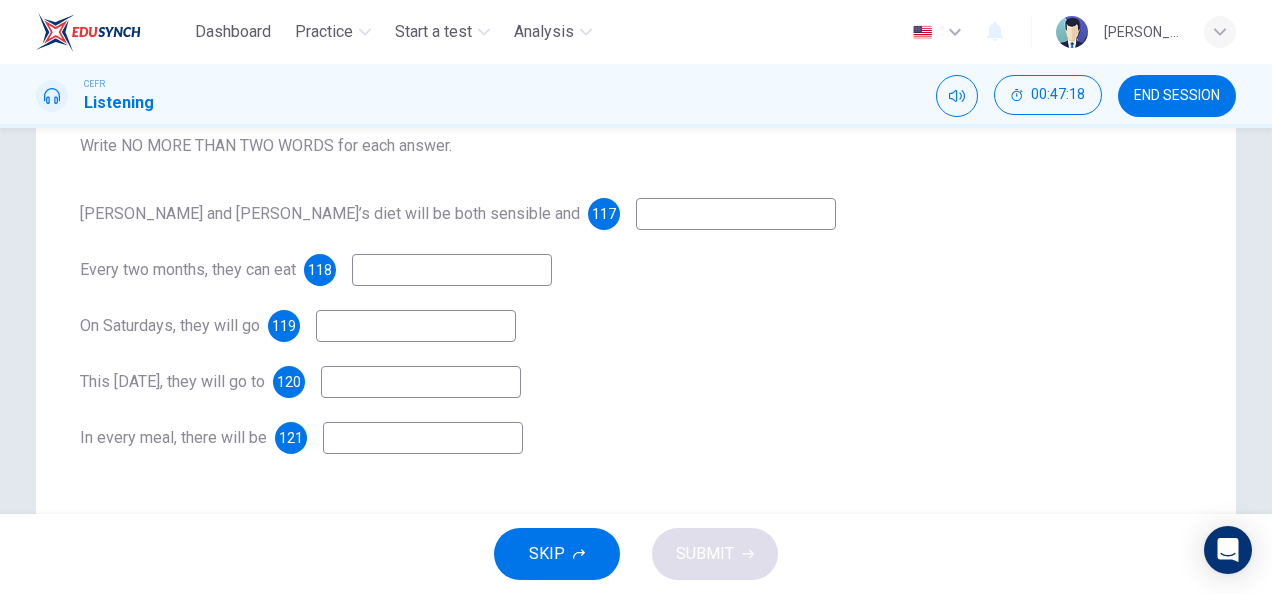 click at bounding box center [452, 270] 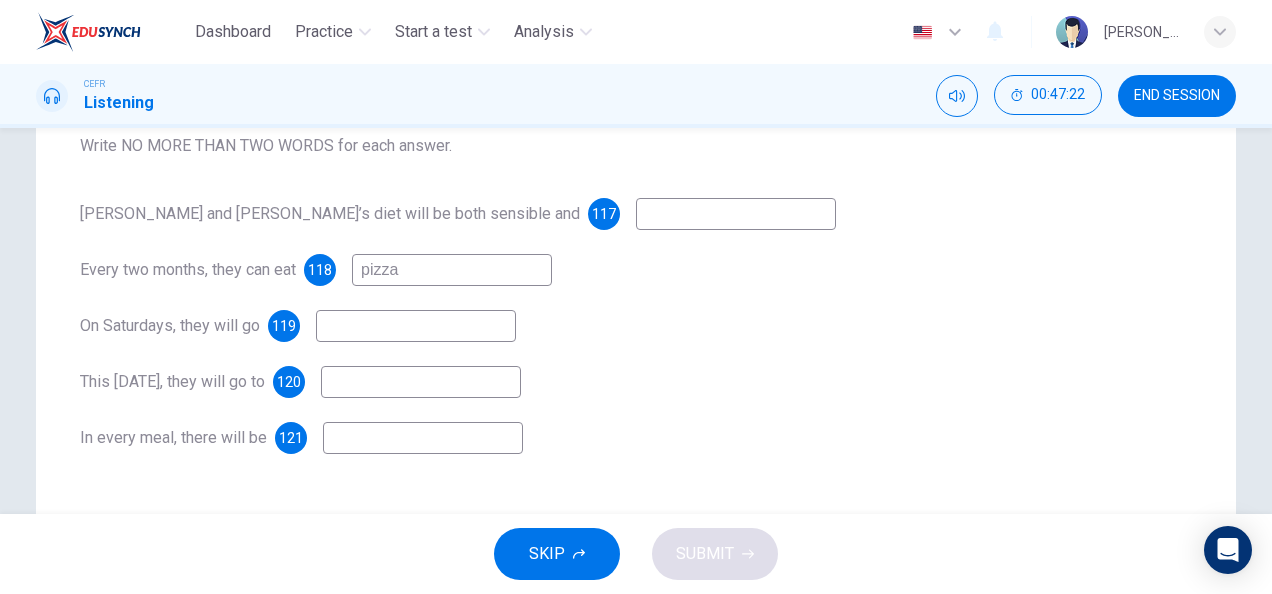 type on "pizza" 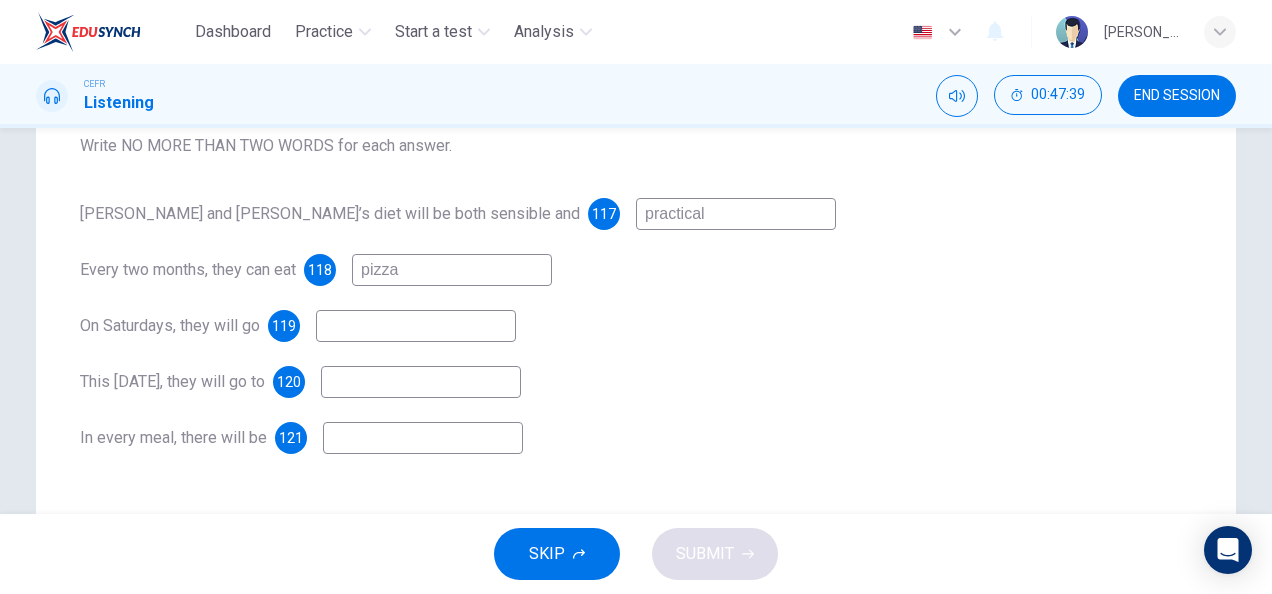 type on "practical" 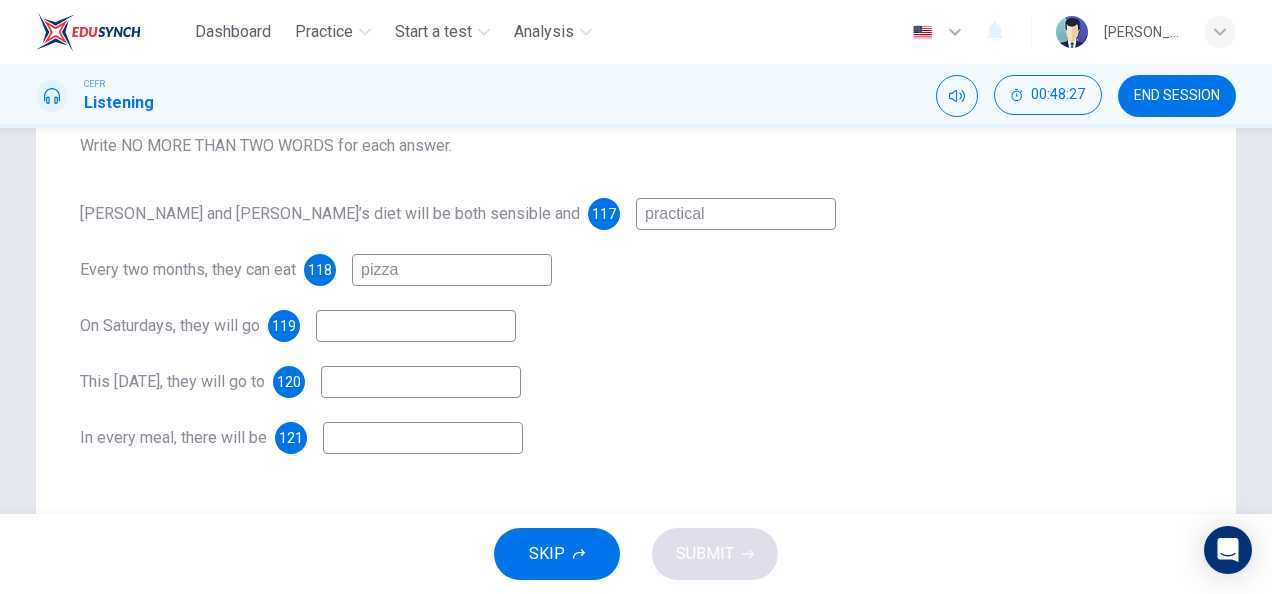 type on "34" 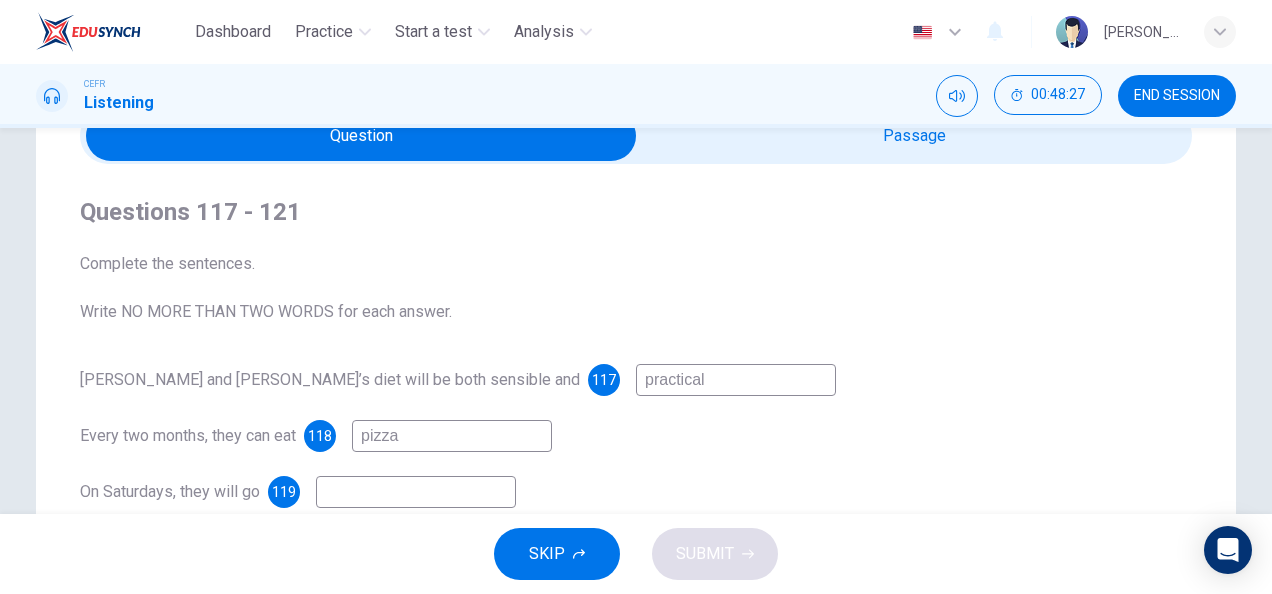 scroll, scrollTop: 103, scrollLeft: 0, axis: vertical 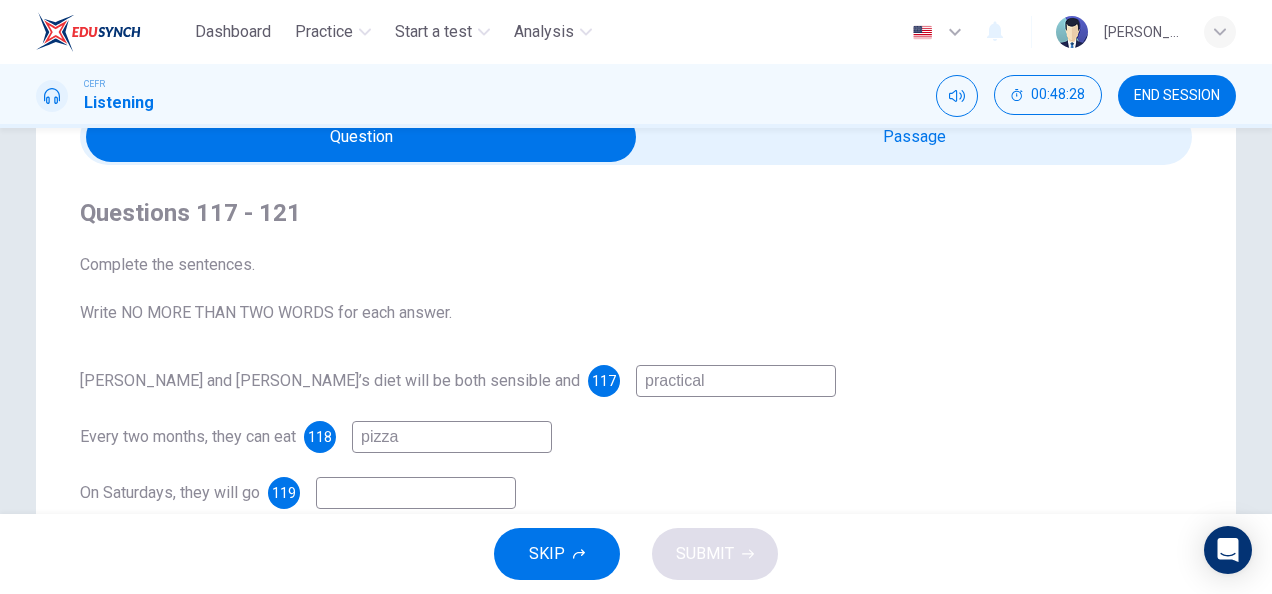 click at bounding box center [361, 137] 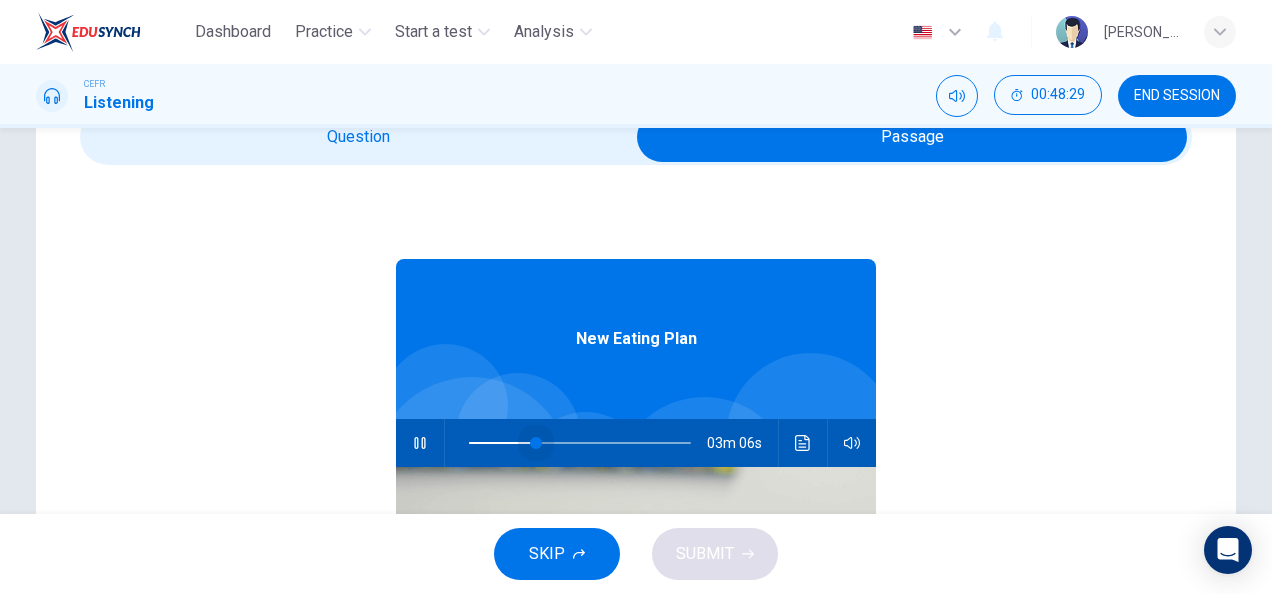 click at bounding box center (536, 443) 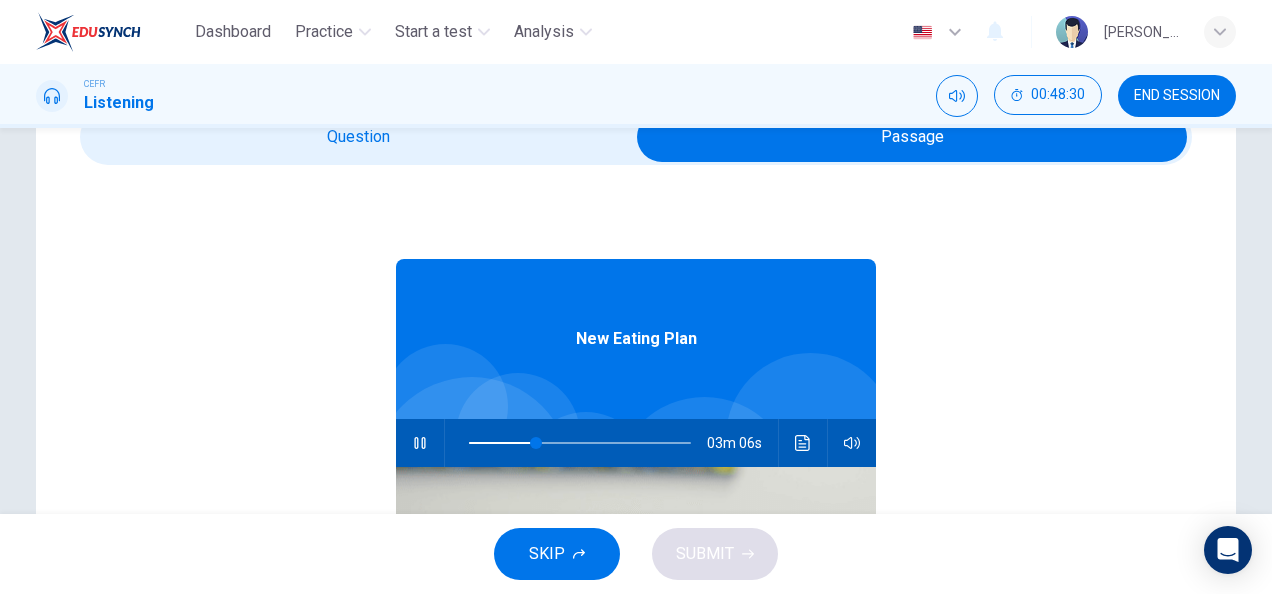 type on "30" 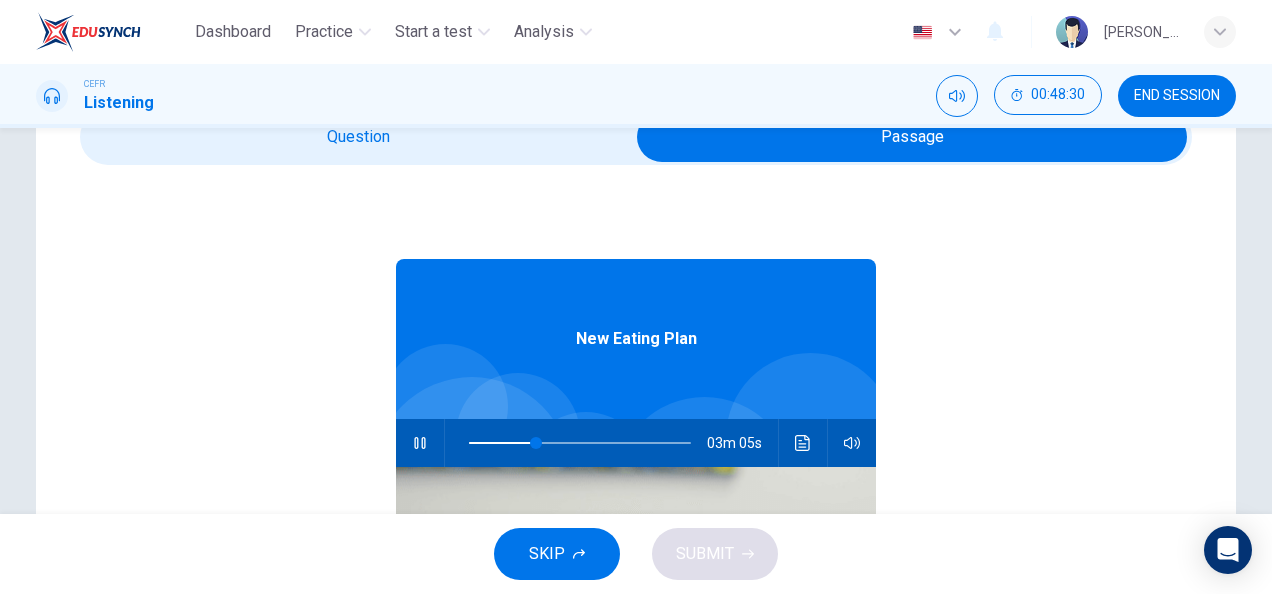 click at bounding box center [912, 137] 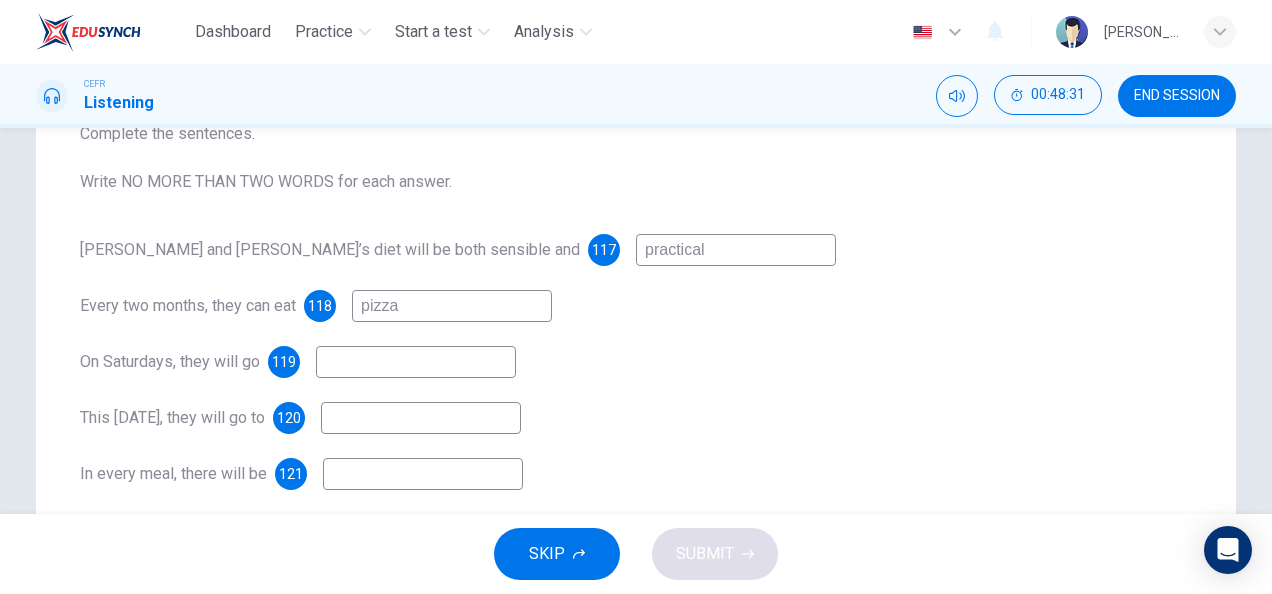 scroll, scrollTop: 233, scrollLeft: 0, axis: vertical 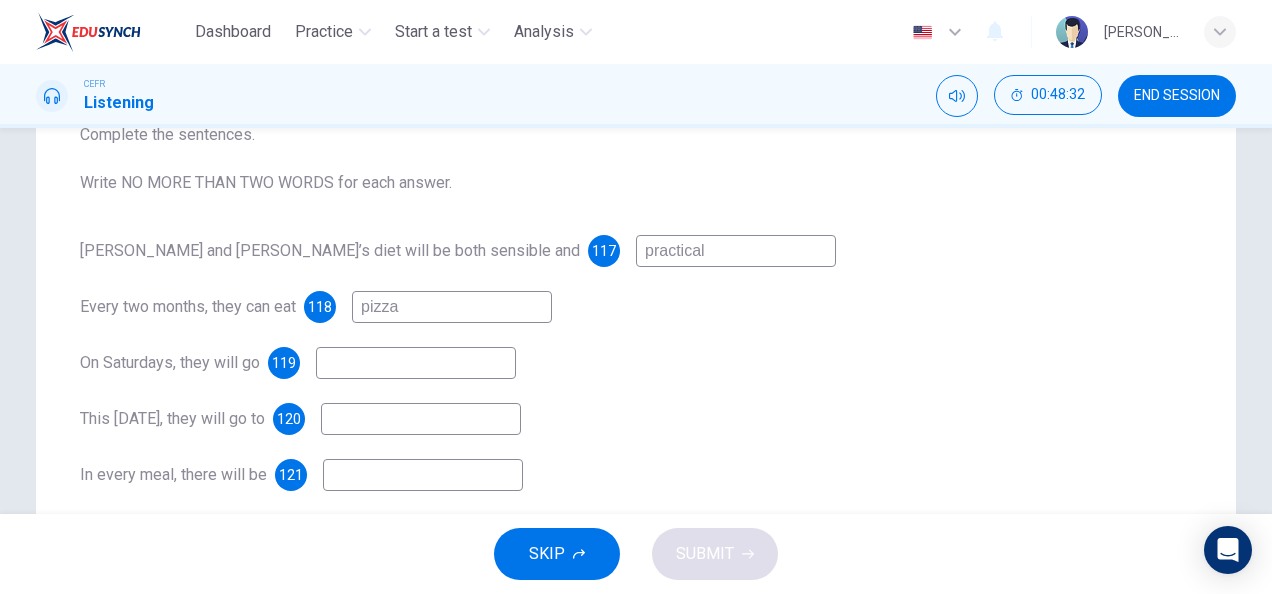 click at bounding box center [416, 363] 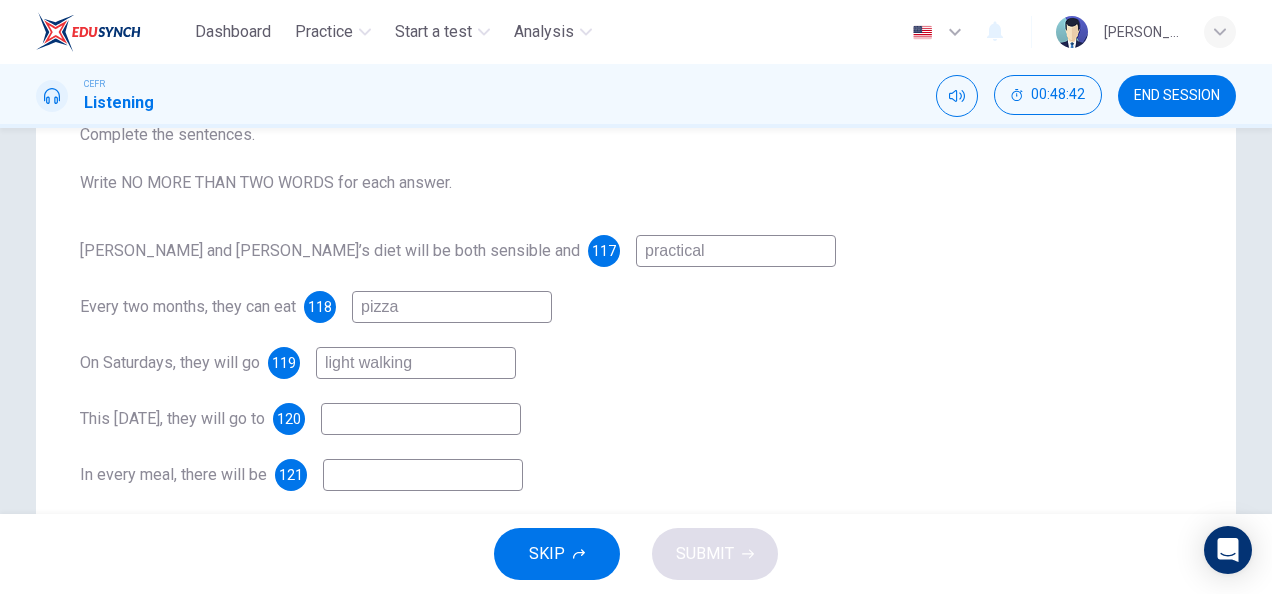 type on "light walking" 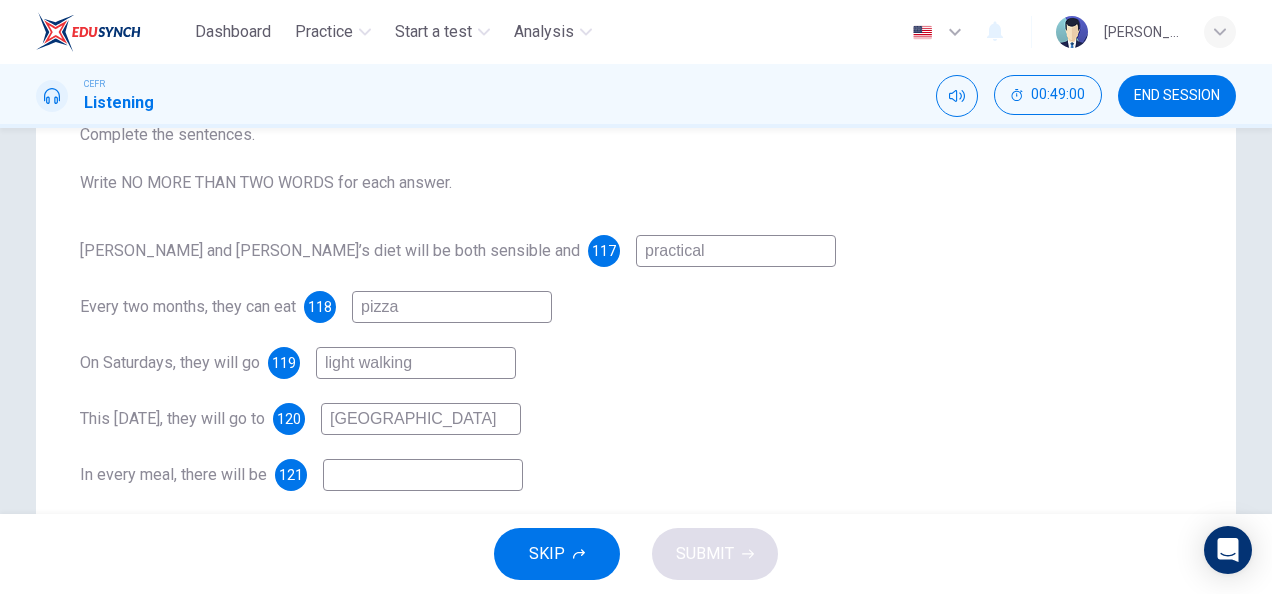 type on "[GEOGRAPHIC_DATA]" 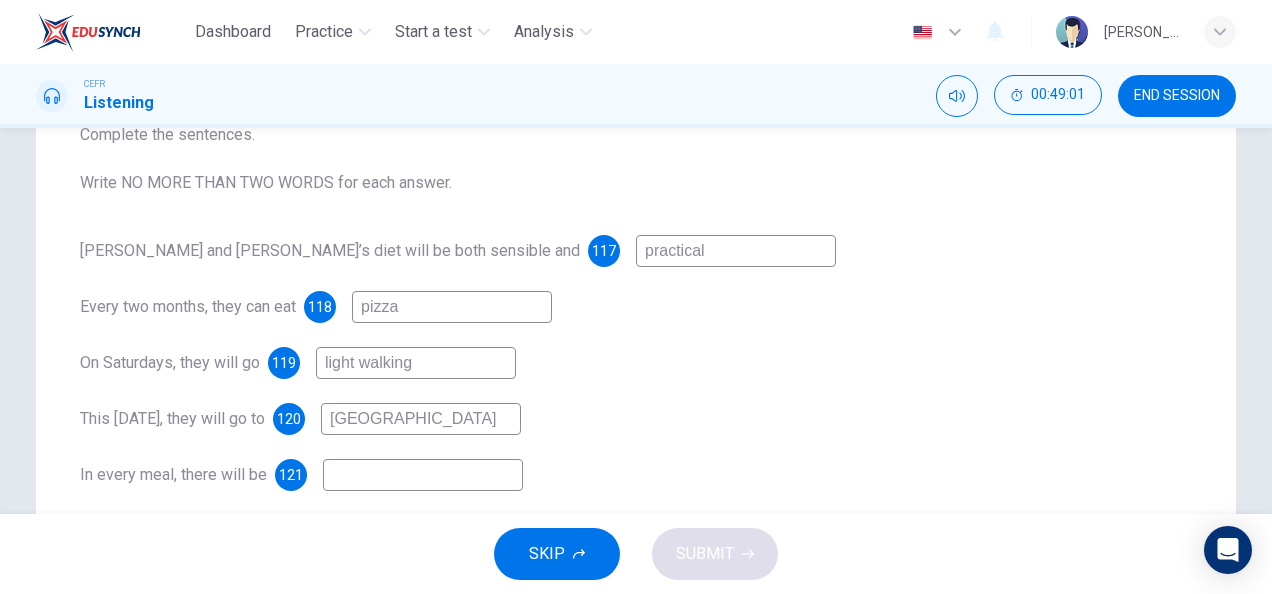 click at bounding box center [423, 475] 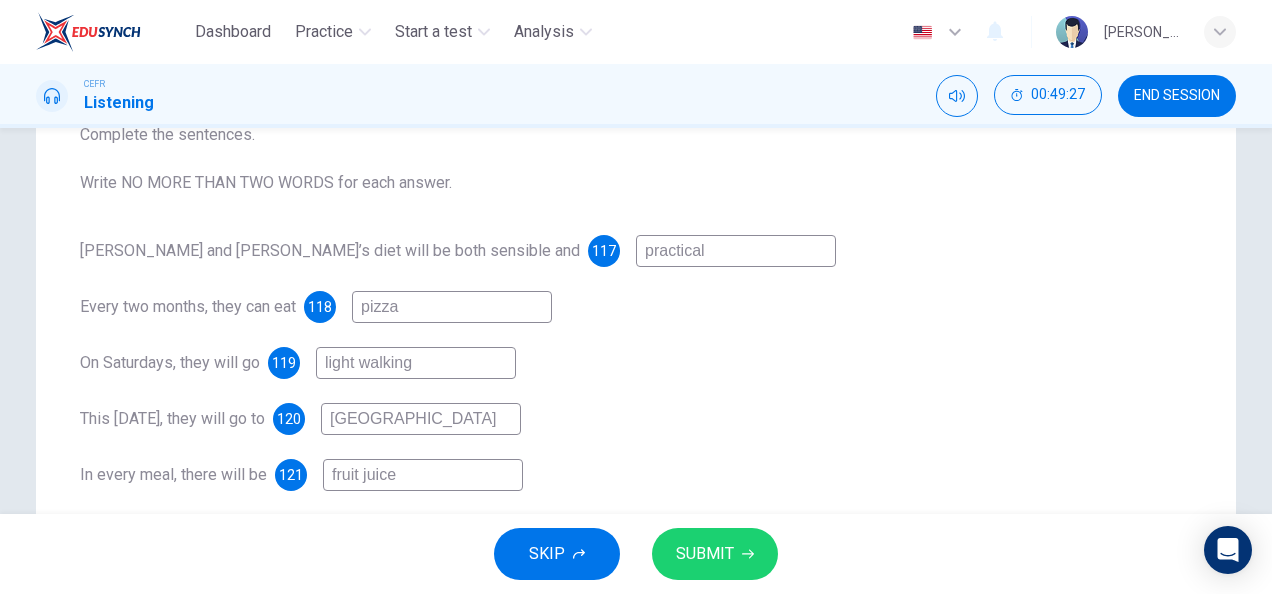 type on "fruit juice" 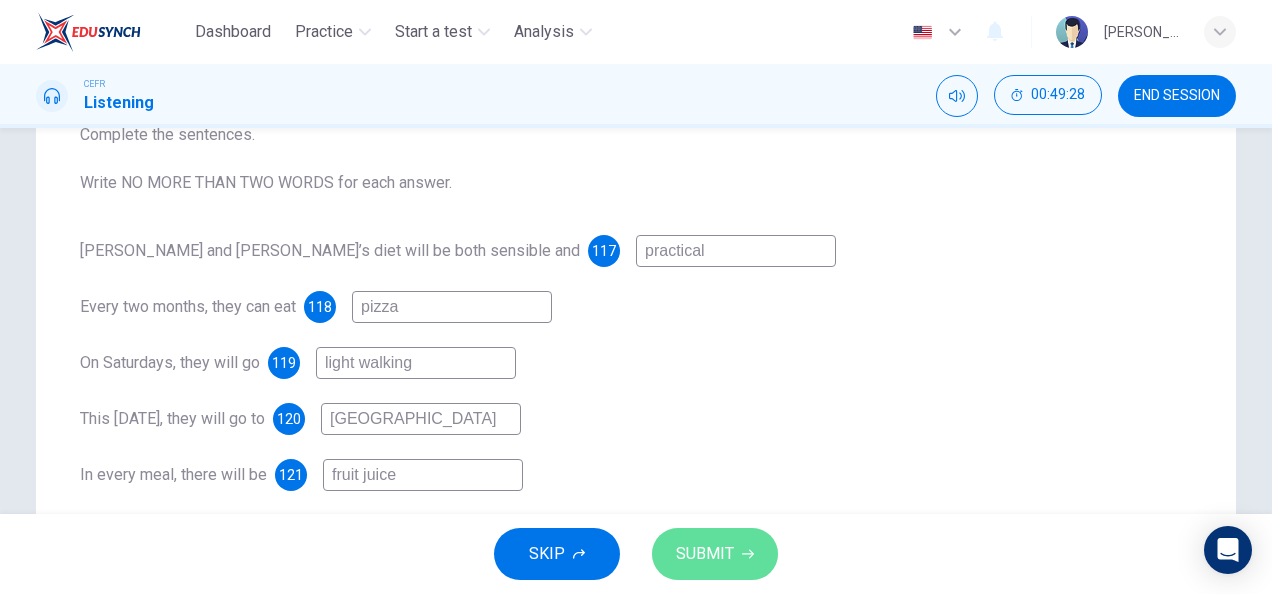 click on "SUBMIT" at bounding box center (715, 554) 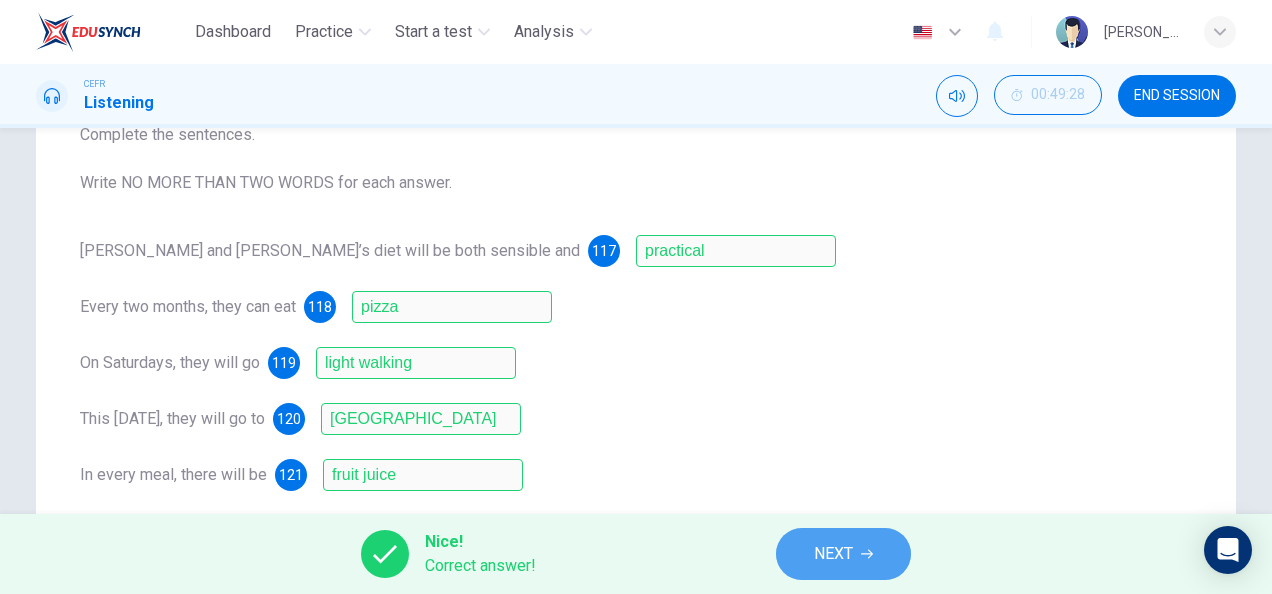 click on "NEXT" at bounding box center (843, 554) 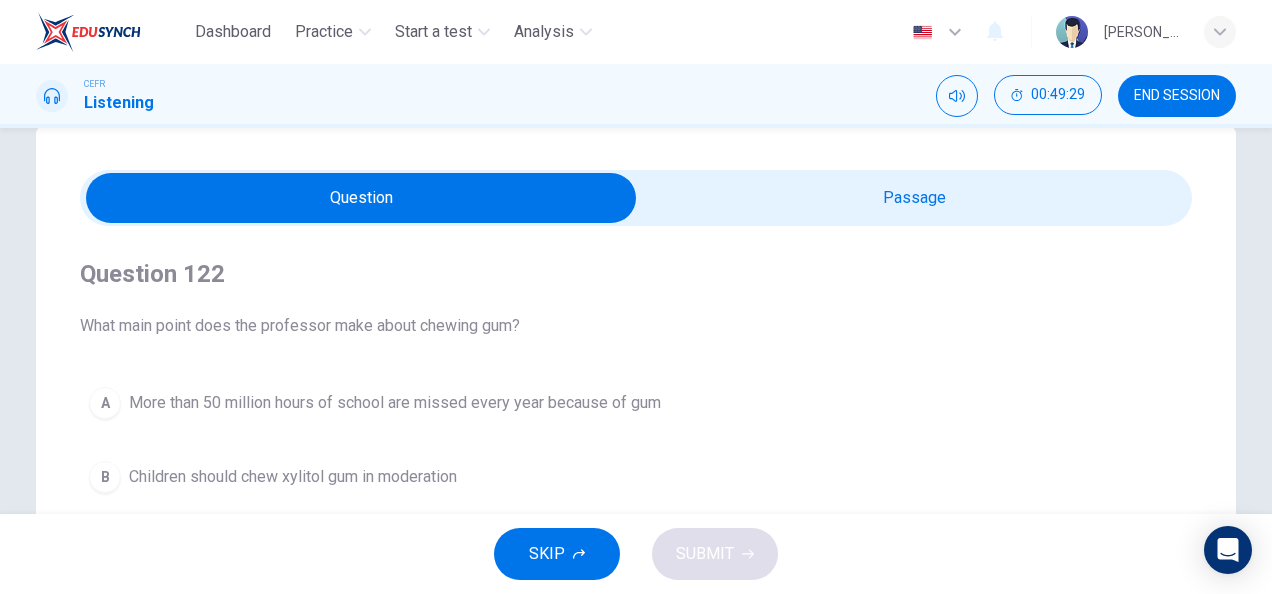 scroll, scrollTop: 44, scrollLeft: 0, axis: vertical 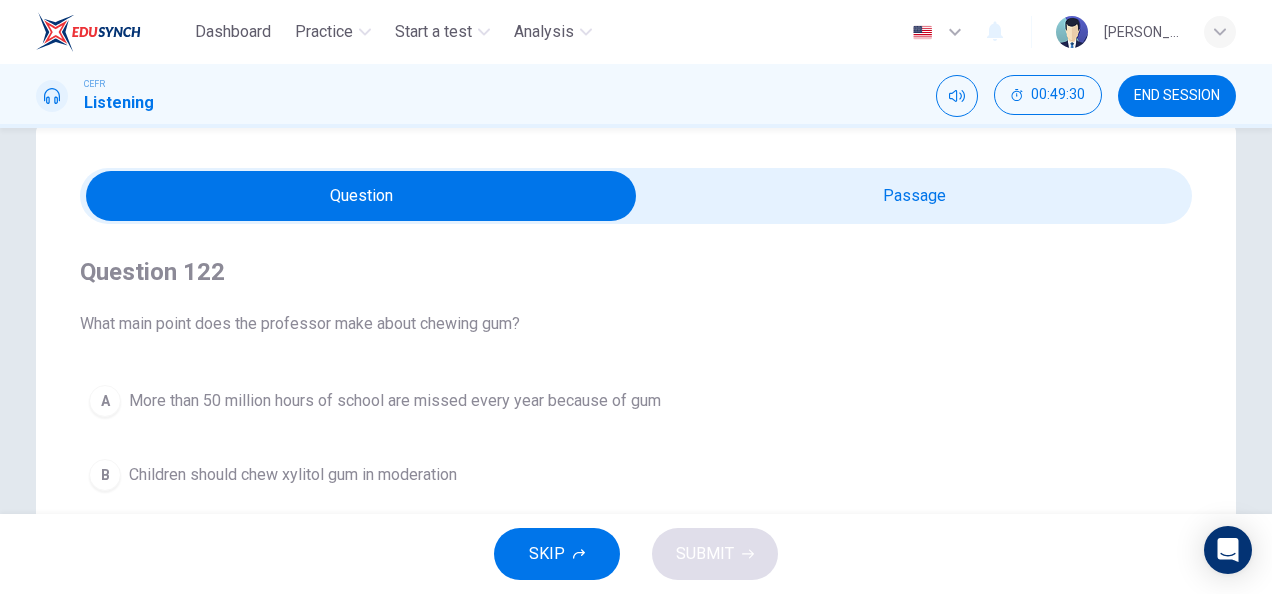 click at bounding box center (361, 196) 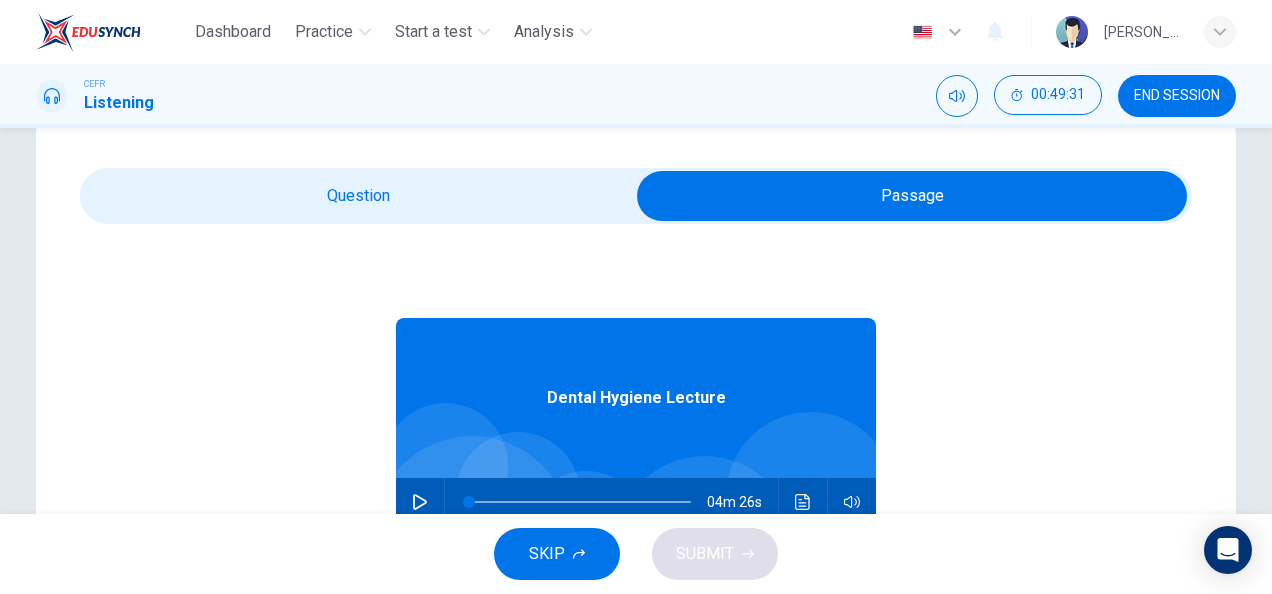 click 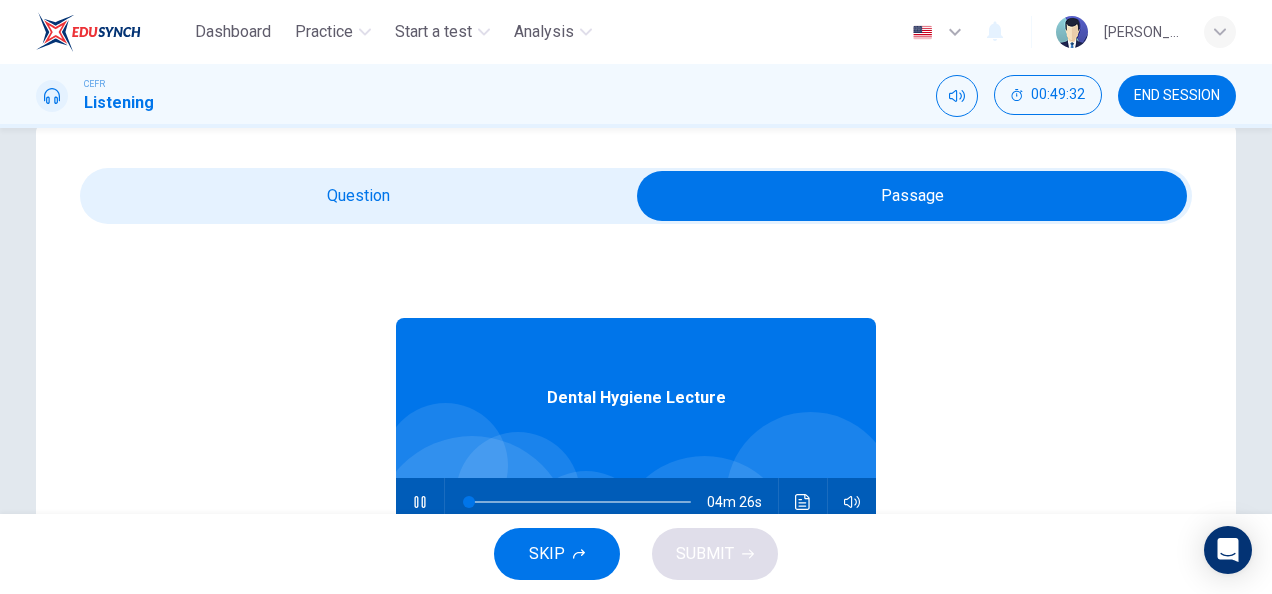 click at bounding box center [912, 196] 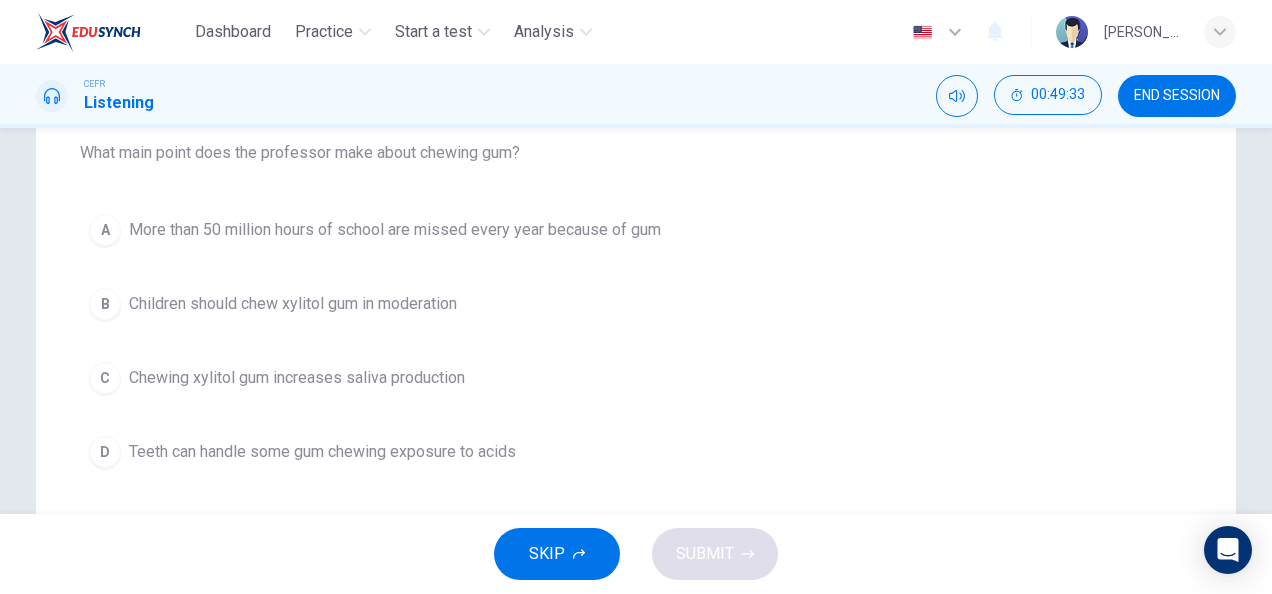scroll, scrollTop: 214, scrollLeft: 0, axis: vertical 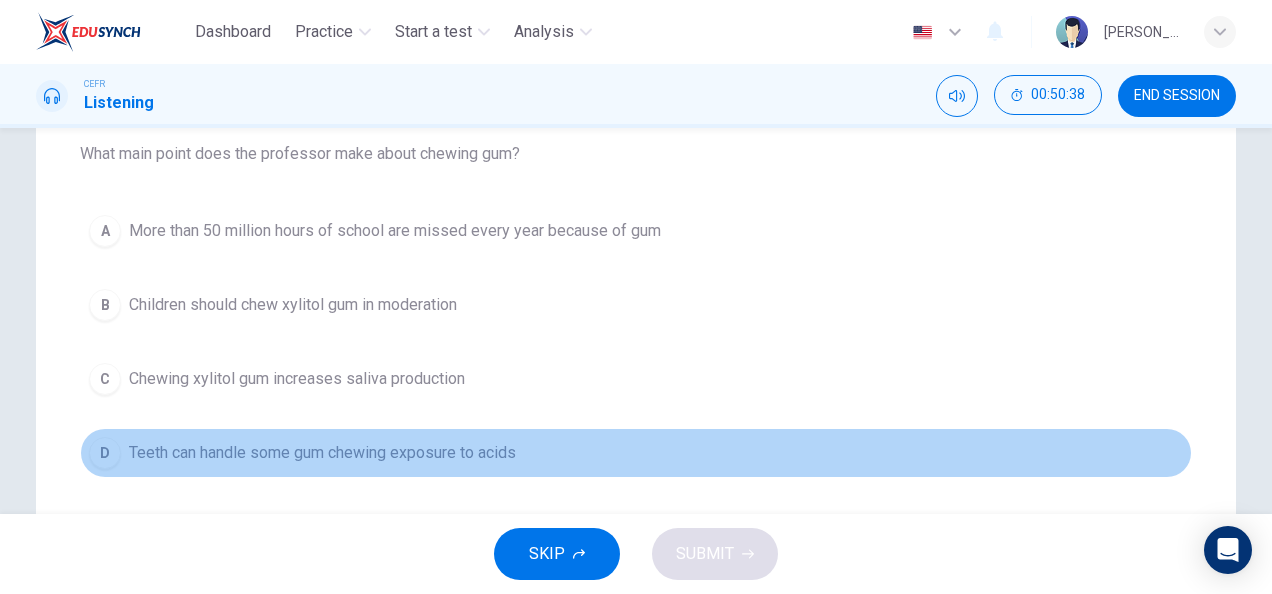 click on "Teeth can handle some gum chewing exposure to acids" at bounding box center [322, 453] 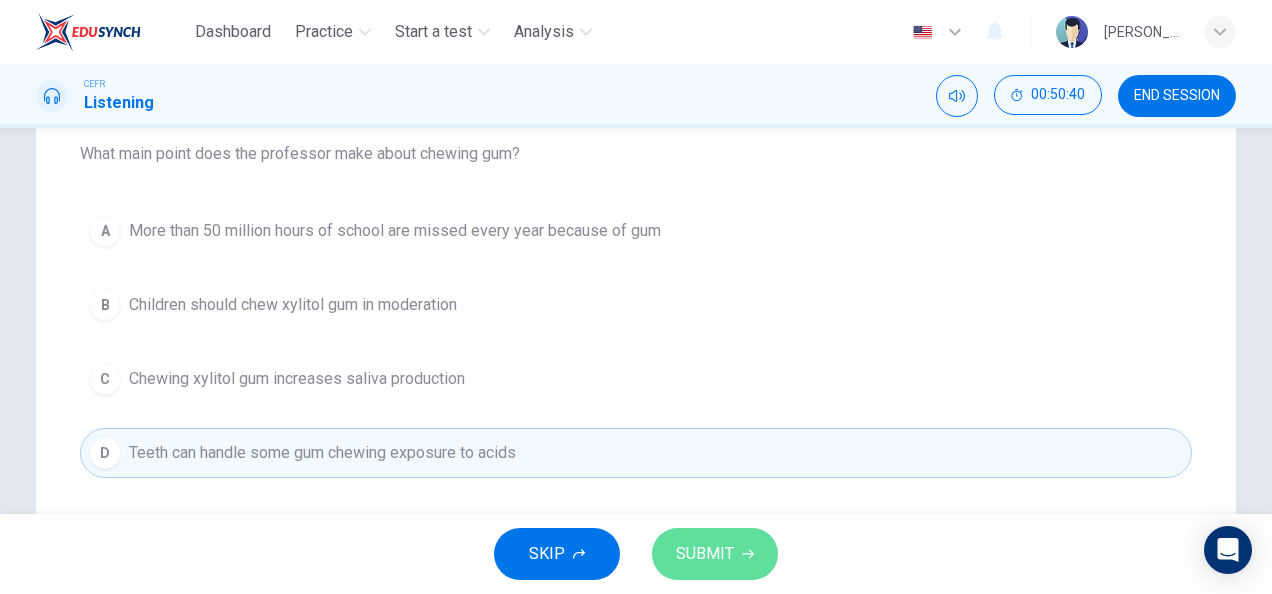 click on "SUBMIT" at bounding box center (715, 554) 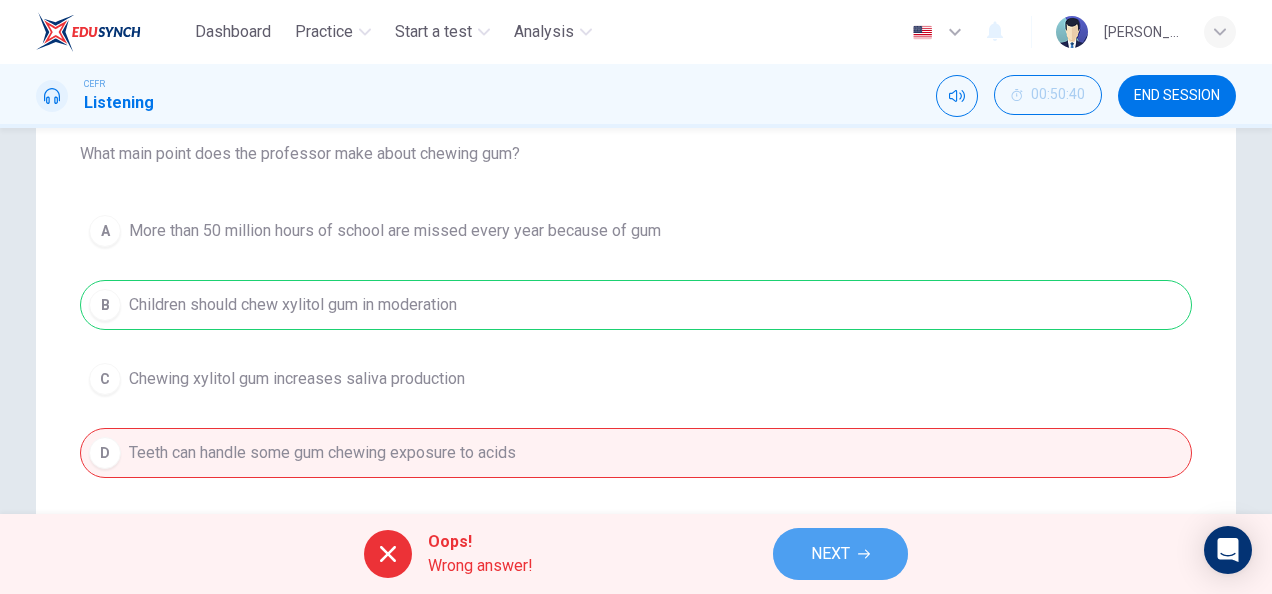 click on "NEXT" at bounding box center (840, 554) 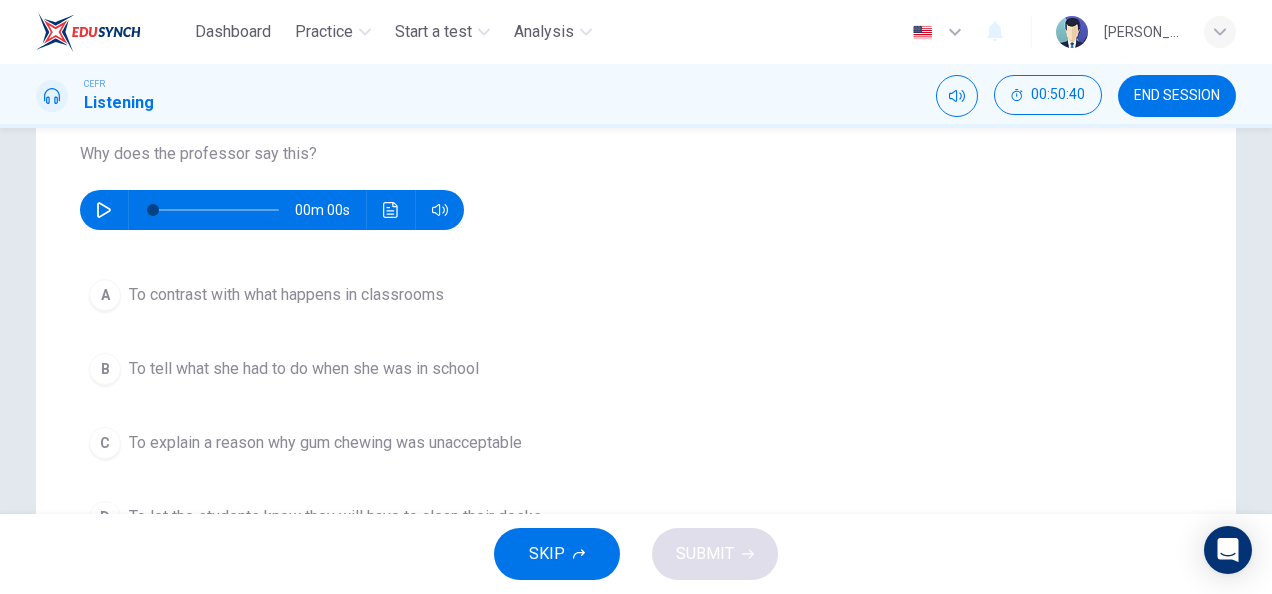scroll, scrollTop: 38, scrollLeft: 0, axis: vertical 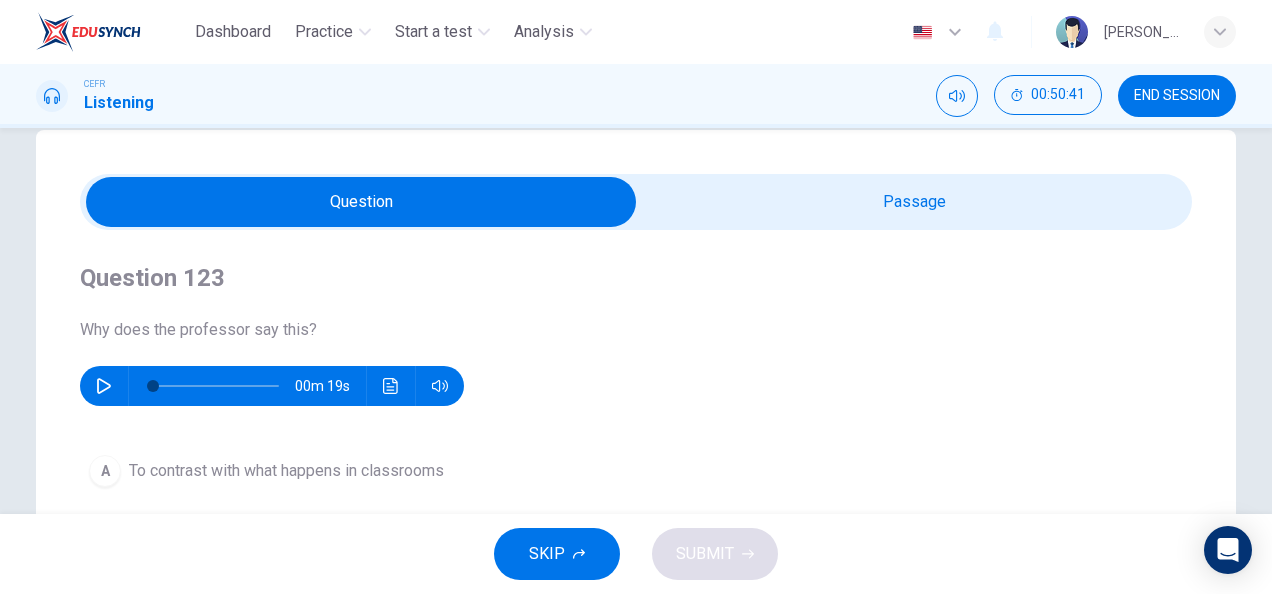 click at bounding box center [361, 202] 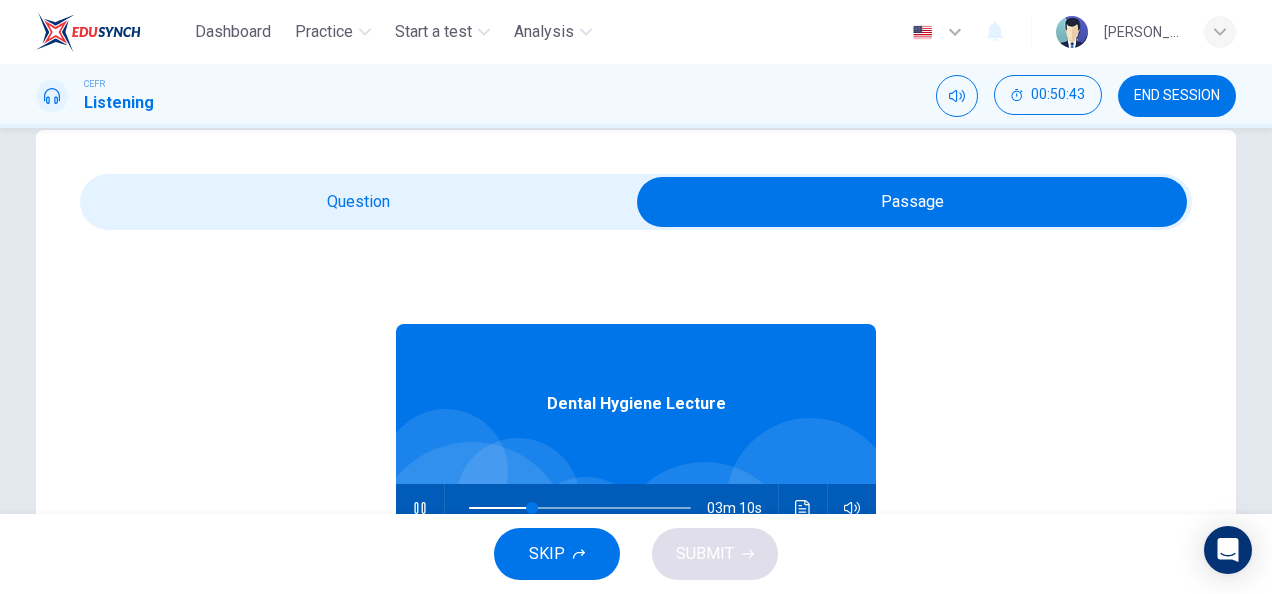 click 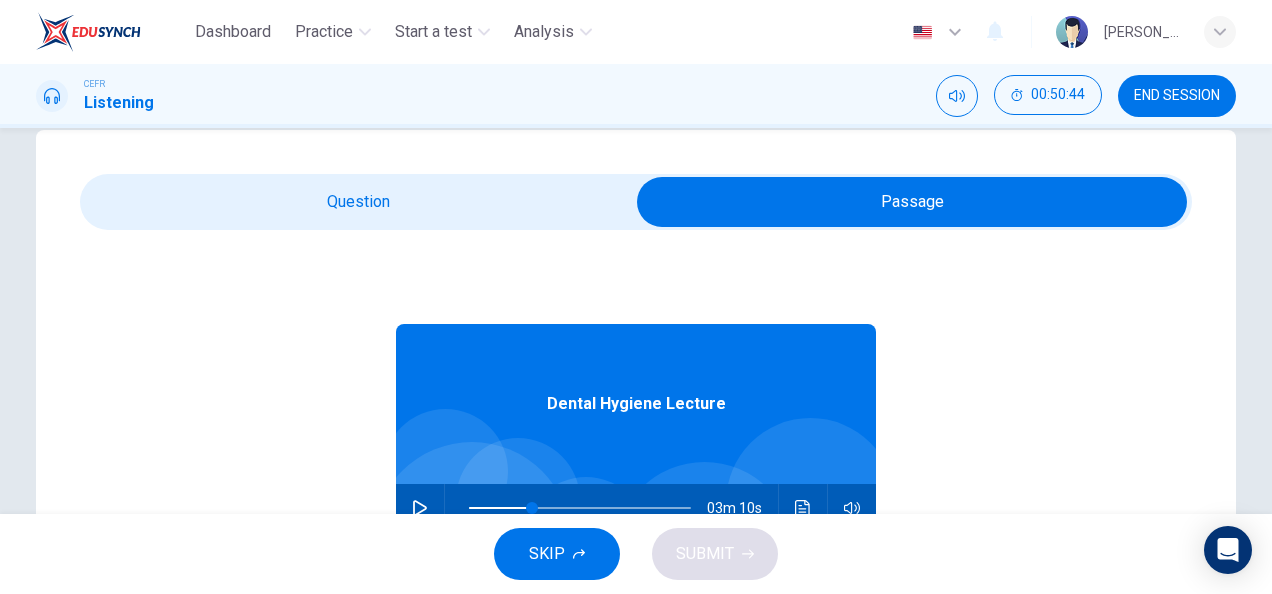 click at bounding box center (912, 202) 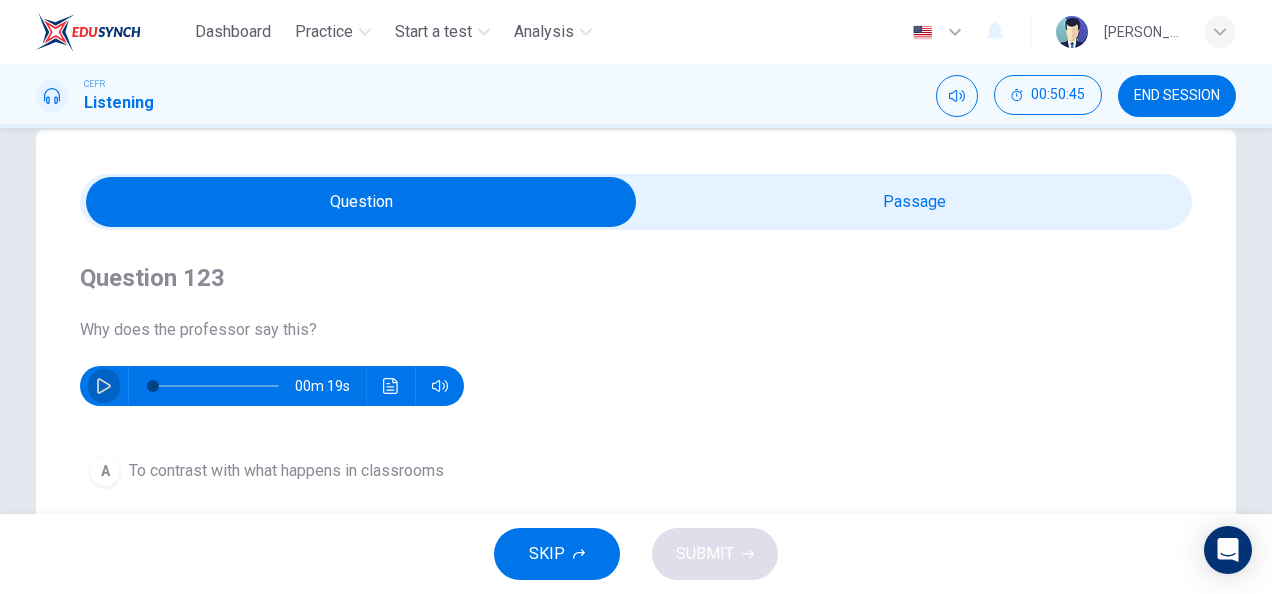click at bounding box center (104, 386) 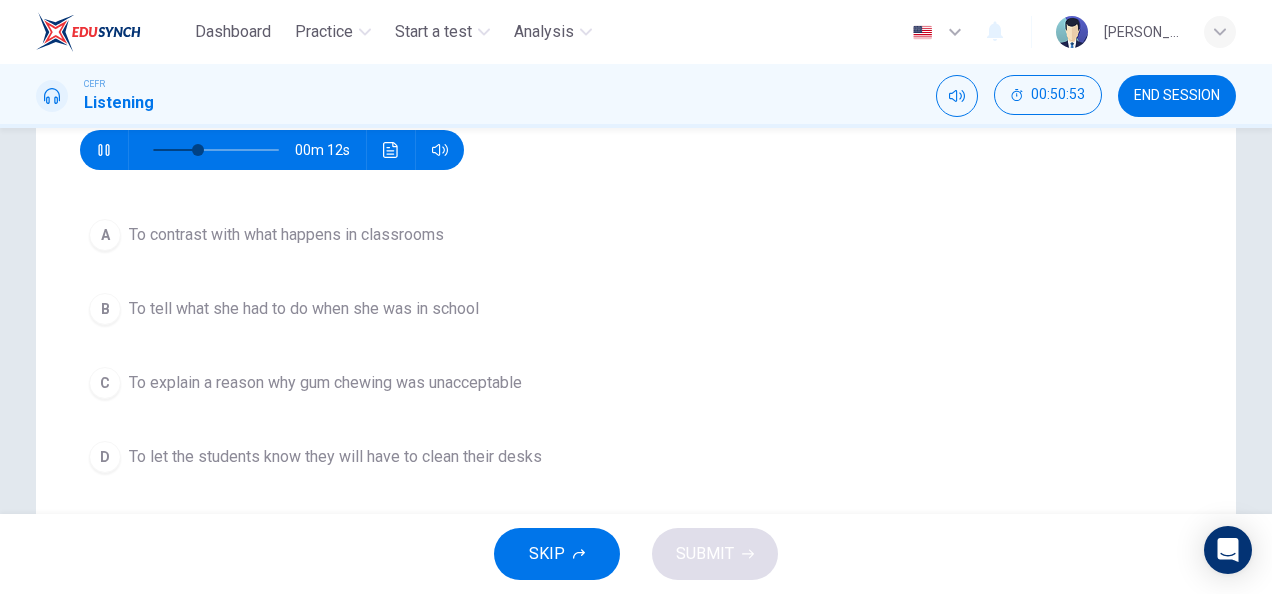 scroll, scrollTop: 273, scrollLeft: 0, axis: vertical 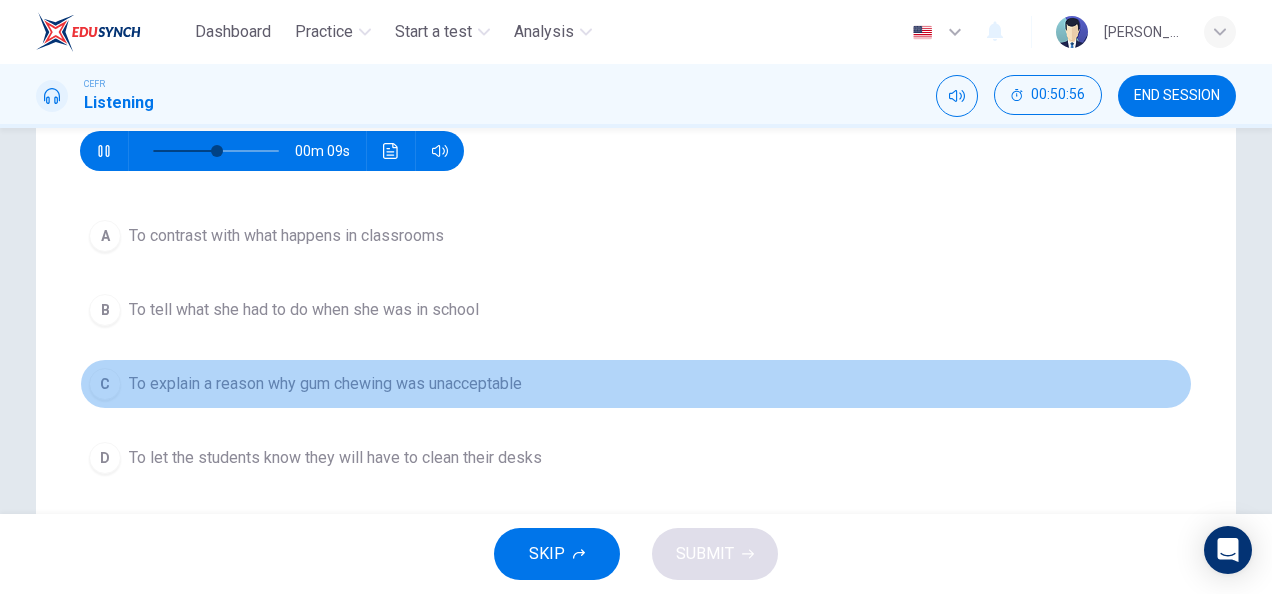 click on "To explain a reason why gum chewing was unacceptable" at bounding box center (325, 384) 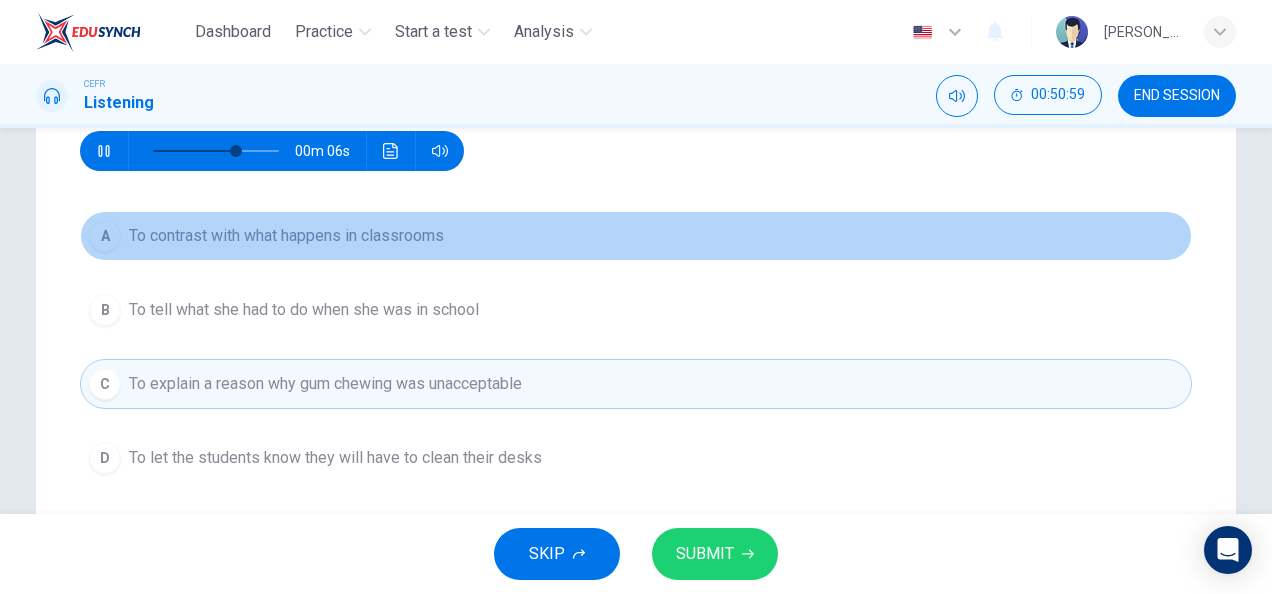 click on "A To contrast with what happens in classrooms" at bounding box center (636, 236) 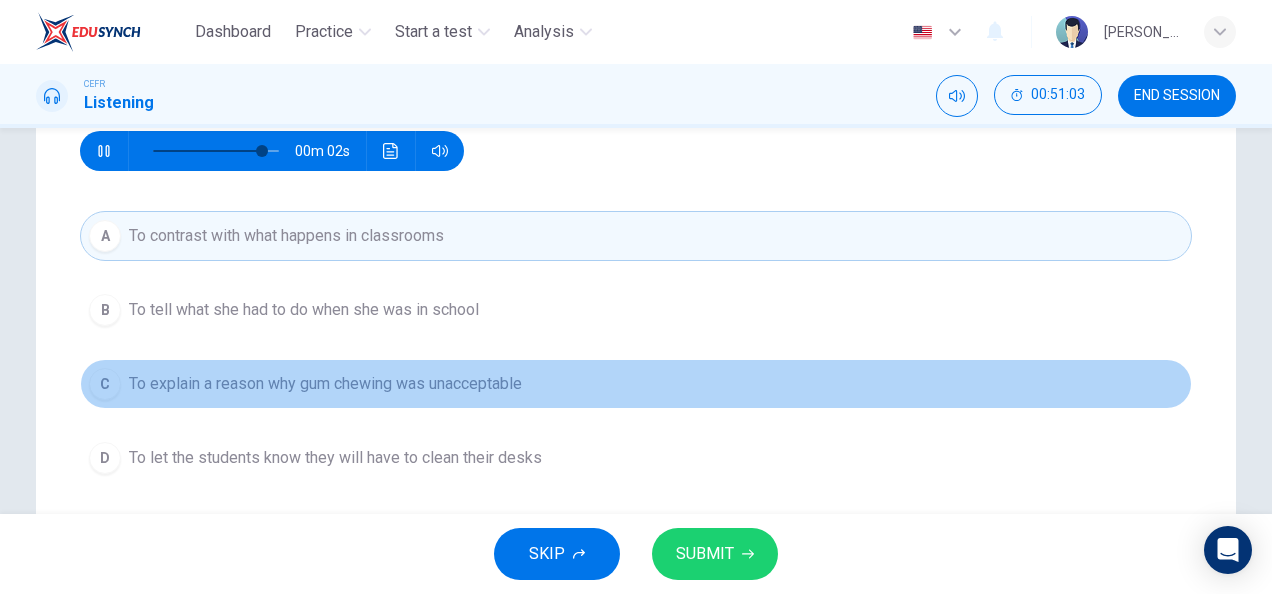 click on "To explain a reason why gum chewing was unacceptable" at bounding box center (325, 384) 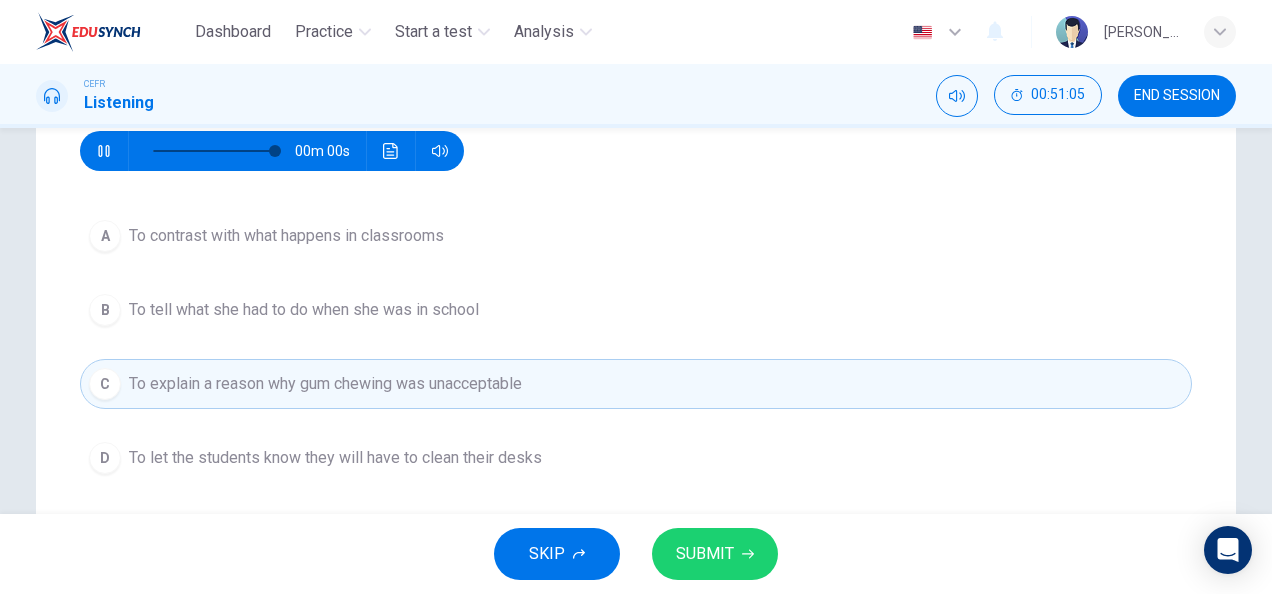 type on "0" 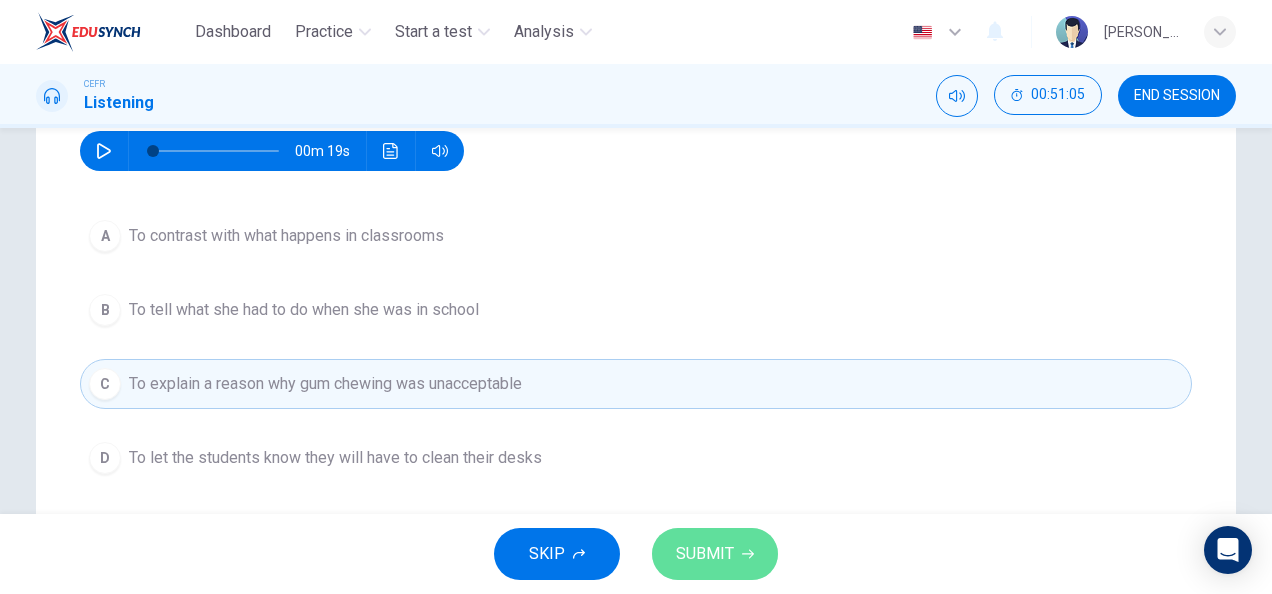 click on "SUBMIT" at bounding box center (705, 554) 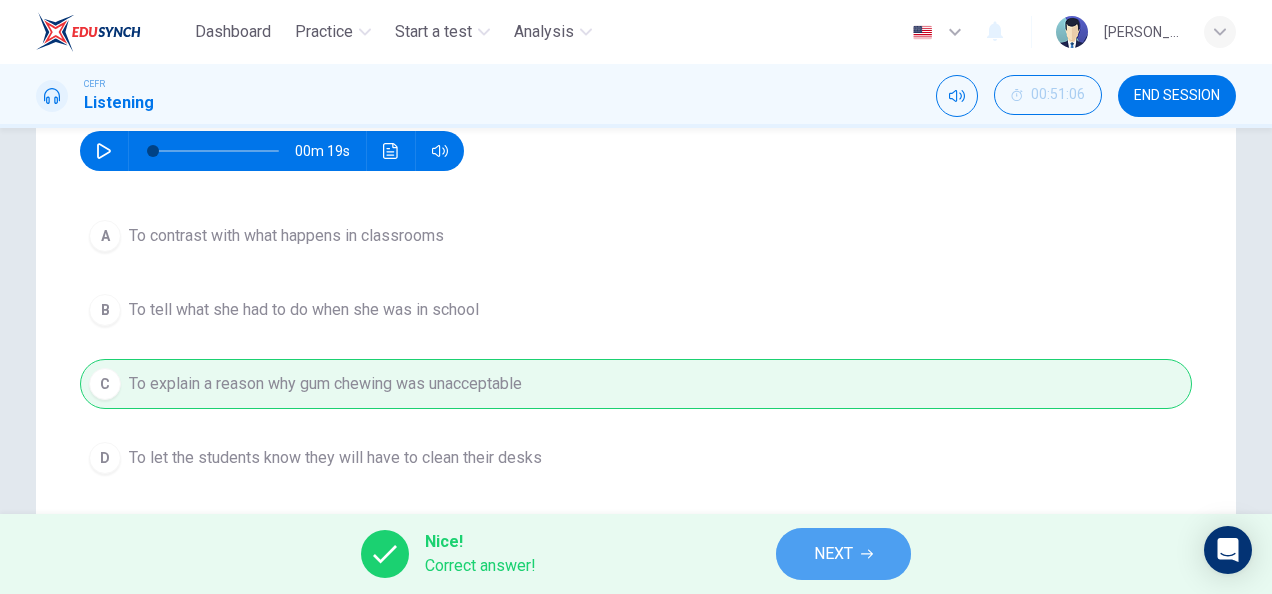 click on "NEXT" at bounding box center (833, 554) 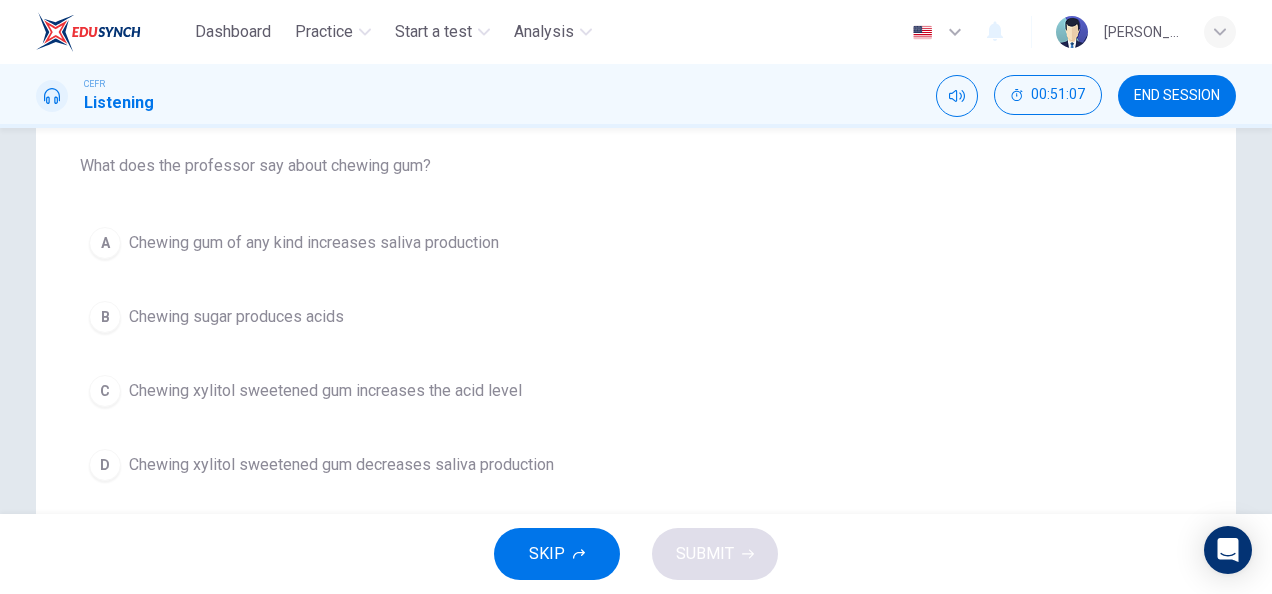 scroll, scrollTop: 200, scrollLeft: 0, axis: vertical 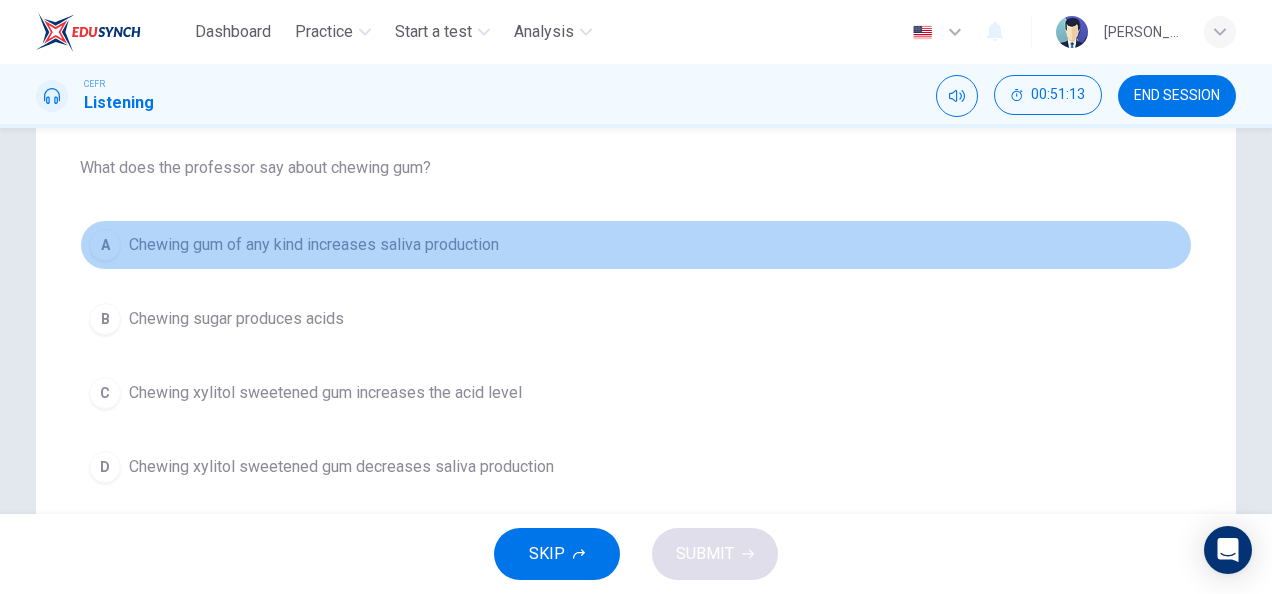 click on "Chewing gum of any kind increases saliva production" at bounding box center [314, 245] 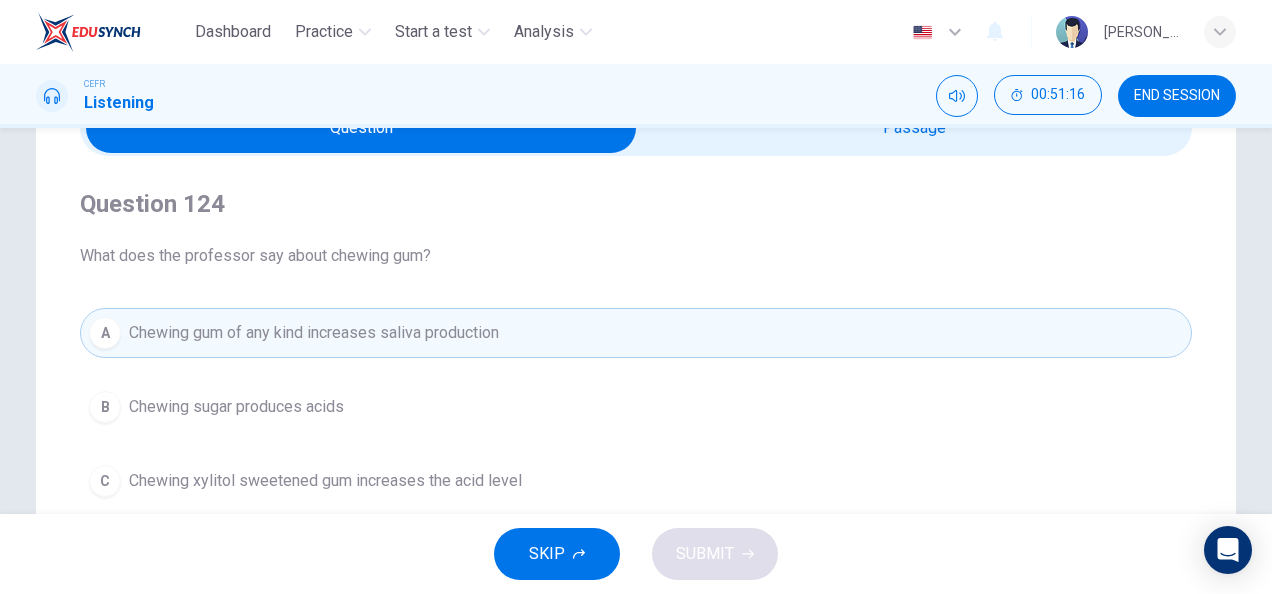 scroll, scrollTop: 233, scrollLeft: 0, axis: vertical 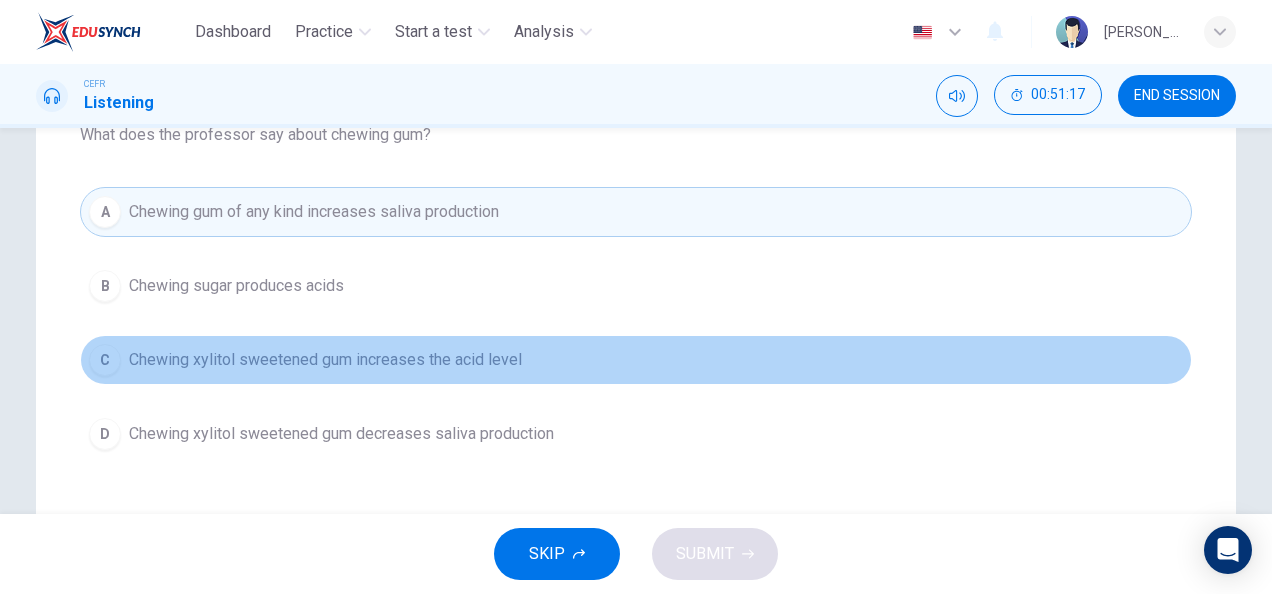 click on "Chewing xylitol sweetened gum increases the acid level" at bounding box center (325, 360) 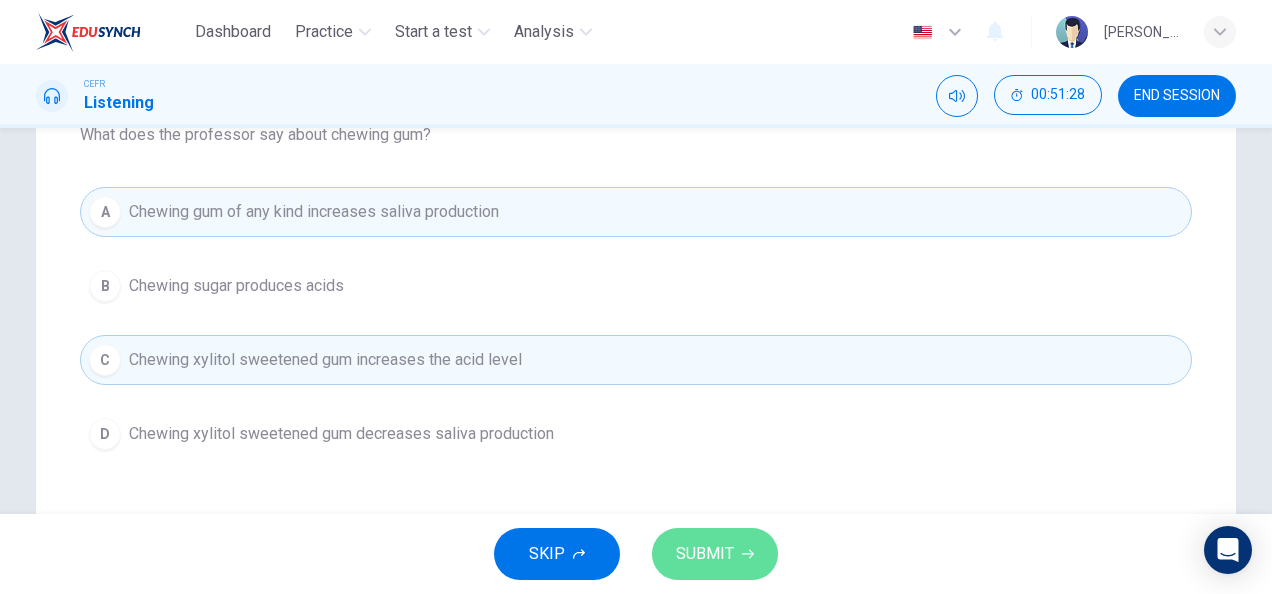 click on "SUBMIT" at bounding box center (705, 554) 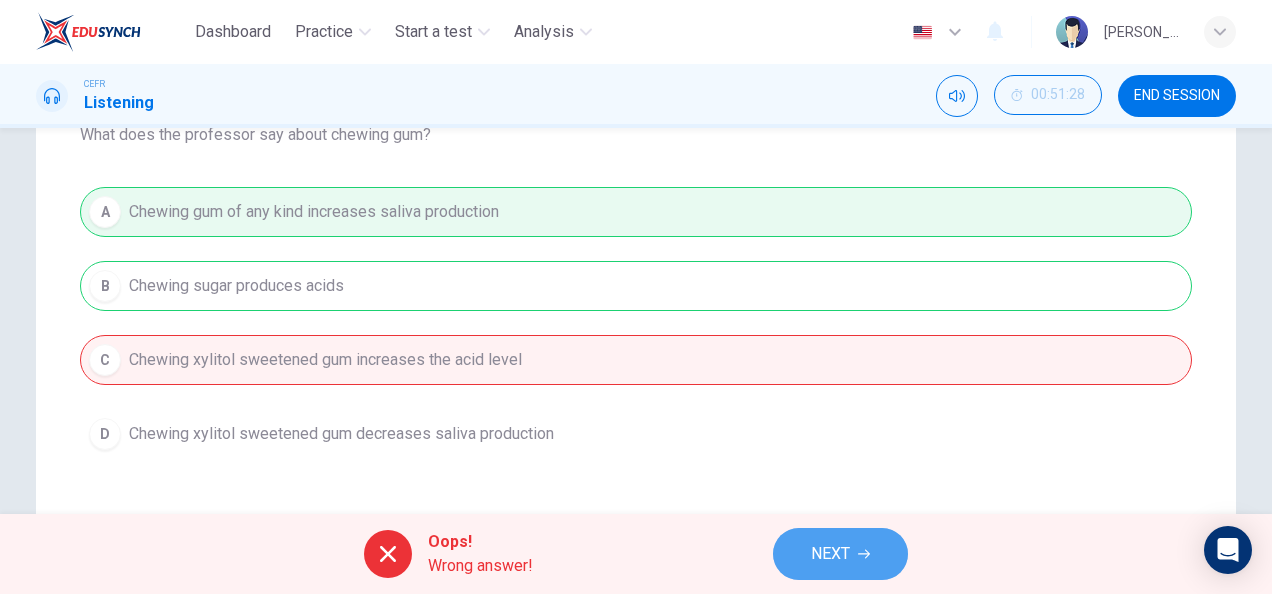 click on "NEXT" at bounding box center (830, 554) 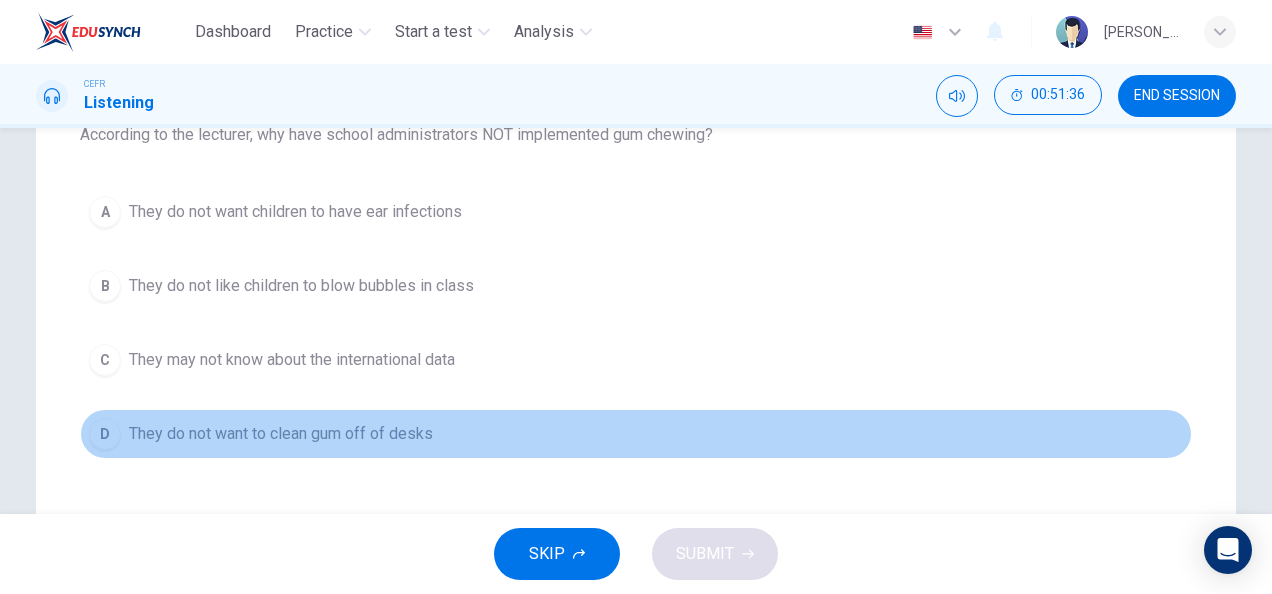 click on "D They do not want to clean gum off of desks" at bounding box center (636, 434) 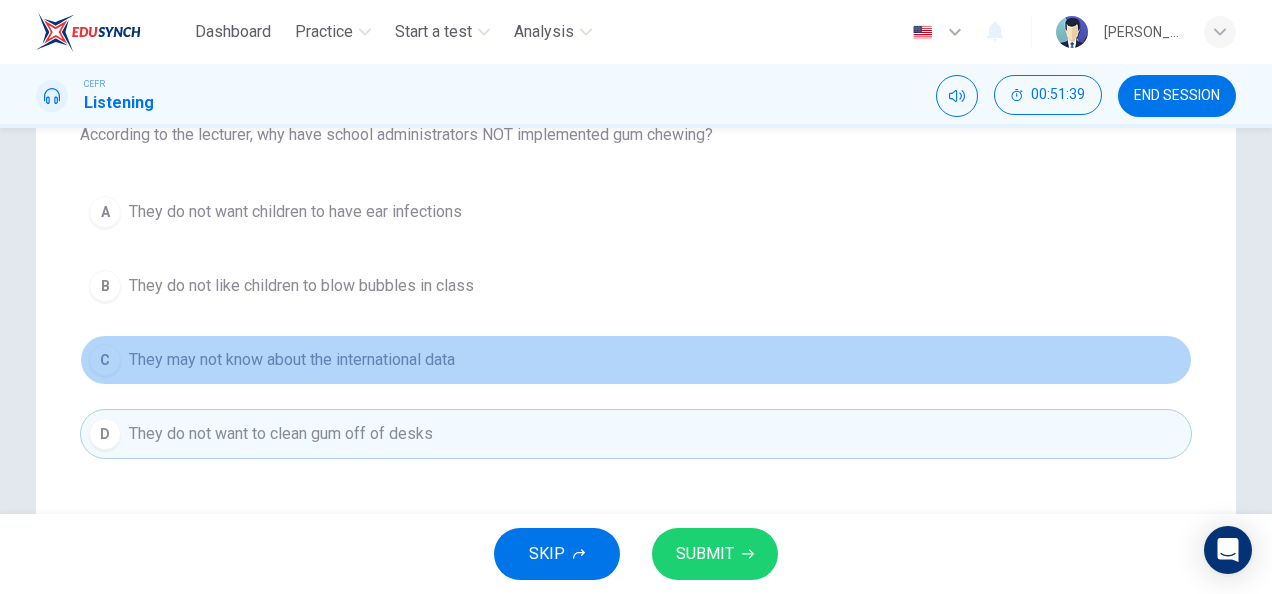 click on "They may not know about the international data" at bounding box center (292, 360) 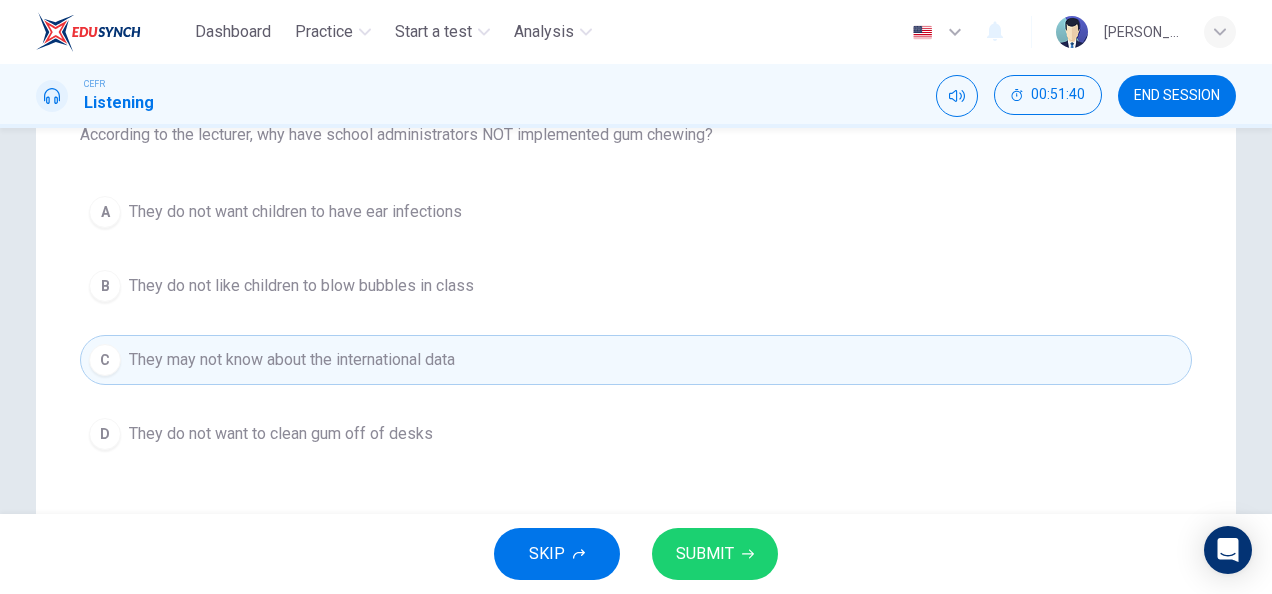 click on "SUBMIT" at bounding box center (715, 554) 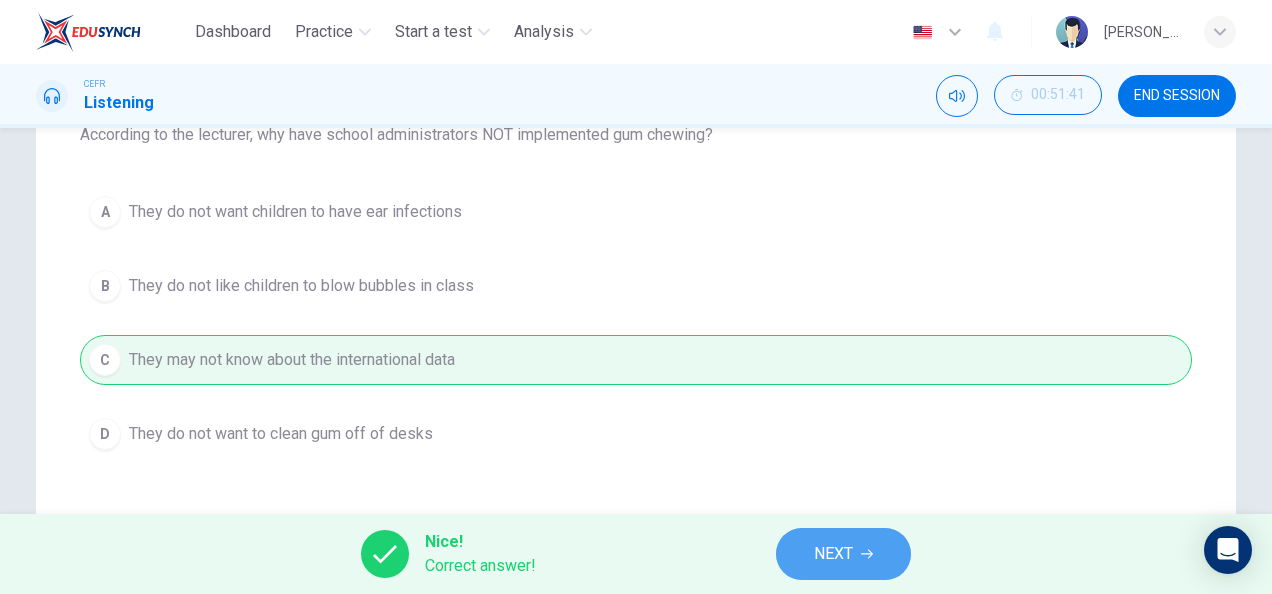 click on "NEXT" at bounding box center [843, 554] 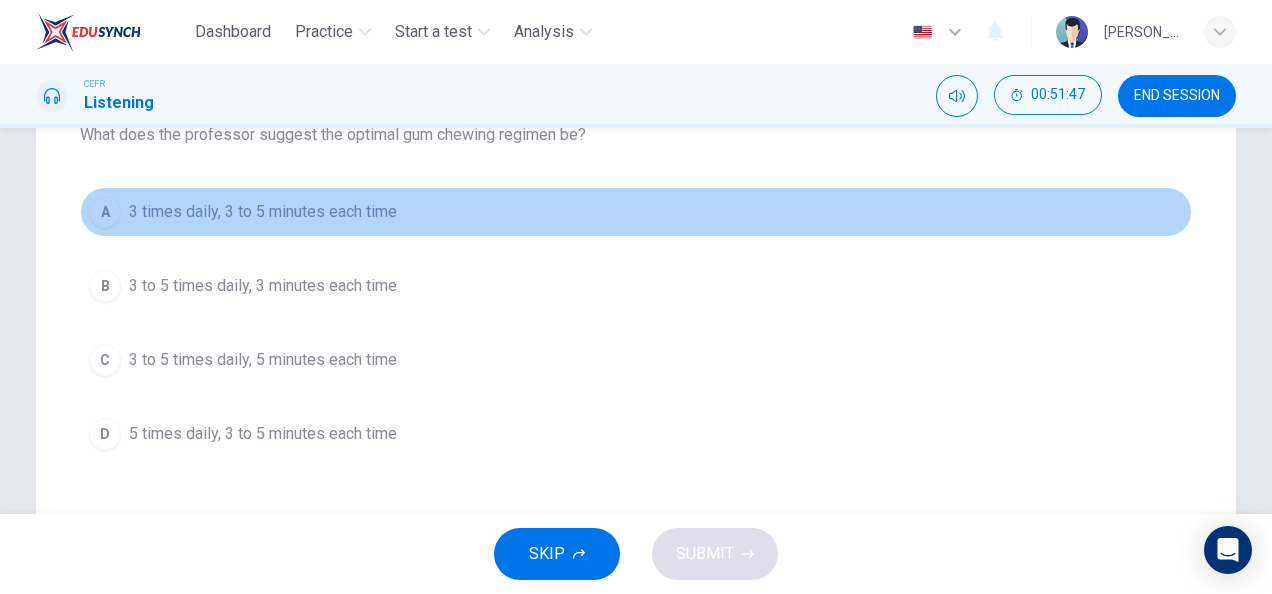 click on "3 times daily, 3 to 5 minutes each time" at bounding box center [263, 212] 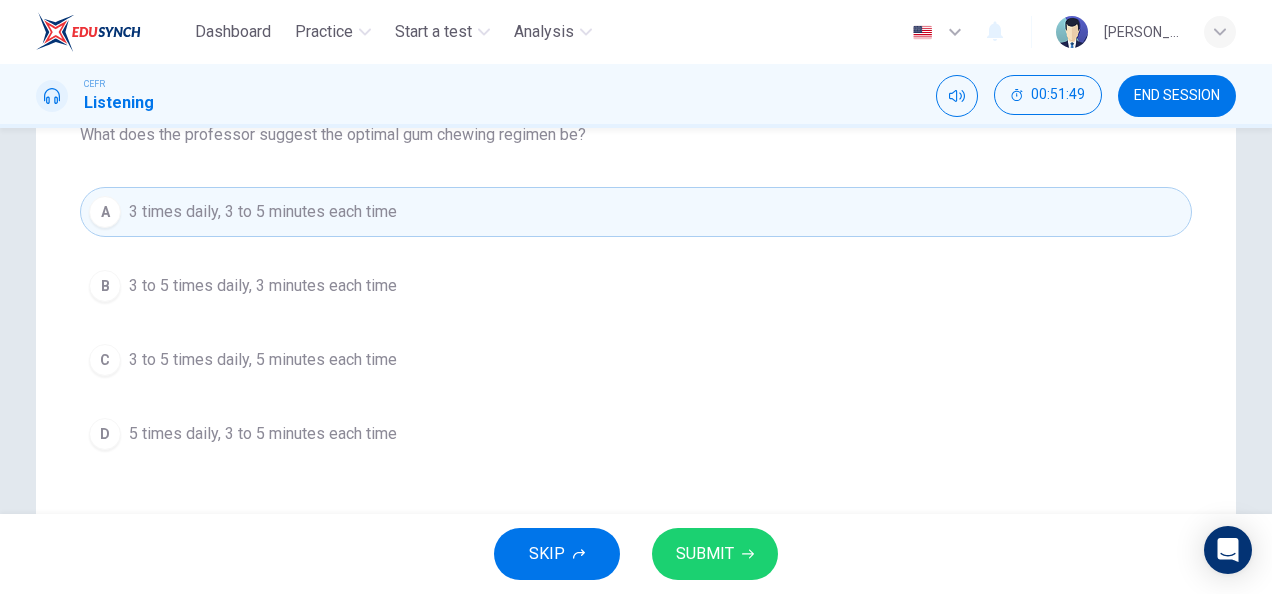 click on "SUBMIT" at bounding box center (715, 554) 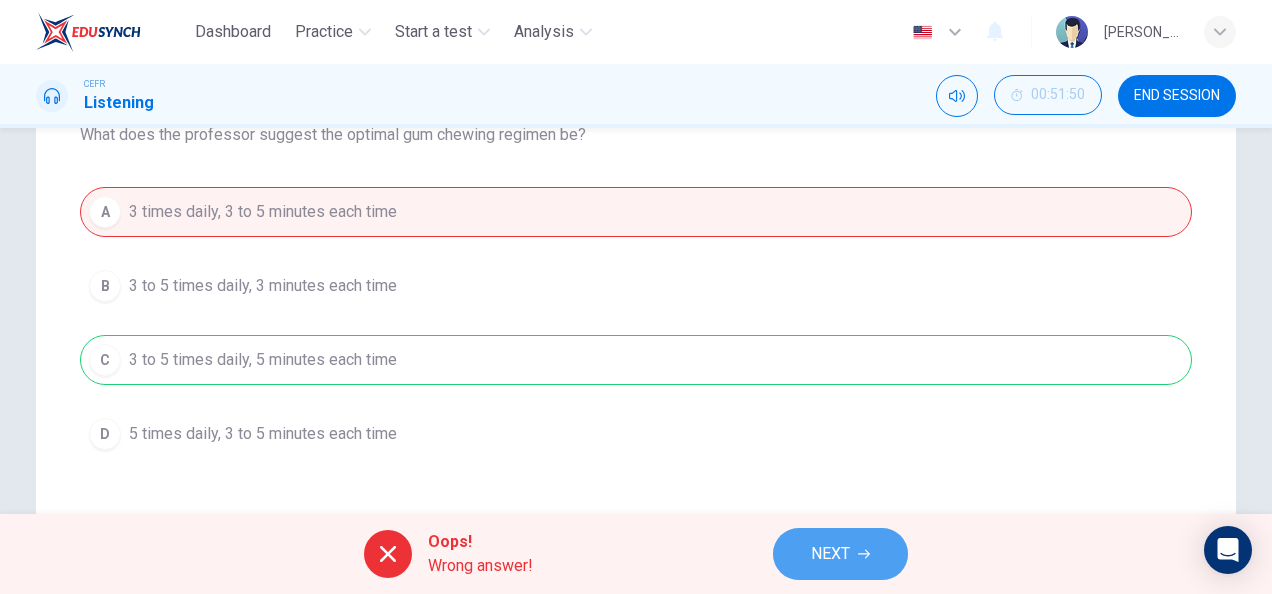 click on "NEXT" at bounding box center [830, 554] 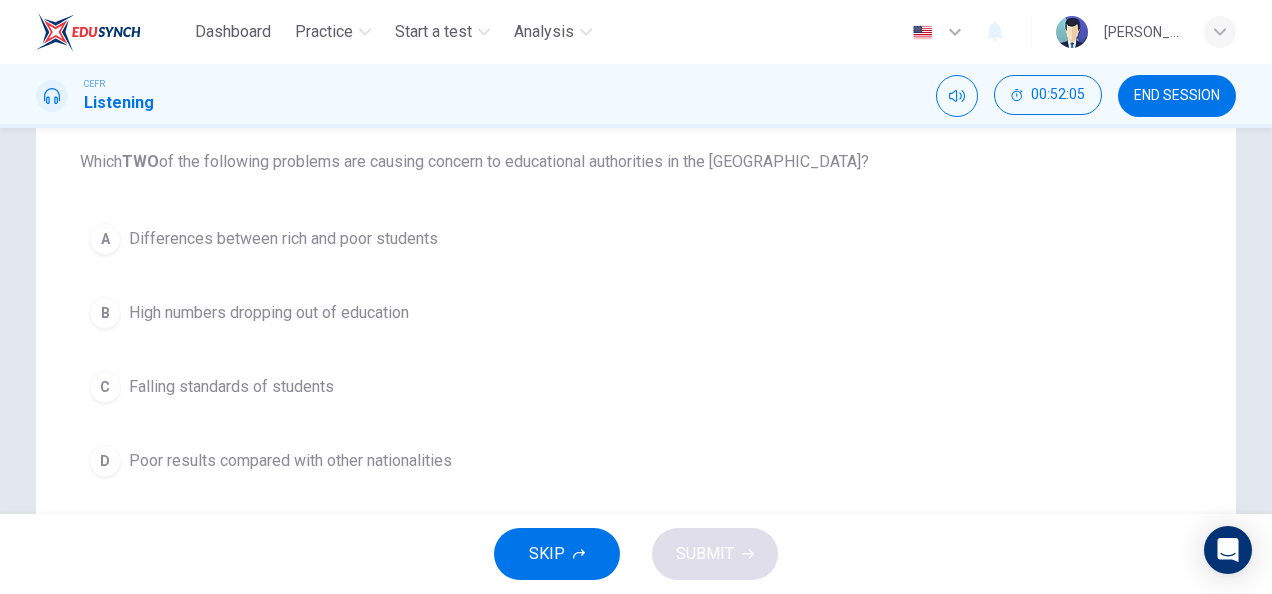 scroll, scrollTop: 0, scrollLeft: 0, axis: both 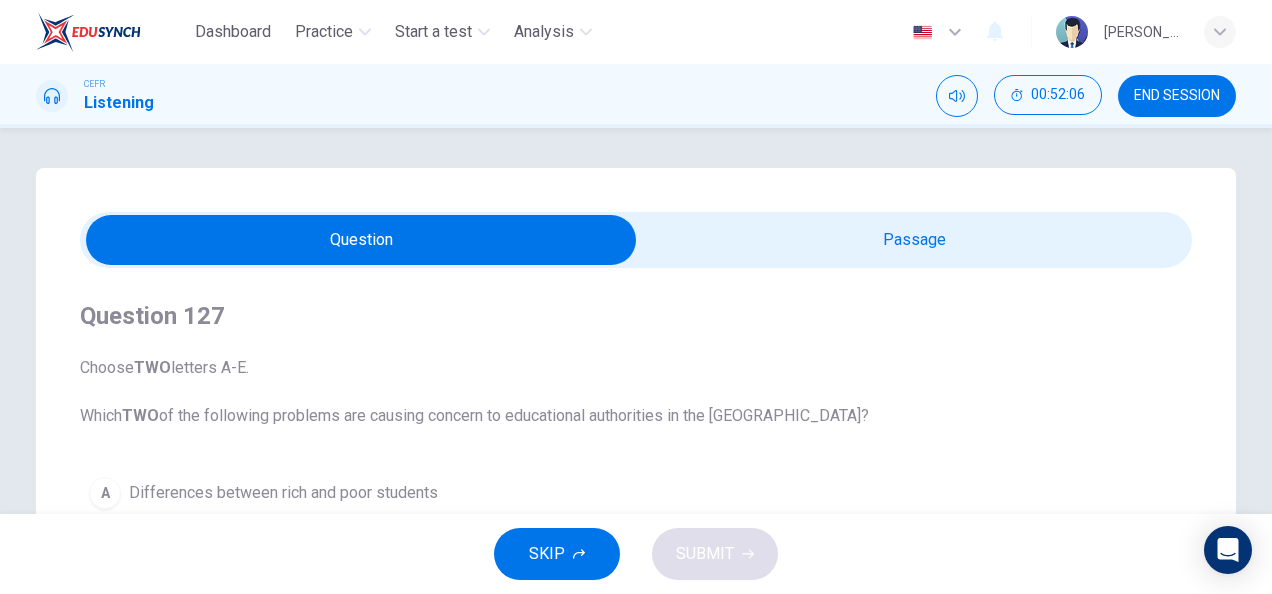 click at bounding box center (361, 240) 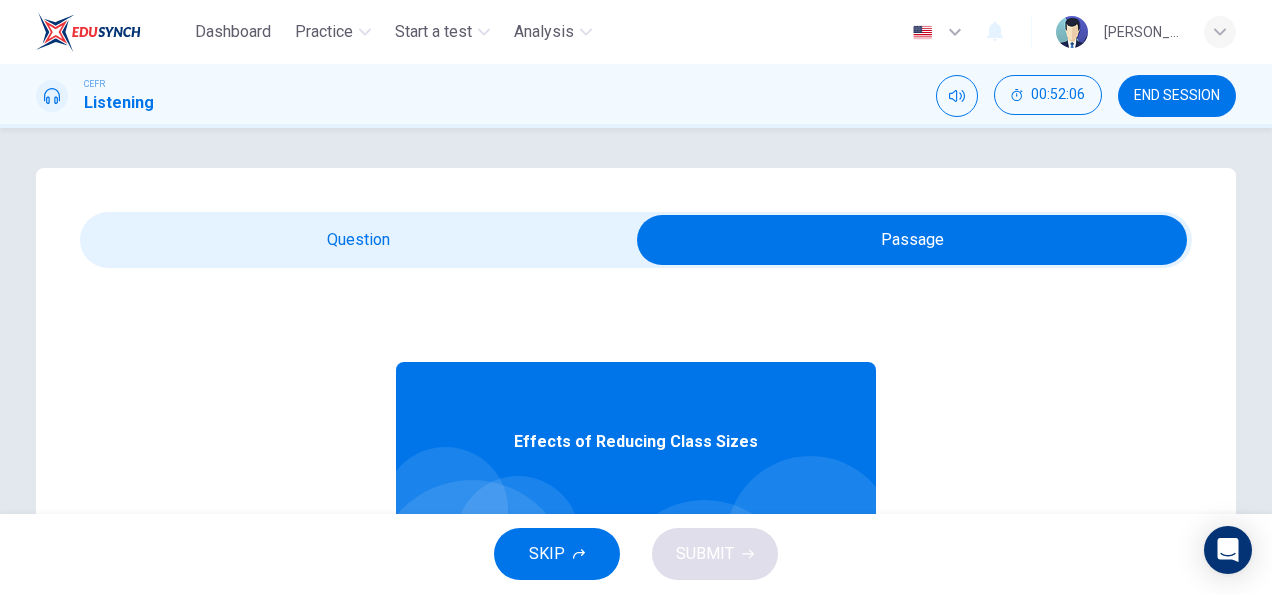 click at bounding box center (912, 240) 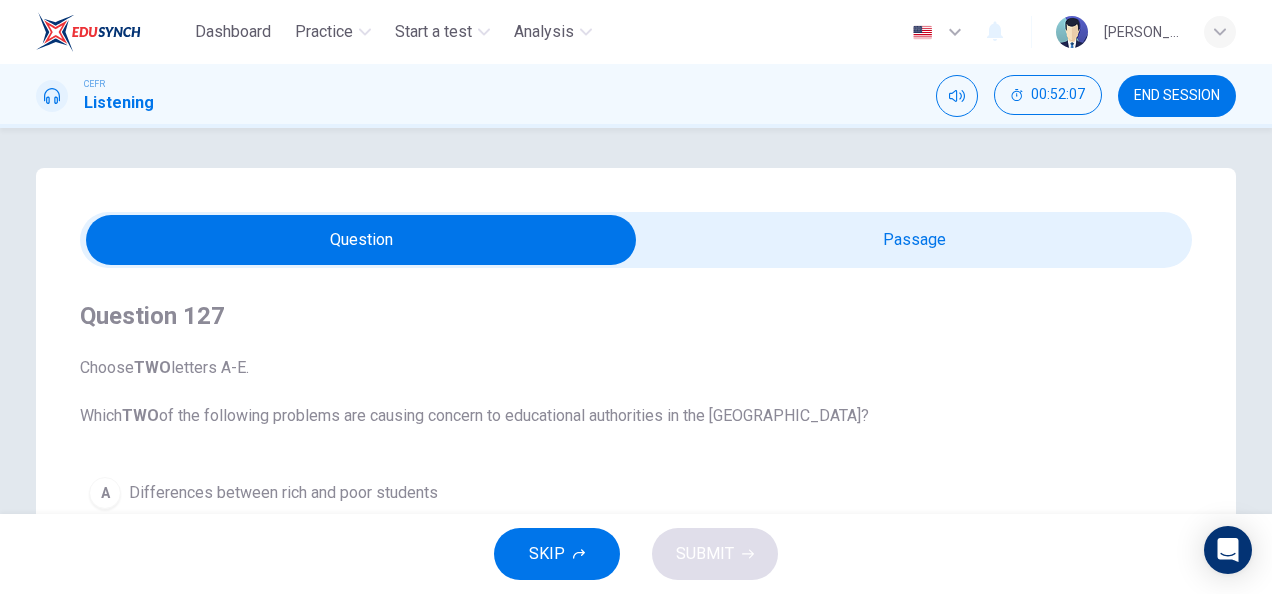 click at bounding box center [361, 240] 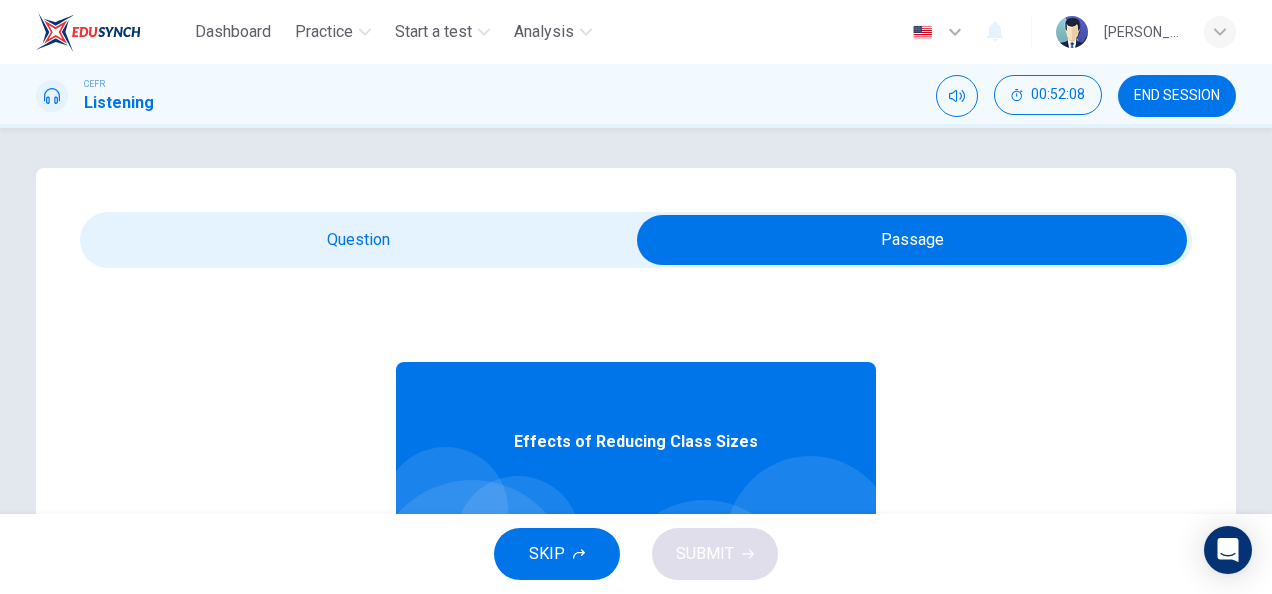 scroll, scrollTop: 112, scrollLeft: 0, axis: vertical 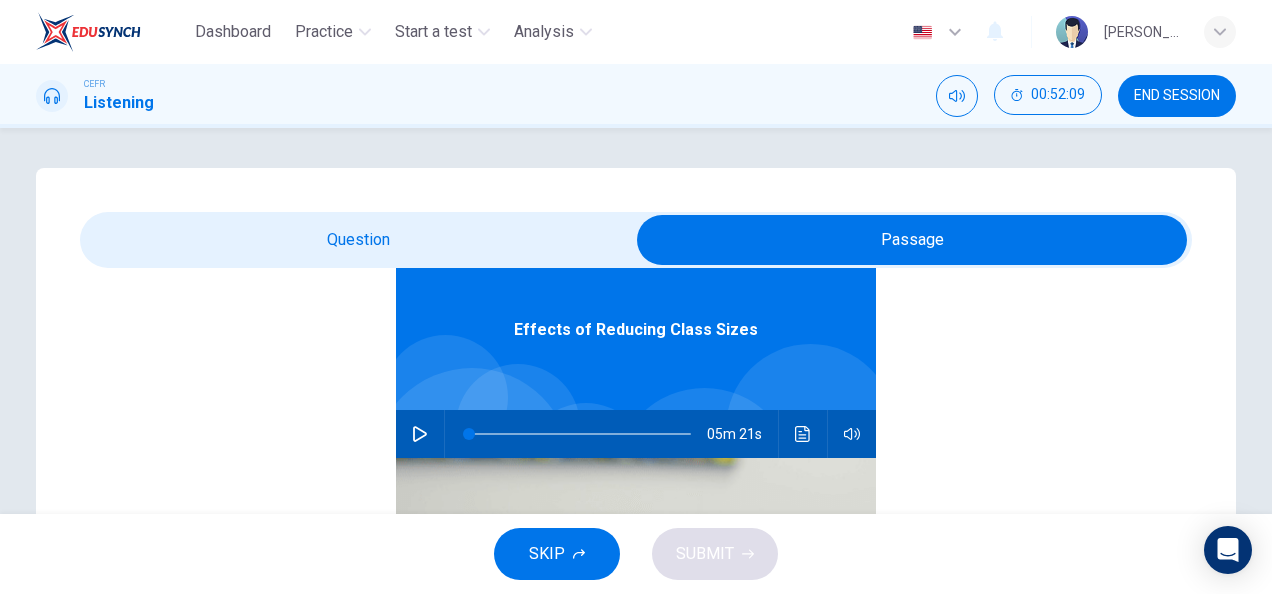 click on "05m 21s" at bounding box center [636, 434] 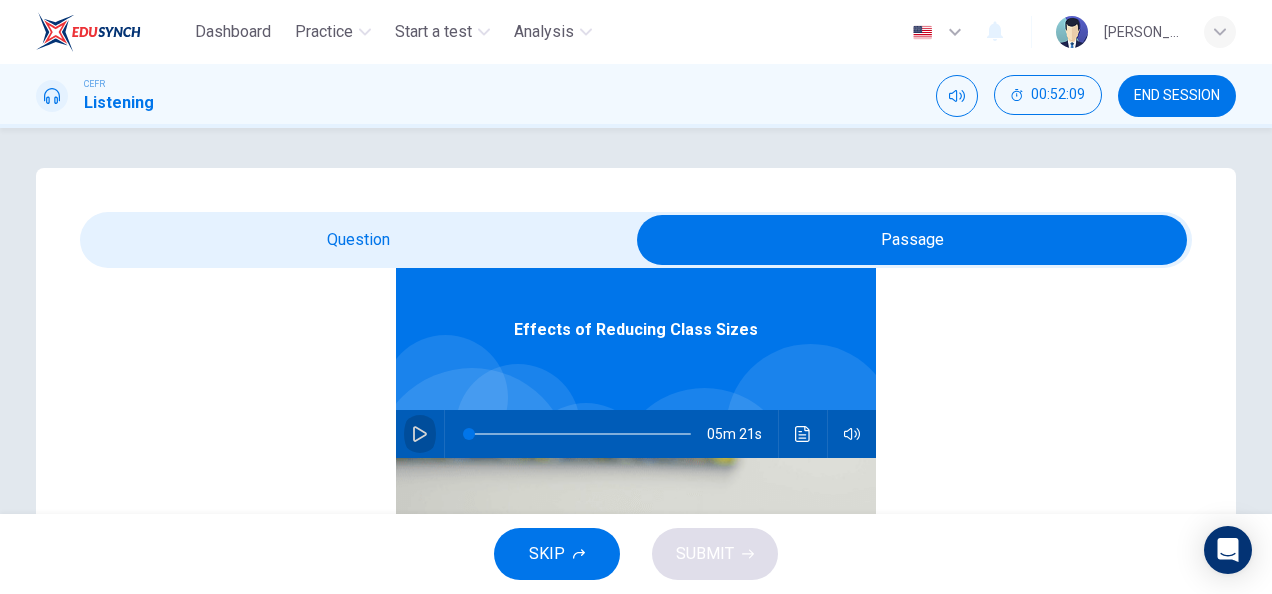 click 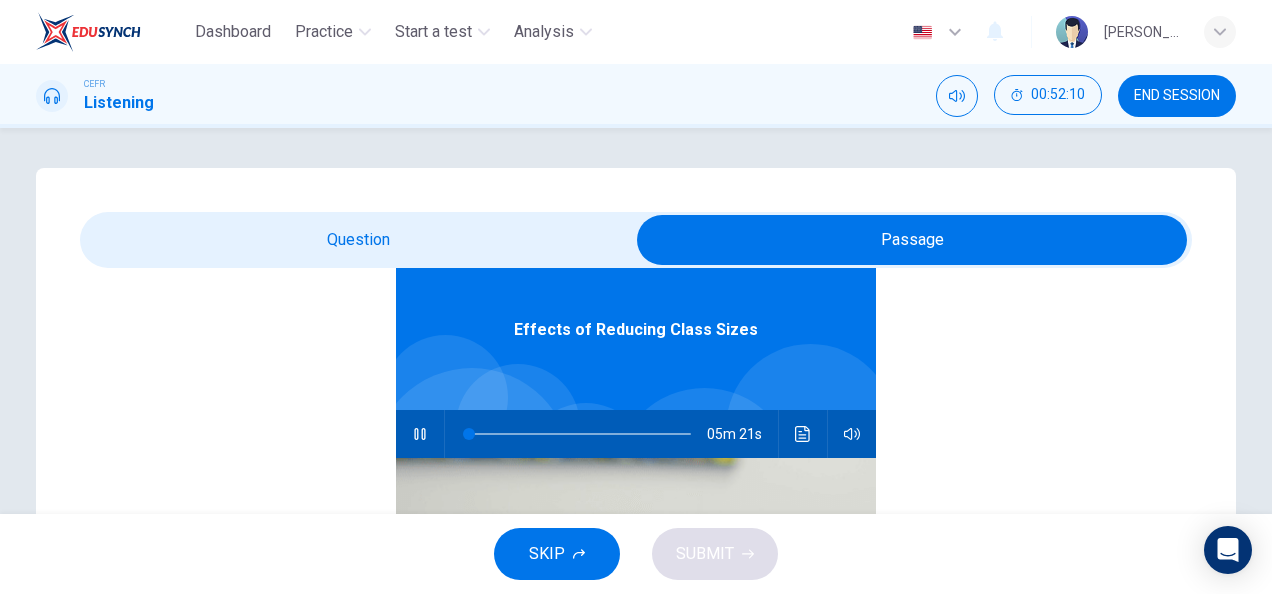 click at bounding box center [912, 240] 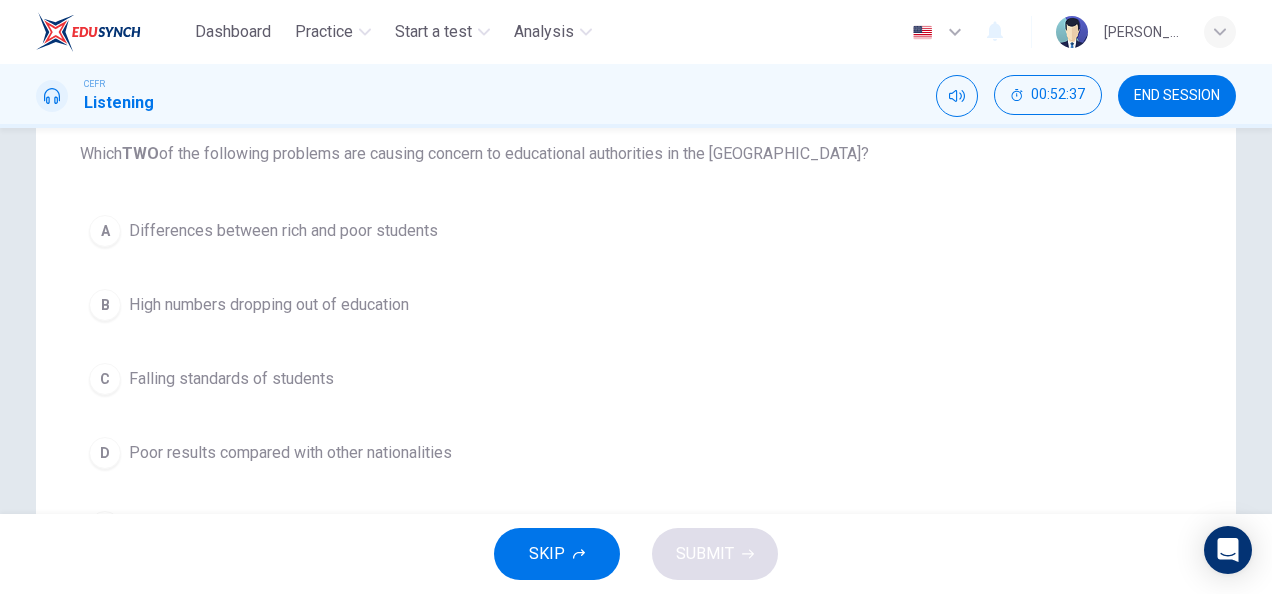 scroll, scrollTop: 263, scrollLeft: 0, axis: vertical 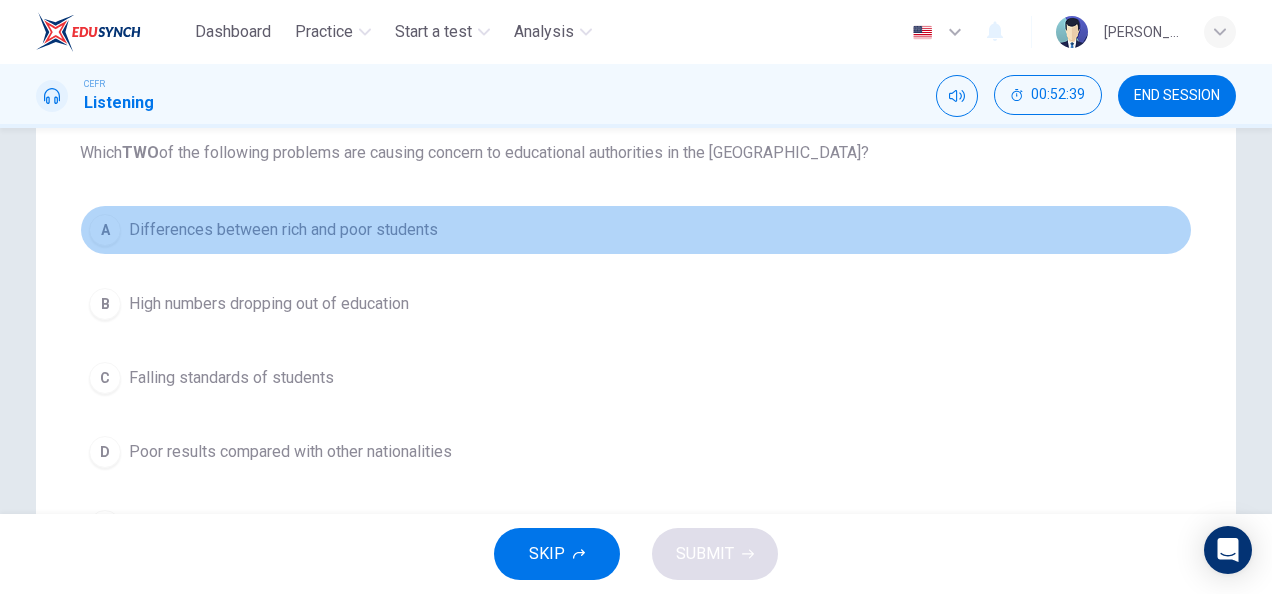 click on "A Differences between rich and poor students" at bounding box center [636, 230] 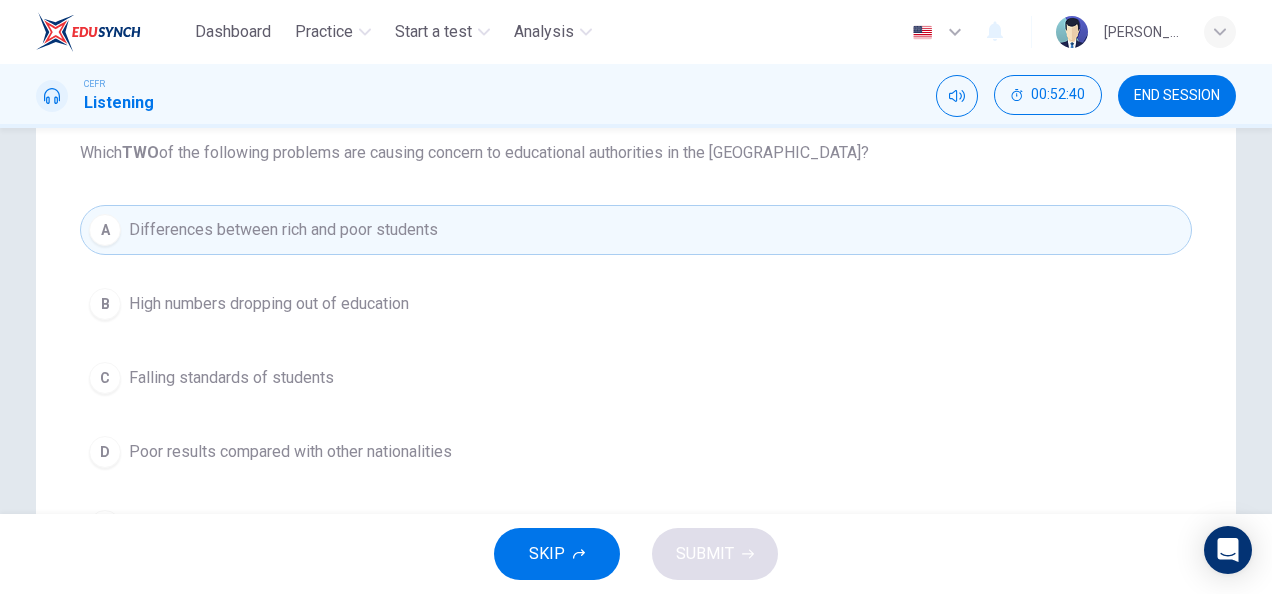 click on "A Differences between rich and poor students B High numbers dropping out of education C Falling standards of students D Poor results compared with other nationalities E Low scores of overseas students" at bounding box center [636, 378] 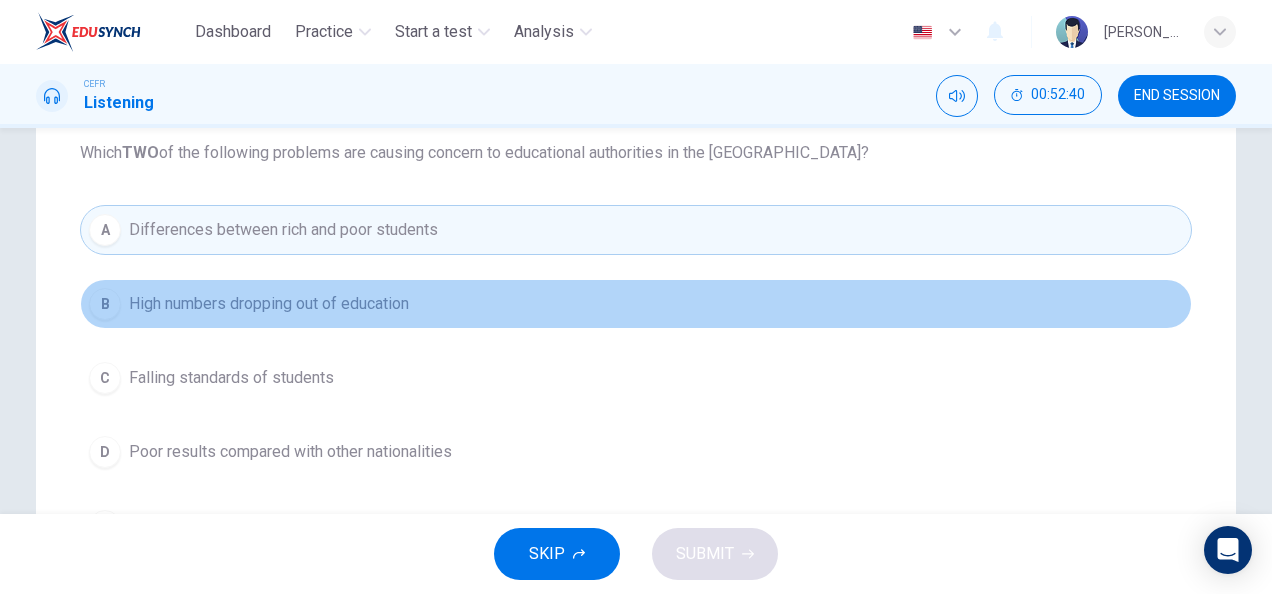 click on "High numbers dropping out of education" at bounding box center [269, 304] 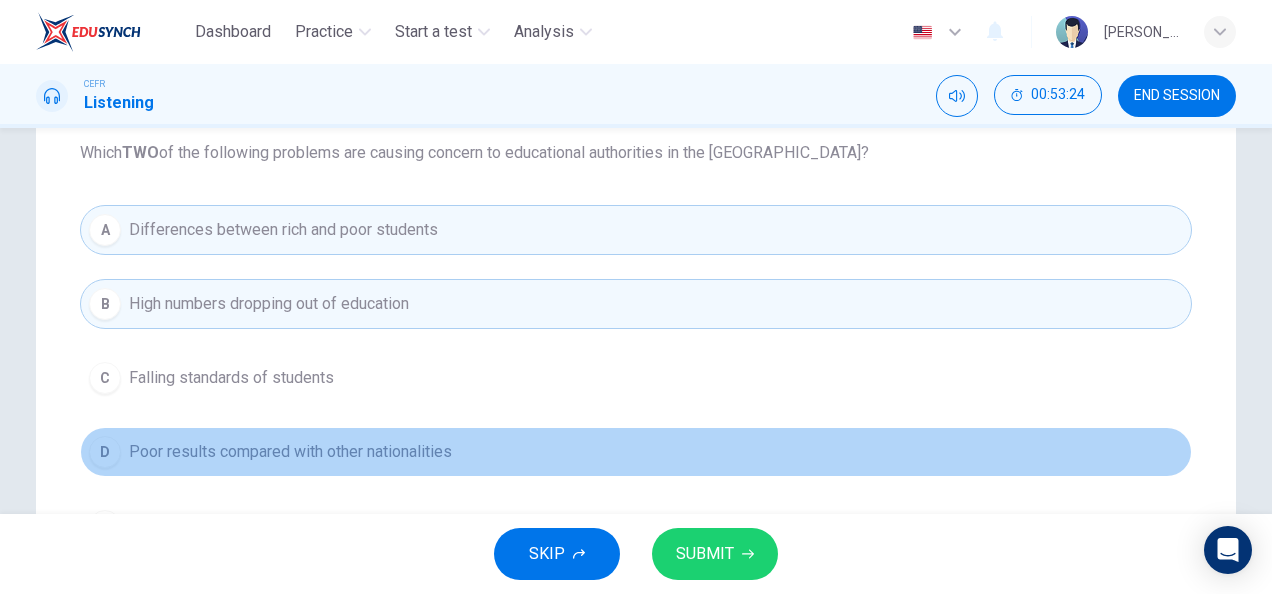 click on "Poor results compared with other nationalities" at bounding box center (290, 452) 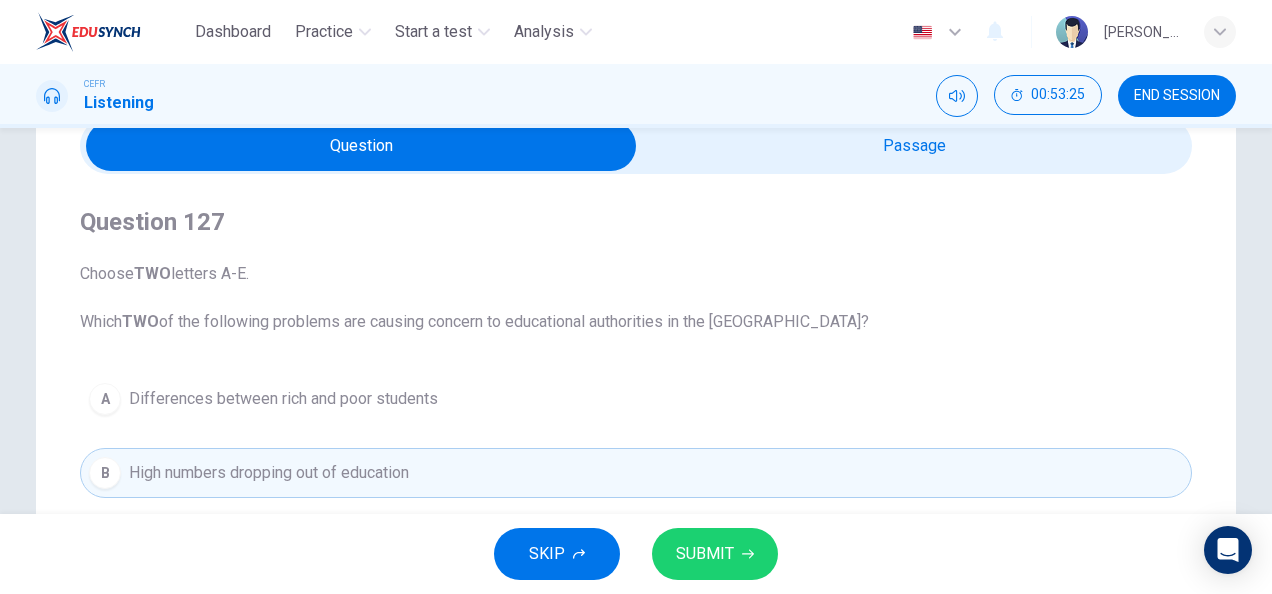 scroll, scrollTop: 91, scrollLeft: 0, axis: vertical 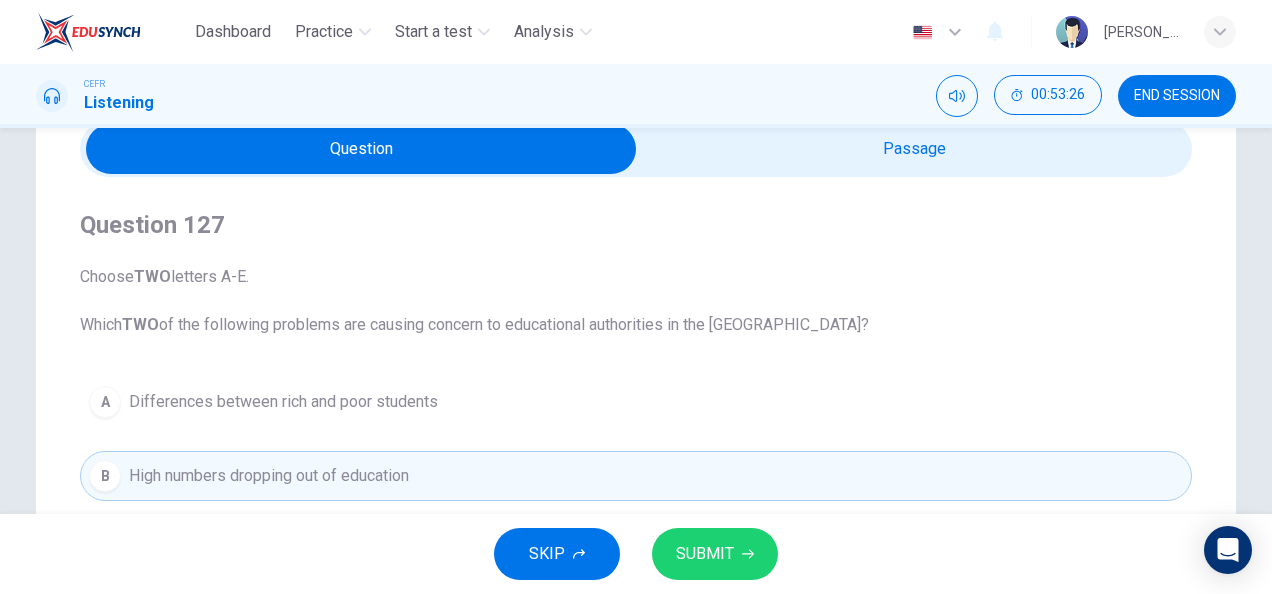 type on "24" 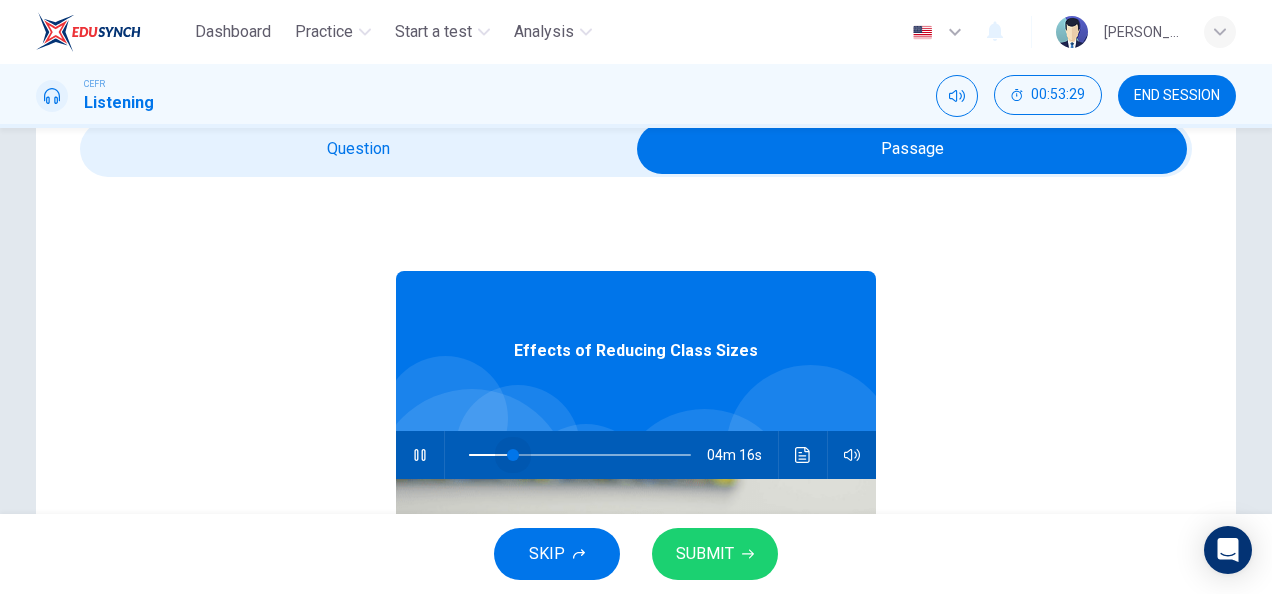 click at bounding box center [513, 455] 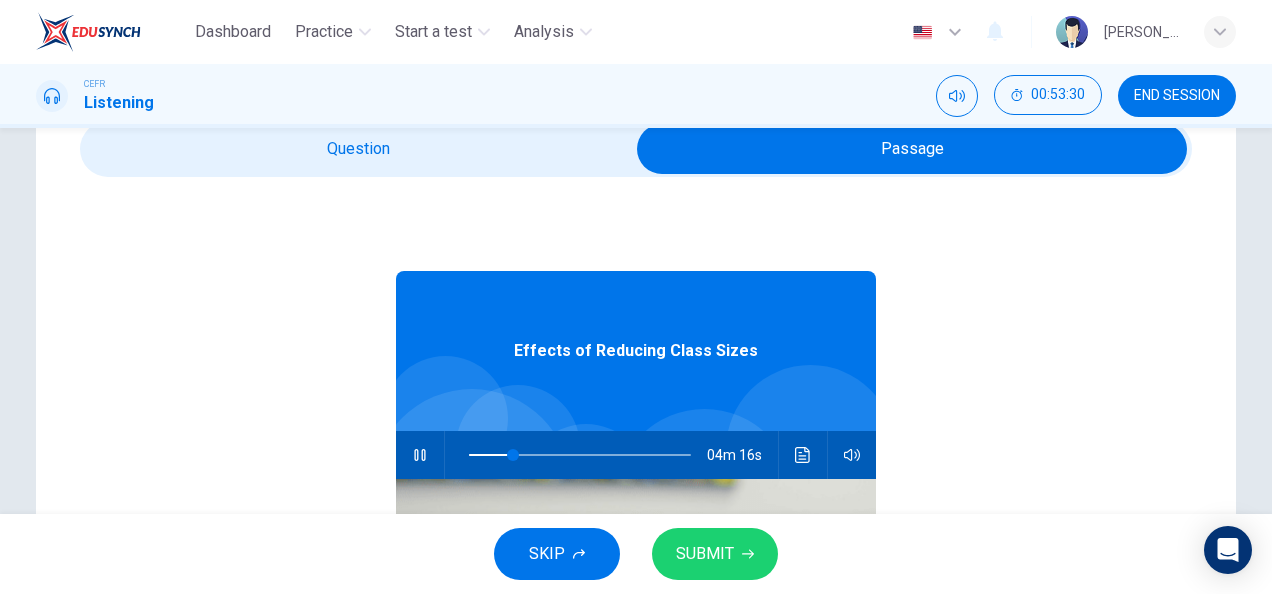 type on "20" 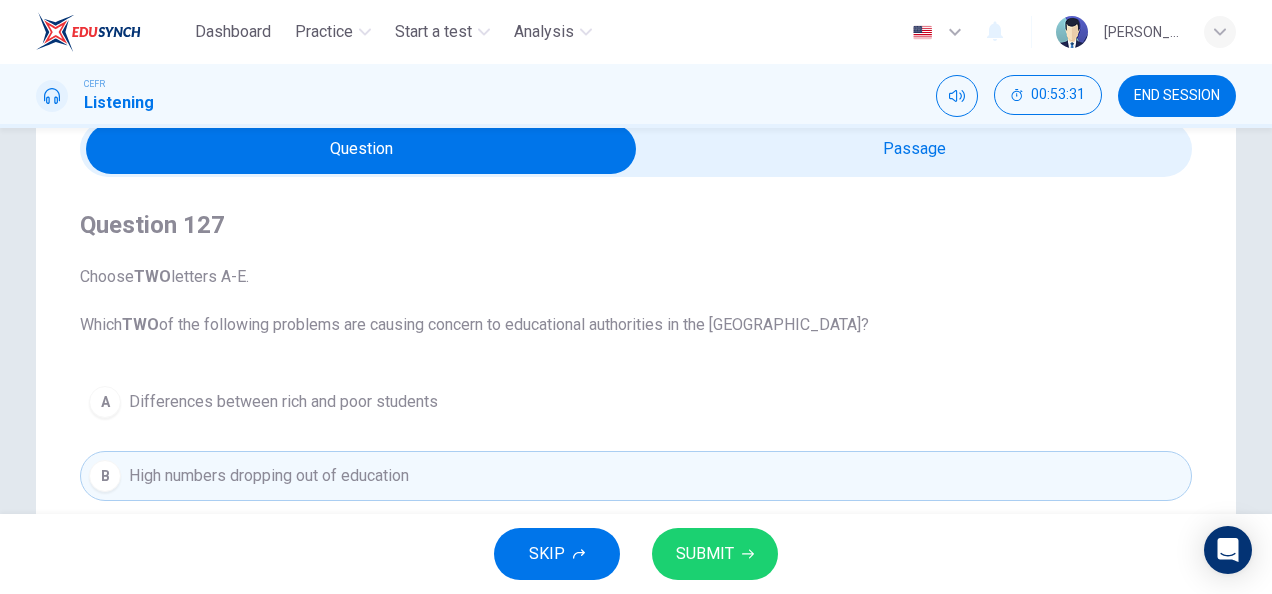 type on "21" 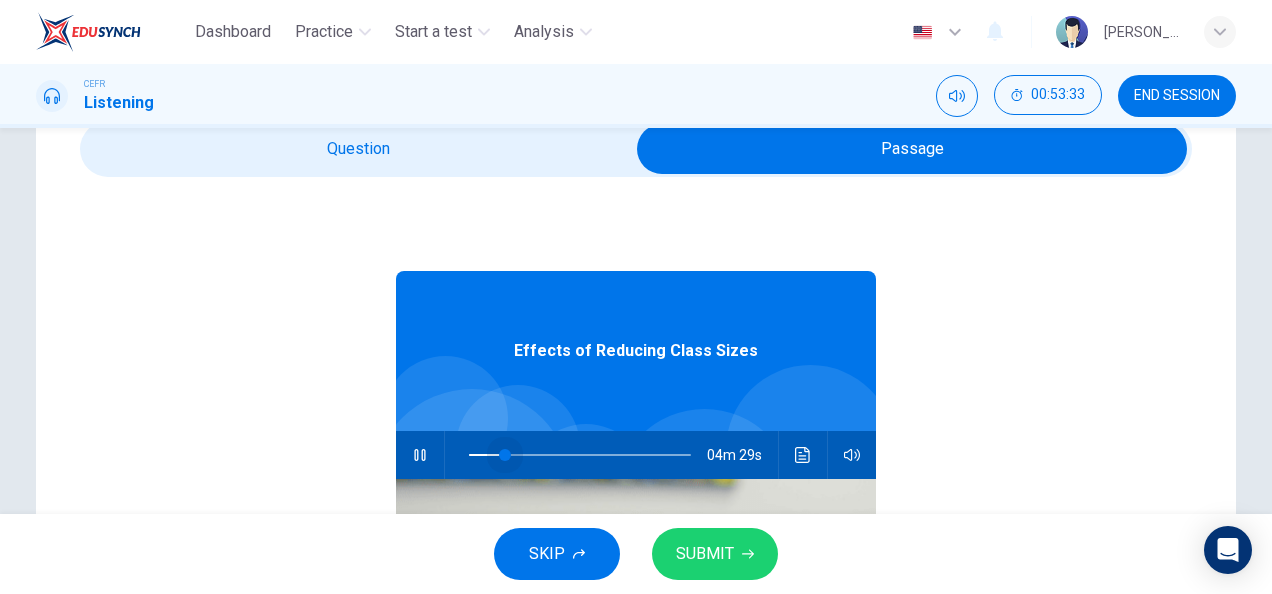 click at bounding box center (505, 455) 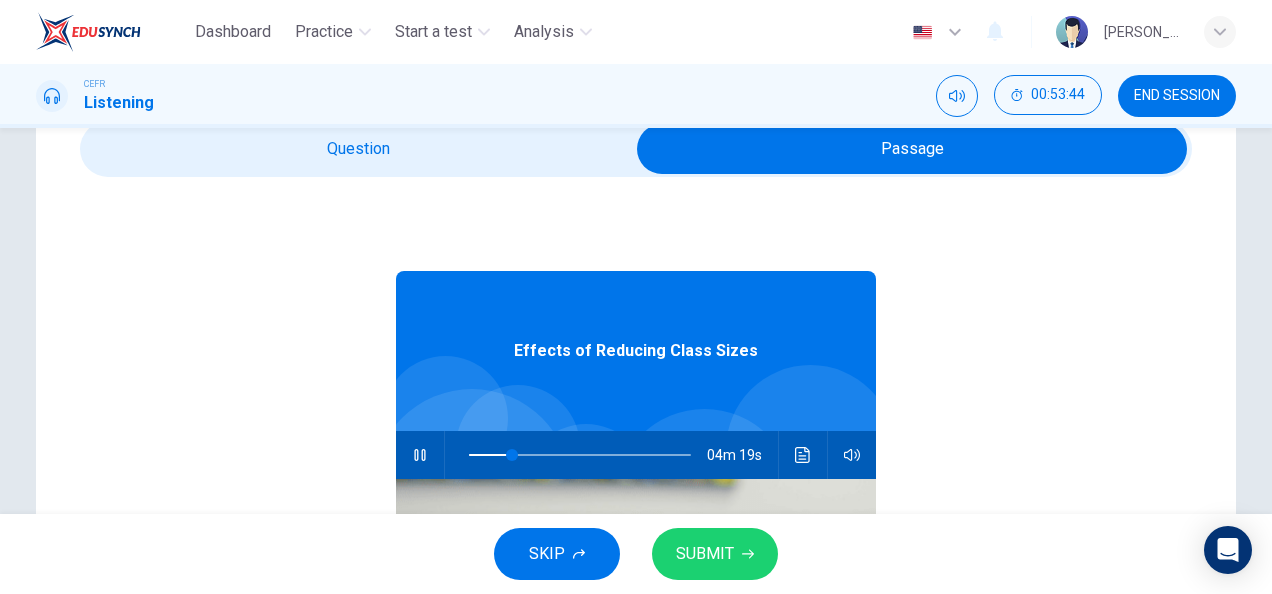 type on "20" 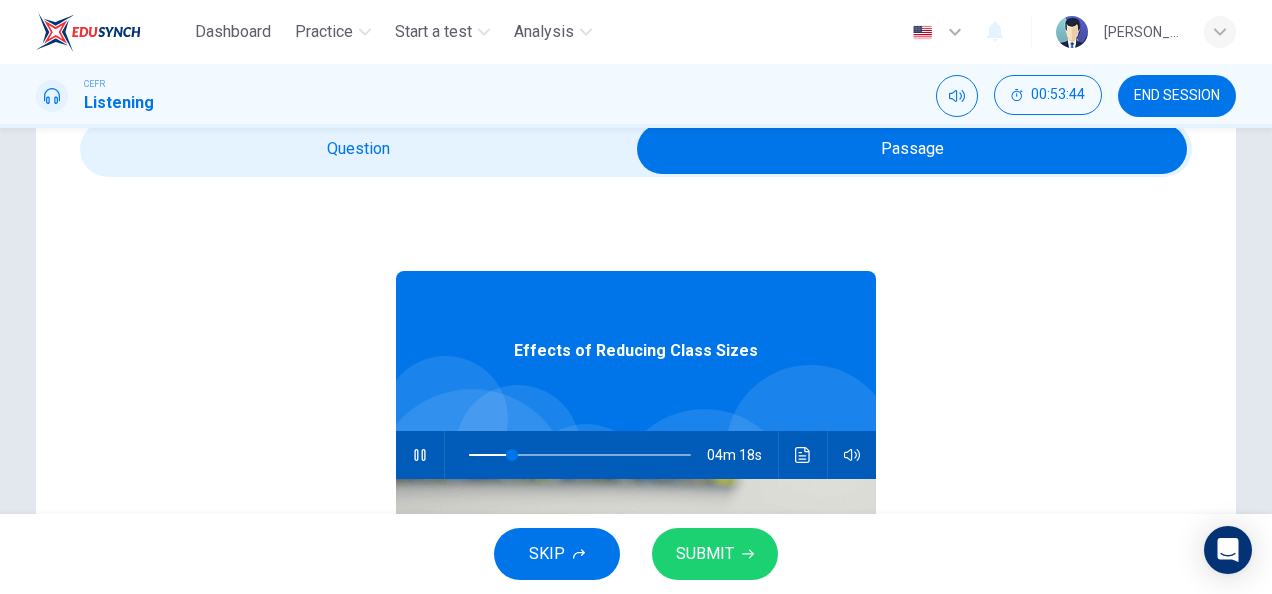 click at bounding box center [912, 149] 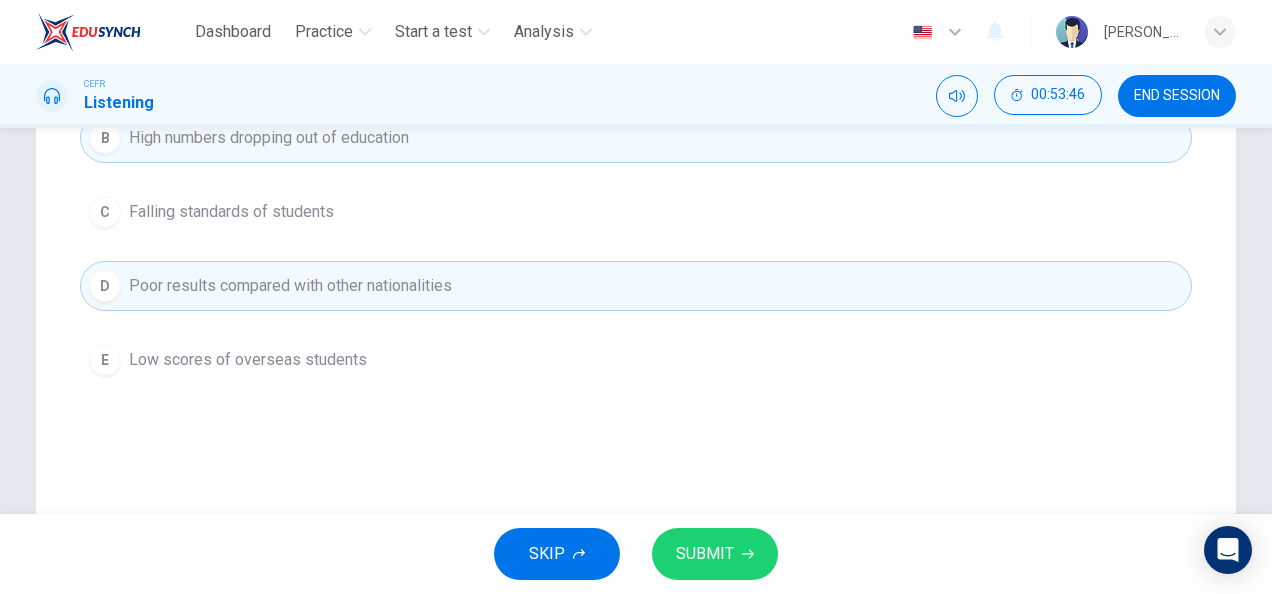 scroll, scrollTop: 333, scrollLeft: 0, axis: vertical 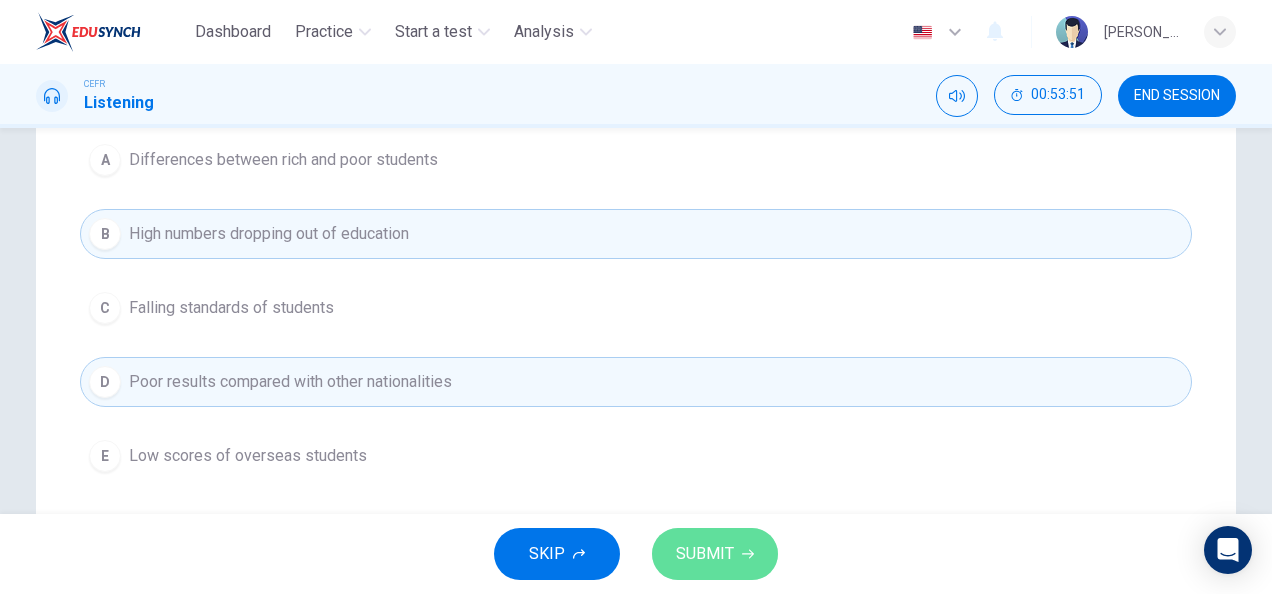 click on "SUBMIT" at bounding box center (705, 554) 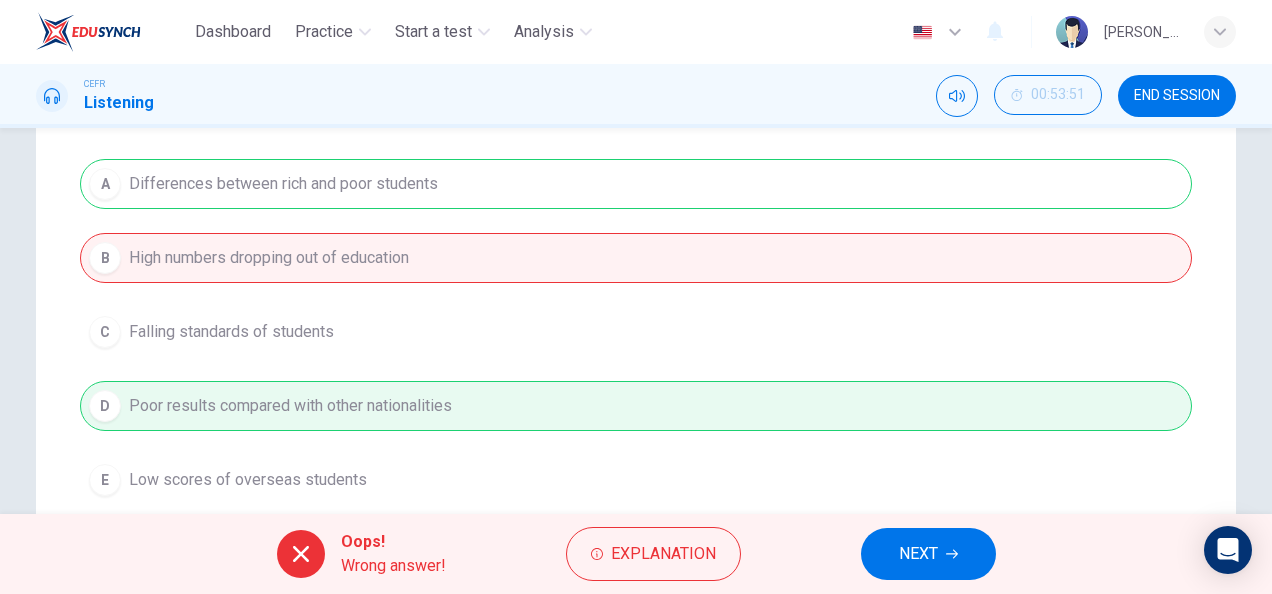 scroll, scrollTop: 310, scrollLeft: 0, axis: vertical 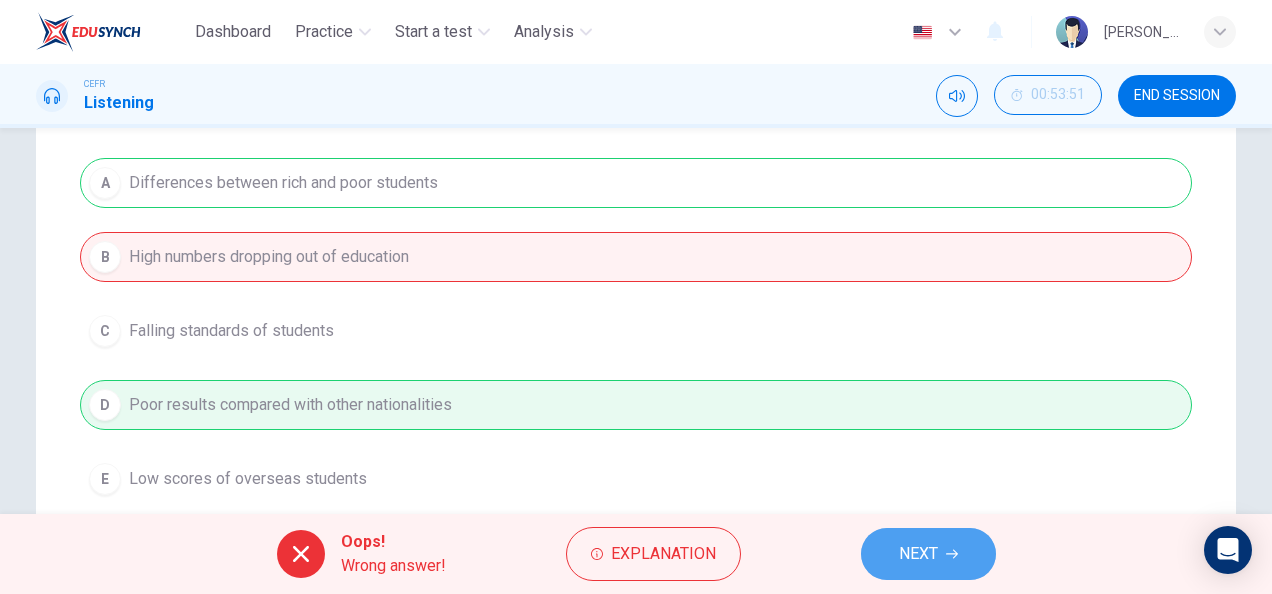 drag, startPoint x: 945, startPoint y: 579, endPoint x: 939, endPoint y: 557, distance: 22.803509 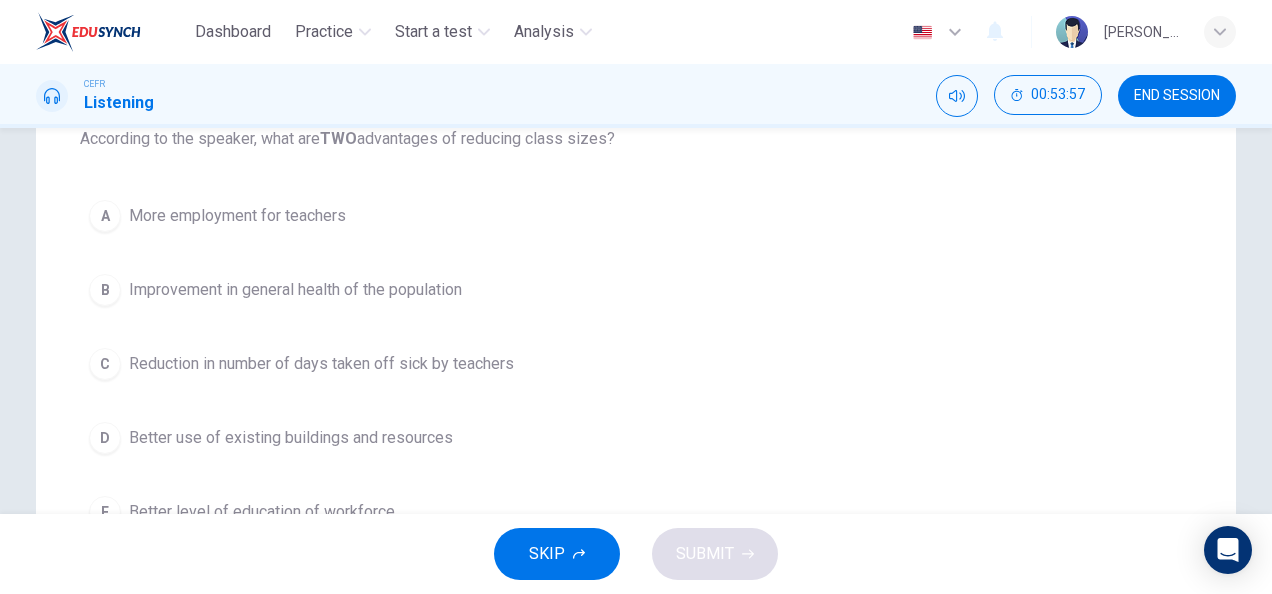scroll, scrollTop: 285, scrollLeft: 0, axis: vertical 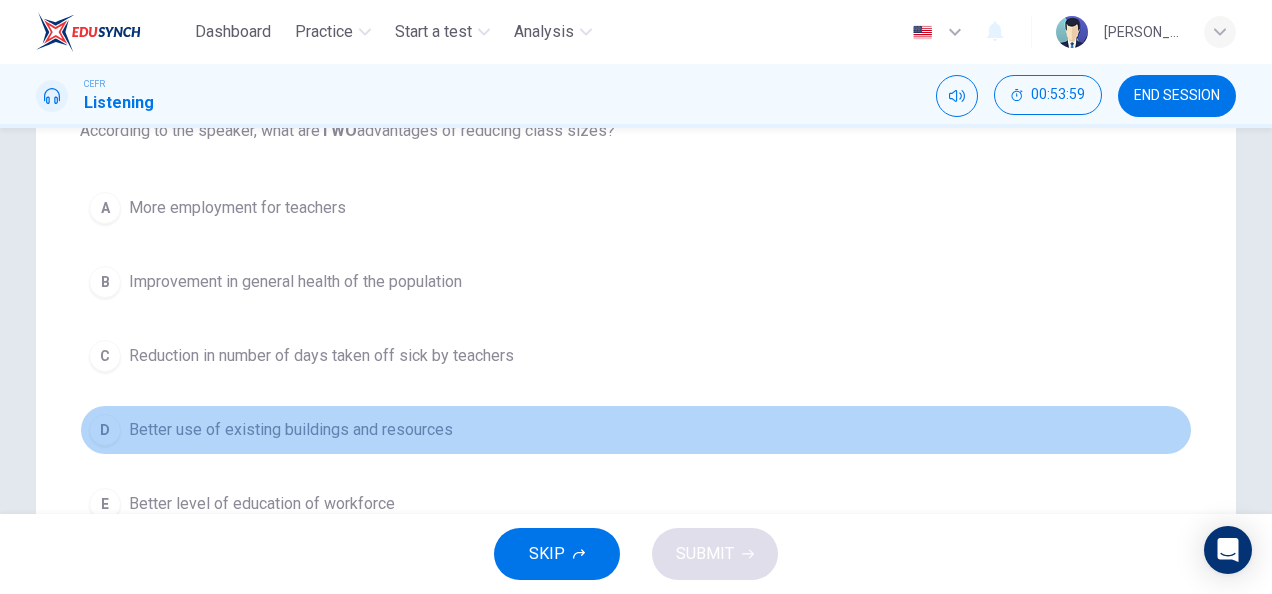 click on "D Better use of existing buildings and resources" at bounding box center [636, 430] 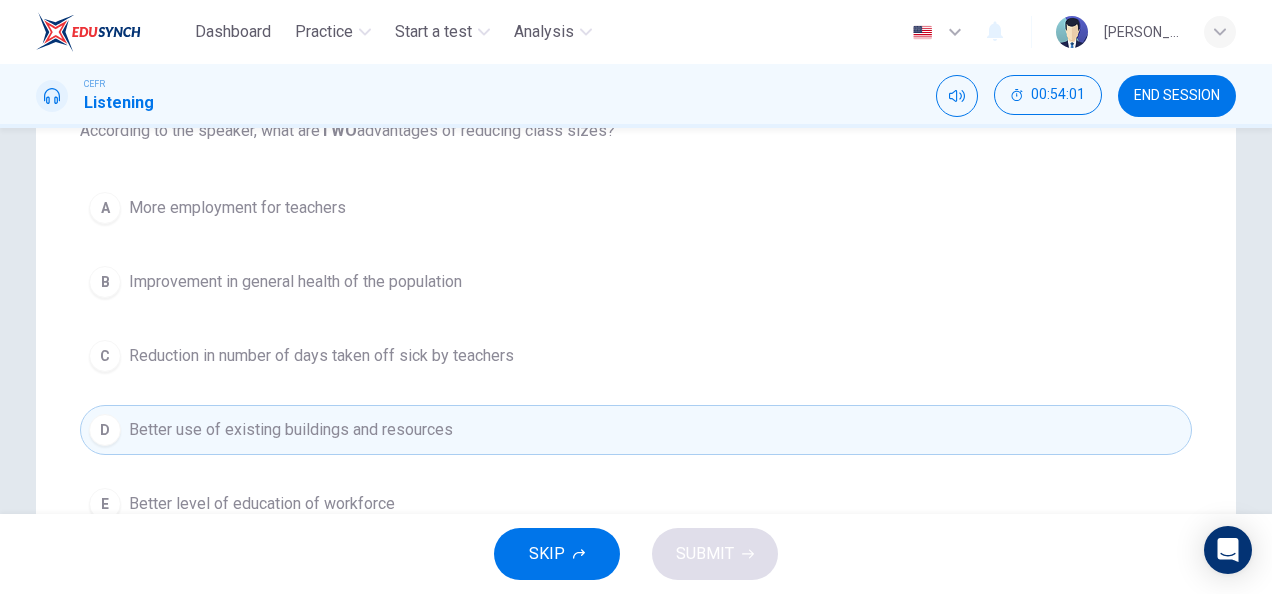 click on "E Better level of education of workforce" at bounding box center (636, 504) 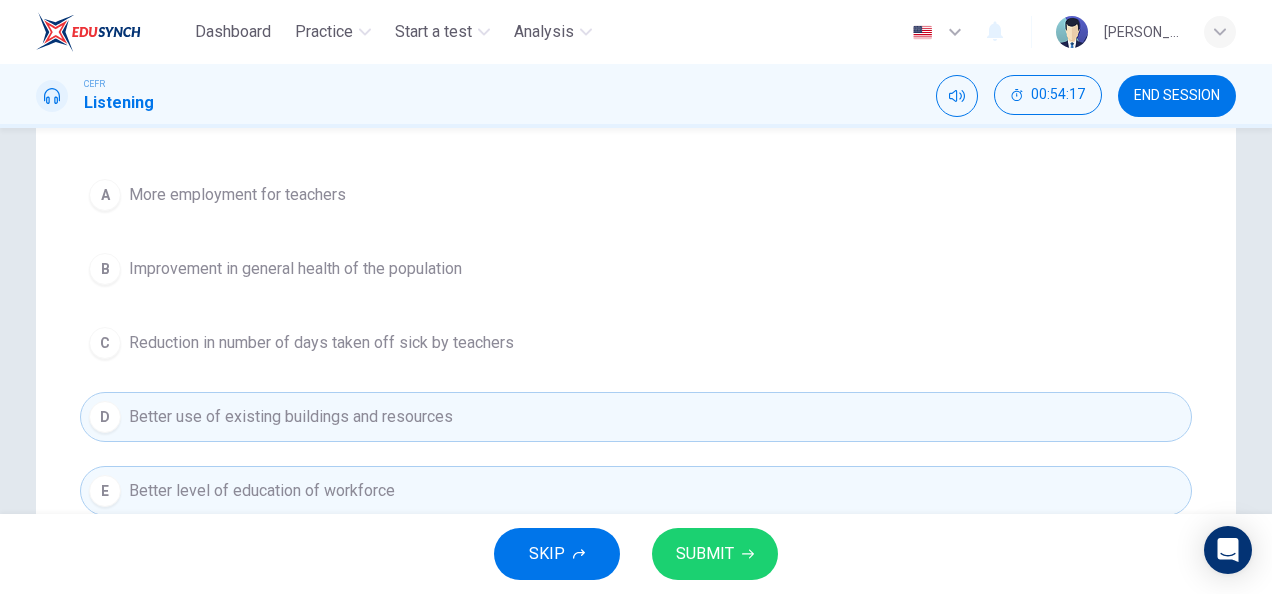 scroll, scrollTop: 300, scrollLeft: 0, axis: vertical 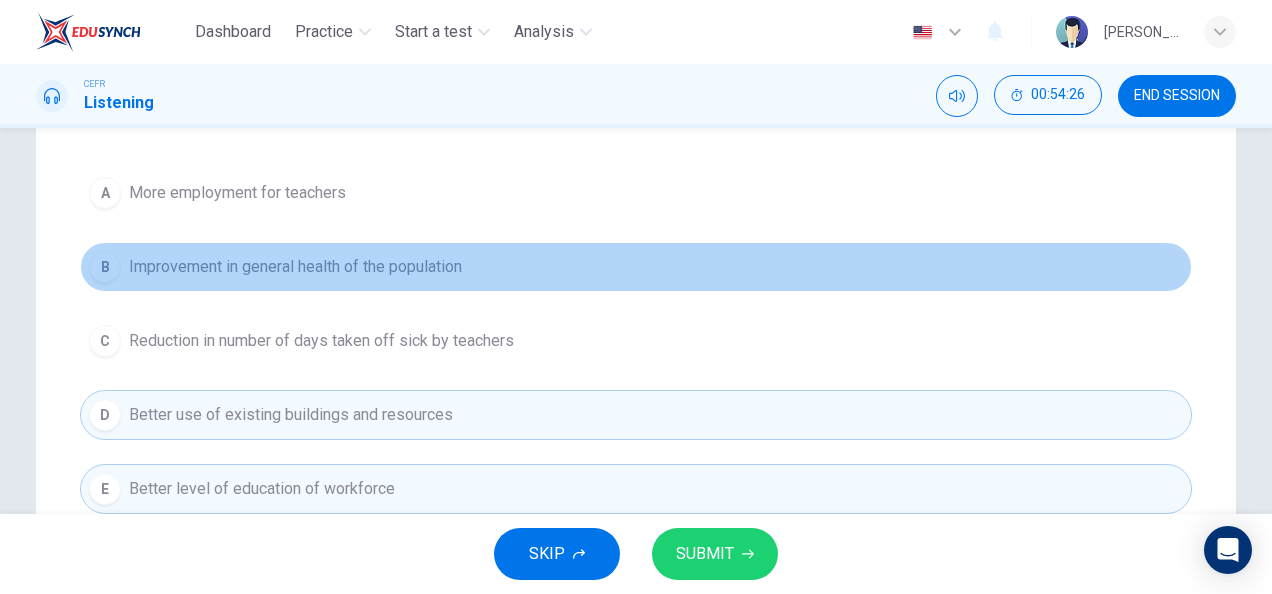 click on "B Improvement in general health of the population" at bounding box center (636, 267) 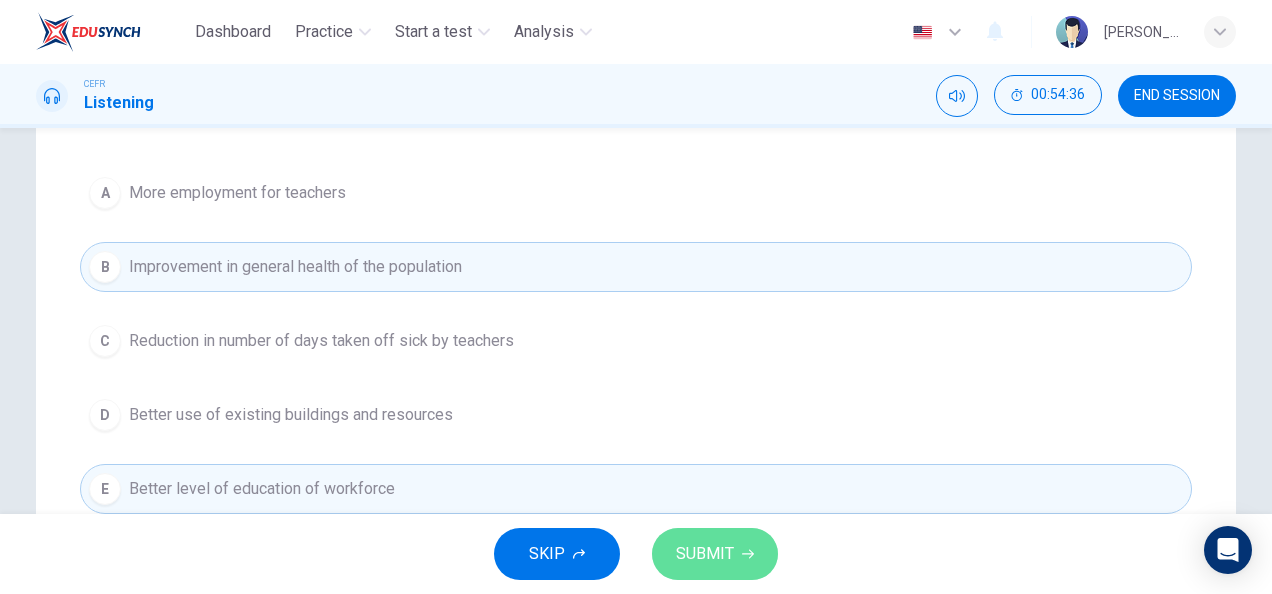 click on "SUBMIT" at bounding box center [705, 554] 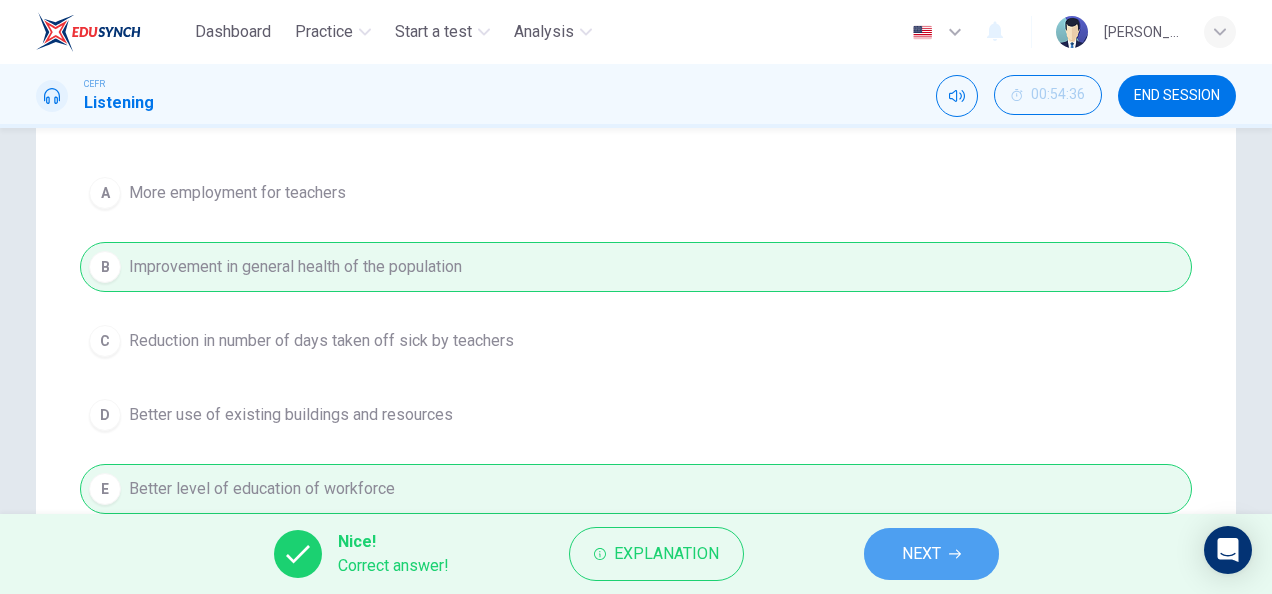 click on "NEXT" at bounding box center (931, 554) 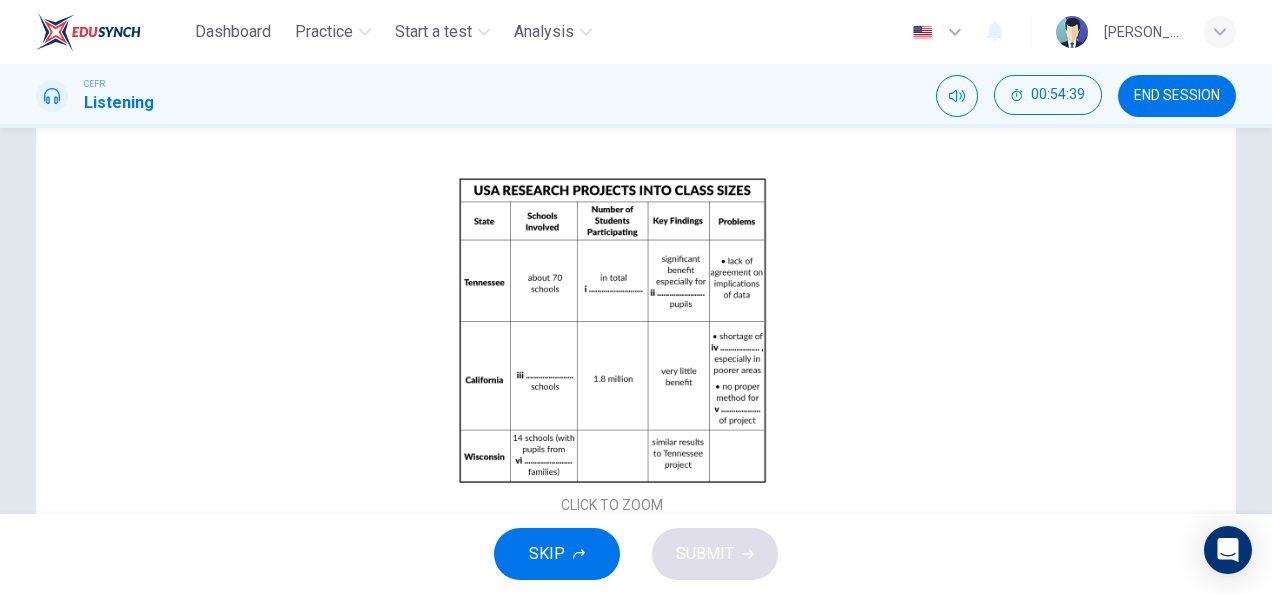 scroll, scrollTop: 293, scrollLeft: 0, axis: vertical 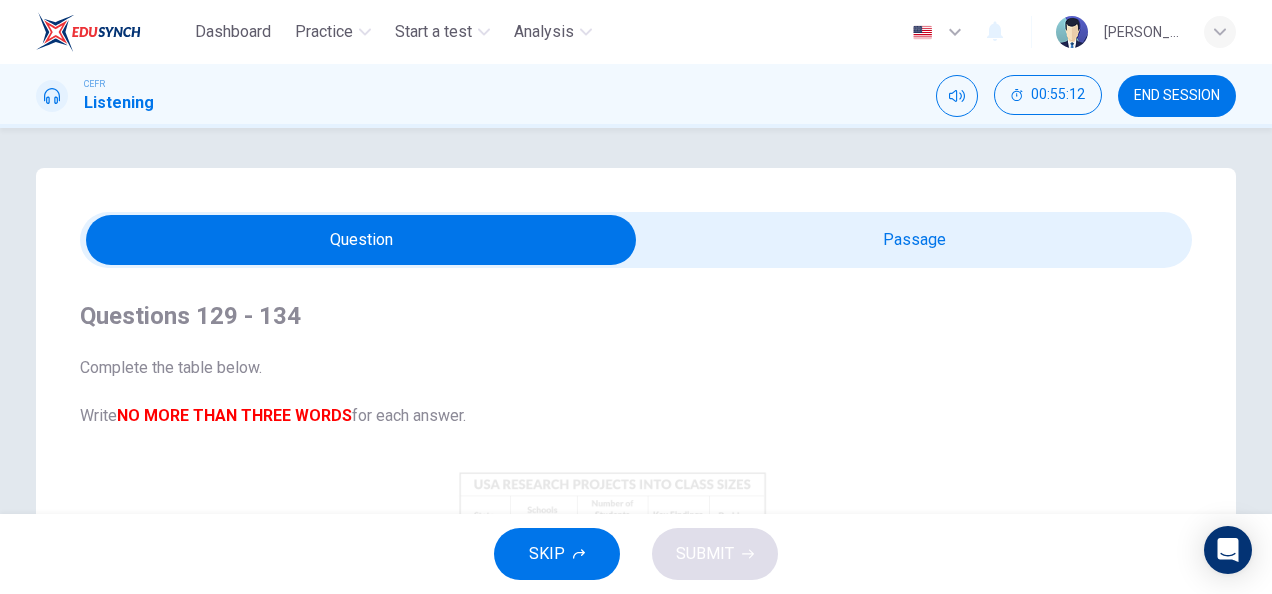 type on "51" 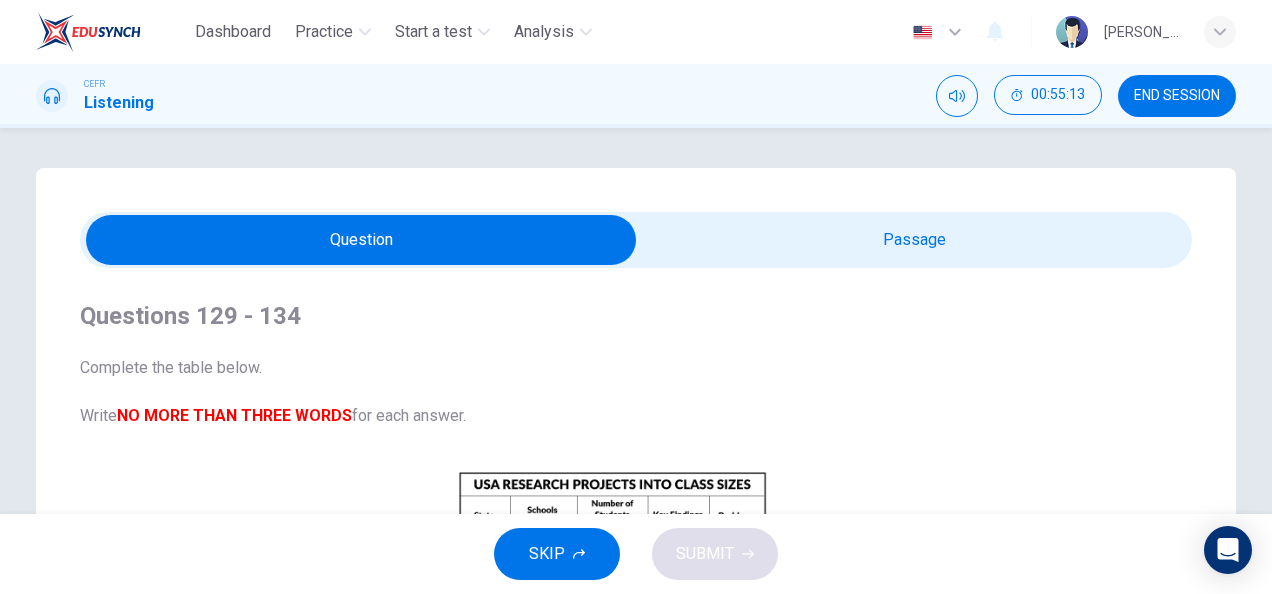 click at bounding box center (361, 240) 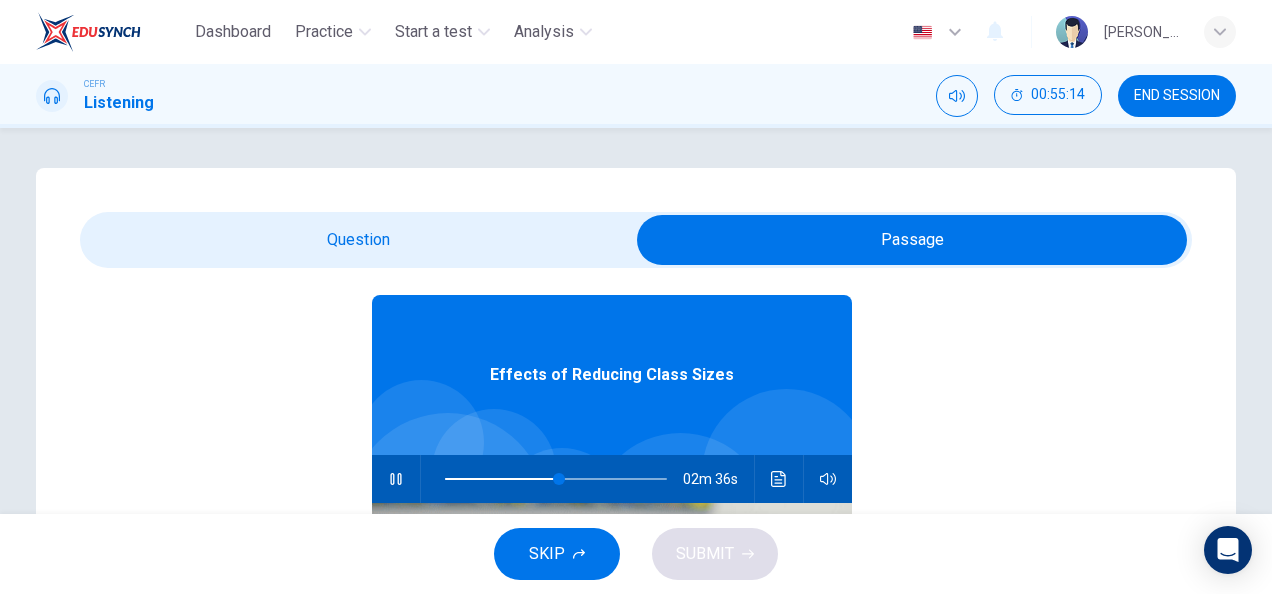 scroll, scrollTop: 68, scrollLeft: 0, axis: vertical 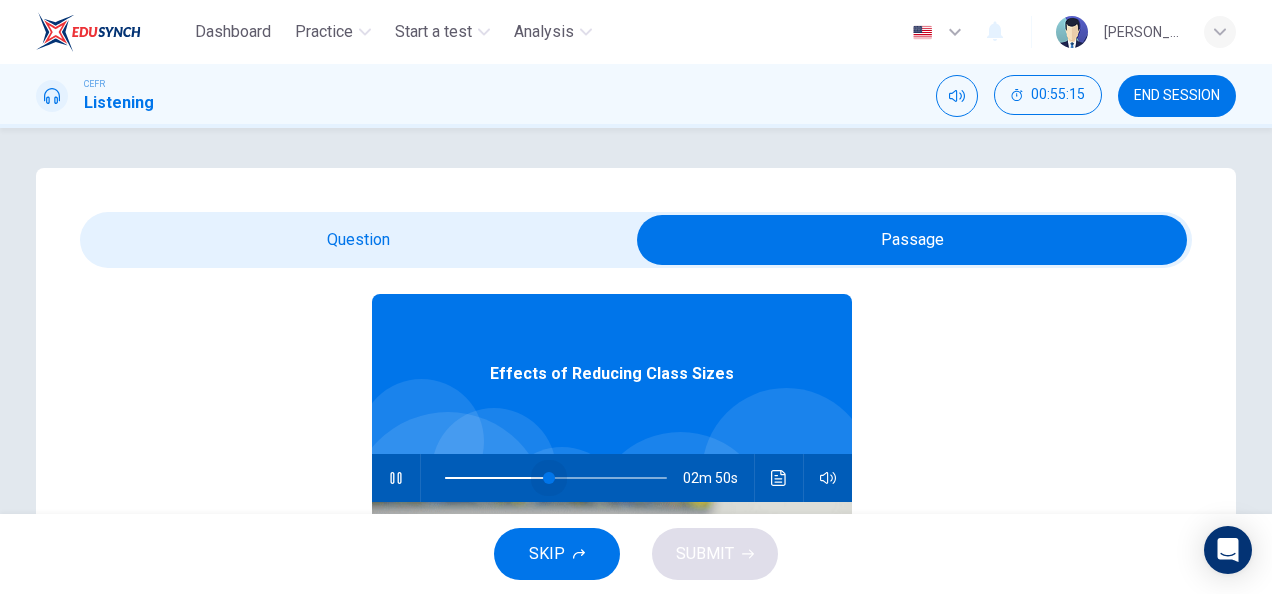 click at bounding box center (549, 478) 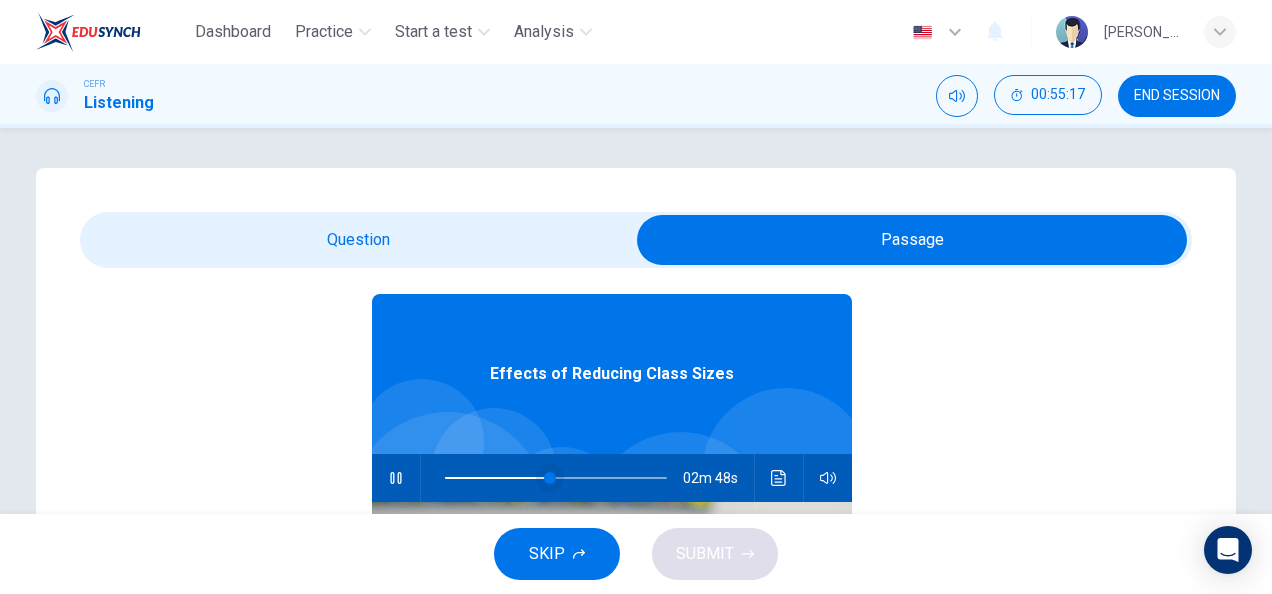 type on "41" 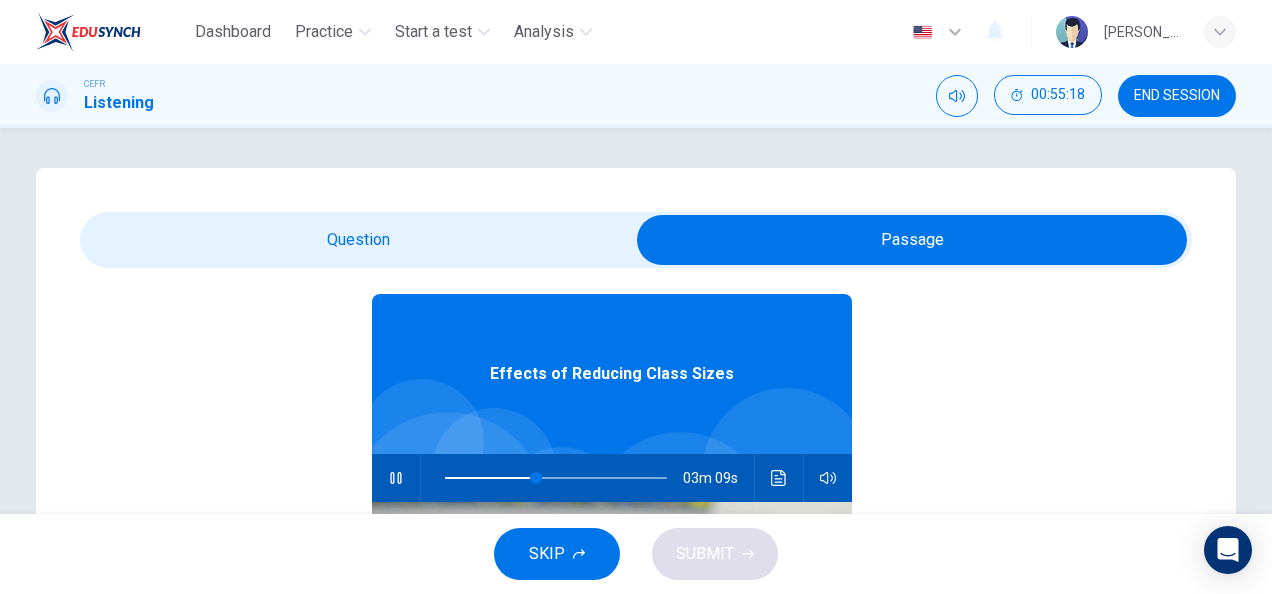 click at bounding box center [912, 240] 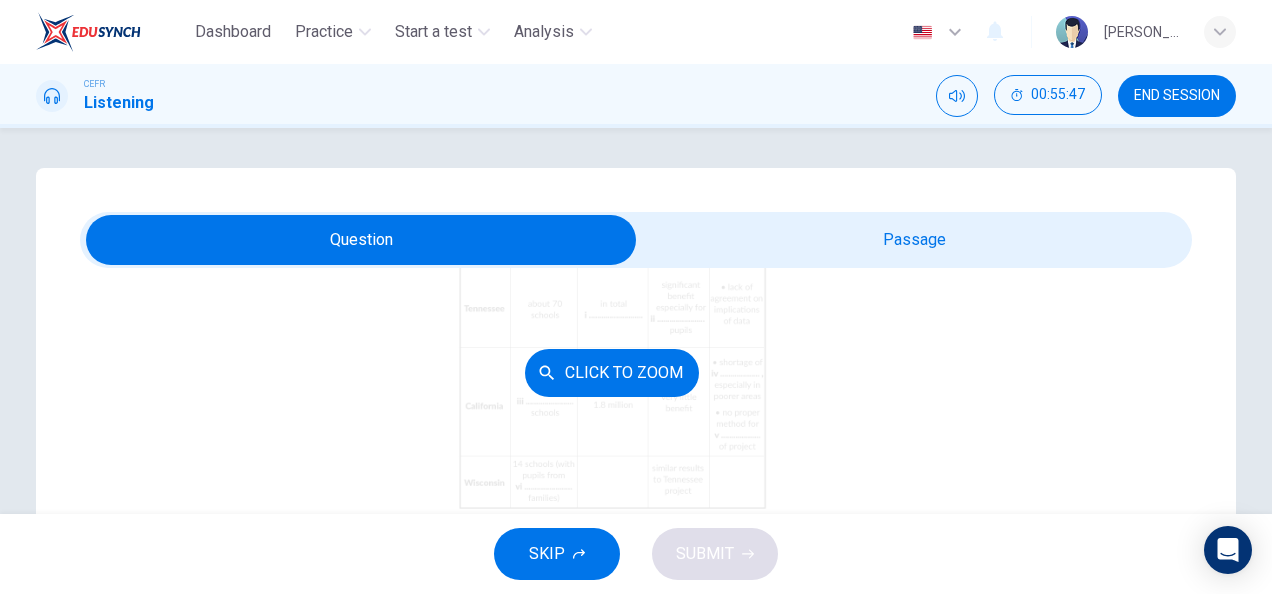 scroll, scrollTop: 269, scrollLeft: 0, axis: vertical 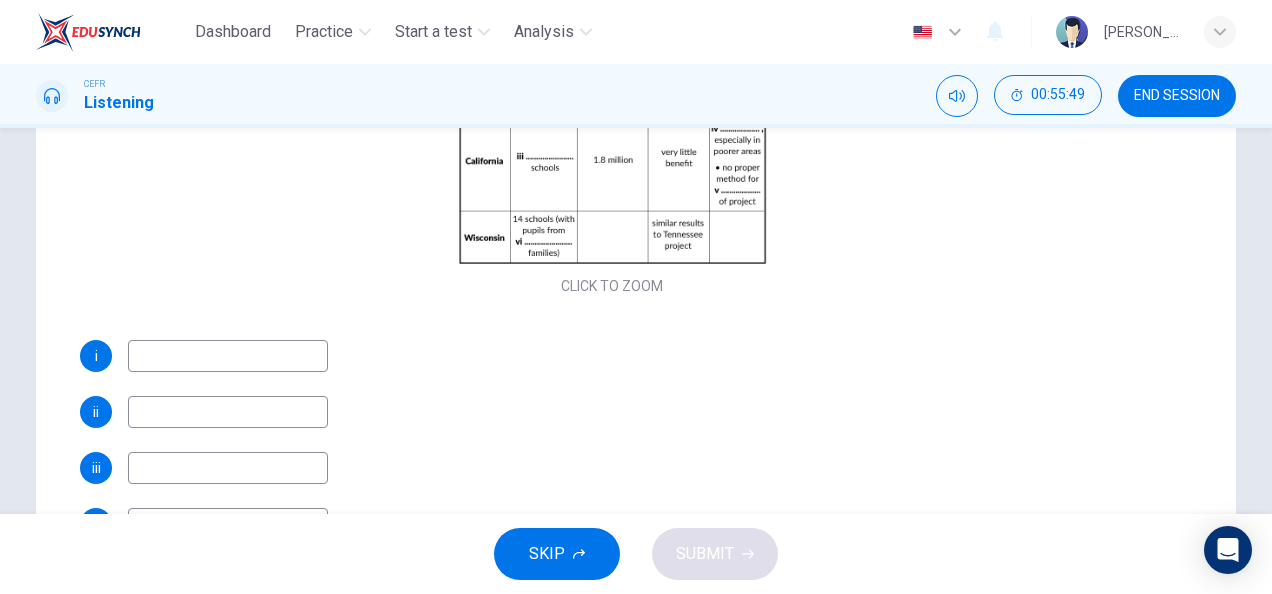 click at bounding box center [228, 356] 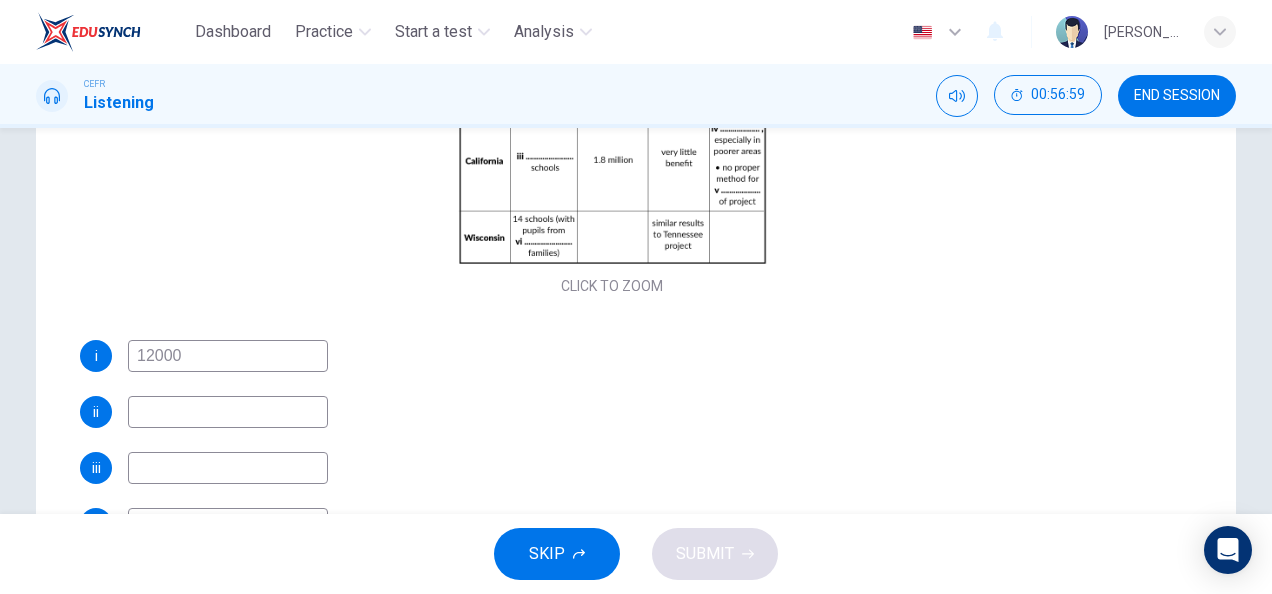 scroll, scrollTop: 269, scrollLeft: 0, axis: vertical 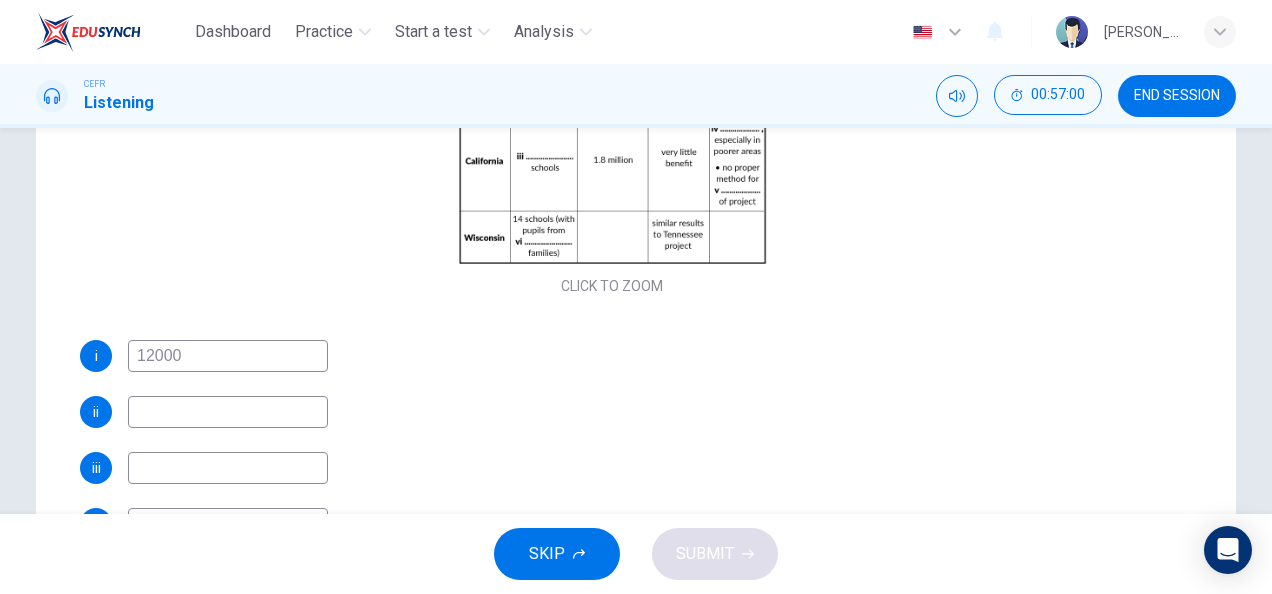 type on "12000" 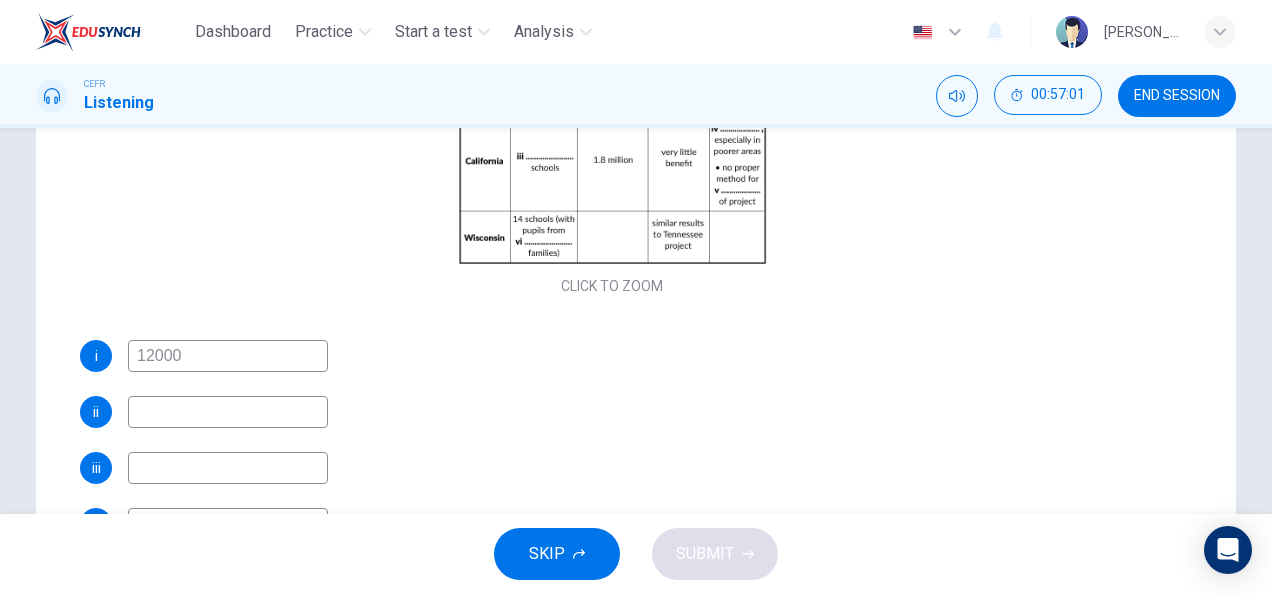 click on "ii" at bounding box center [612, 412] 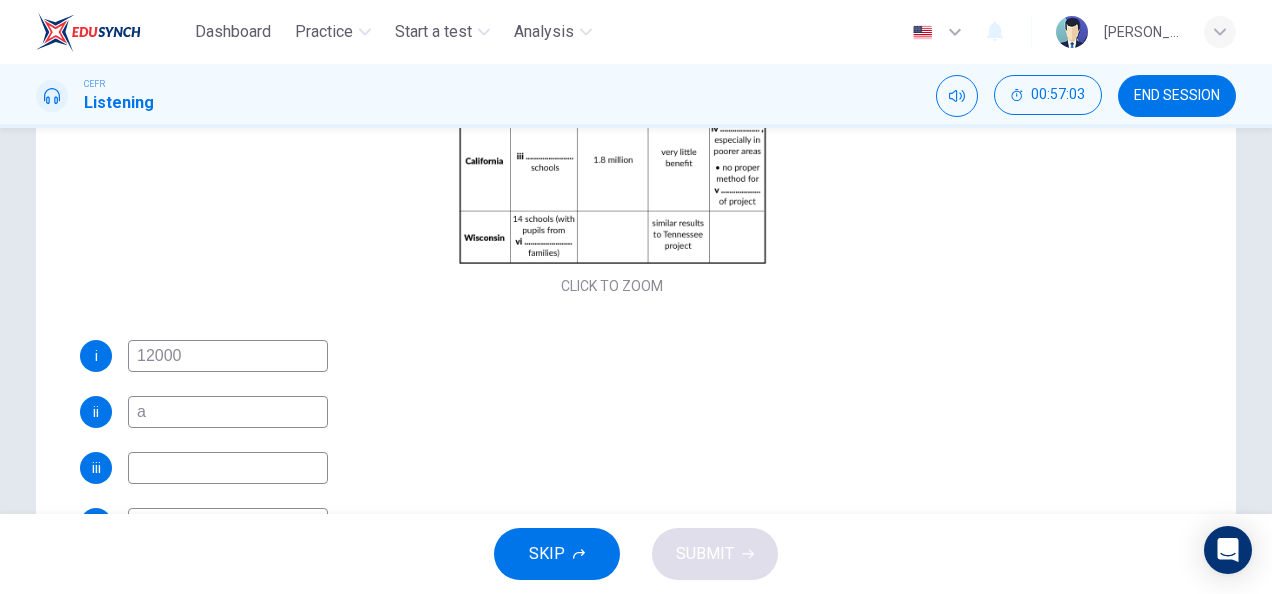 click on "a" at bounding box center (228, 412) 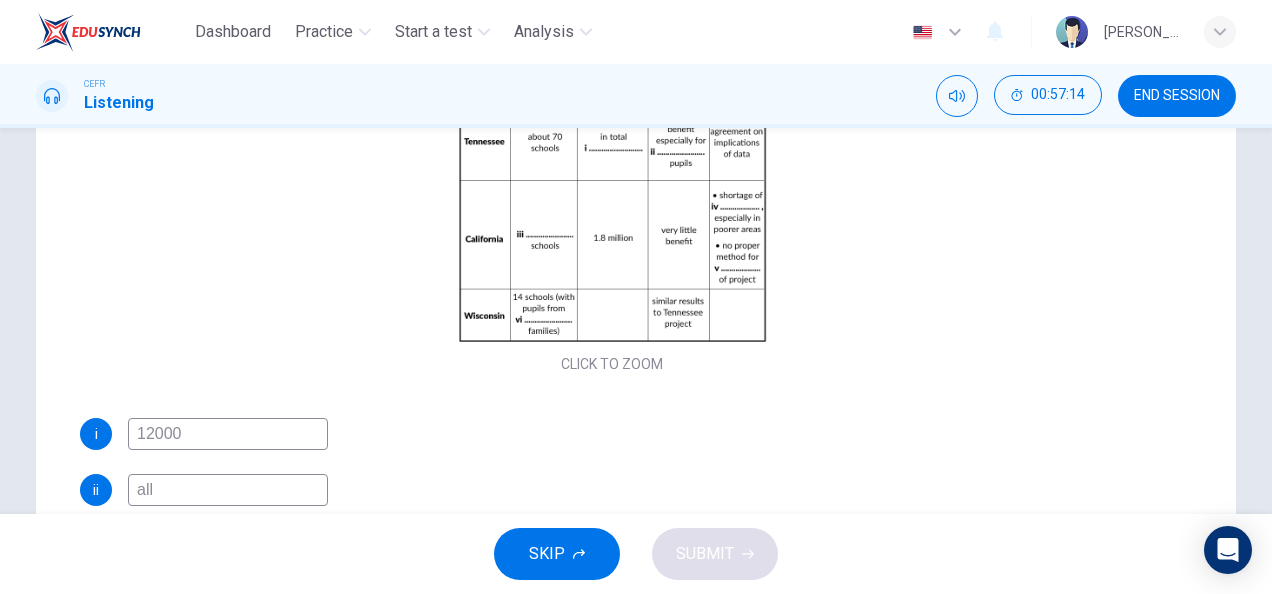 scroll, scrollTop: 269, scrollLeft: 0, axis: vertical 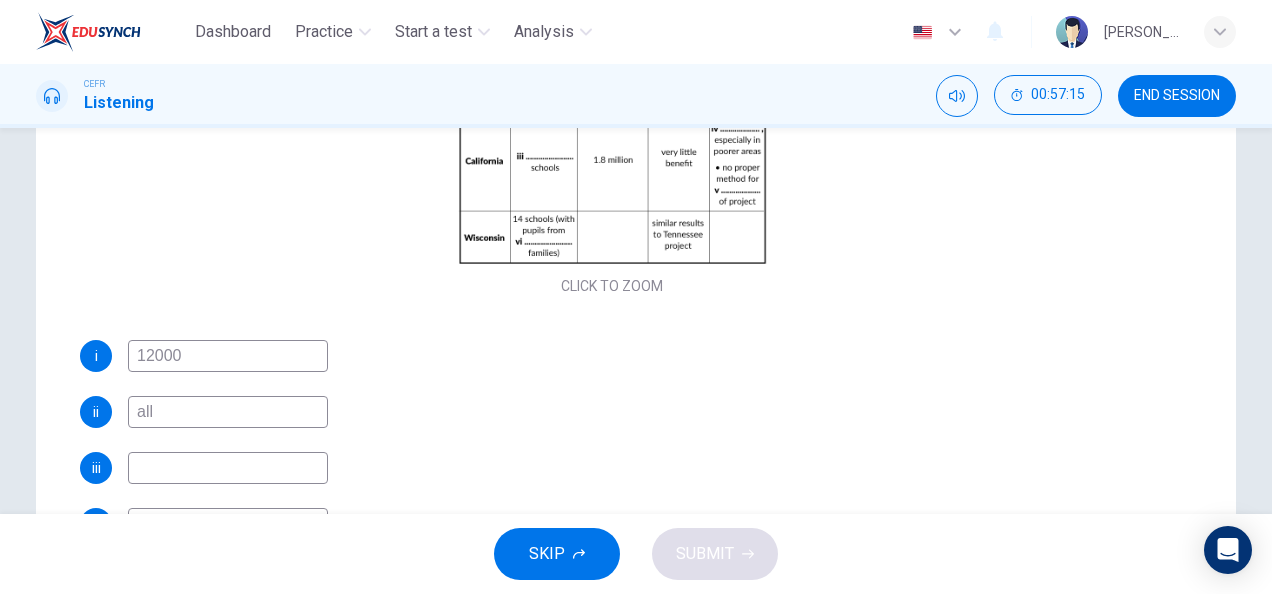 type on "all" 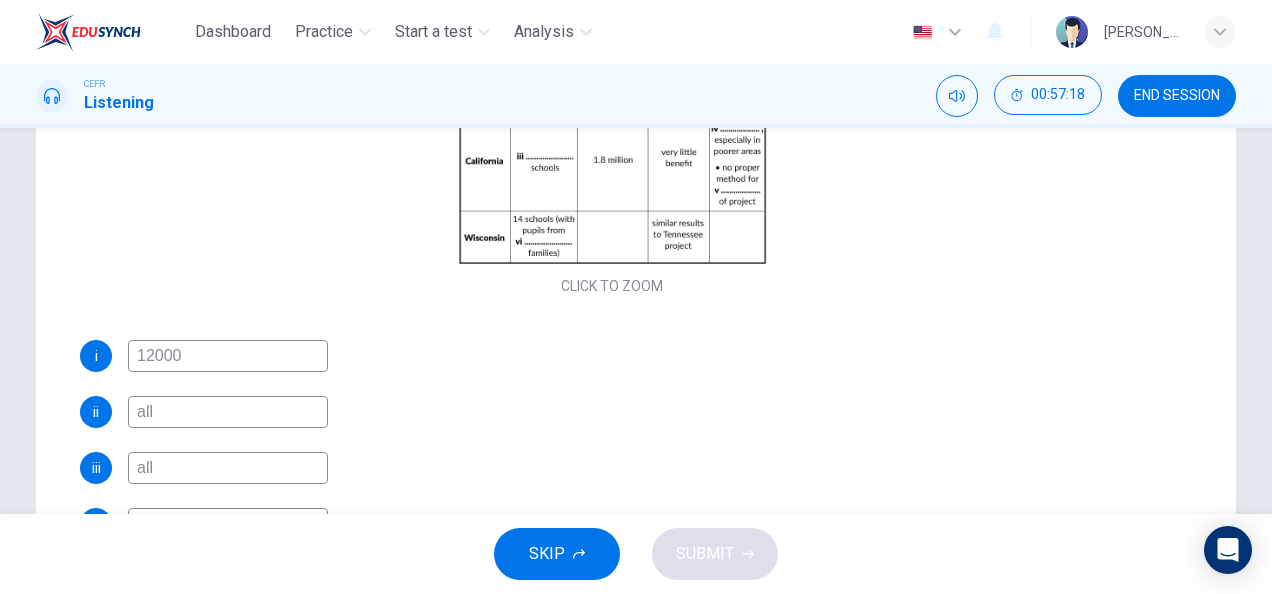 type on "all" 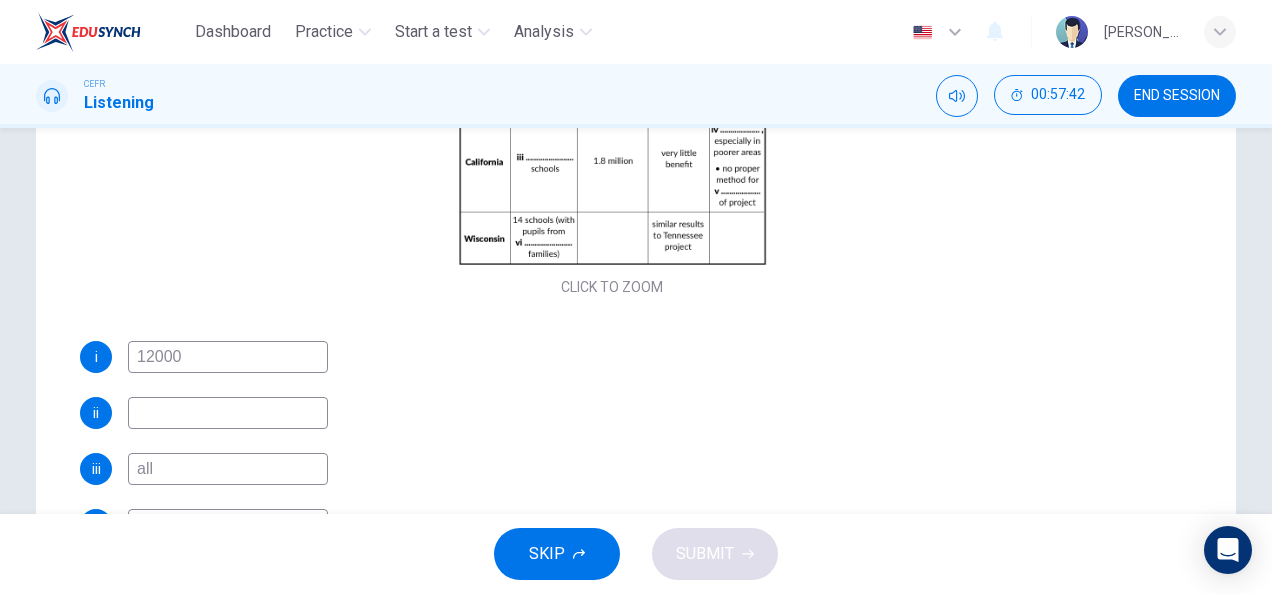 scroll, scrollTop: 269, scrollLeft: 0, axis: vertical 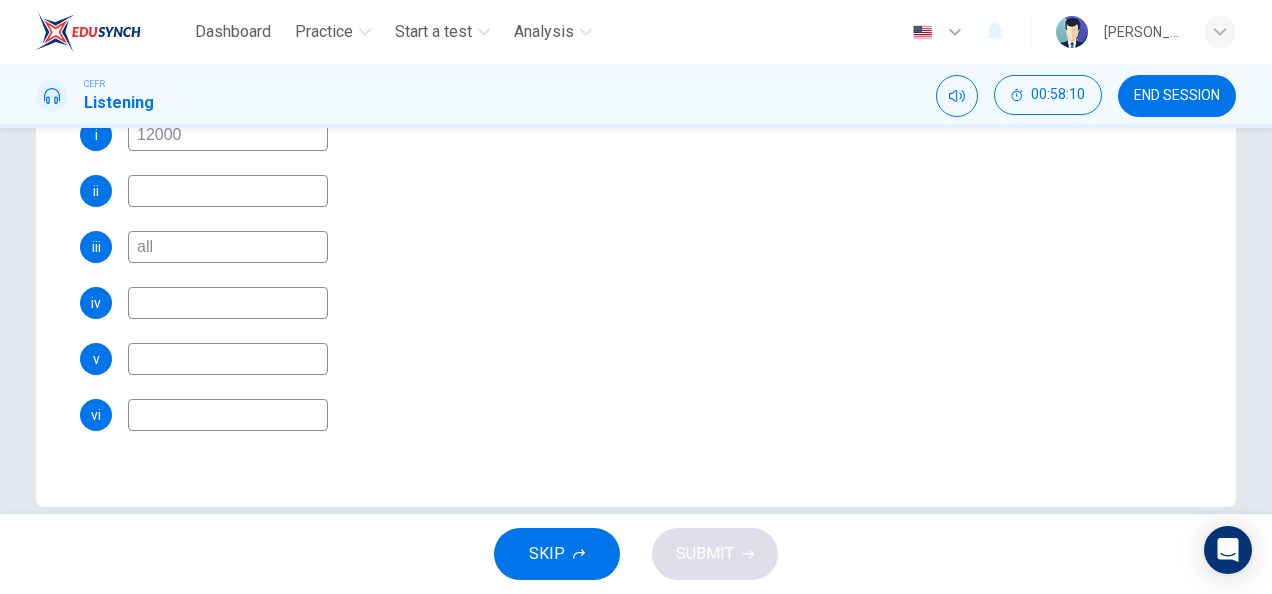 type 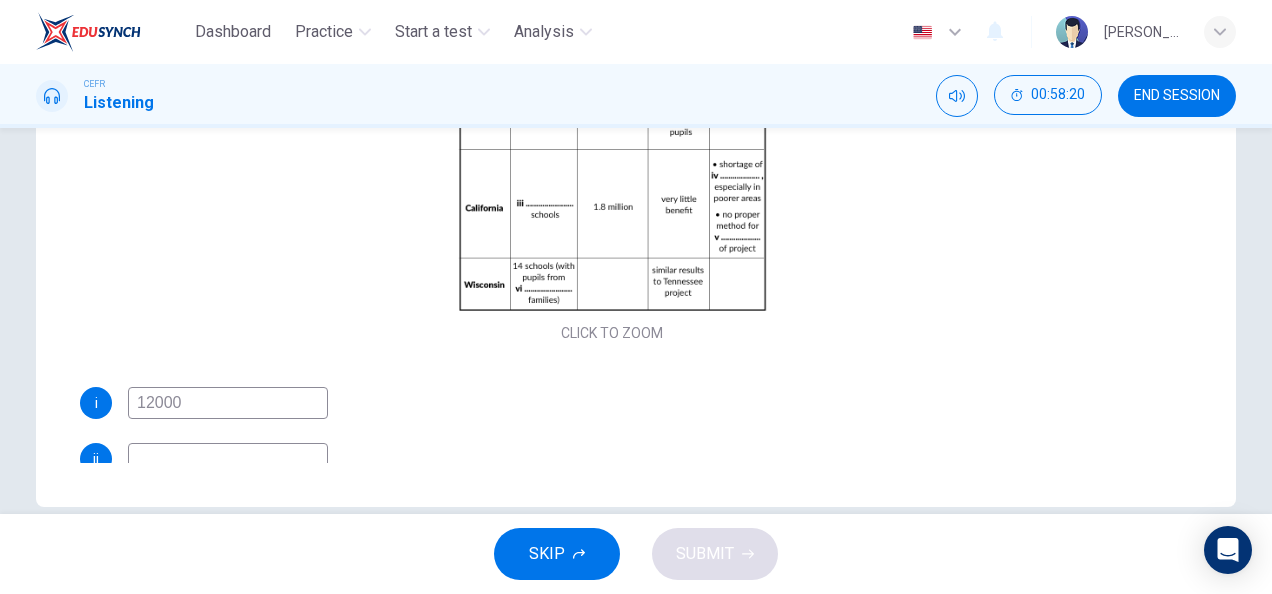 scroll, scrollTop: 0, scrollLeft: 0, axis: both 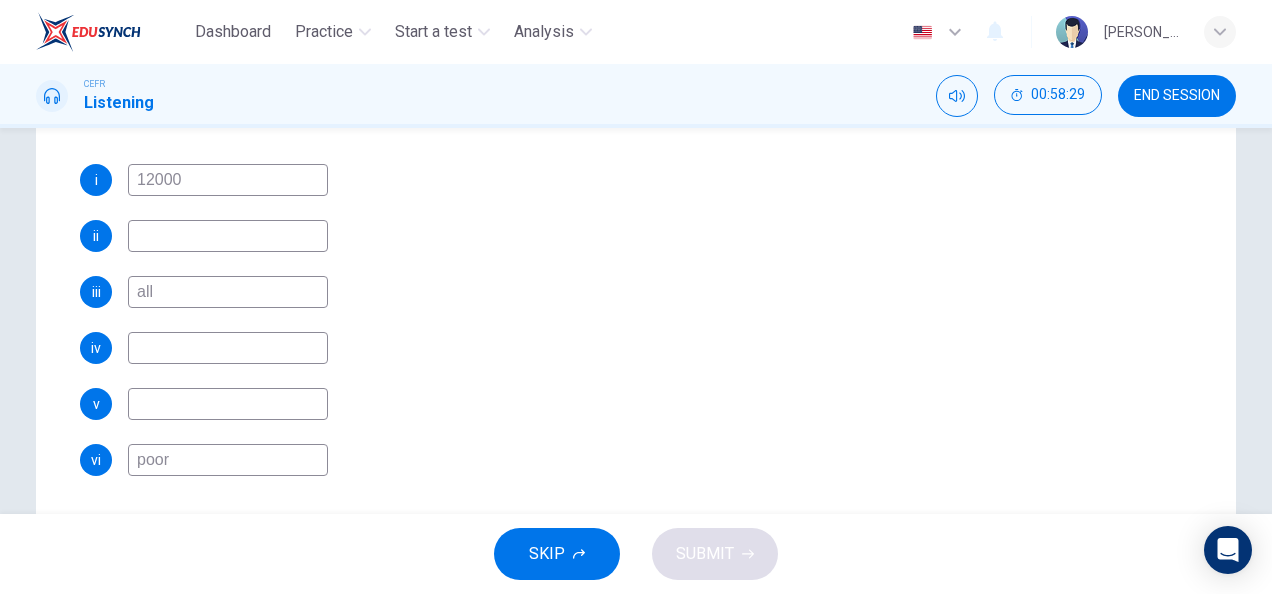 type on "poor" 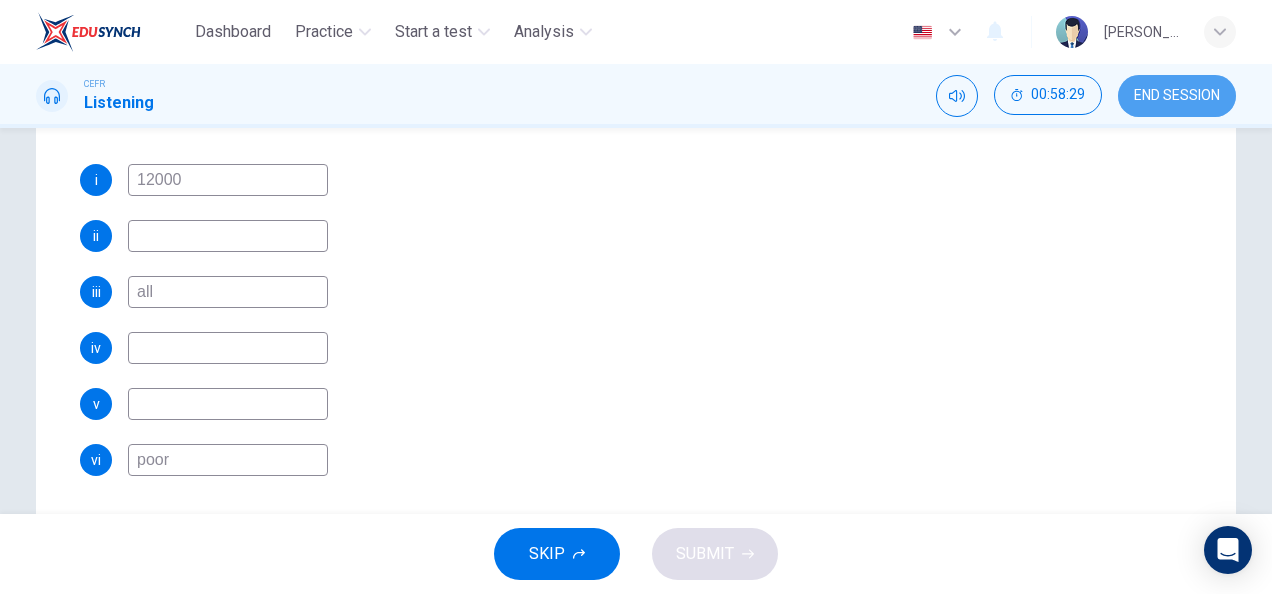 click on "END SESSION" at bounding box center [1177, 96] 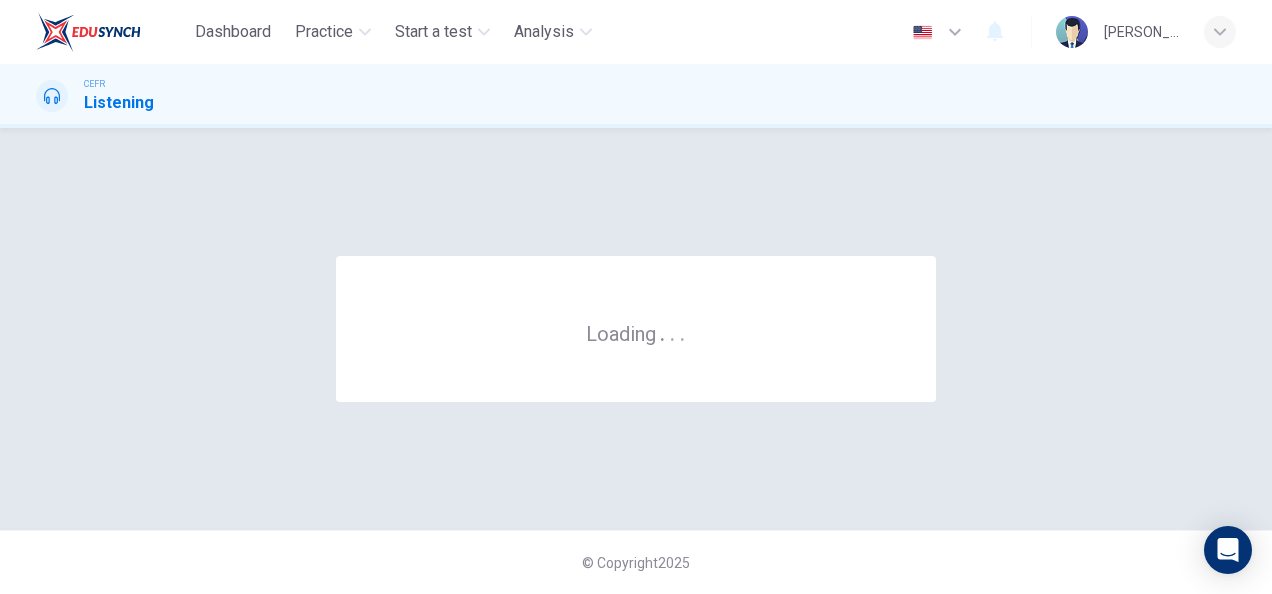 scroll, scrollTop: 0, scrollLeft: 0, axis: both 